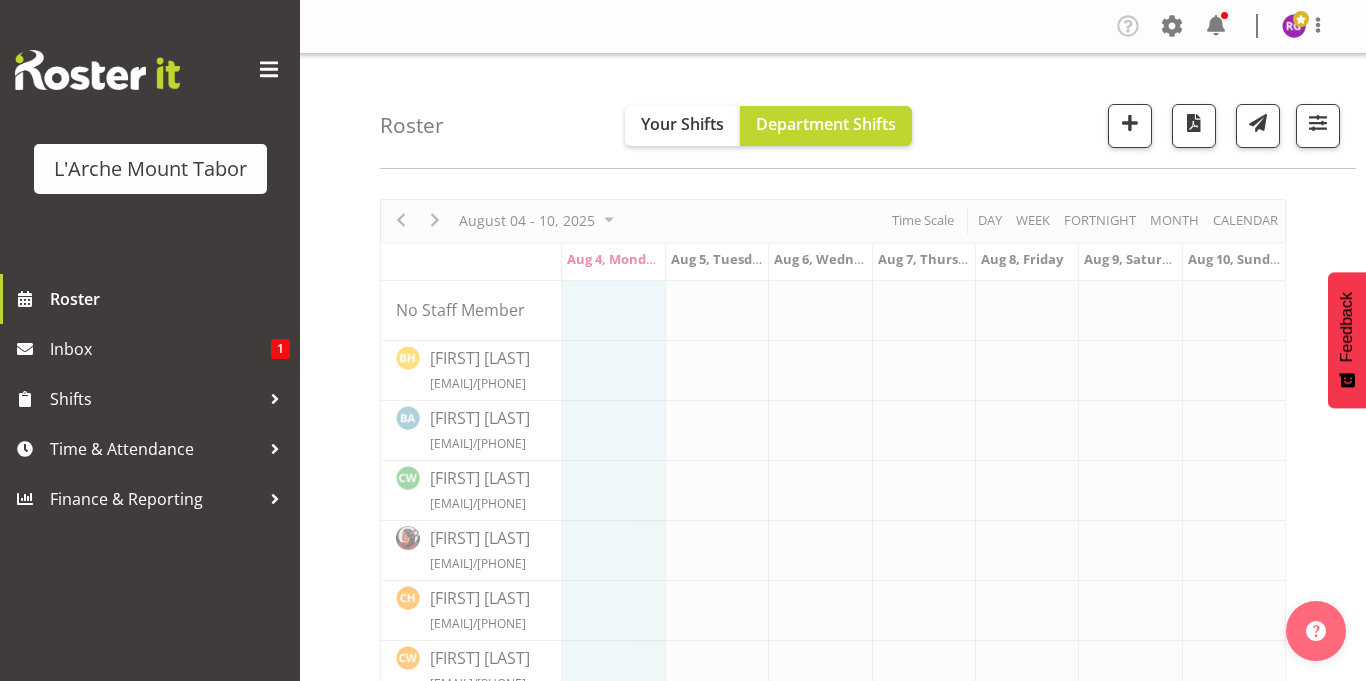 scroll, scrollTop: 0, scrollLeft: 0, axis: both 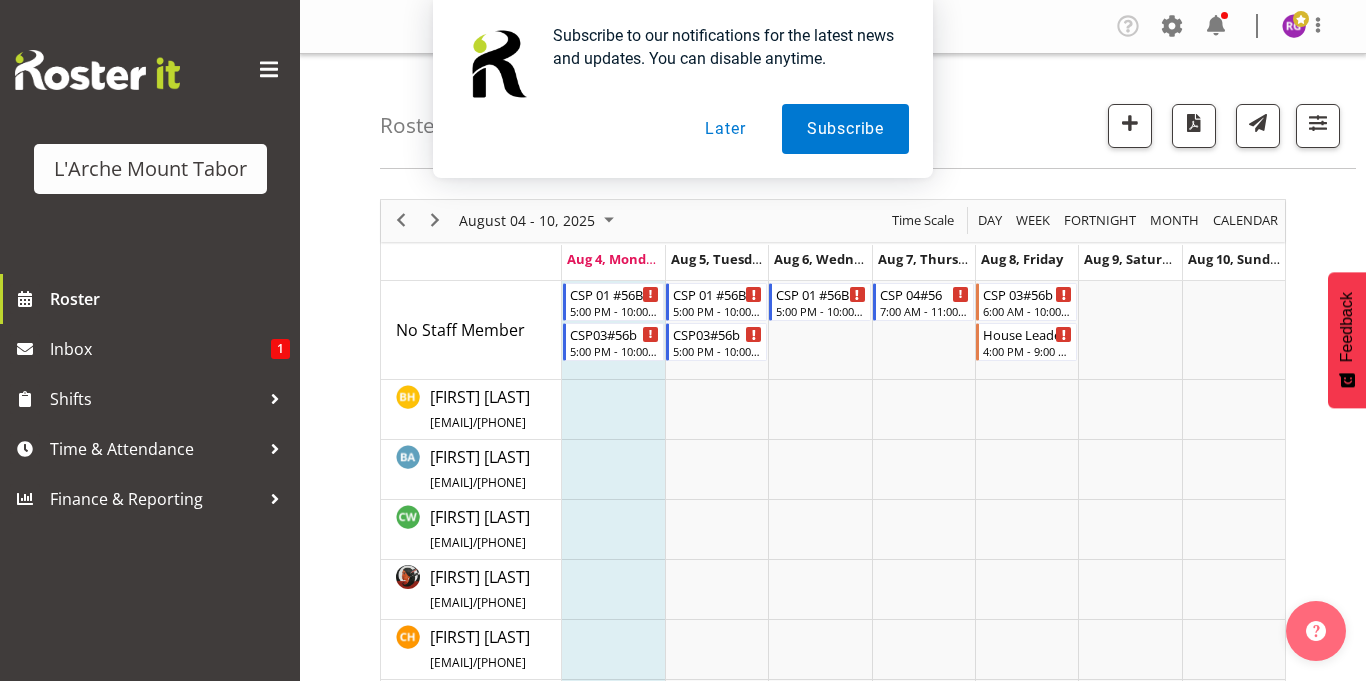 click on "Later" at bounding box center (725, 129) 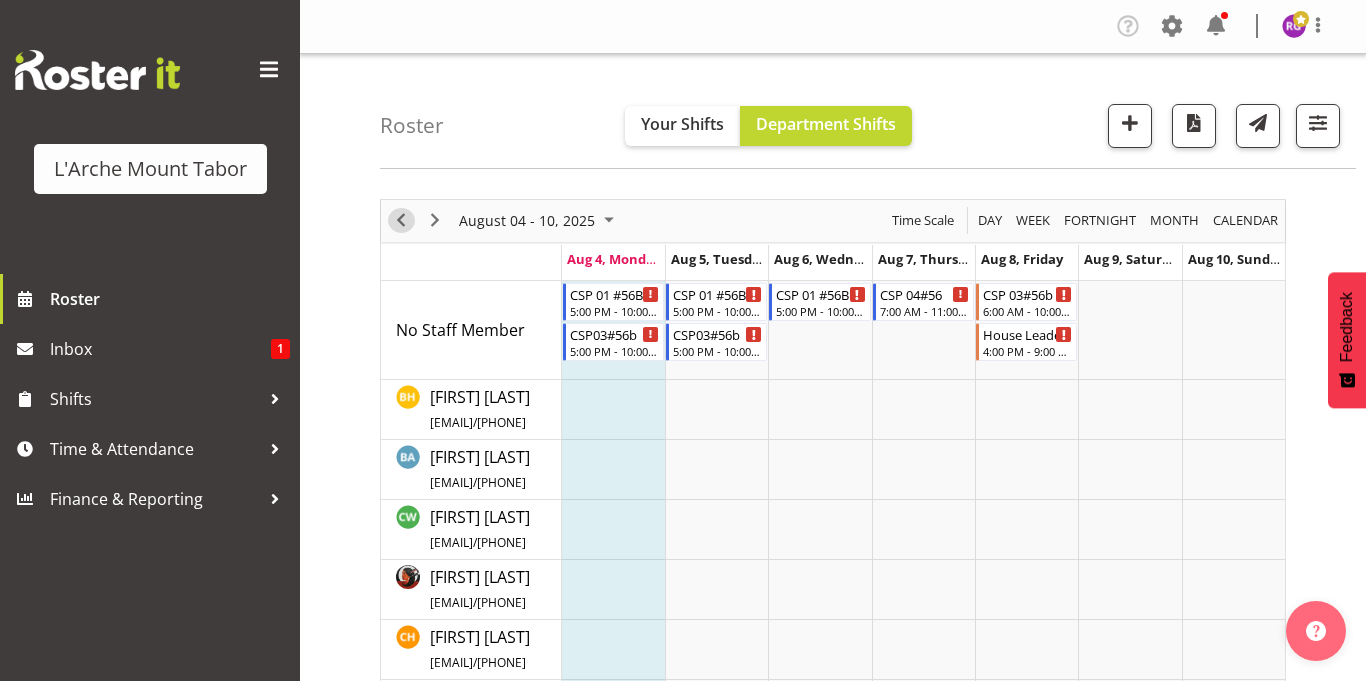 click at bounding box center [401, 220] 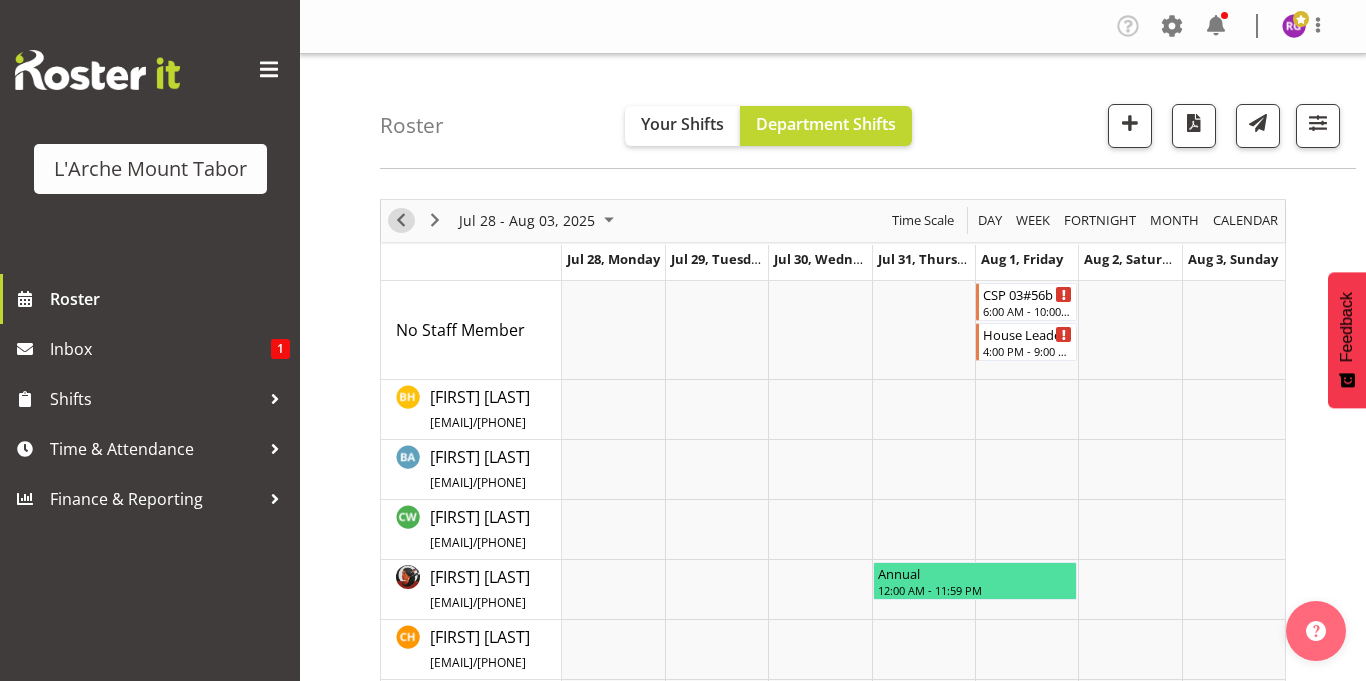 click at bounding box center [401, 220] 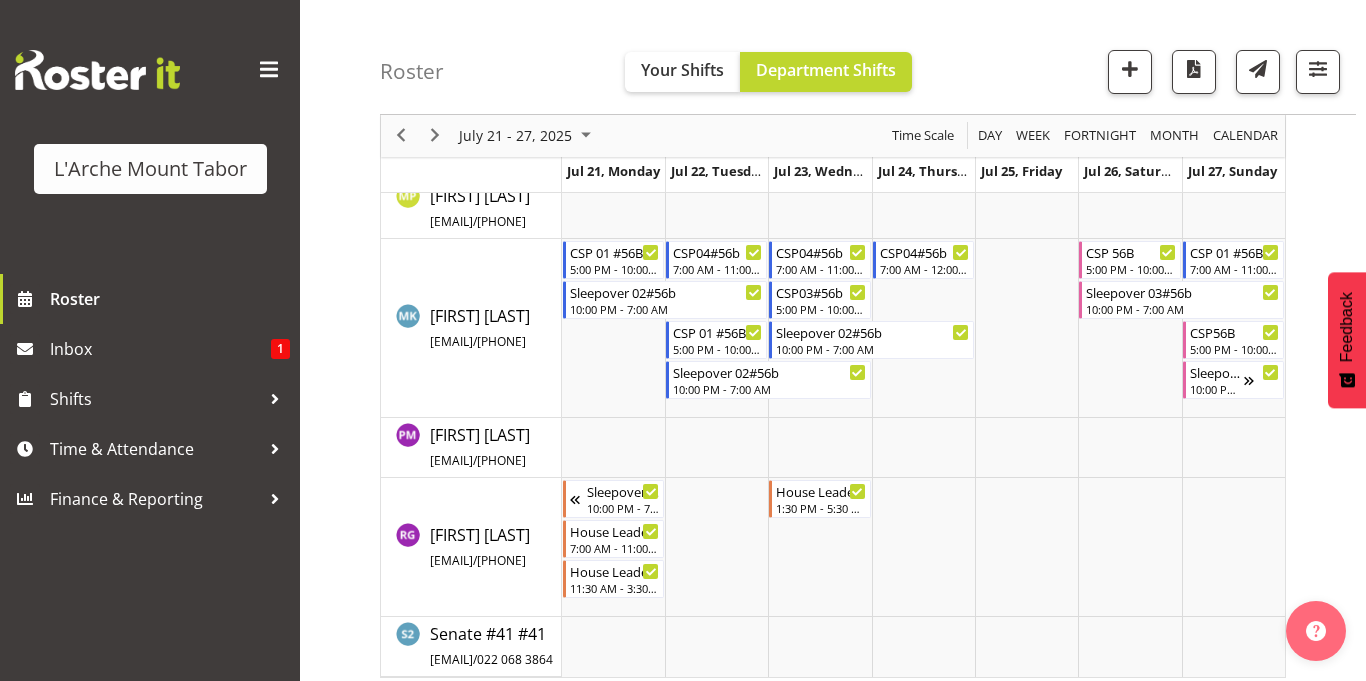 scroll, scrollTop: 813, scrollLeft: 0, axis: vertical 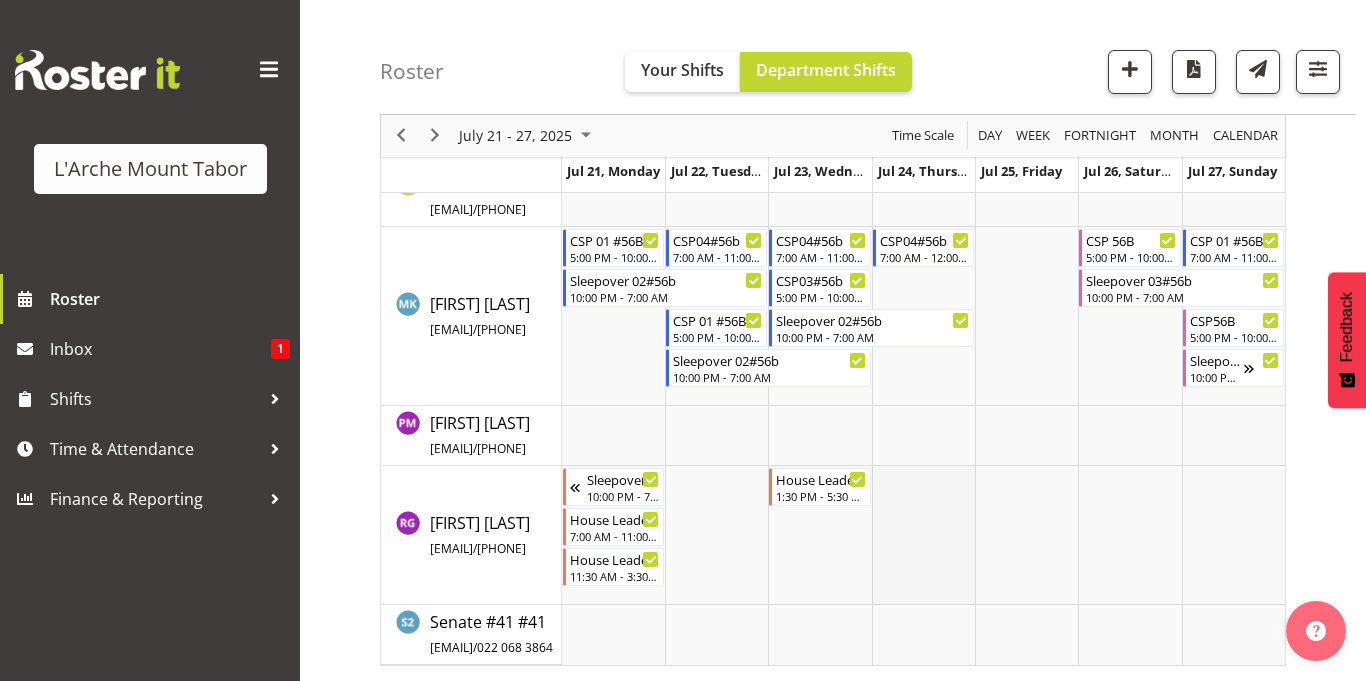 click at bounding box center [923, 535] 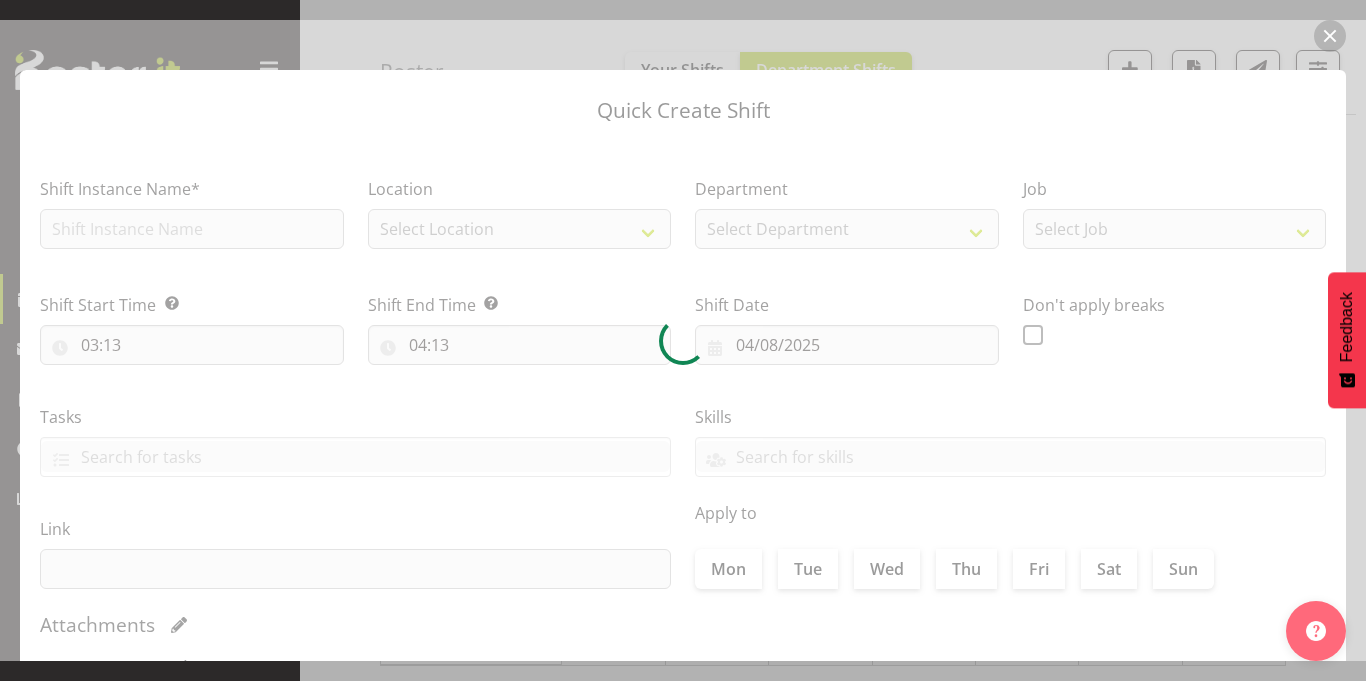 type on "[DATE]" 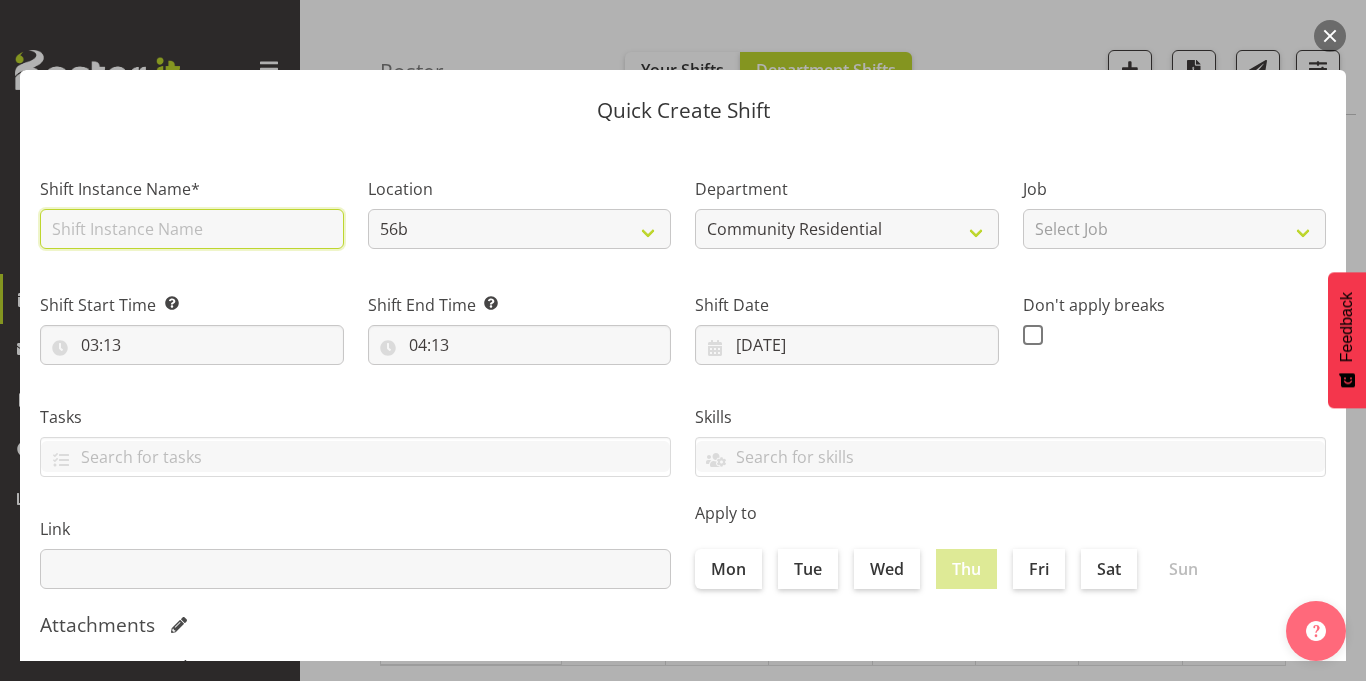 click at bounding box center [192, 229] 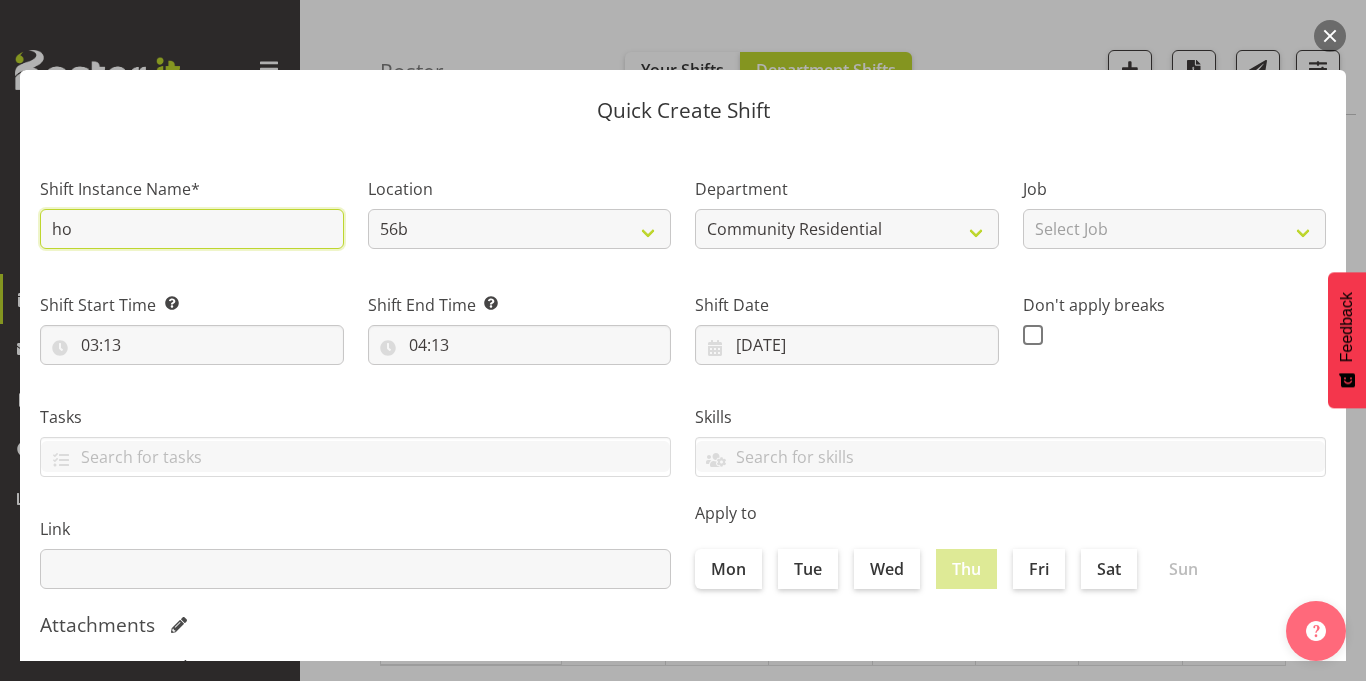 type on "h" 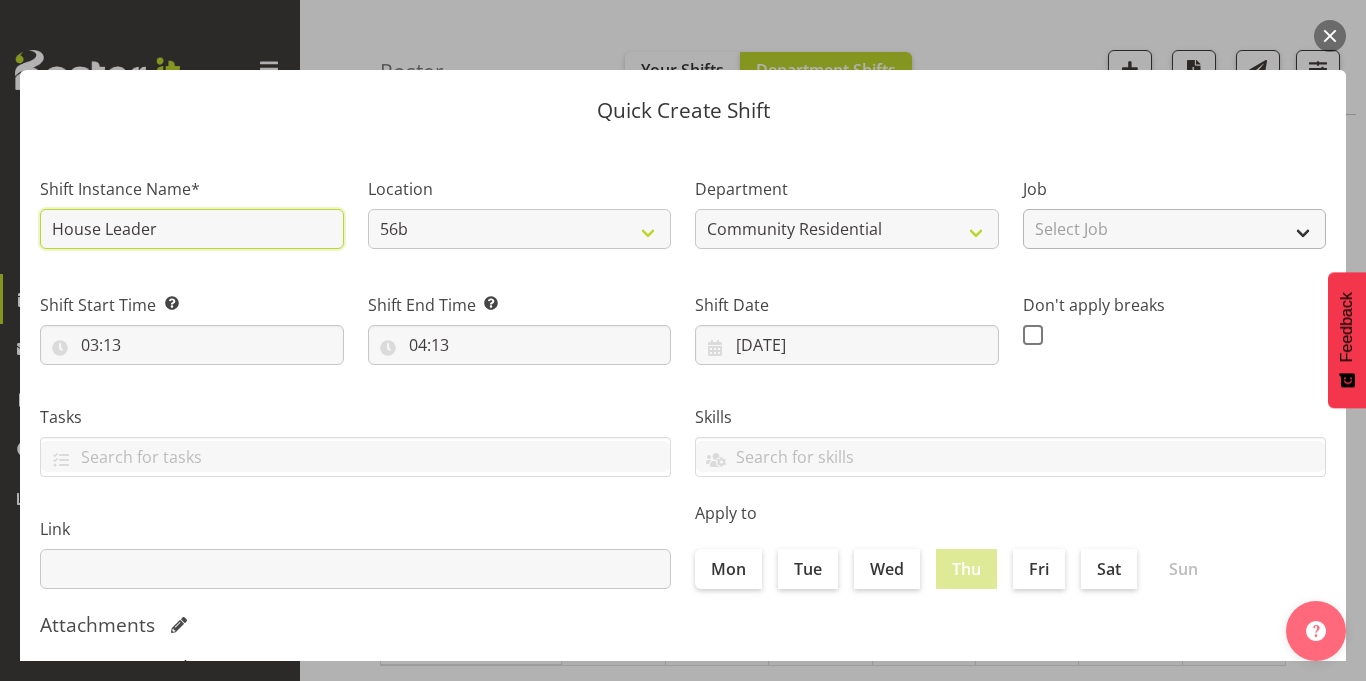 type on "House Leader" 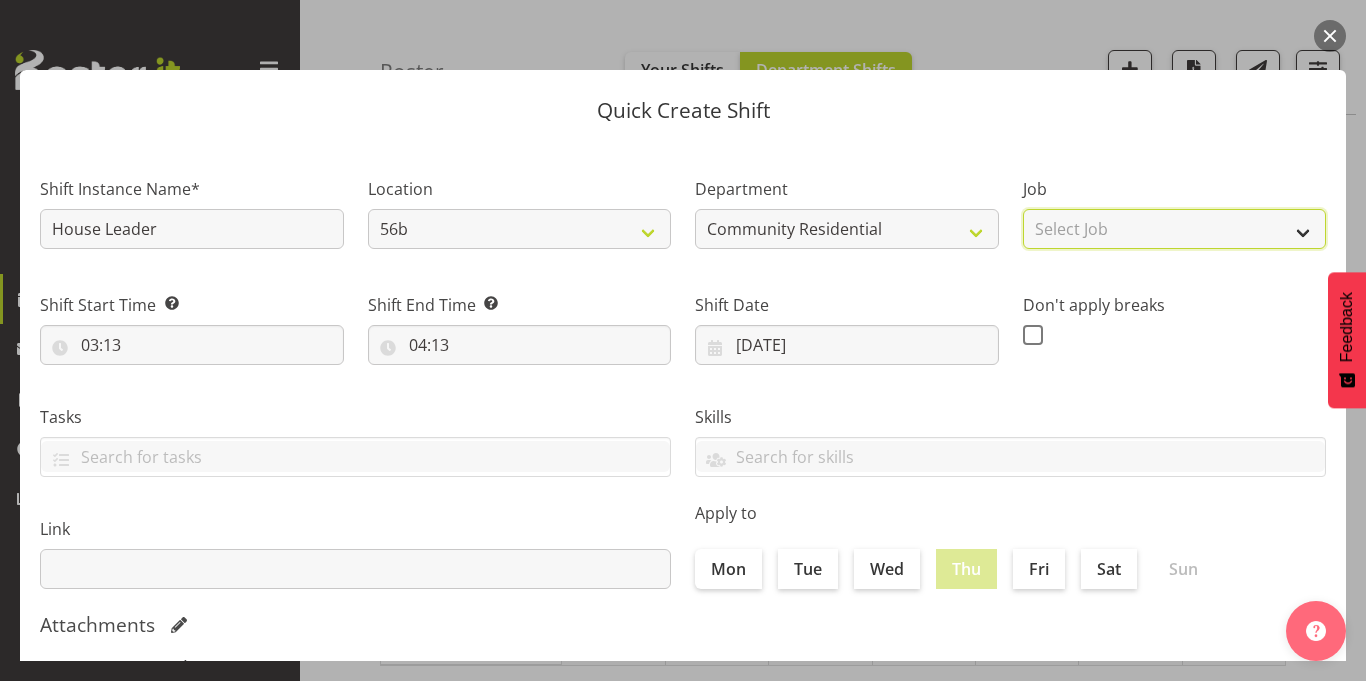 click on "Select Job  Accounts Admin Art Coordinator Community Leader Community Support Person Community Support Person-Casual House Leader Office Admin Senior Coordinator Service Manager Volunteer" at bounding box center (1175, 229) 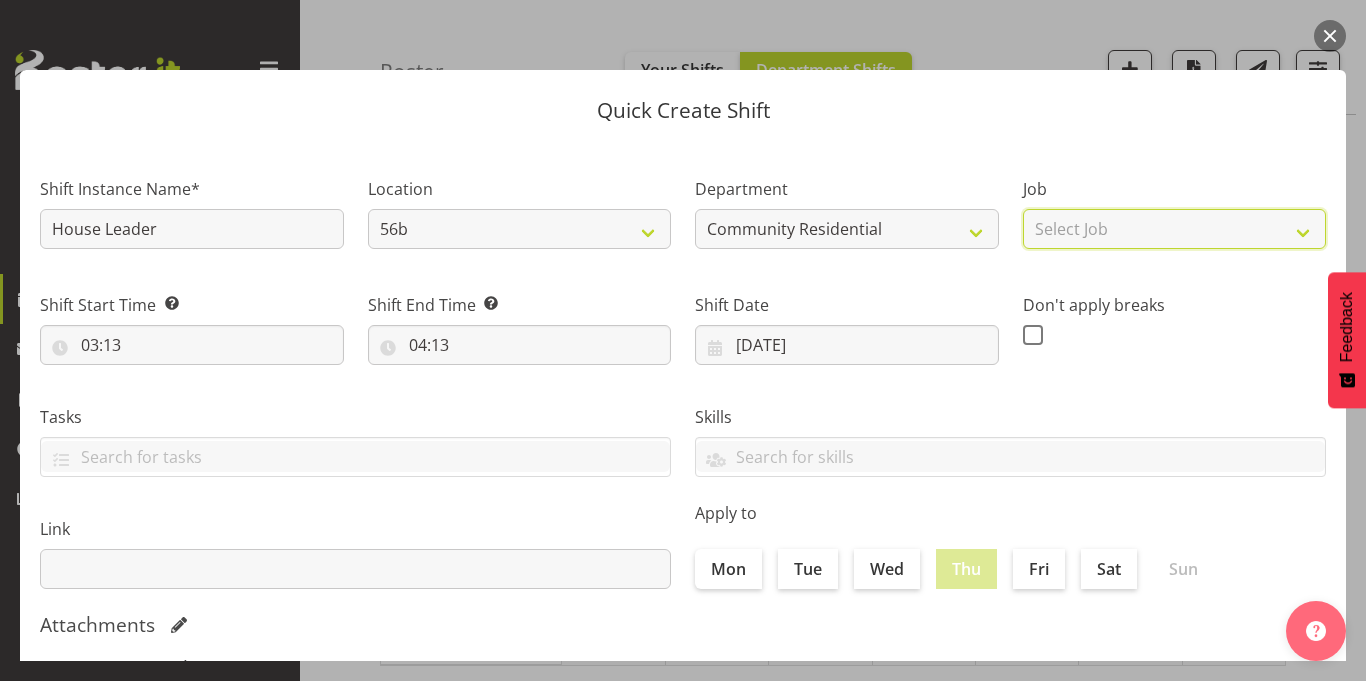 select on "1" 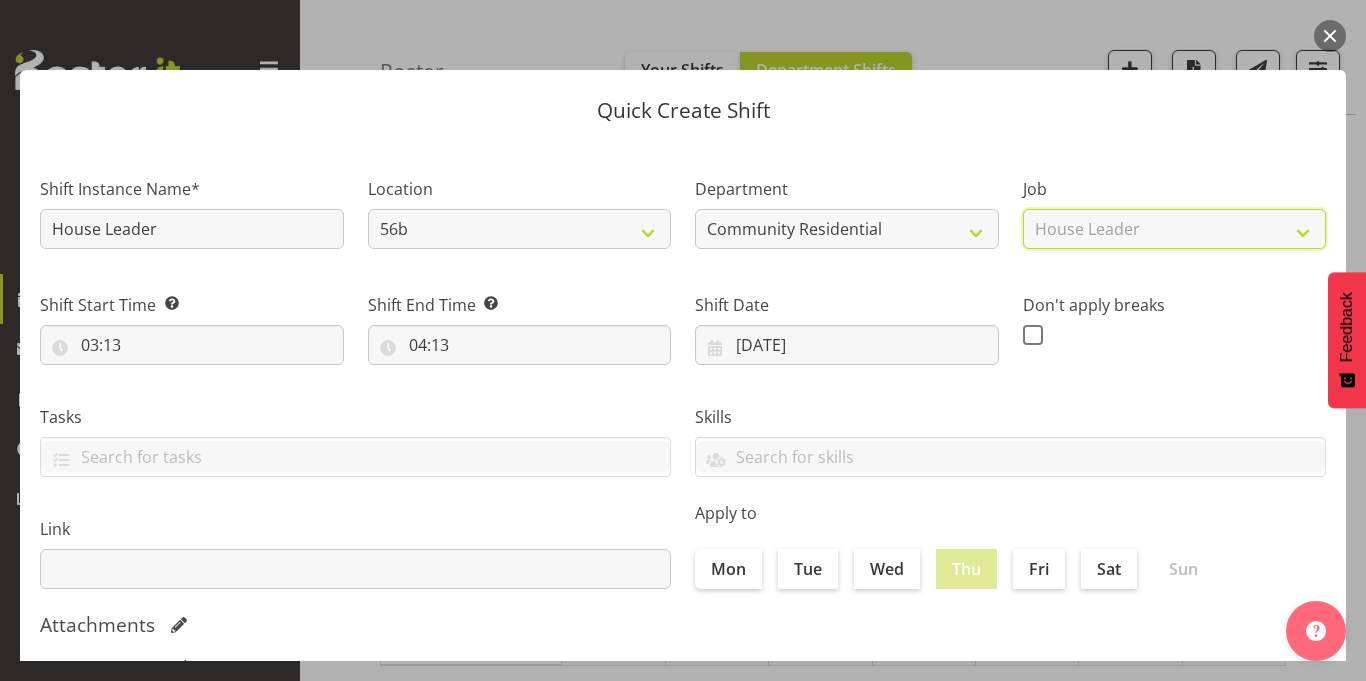 click on "Select Job  Accounts Admin Art Coordinator Community Leader Community Support Person Community Support Person-Casual House Leader Office Admin Senior Coordinator Service Manager Volunteer" at bounding box center [1175, 229] 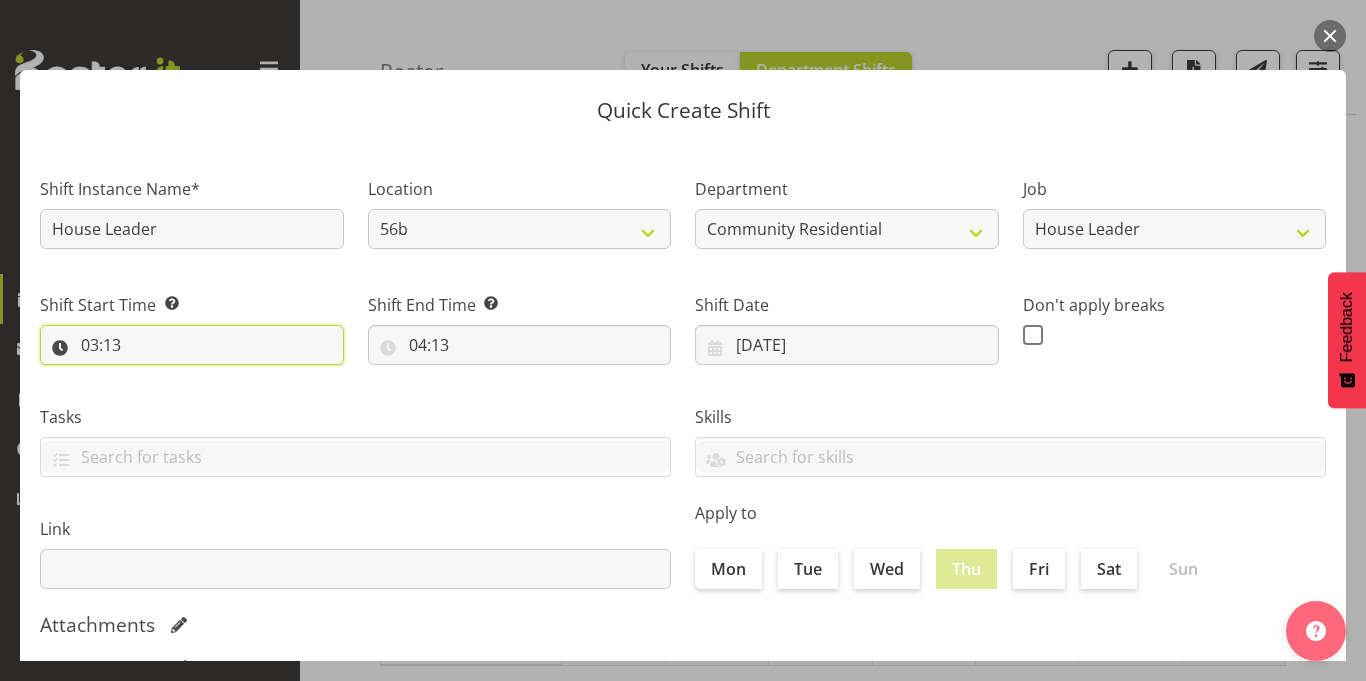 click on "03:13" at bounding box center (192, 345) 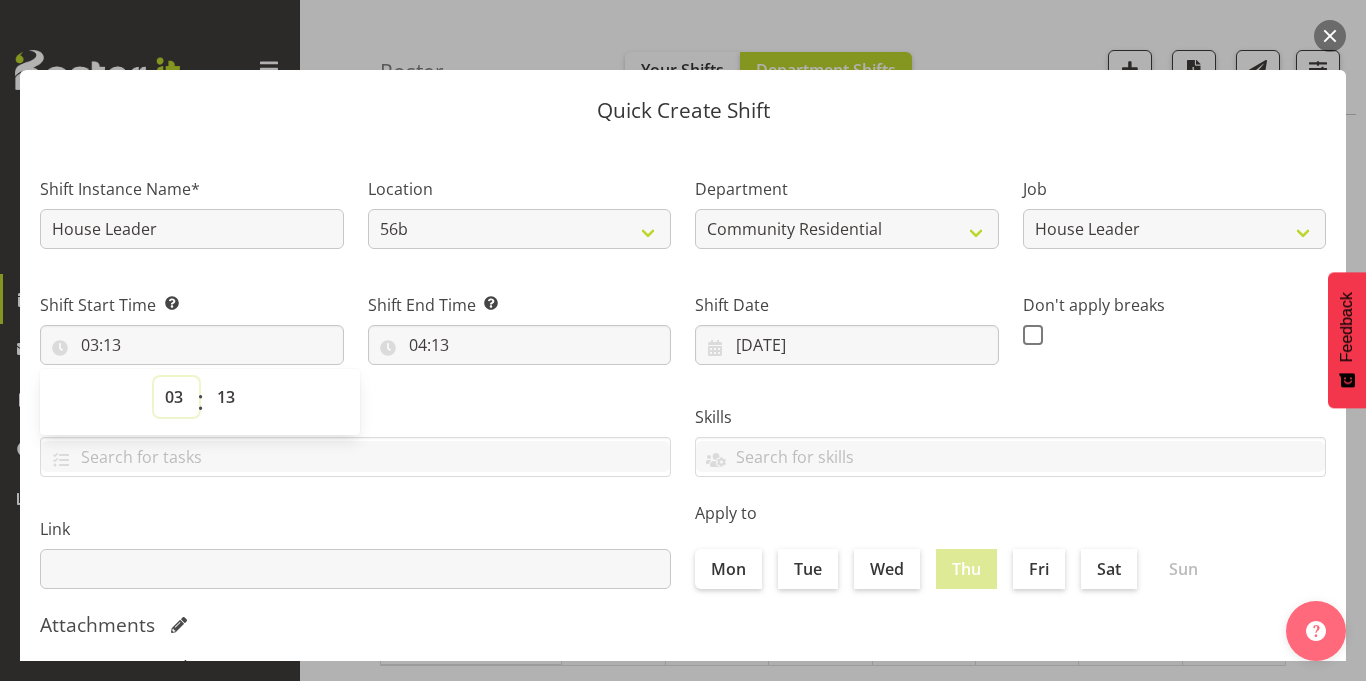 click on "00   01   02   03   04   05   06   07   08   09   10   11   12   13   14   15   16   17   18   19   20   21   22   23" at bounding box center (176, 397) 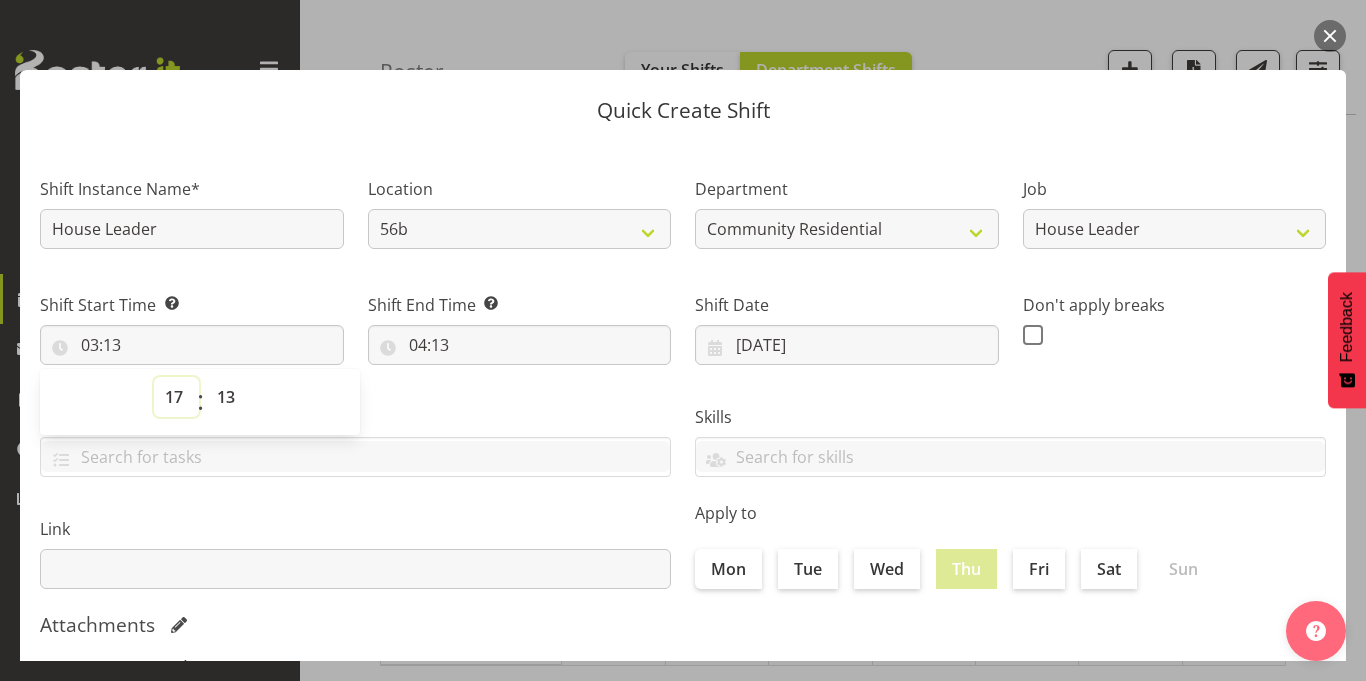 click on "00   01   02   03   04   05   06   07   08   09   10   11   12   13   14   15   16   17   18   19   20   21   22   23" at bounding box center [176, 397] 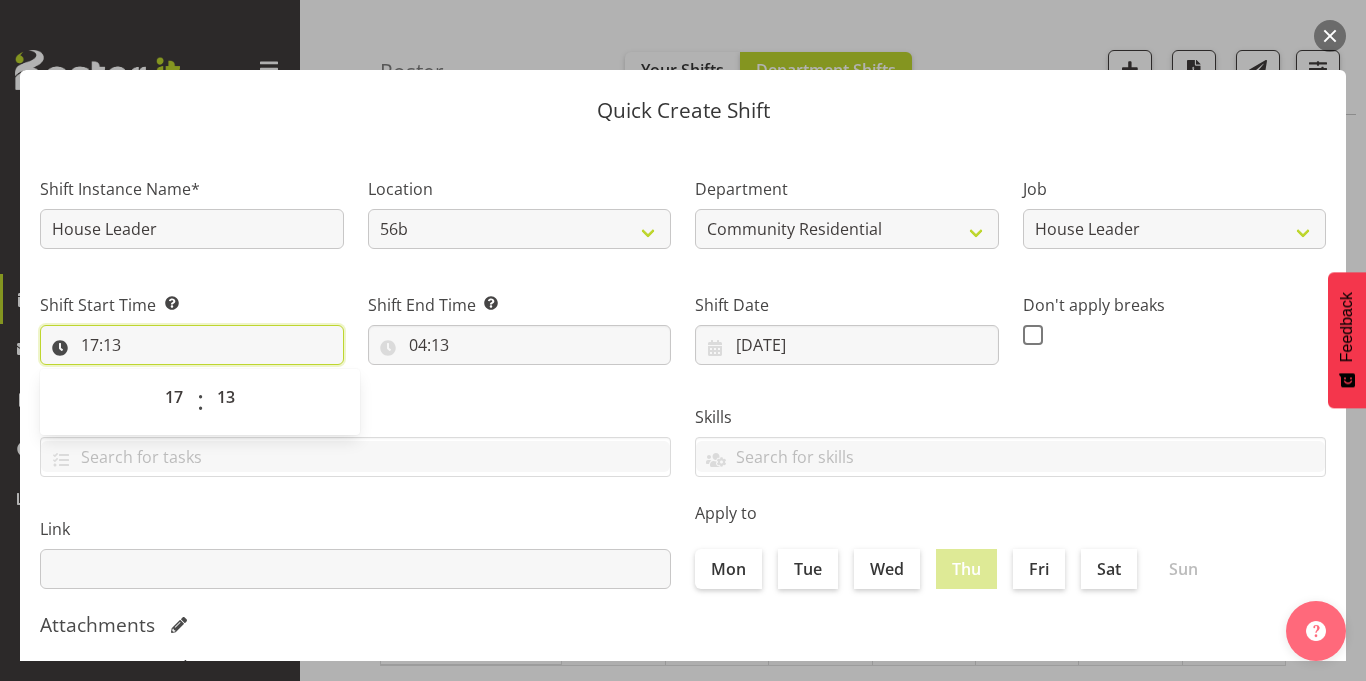 click on "17:13" at bounding box center [192, 345] 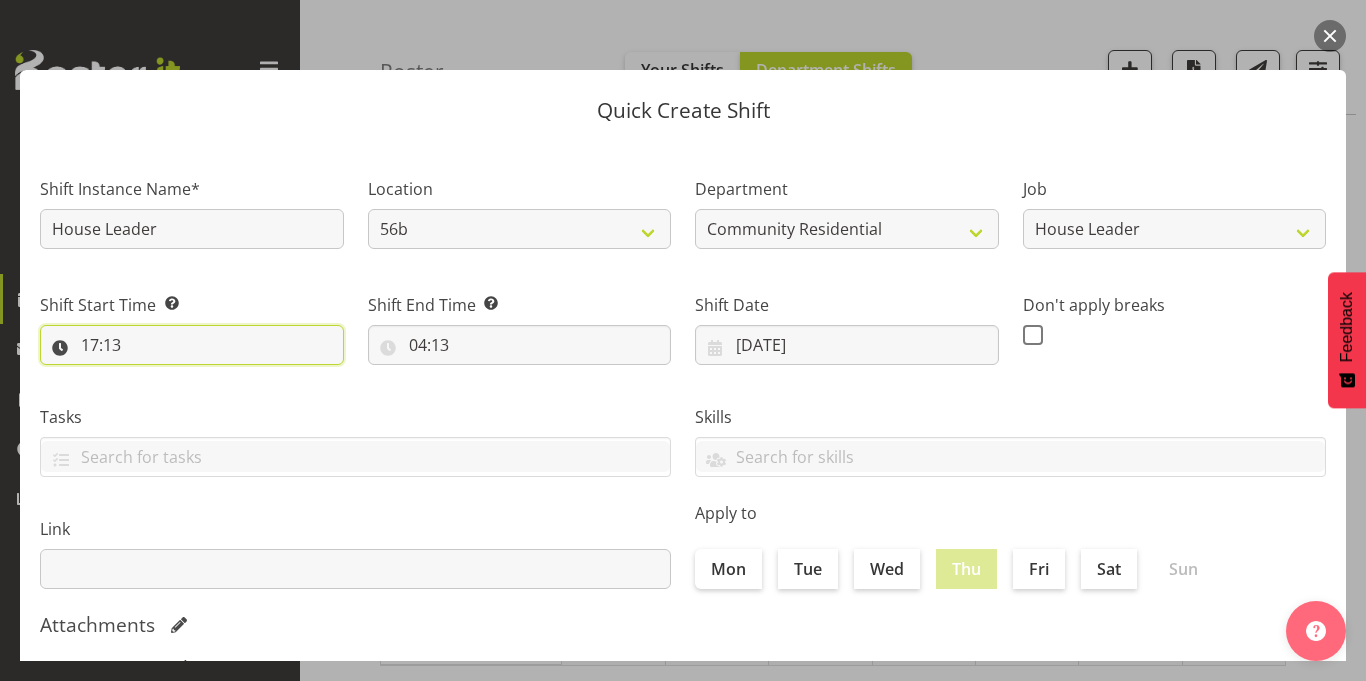 click on "17:13" at bounding box center (192, 345) 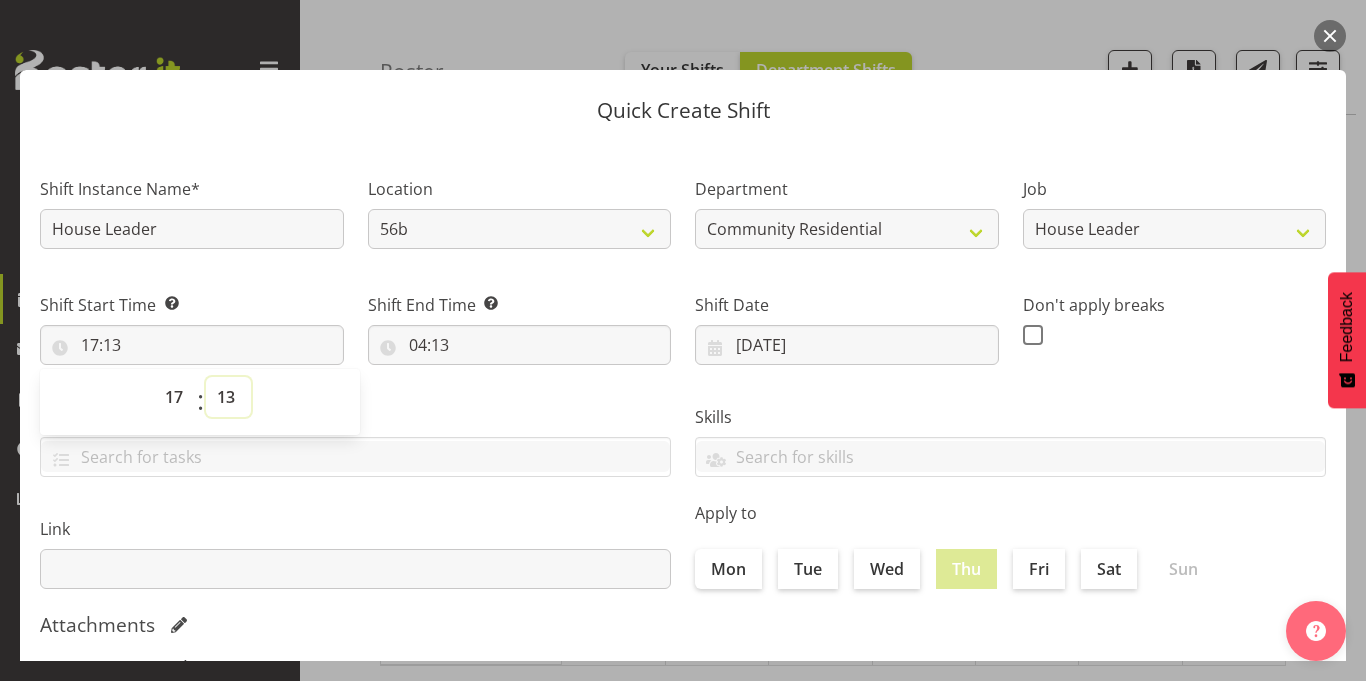 click on "00   01   02   03   04   05   06   07   08   09   10   11   12   13   14   15   16   17   18   19   20   21   22   23   24   25   26   27   28   29   30   31   32   33   34   35   36   37   38   39   40   41   42   43   44   45   46   47   48   49   50   51   52   53   54   55   56   57   58   59" at bounding box center [228, 397] 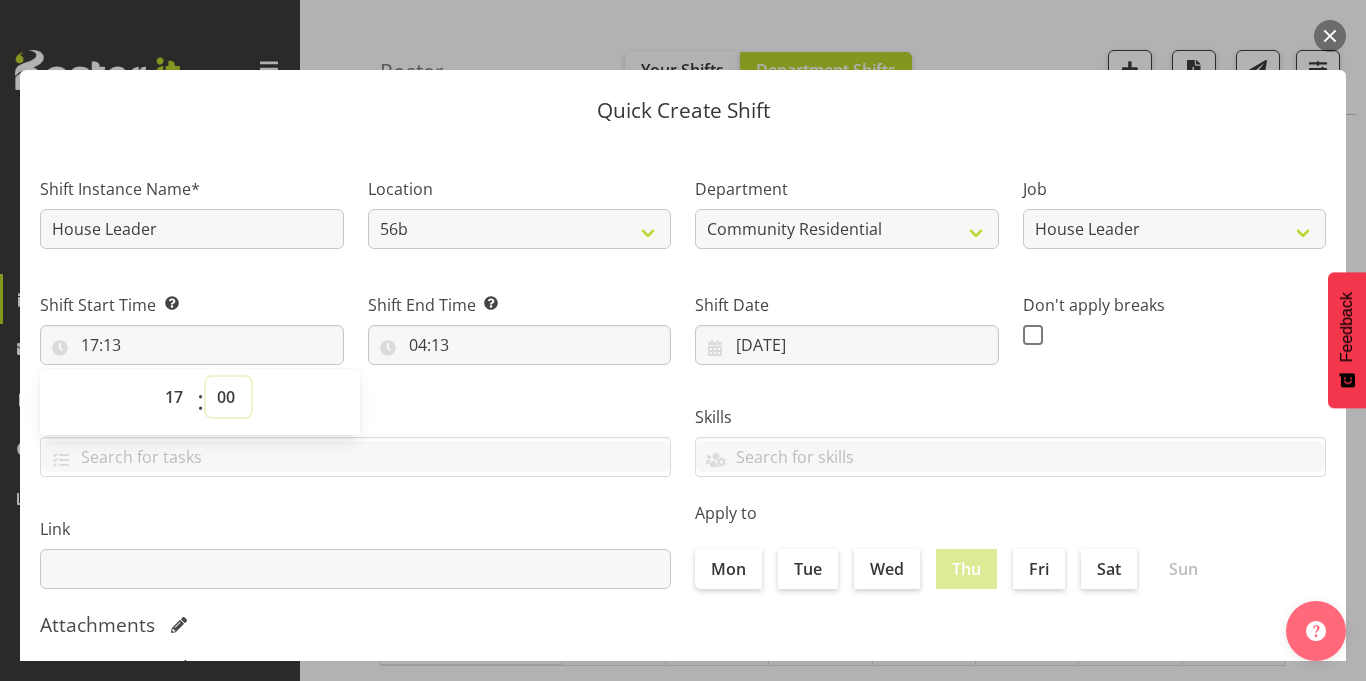 click on "00   01   02   03   04   05   06   07   08   09   10   11   12   13   14   15   16   17   18   19   20   21   22   23   24   25   26   27   28   29   30   31   32   33   34   35   36   37   38   39   40   41   42   43   44   45   46   47   48   49   50   51   52   53   54   55   56   57   58   59" at bounding box center [228, 397] 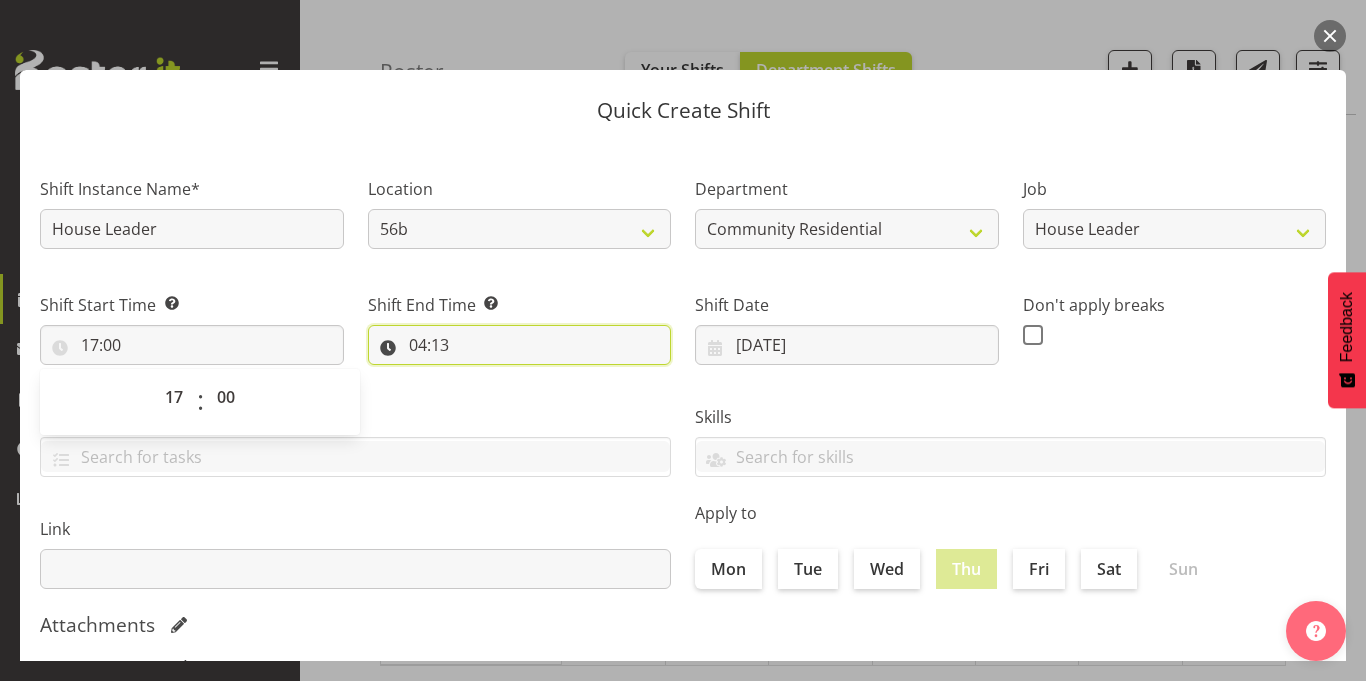 click on "04:13" at bounding box center (520, 345) 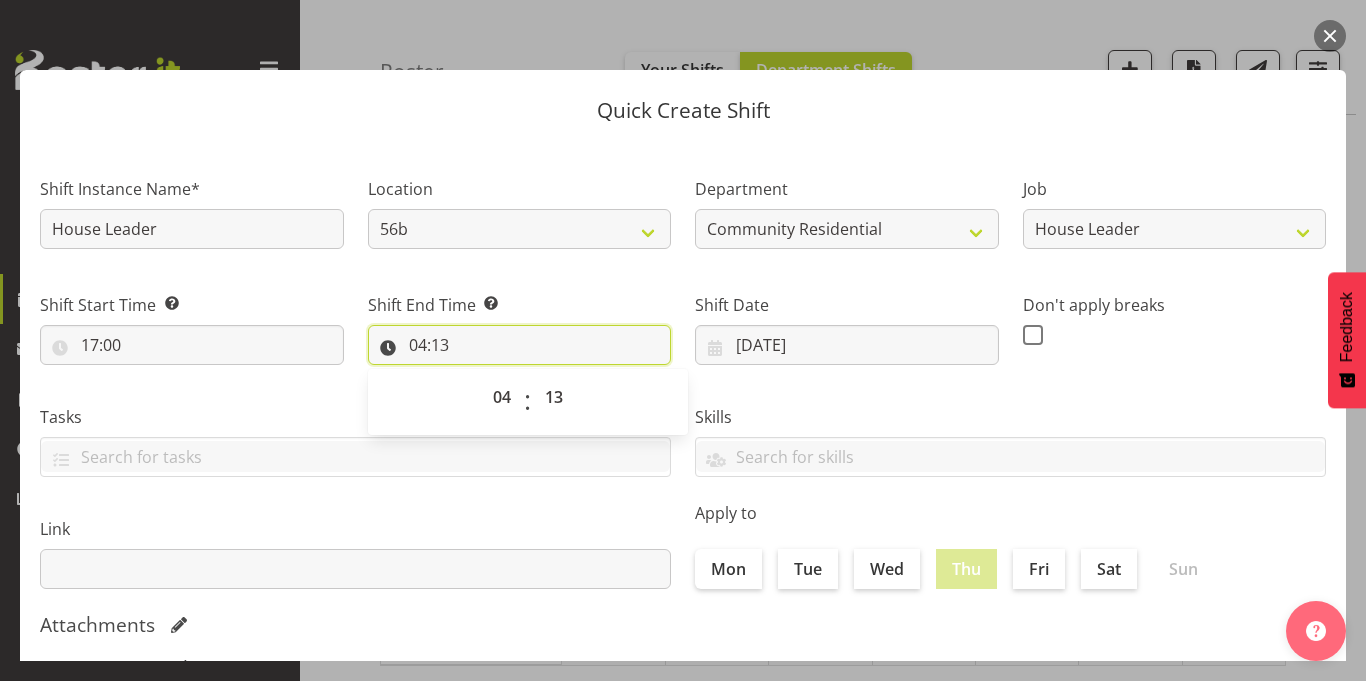 click on "04:13" at bounding box center (520, 345) 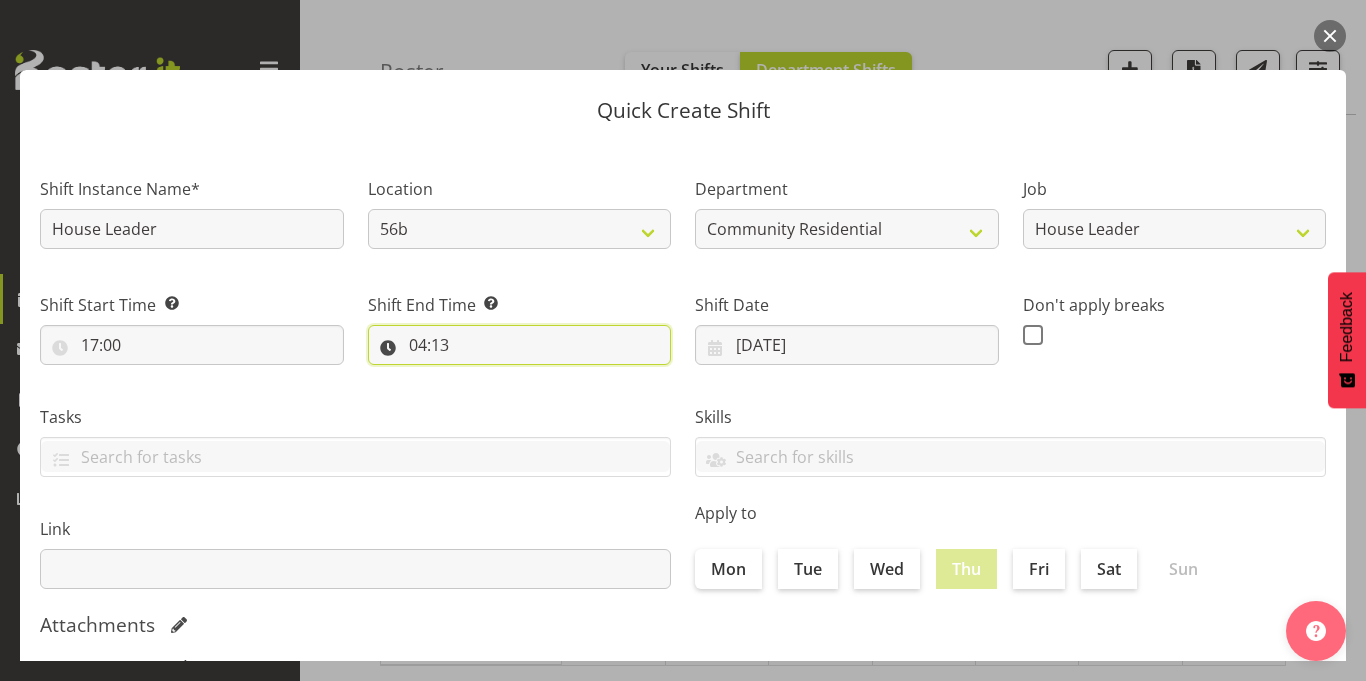 click on "04:13" at bounding box center (520, 345) 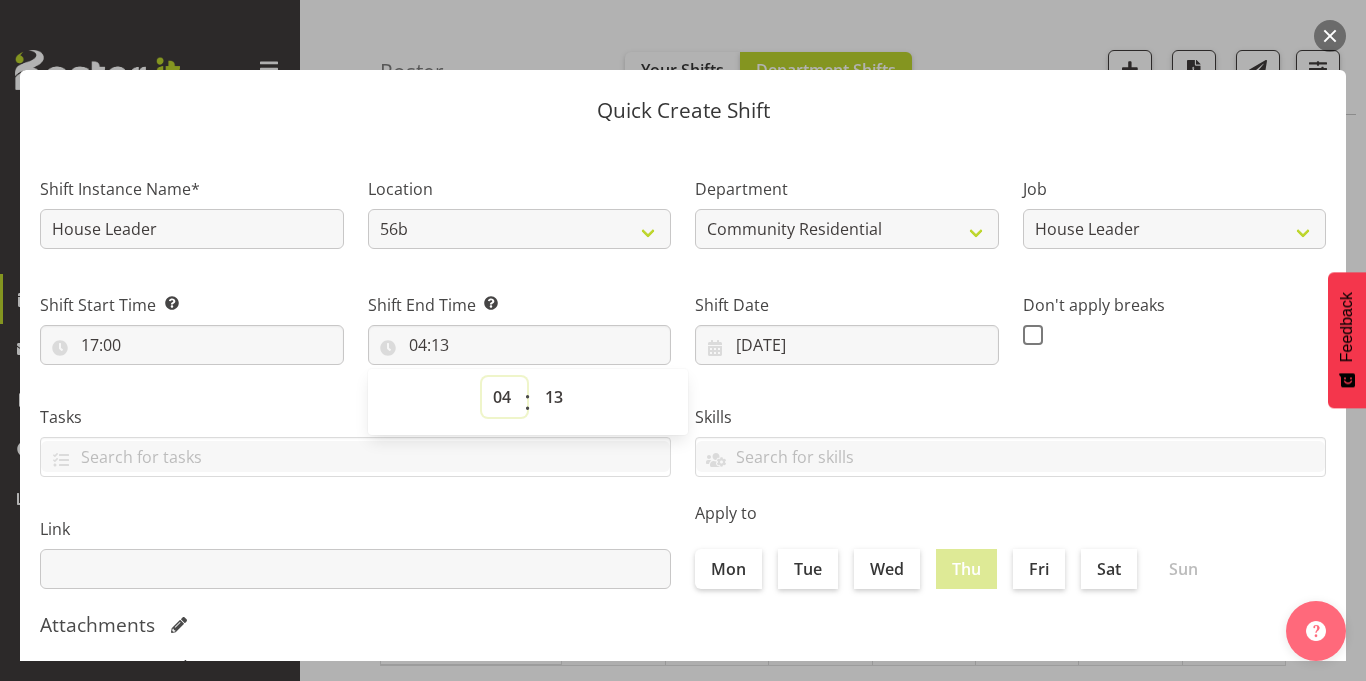 click on "00   01   02   03   04   05   06   07   08   09   10   11   12   13   14   15   16   17   18   19   20   21   22   23" at bounding box center [504, 397] 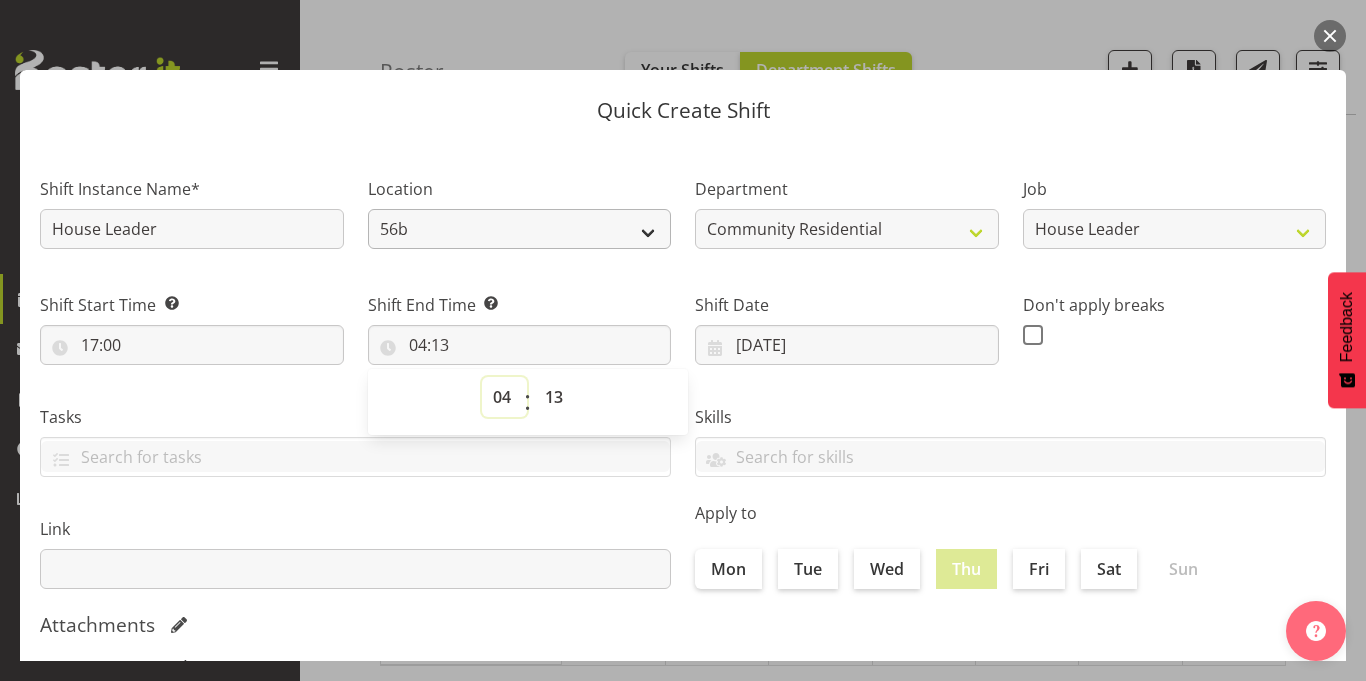 select on "22" 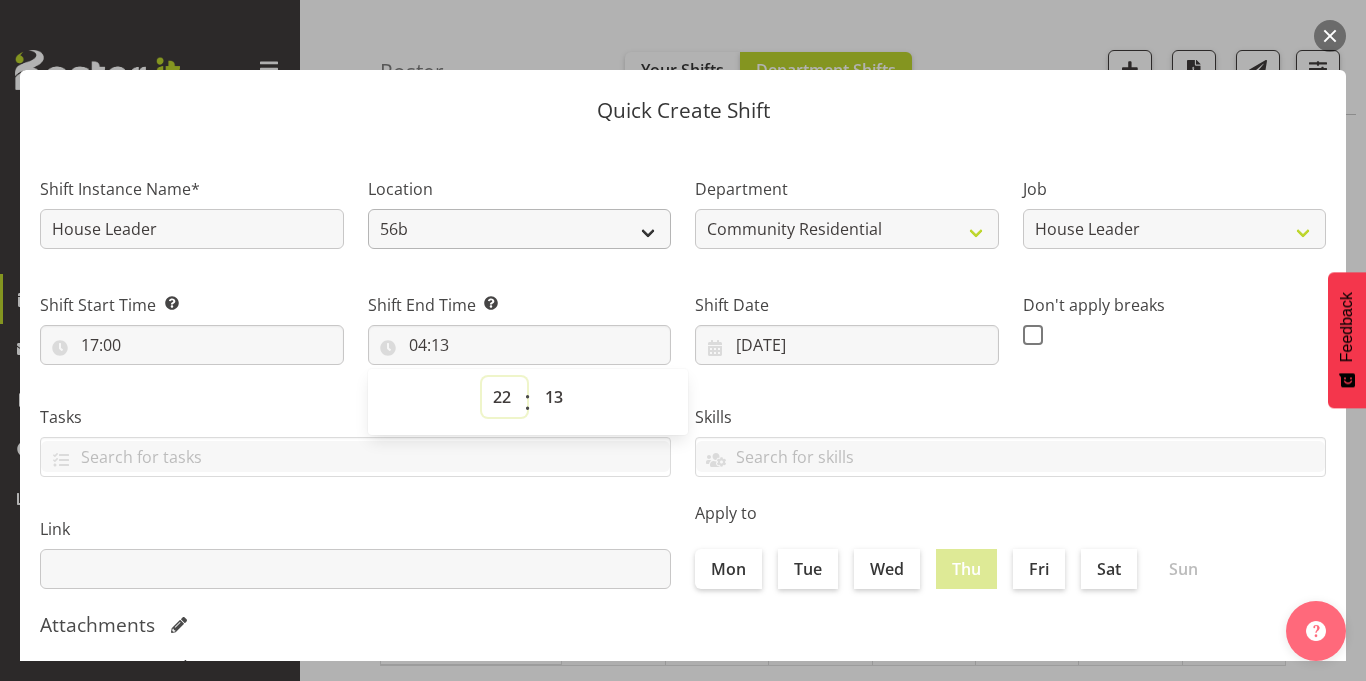 click on "00   01   02   03   04   05   06   07   08   09   10   11   12   13   14   15   16   17   18   19   20   21   22   23" at bounding box center (504, 397) 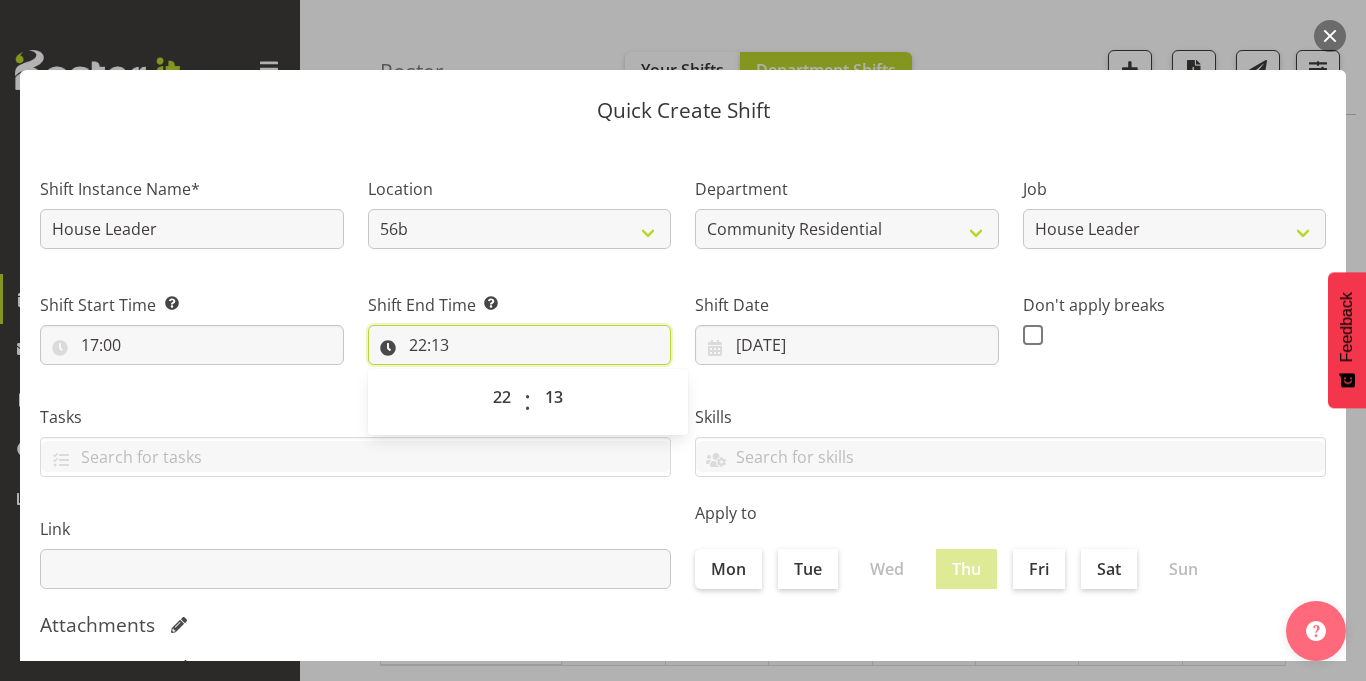 click on "22:13" at bounding box center [520, 345] 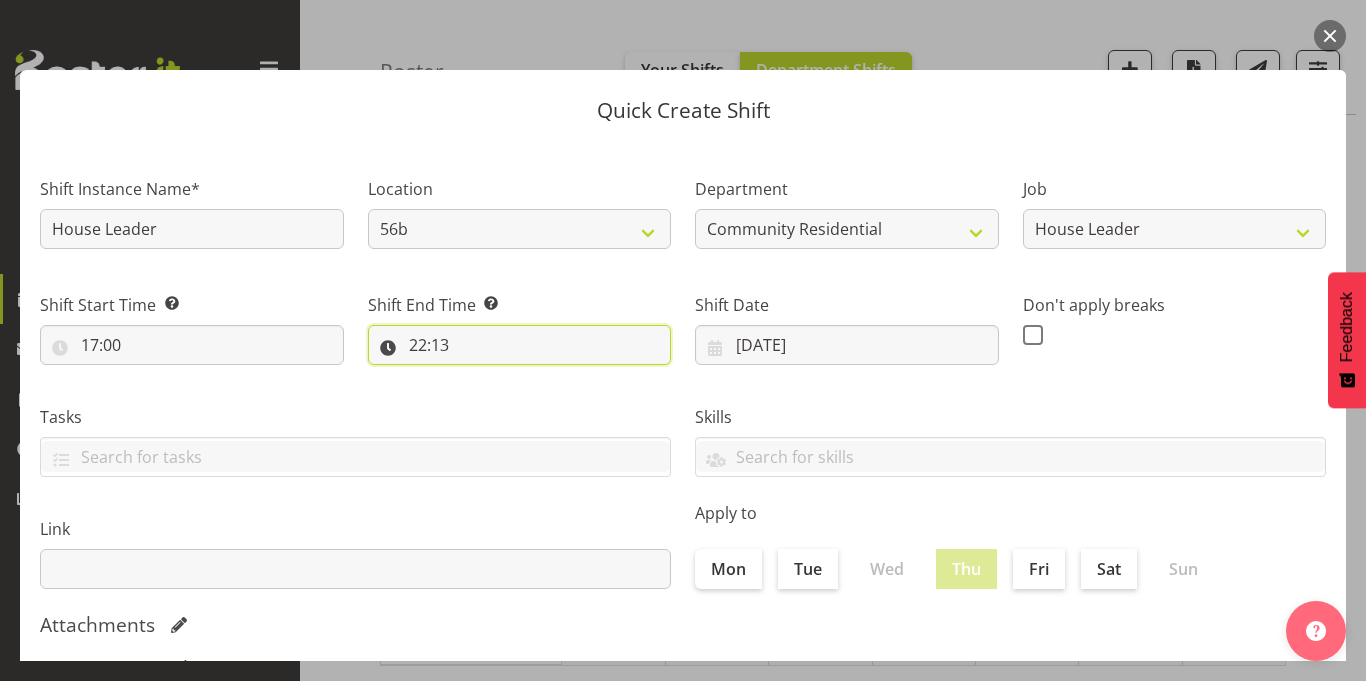 click on "22:13" at bounding box center (520, 345) 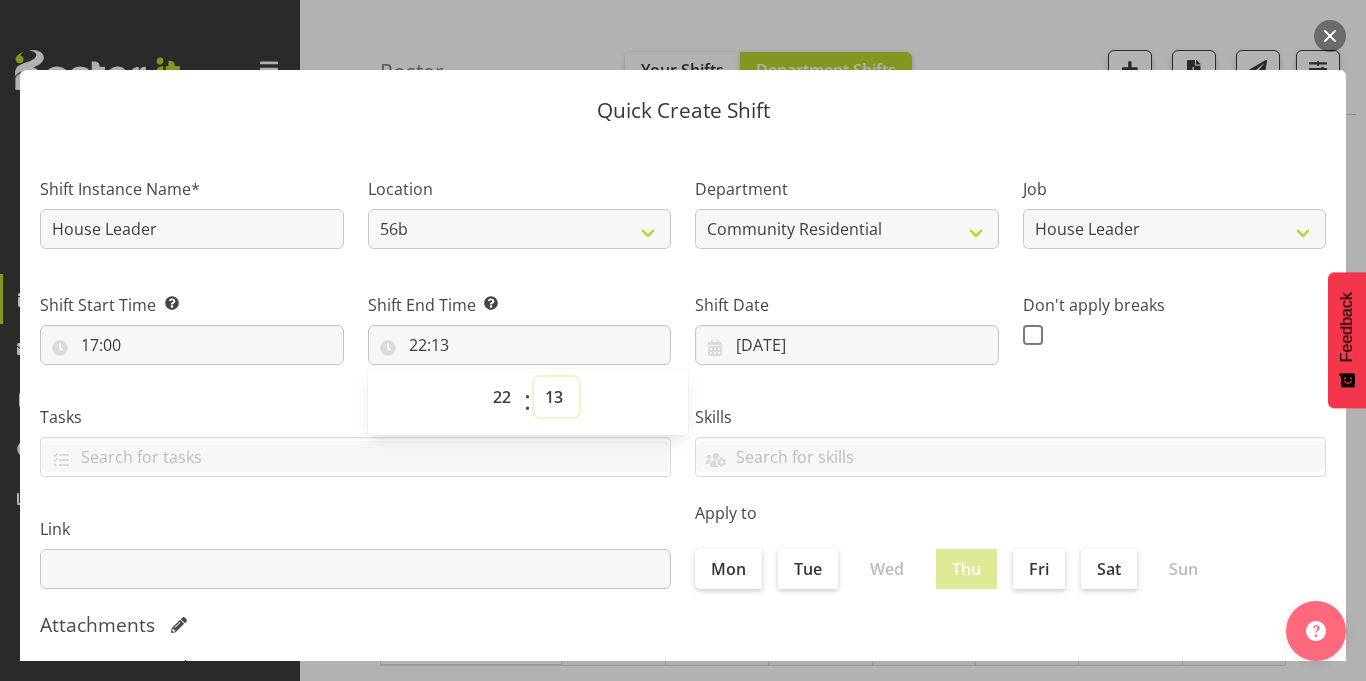 click on "00   01   02   03   04   05   06   07   08   09   10   11   12   13   14   15   16   17   18   19   20   21   22   23   24   25   26   27   28   29   30   31   32   33   34   35   36   37   38   39   40   41   42   43   44   45   46   47   48   49   50   51   52   53   54   55   56   57   58   59" at bounding box center (556, 397) 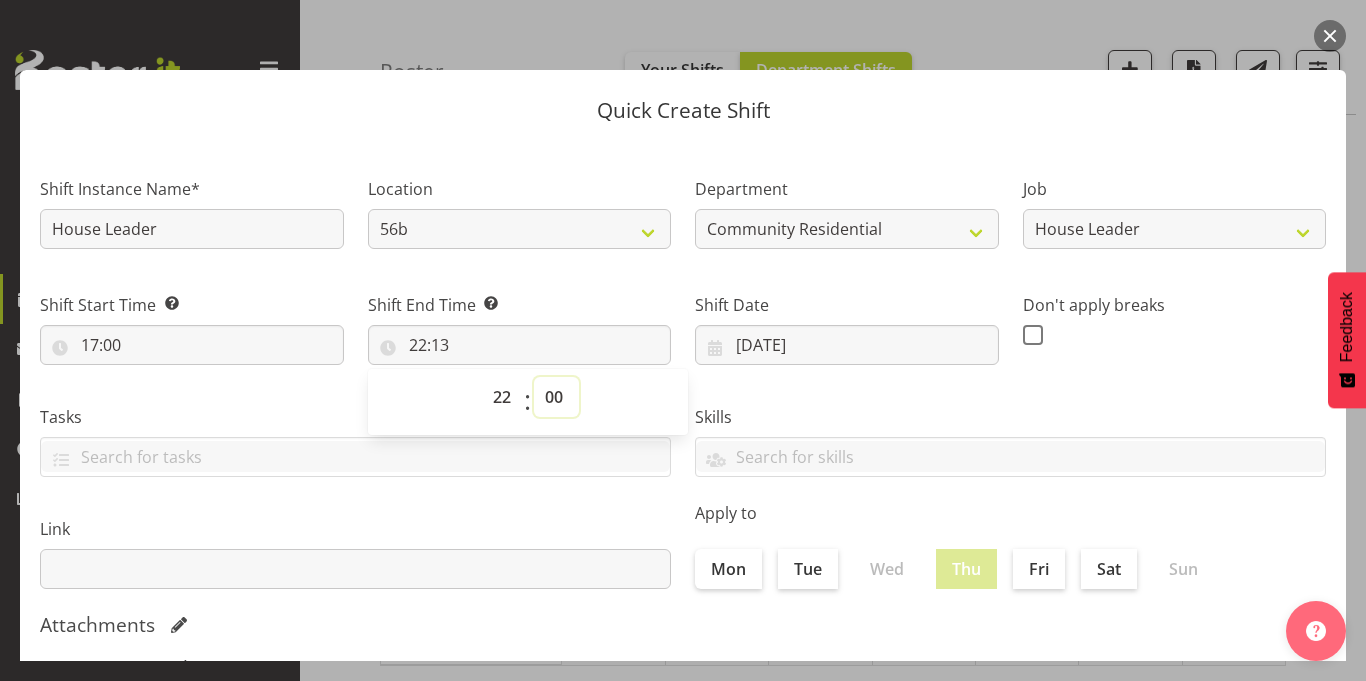 click on "00   01   02   03   04   05   06   07   08   09   10   11   12   13   14   15   16   17   18   19   20   21   22   23   24   25   26   27   28   29   30   31   32   33   34   35   36   37   38   39   40   41   42   43   44   45   46   47   48   49   50   51   52   53   54   55   56   57   58   59" at bounding box center [556, 397] 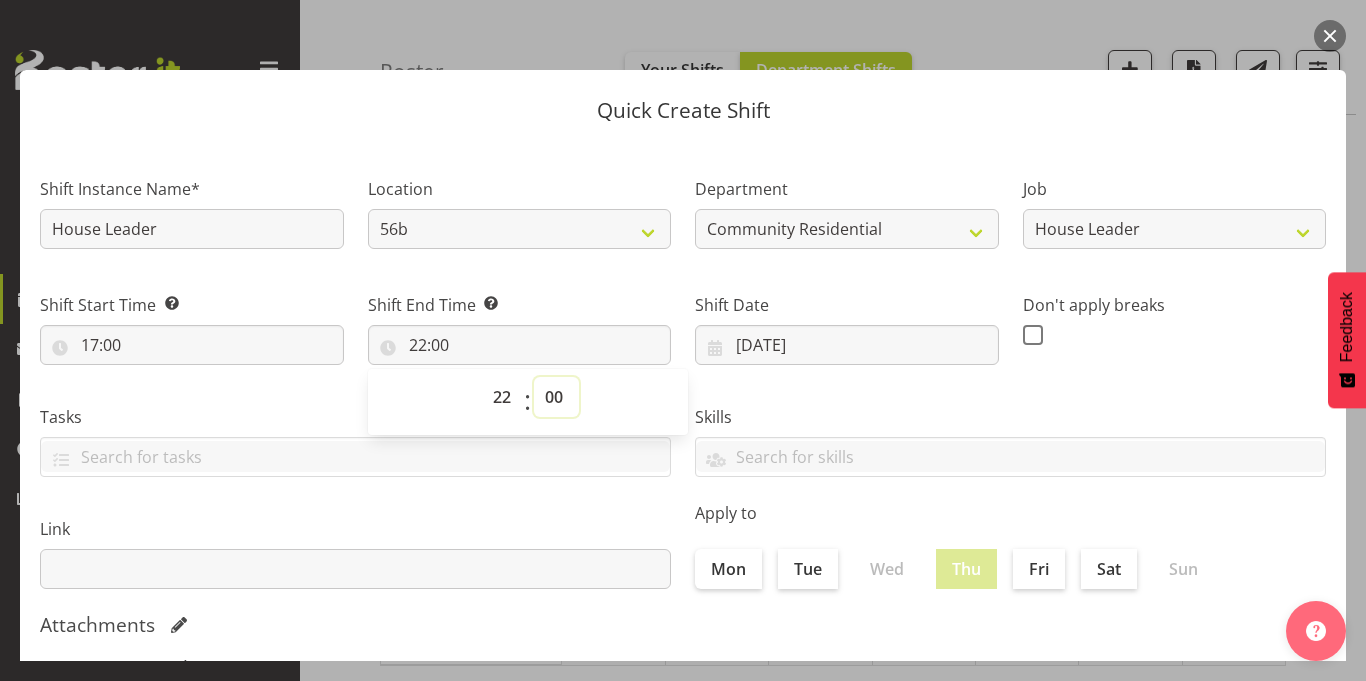 select on "1" 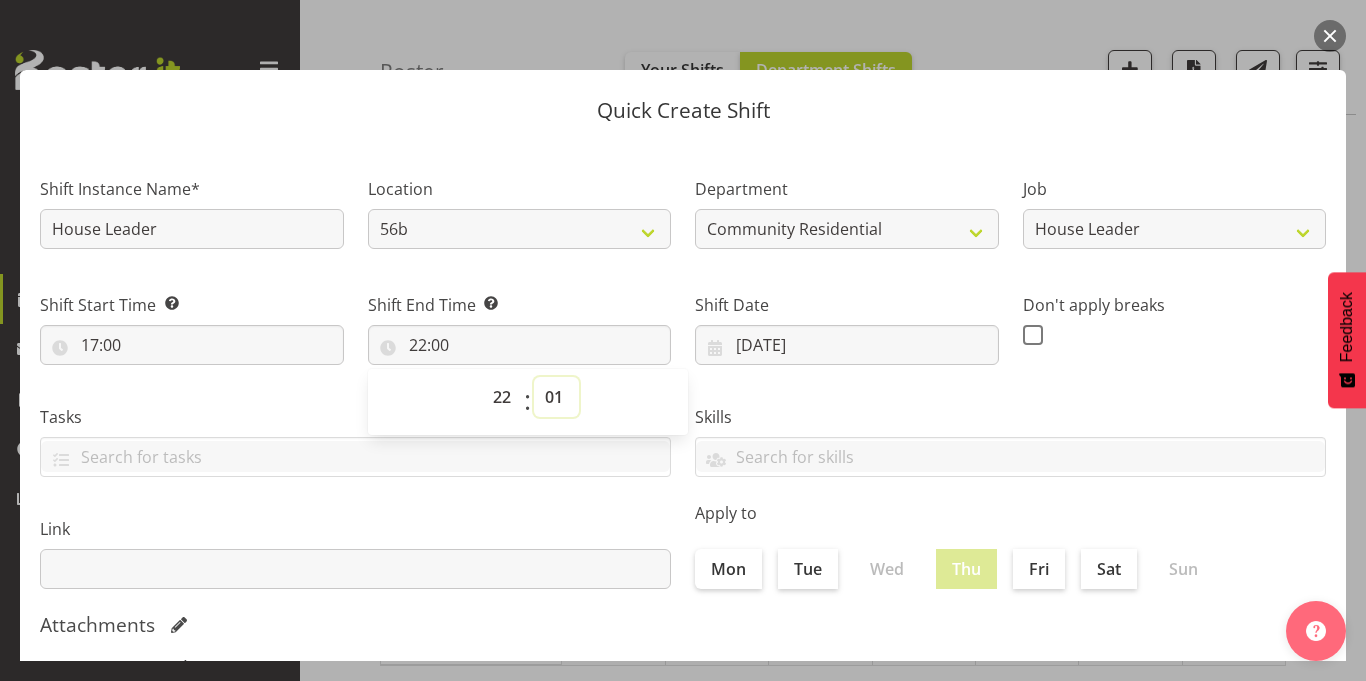 type on "22:01" 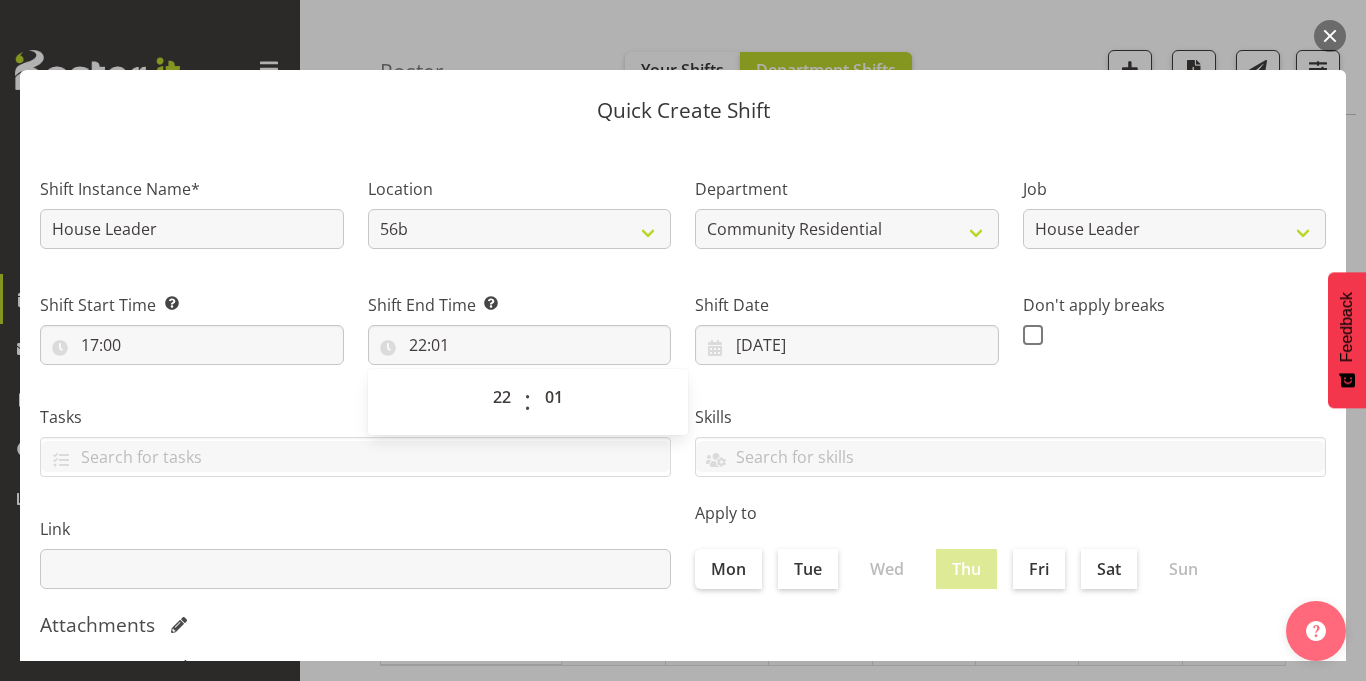 click on "Attachments" at bounding box center [683, 625] 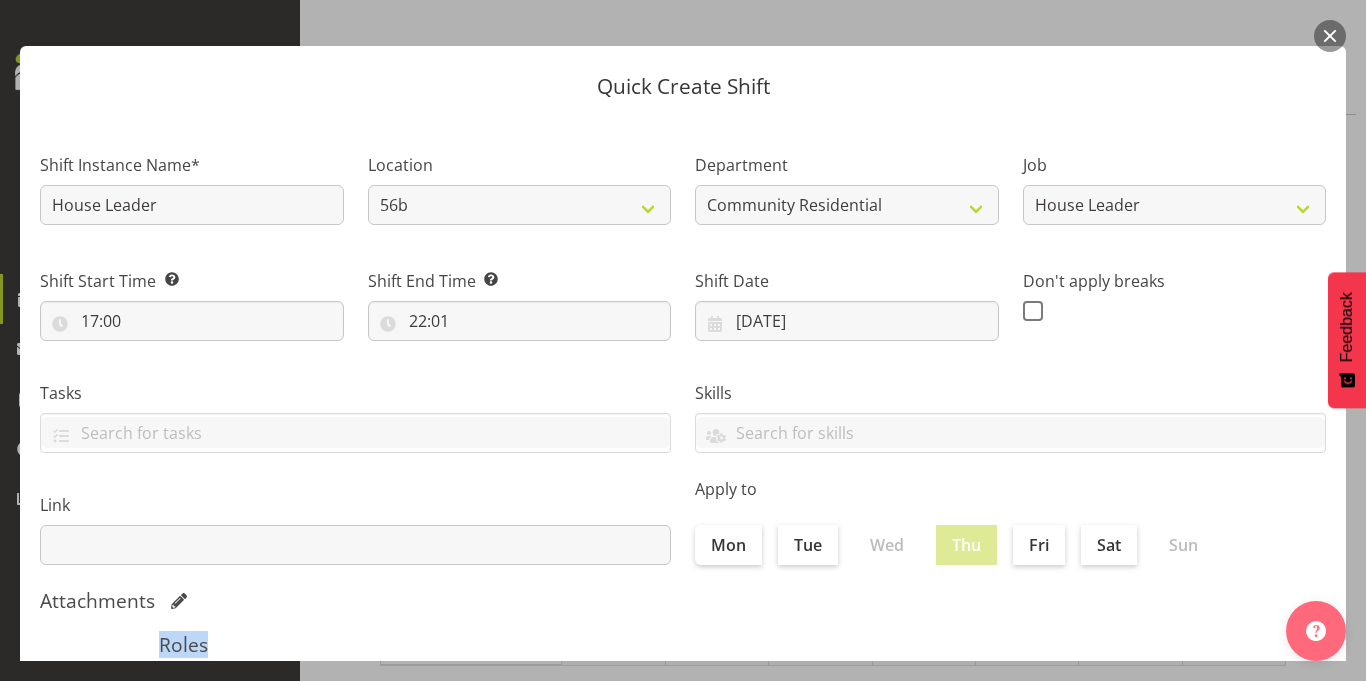 scroll, scrollTop: 29, scrollLeft: 0, axis: vertical 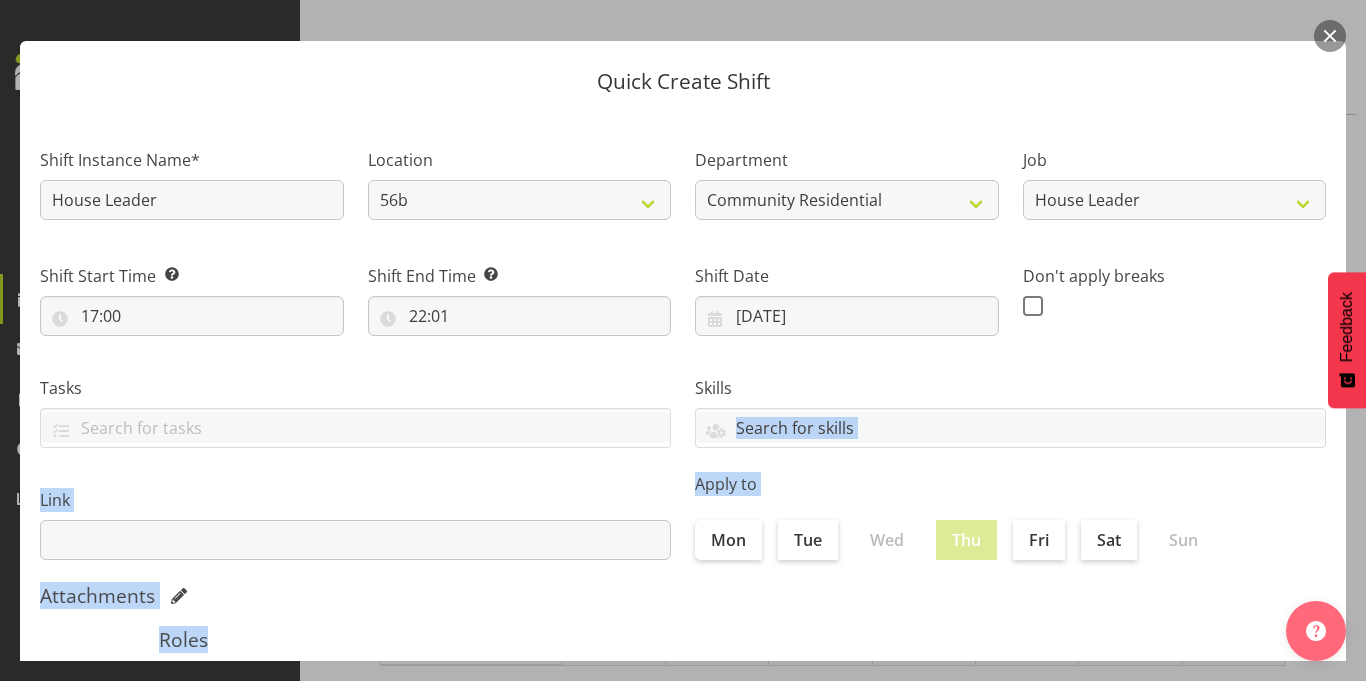 drag, startPoint x: 1245, startPoint y: 635, endPoint x: 1185, endPoint y: 456, distance: 188.78824 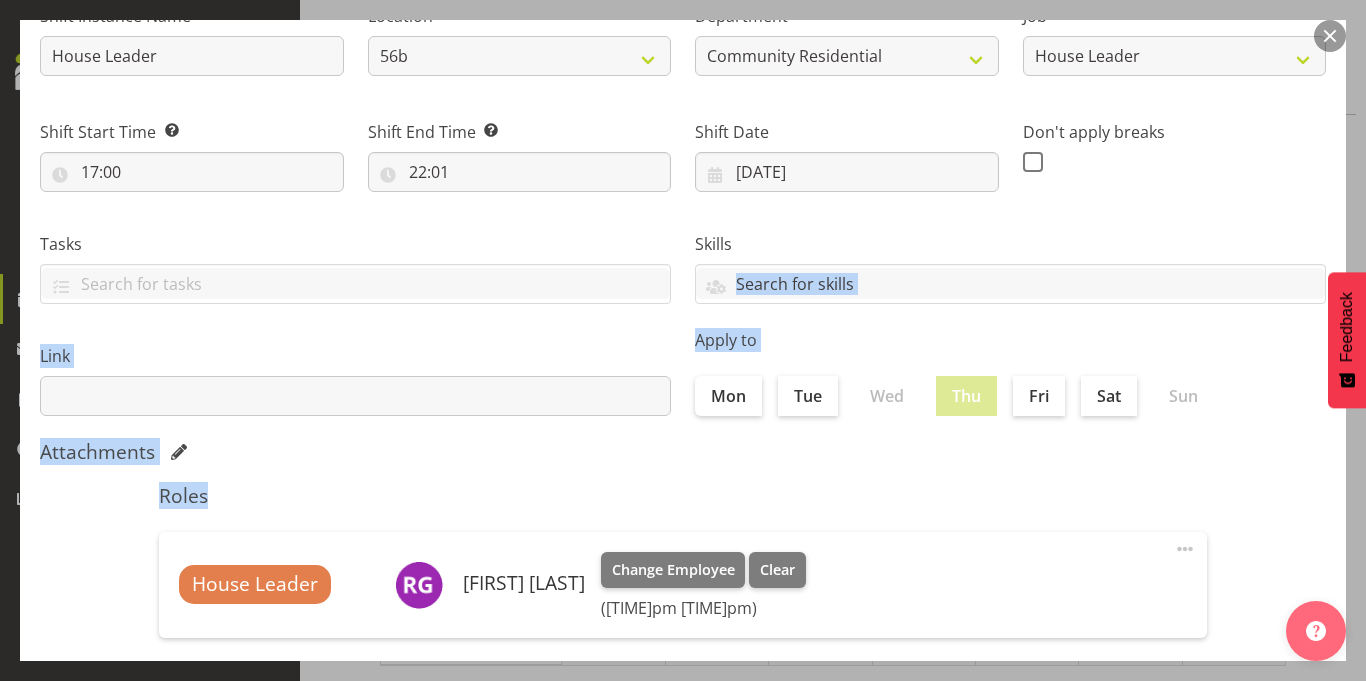 scroll, scrollTop: 154, scrollLeft: 0, axis: vertical 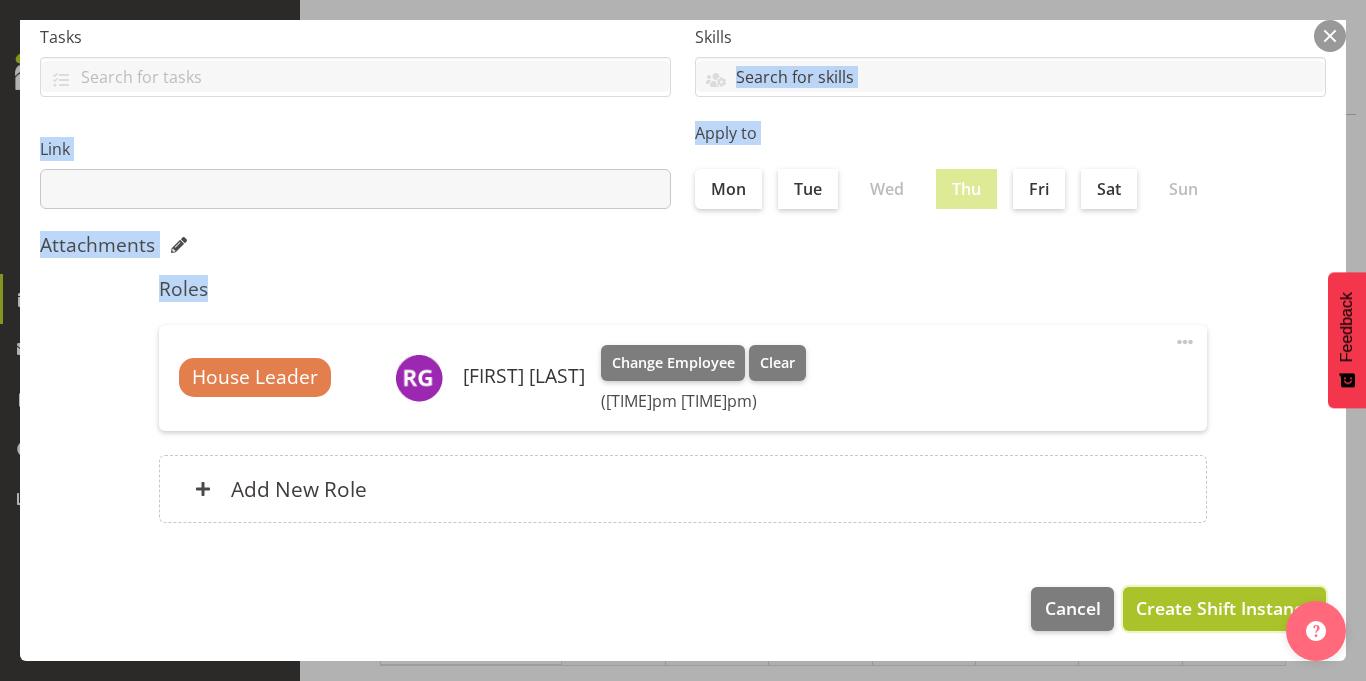 click on "Create Shift Instance" at bounding box center (1224, 608) 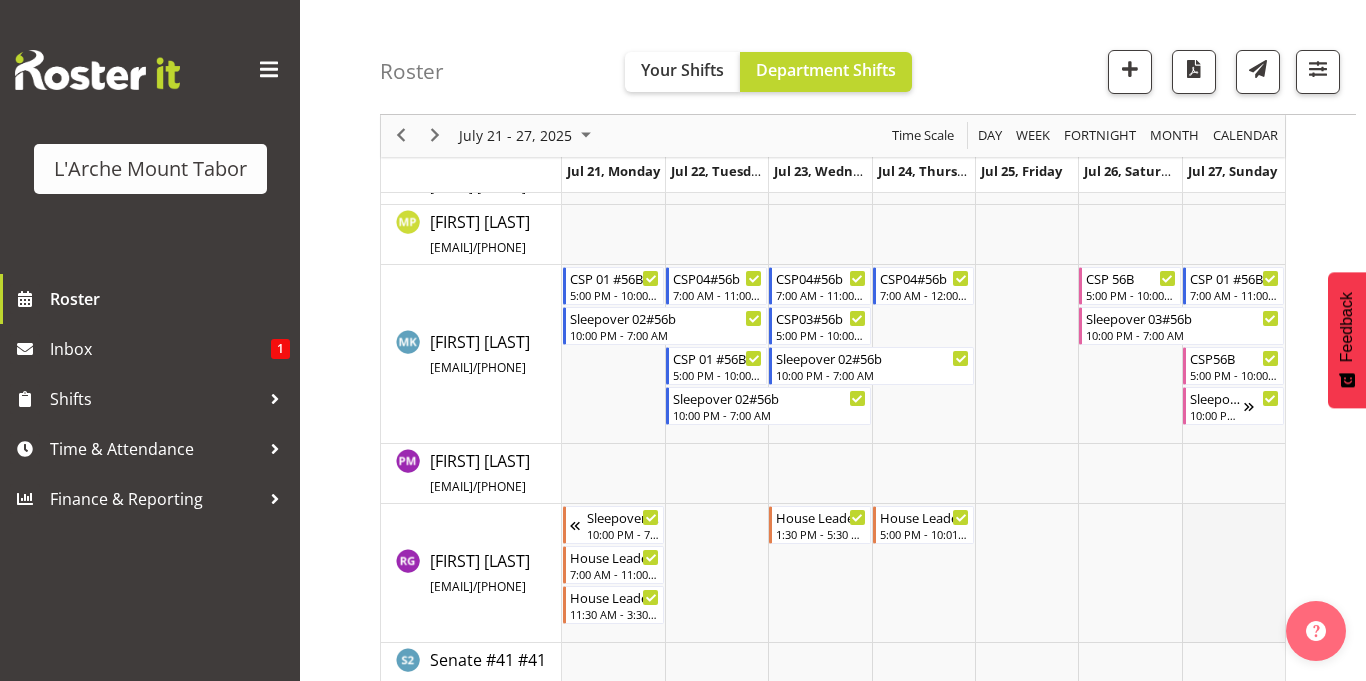 scroll, scrollTop: 813, scrollLeft: 0, axis: vertical 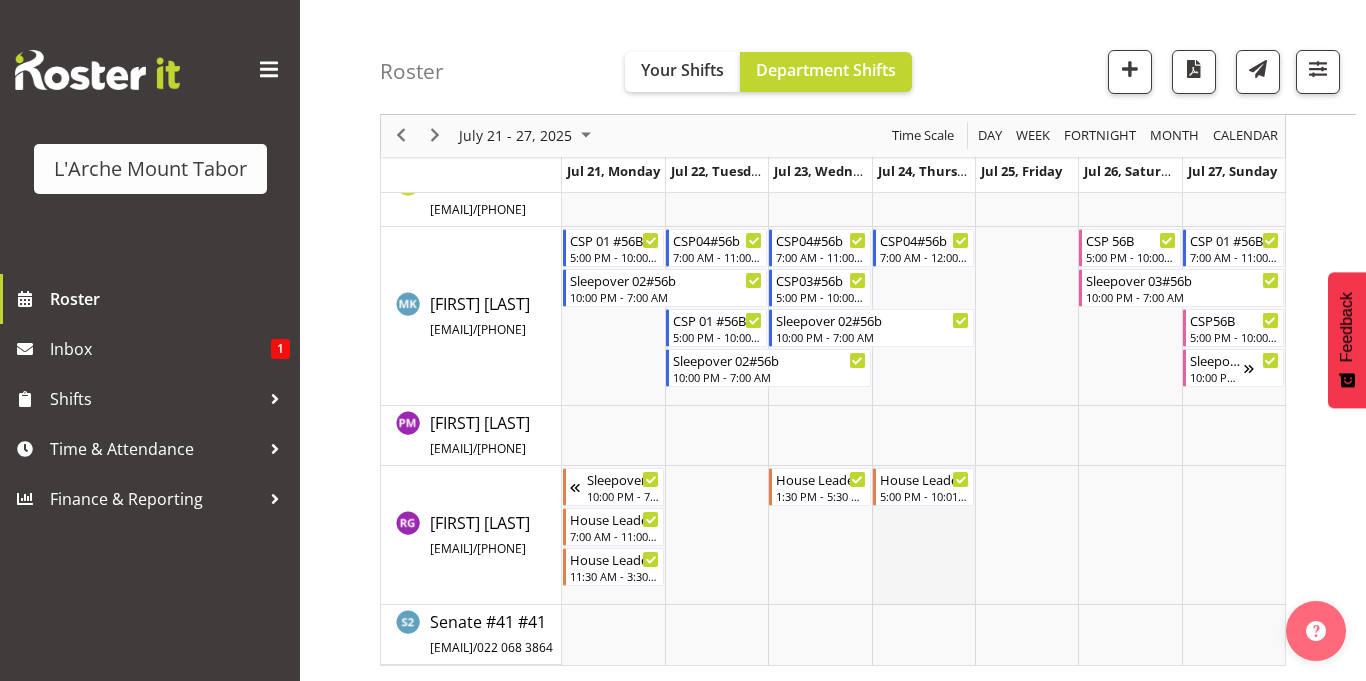 click at bounding box center [923, 535] 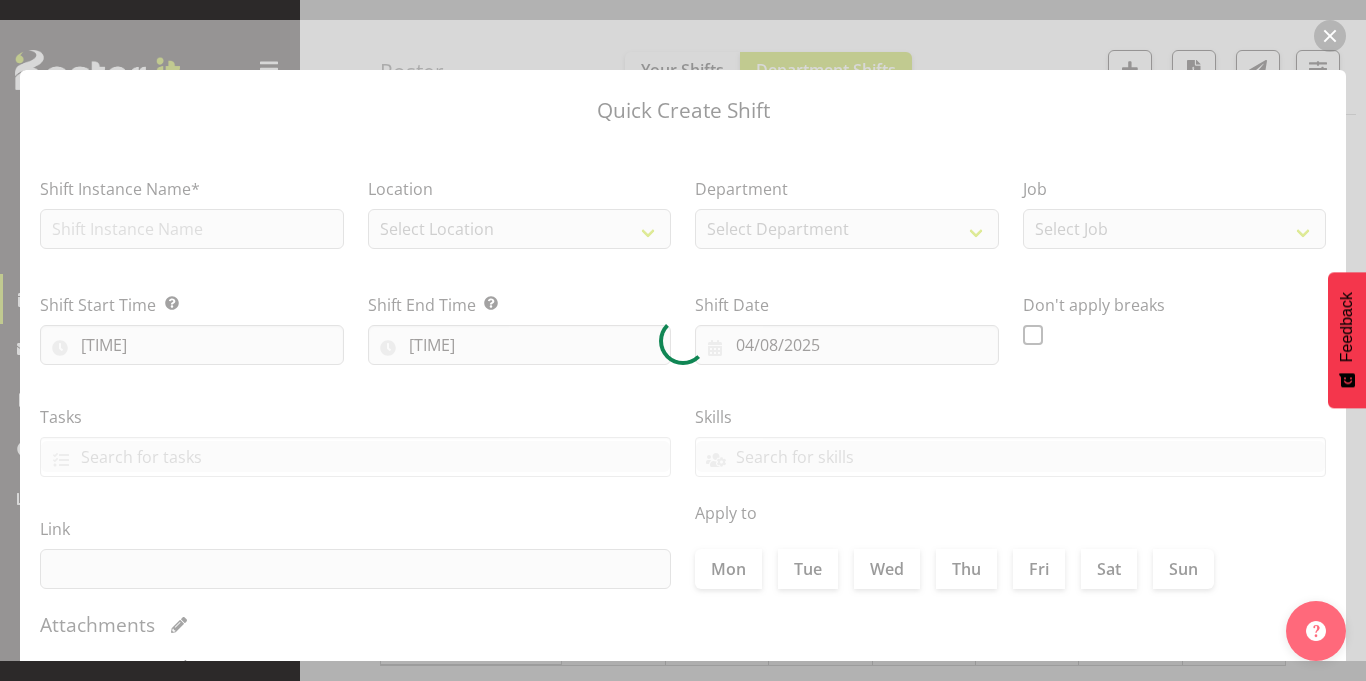 type on "[DATE]" 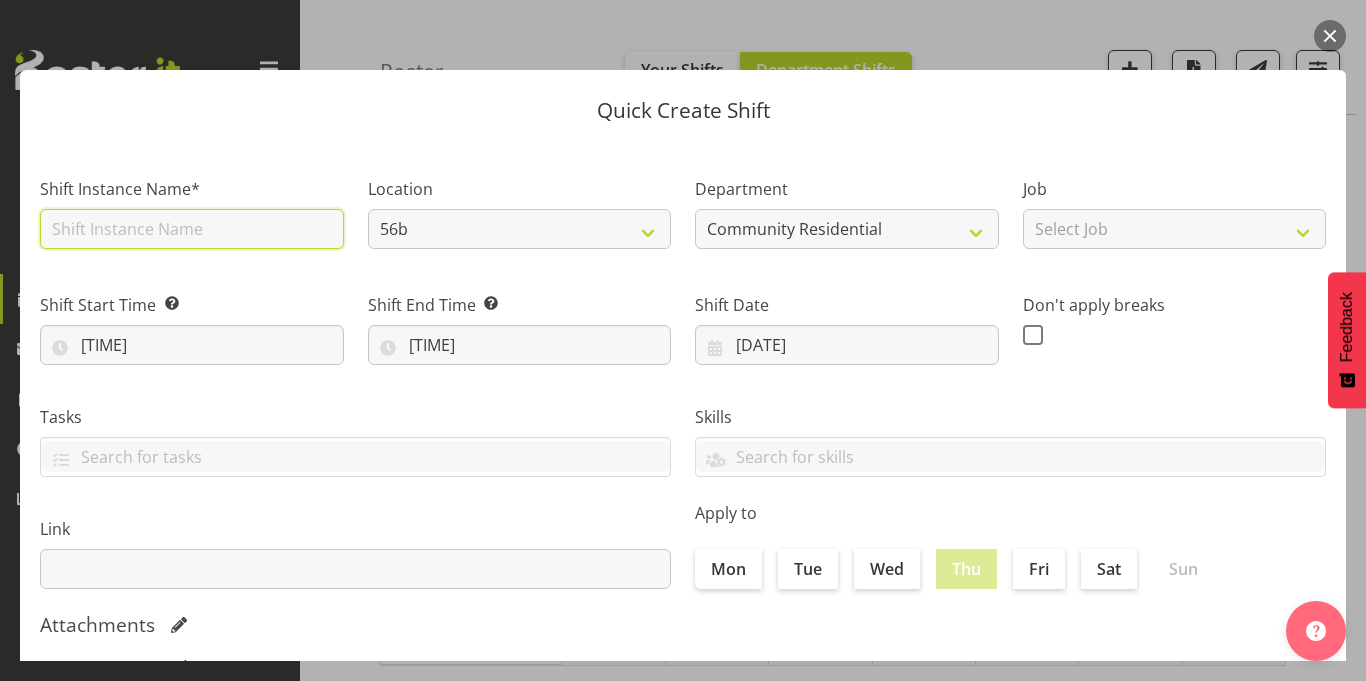 click at bounding box center [192, 229] 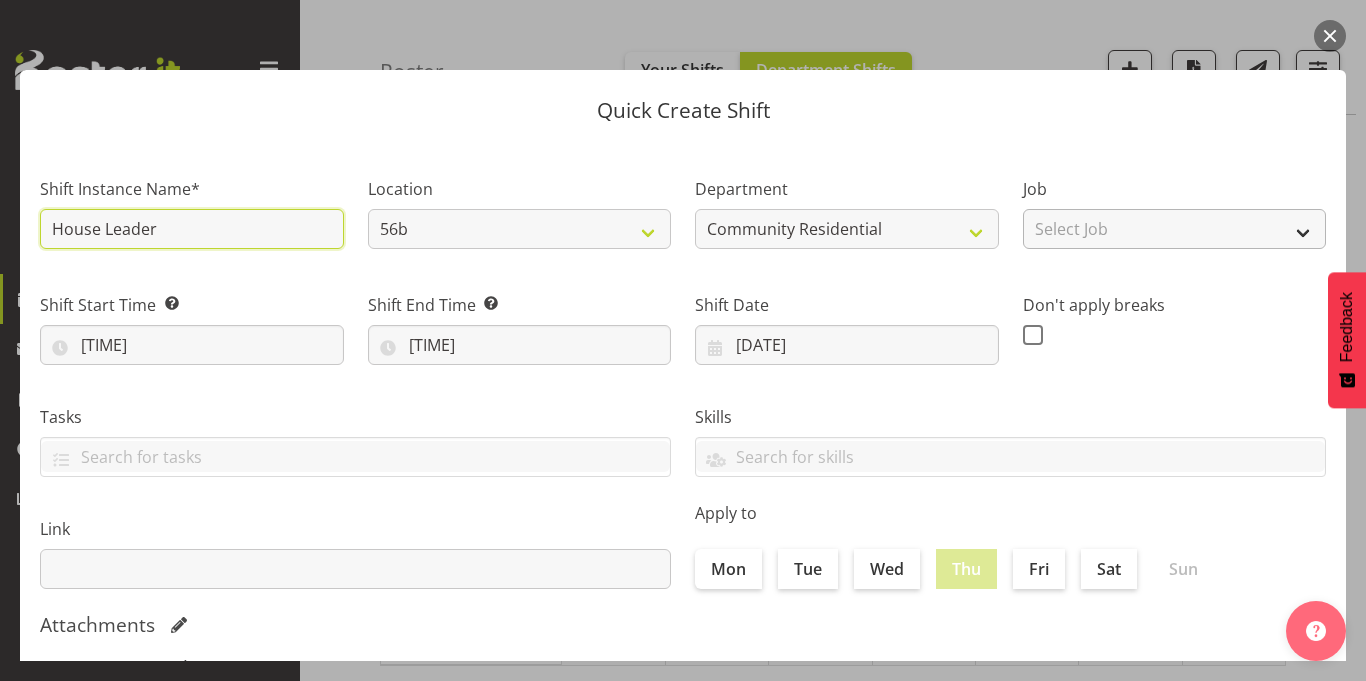 type on "House Leader" 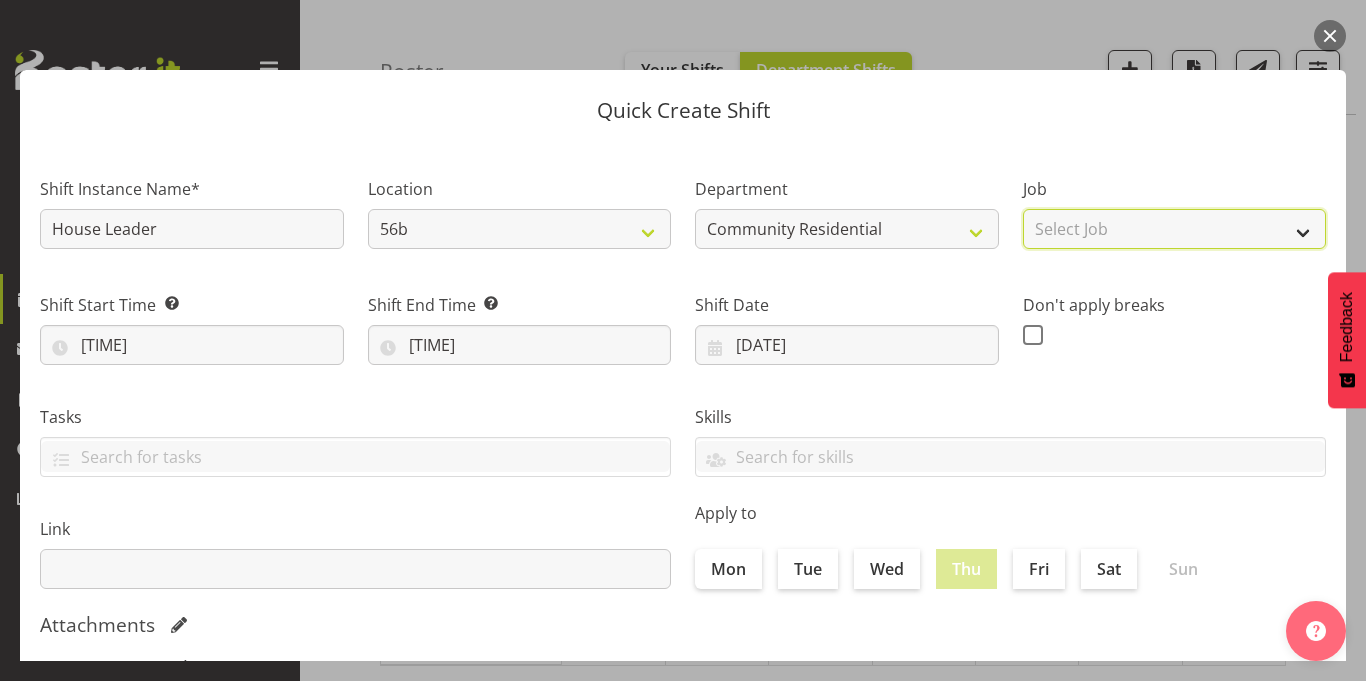 click on "Select Job  Accounts Admin Art Coordinator Community Leader Community Support Person Community Support Person-Casual House Leader Office Admin Senior Coordinator Service Manager Volunteer" at bounding box center (1175, 229) 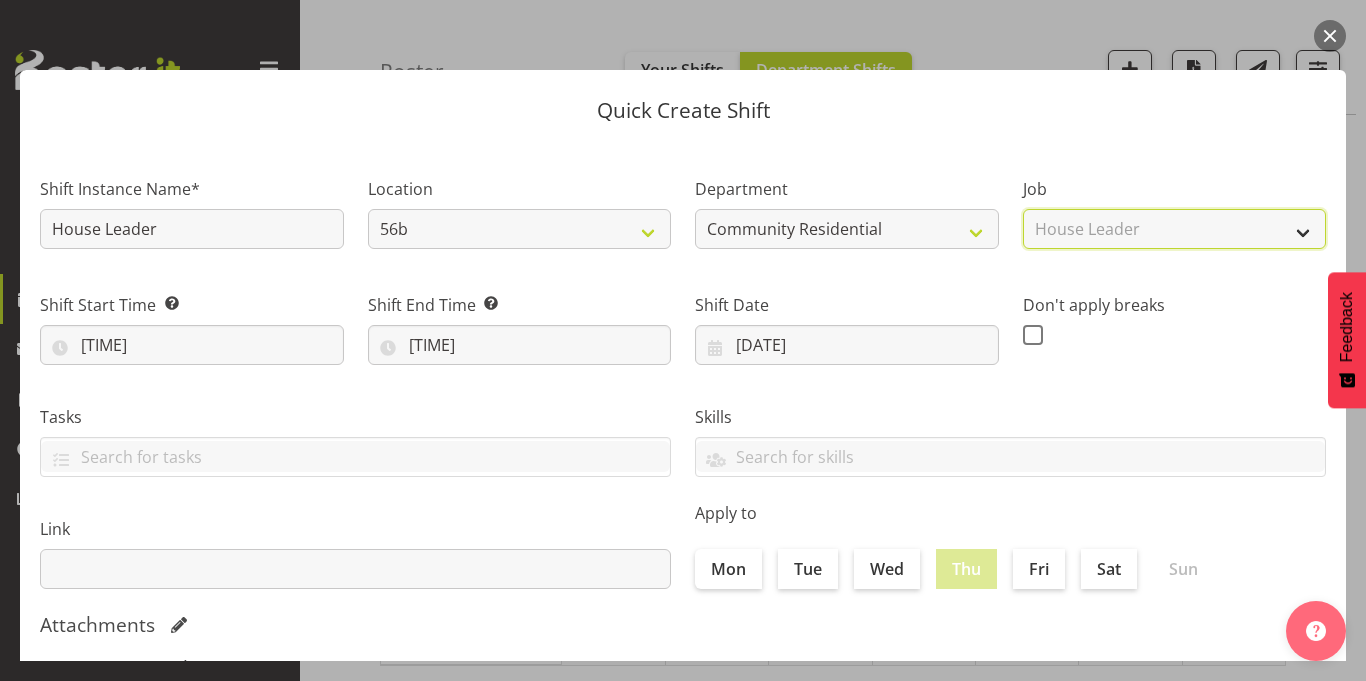 click on "Select Job  Accounts Admin Art Coordinator Community Leader Community Support Person Community Support Person-Casual House Leader Office Admin Senior Coordinator Service Manager Volunteer" at bounding box center [1175, 229] 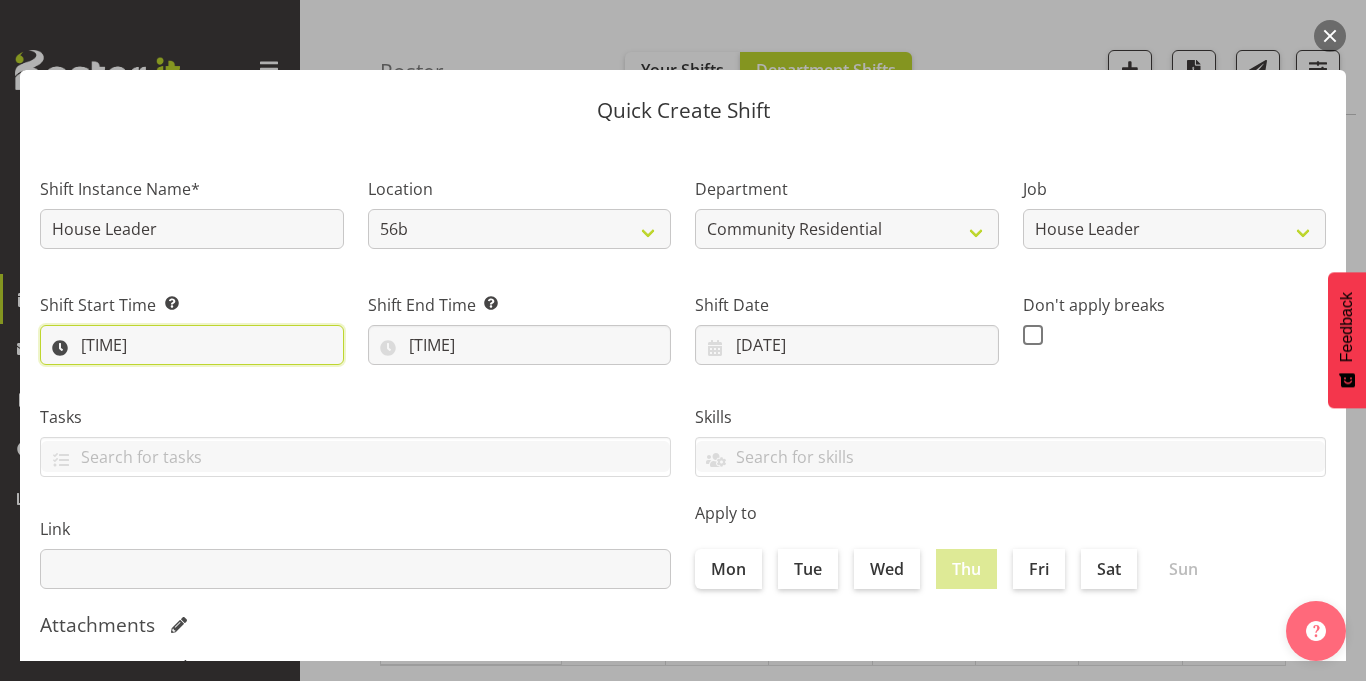 click on "03:16" at bounding box center (192, 345) 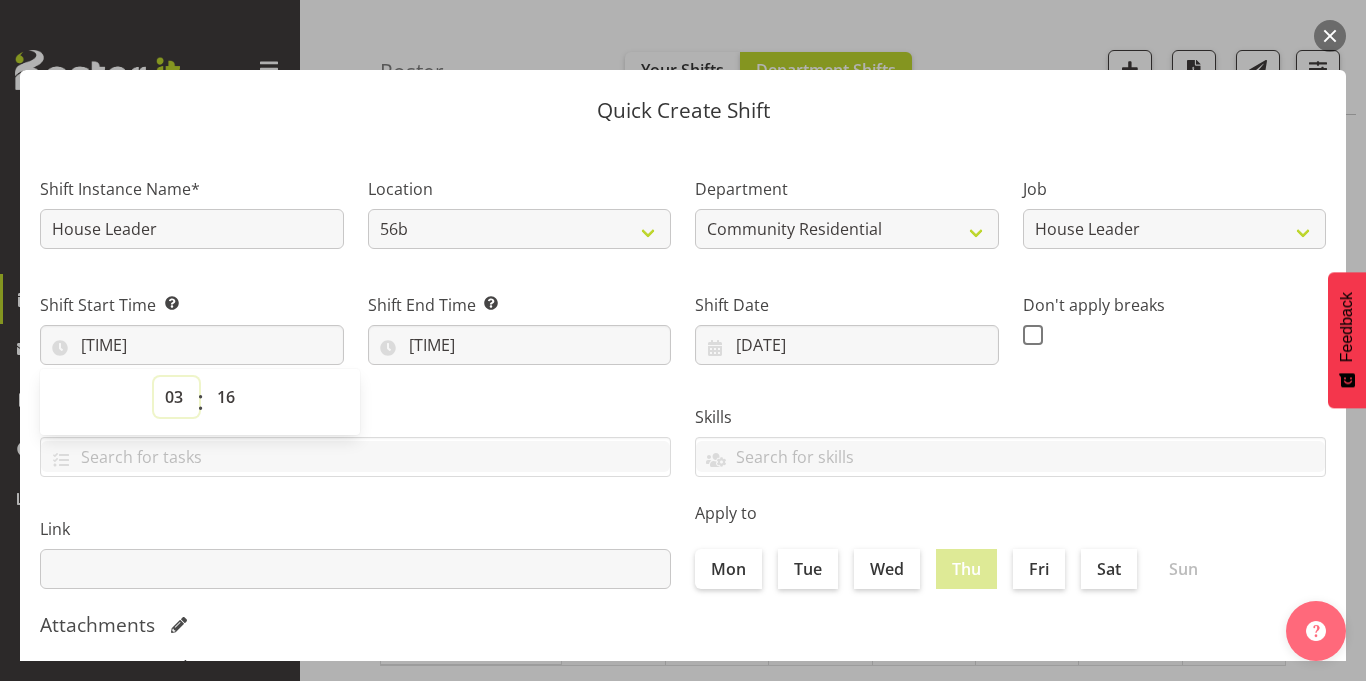 click on "00   01   02   03   04   05   06   07   08   09   10   11   12   13   14   15   16   17   18   19   20   21   22   23" at bounding box center [176, 397] 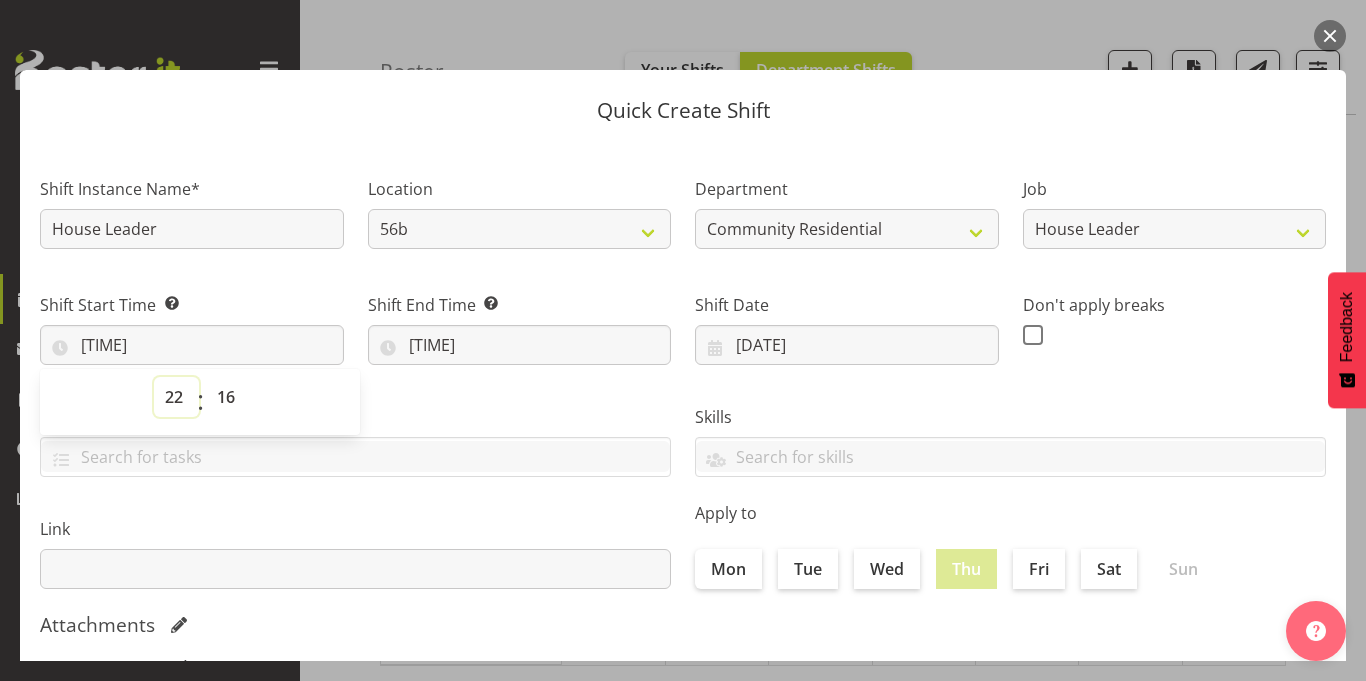 click on "00   01   02   03   04   05   06   07   08   09   10   11   12   13   14   15   16   17   18   19   20   21   22   23" at bounding box center [176, 397] 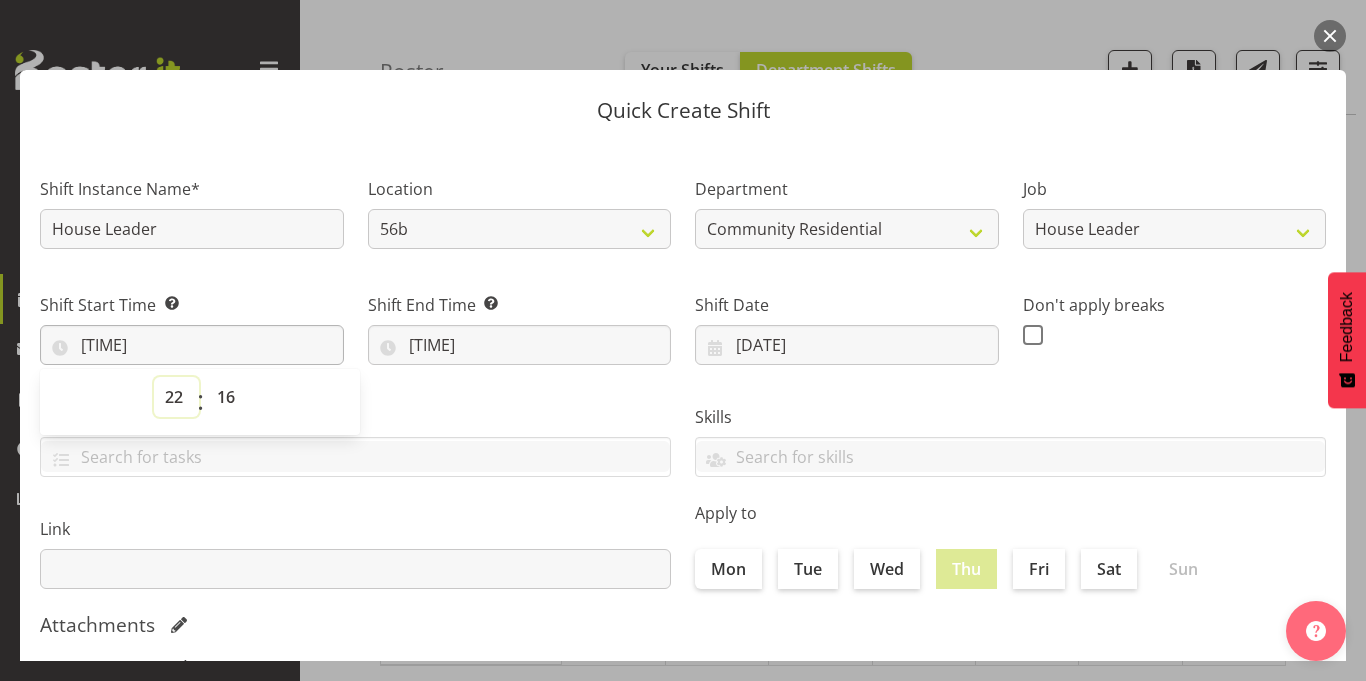 type on "22:16" 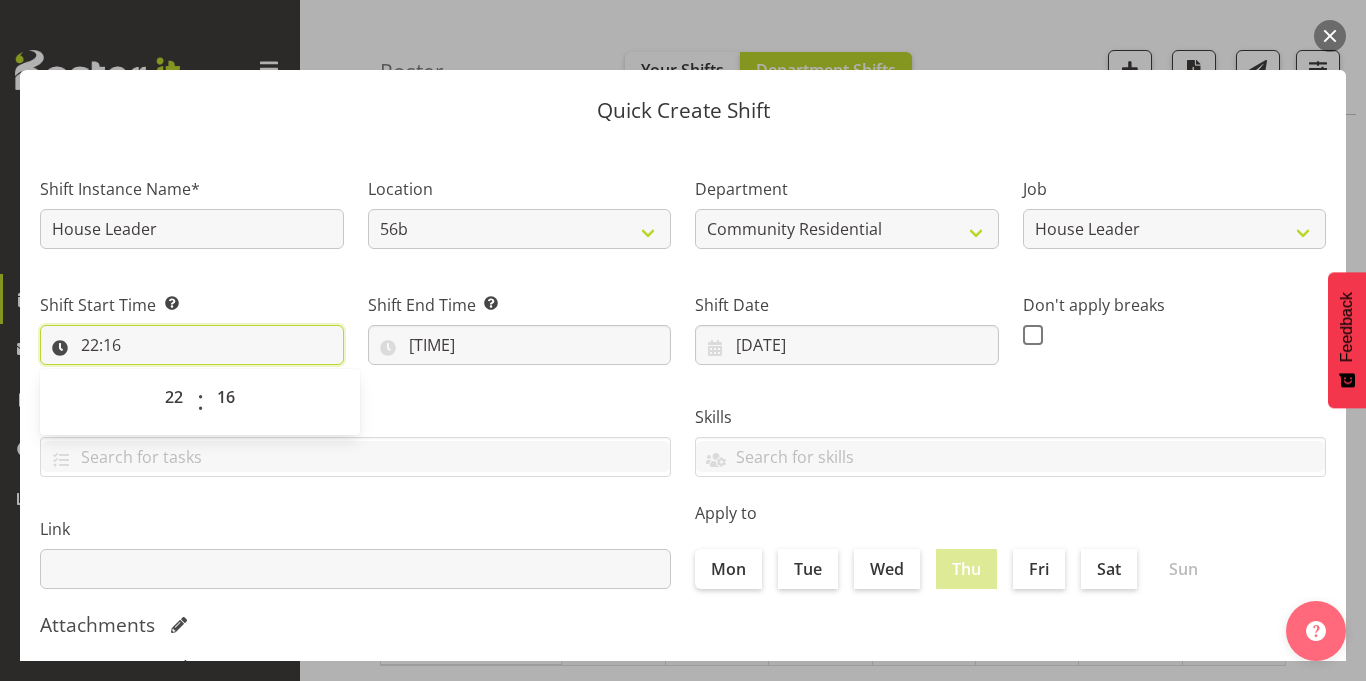 click on "22:16" at bounding box center [192, 345] 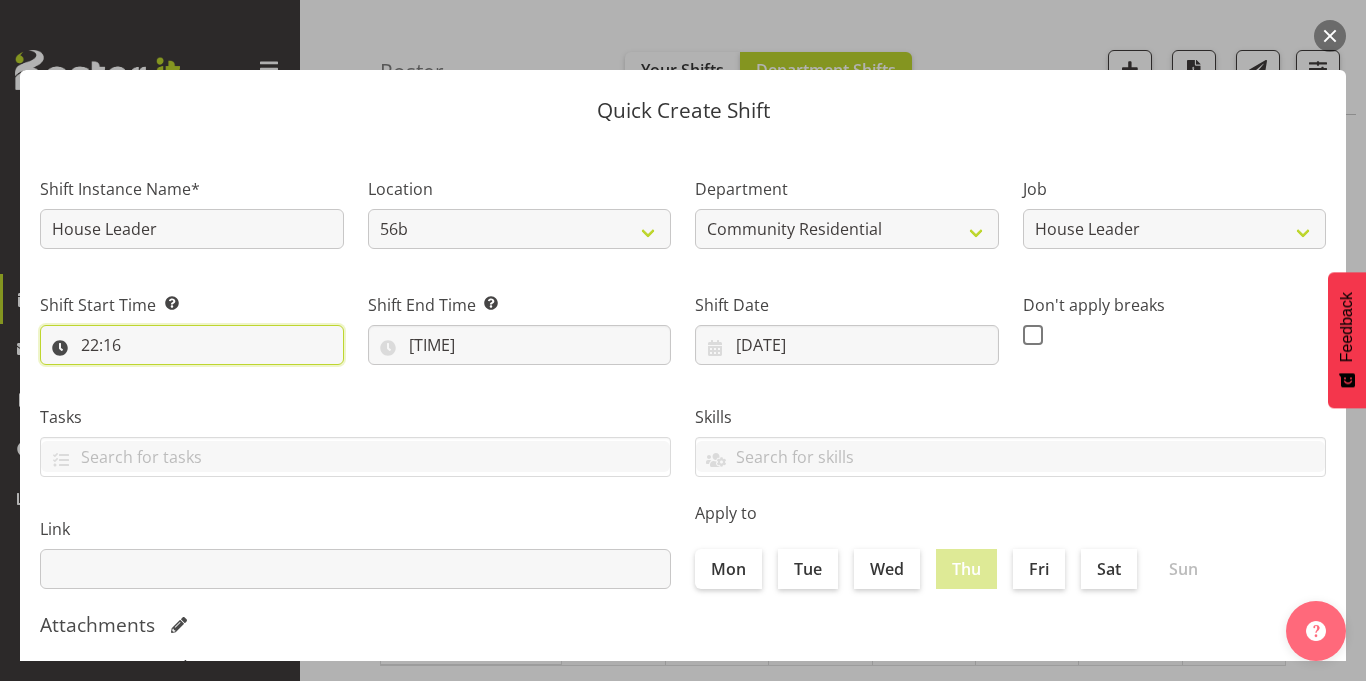 click on "22:16" at bounding box center [192, 345] 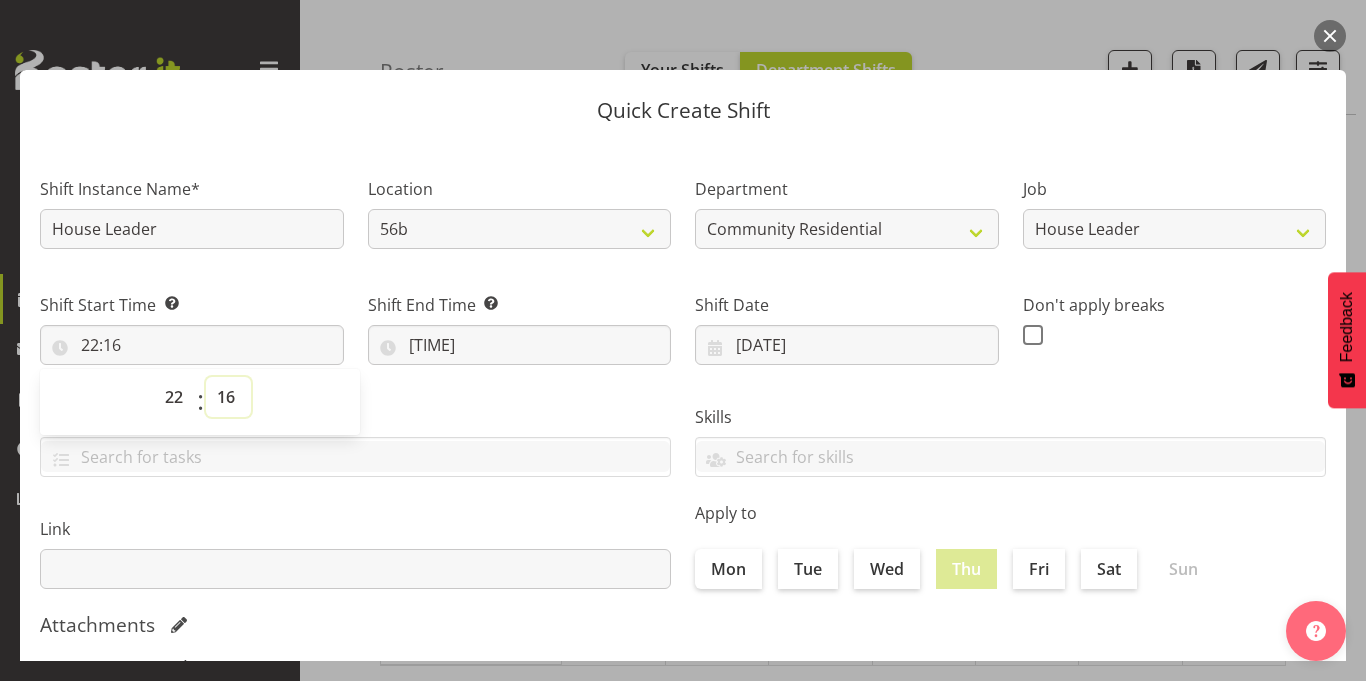 click on "00   01   02   03   04   05   06   07   08   09   10   11   12   13   14   15   16   17   18   19   20   21   22   23   24   25   26   27   28   29   30   31   32   33   34   35   36   37   38   39   40   41   42   43   44   45   46   47   48   49   50   51   52   53   54   55   56   57   58   59" at bounding box center [228, 397] 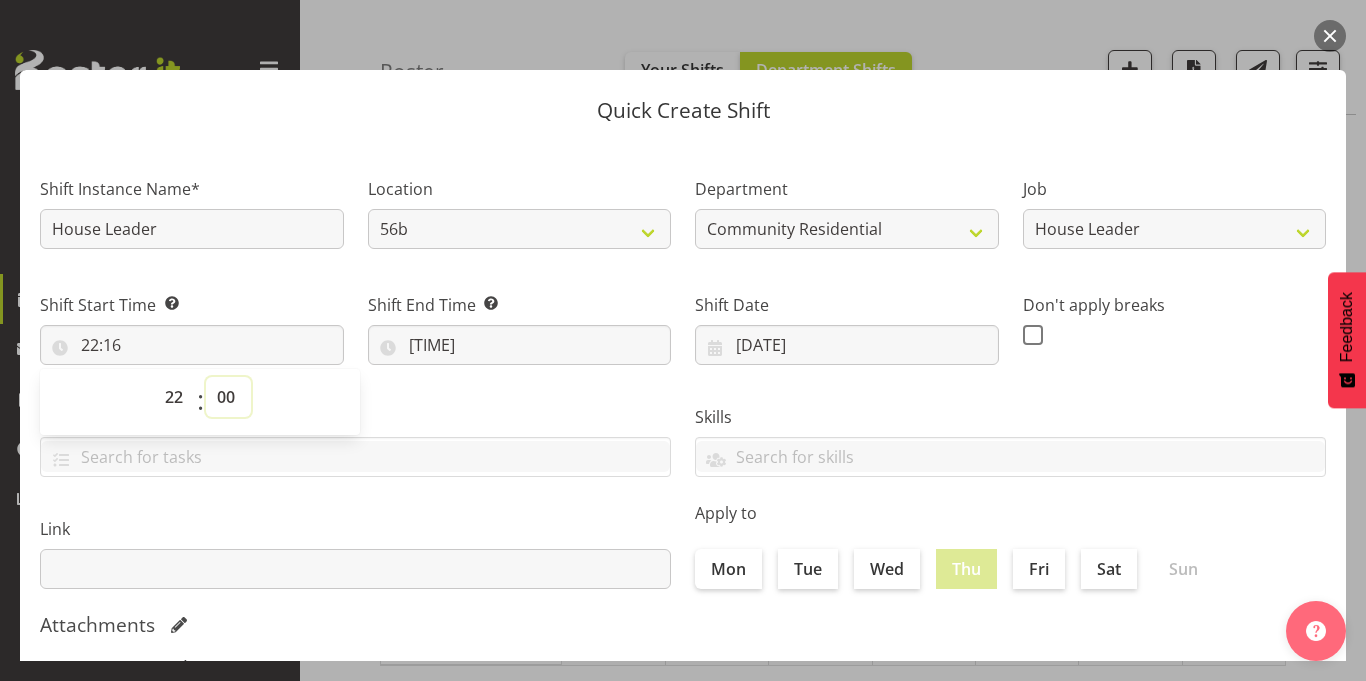 click on "00   01   02   03   04   05   06   07   08   09   10   11   12   13   14   15   16   17   18   19   20   21   22   23   24   25   26   27   28   29   30   31   32   33   34   35   36   37   38   39   40   41   42   43   44   45   46   47   48   49   50   51   52   53   54   55   56   57   58   59" at bounding box center (228, 397) 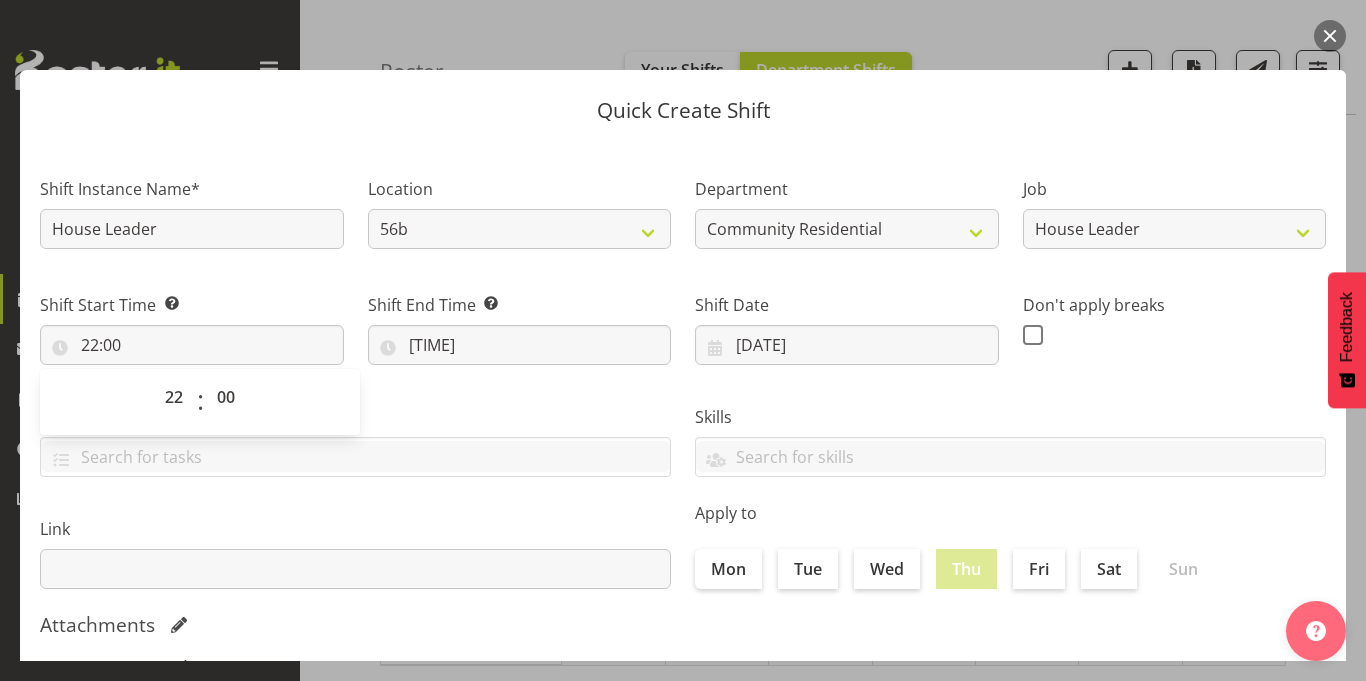 click on "Shift End Time
Set the time of the day you wish this shift to finish       04:16  00   01   02   03   04   05   06   07   08   09   10   11   12   13   14   15   16   17   18   19   20   21   22   23  :  00   01   02   03   04   05   06   07   08   09   10   11   12   13   14   15   16   17   18   19   20   21   22   23   24   25   26   27   28   29   30   31   32   33   34   35   36   37   38   39   40   41   42   43   44   45   46   47   48   49   50   51   52   53   54   55   56   57   58   59" at bounding box center (520, 321) 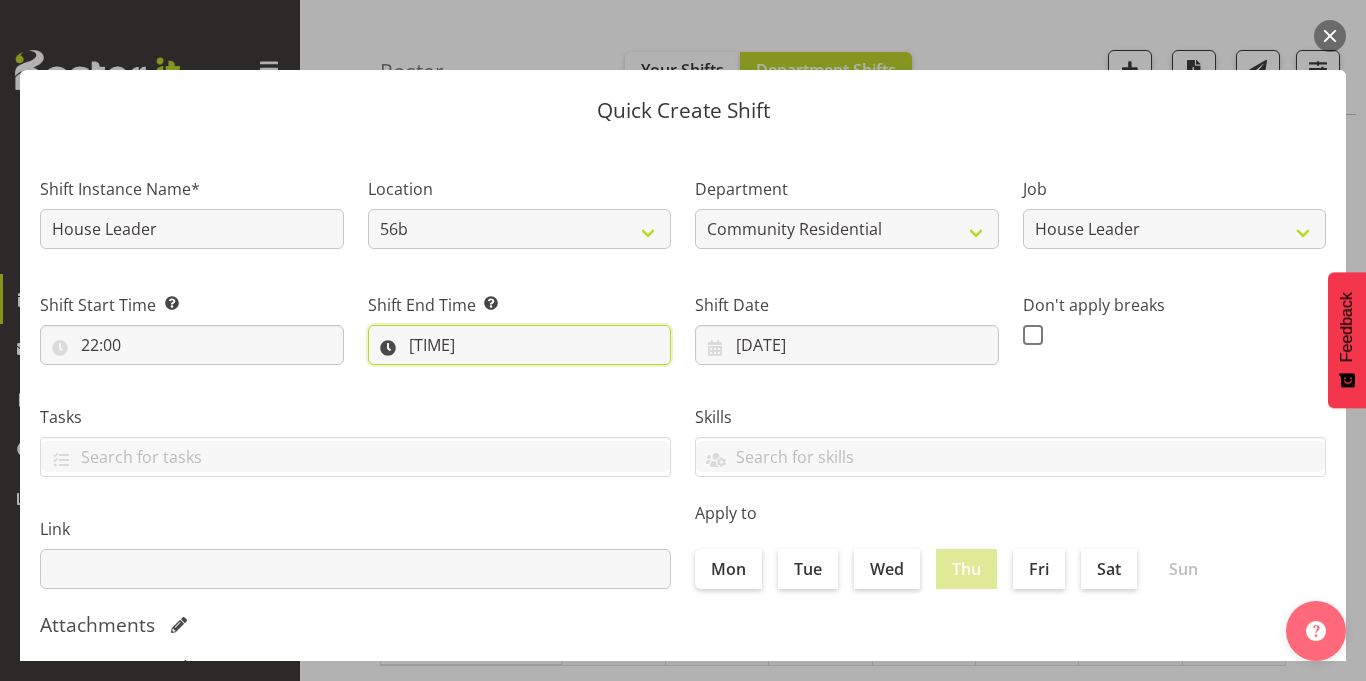 click on "04:16" at bounding box center [520, 345] 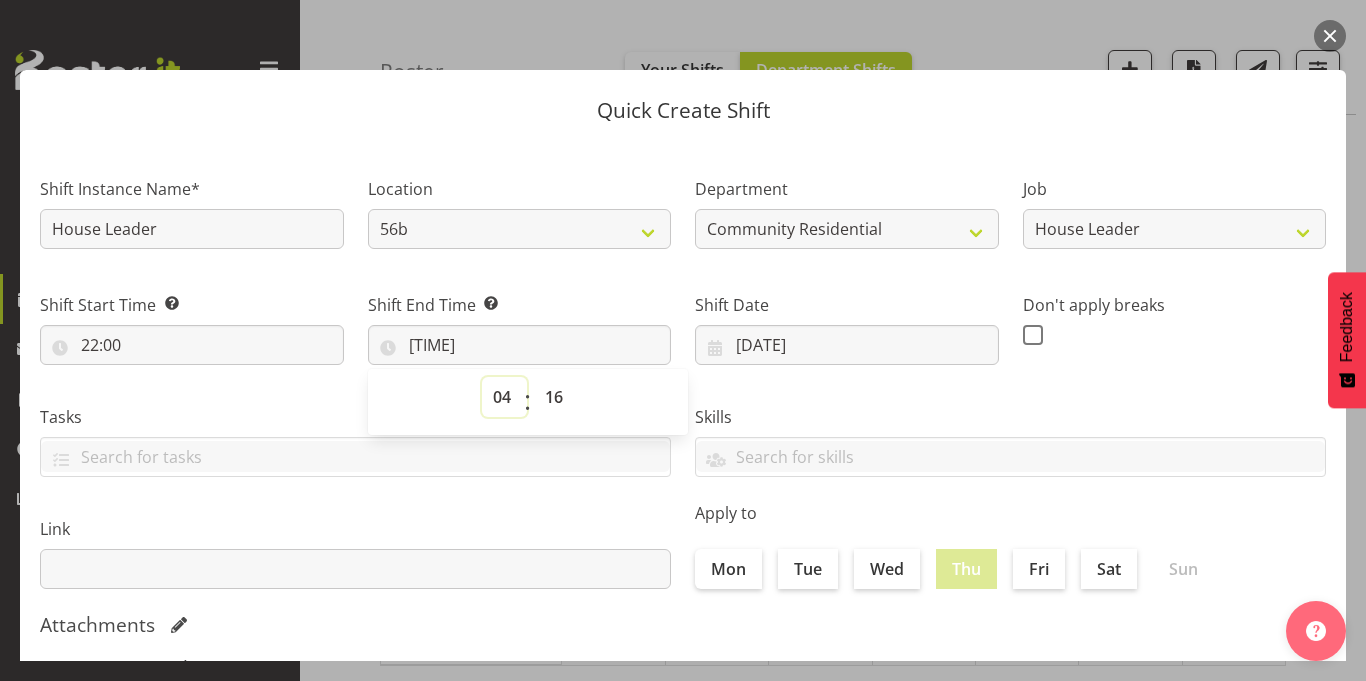 click on "00   01   02   03   04   05   06   07   08   09   10   11   12   13   14   15   16   17   18   19   20   21   22   23" at bounding box center (504, 397) 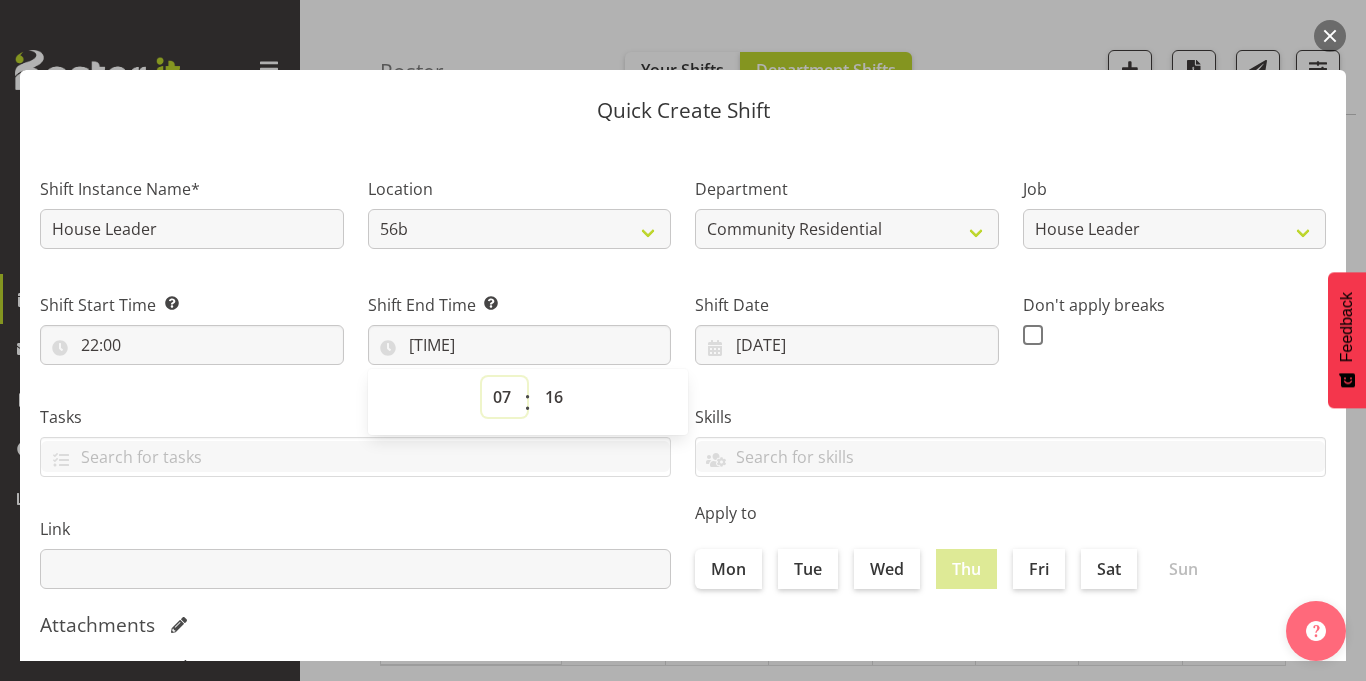 click on "00   01   02   03   04   05   06   07   08   09   10   11   12   13   14   15   16   17   18   19   20   21   22   23" at bounding box center (504, 397) 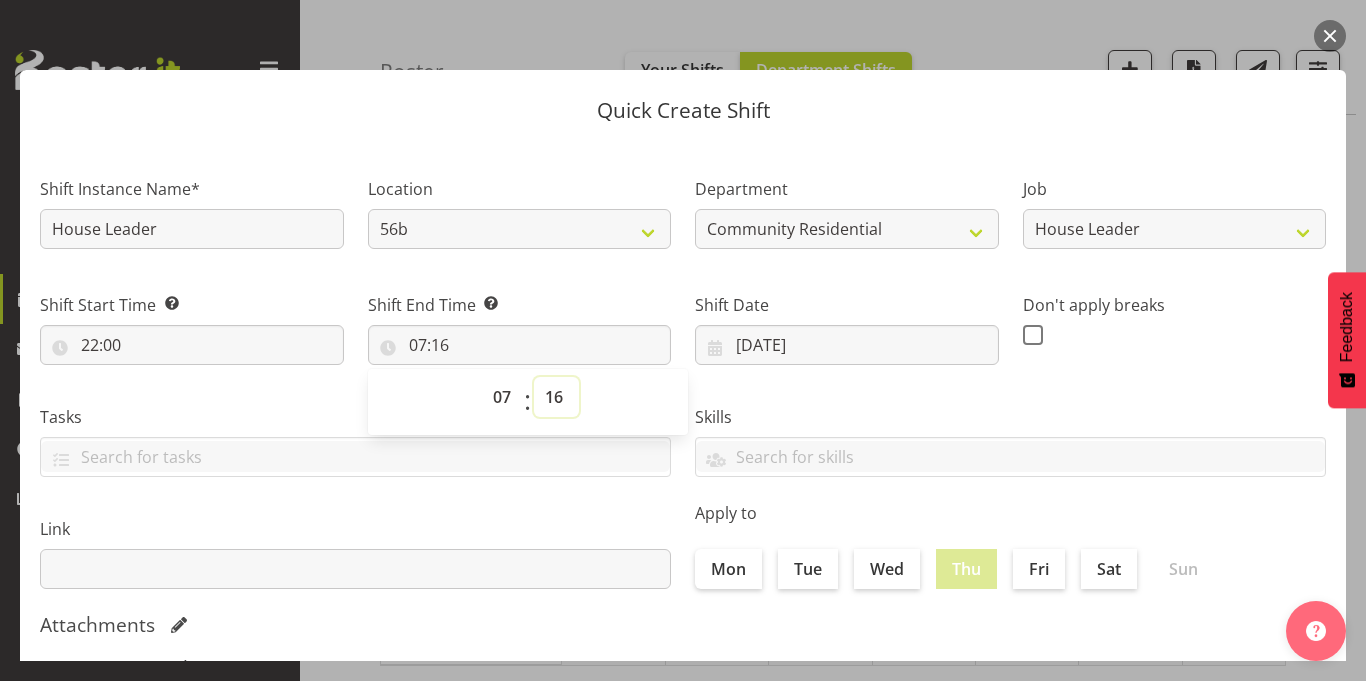 click on "00   01   02   03   04   05   06   07   08   09   10   11   12   13   14   15   16   17   18   19   20   21   22   23   24   25   26   27   28   29   30   31   32   33   34   35   36   37   38   39   40   41   42   43   44   45   46   47   48   49   50   51   52   53   54   55   56   57   58   59" at bounding box center (556, 397) 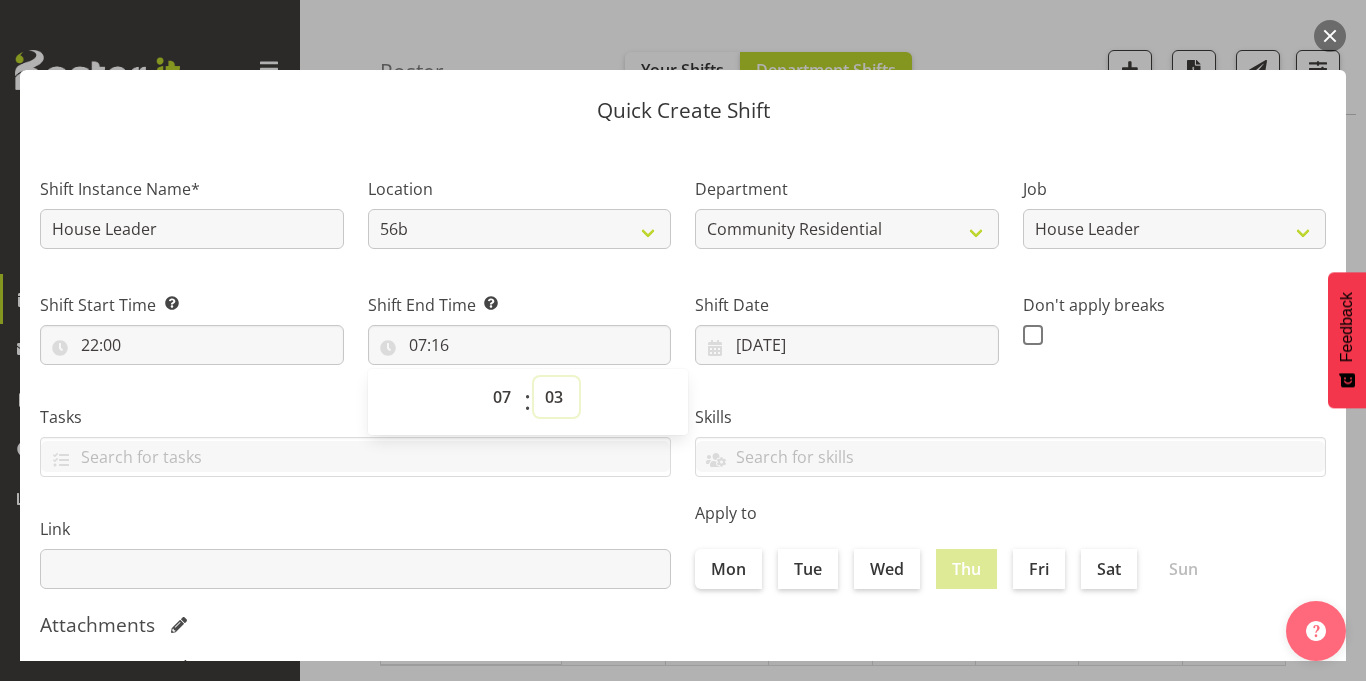 click on "00   01   02   03   04   05   06   07   08   09   10   11   12   13   14   15   16   17   18   19   20   21   22   23   24   25   26   27   28   29   30   31   32   33   34   35   36   37   38   39   40   41   42   43   44   45   46   47   48   49   50   51   52   53   54   55   56   57   58   59" at bounding box center [556, 397] 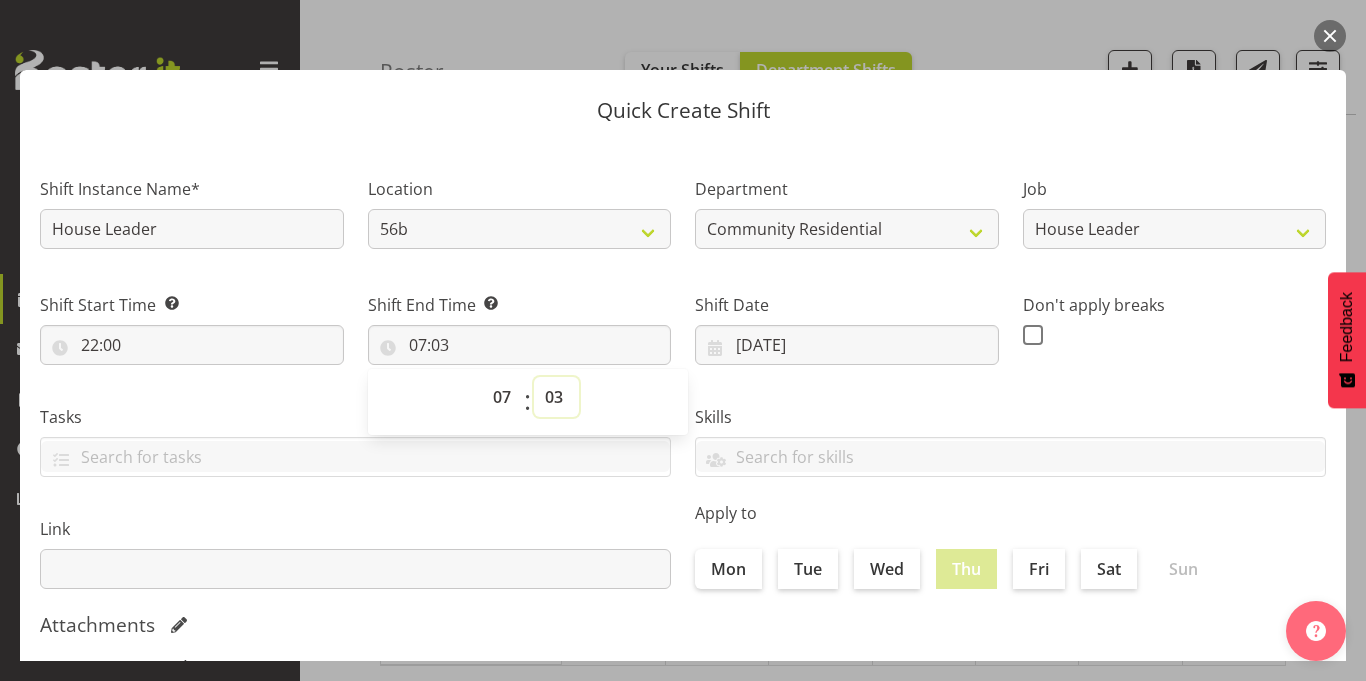 drag, startPoint x: 548, startPoint y: 393, endPoint x: 550, endPoint y: 170, distance: 223.00897 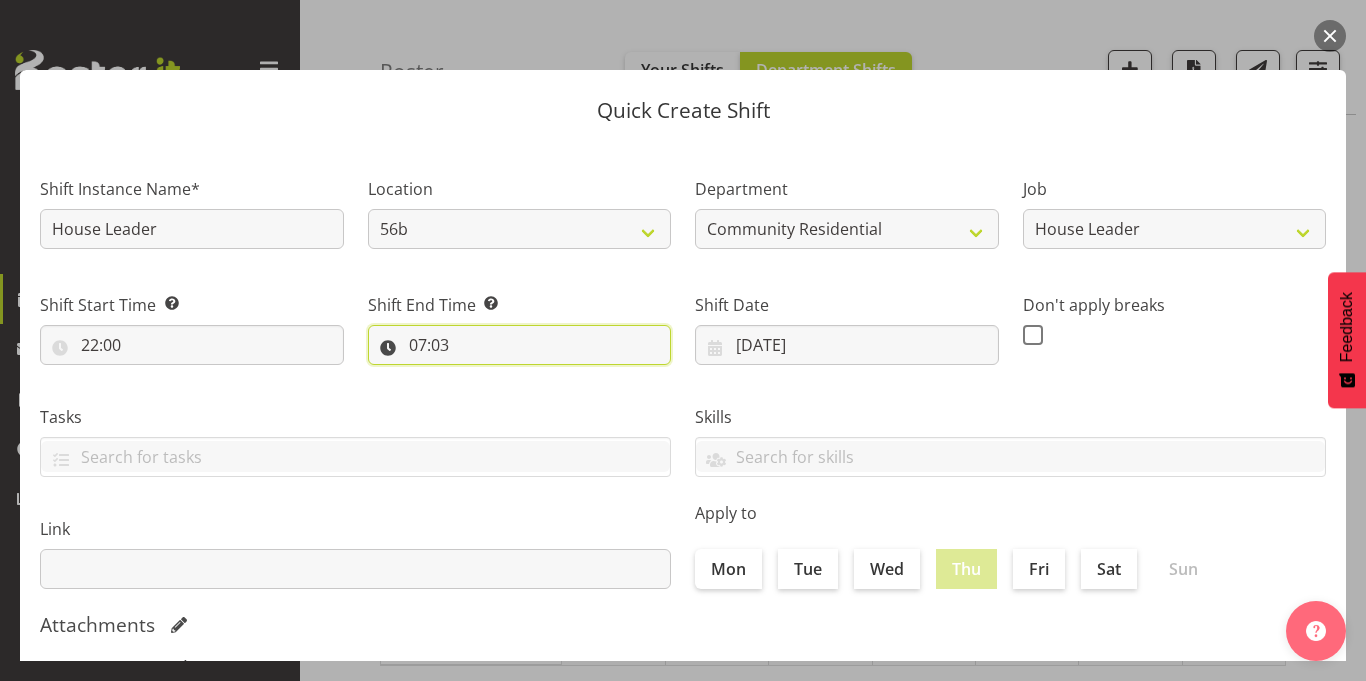 click on "07:03" at bounding box center (520, 345) 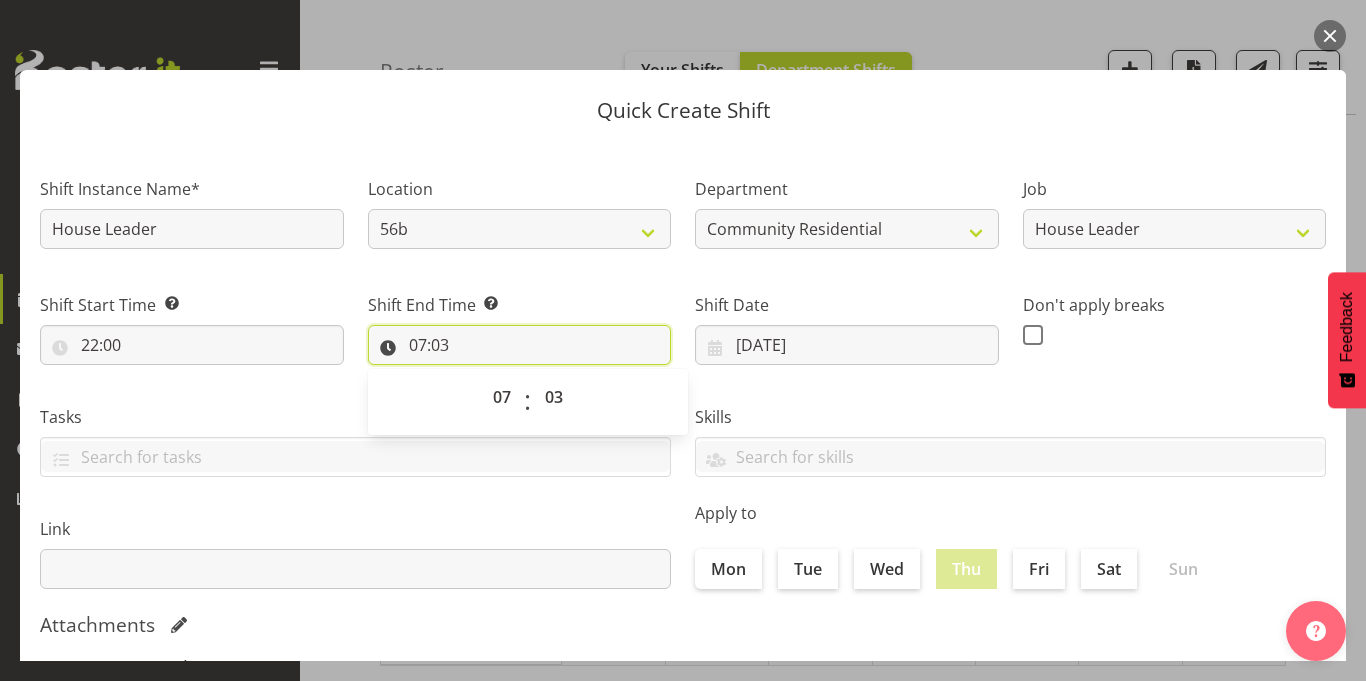 click on "07:03" at bounding box center [520, 345] 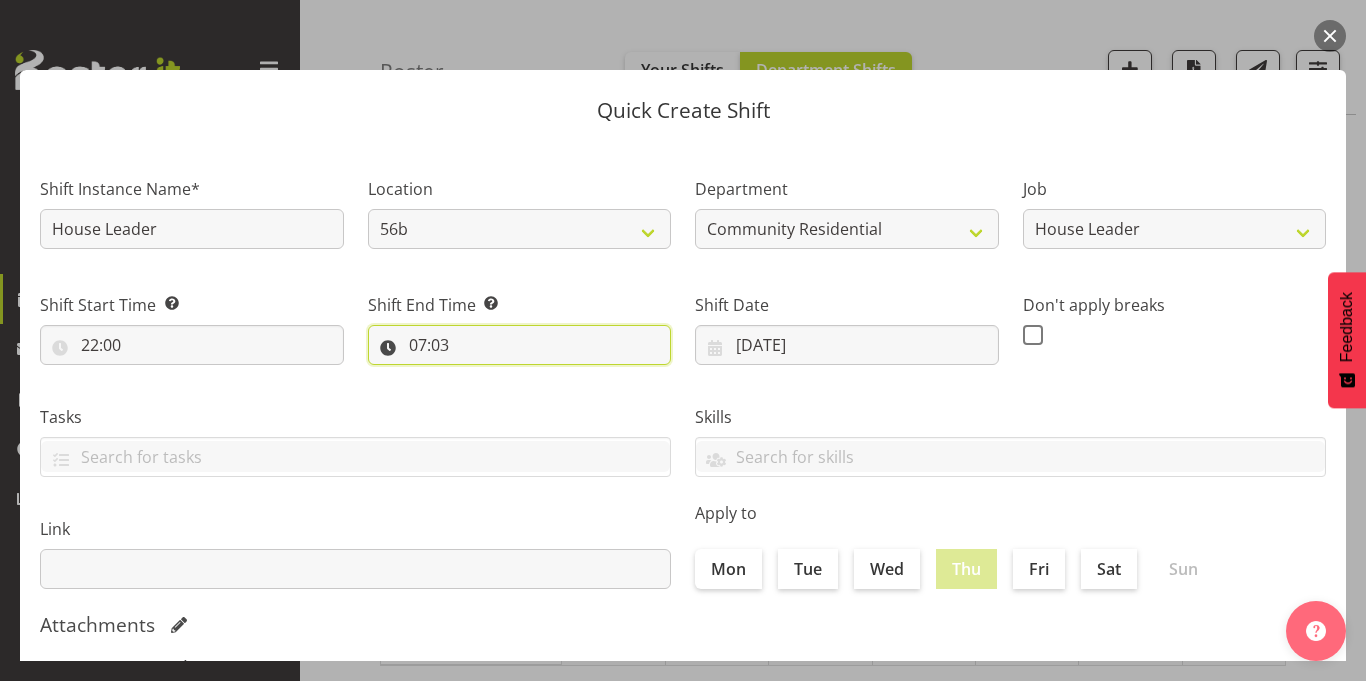 click on "07:03" at bounding box center (520, 345) 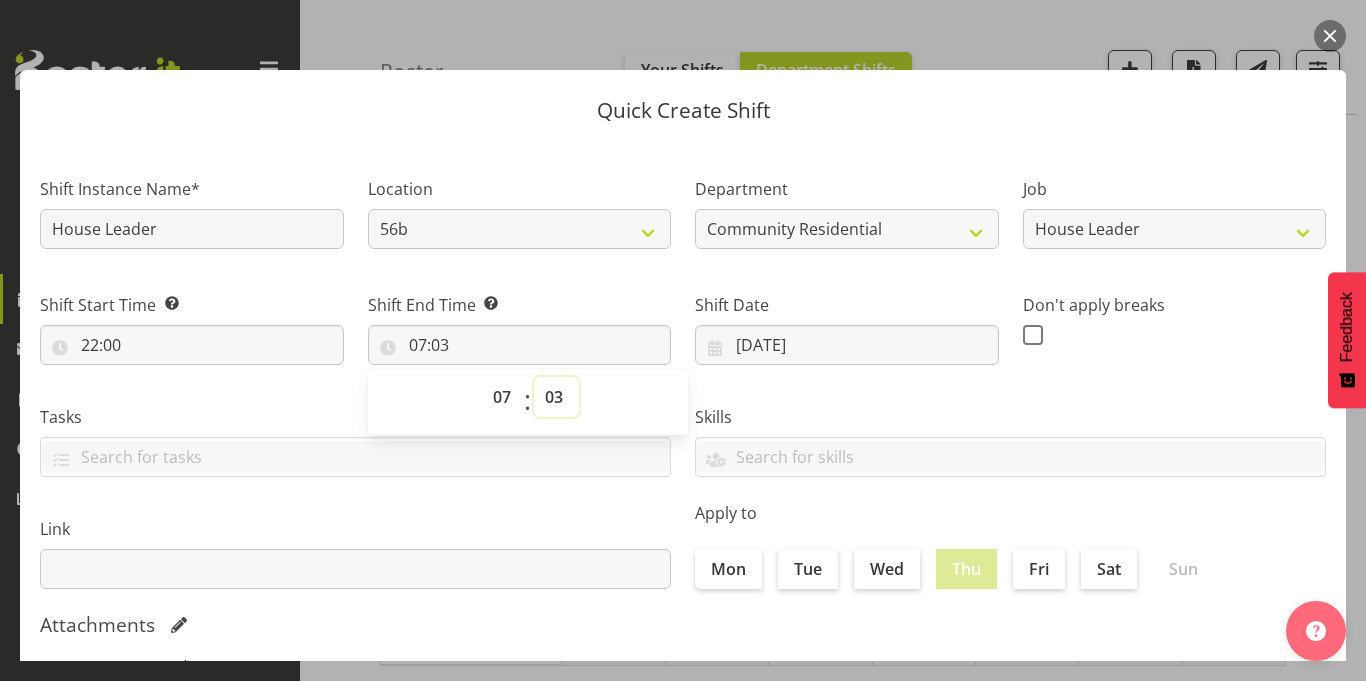drag, startPoint x: 551, startPoint y: 396, endPoint x: 555, endPoint y: -69, distance: 465.0172 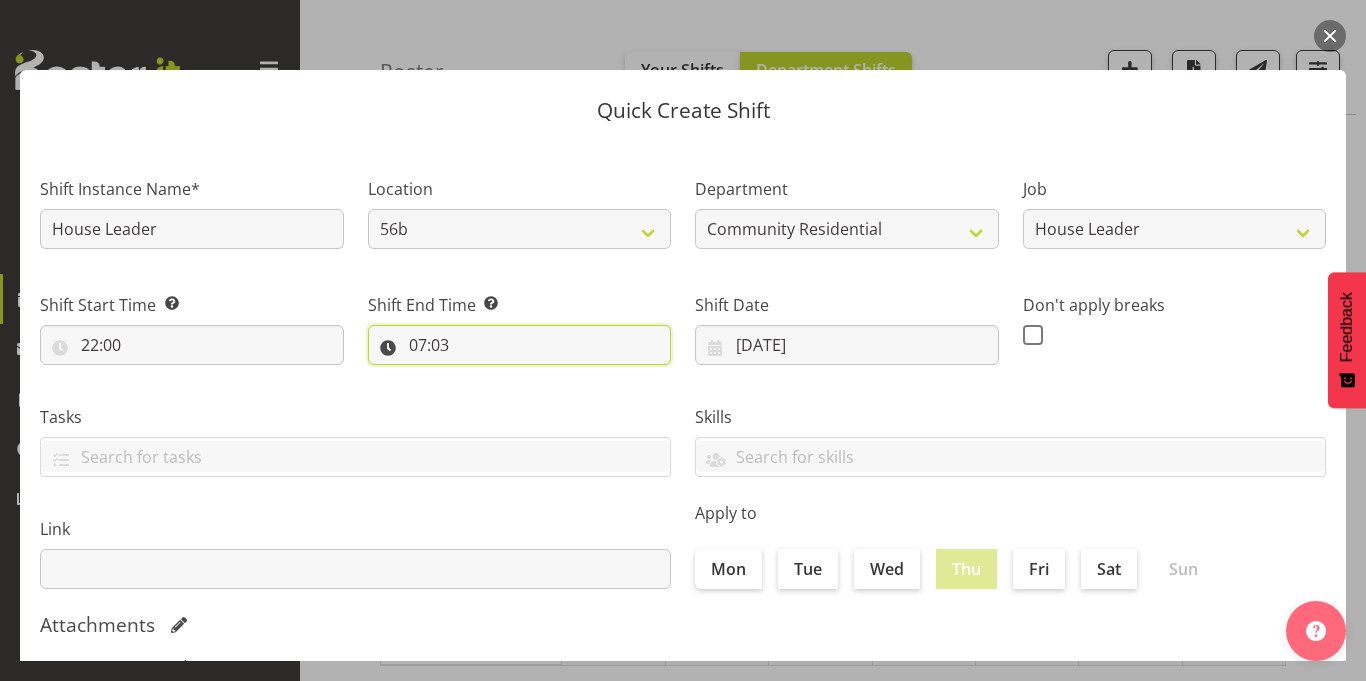 click on "07:03" at bounding box center (520, 345) 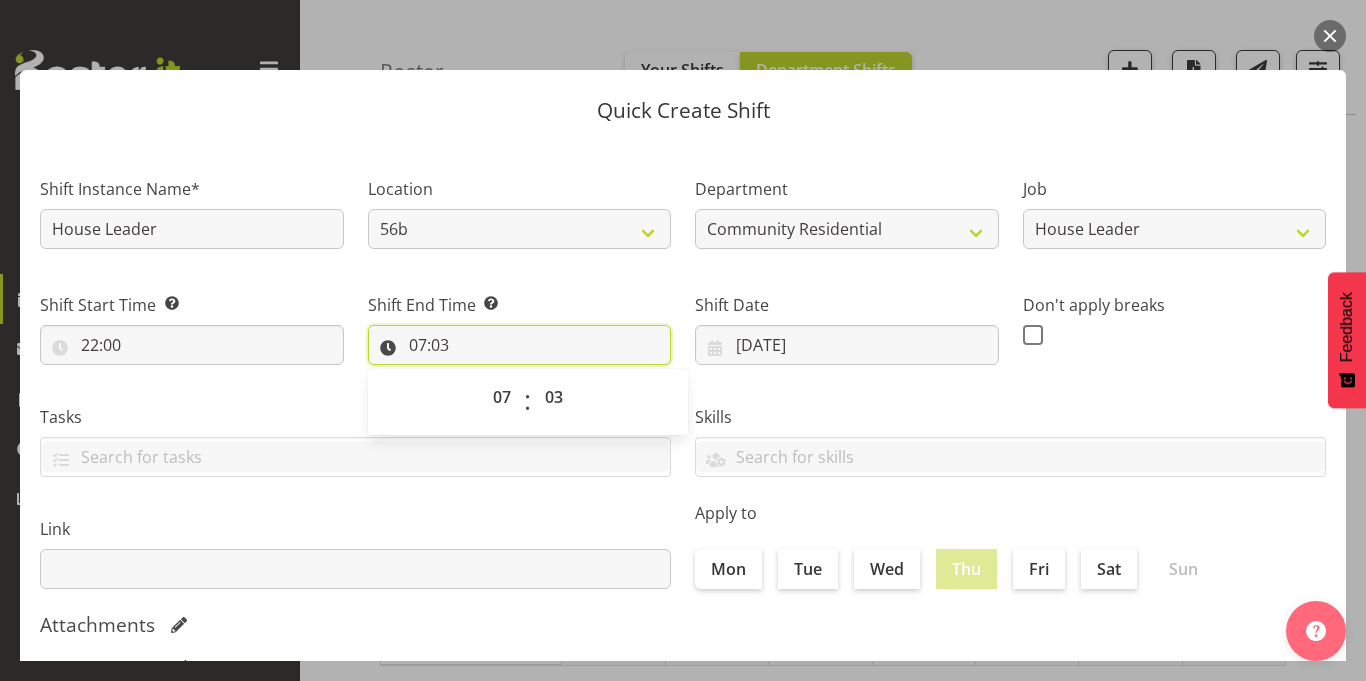 drag, startPoint x: 441, startPoint y: 348, endPoint x: 554, endPoint y: 399, distance: 123.97581 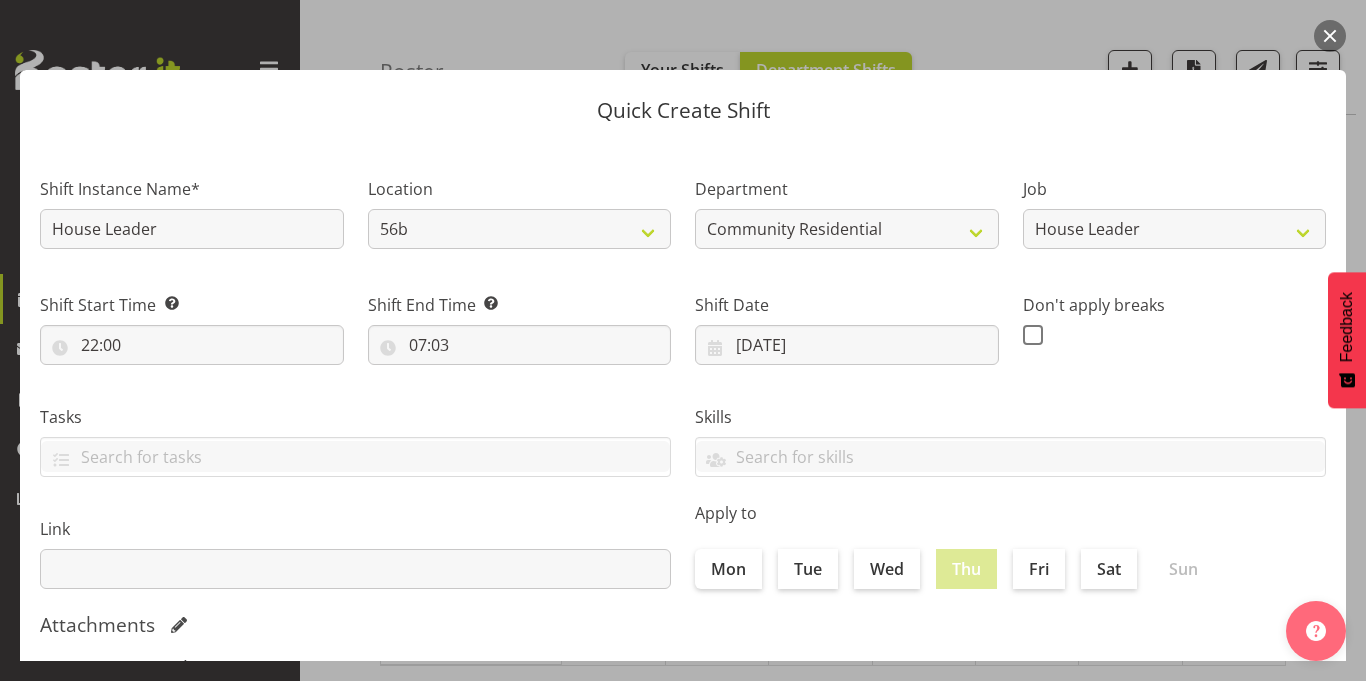 click on "Tasks" at bounding box center [355, 433] 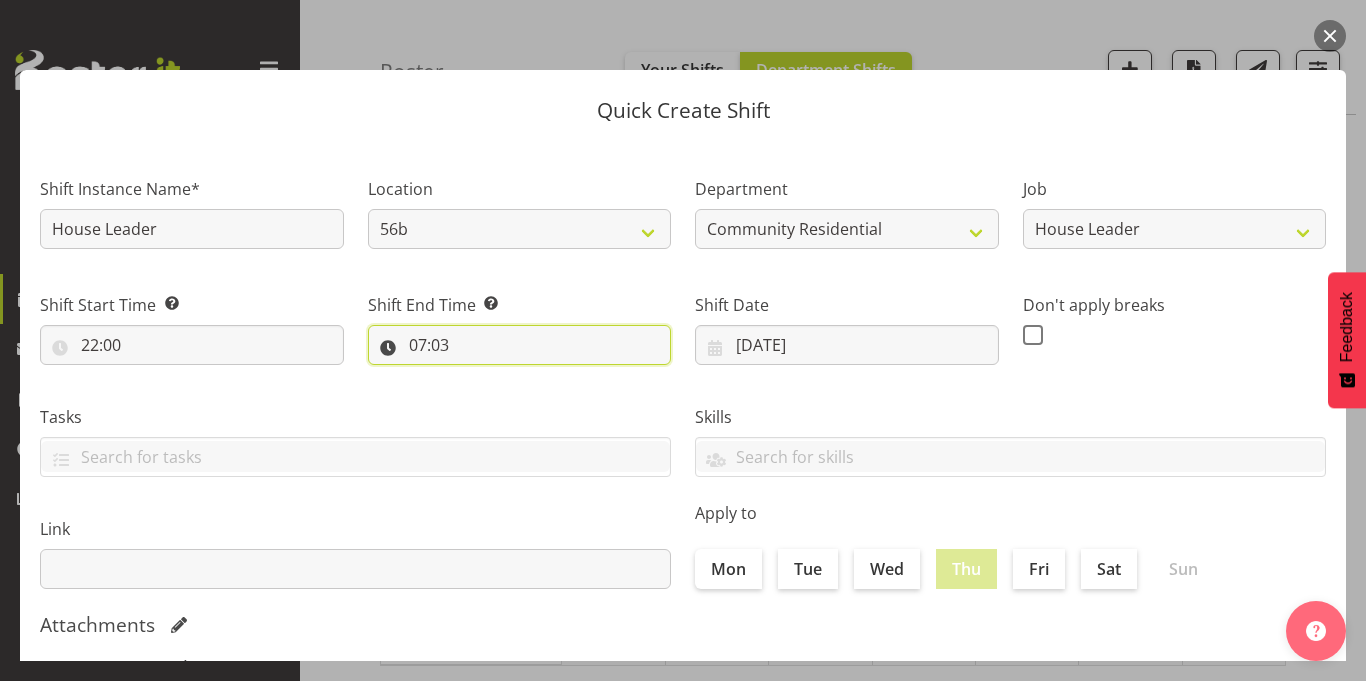 click on "07:03" at bounding box center (520, 345) 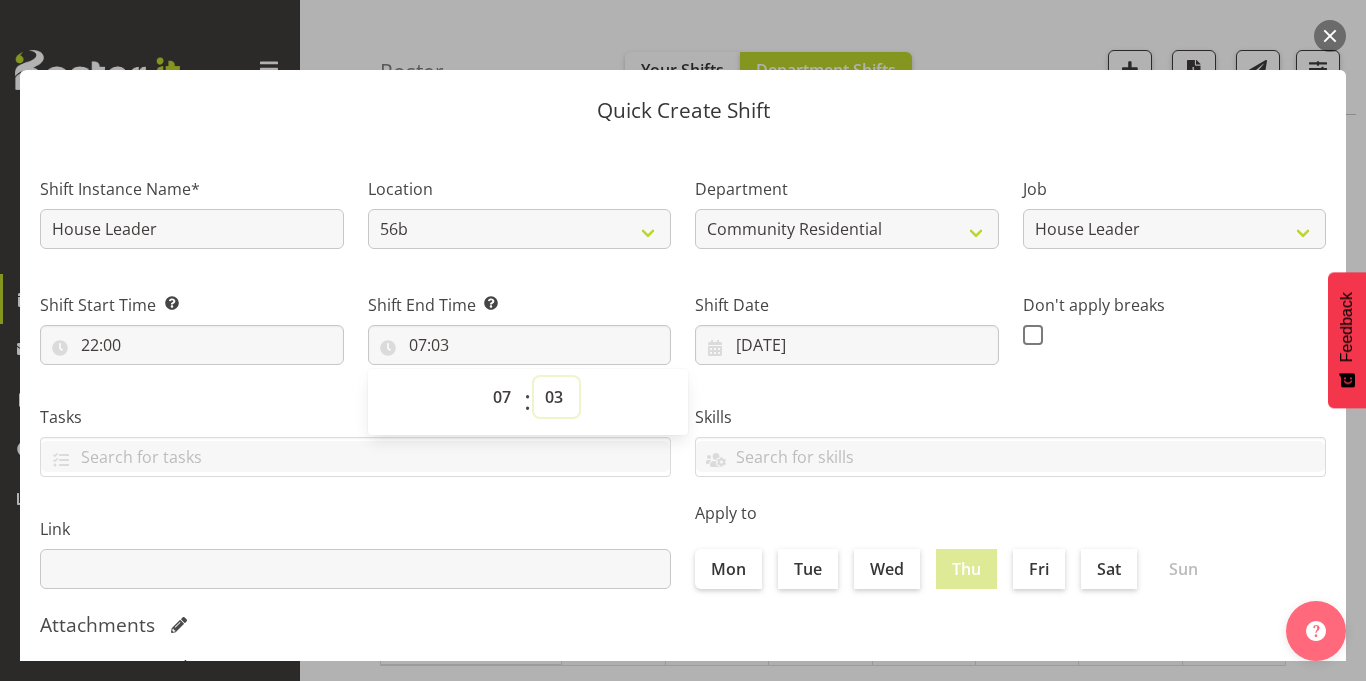 click on "00   01   02   03   04   05   06   07   08   09   10   11   12   13   14   15   16   17   18   19   20   21   22   23   24   25   26   27   28   29   30   31   32   33   34   35   36   37   38   39   40   41   42   43   44   45   46   47   48   49   50   51   52   53   54   55   56   57   58   59" at bounding box center [556, 397] 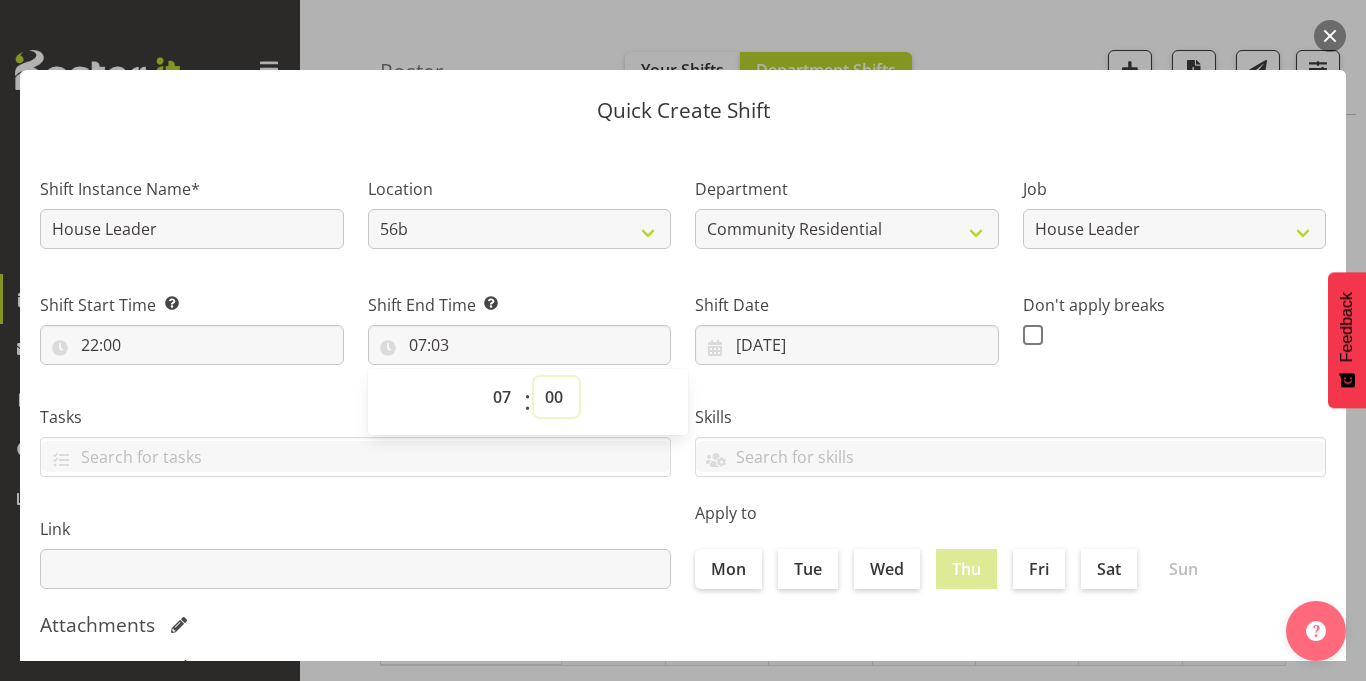 click on "00   01   02   03   04   05   06   07   08   09   10   11   12   13   14   15   16   17   18   19   20   21   22   23   24   25   26   27   28   29   30   31   32   33   34   35   36   37   38   39   40   41   42   43   44   45   46   47   48   49   50   51   52   53   54   55   56   57   58   59" at bounding box center (556, 397) 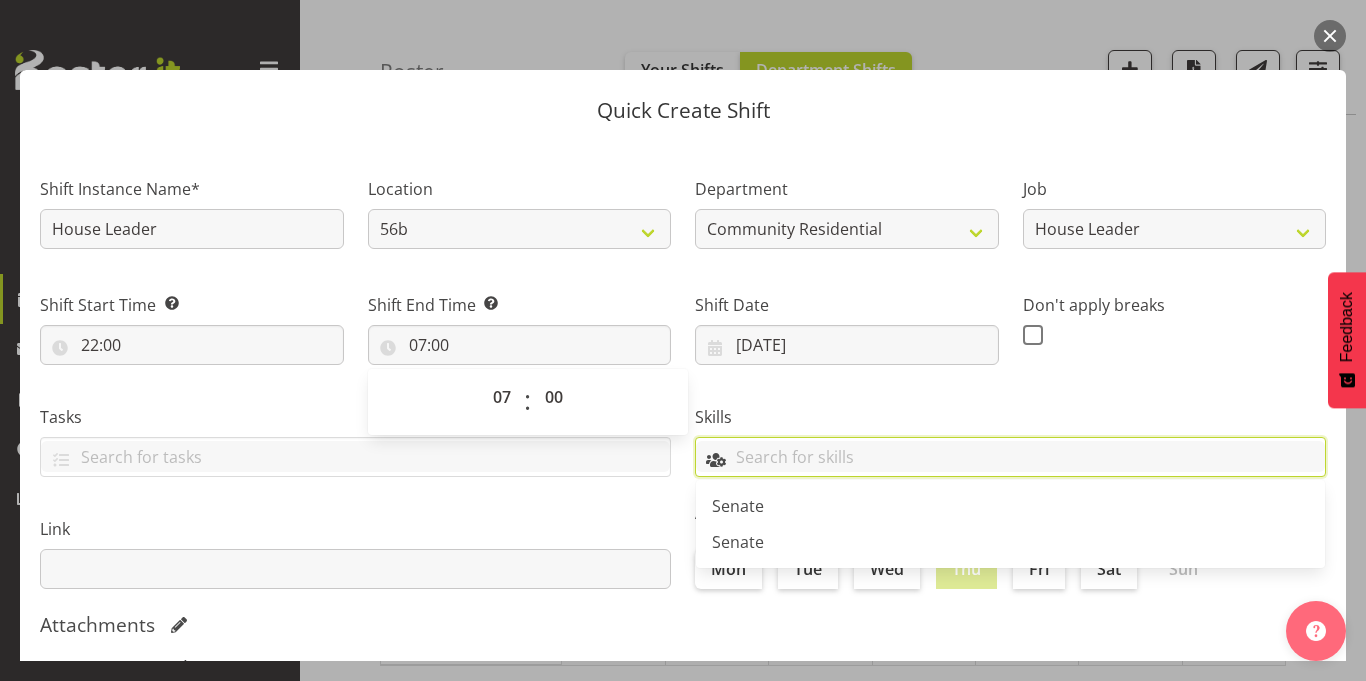 click at bounding box center [1010, 456] 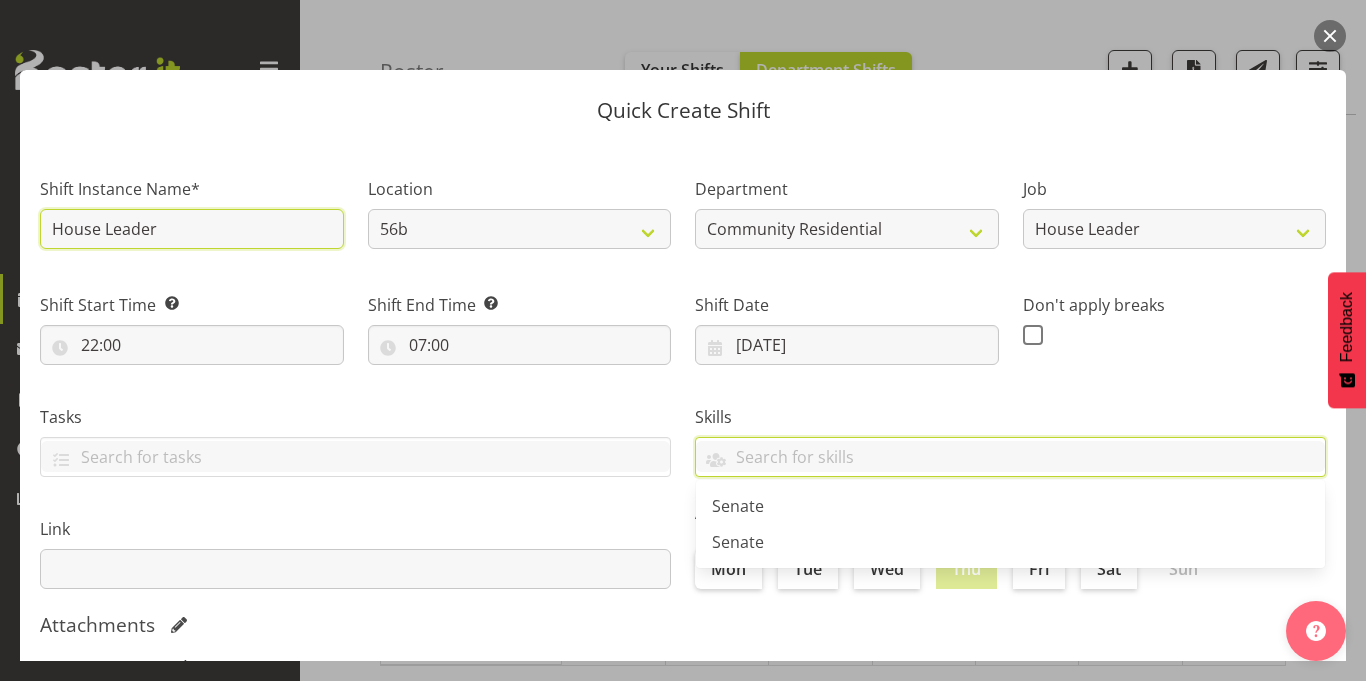 click on "House Leader" at bounding box center (192, 229) 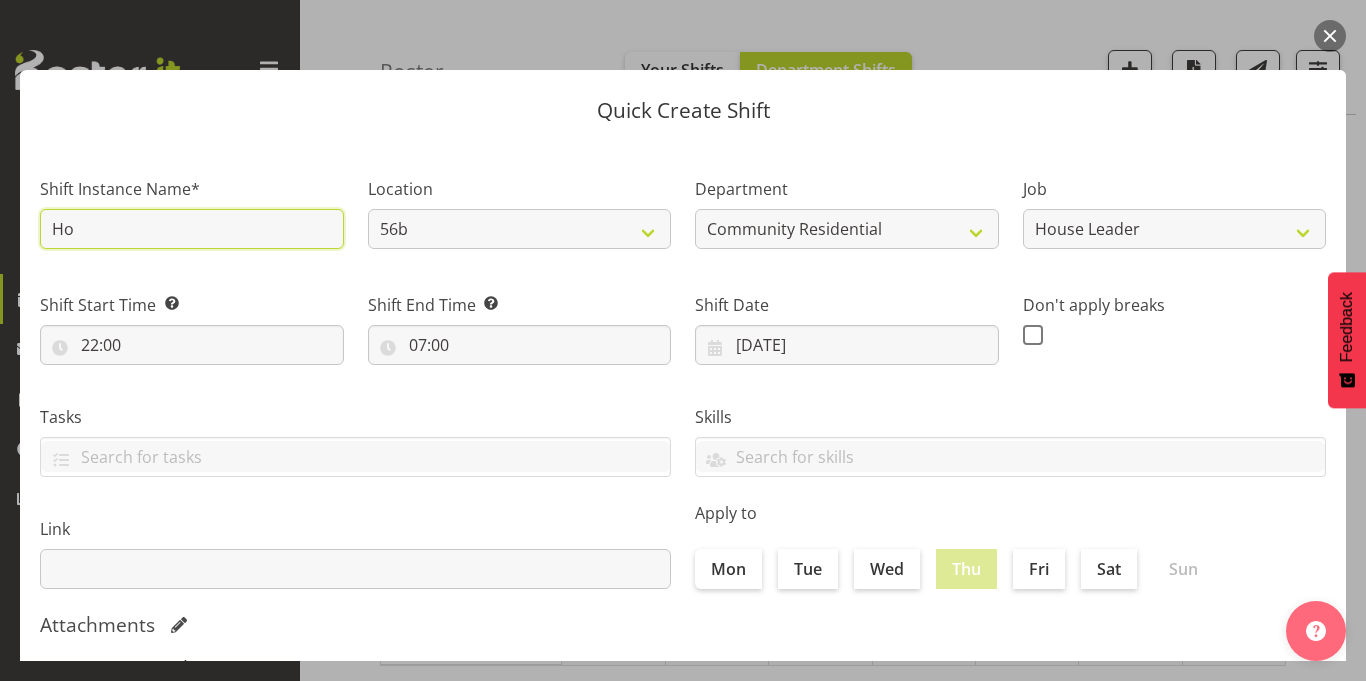 type on "H" 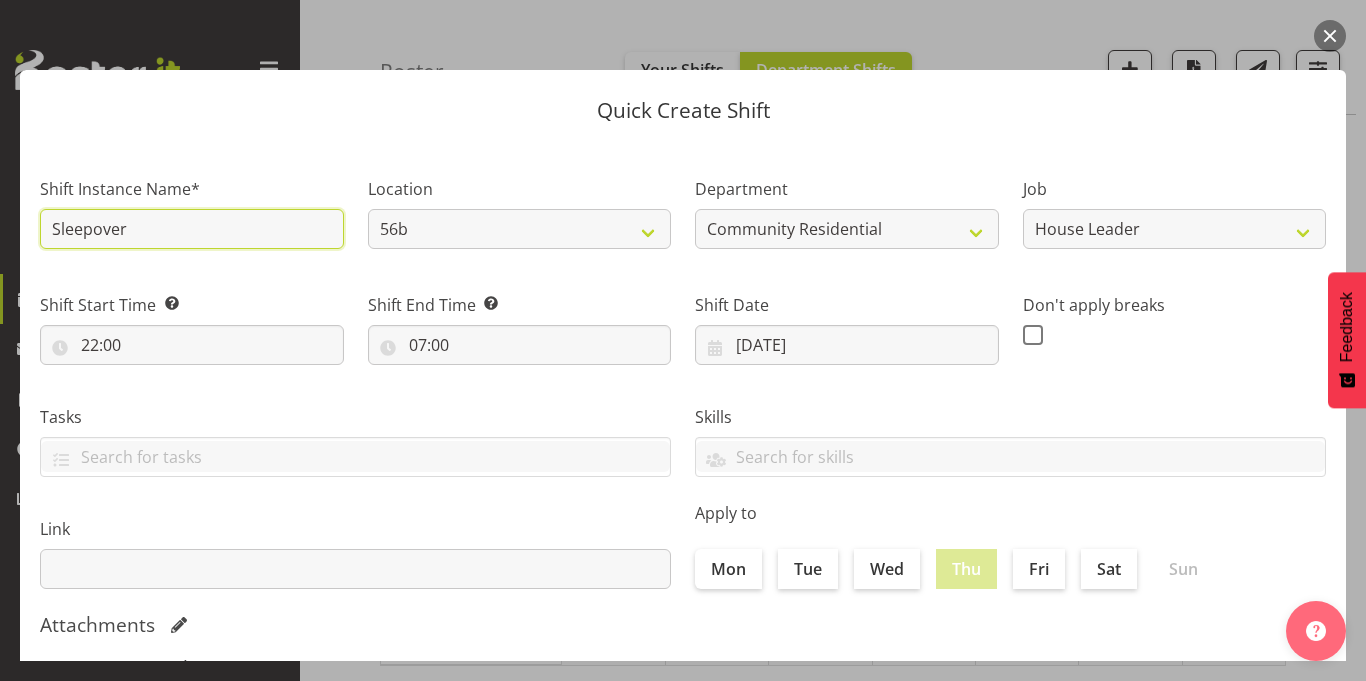 type on "Sleepover" 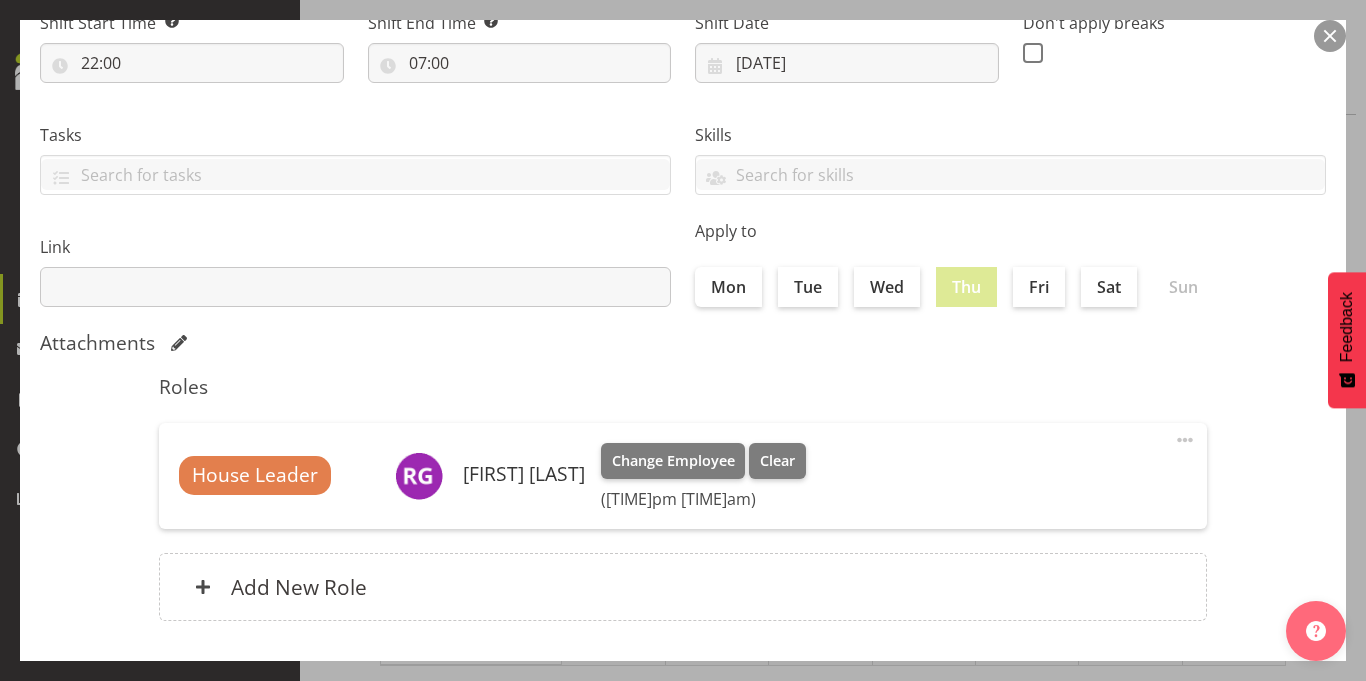 scroll, scrollTop: 291, scrollLeft: 0, axis: vertical 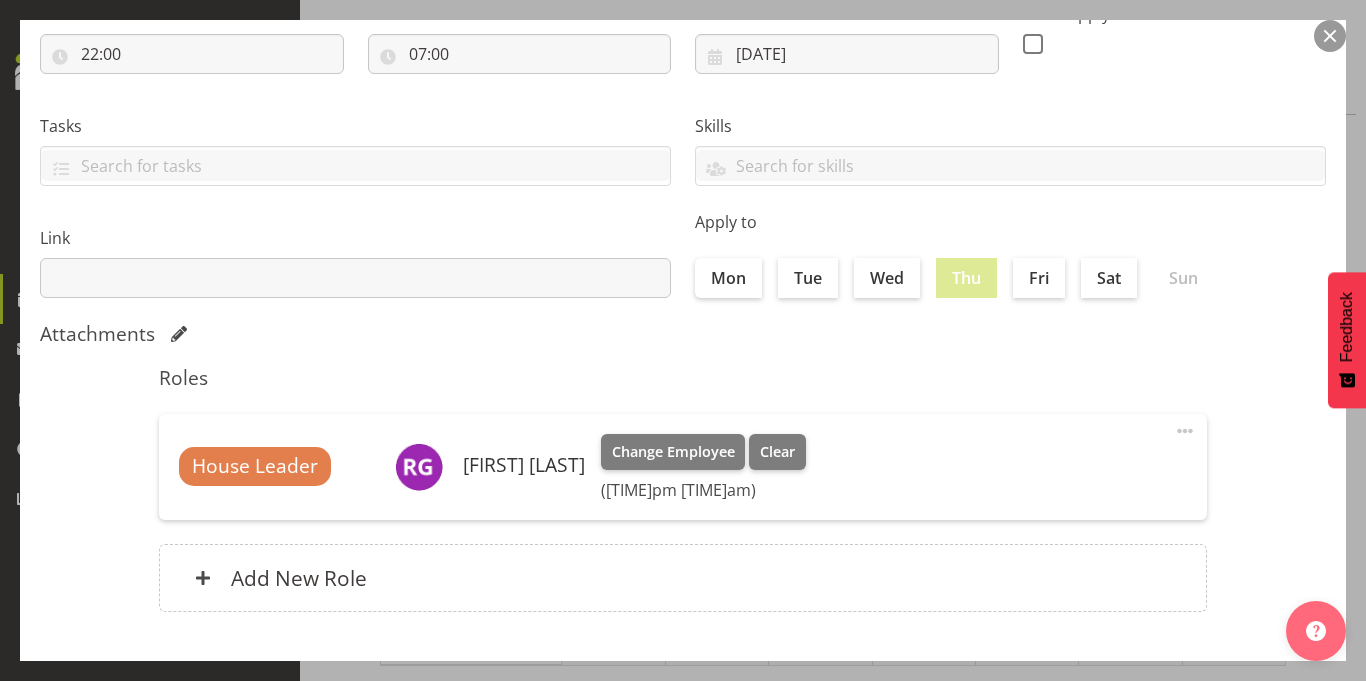 drag, startPoint x: 1330, startPoint y: 596, endPoint x: 1361, endPoint y: 580, distance: 34.88553 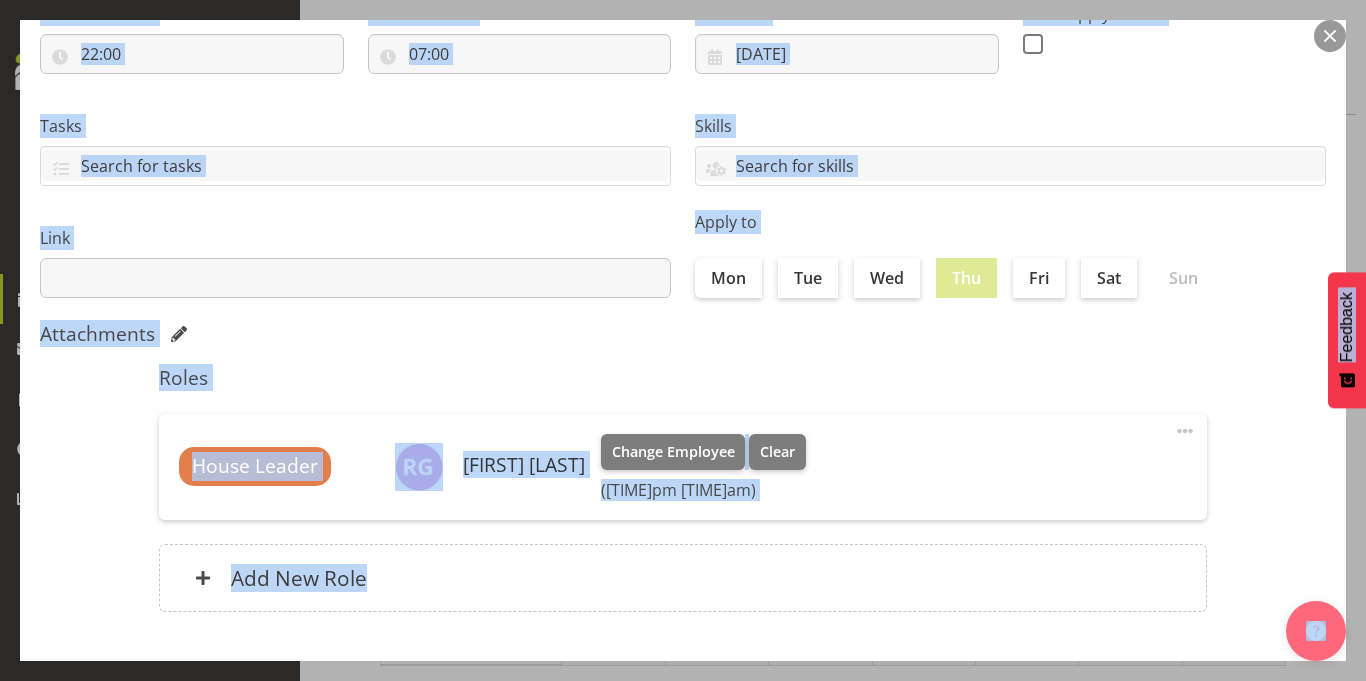 click on "Quick Create Shift   Shift Instance Name* Sleepover   Location
56b
41
65a
Department
Community Residential
Job Accounts Admin Art Coordinator Community Leader Community Support Person Community Support Person-Casual House Leader Office Admin Senior Coordinator Service Manager Volunteer
Shift Start Time
Set the time of the day you wish this shift to start       22:00  00   01   02   03   04   05   06   07   08   09   10   11   12   13   14   15   16   17   18   19   20   21   22   23  :  00   01   02   03   04   05   06   07   08   09   10   11   12   13   14   15   16   17   18   19   20   21   22   23   24   25   26   27   28   29   30   31   32   33   34   35   36   37   38   39   40   41   42   43   44   45" at bounding box center (683, 340) 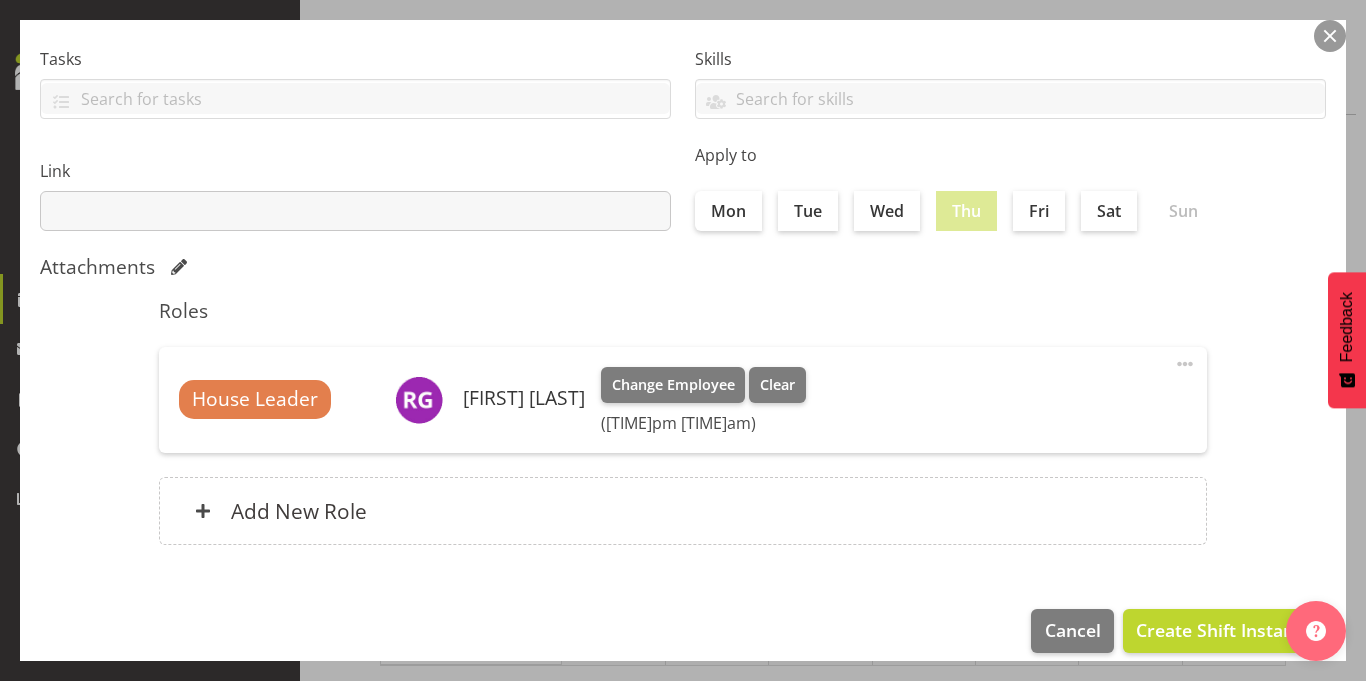 scroll, scrollTop: 380, scrollLeft: 0, axis: vertical 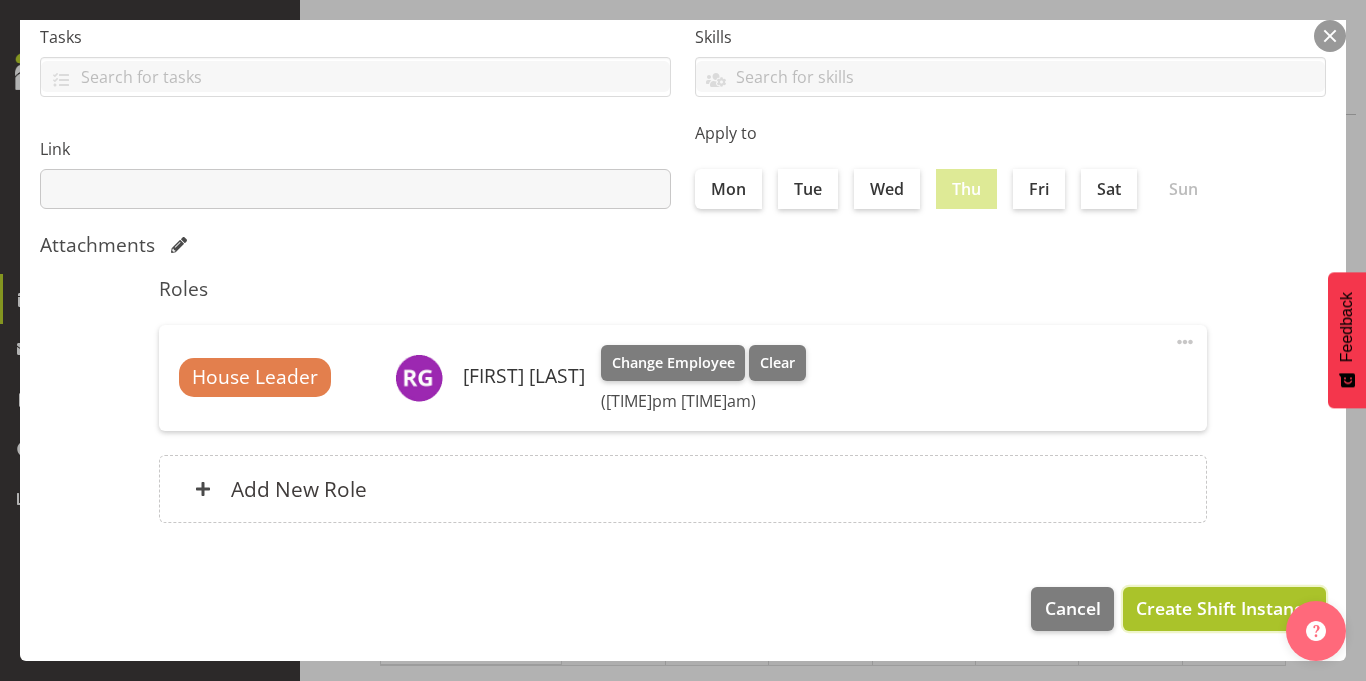 click on "Create Shift Instance" at bounding box center [1224, 608] 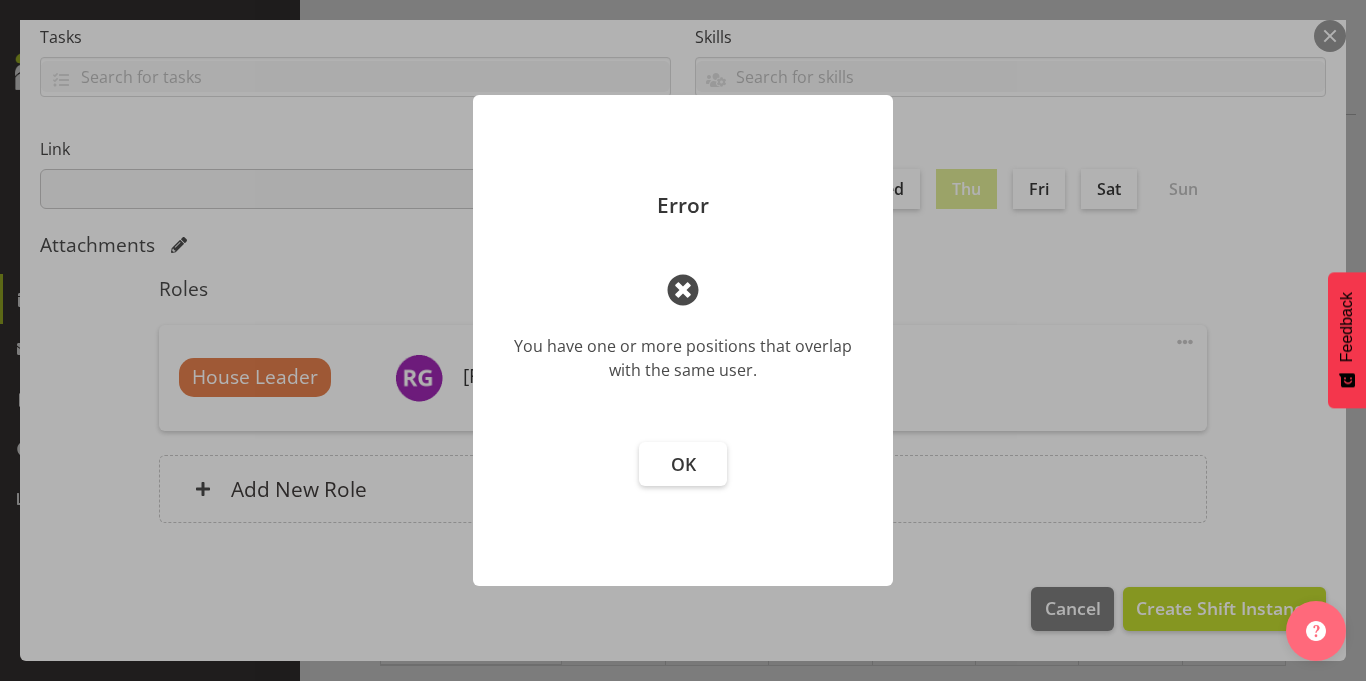 drag, startPoint x: 1144, startPoint y: 607, endPoint x: 1109, endPoint y: 597, distance: 36.40055 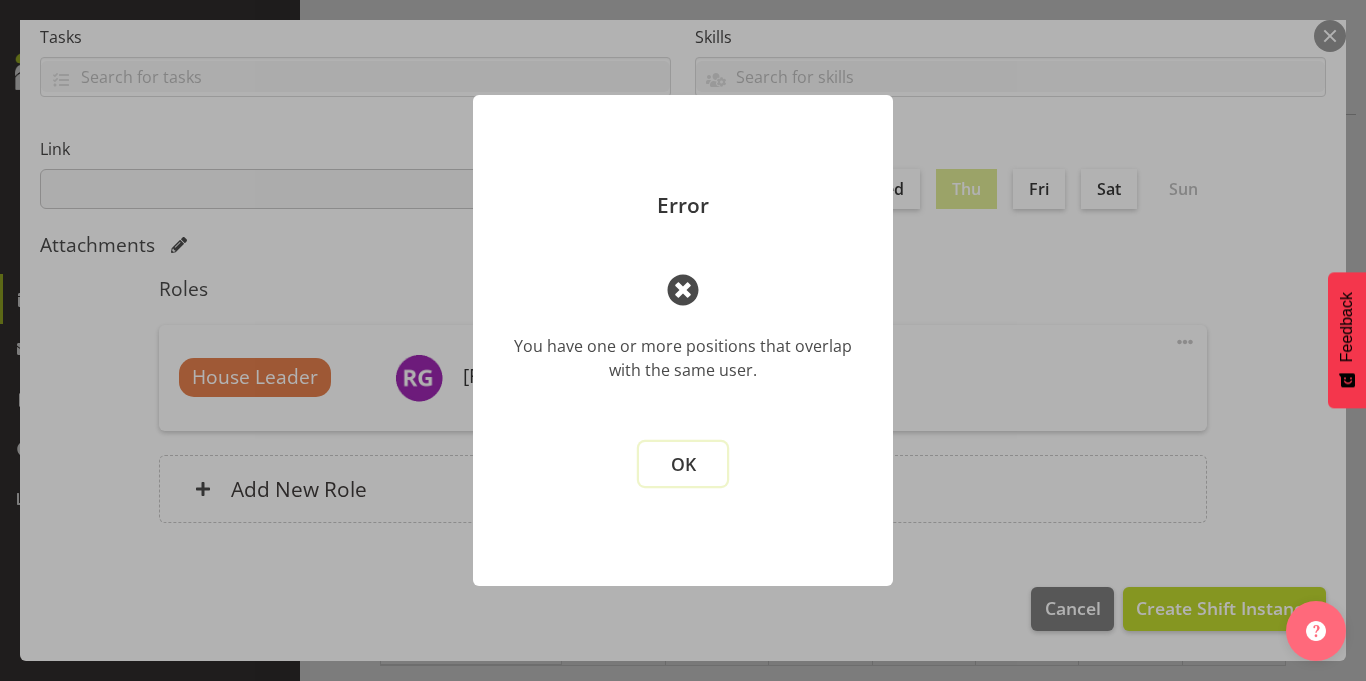 click on "OK" at bounding box center (683, 464) 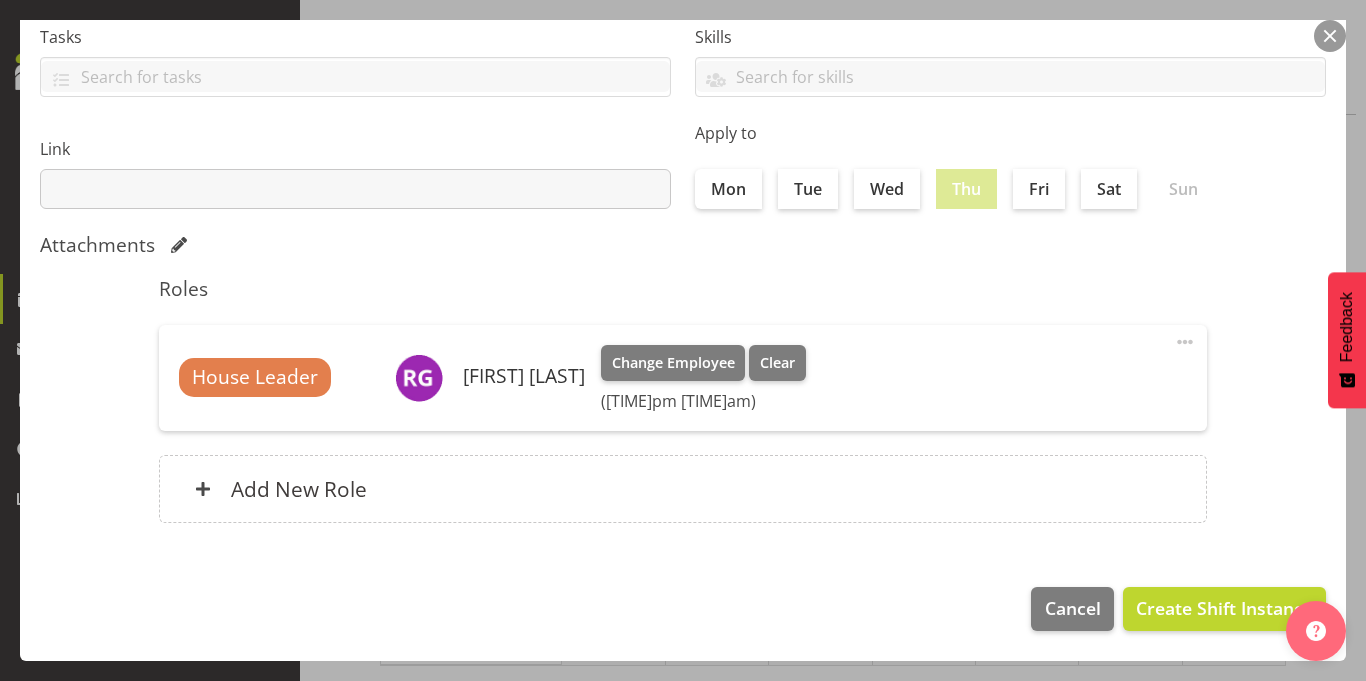 click at bounding box center [1330, 36] 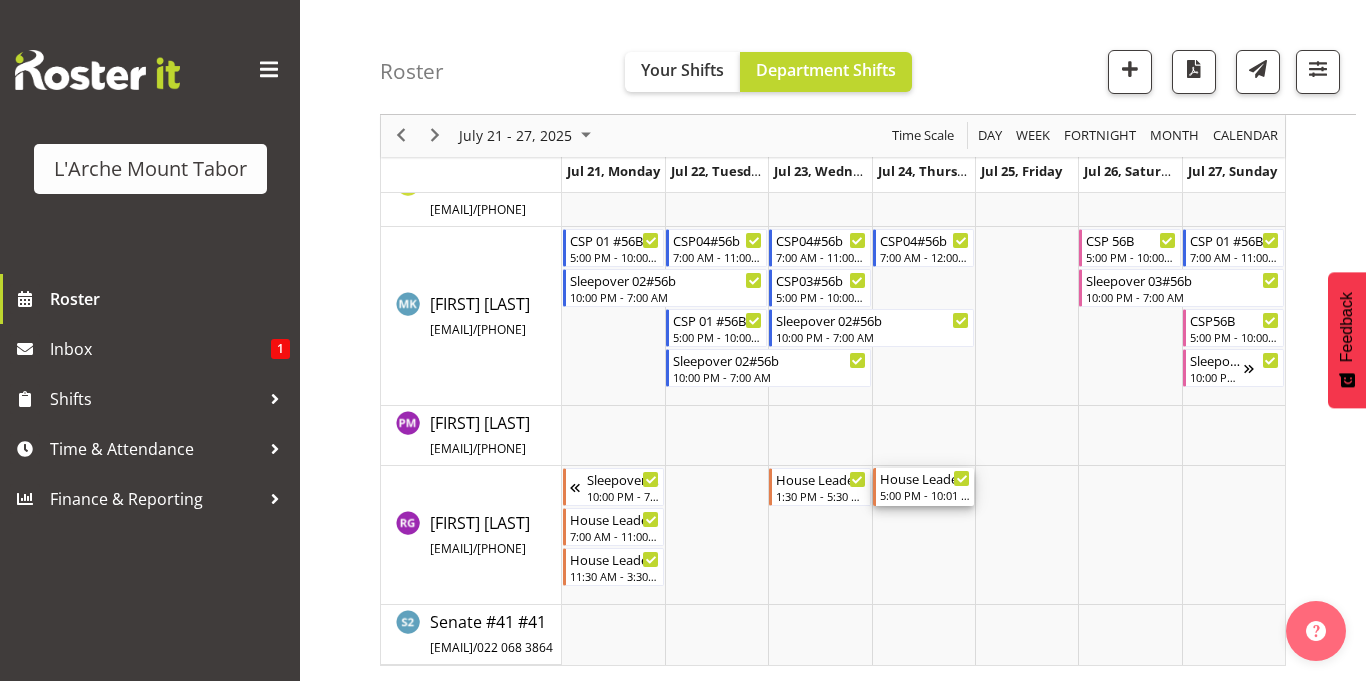 click on "5:00 PM - 10:01 PM" at bounding box center [925, 495] 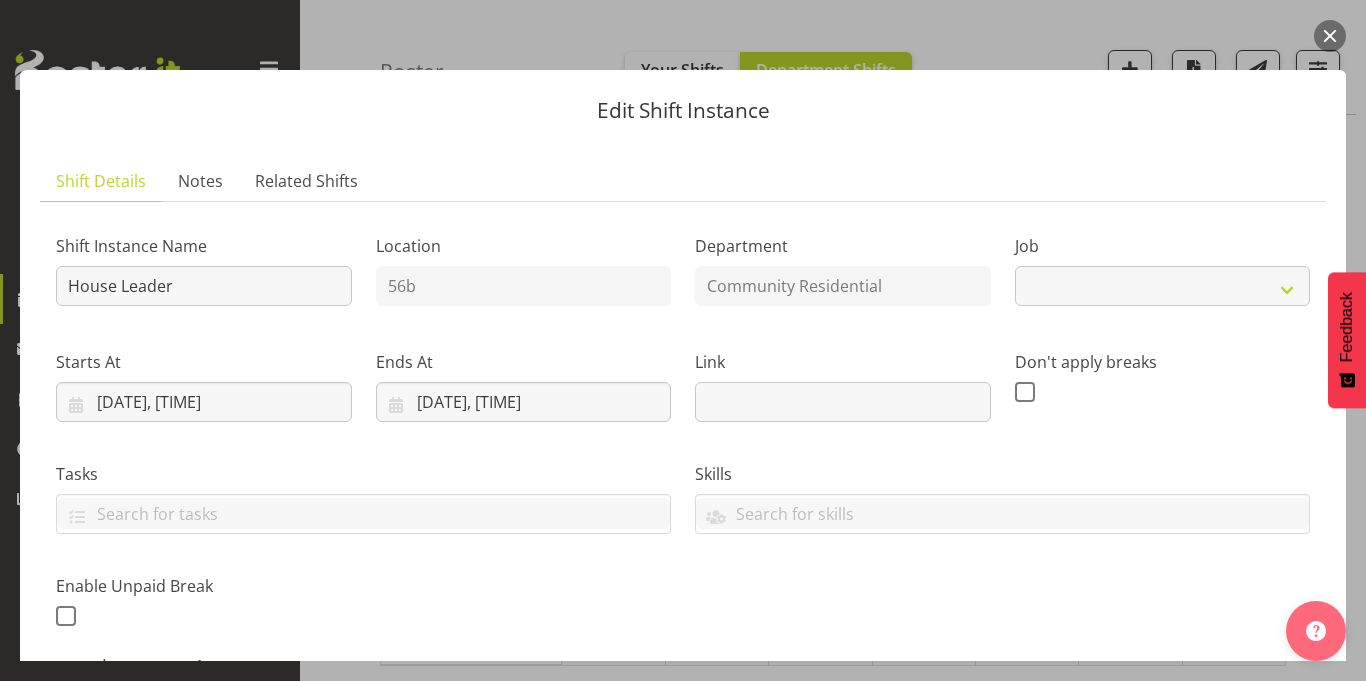 select on "1" 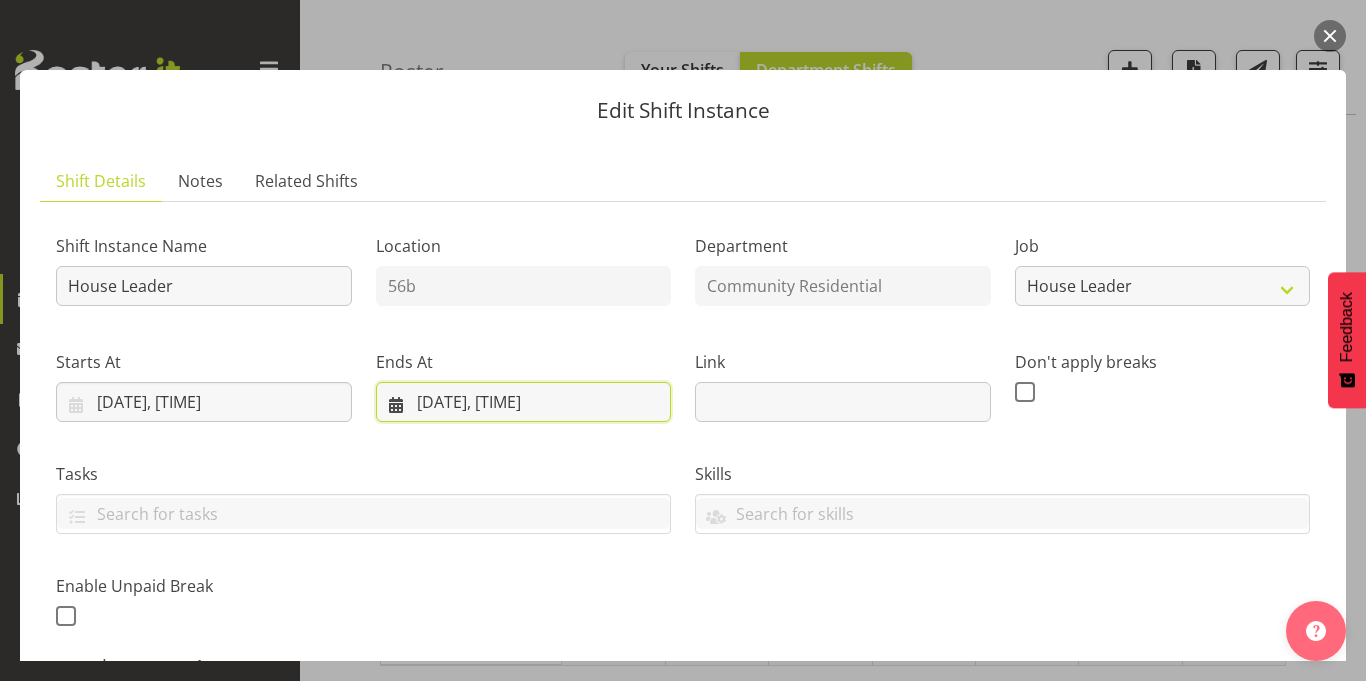 click on "7/24/2025, 10:01 PM" at bounding box center (524, 402) 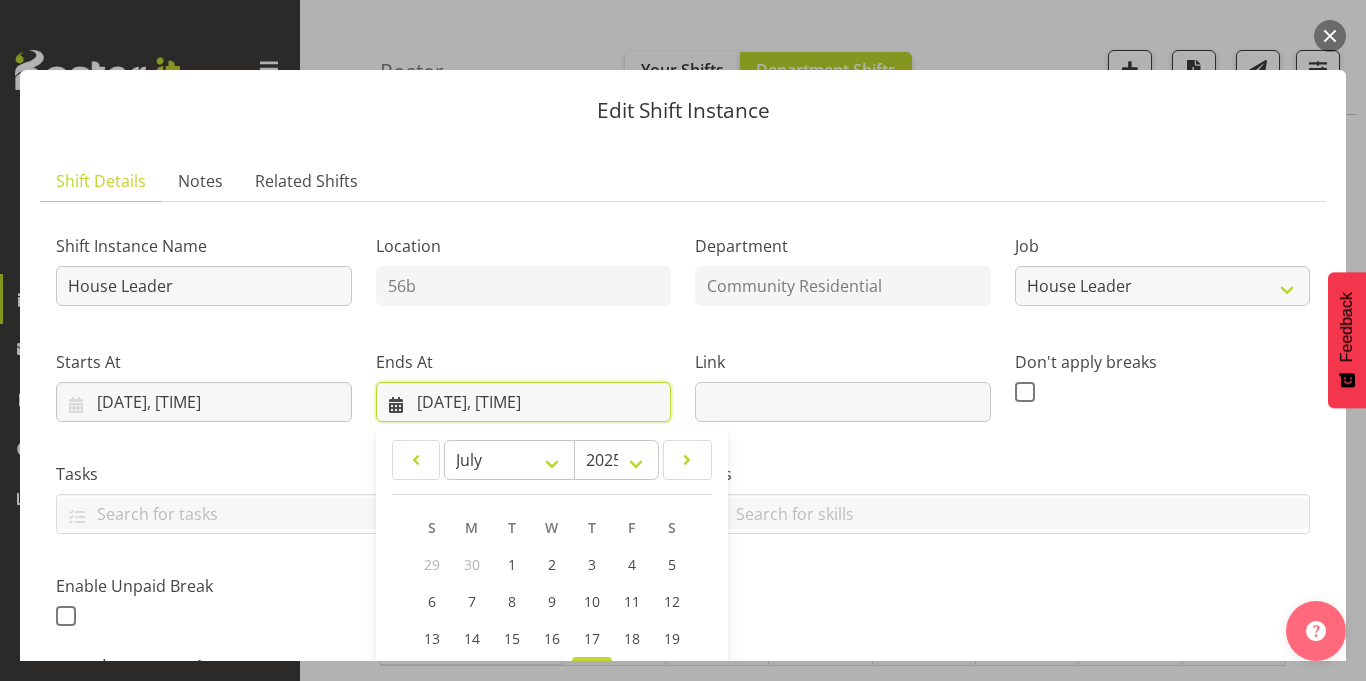 click on "7/24/2025, 10:01 PM" at bounding box center [524, 402] 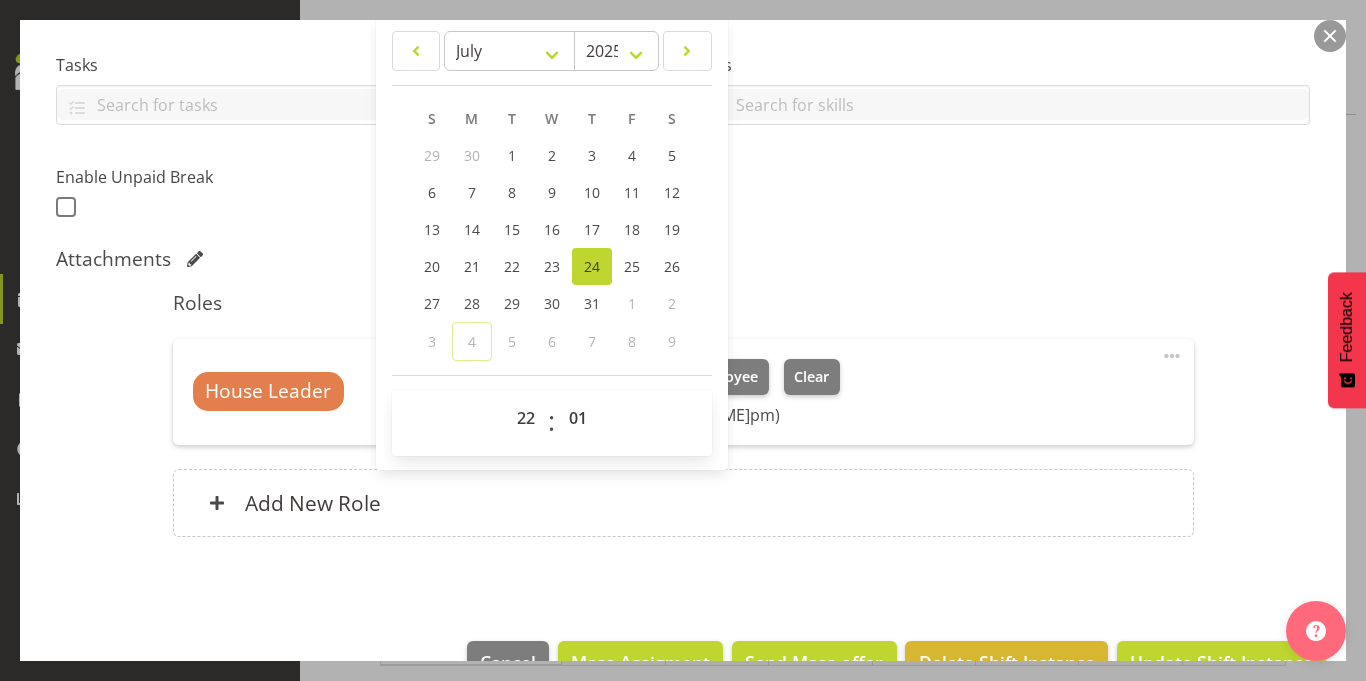 scroll, scrollTop: 463, scrollLeft: 0, axis: vertical 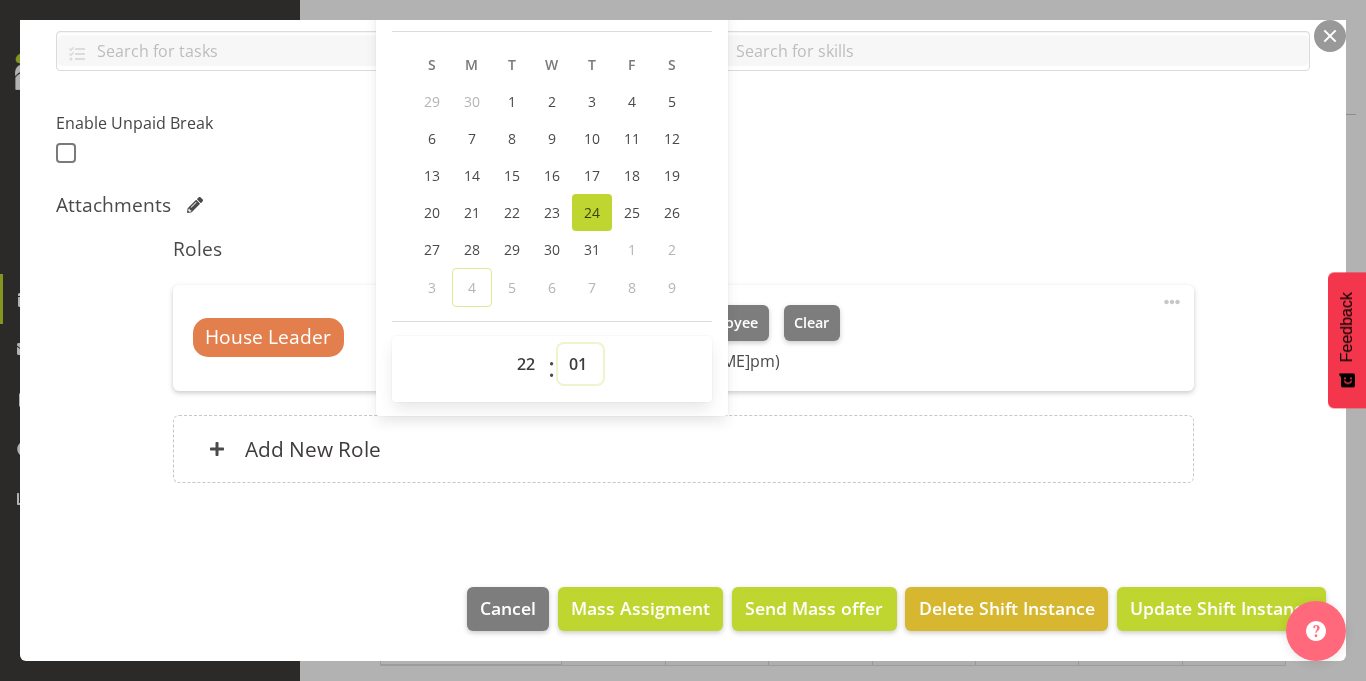 click on "00   01   02   03   04   05   06   07   08   09   10   11   12   13   14   15   16   17   18   19   20   21   22   23   24   25   26   27   28   29   30   31   32   33   34   35   36   37   38   39   40   41   42   43   44   45   46   47   48   49   50   51   52   53   54   55   56   57   58   59" at bounding box center (580, 364) 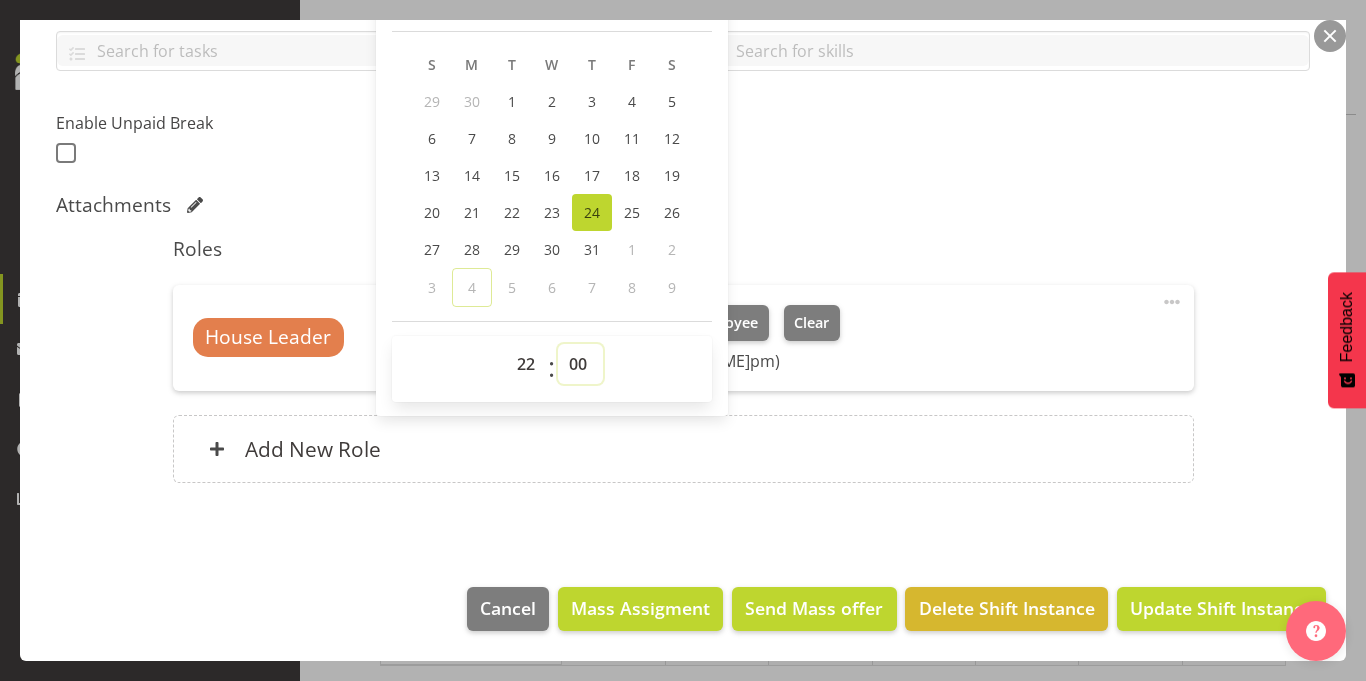 click on "00   01   02   03   04   05   06   07   08   09   10   11   12   13   14   15   16   17   18   19   20   21   22   23   24   25   26   27   28   29   30   31   32   33   34   35   36   37   38   39   40   41   42   43   44   45   46   47   48   49   50   51   52   53   54   55   56   57   58   59" at bounding box center [580, 364] 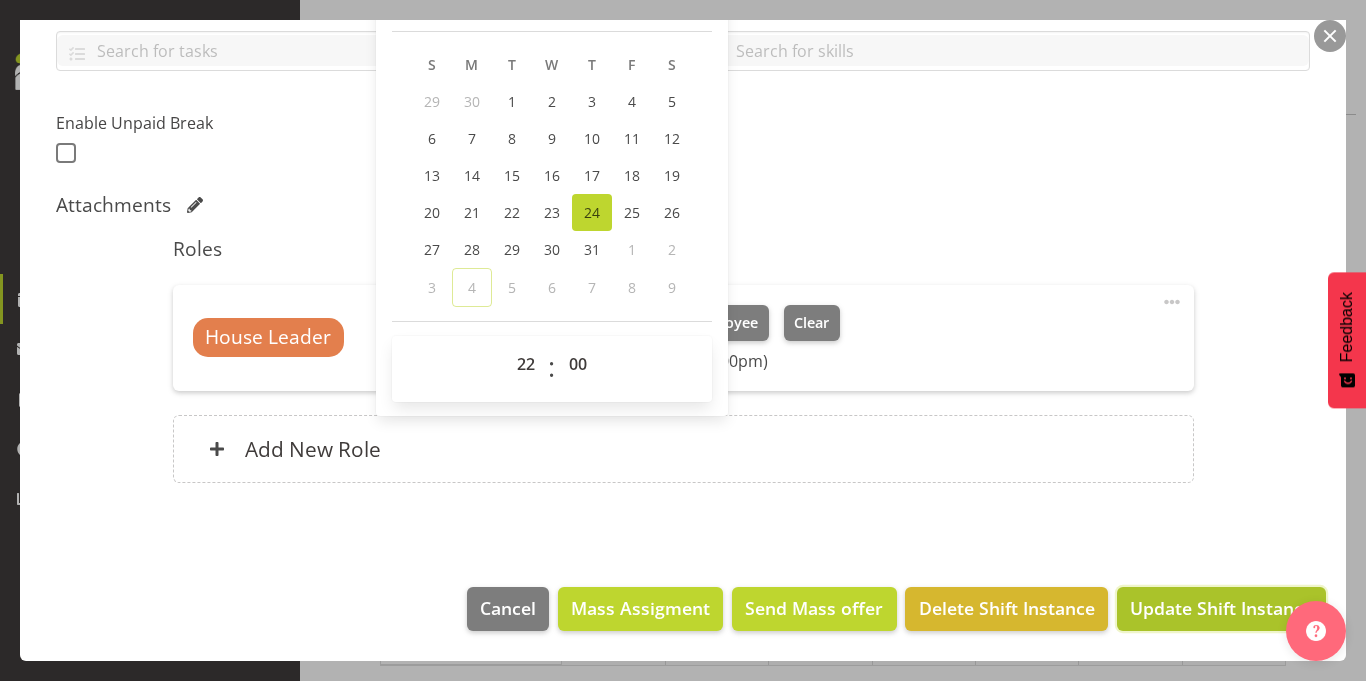 click on "Update Shift Instance" at bounding box center (1221, 608) 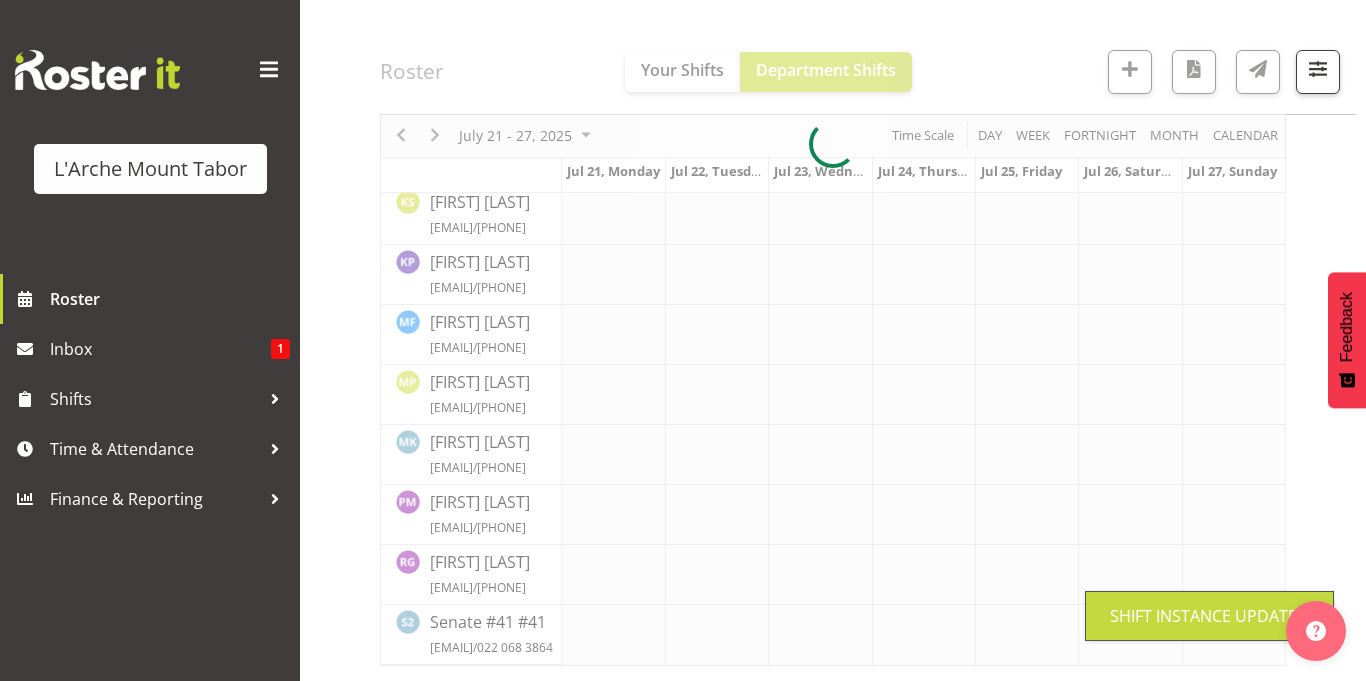 scroll, scrollTop: 615, scrollLeft: 0, axis: vertical 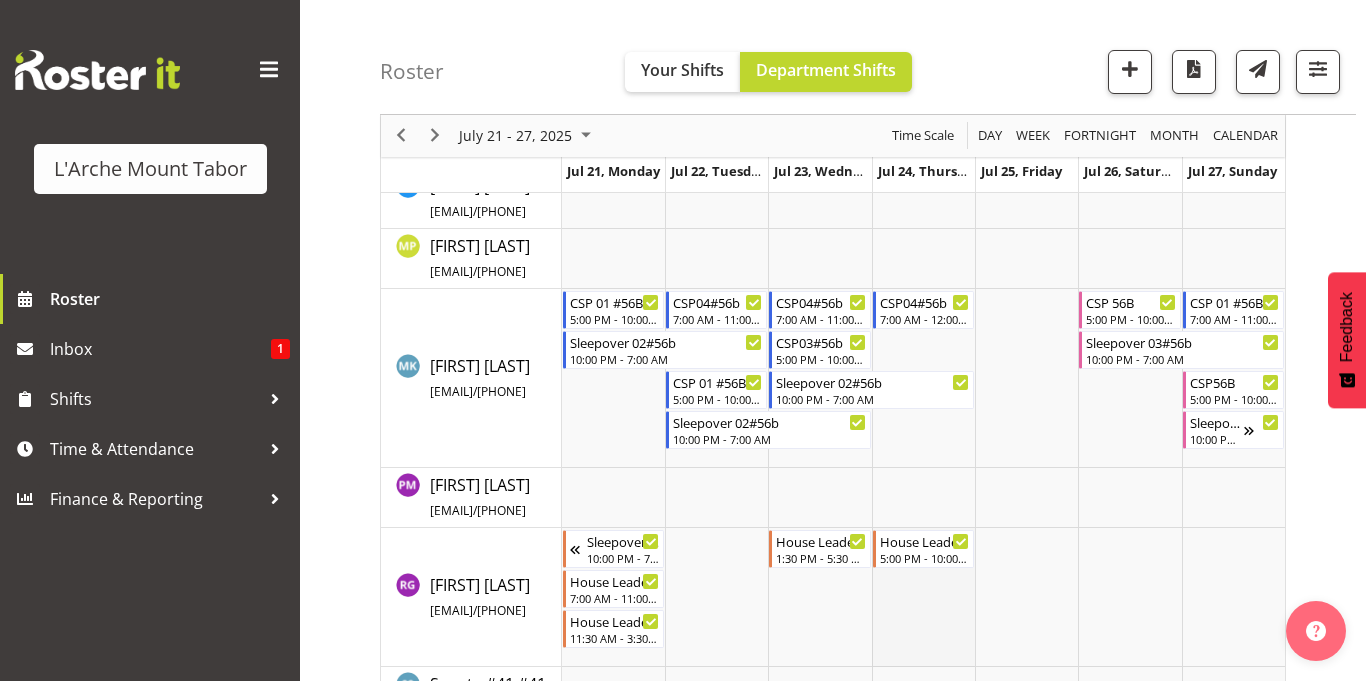 click at bounding box center (923, 597) 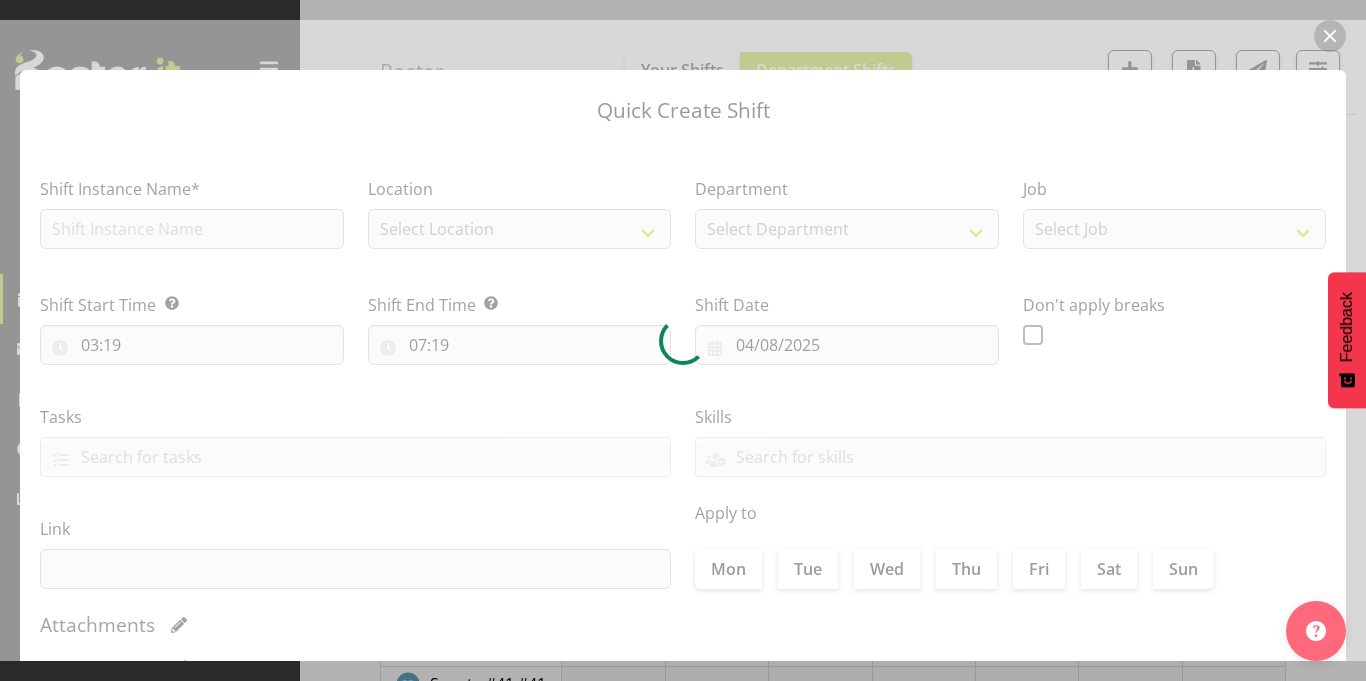 type on "[DATE]" 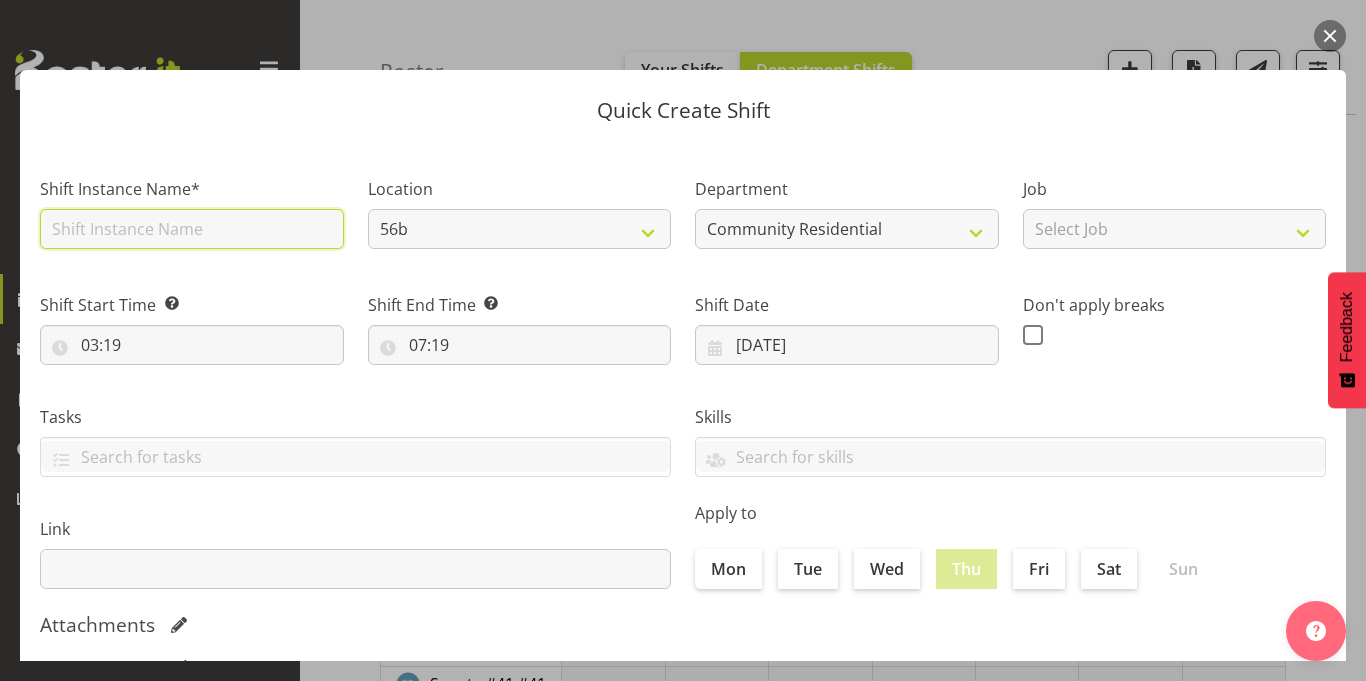 click at bounding box center (192, 229) 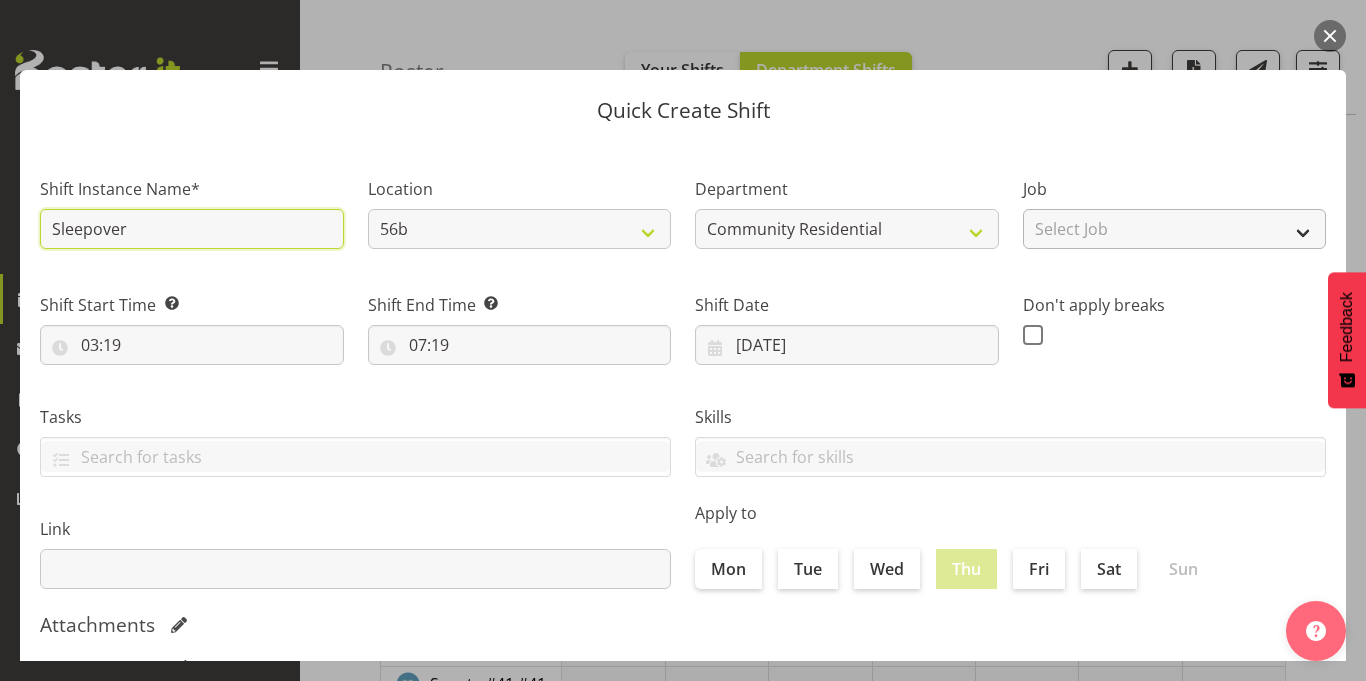 type on "Sleepover" 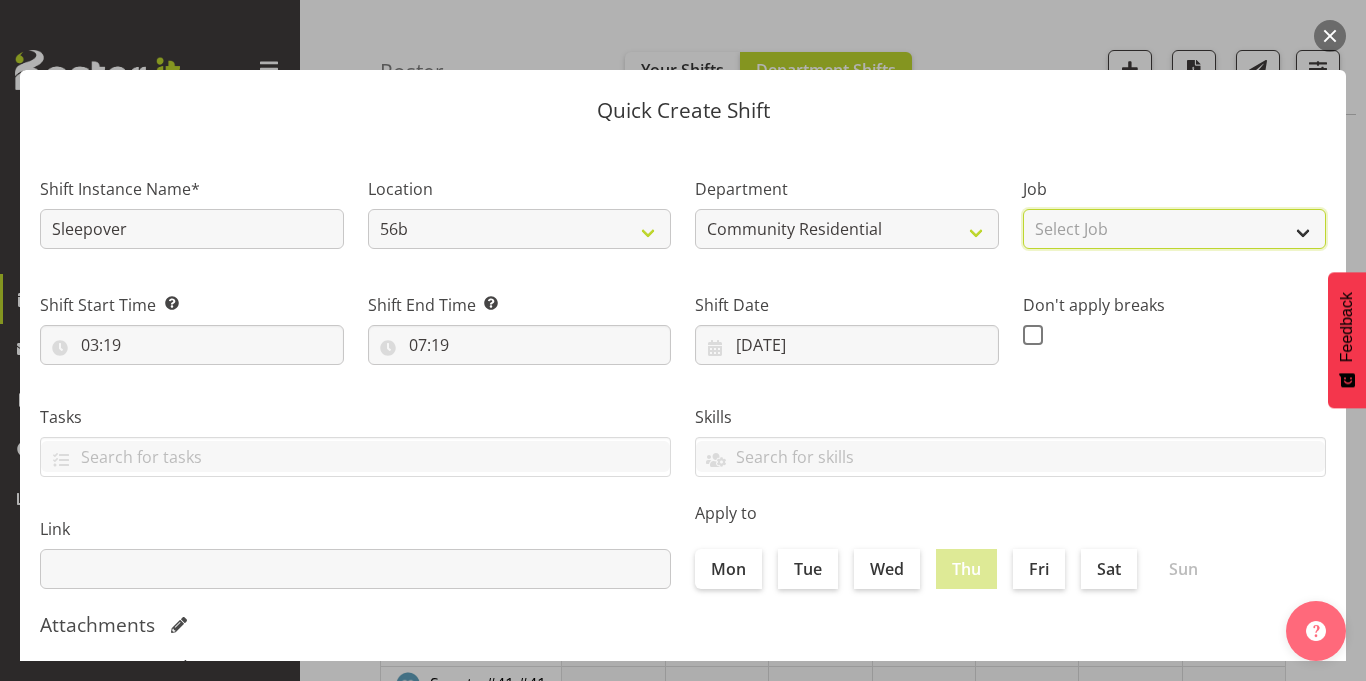 click on "Select Job  Accounts Admin Art Coordinator Community Leader Community Support Person Community Support Person-Casual House Leader Office Admin Senior Coordinator Service Manager Volunteer" at bounding box center [1175, 229] 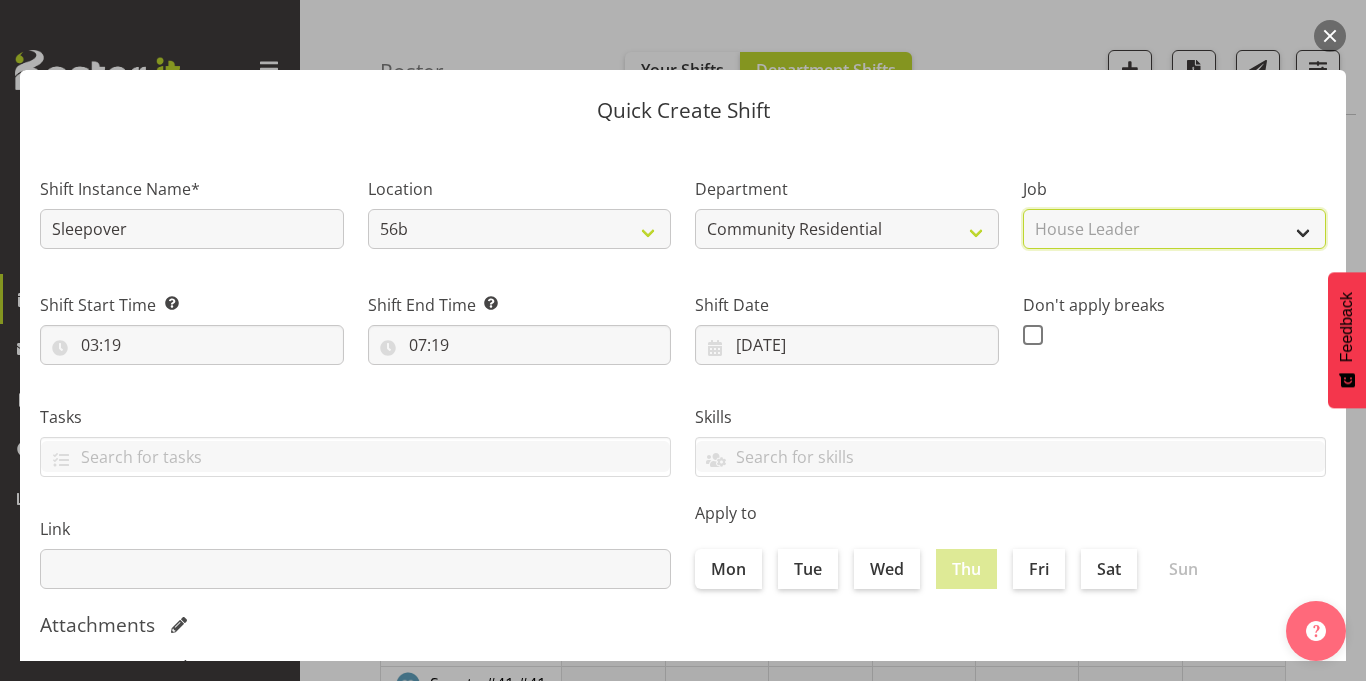 click on "Select Job  Accounts Admin Art Coordinator Community Leader Community Support Person Community Support Person-Casual House Leader Office Admin Senior Coordinator Service Manager Volunteer" at bounding box center [1175, 229] 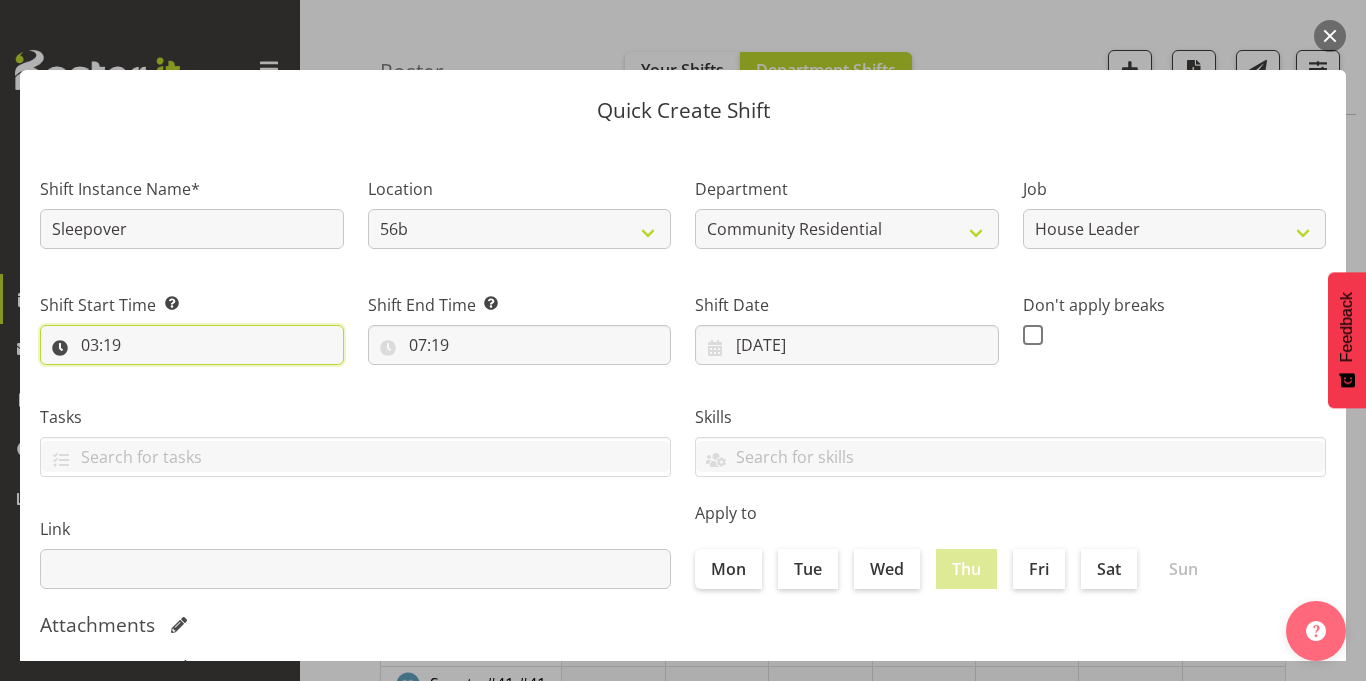 click on "03:19" at bounding box center [192, 345] 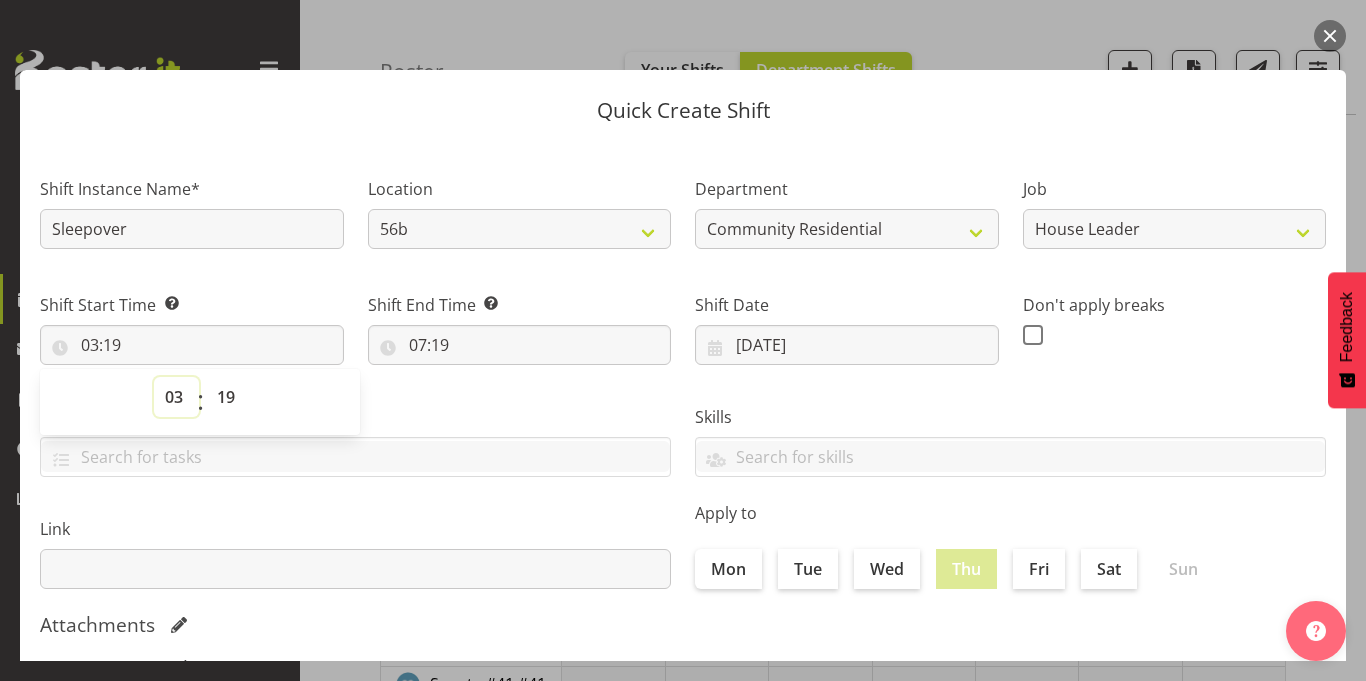 click on "00   01   02   03   04   05   06   07   08   09   10   11   12   13   14   15   16   17   18   19   20   21   22   23" at bounding box center (176, 397) 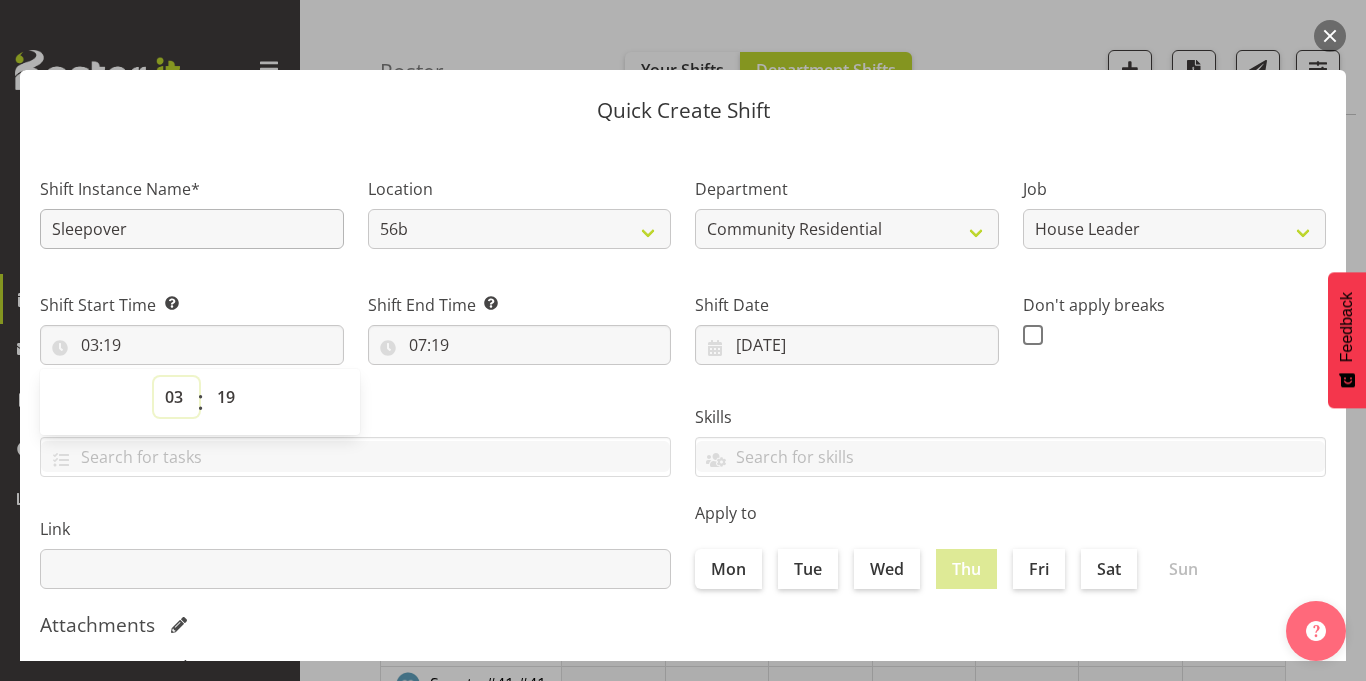 select on "22" 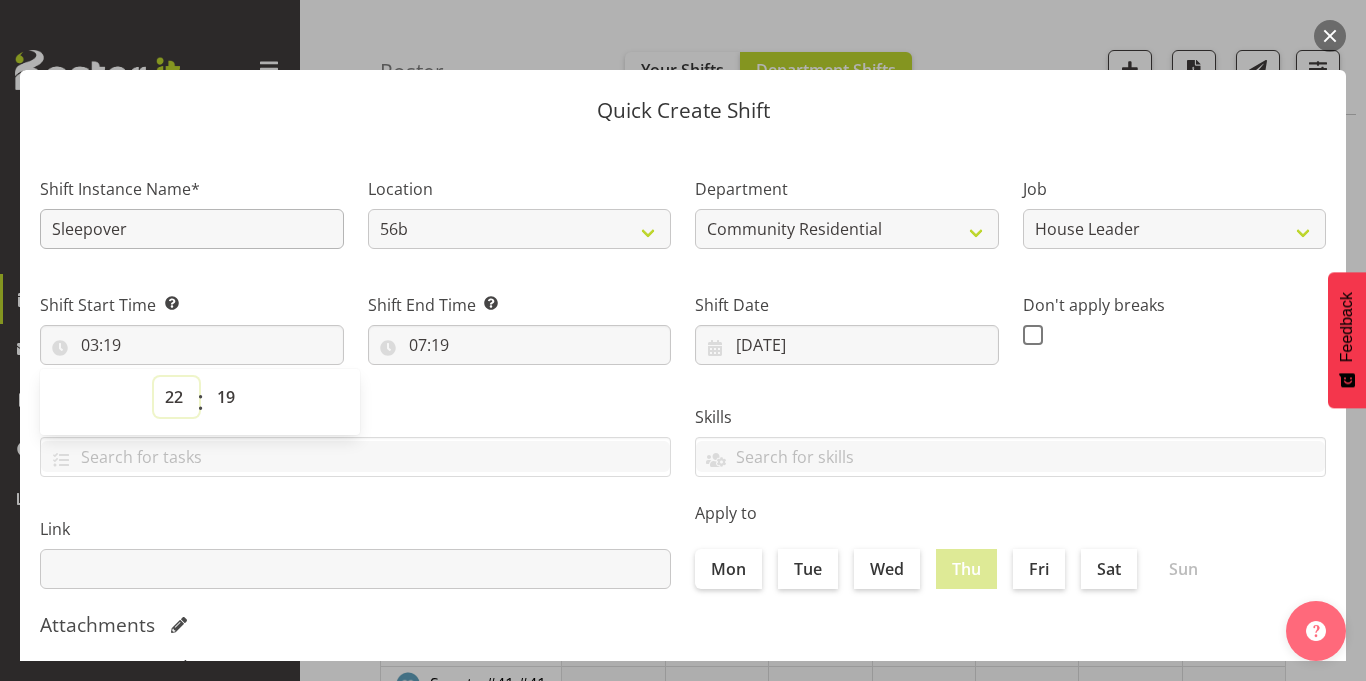 click on "00   01   02   03   04   05   06   07   08   09   10   11   12   13   14   15   16   17   18   19   20   21   22   23" at bounding box center (176, 397) 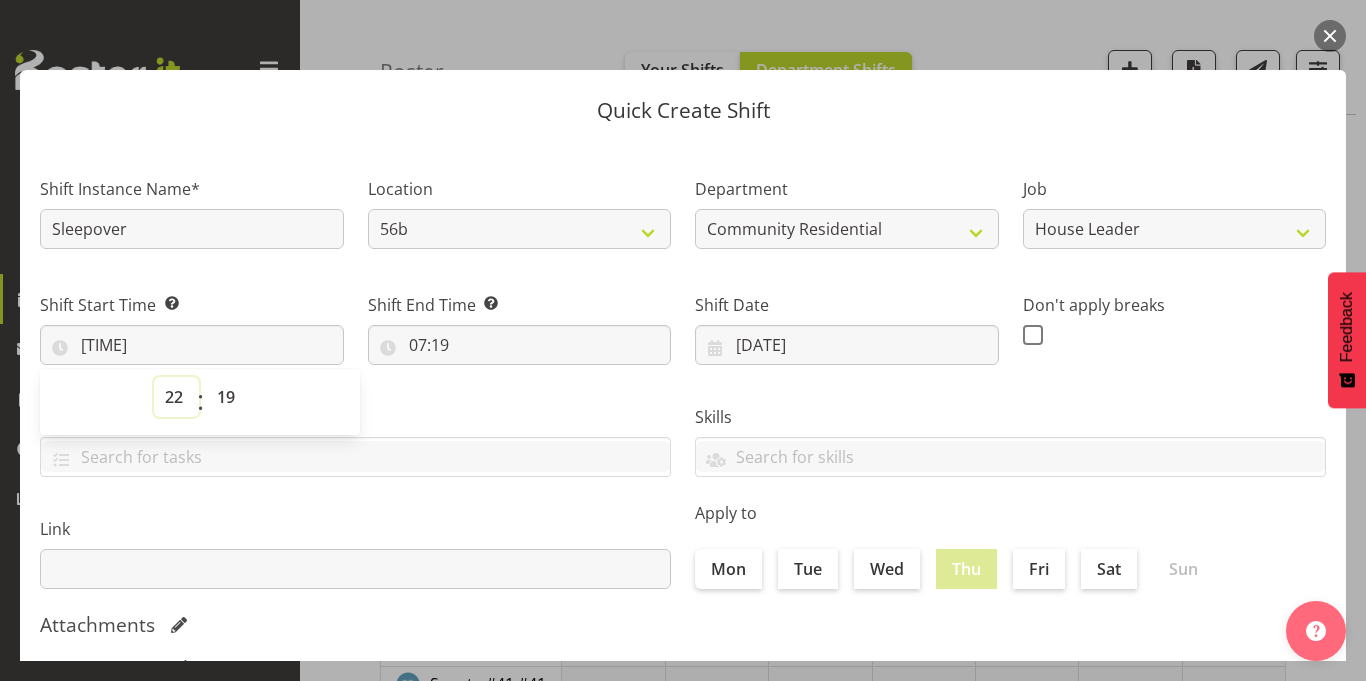 click on "00   01   02   03   04   05   06   07   08   09   10   11   12   13   14   15   16   17   18   19   20   21   22   23" at bounding box center [176, 397] 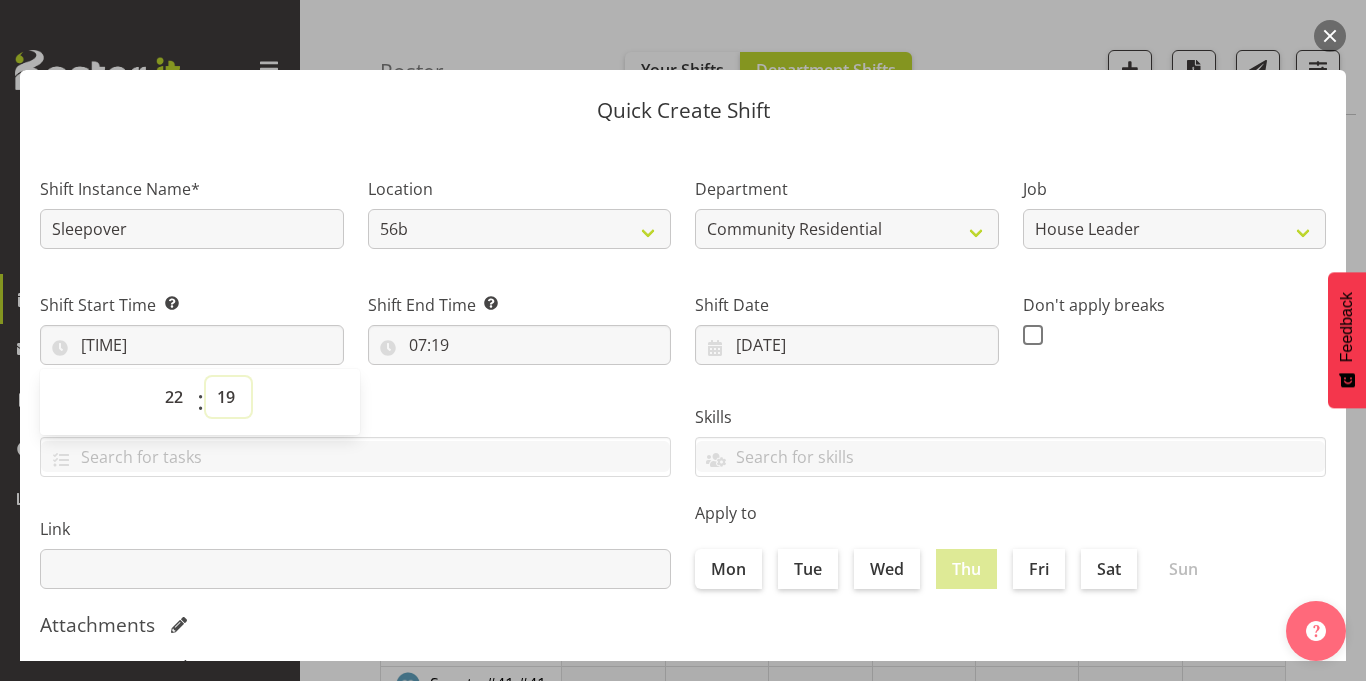 click on "00   01   02   03   04   05   06   07   08   09   10   11   12   13   14   15   16   17   18   19   20   21   22   23   24   25   26   27   28   29   30   31   32   33   34   35   36   37   38   39   40   41   42   43   44   45   46   47   48   49   50   51   52   53   54   55   56   57   58   59" at bounding box center [228, 397] 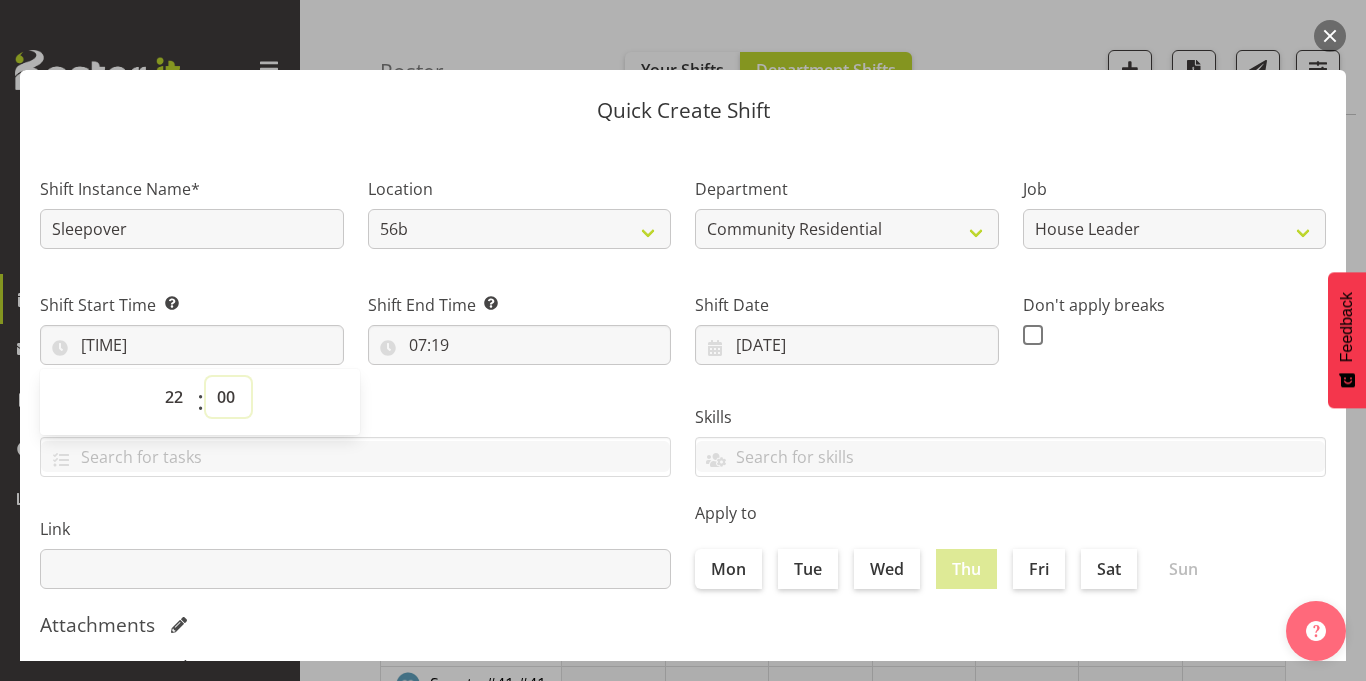 click on "00   01   02   03   04   05   06   07   08   09   10   11   12   13   14   15   16   17   18   19   20   21   22   23   24   25   26   27   28   29   30   31   32   33   34   35   36   37   38   39   40   41   42   43   44   45   46   47   48   49   50   51   52   53   54   55   56   57   58   59" at bounding box center (228, 397) 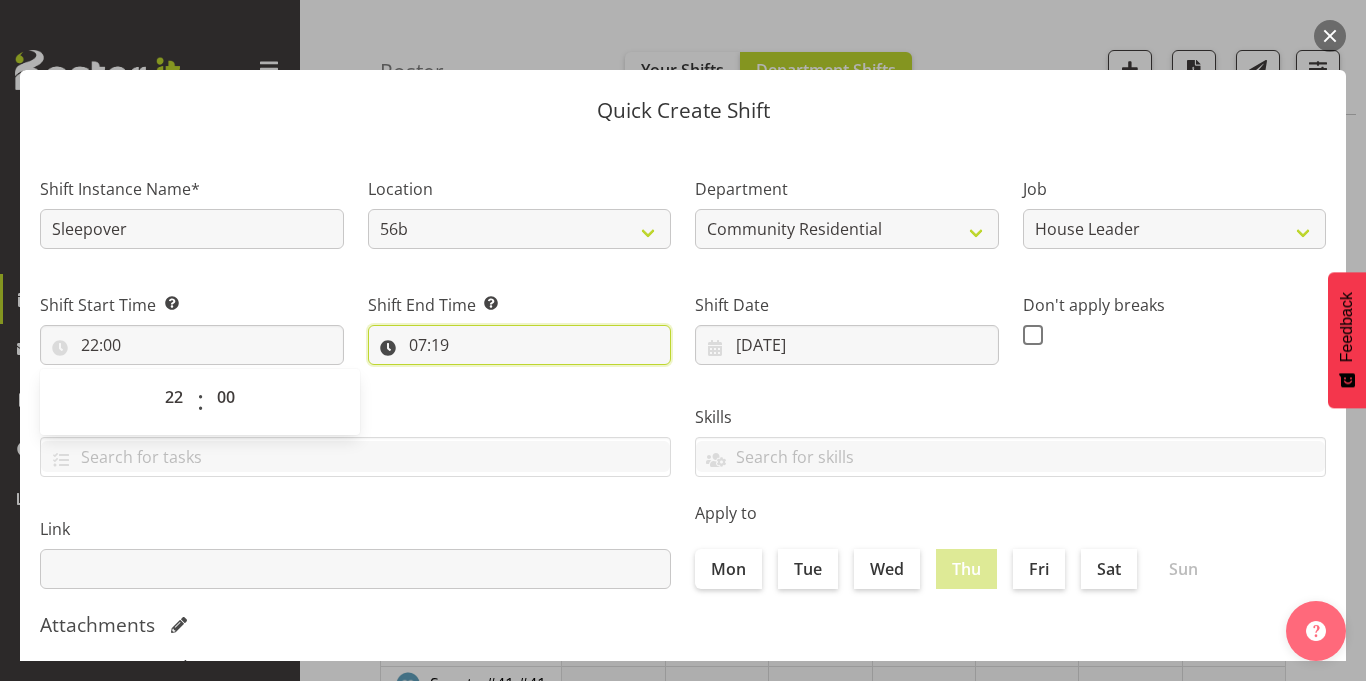 click on "04:19" at bounding box center [520, 345] 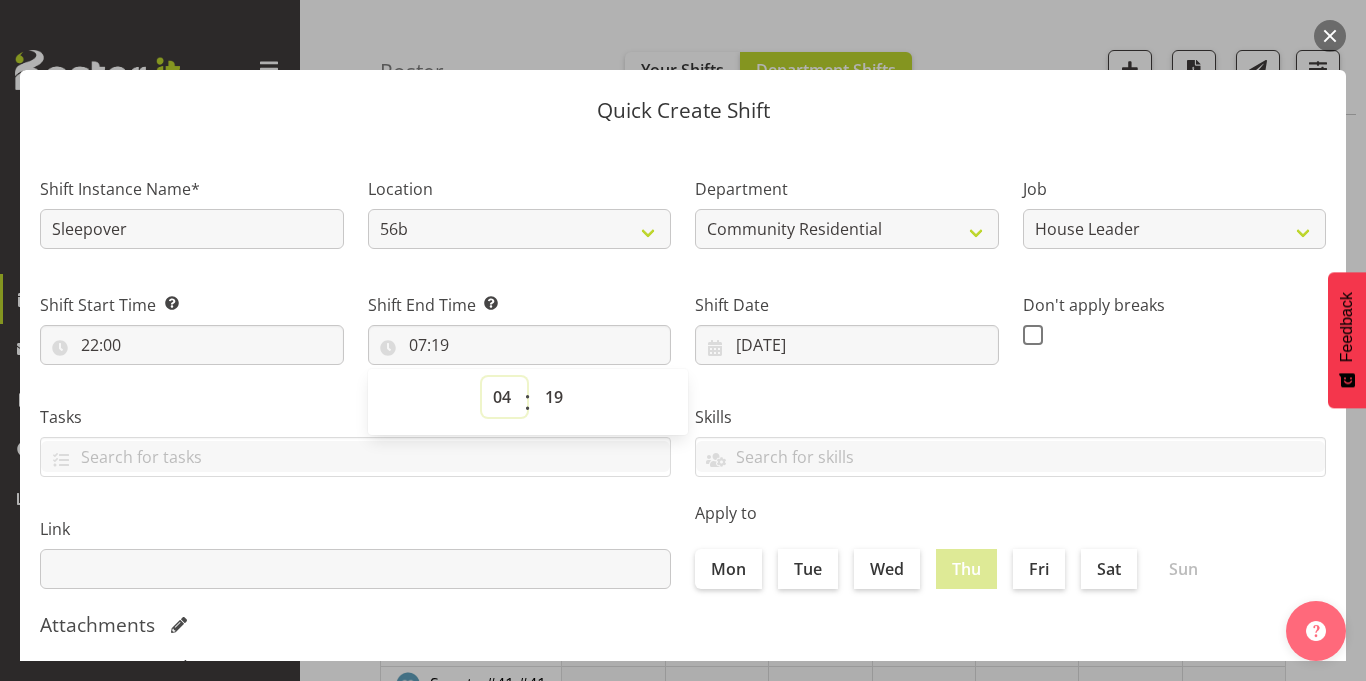 click on "00   01   02   03   04   05   06   07   08   09   10   11   12   13   14   15   16   17   18   19   20   21   22   23" at bounding box center (504, 397) 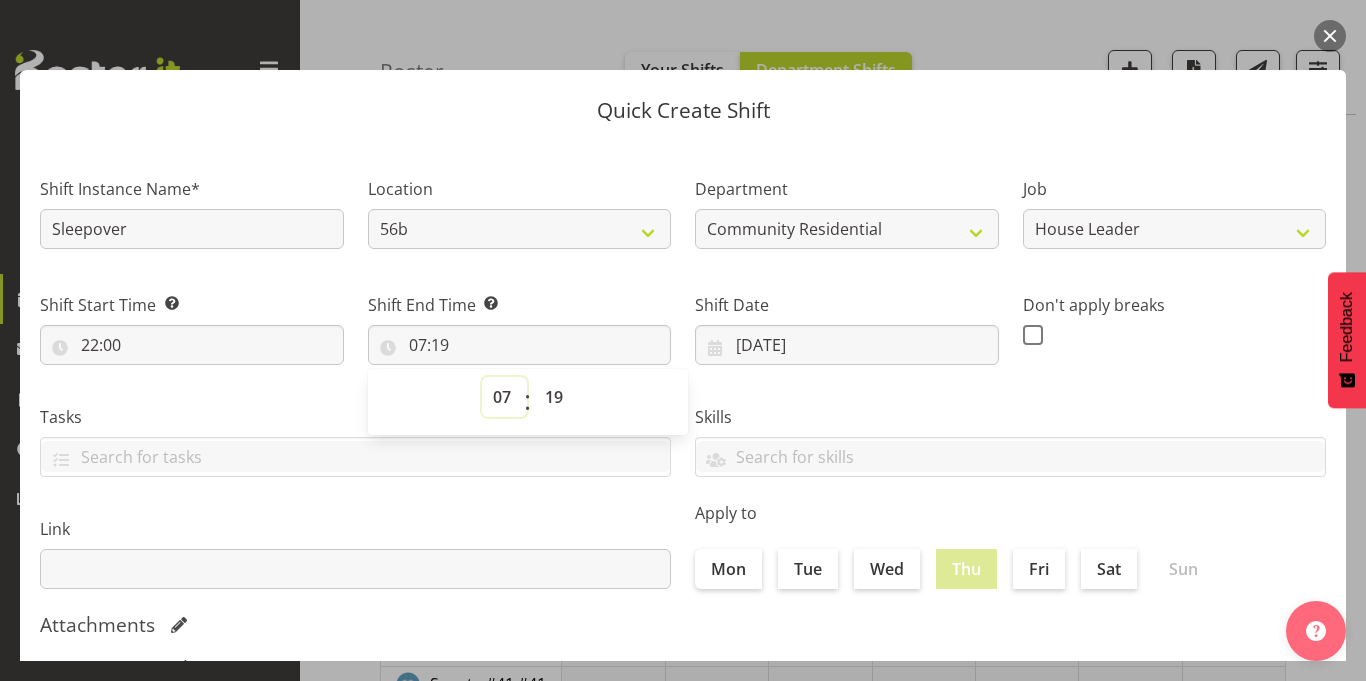 click on "00   01   02   03   04   05   06   07   08   09   10   11   12   13   14   15   16   17   18   19   20   21   22   23" at bounding box center (504, 397) 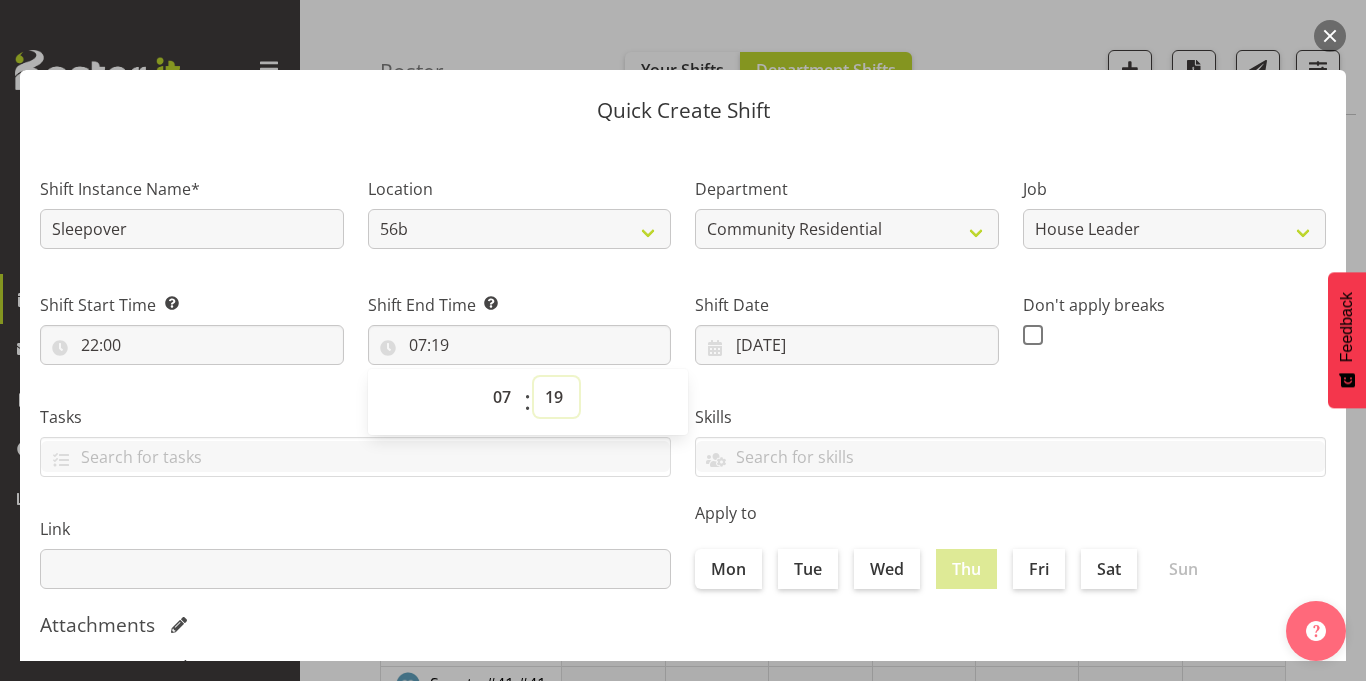 click on "00   01   02   03   04   05   06   07   08   09   10   11   12   13   14   15   16   17   18   19   20   21   22   23   24   25   26   27   28   29   30   31   32   33   34   35   36   37   38   39   40   41   42   43   44   45   46   47   48   49   50   51   52   53   54   55   56   57   58   59" at bounding box center (556, 397) 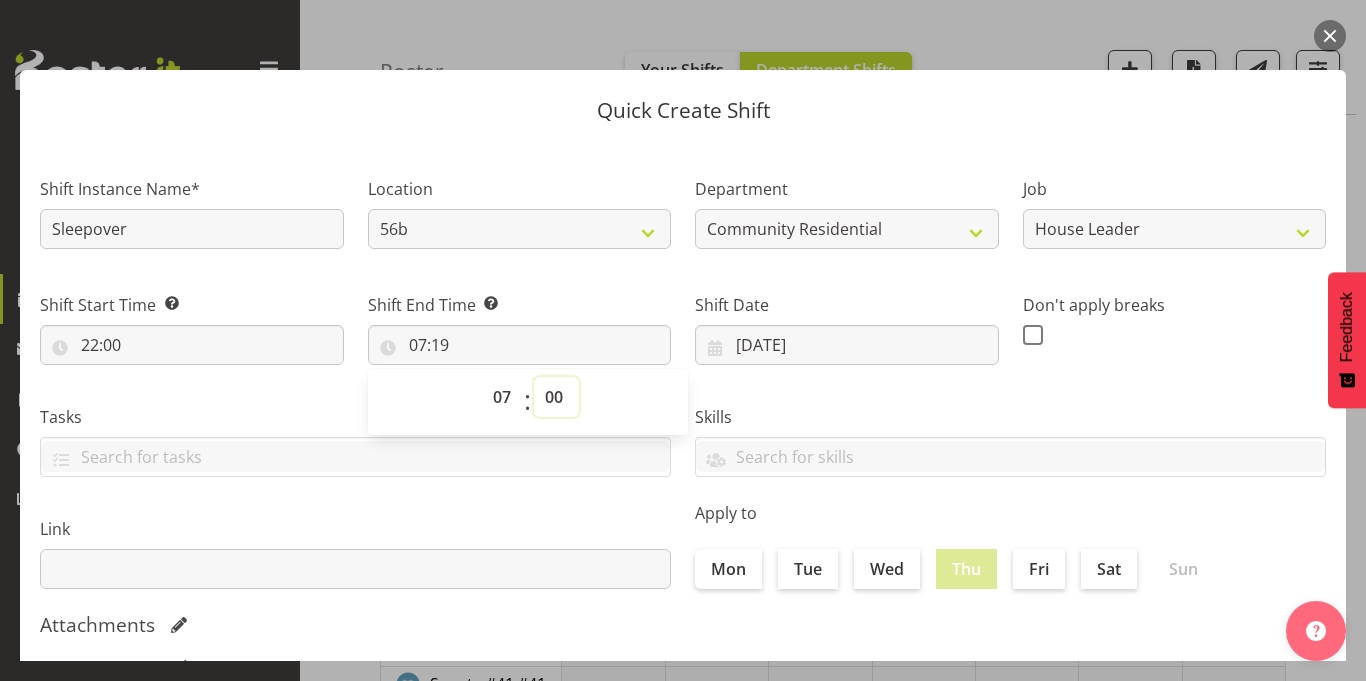 click on "00   01   02   03   04   05   06   07   08   09   10   11   12   13   14   15   16   17   18   19   20   21   22   23   24   25   26   27   28   29   30   31   32   33   34   35   36   37   38   39   40   41   42   43   44   45   46   47   48   49   50   51   52   53   54   55   56   57   58   59" at bounding box center [556, 397] 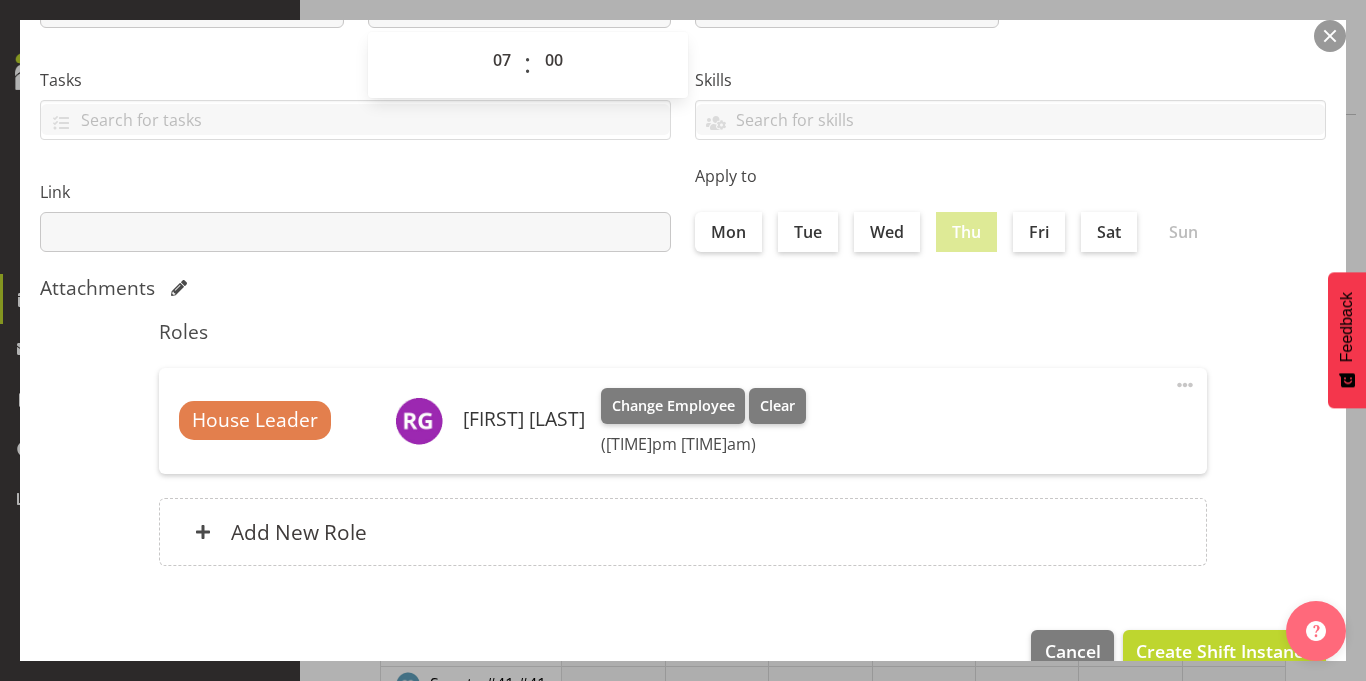 scroll, scrollTop: 0, scrollLeft: 0, axis: both 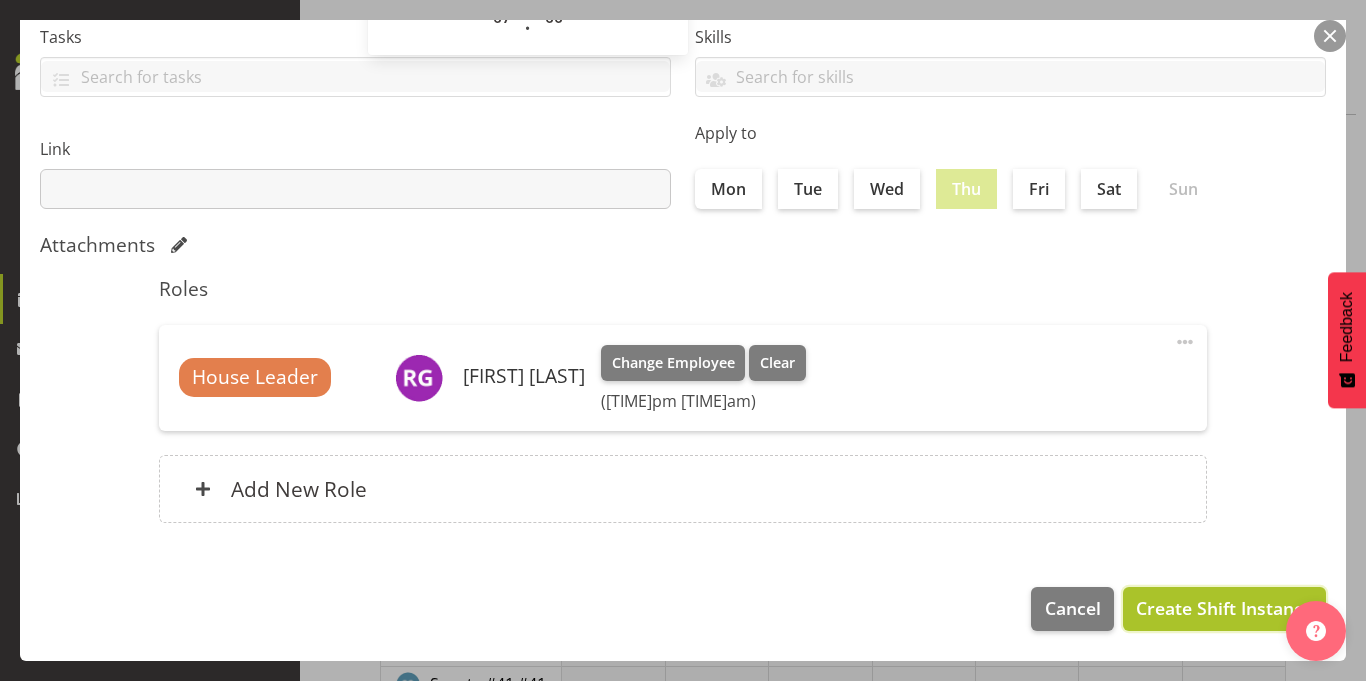 click on "Create Shift Instance" at bounding box center (1224, 608) 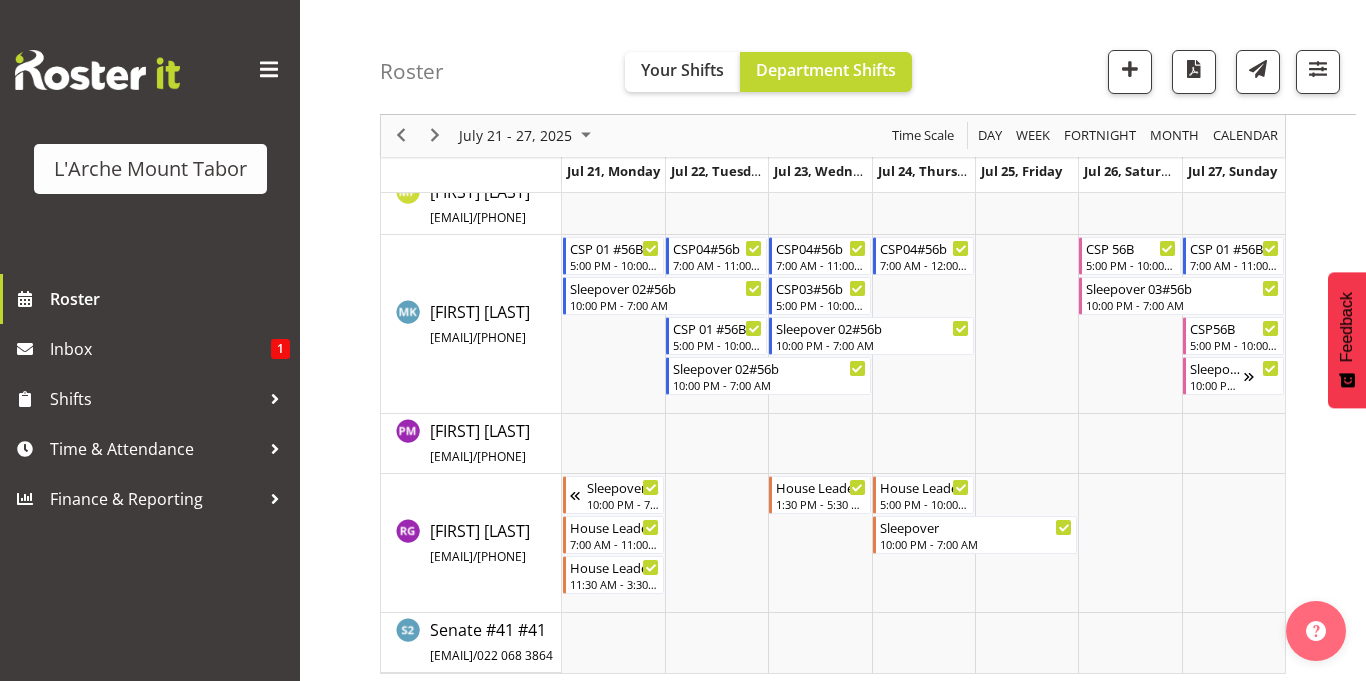 scroll, scrollTop: 813, scrollLeft: 0, axis: vertical 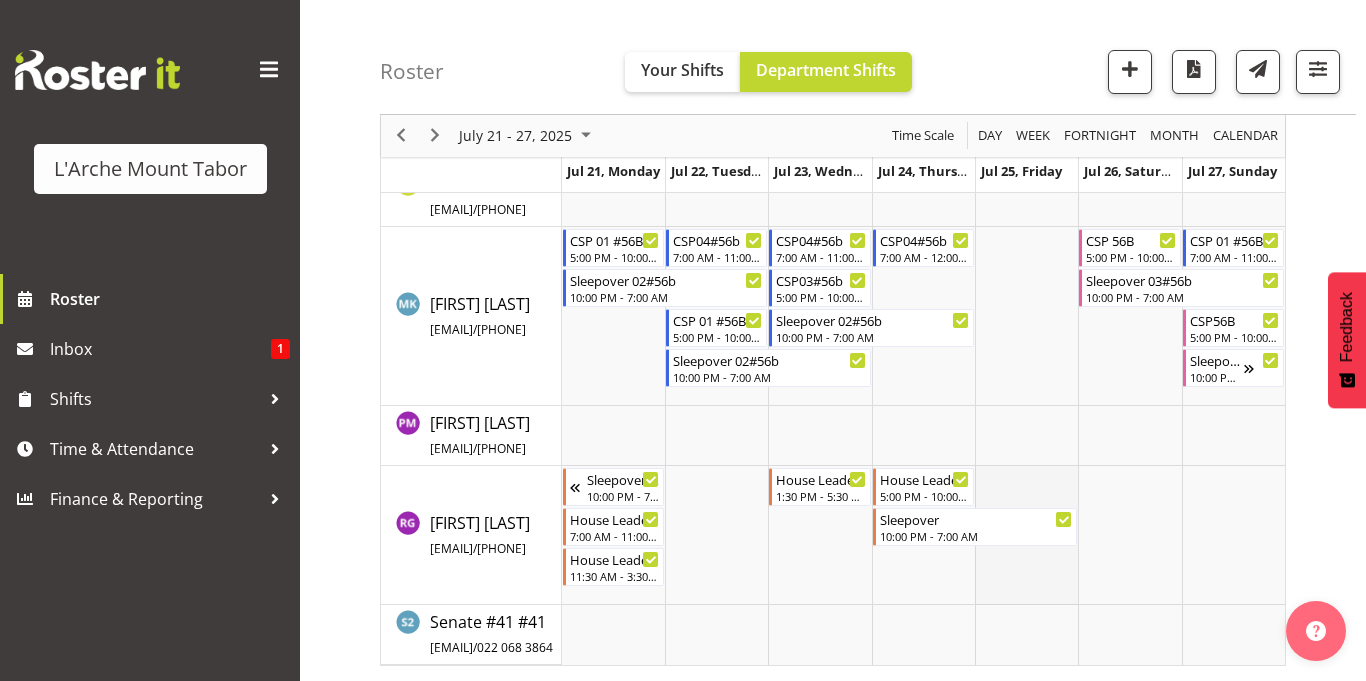 click at bounding box center [1026, 535] 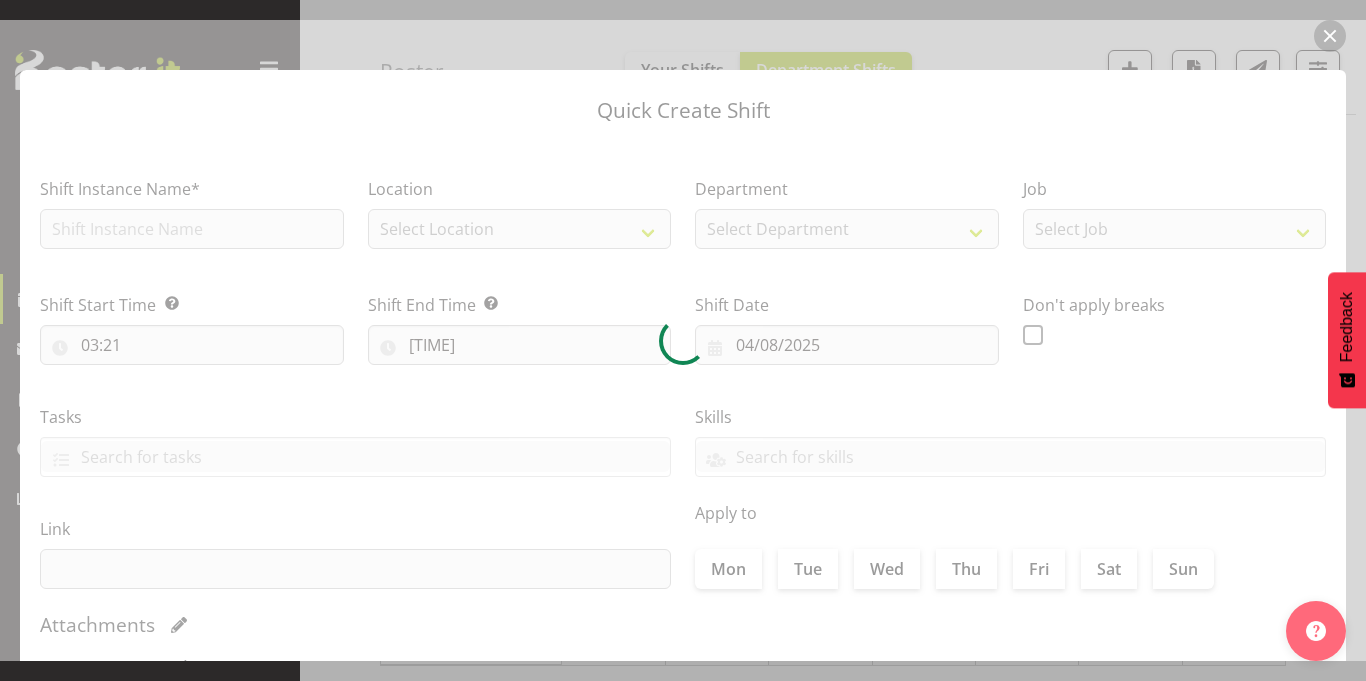type on "25/07/2025" 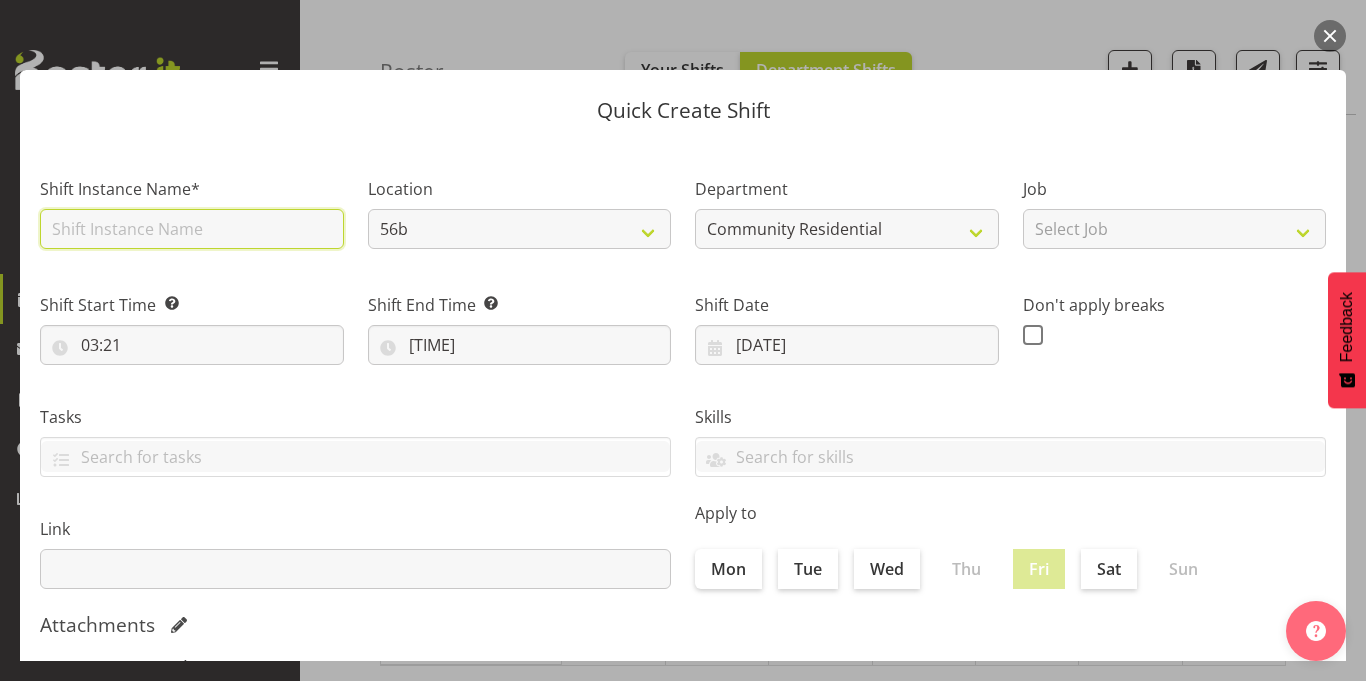 click at bounding box center [192, 229] 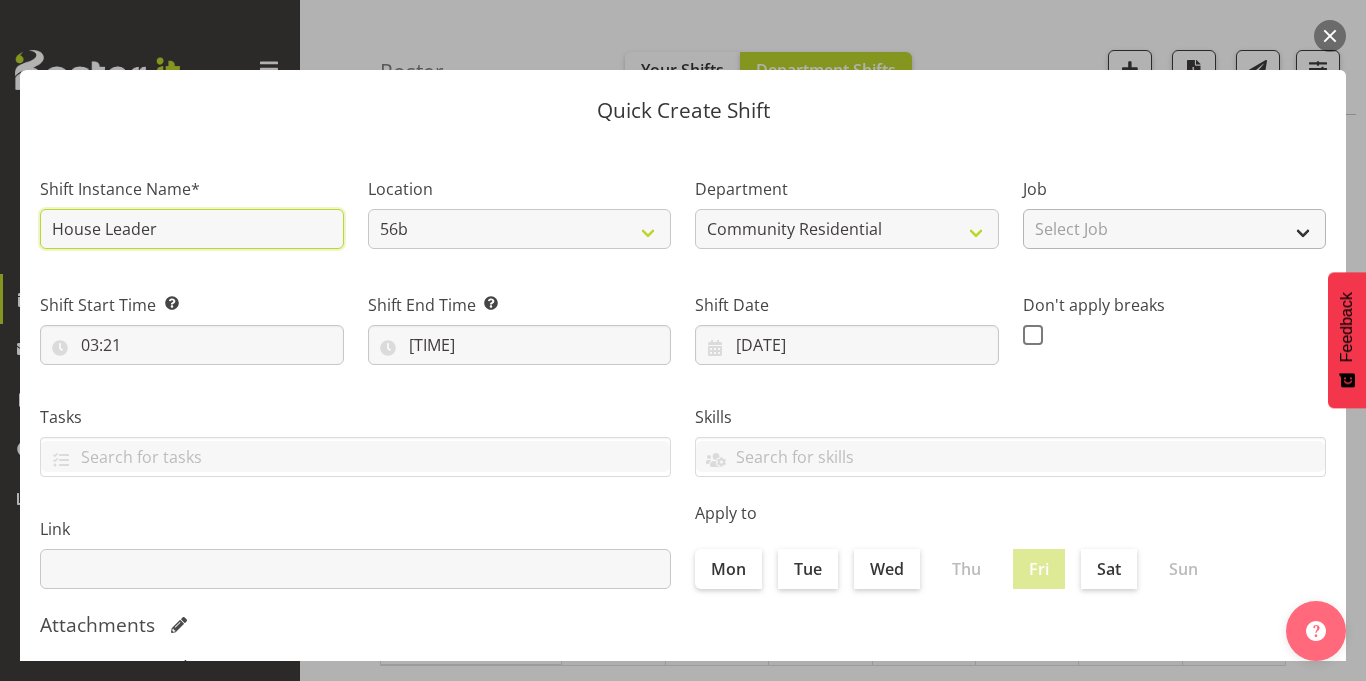 type on "House Leader" 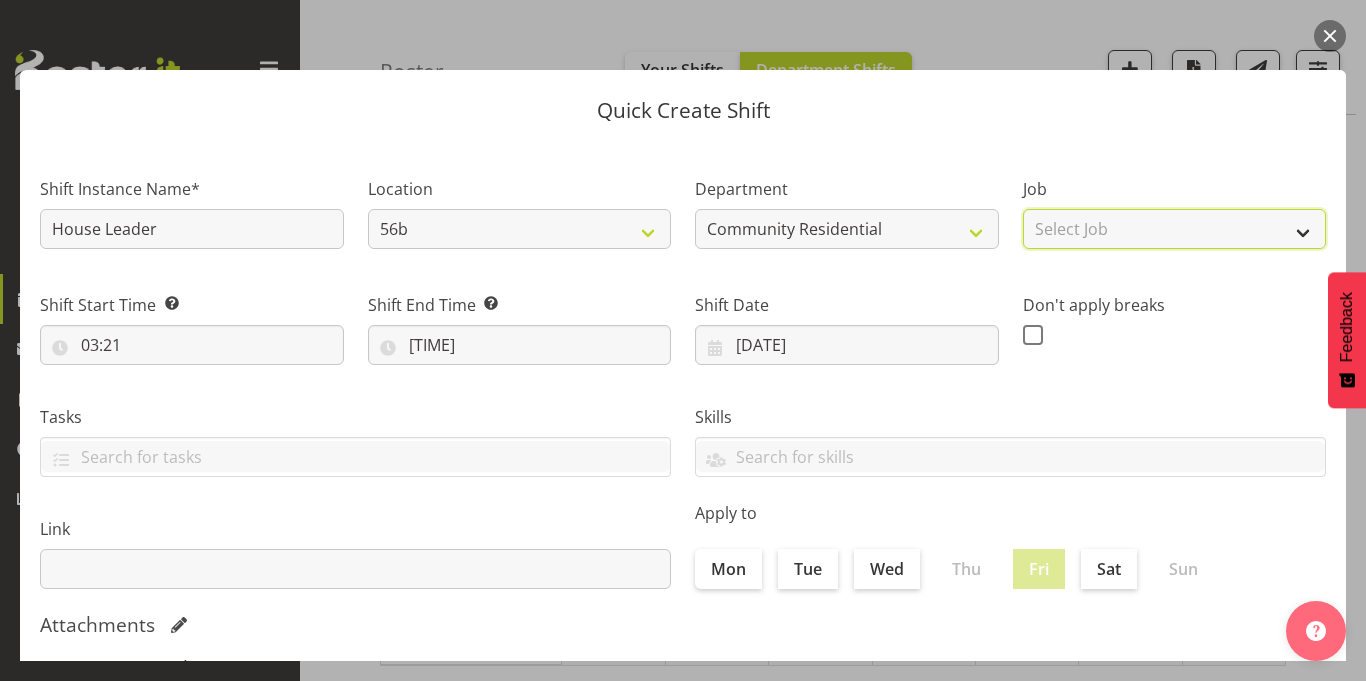 click on "Select Job  Accounts Admin Art Coordinator Community Leader Community Support Person Community Support Person-Casual House Leader Office Admin Senior Coordinator Service Manager Volunteer" at bounding box center [1175, 229] 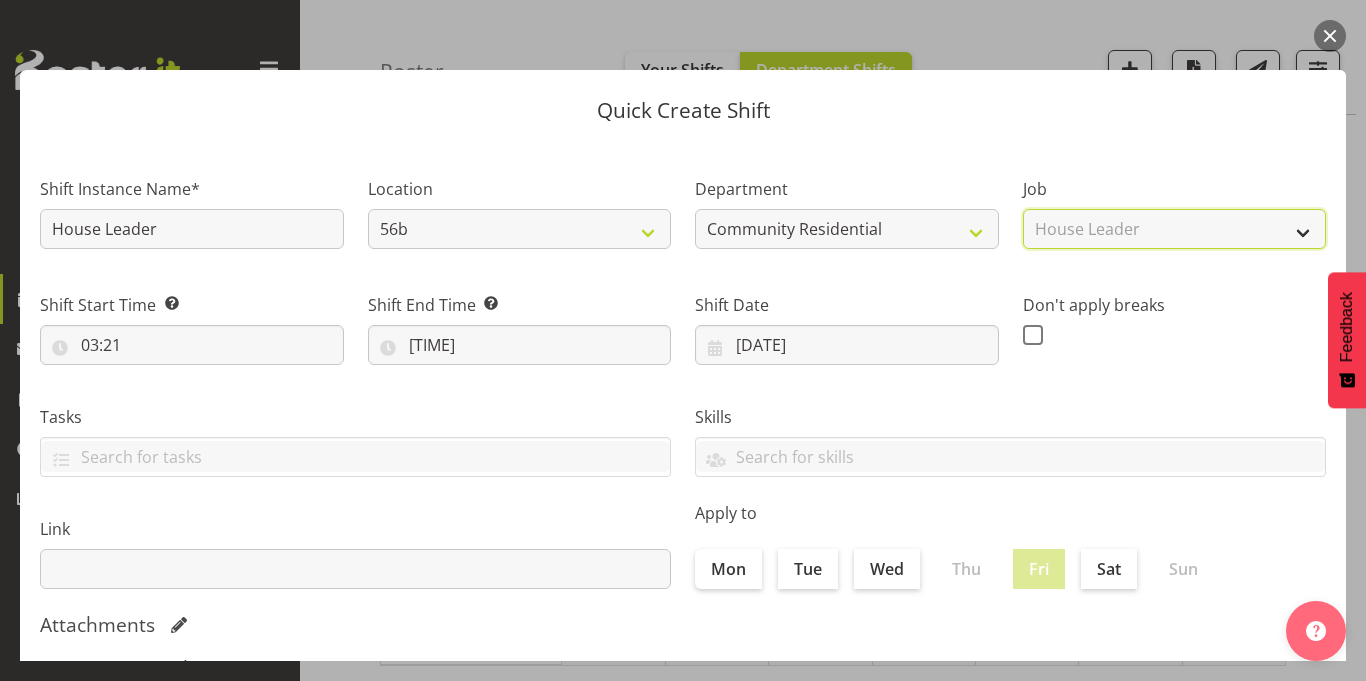 click on "Select Job  Accounts Admin Art Coordinator Community Leader Community Support Person Community Support Person-Casual House Leader Office Admin Senior Coordinator Service Manager Volunteer" at bounding box center [1175, 229] 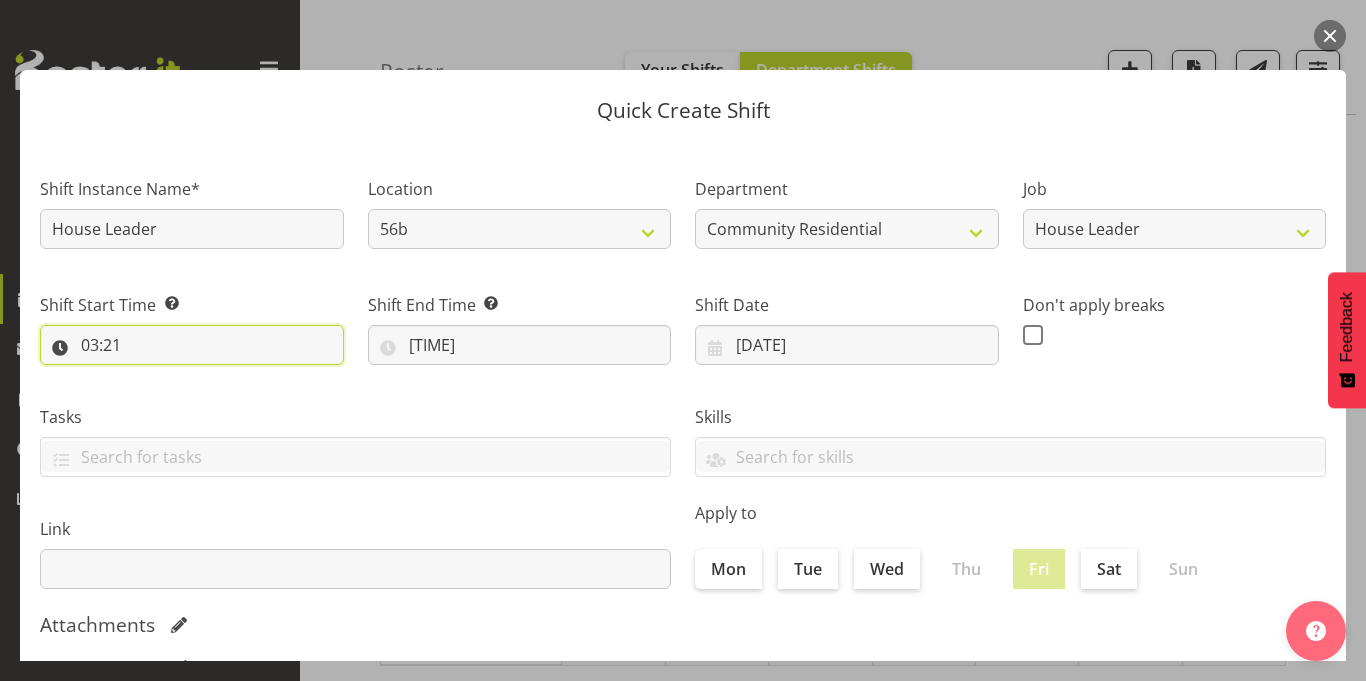 click on "03:21" at bounding box center [192, 345] 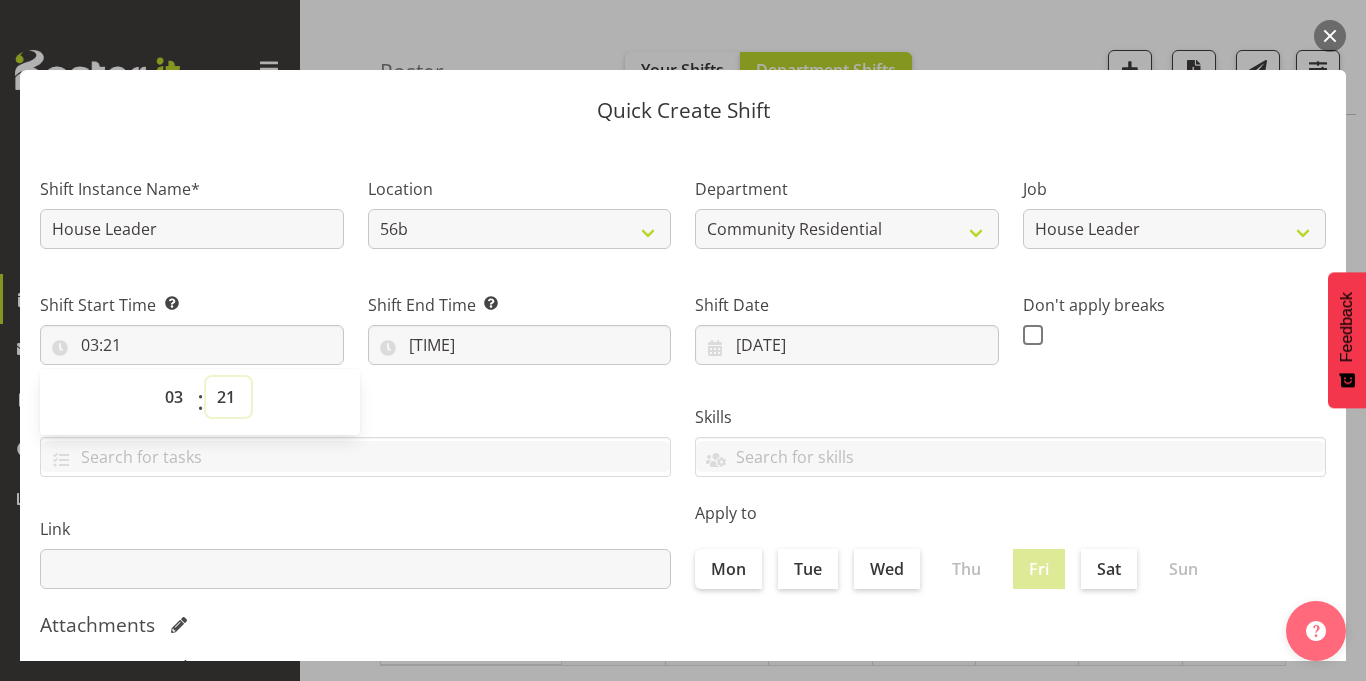 click on "00   01   02   03   04   05   06   07   08   09   10   11   12   13   14   15   16   17   18   19   20   21   22   23   24   25   26   27   28   29   30   31   32   33   34   35   36   37   38   39   40   41   42   43   44   45   46   47   48   49   50   51   52   53   54   55   56   57   58   59" at bounding box center [228, 397] 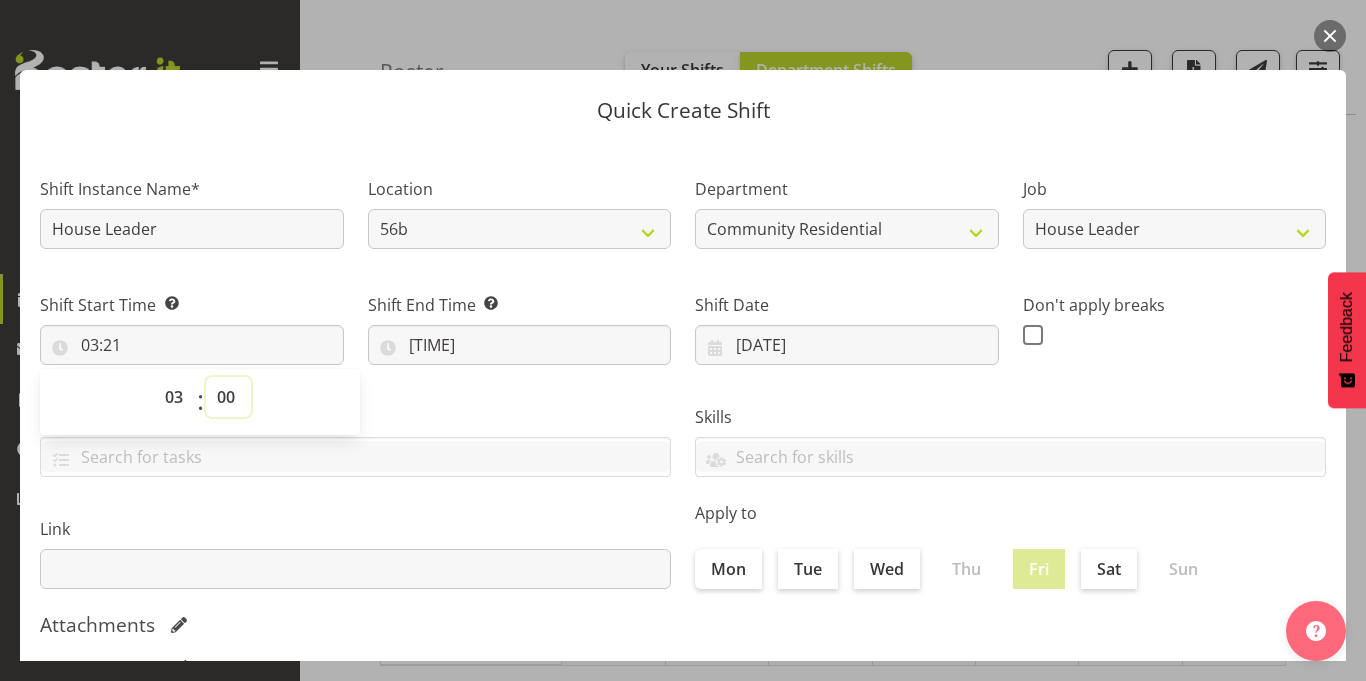 click on "00   01   02   03   04   05   06   07   08   09   10   11   12   13   14   15   16   17   18   19   20   21   22   23   24   25   26   27   28   29   30   31   32   33   34   35   36   37   38   39   40   41   42   43   44   45   46   47   48   49   50   51   52   53   54   55   56   57   58   59" at bounding box center [228, 397] 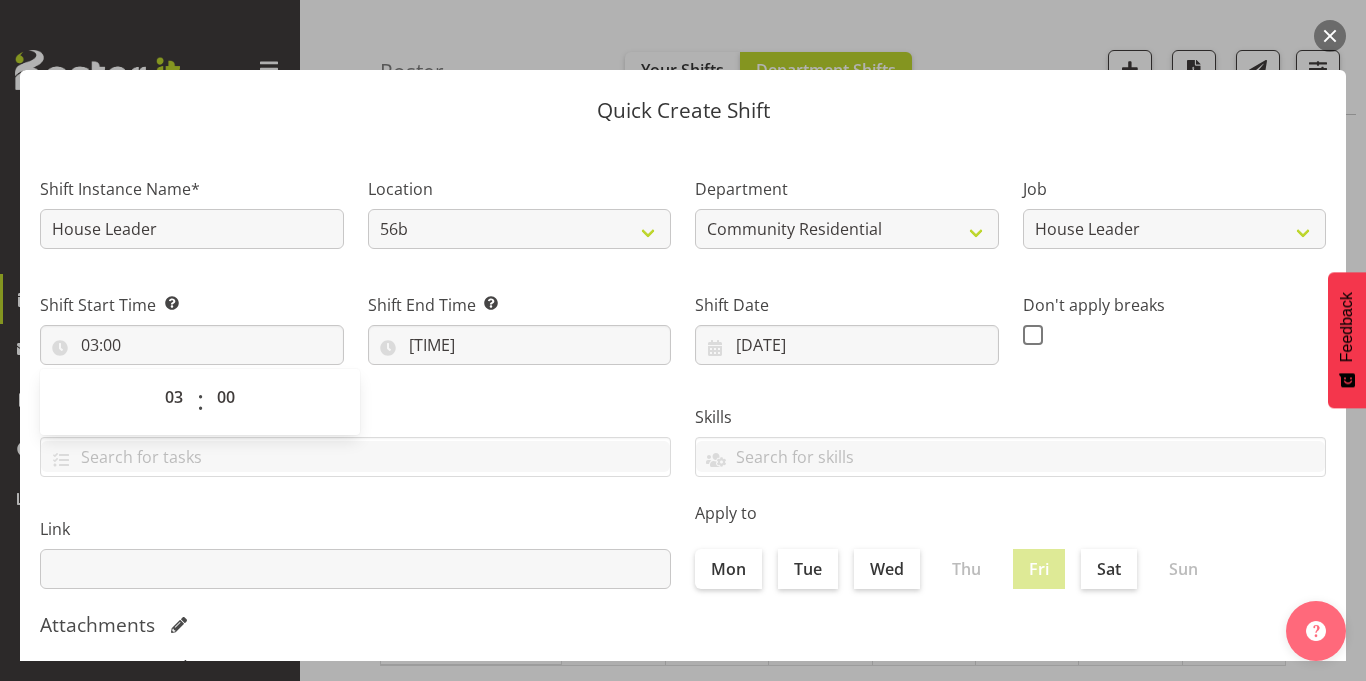 click on "Tasks" at bounding box center (355, 433) 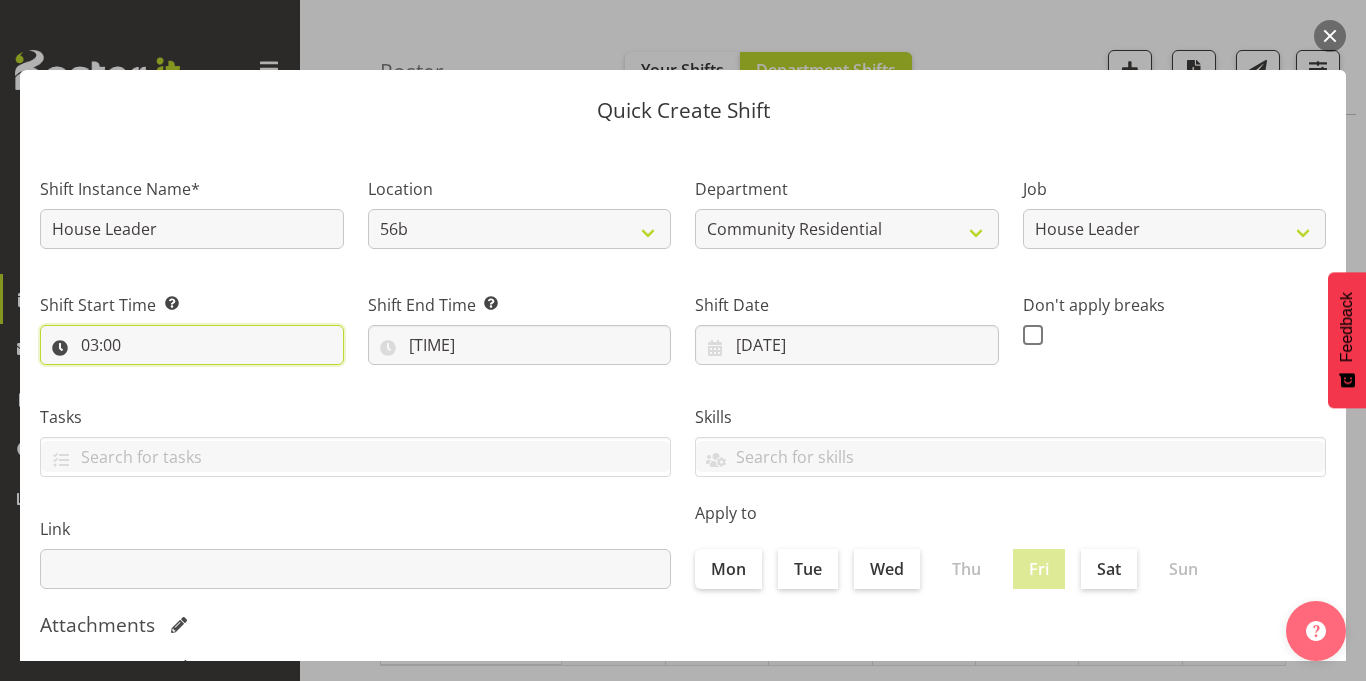 click on "03:00" at bounding box center (192, 345) 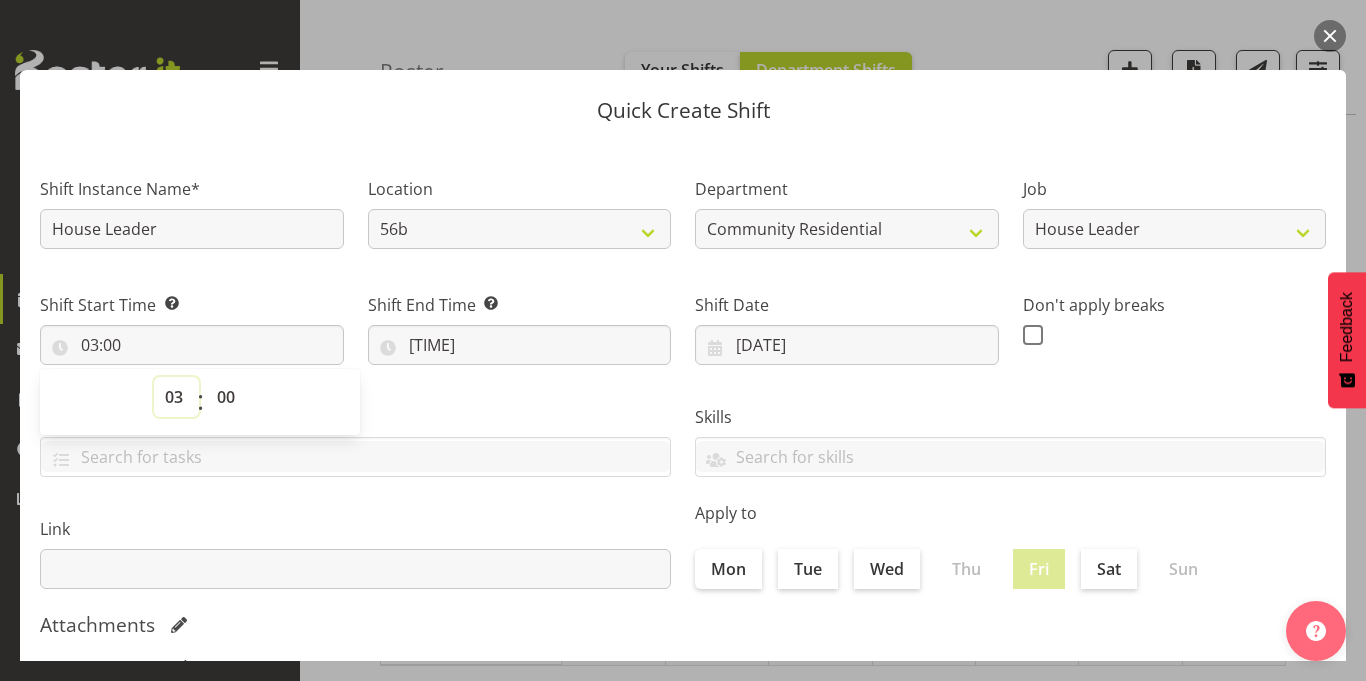 click on "00   01   02   03   04   05   06   07   08   09   10   11   12   13   14   15   16   17   18   19   20   21   22   23" at bounding box center [176, 397] 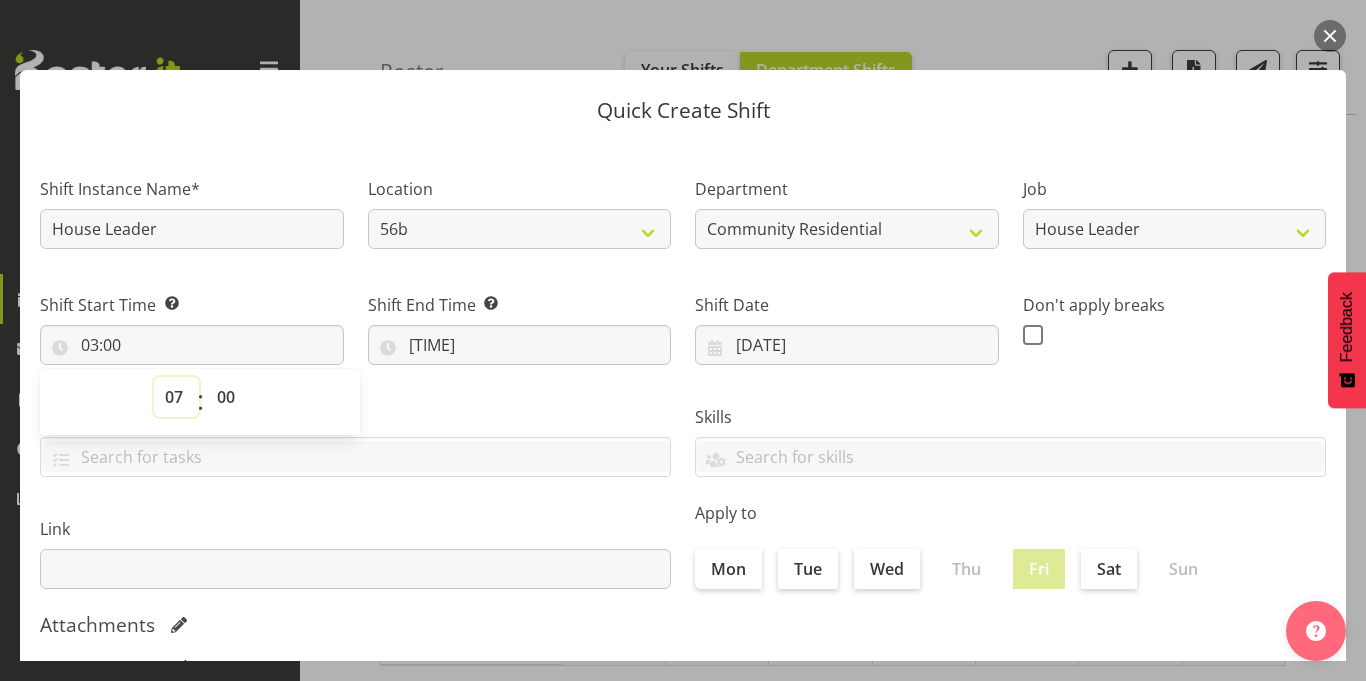 click on "00   01   02   03   04   05   06   07   08   09   10   11   12   13   14   15   16   17   18   19   20   21   22   23" at bounding box center [176, 397] 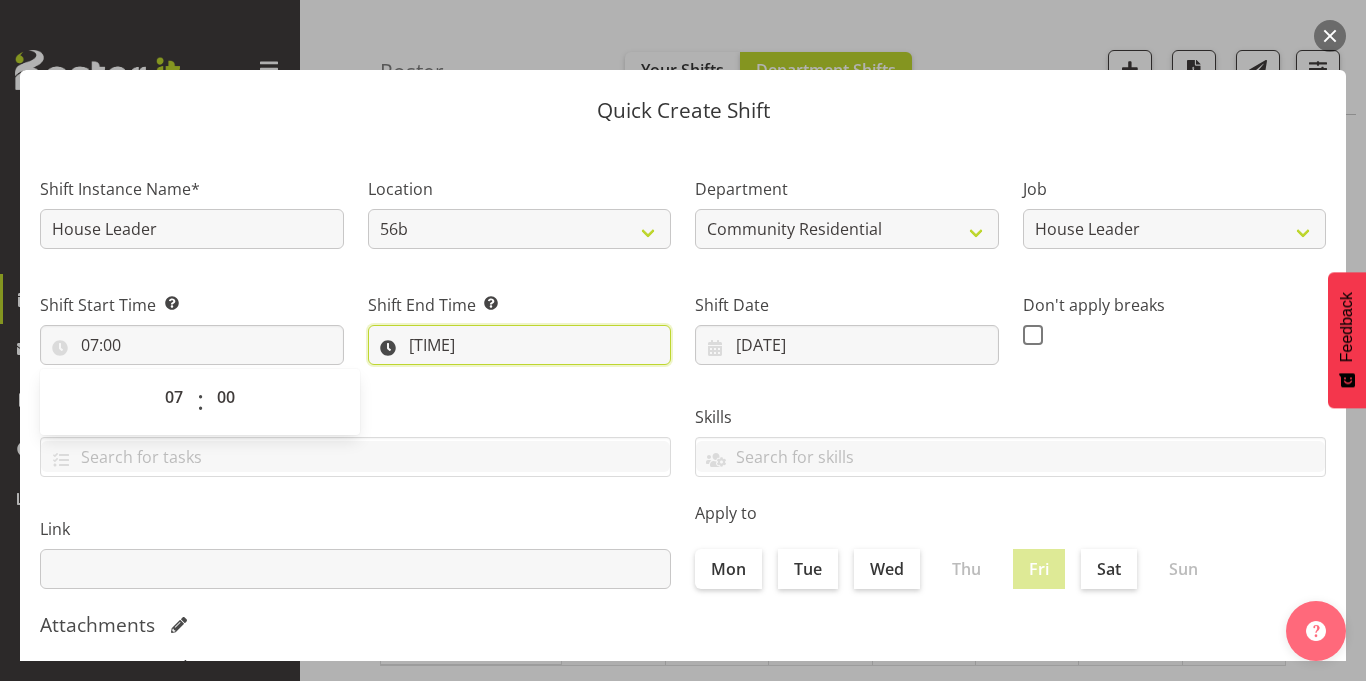 click on "04:21" at bounding box center (520, 345) 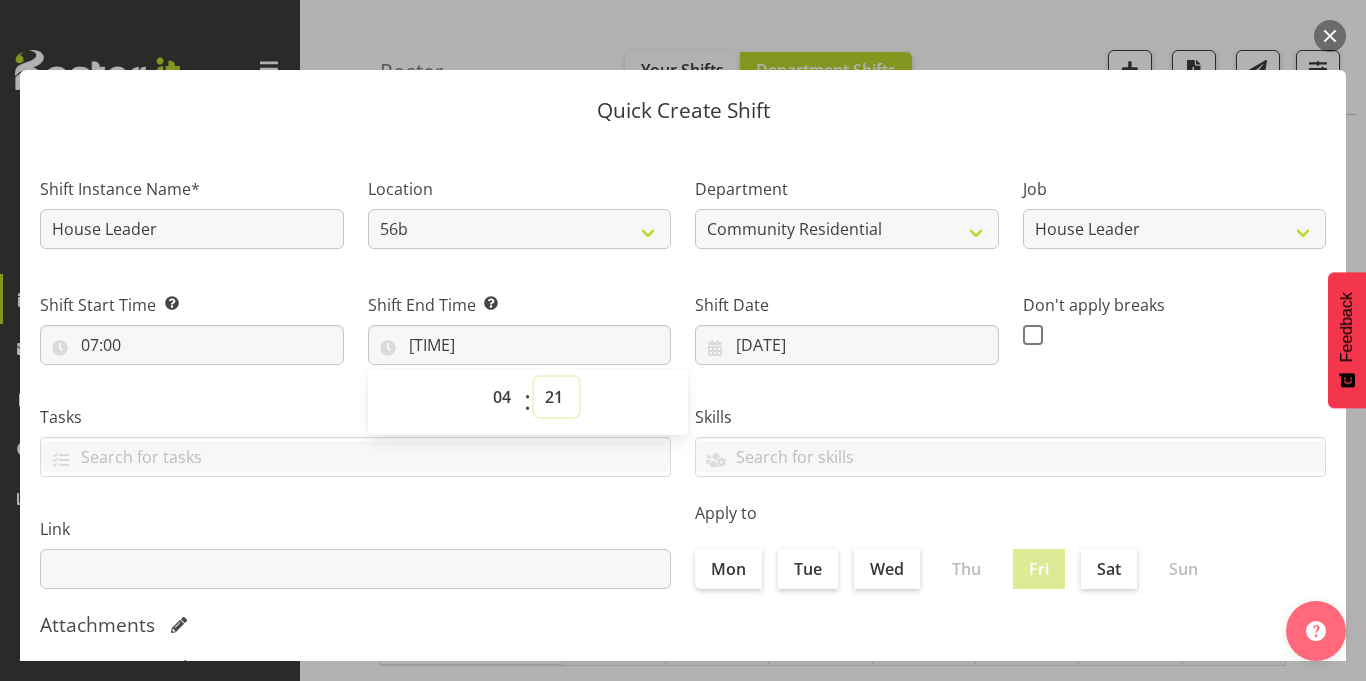 click on "00   01   02   03   04   05   06   07   08   09   10   11   12   13   14   15   16   17   18   19   20   21   22   23   24   25   26   27   28   29   30   31   32   33   34   35   36   37   38   39   40   41   42   43   44   45   46   47   48   49   50   51   52   53   54   55   56   57   58   59" at bounding box center (556, 397) 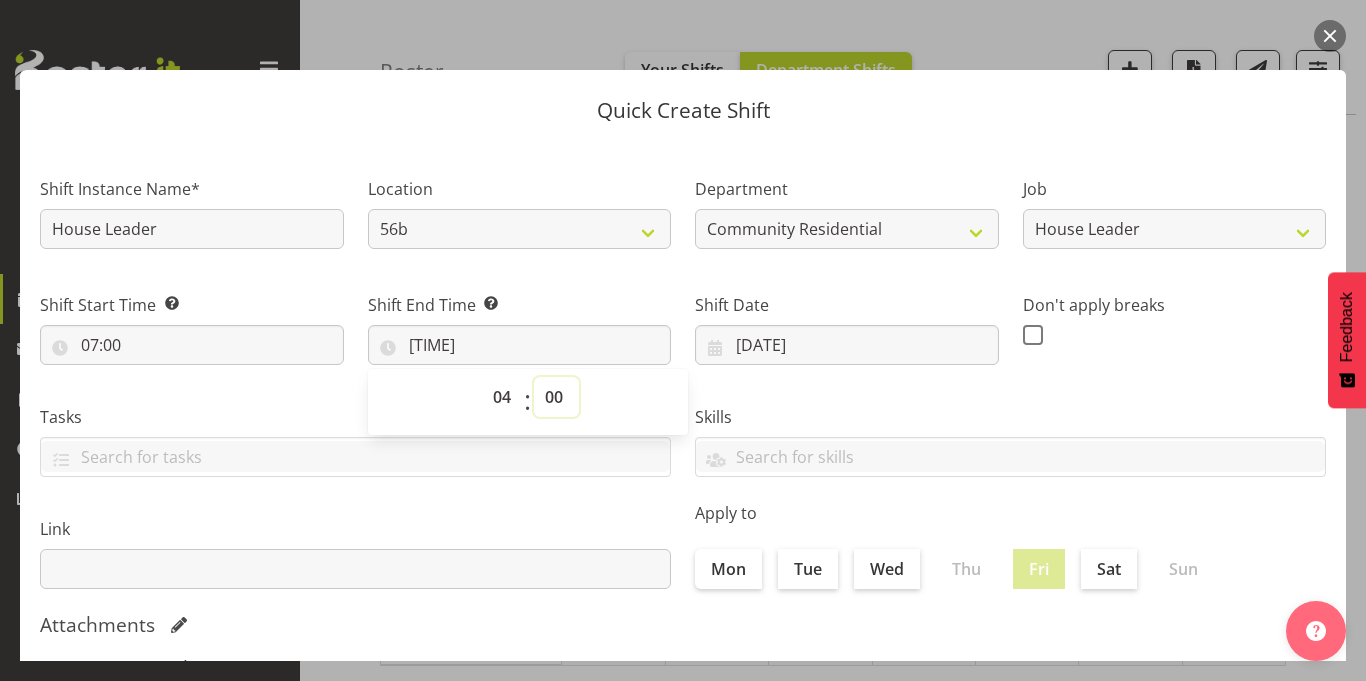 click on "00   01   02   03   04   05   06   07   08   09   10   11   12   13   14   15   16   17   18   19   20   21   22   23   24   25   26   27   28   29   30   31   32   33   34   35   36   37   38   39   40   41   42   43   44   45   46   47   48   49   50   51   52   53   54   55   56   57   58   59" at bounding box center (556, 397) 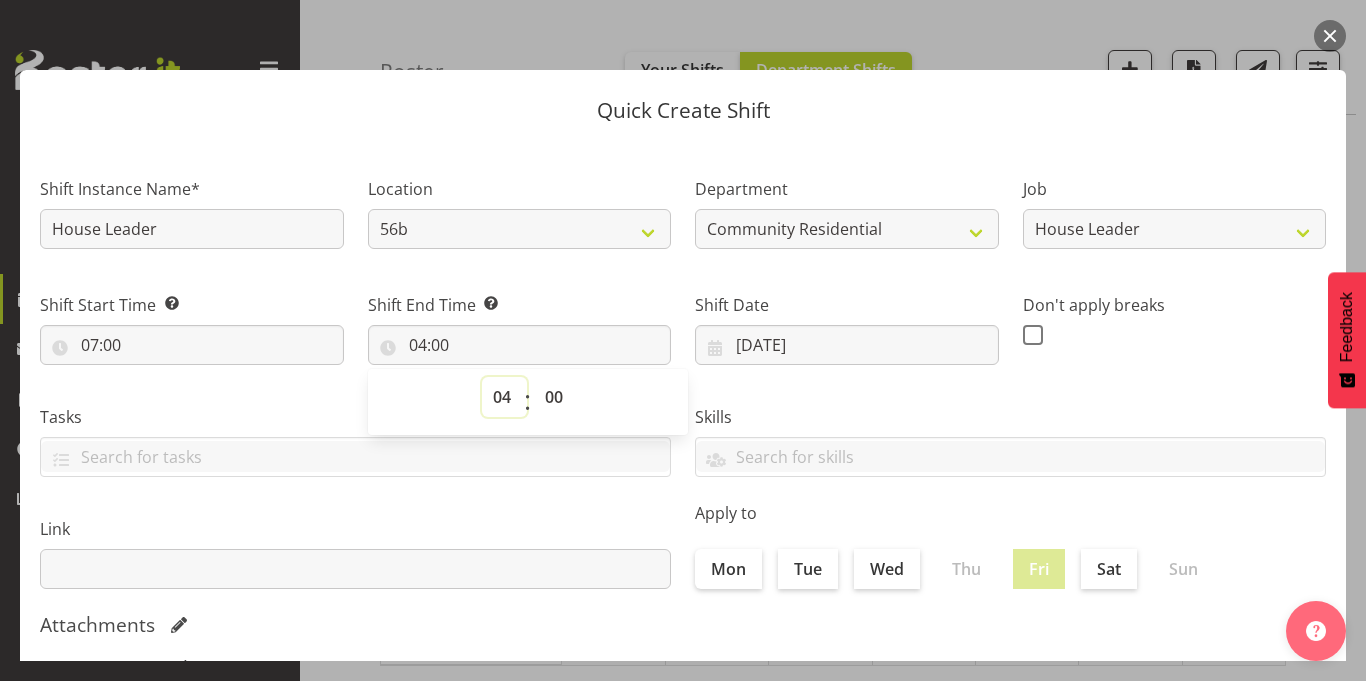 click on "00   01   02   03   04   05   06   07   08   09   10   11   12   13   14   15   16   17   18   19   20   21   22   23" at bounding box center [504, 397] 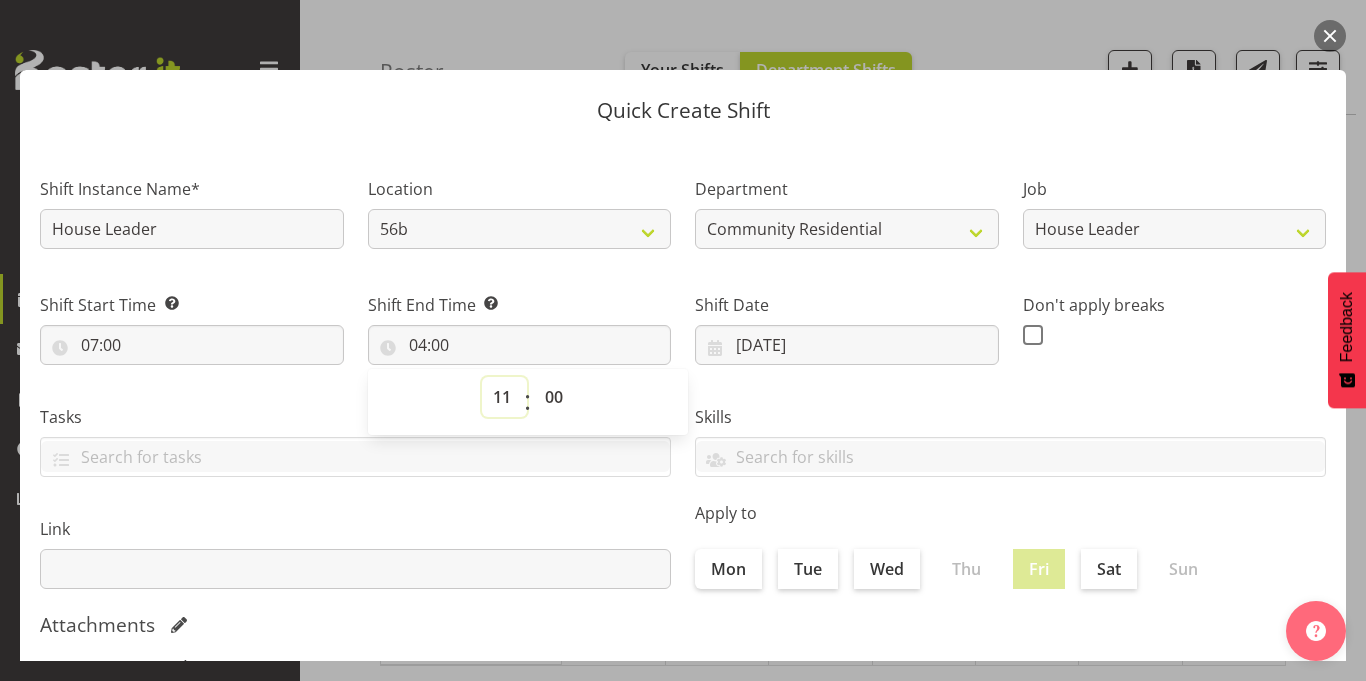 click on "00   01   02   03   04   05   06   07   08   09   10   11   12   13   14   15   16   17   18   19   20   21   22   23" at bounding box center (504, 397) 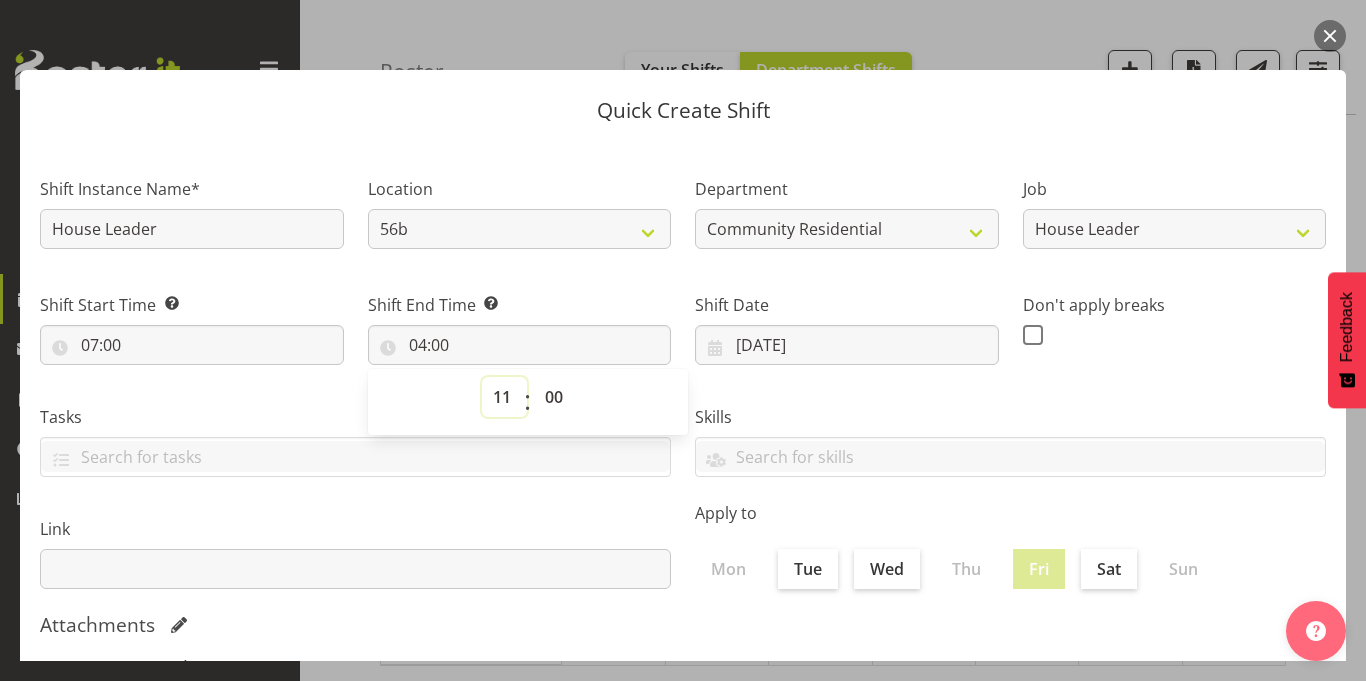 type on "11:00" 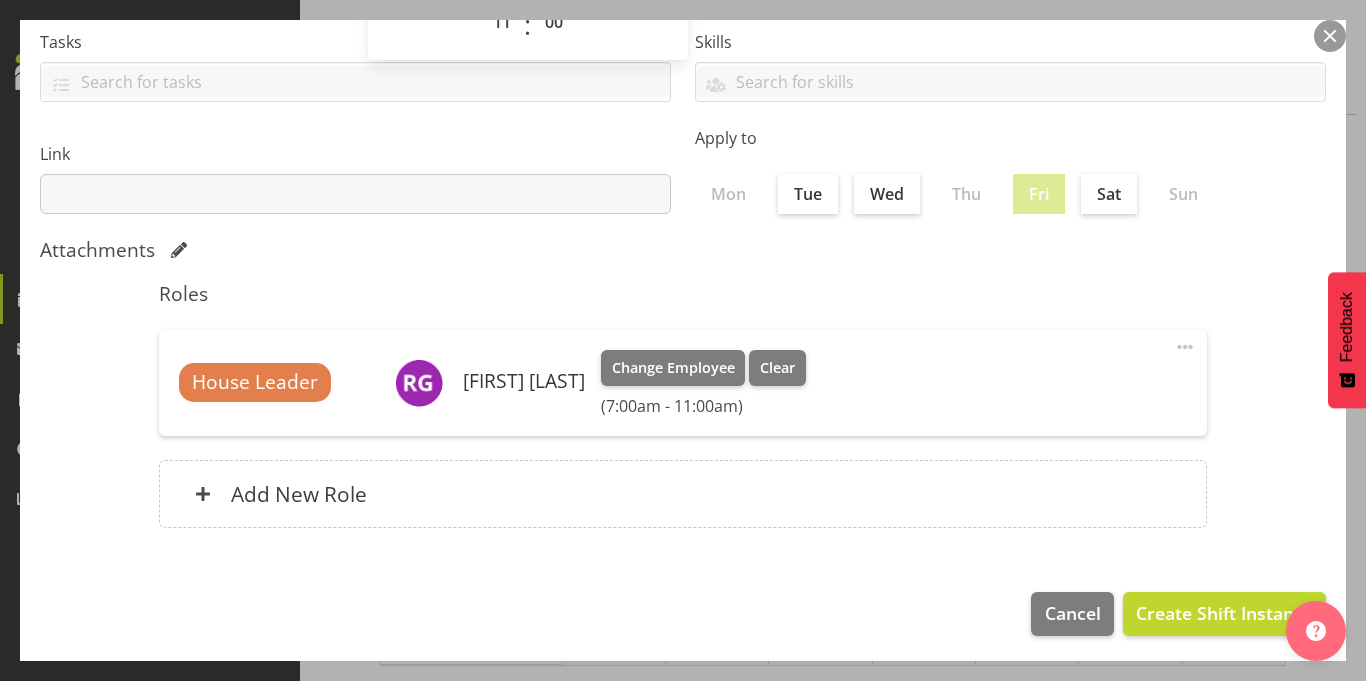 scroll, scrollTop: 377, scrollLeft: 0, axis: vertical 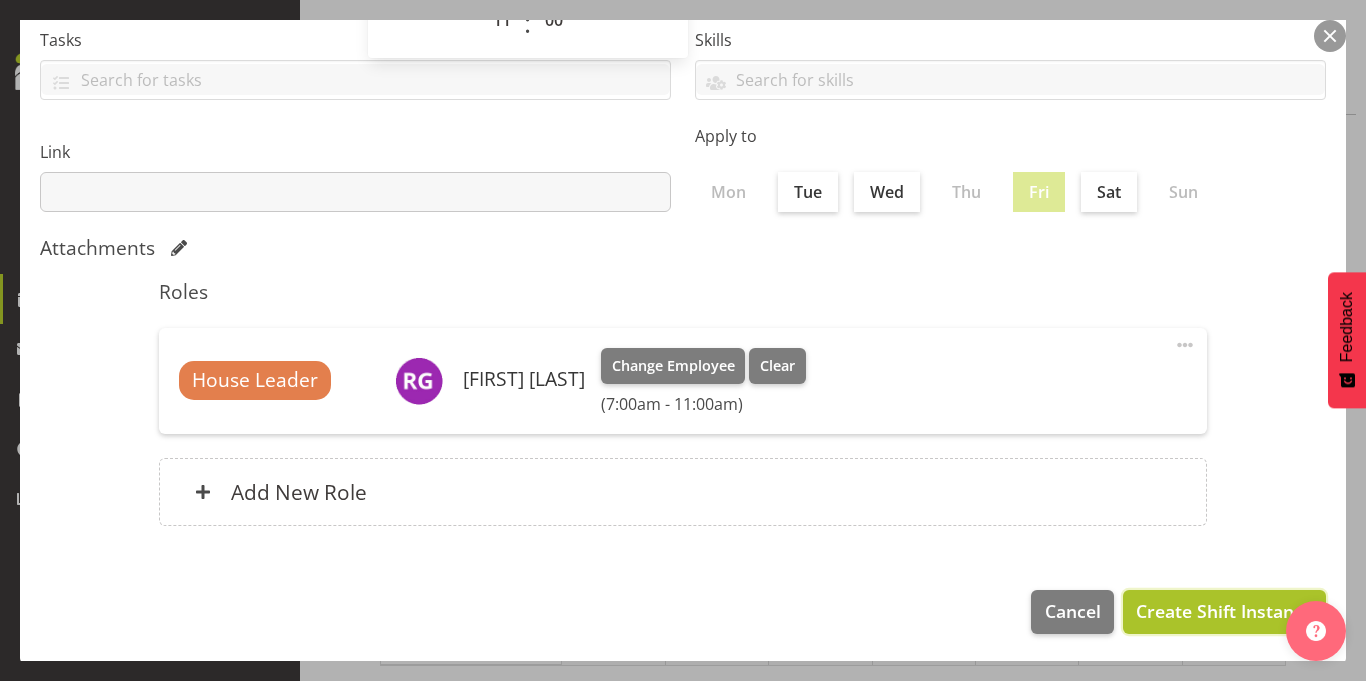 click on "Create Shift Instance" at bounding box center (1224, 611) 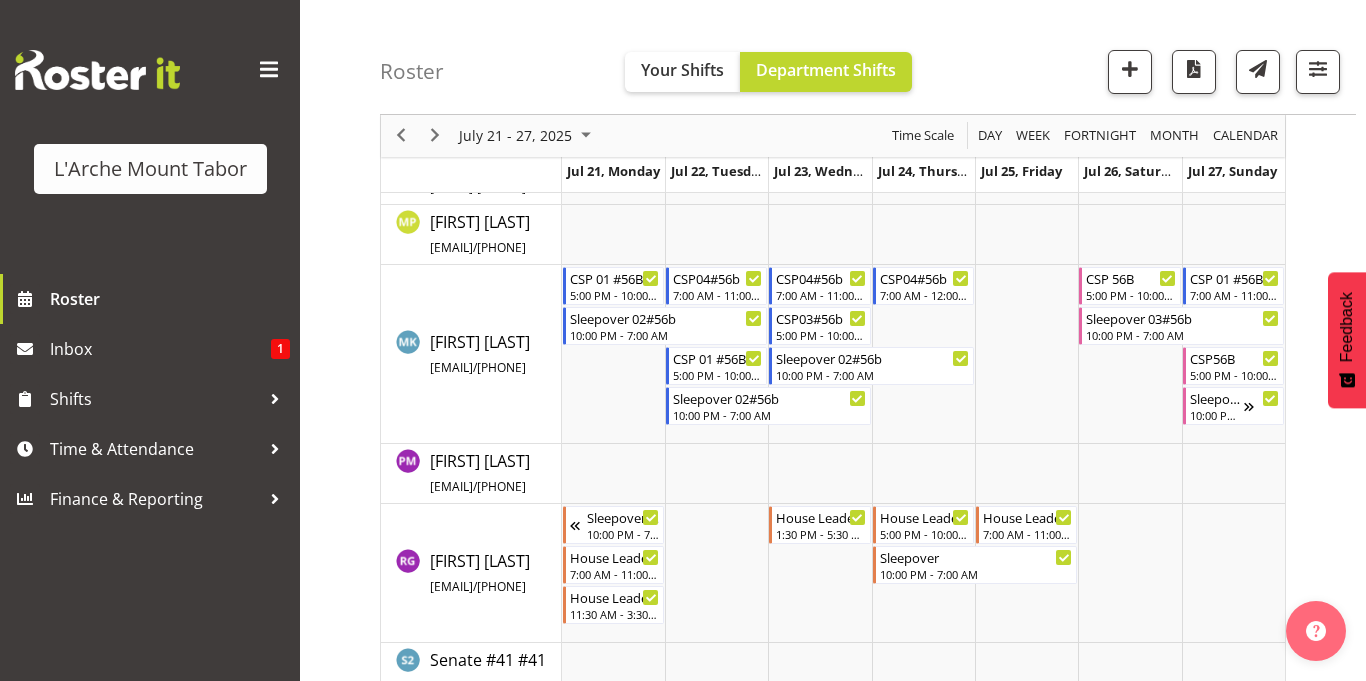 scroll, scrollTop: 813, scrollLeft: 0, axis: vertical 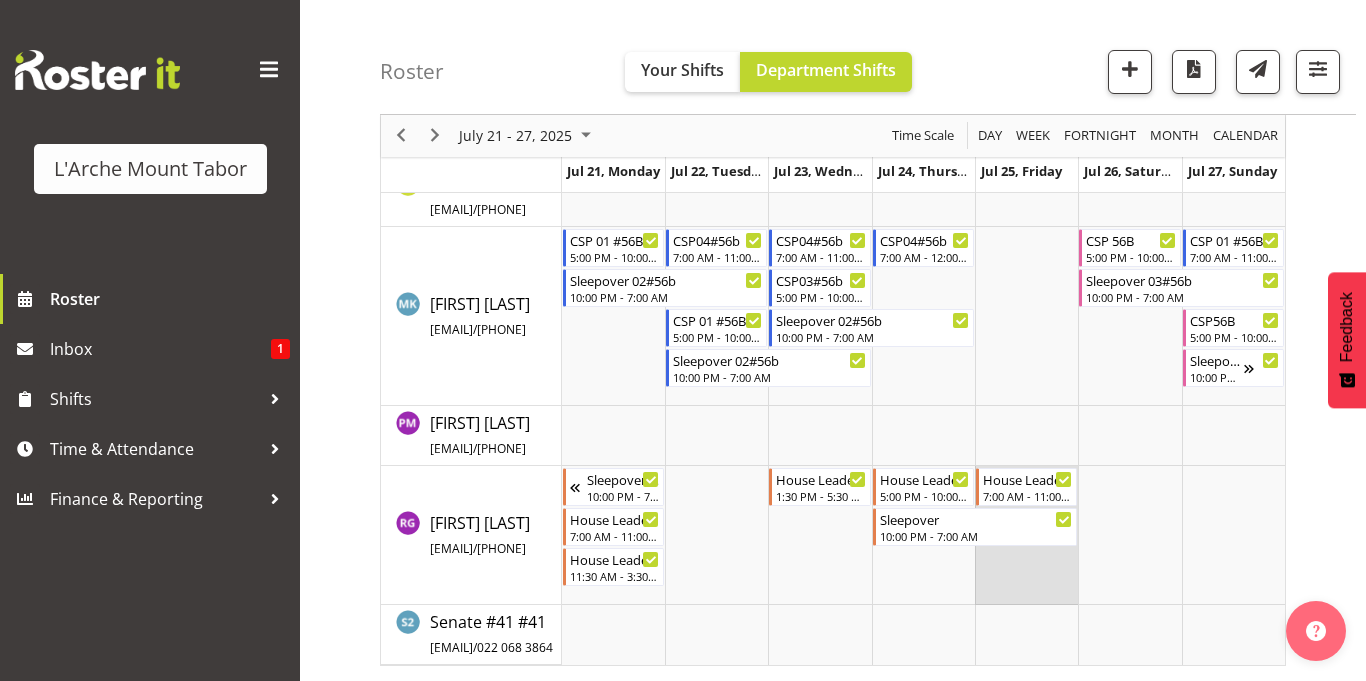 click at bounding box center [1026, 535] 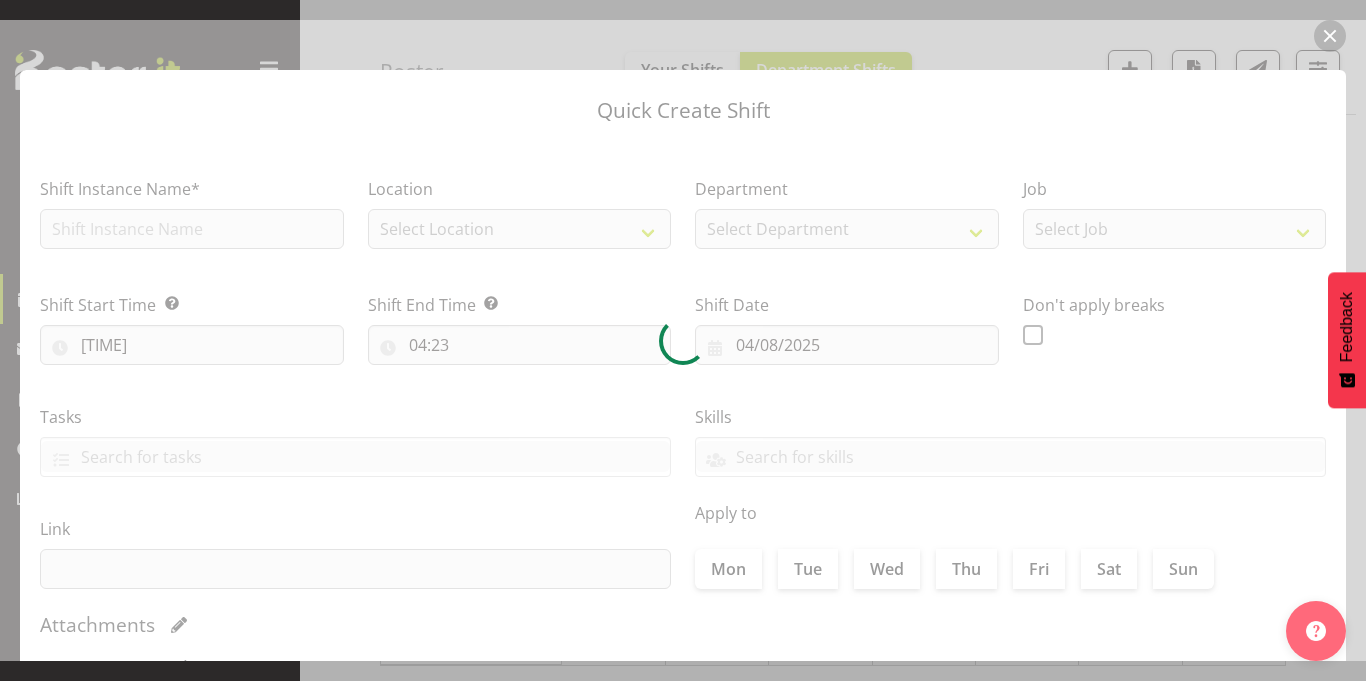 type on "25/07/2025" 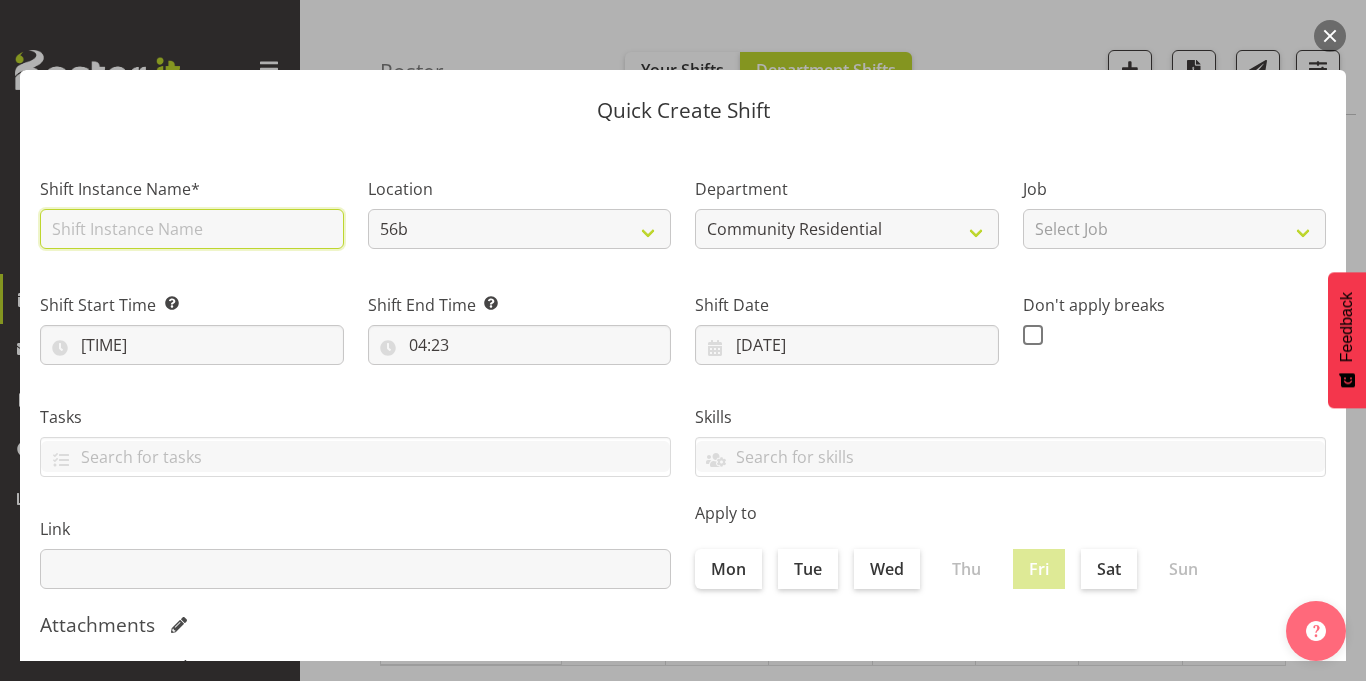click at bounding box center [192, 229] 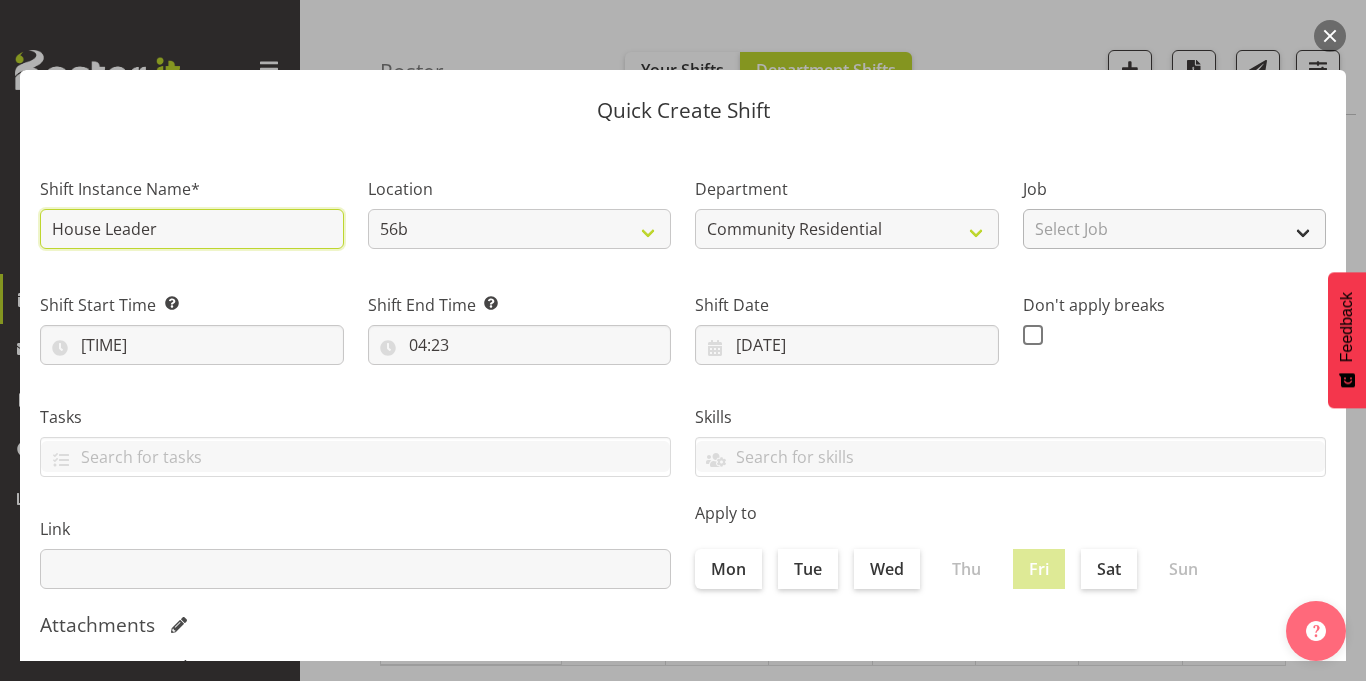 type on "House Leader" 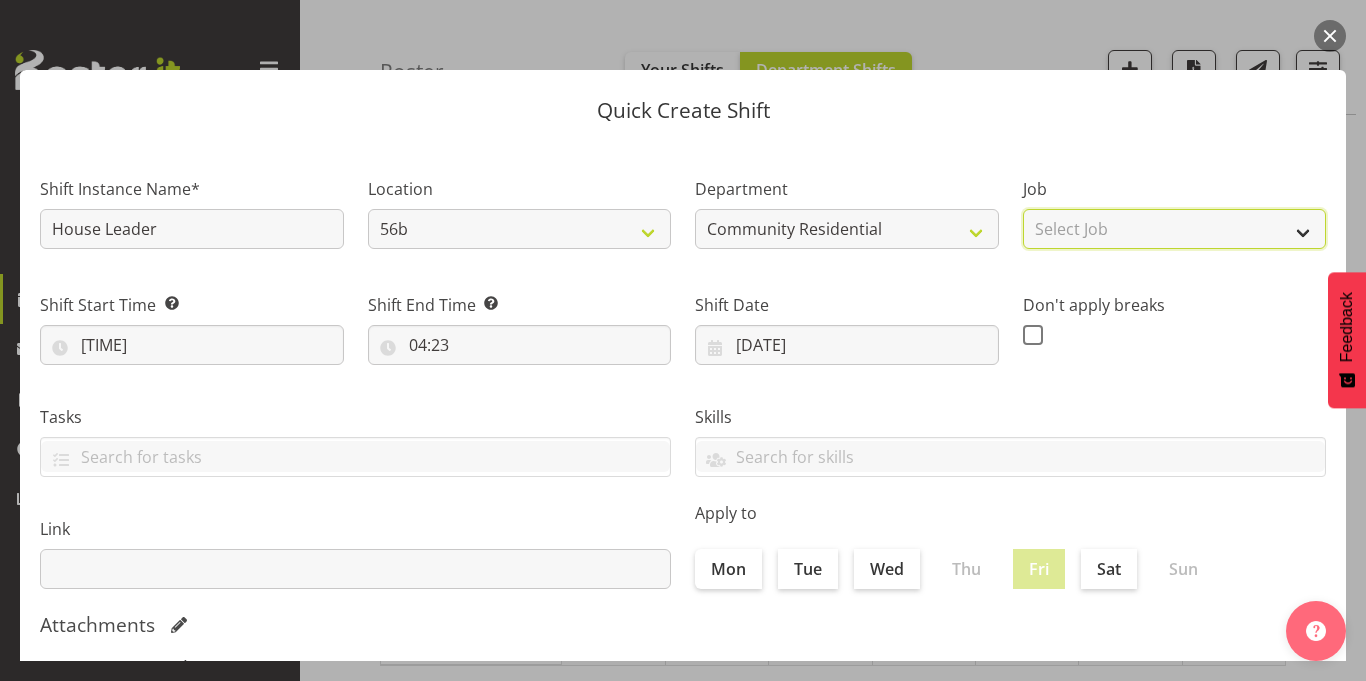 click on "Select Job  Accounts Admin Art Coordinator Community Leader Community Support Person Community Support Person-Casual House Leader Office Admin Senior Coordinator Service Manager Volunteer" at bounding box center [1175, 229] 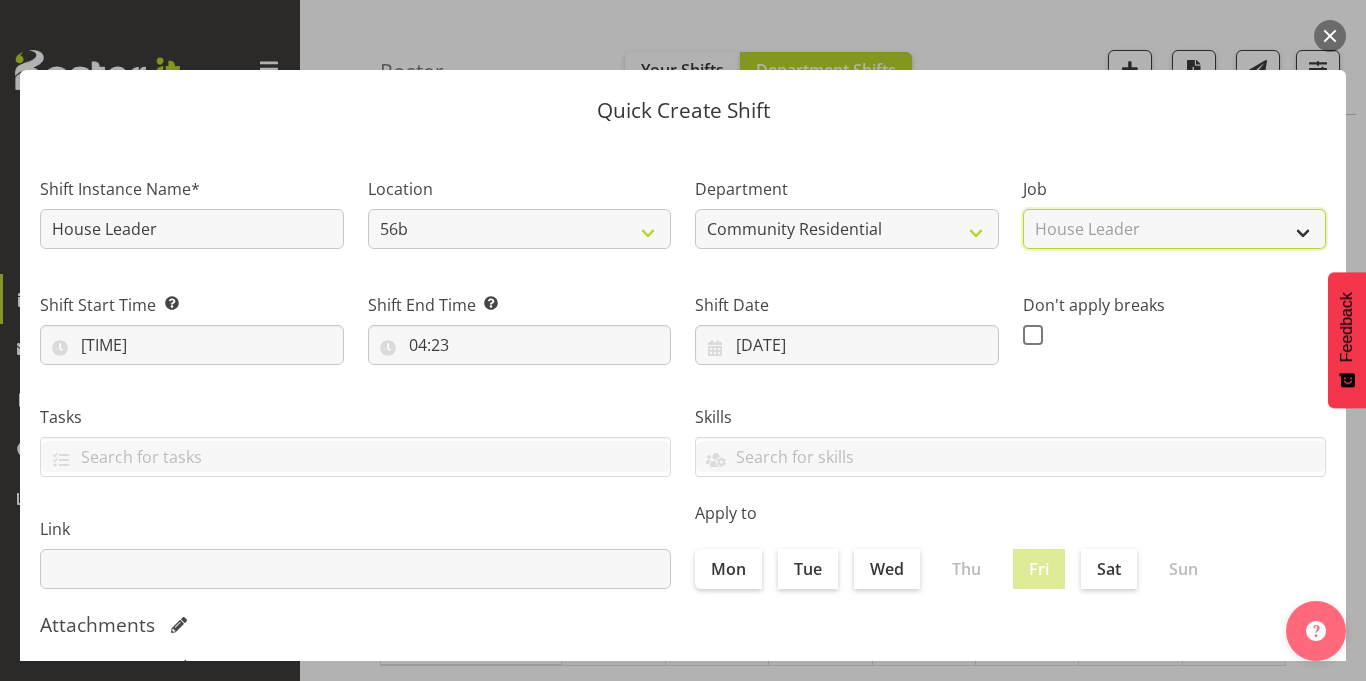 click on "Select Job  Accounts Admin Art Coordinator Community Leader Community Support Person Community Support Person-Casual House Leader Office Admin Senior Coordinator Service Manager Volunteer" at bounding box center (1175, 229) 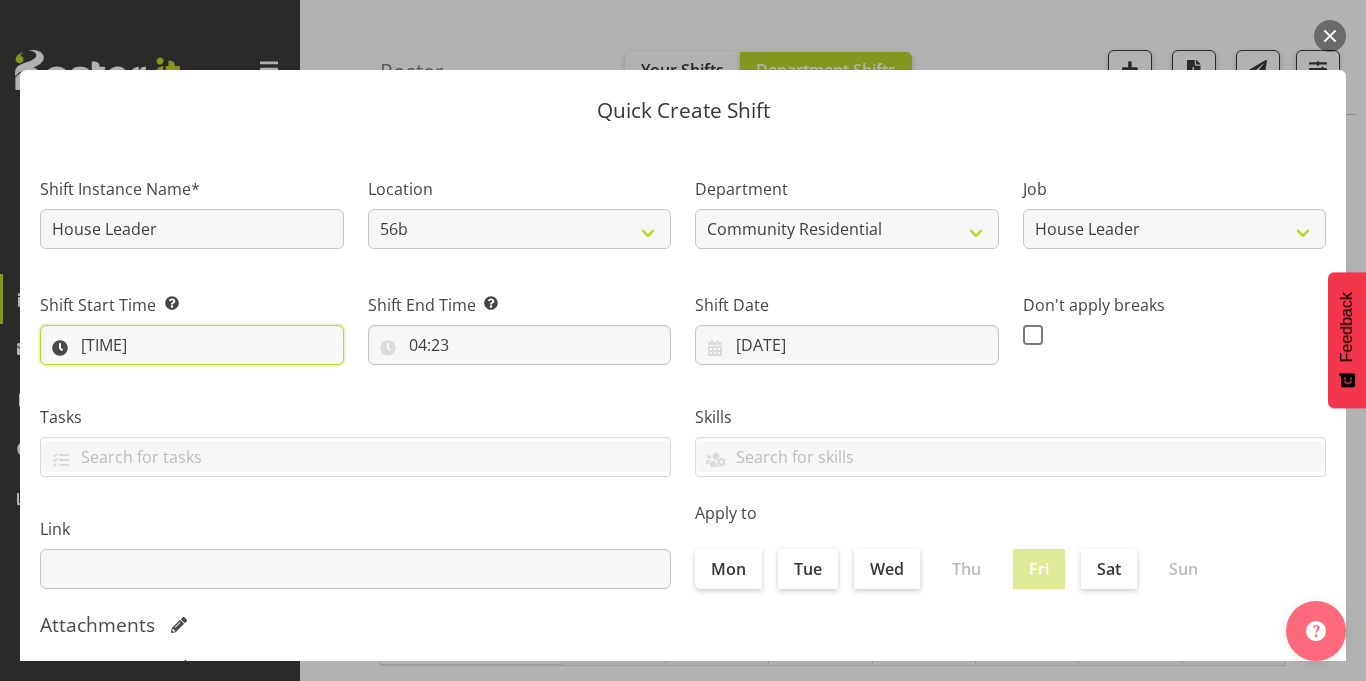 click on "03:23" at bounding box center [192, 345] 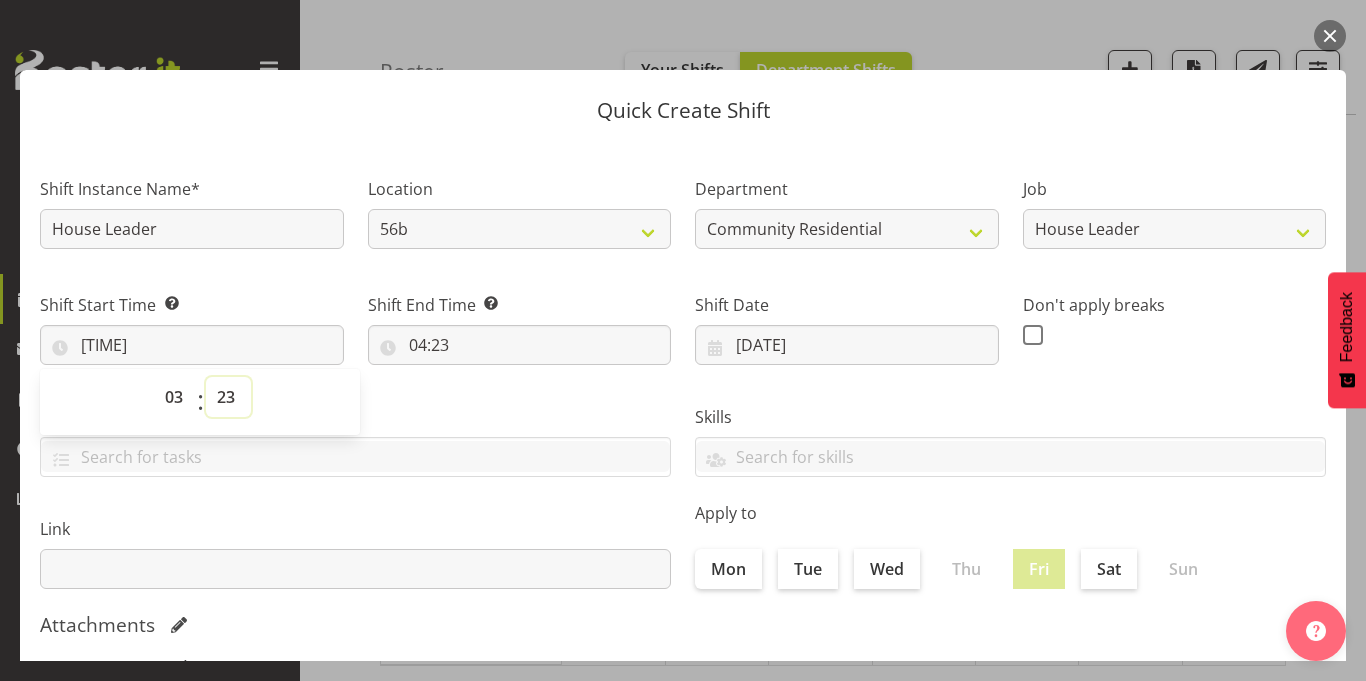click on "00   01   02   03   04   05   06   07   08   09   10   11   12   13   14   15   16   17   18   19   20   21   22   23   24   25   26   27   28   29   30   31   32   33   34   35   36   37   38   39   40   41   42   43   44   45   46   47   48   49   50   51   52   53   54   55   56   57   58   59" at bounding box center (228, 397) 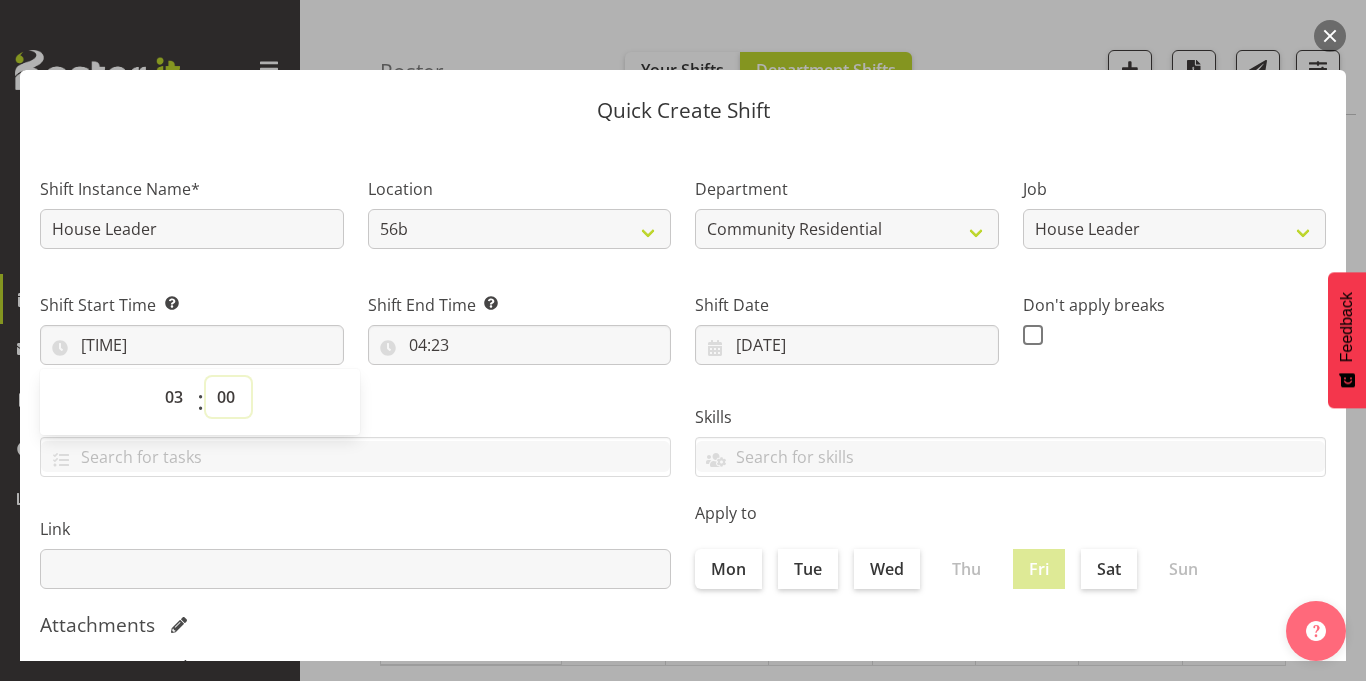click on "00   01   02   03   04   05   06   07   08   09   10   11   12   13   14   15   16   17   18   19   20   21   22   23   24   25   26   27   28   29   30   31   32   33   34   35   36   37   38   39   40   41   42   43   44   45   46   47   48   49   50   51   52   53   54   55   56   57   58   59" at bounding box center (228, 397) 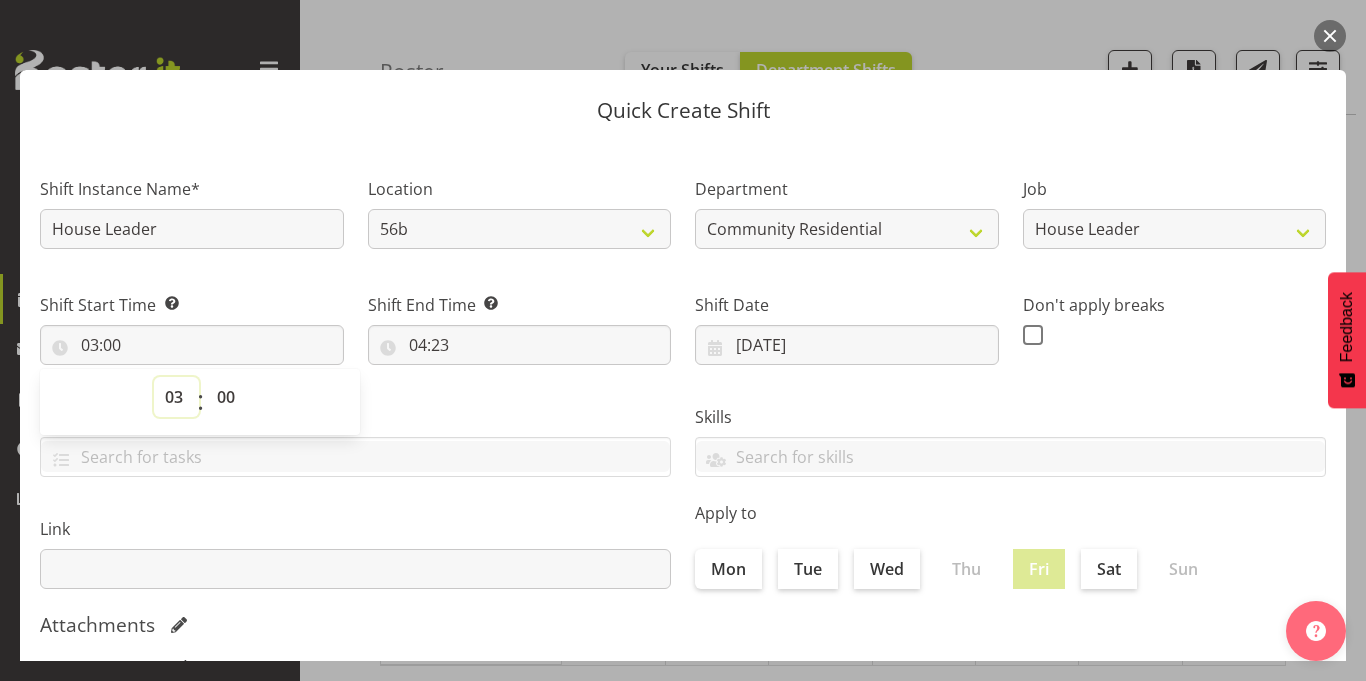 click on "00   01   02   03   04   05   06   07   08   09   10   11   12   13   14   15   16   17   18   19   20   21   22   23" at bounding box center [176, 397] 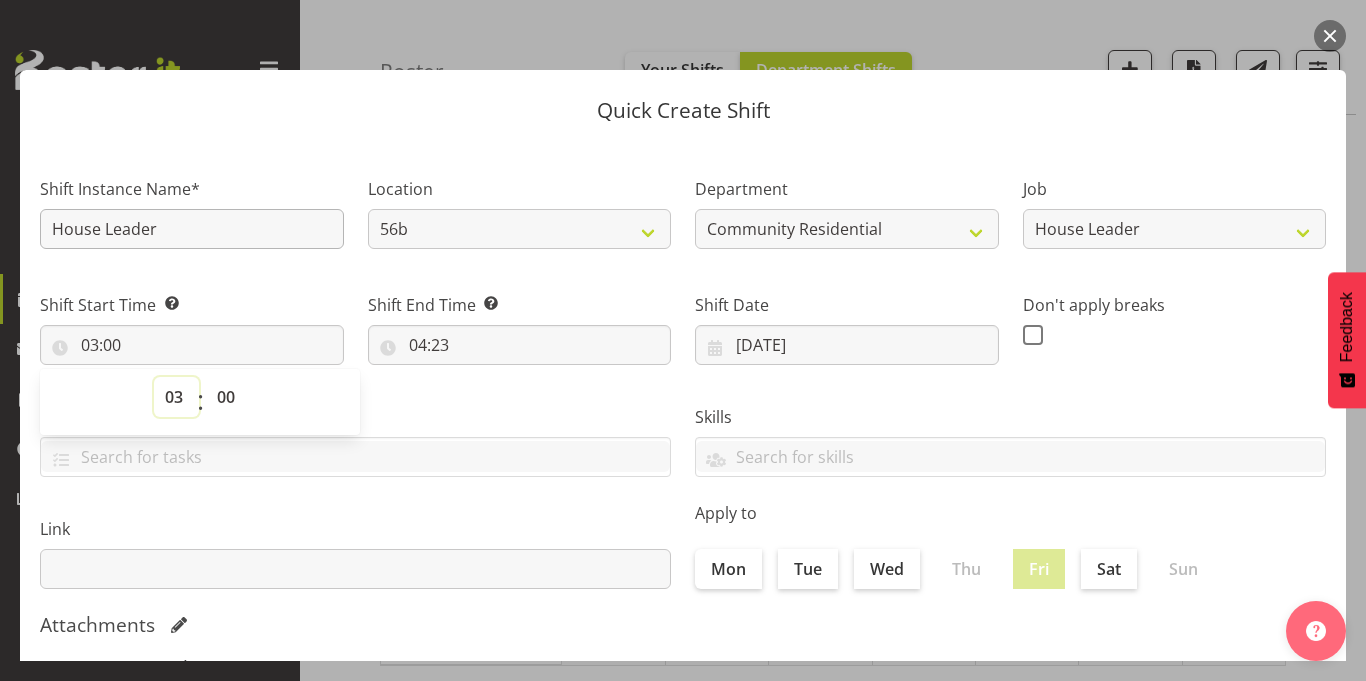 select on "17" 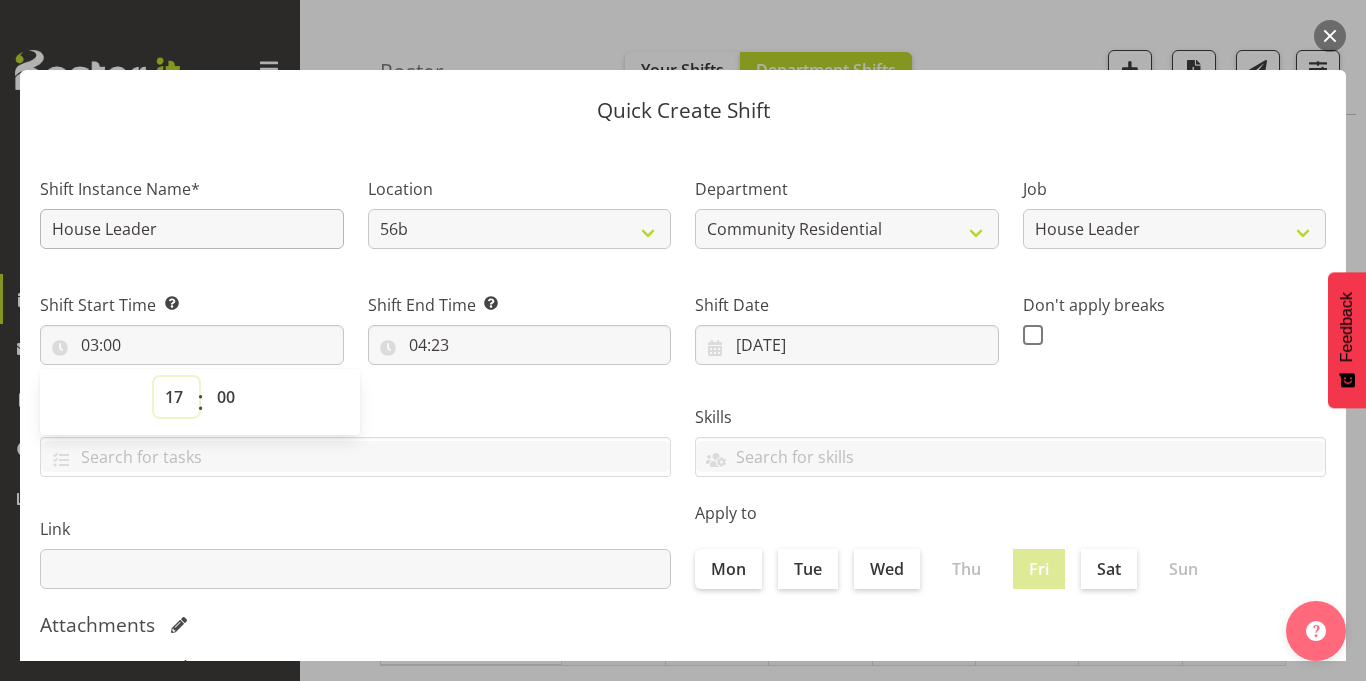 click on "00   01   02   03   04   05   06   07   08   09   10   11   12   13   14   15   16   17   18   19   20   21   22   23" at bounding box center [176, 397] 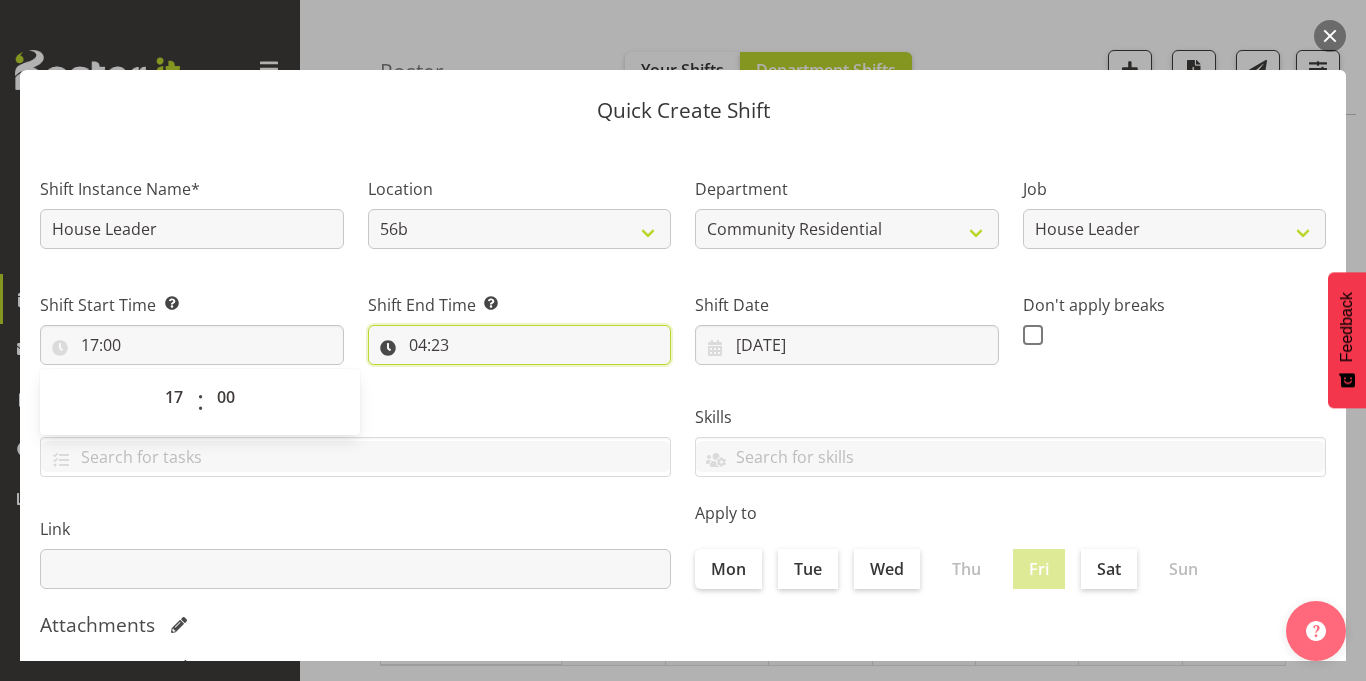 click on "04:23" at bounding box center [520, 345] 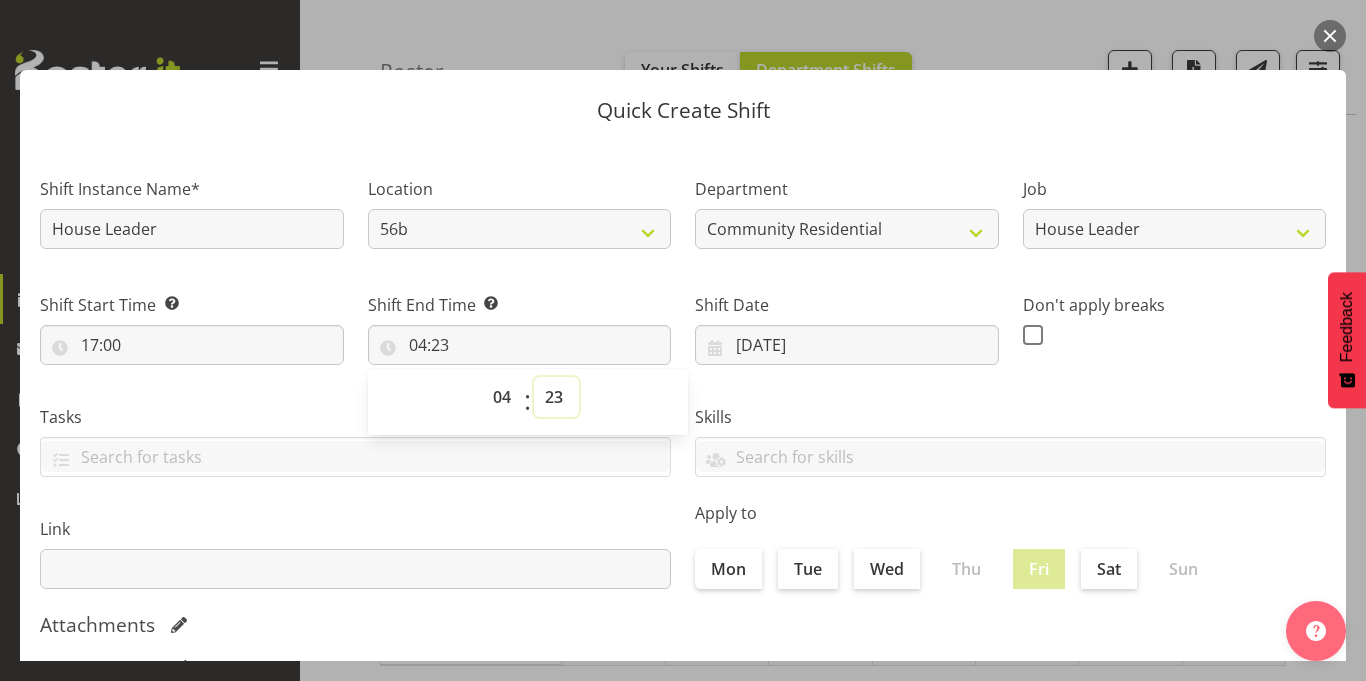 click on "00   01   02   03   04   05   06   07   08   09   10   11   12   13   14   15   16   17   18   19   20   21   22   23   24   25   26   27   28   29   30   31   32   33   34   35   36   37   38   39   40   41   42   43   44   45   46   47   48   49   50   51   52   53   54   55   56   57   58   59" at bounding box center (556, 397) 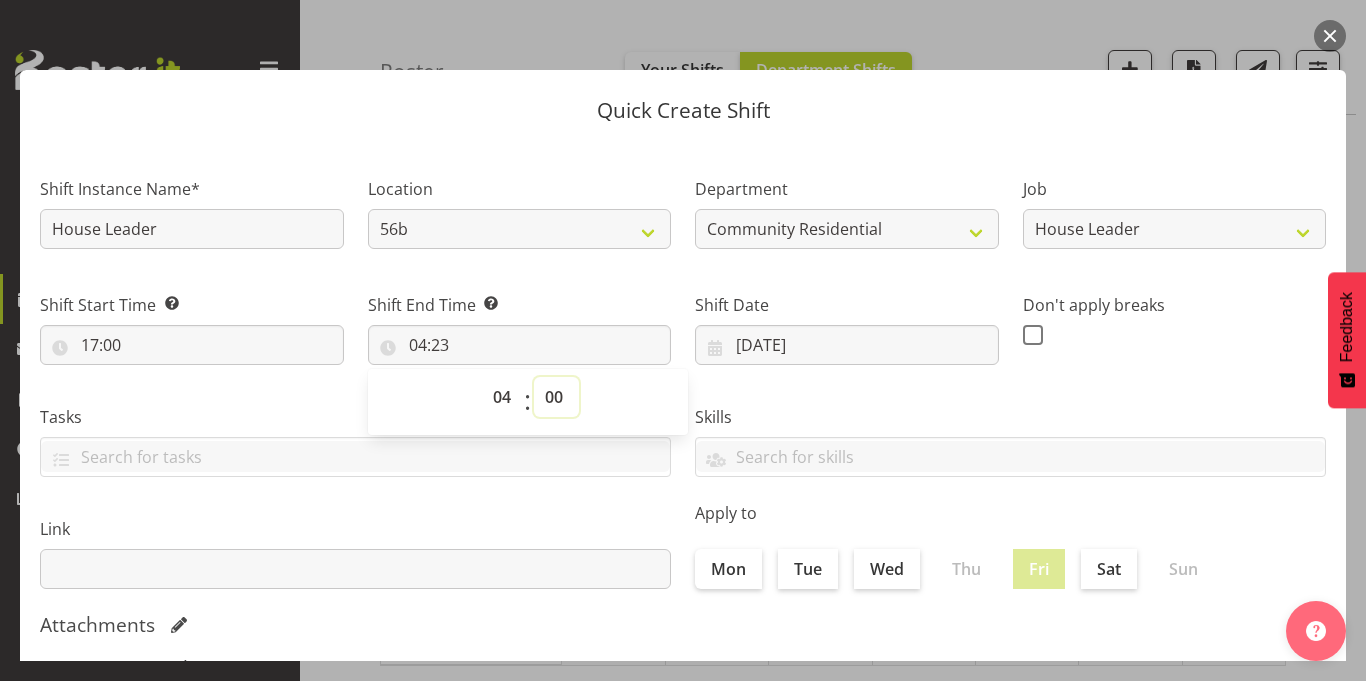 click on "00   01   02   03   04   05   06   07   08   09   10   11   12   13   14   15   16   17   18   19   20   21   22   23   24   25   26   27   28   29   30   31   32   33   34   35   36   37   38   39   40   41   42   43   44   45   46   47   48   49   50   51   52   53   54   55   56   57   58   59" at bounding box center (556, 397) 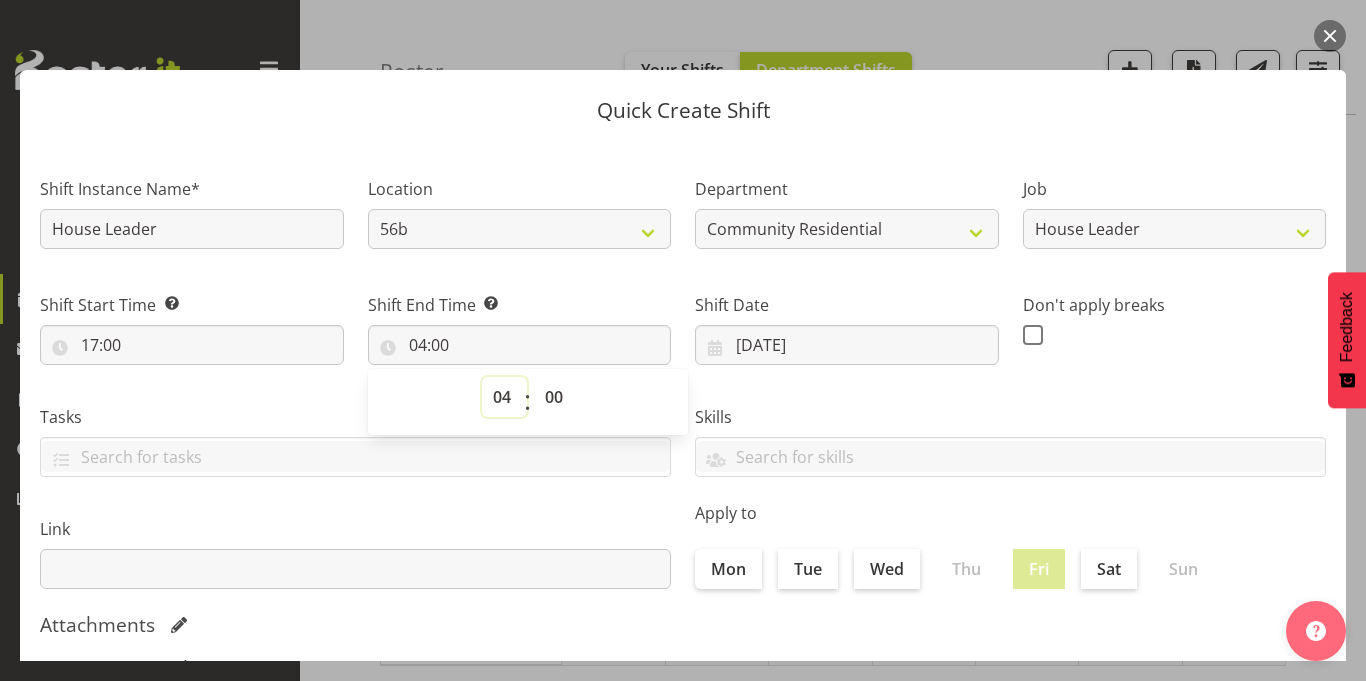 click on "00   01   02   03   04   05   06   07   08   09   10   11   12   13   14   15   16   17   18   19   20   21   22   23" at bounding box center (504, 397) 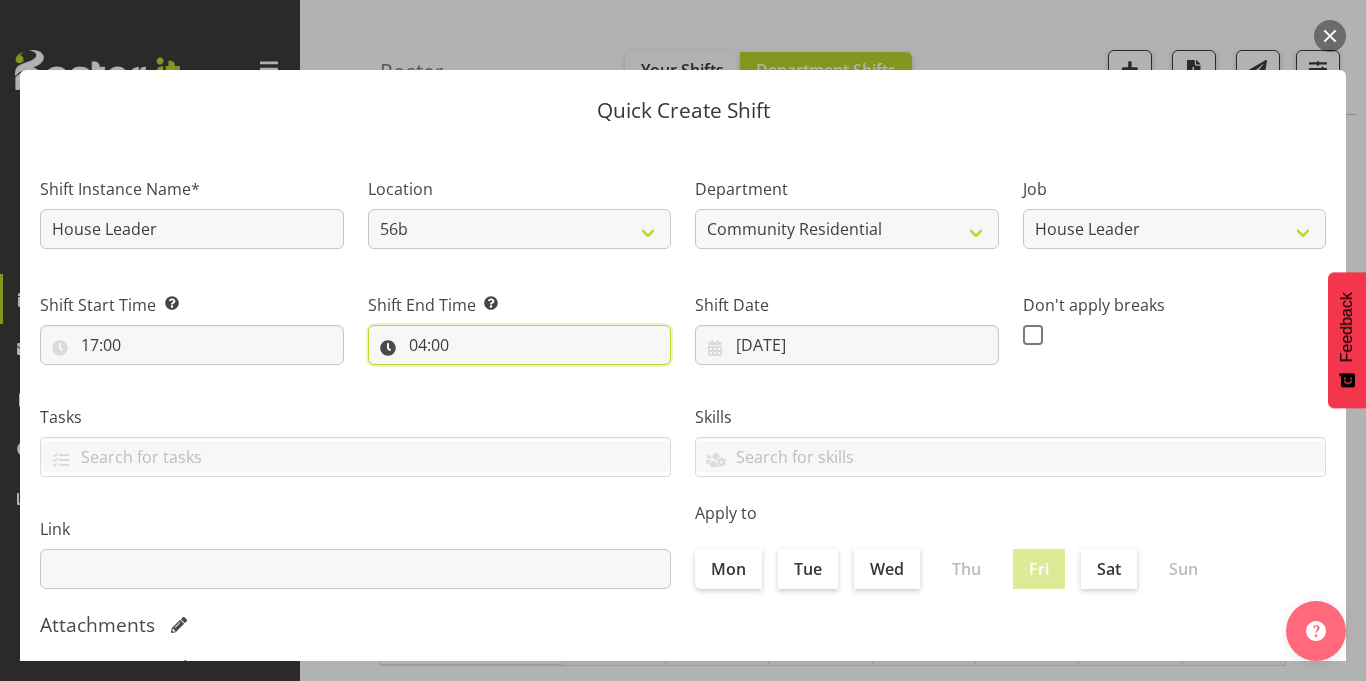 click on "04:00" at bounding box center (520, 345) 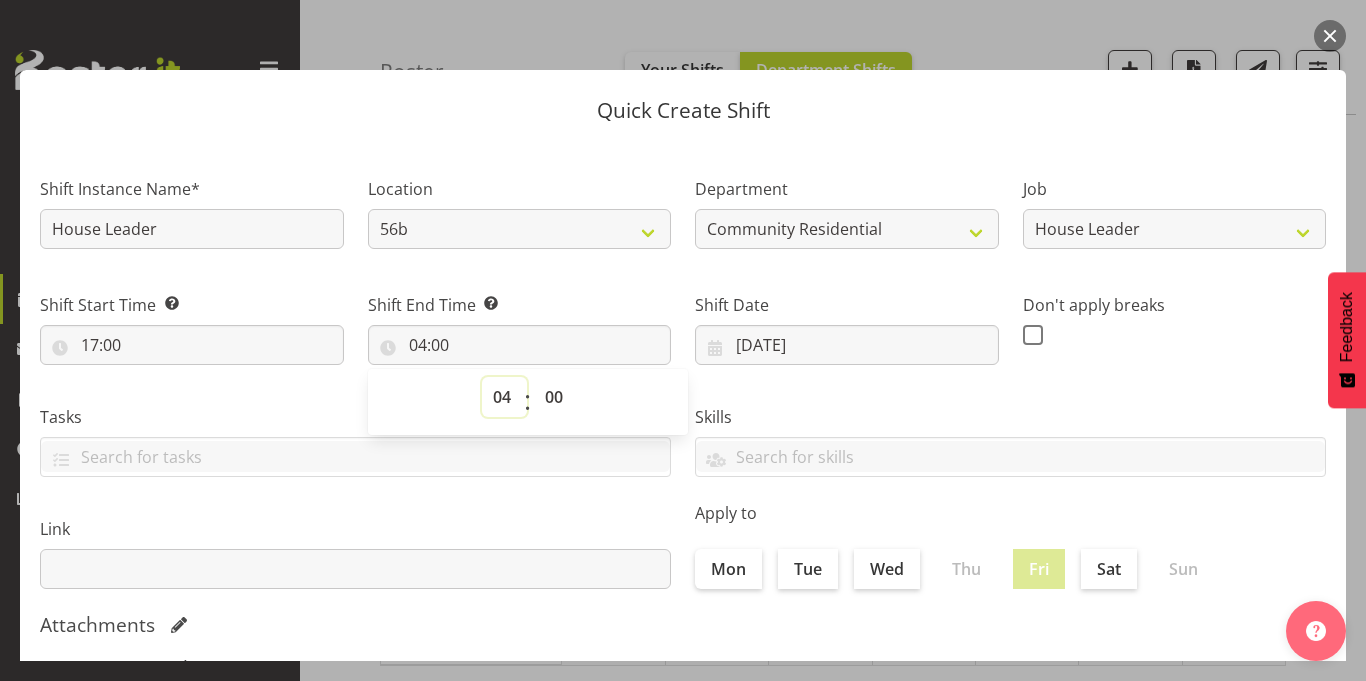 click on "00   01   02   03   04   05   06   07   08   09   10   11   12   13   14   15   16   17   18   19   20   21   22   23" at bounding box center (504, 397) 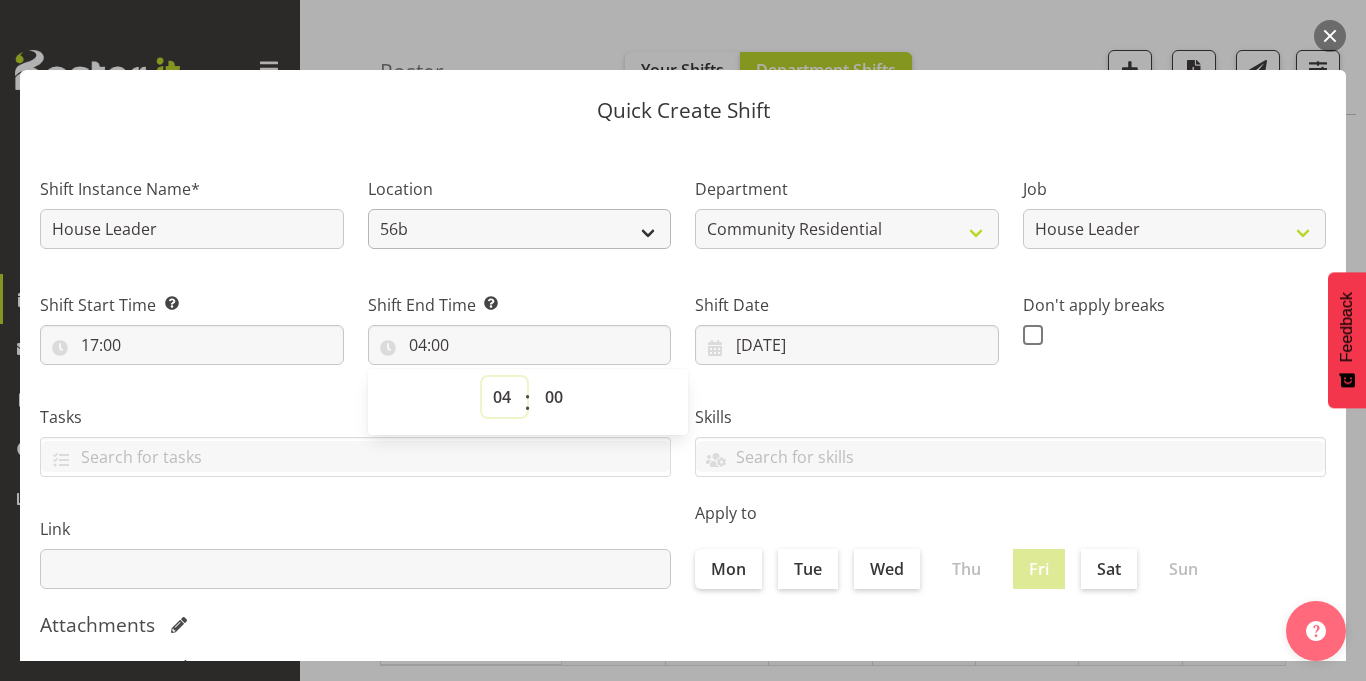 select on "22" 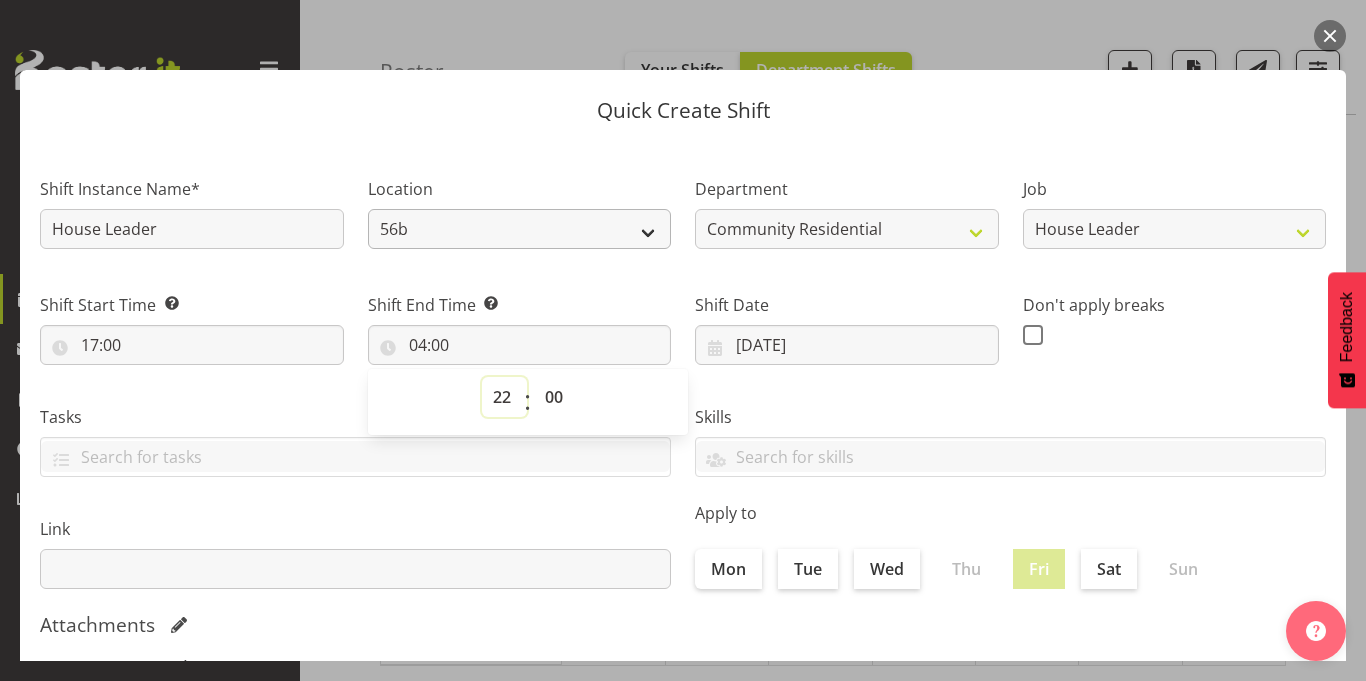 click on "00   01   02   03   04   05   06   07   08   09   10   11   12   13   14   15   16   17   18   19   20   21   22   23" at bounding box center [504, 397] 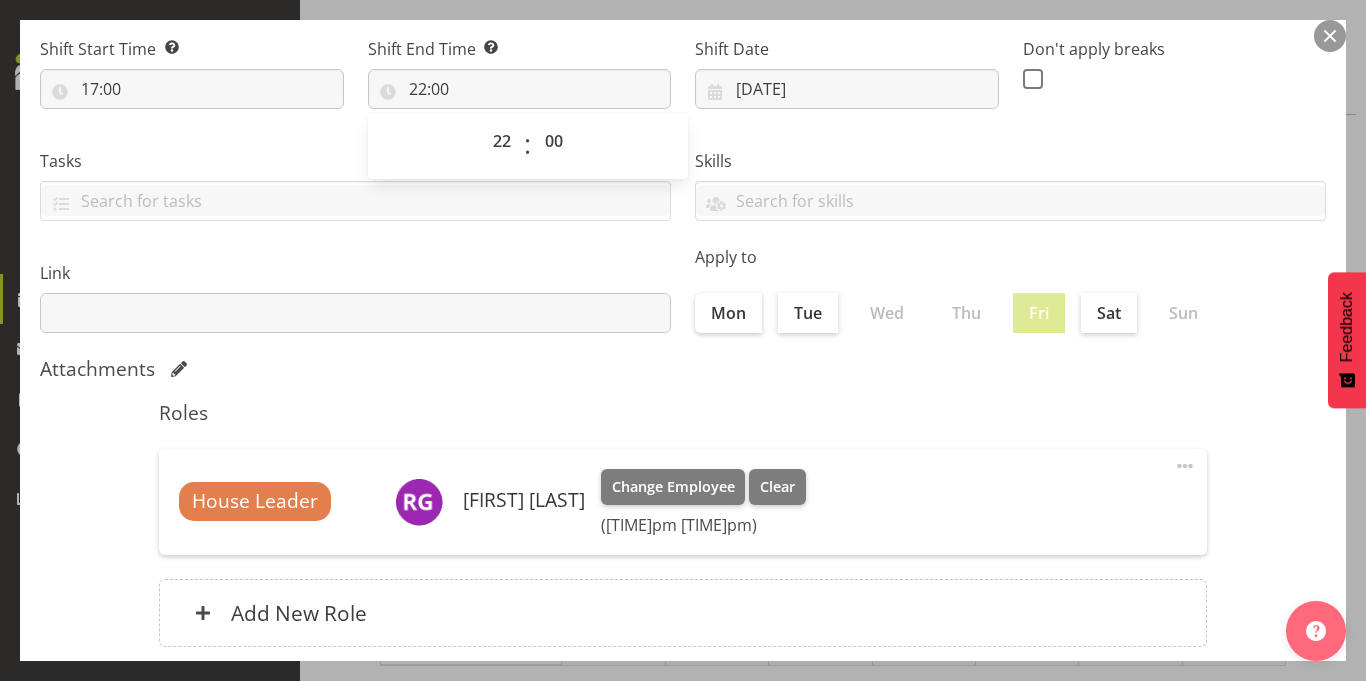 scroll, scrollTop: 273, scrollLeft: 0, axis: vertical 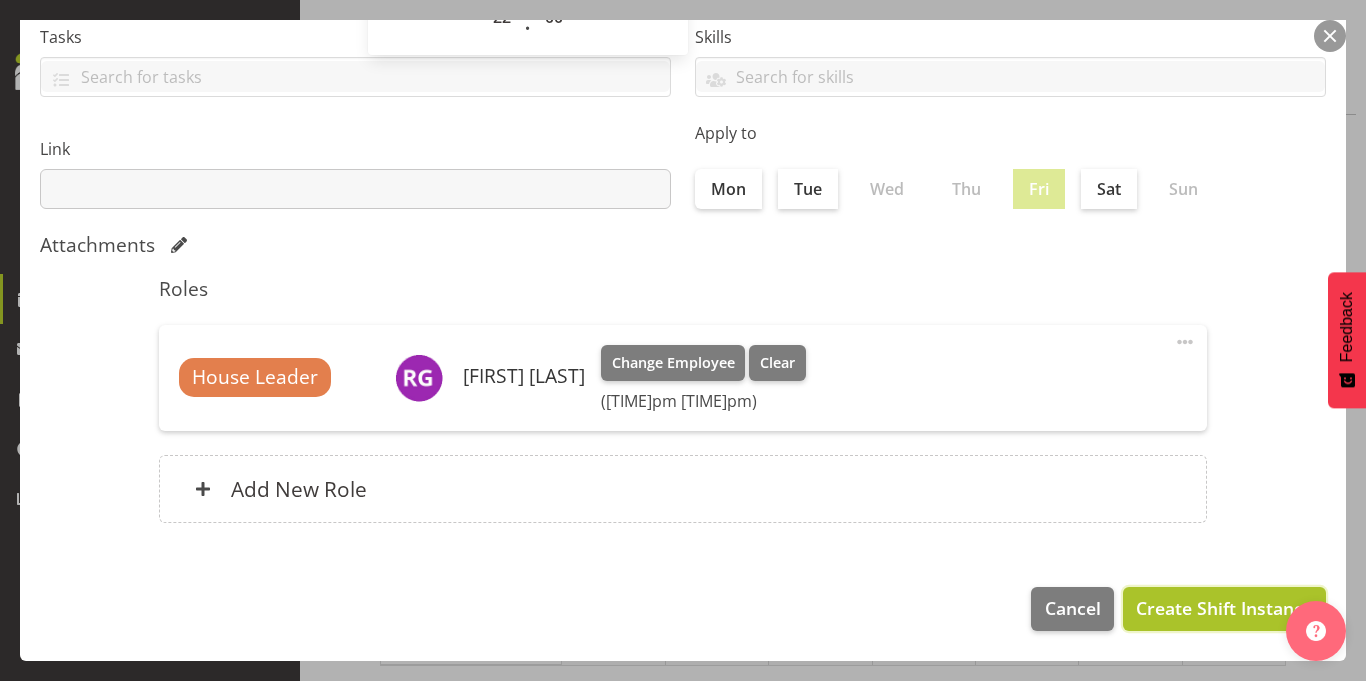 click on "Create Shift Instance" at bounding box center (1224, 608) 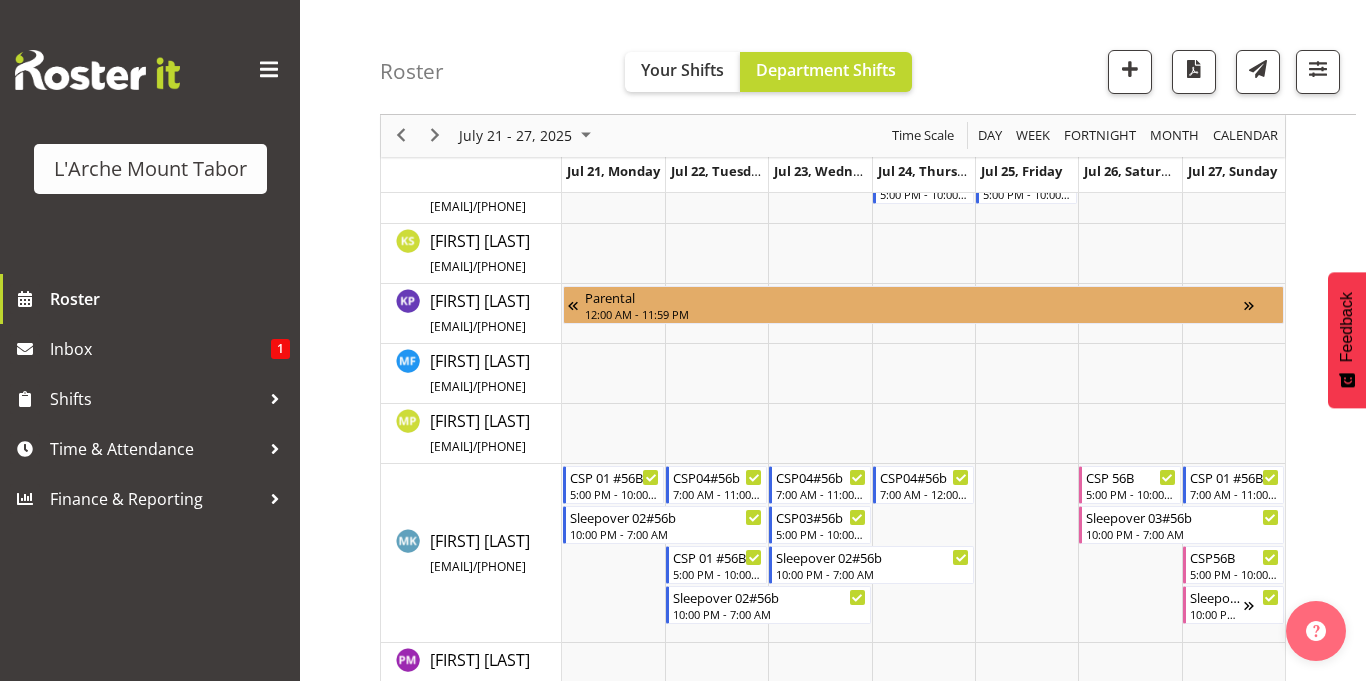 scroll, scrollTop: 615, scrollLeft: 0, axis: vertical 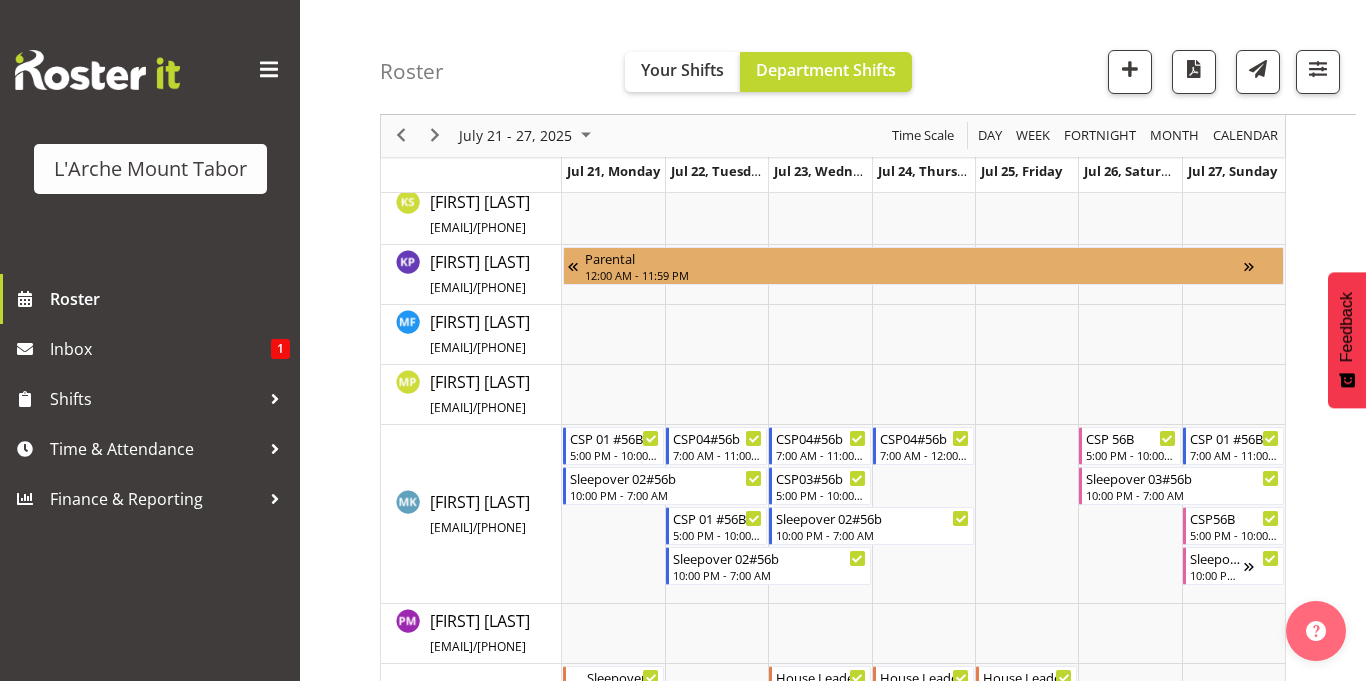 click on "[DATE] Today Day Week Fortnight Month calendar Month Agenda Time Scale Jul 21, Monday Jul 22, Tuesday Jul 23, Wednesday Jul 24, Thursday Jul 25, Friday Jul 26, Saturday Jul 27, Sunday No Staff Member [FIRST] [LAST] [EMAIL]  /  [PHONE] [FIRST] [LAST] [EMAIL]  /  [PHONE] [FIRST] [LAST] [EMAIL]  /  [PHONE] [FIRST] [LAST] [EMAIL]  /  [PHONE] [FIRST] [LAST] [EMAIL]  /  [PHONE] [FIRST] [LAST] [EMAIL]  /  [PHONE] [FIRST] [LAST] [EMAIL]  /  [PHONE] [FIRST] [LAST] [EMAIL]  /  [PHONE] [FIRST] [LAST] [EMAIL]  /  [PHONE] [FIRST] [LAST] [EMAIL]  /  [PHONE] [FIRST] [LAST] [EMAIL]  /  [PHONE] [FIRST] [LAST] [EMAIL]  /  [PHONE] [FIRST] [LAST] [EMAIL]  /  [PHONE] Senate  #41 #41  /  CSP56B" at bounding box center (873, 224) 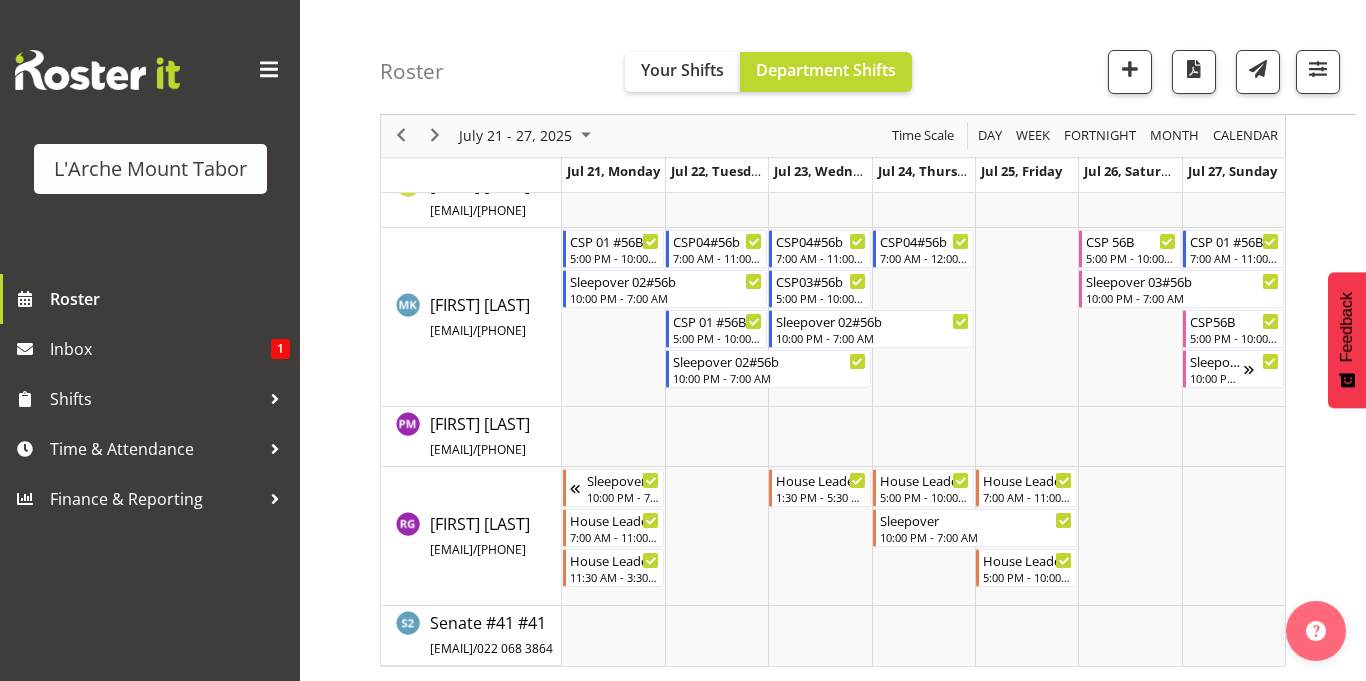 scroll, scrollTop: 813, scrollLeft: 0, axis: vertical 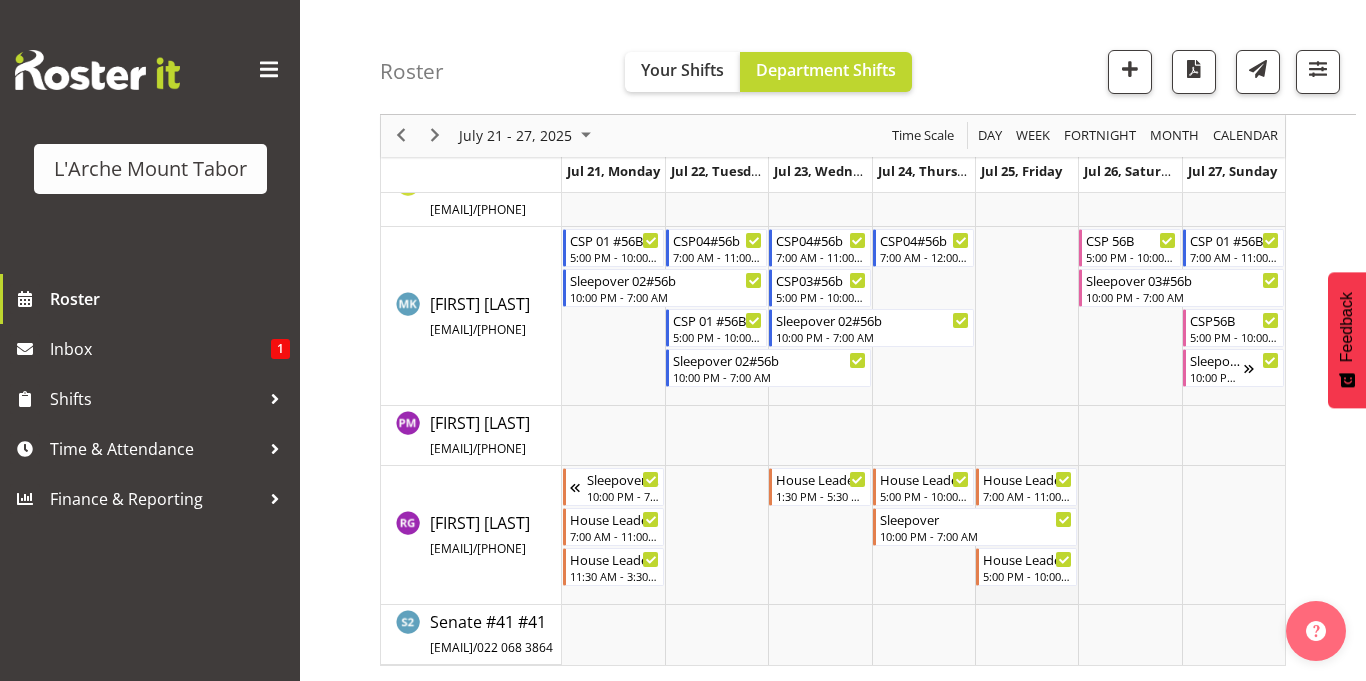 click at bounding box center (1026, 535) 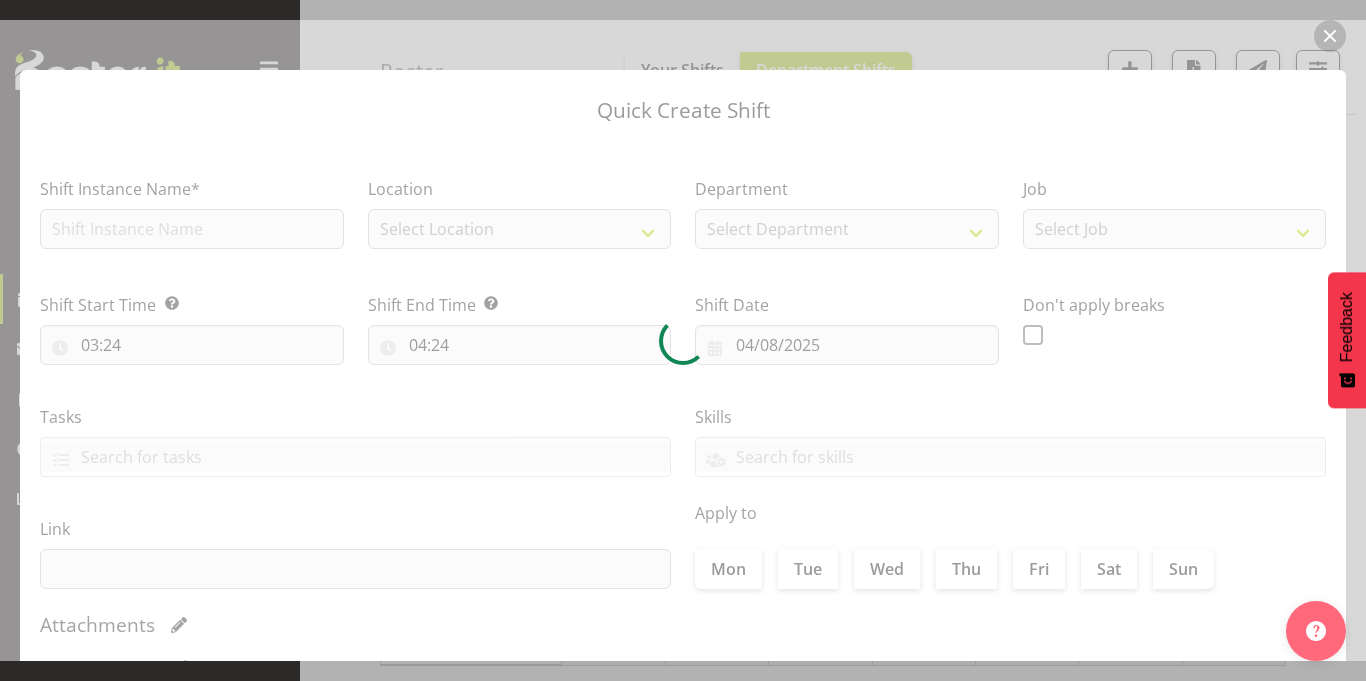 type on "25/07/2025" 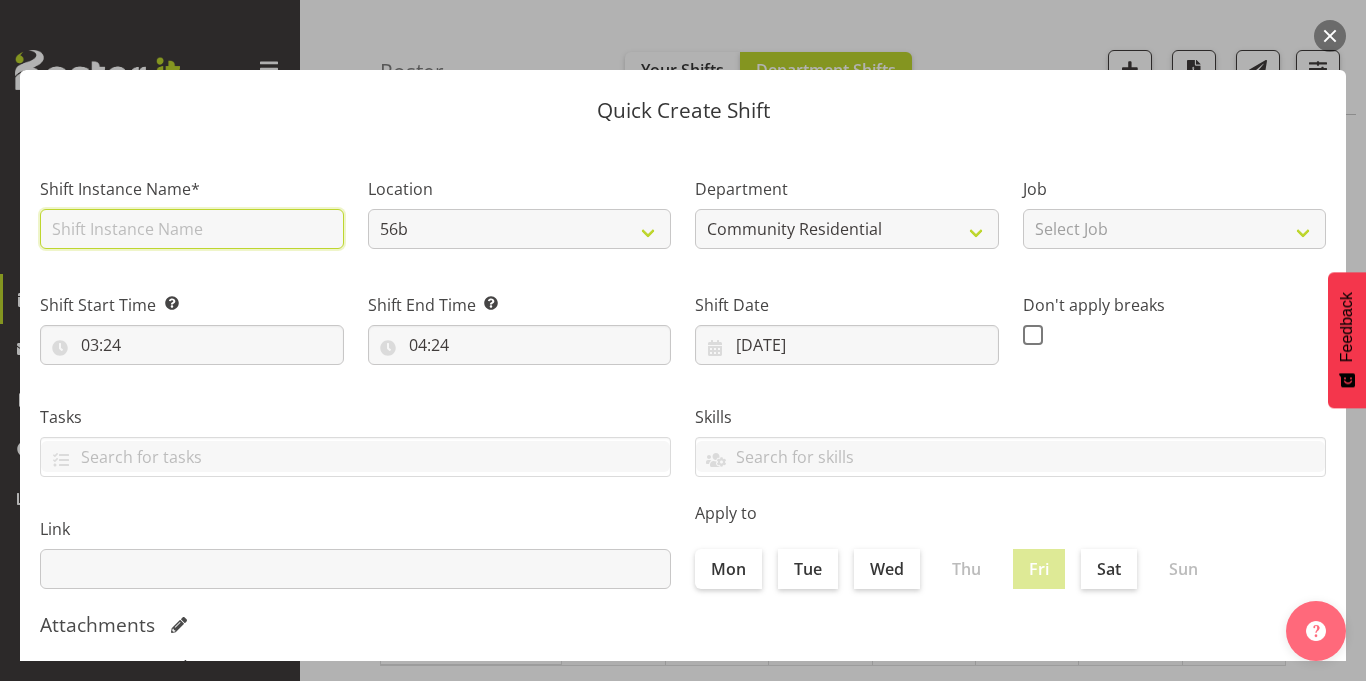 click at bounding box center (192, 229) 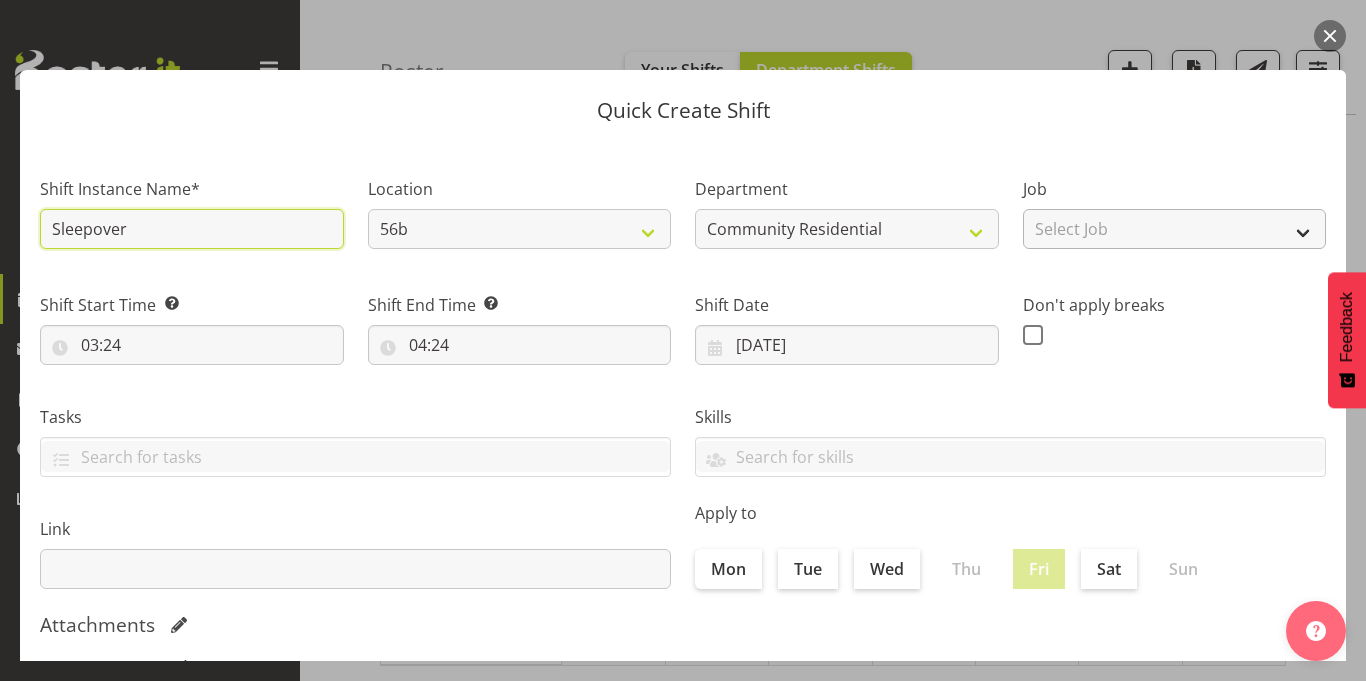 type on "Sleepover" 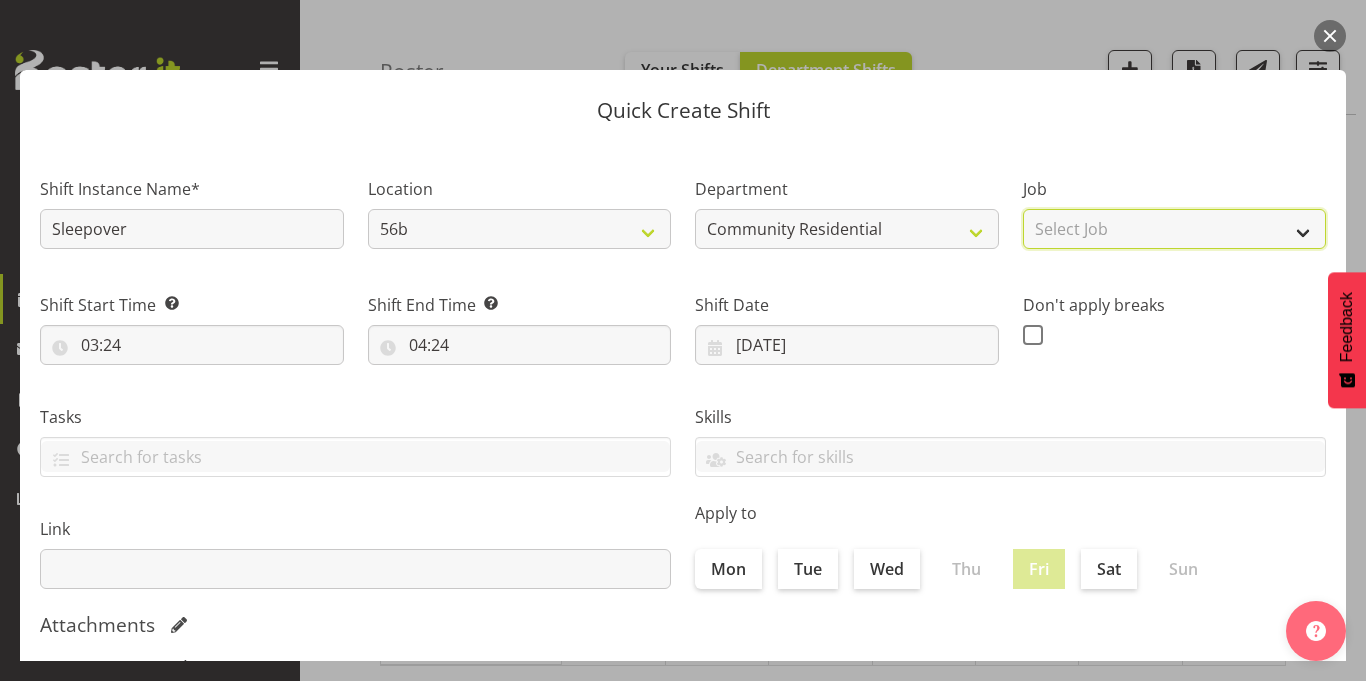 click on "Select Job  Accounts Admin Art Coordinator Community Leader Community Support Person Community Support Person-Casual House Leader Office Admin Senior Coordinator Service Manager Volunteer" at bounding box center (1175, 229) 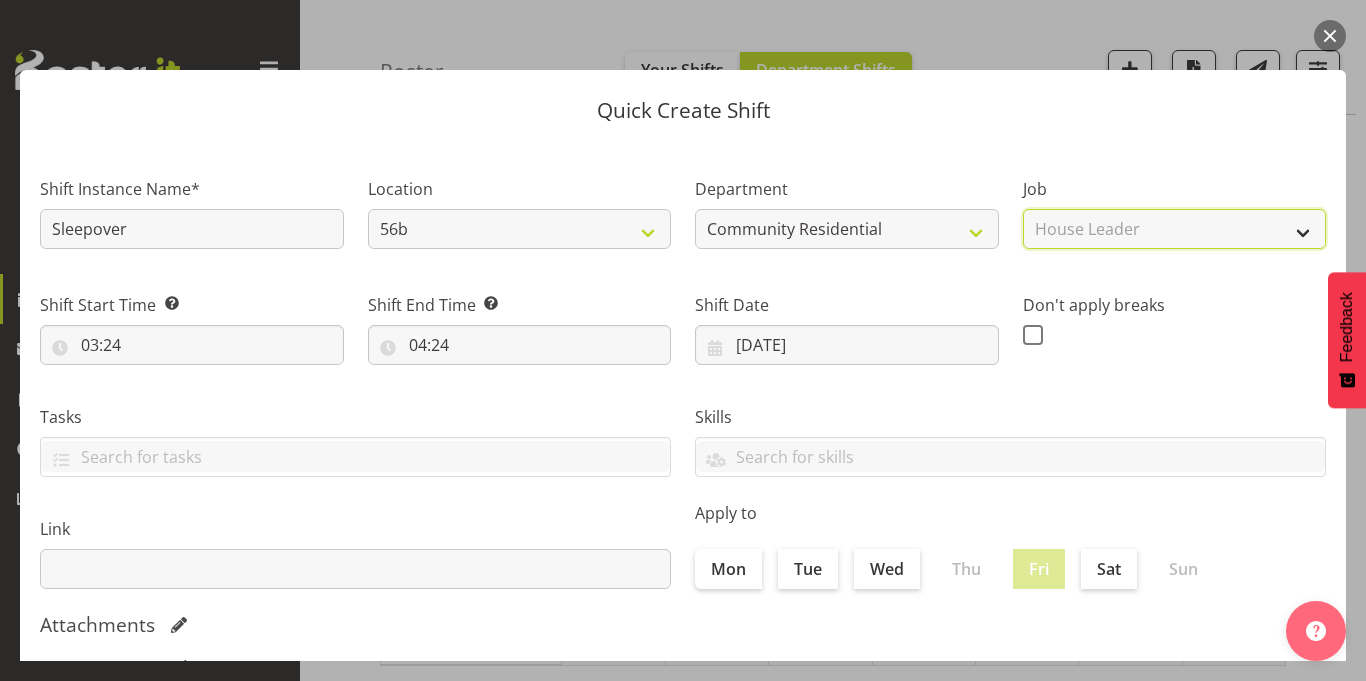 click on "Select Job  Accounts Admin Art Coordinator Community Leader Community Support Person Community Support Person-Casual House Leader Office Admin Senior Coordinator Service Manager Volunteer" at bounding box center (1175, 229) 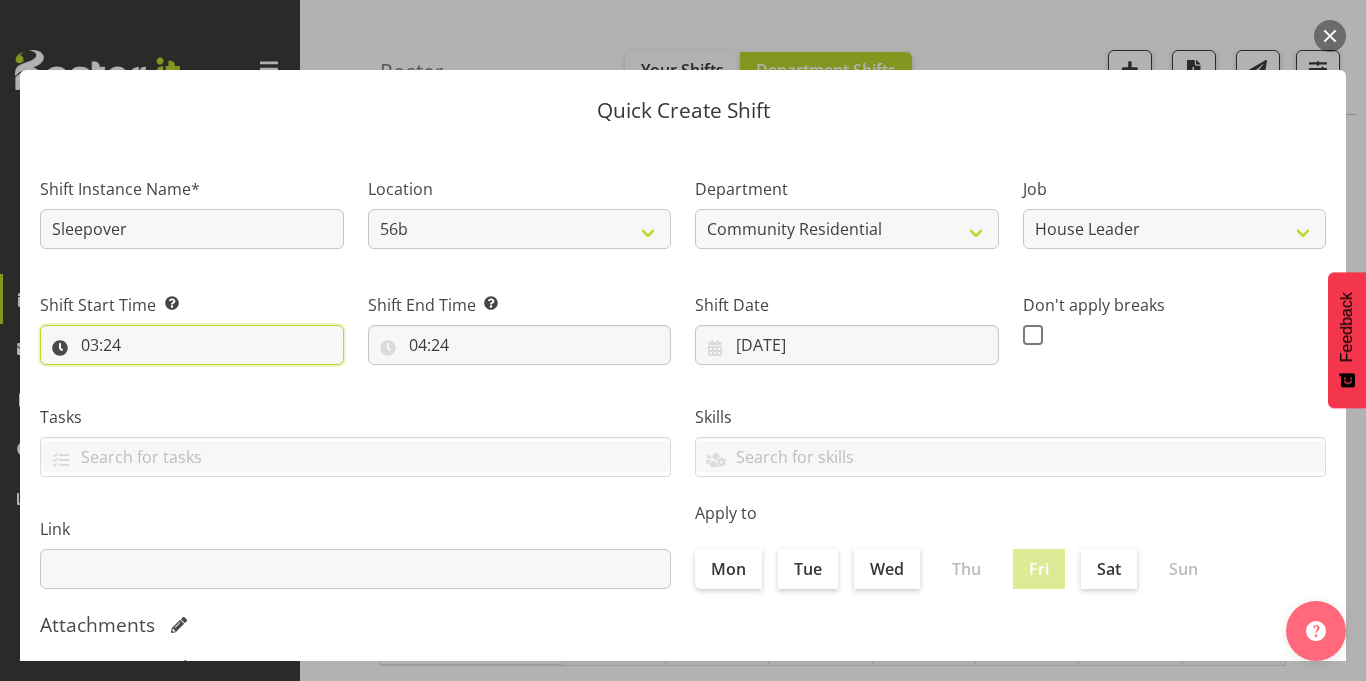 click on "03:24" at bounding box center [192, 345] 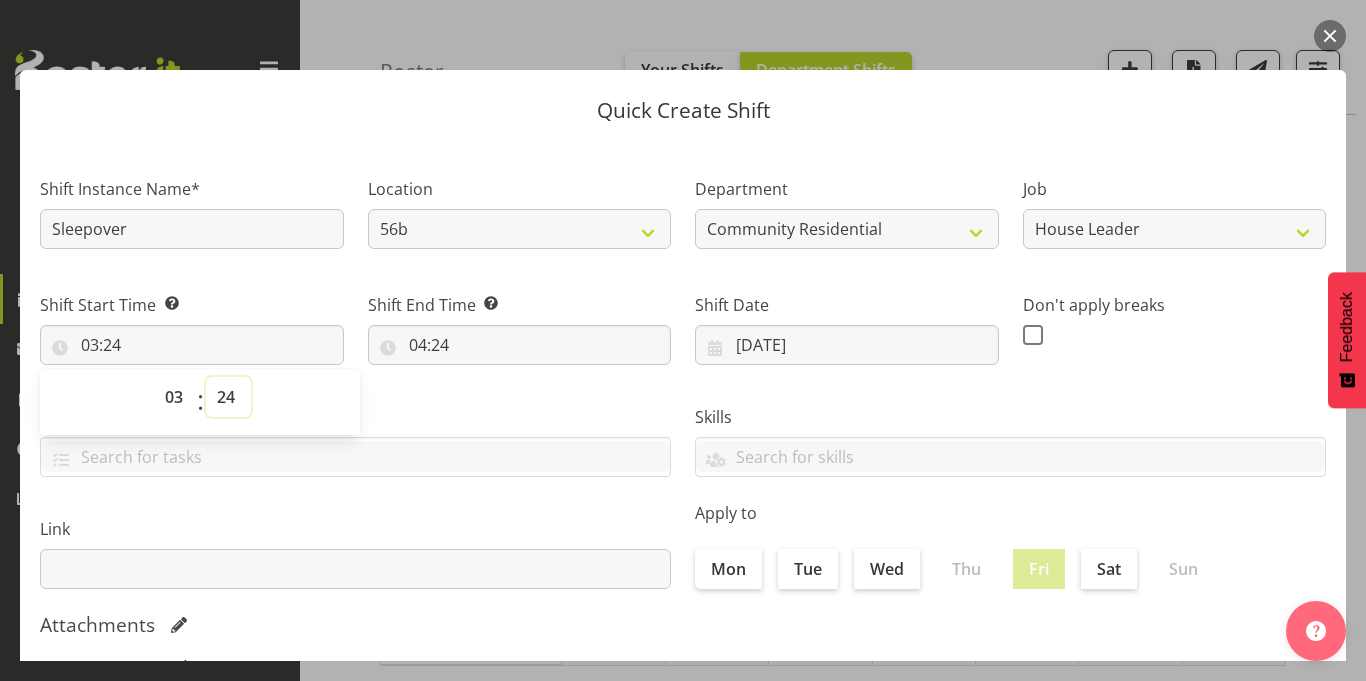 click on "00   01   02   03   04   05   06   07   08   09   10   11   12   13   14   15   16   17   18   19   20   21   22   23   24   25   26   27   28   29   30   31   32   33   34   35   36   37   38   39   40   41   42   43   44   45   46   47   48   49   50   51   52   53   54   55   56   57   58   59" at bounding box center [228, 397] 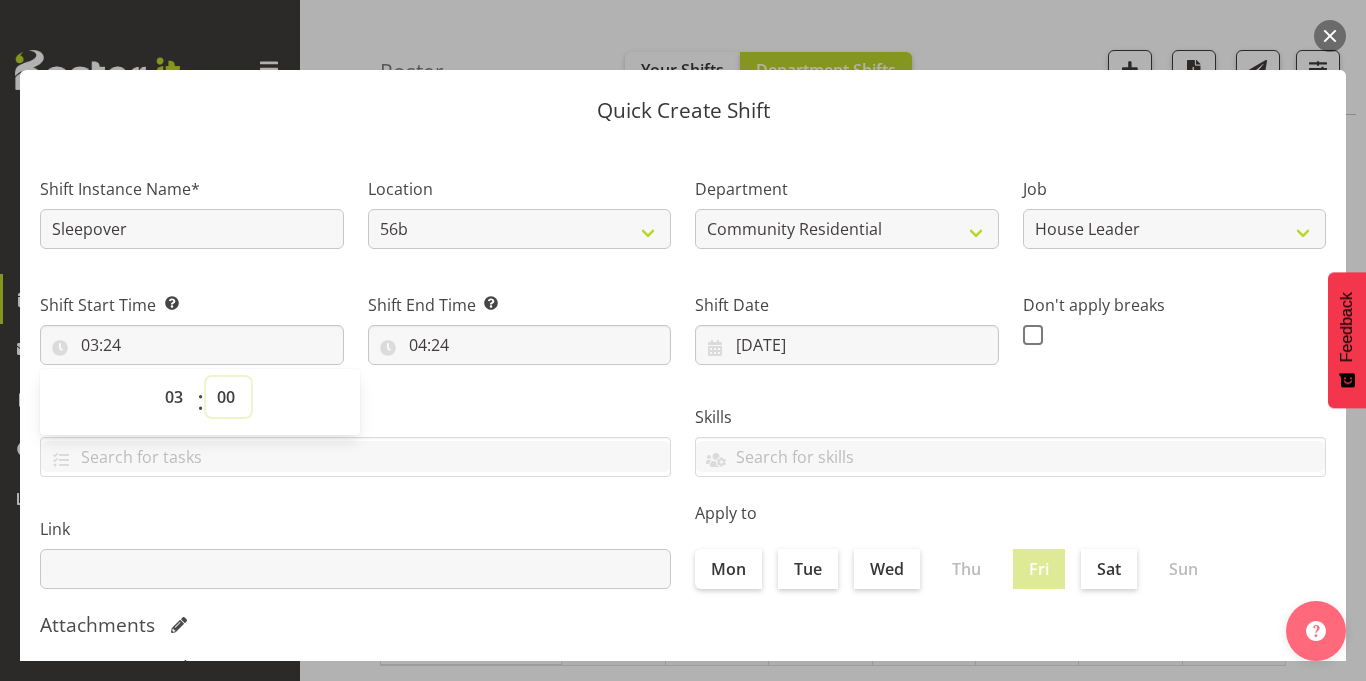 click on "00   01   02   03   04   05   06   07   08   09   10   11   12   13   14   15   16   17   18   19   20   21   22   23   24   25   26   27   28   29   30   31   32   33   34   35   36   37   38   39   40   41   42   43   44   45   46   47   48   49   50   51   52   53   54   55   56   57   58   59" at bounding box center [228, 397] 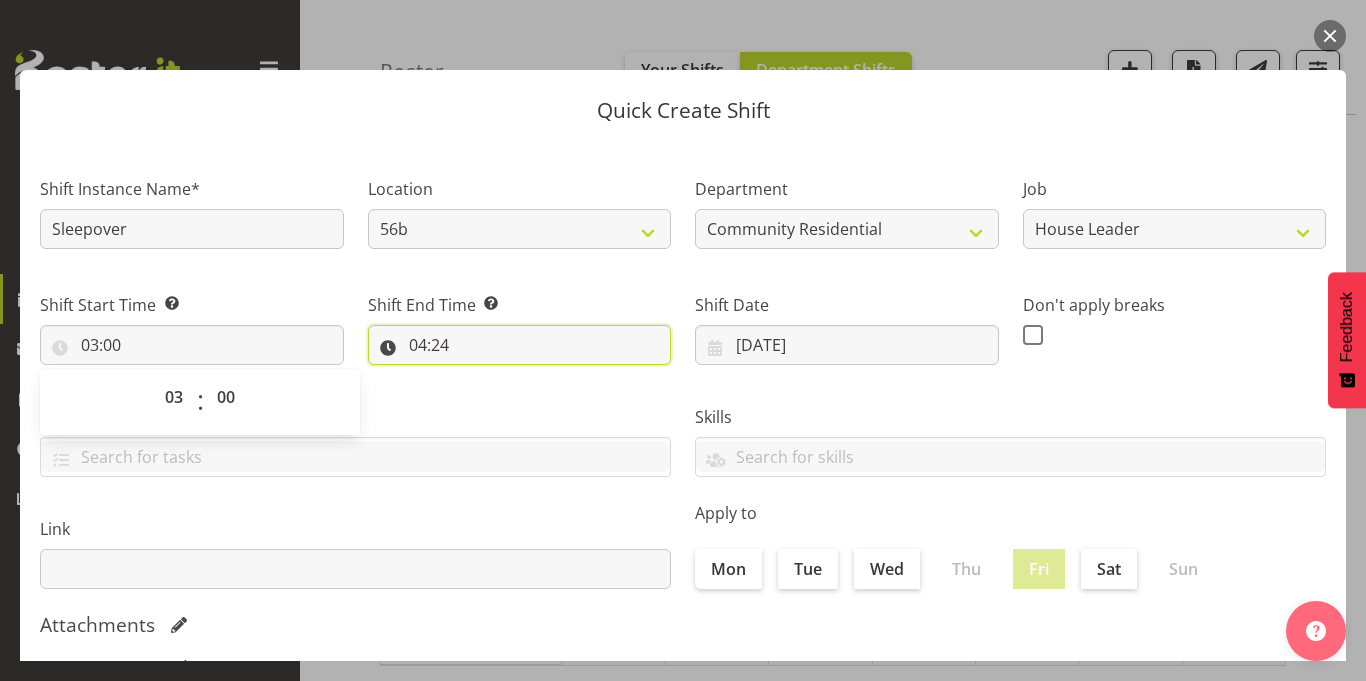 click on "04:24" at bounding box center (520, 345) 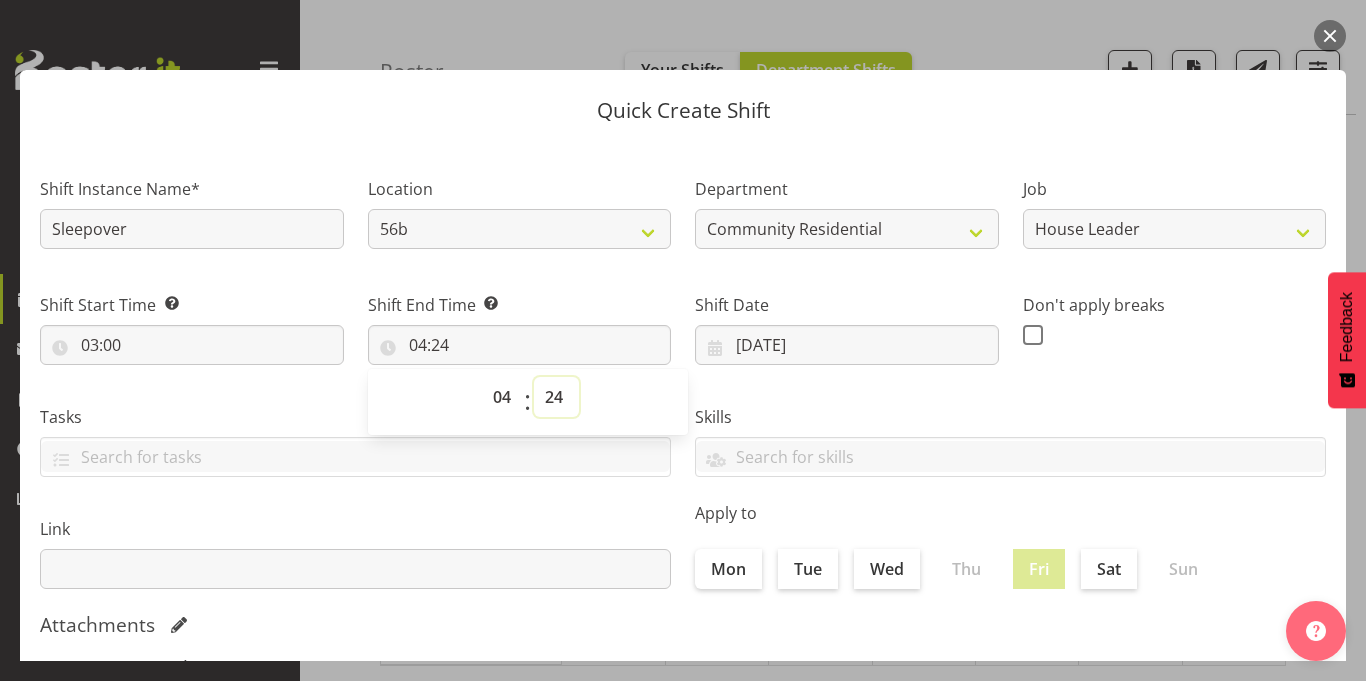 click on "00   01   02   03   04   05   06   07   08   09   10   11   12   13   14   15   16   17   18   19   20   21   22   23   24   25   26   27   28   29   30   31   32   33   34   35   36   37   38   39   40   41   42   43   44   45   46   47   48   49   50   51   52   53   54   55   56   57   58   59" at bounding box center [556, 397] 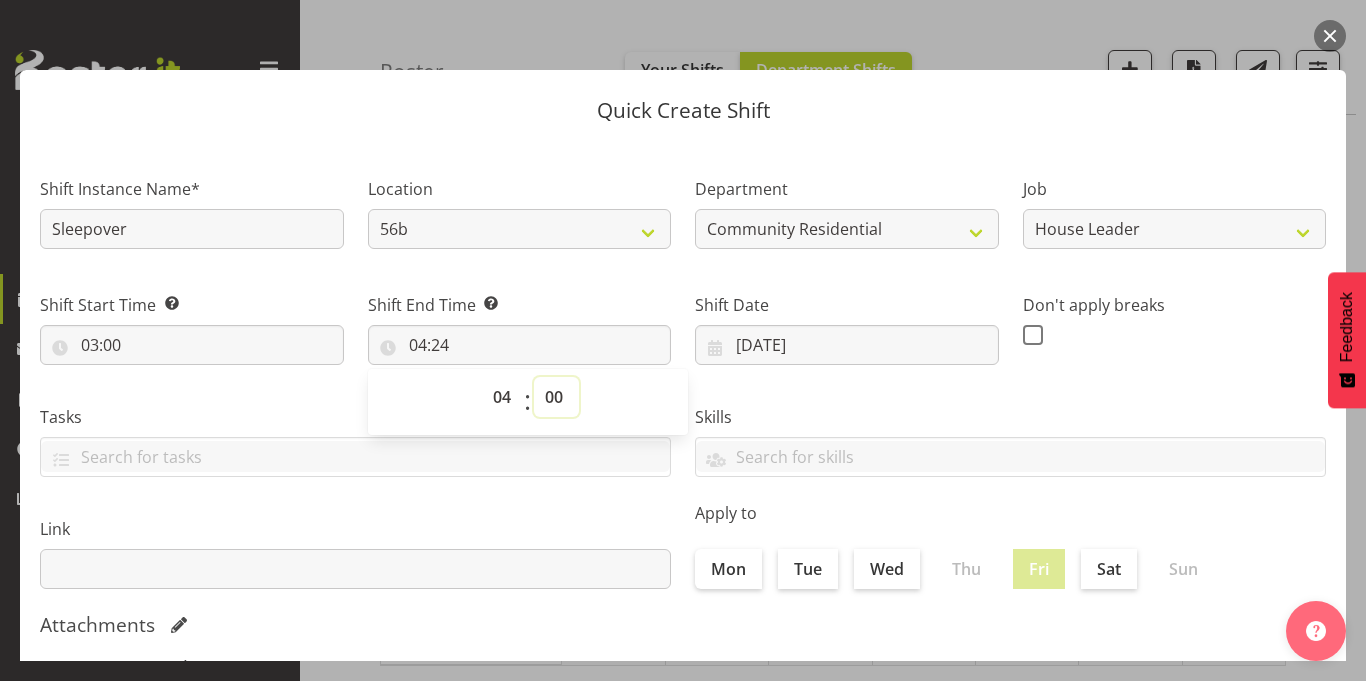 click on "00   01   02   03   04   05   06   07   08   09   10   11   12   13   14   15   16   17   18   19   20   21   22   23   24   25   26   27   28   29   30   31   32   33   34   35   36   37   38   39   40   41   42   43   44   45   46   47   48   49   50   51   52   53   54   55   56   57   58   59" at bounding box center (556, 397) 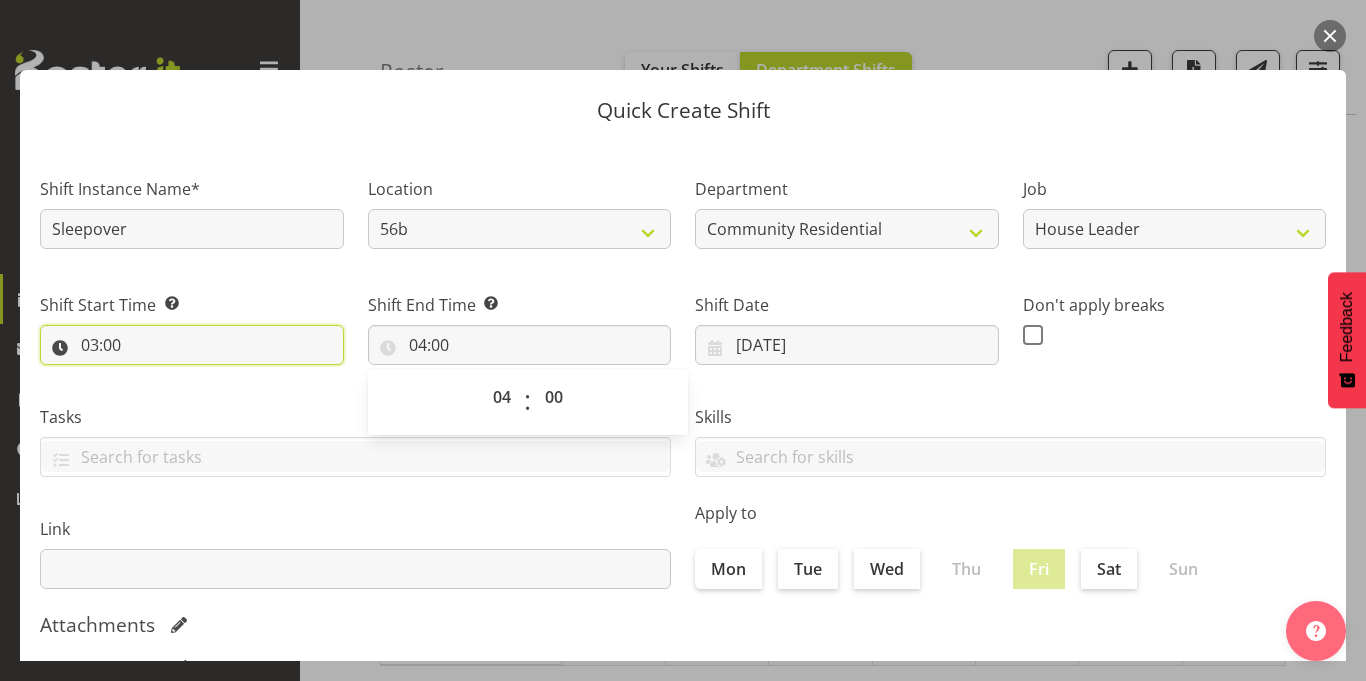 click on "03:00" at bounding box center [192, 345] 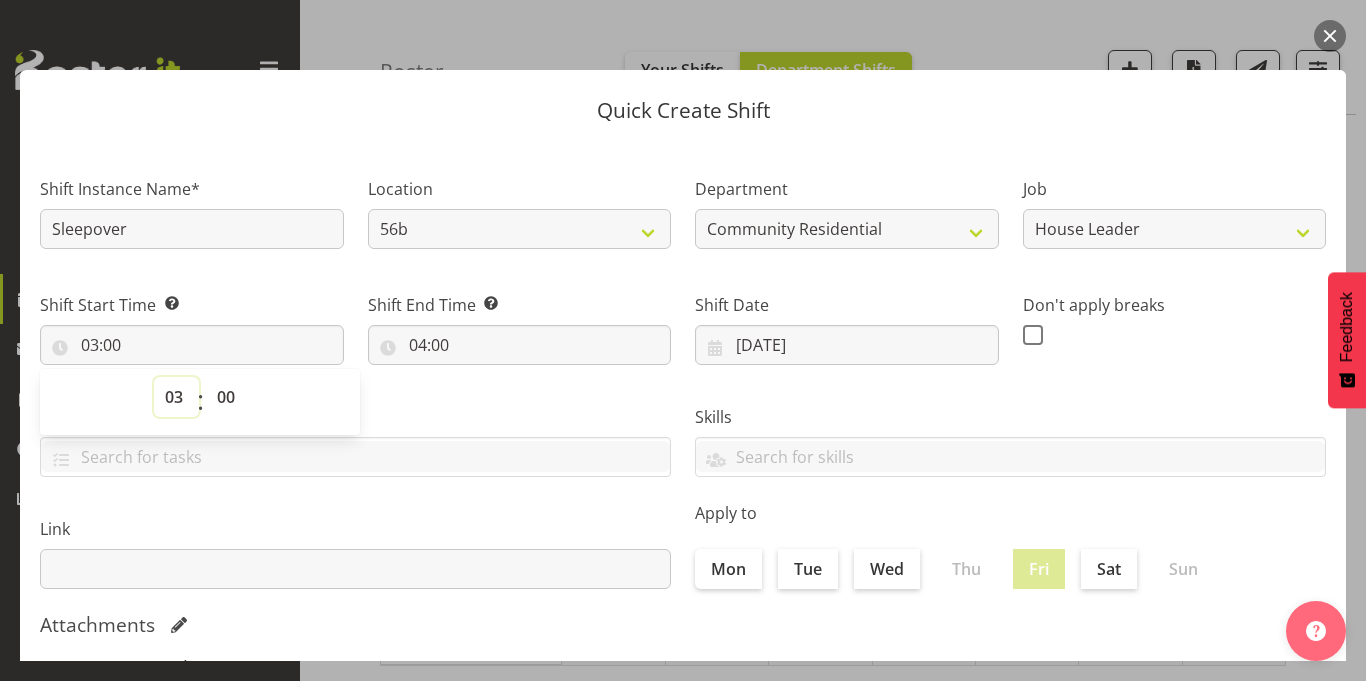 click on "00   01   02   03   04   05   06   07   08   09   10   11   12   13   14   15   16   17   18   19   20   21   22   23" at bounding box center [176, 397] 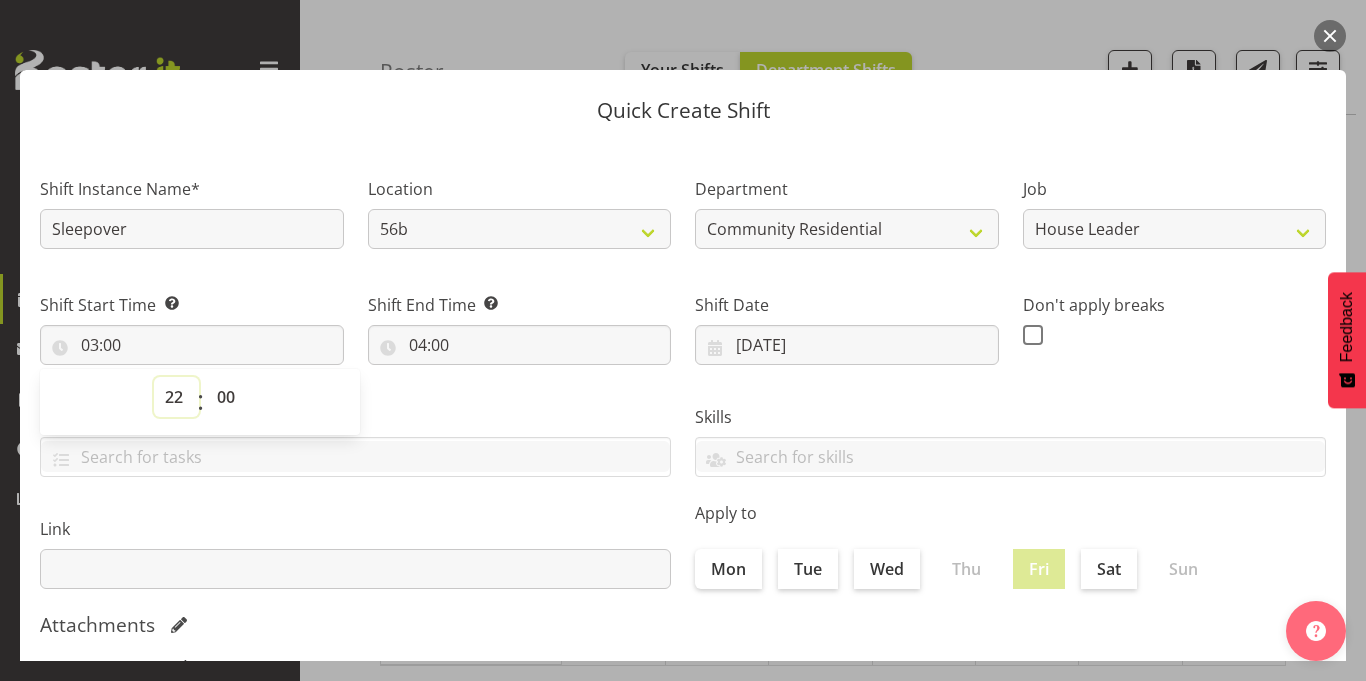 click on "00   01   02   03   04   05   06   07   08   09   10   11   12   13   14   15   16   17   18   19   20   21   22   23" at bounding box center [176, 397] 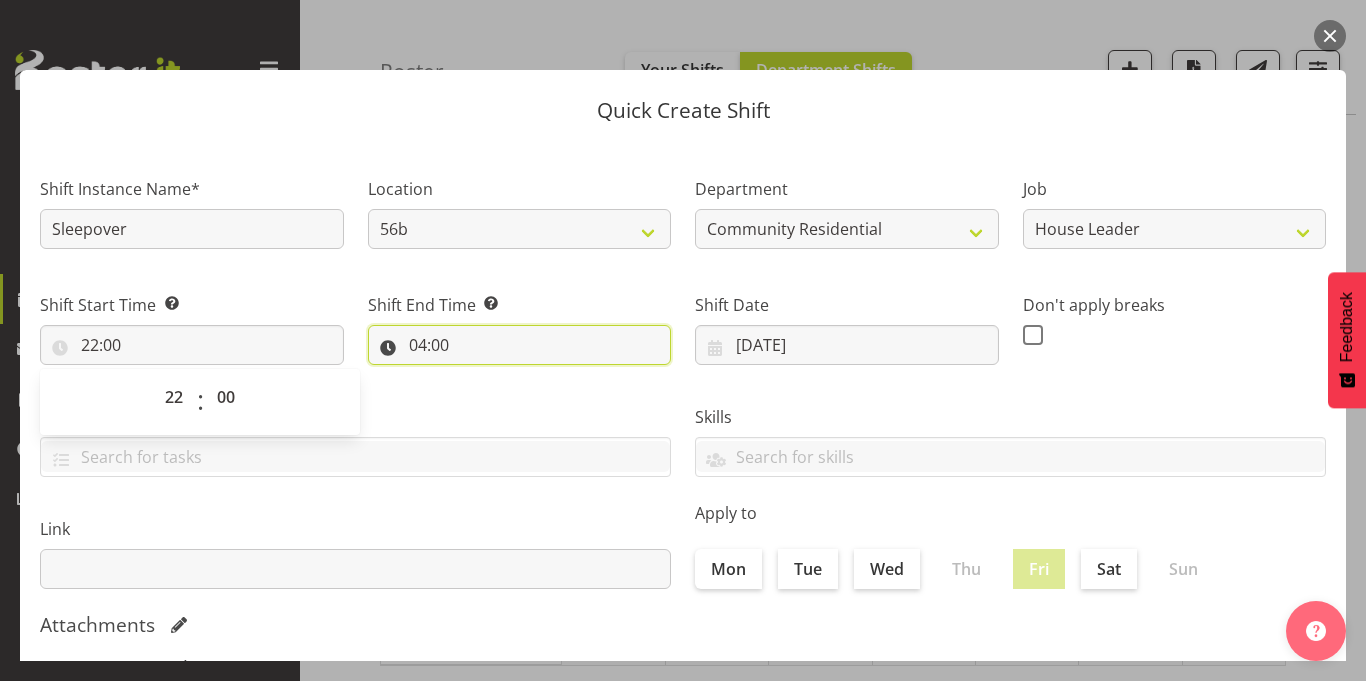 click on "04:00" at bounding box center [520, 345] 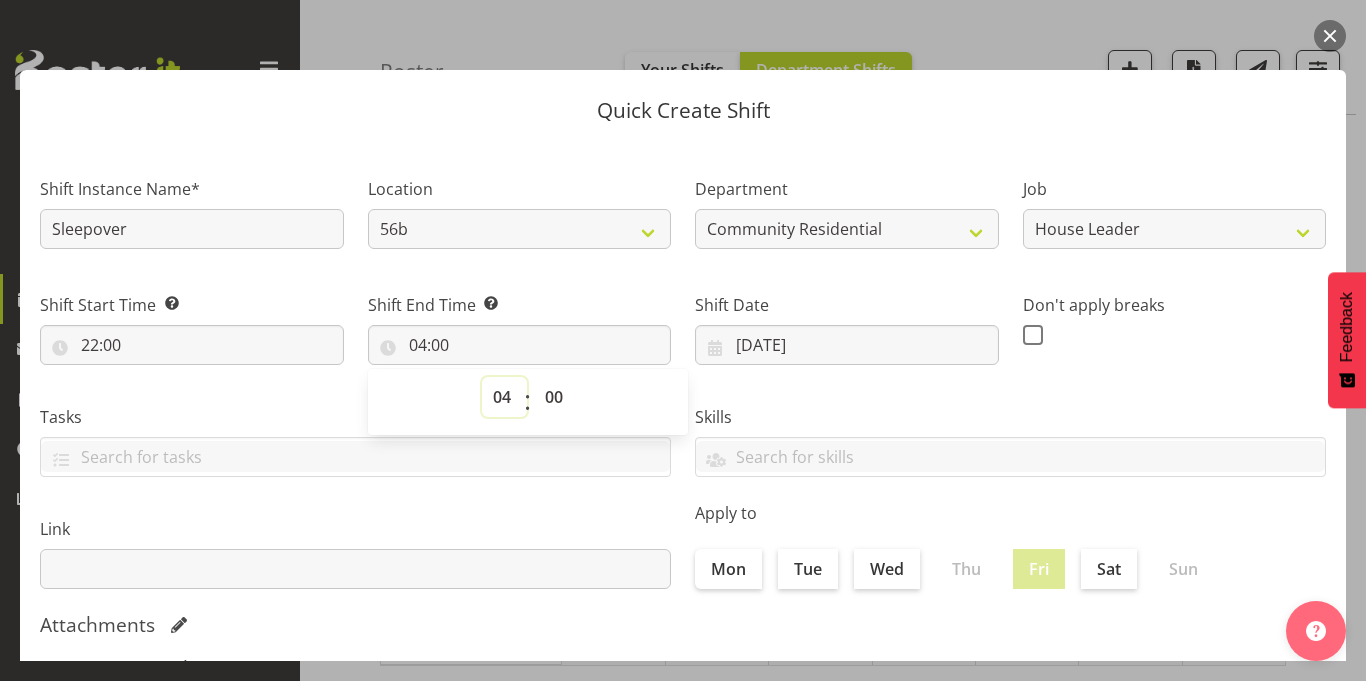 click on "00   01   02   03   04   05   06   07   08   09   10   11   12   13   14   15   16   17   18   19   20   21   22   23" at bounding box center [504, 397] 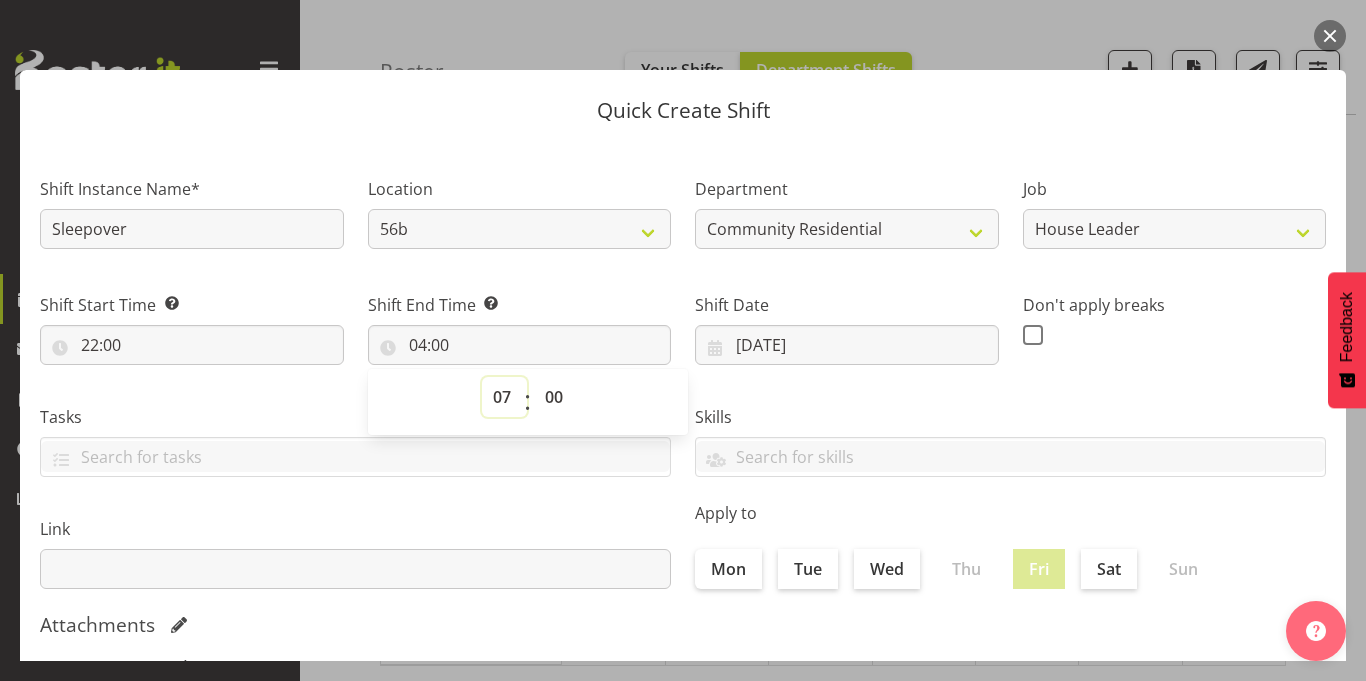 click on "00   01   02   03   04   05   06   07   08   09   10   11   12   13   14   15   16   17   18   19   20   21   22   23" at bounding box center (504, 397) 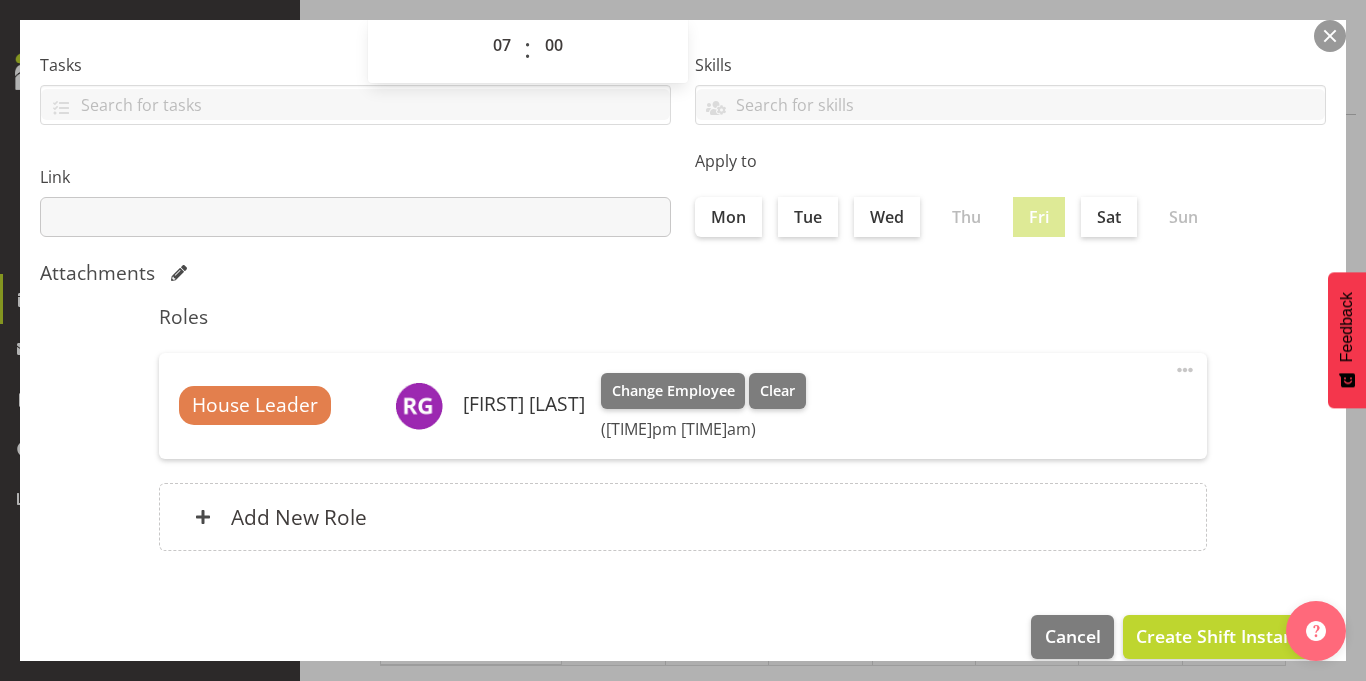 scroll, scrollTop: 365, scrollLeft: 0, axis: vertical 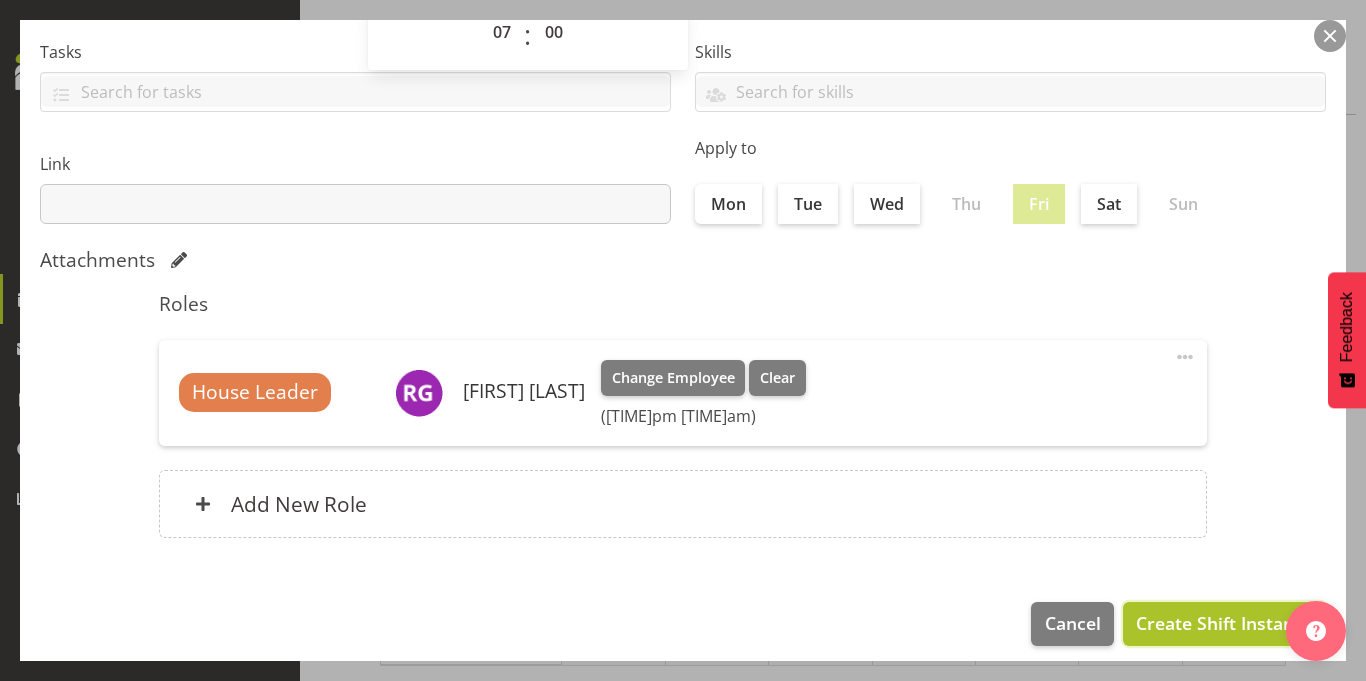 click on "Create Shift Instance" at bounding box center [1224, 623] 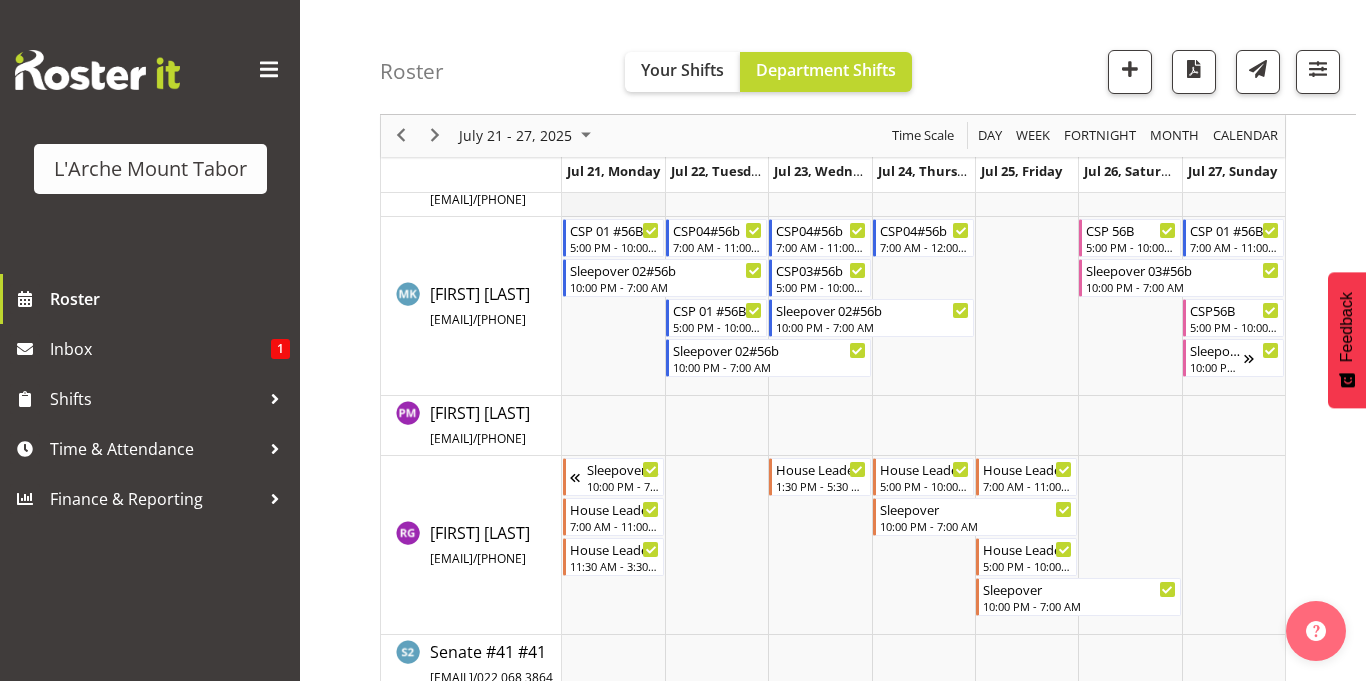 scroll, scrollTop: 817, scrollLeft: 0, axis: vertical 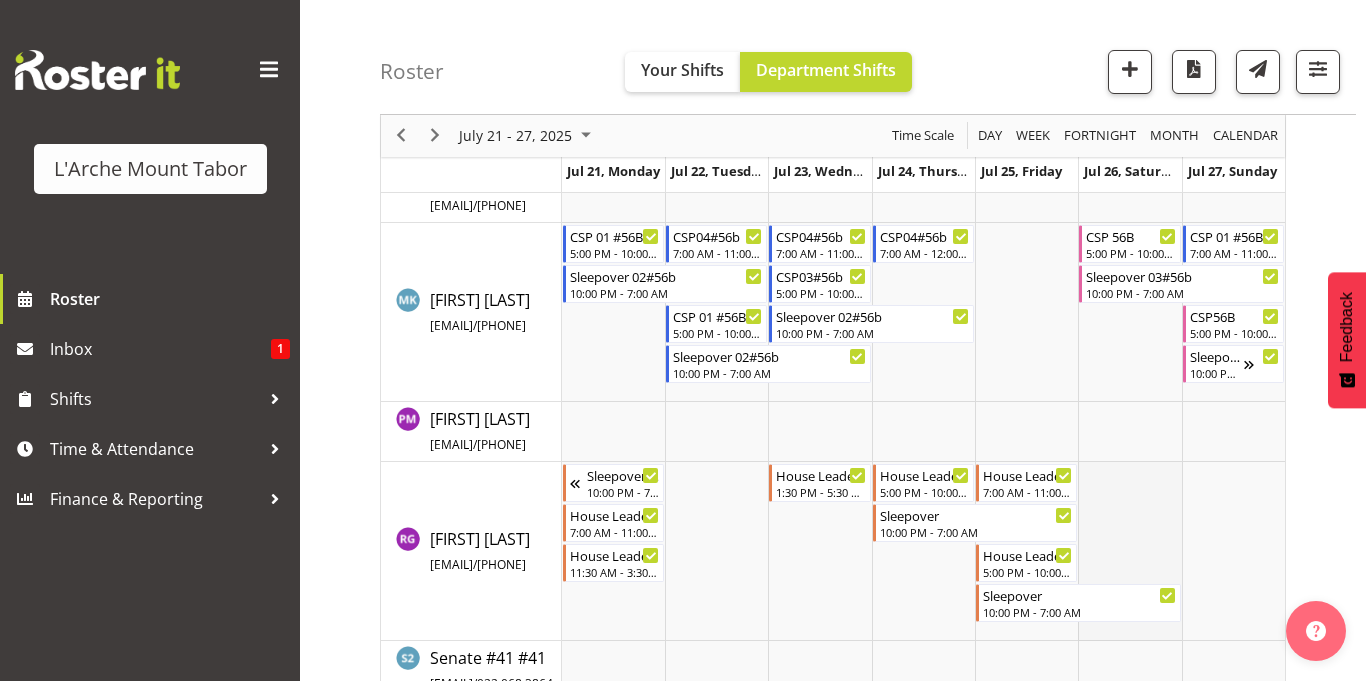 click at bounding box center [1129, 551] 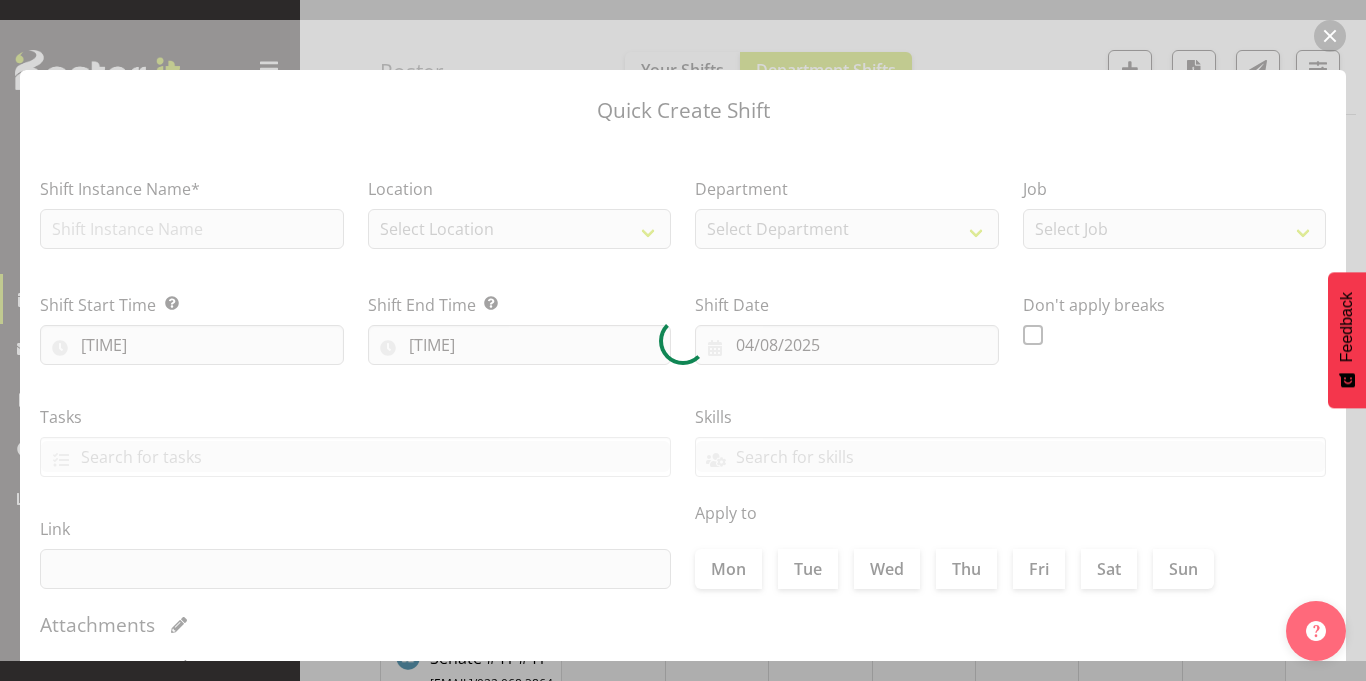 type on "26/07/2025" 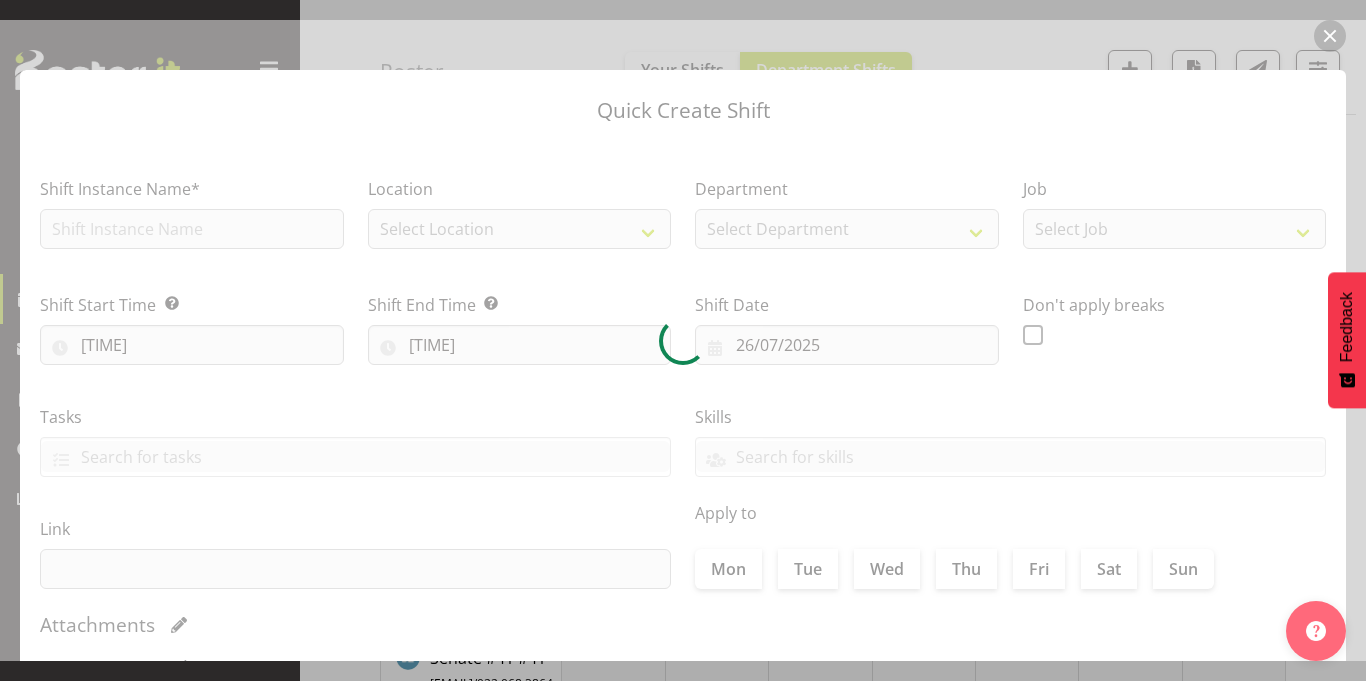 checkbox on "true" 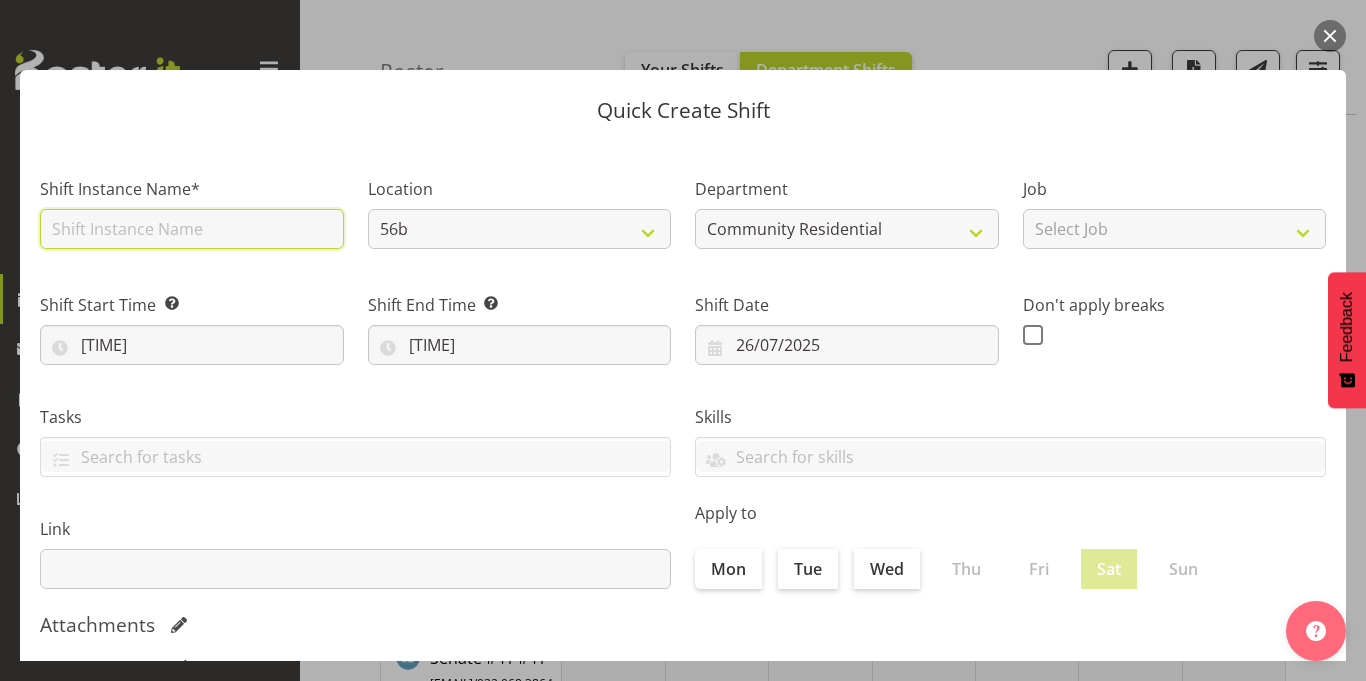 click at bounding box center (192, 229) 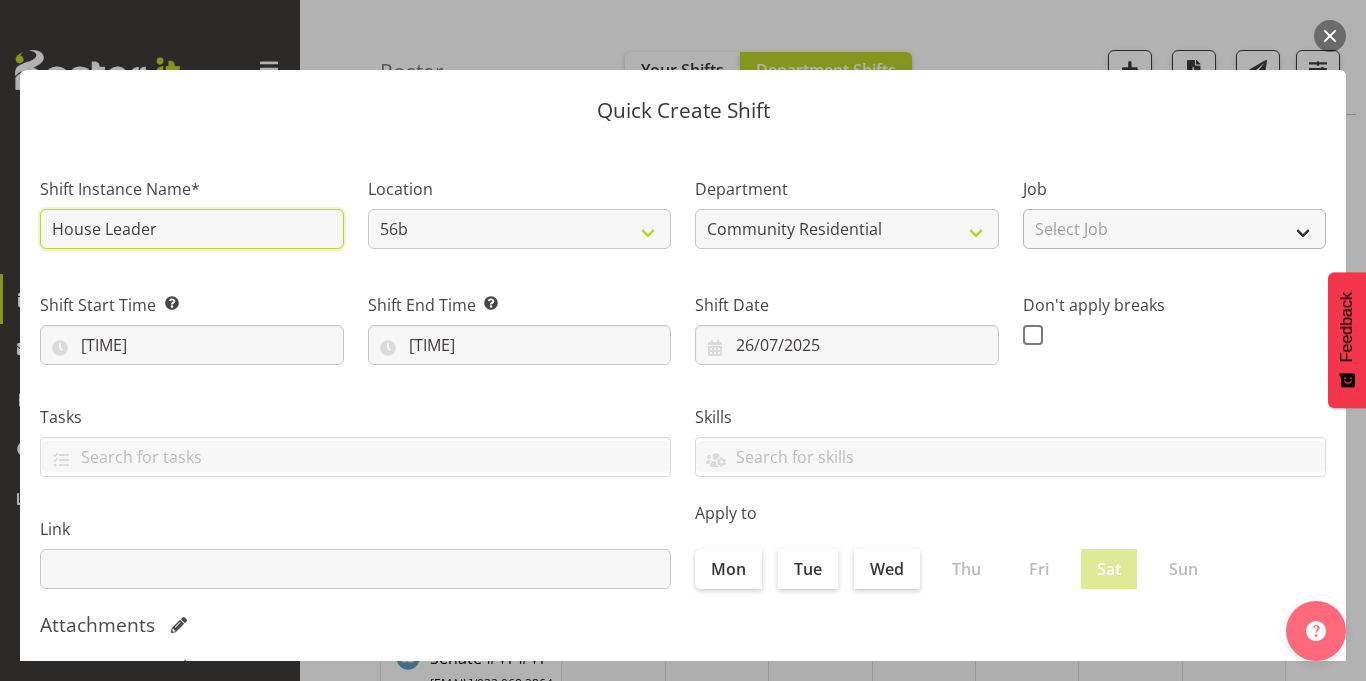 type on "House Leader" 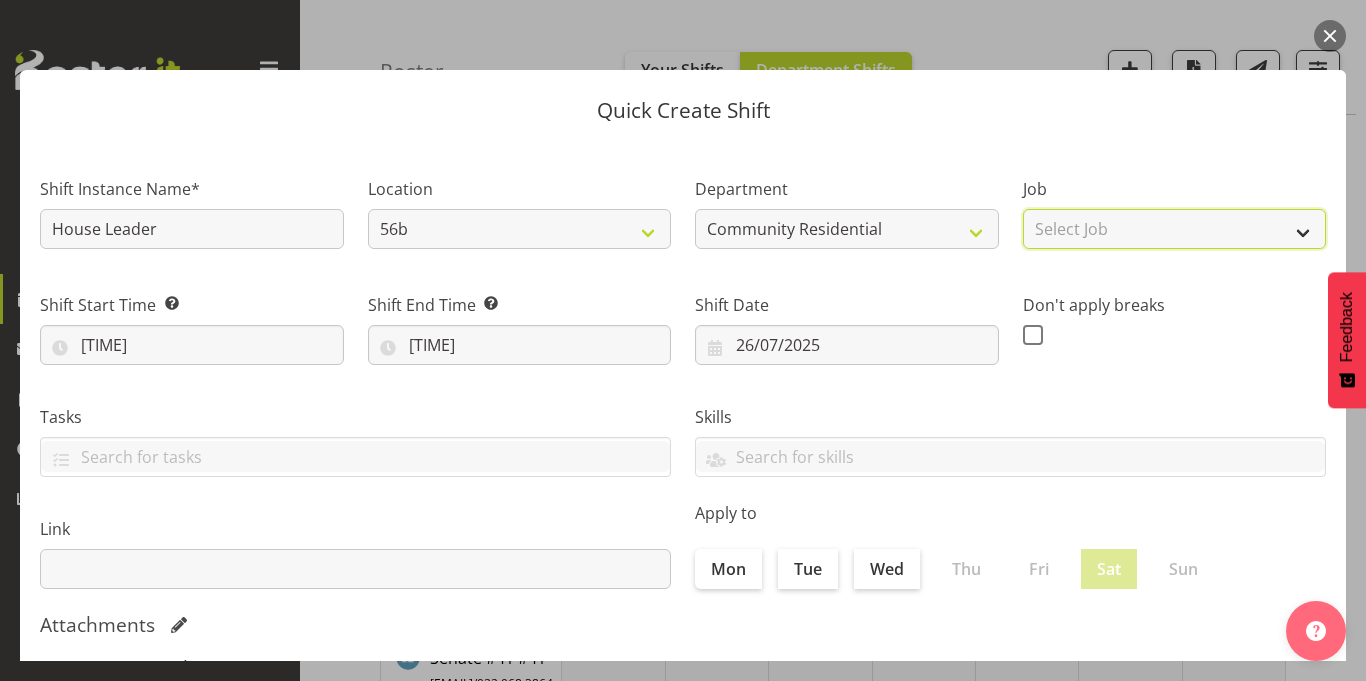 click on "Select Job  Accounts Admin Art Coordinator Community Leader Community Support Person Community Support Person-Casual House Leader Office Admin Senior Coordinator Service Manager Volunteer" at bounding box center (1175, 229) 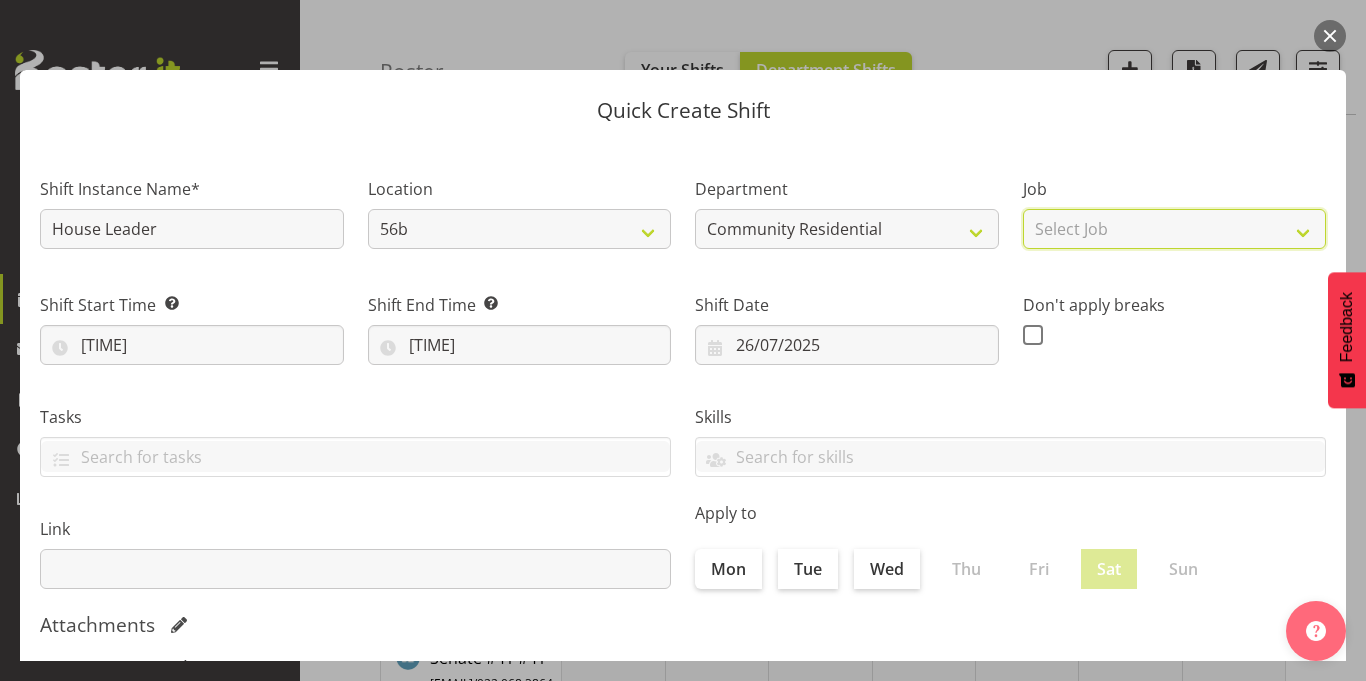 scroll, scrollTop: 188, scrollLeft: 0, axis: vertical 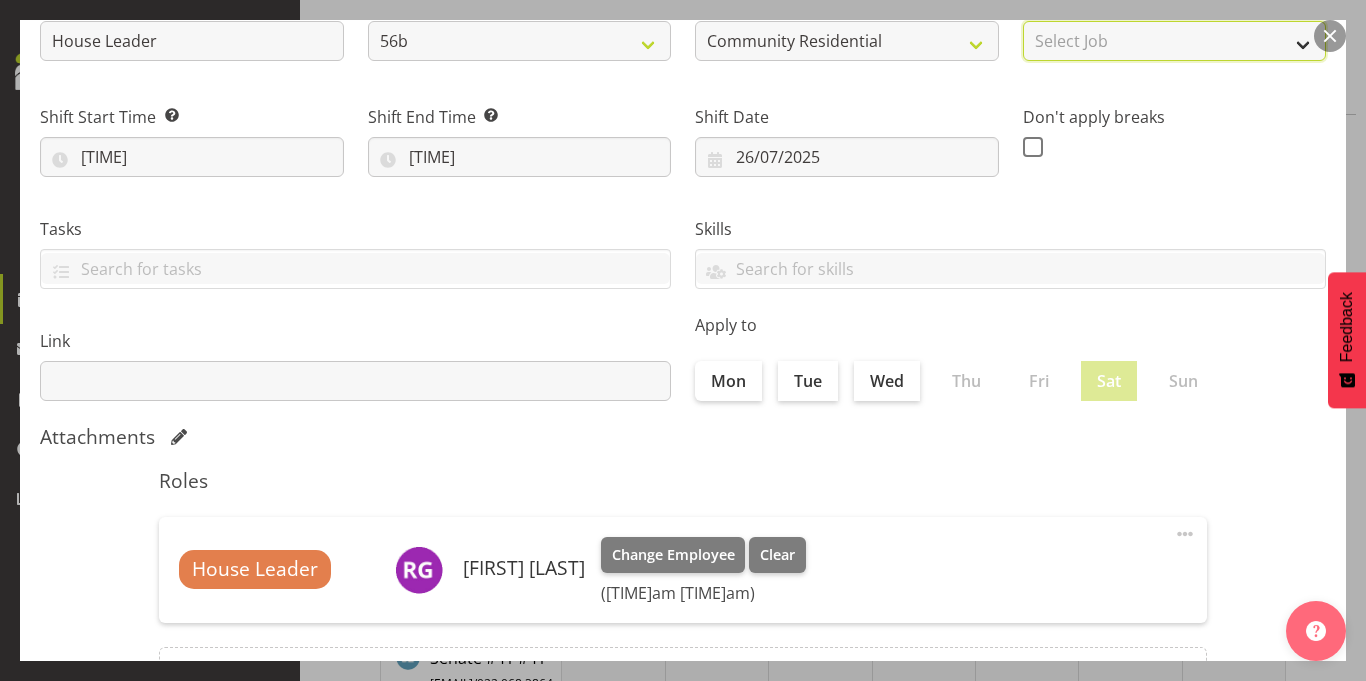 click on "Select Job  Accounts Admin Art Coordinator Community Leader Community Support Person Community Support Person-Casual House Leader Office Admin Senior Coordinator Service Manager Volunteer" at bounding box center (1175, 41) 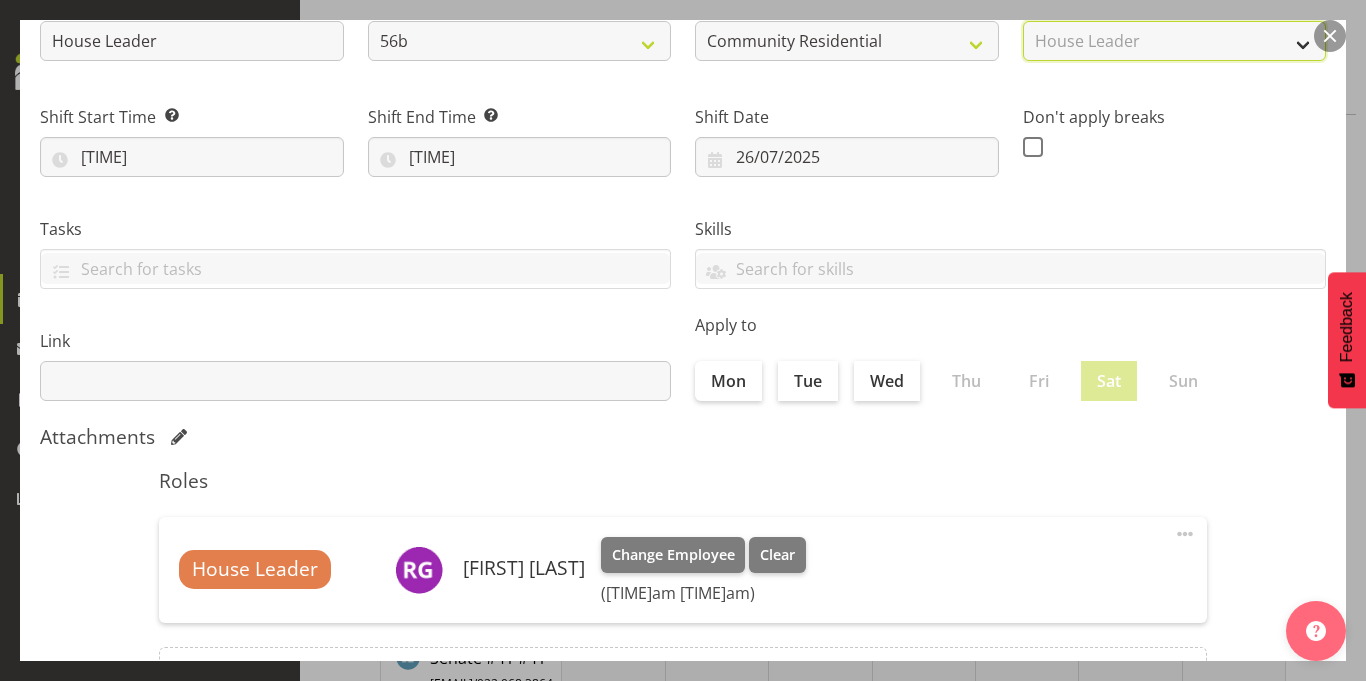 click on "Select Job  Accounts Admin Art Coordinator Community Leader Community Support Person Community Support Person-Casual House Leader Office Admin Senior Coordinator Service Manager Volunteer" at bounding box center [1175, 41] 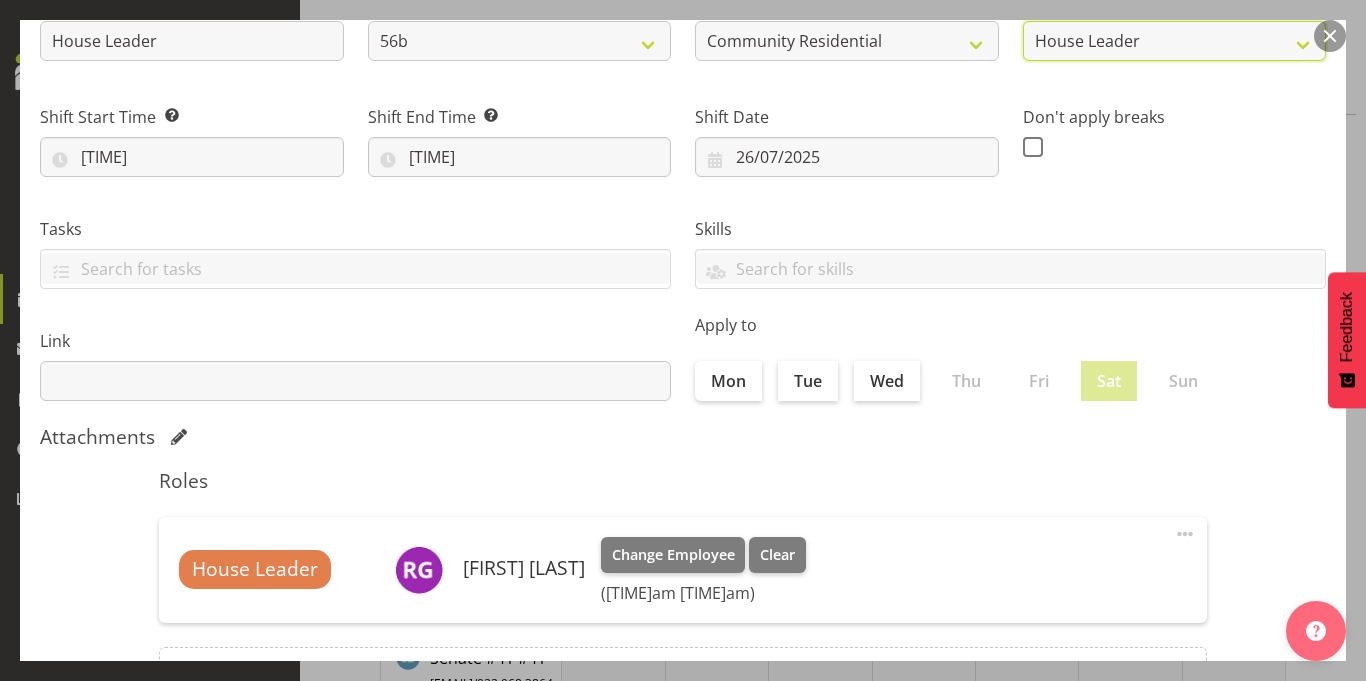 scroll, scrollTop: 225, scrollLeft: 0, axis: vertical 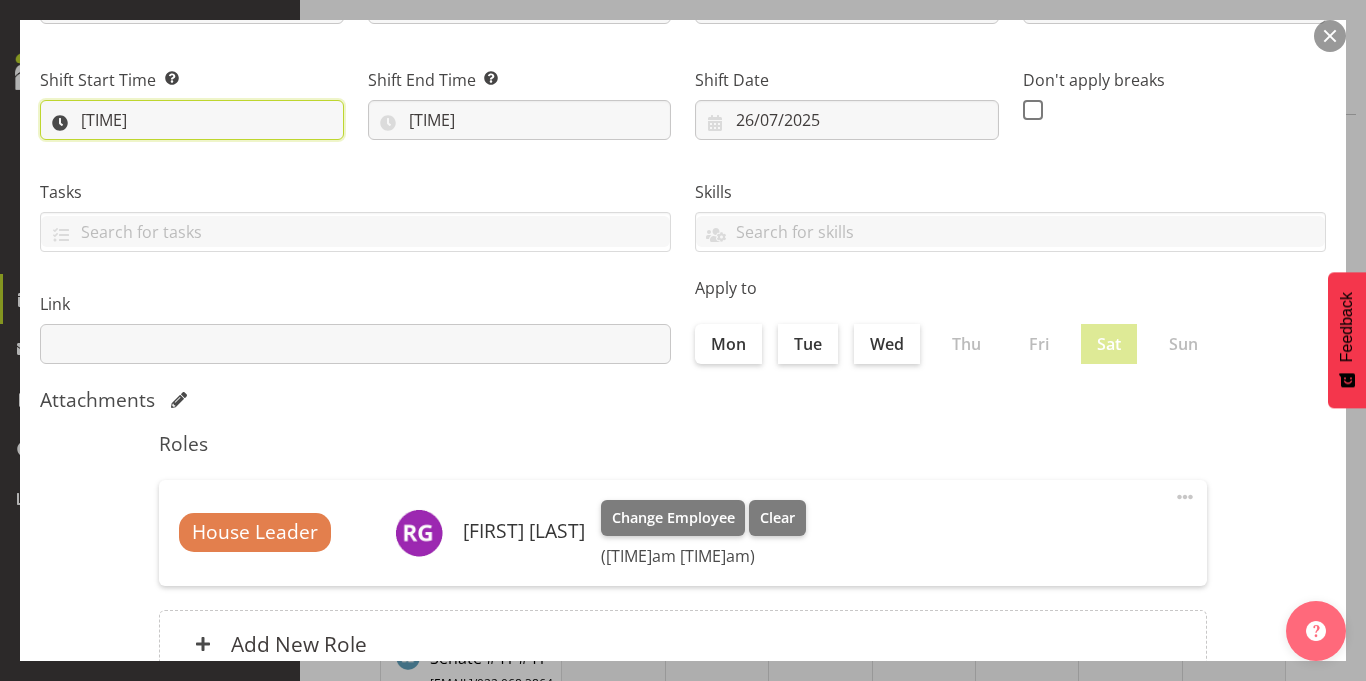click on "03:25" at bounding box center (192, 120) 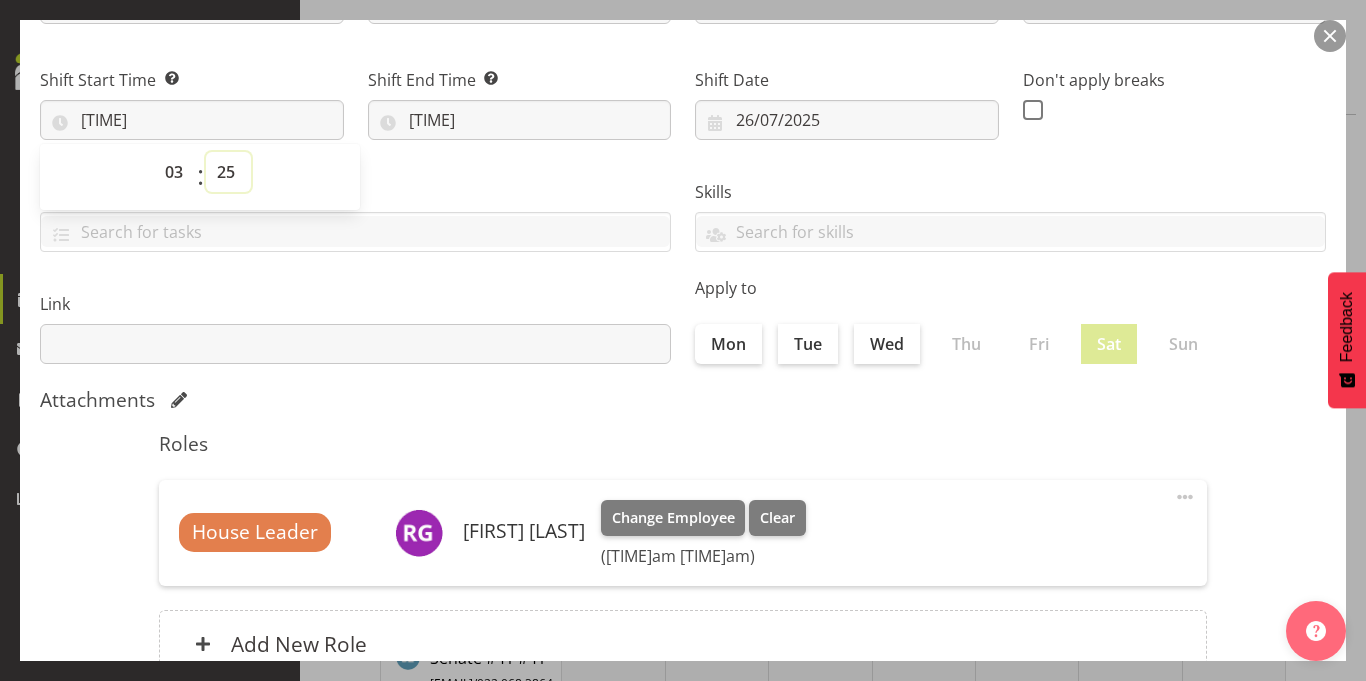 click on "00   01   02   03   04   05   06   07   08   09   10   11   12   13   14   15   16   17   18   19   20   21   22   23   24   25   26   27   28   29   30   31   32   33   34   35   36   37   38   39   40   41   42   43   44   45   46   47   48   49   50   51   52   53   54   55   56   57   58   59" at bounding box center (228, 172) 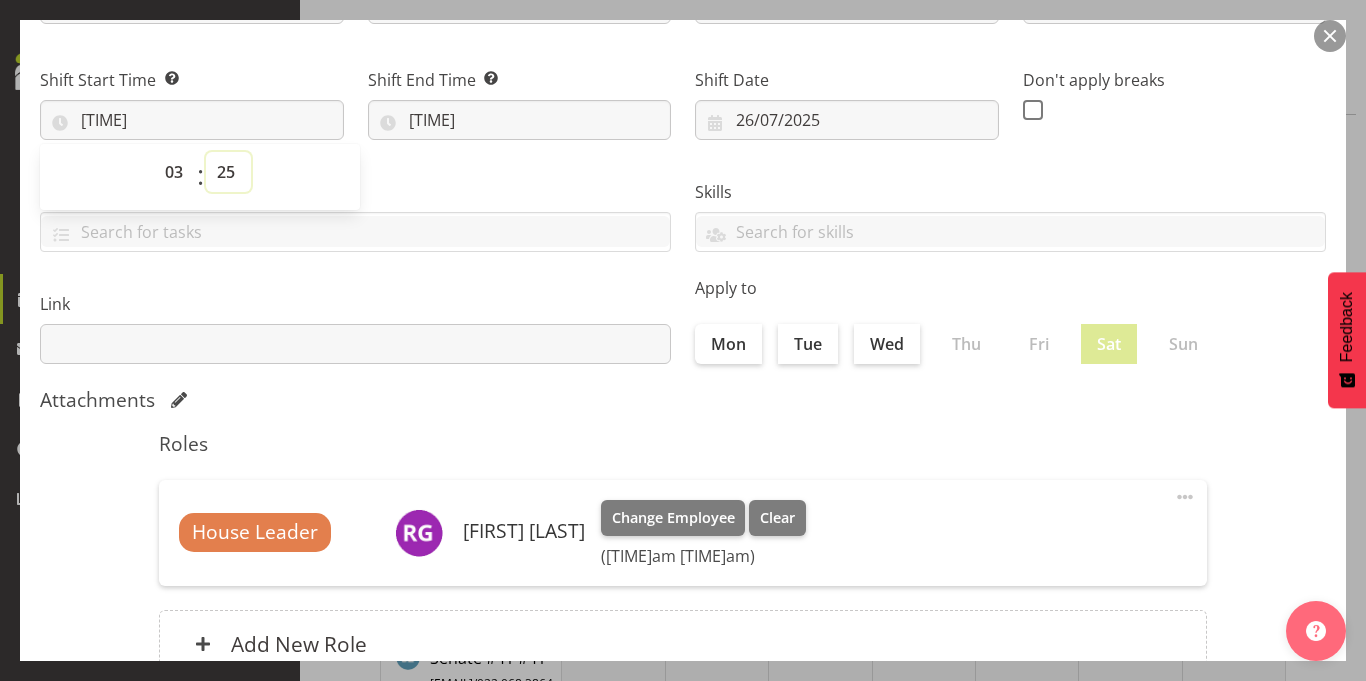 select on "0" 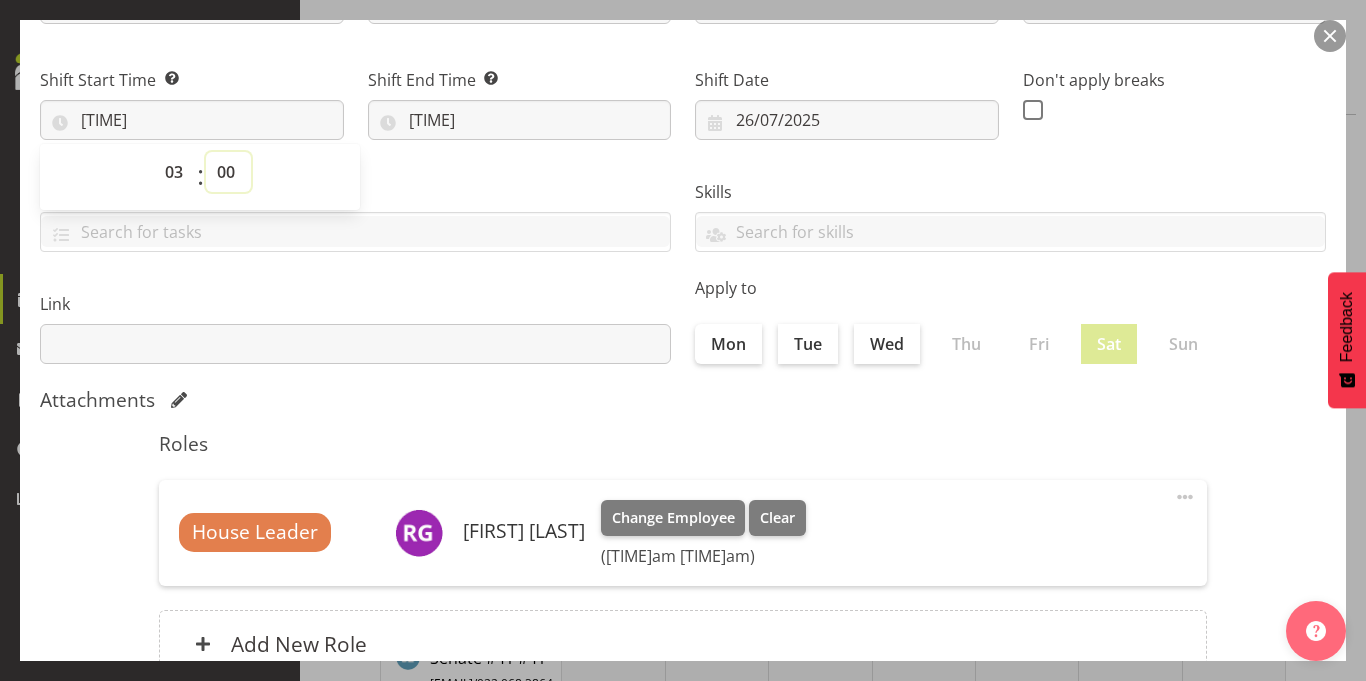 click on "00   01   02   03   04   05   06   07   08   09   10   11   12   13   14   15   16   17   18   19   20   21   22   23   24   25   26   27   28   29   30   31   32   33   34   35   36   37   38   39   40   41   42   43   44   45   46   47   48   49   50   51   52   53   54   55   56   57   58   59" at bounding box center [228, 172] 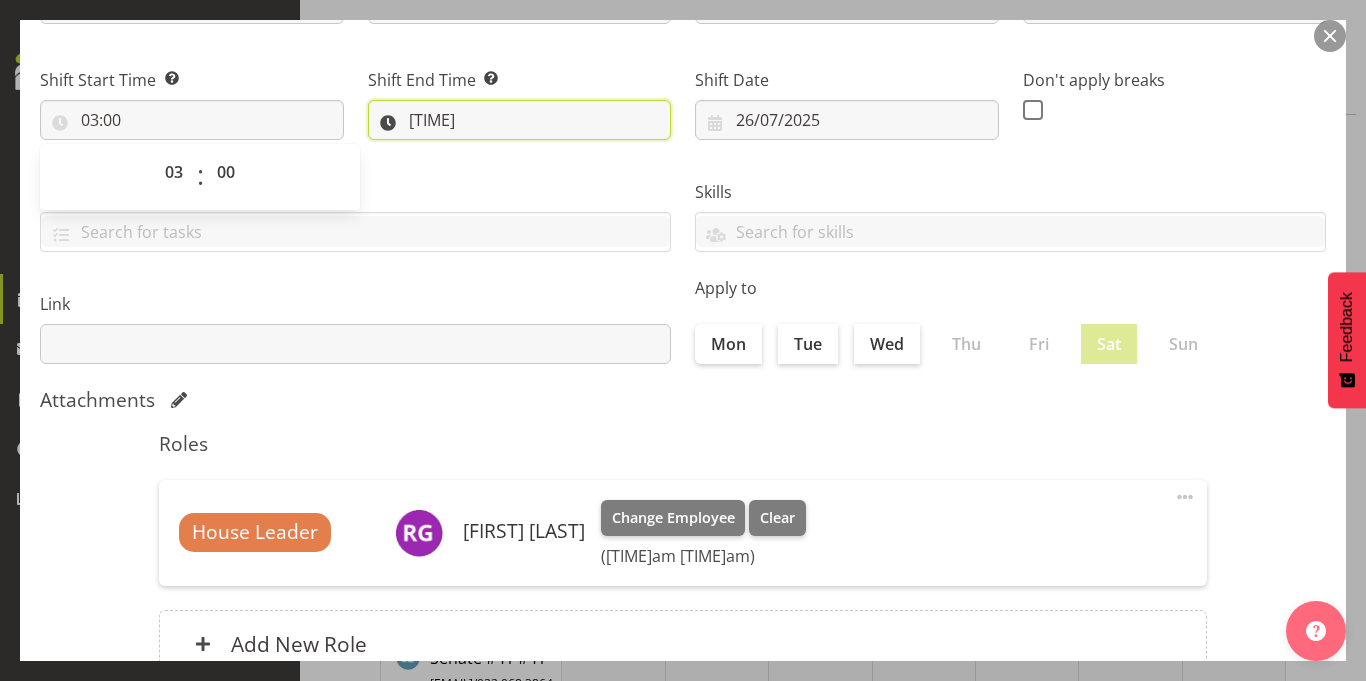click on "04:25" at bounding box center [520, 120] 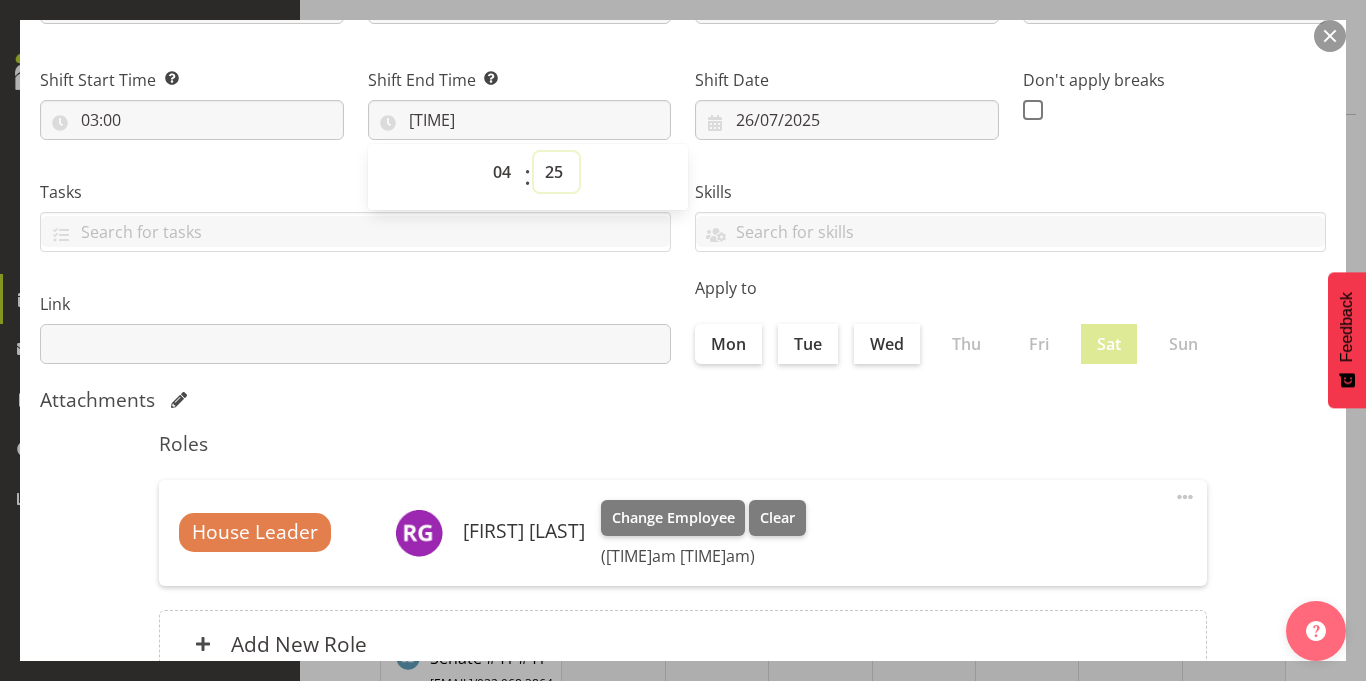 click on "00   01   02   03   04   05   06   07   08   09   10   11   12   13   14   15   16   17   18   19   20   21   22   23   24   25   26   27   28   29   30   31   32   33   34   35   36   37   38   39   40   41   42   43   44   45   46   47   48   49   50   51   52   53   54   55   56   57   58   59" at bounding box center (556, 172) 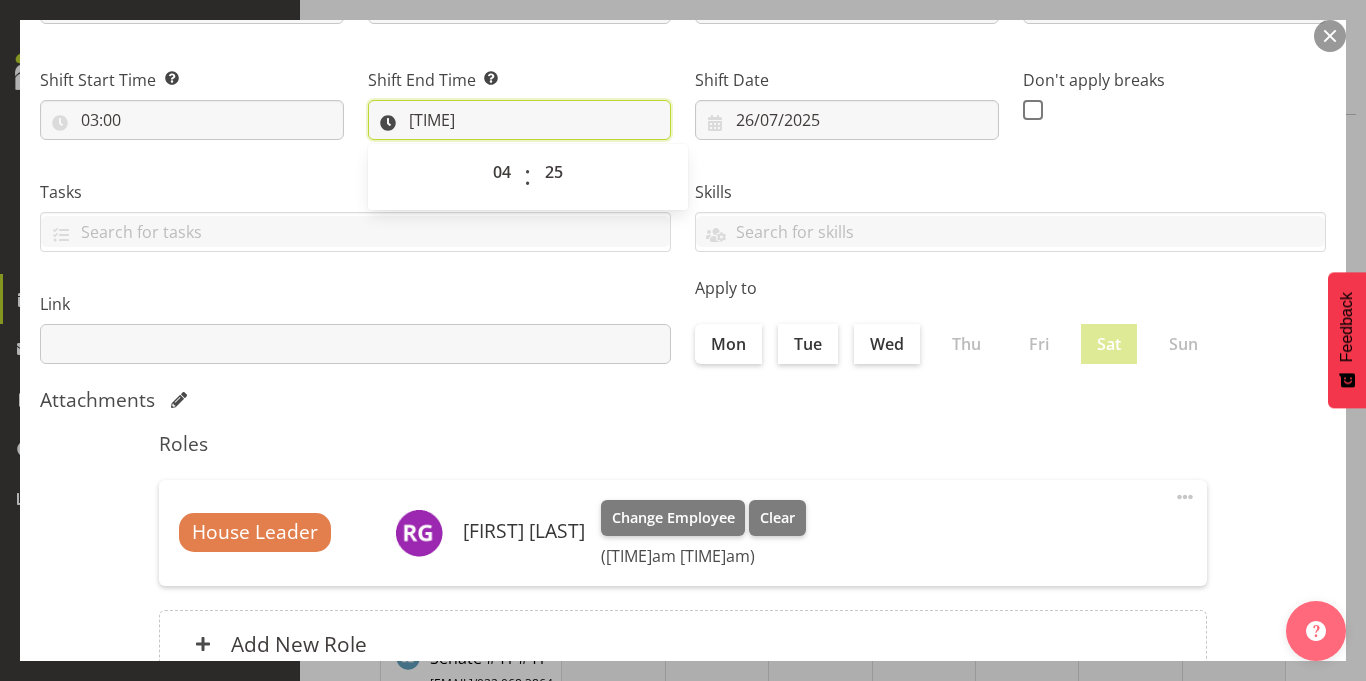 click on "04:25" at bounding box center (520, 120) 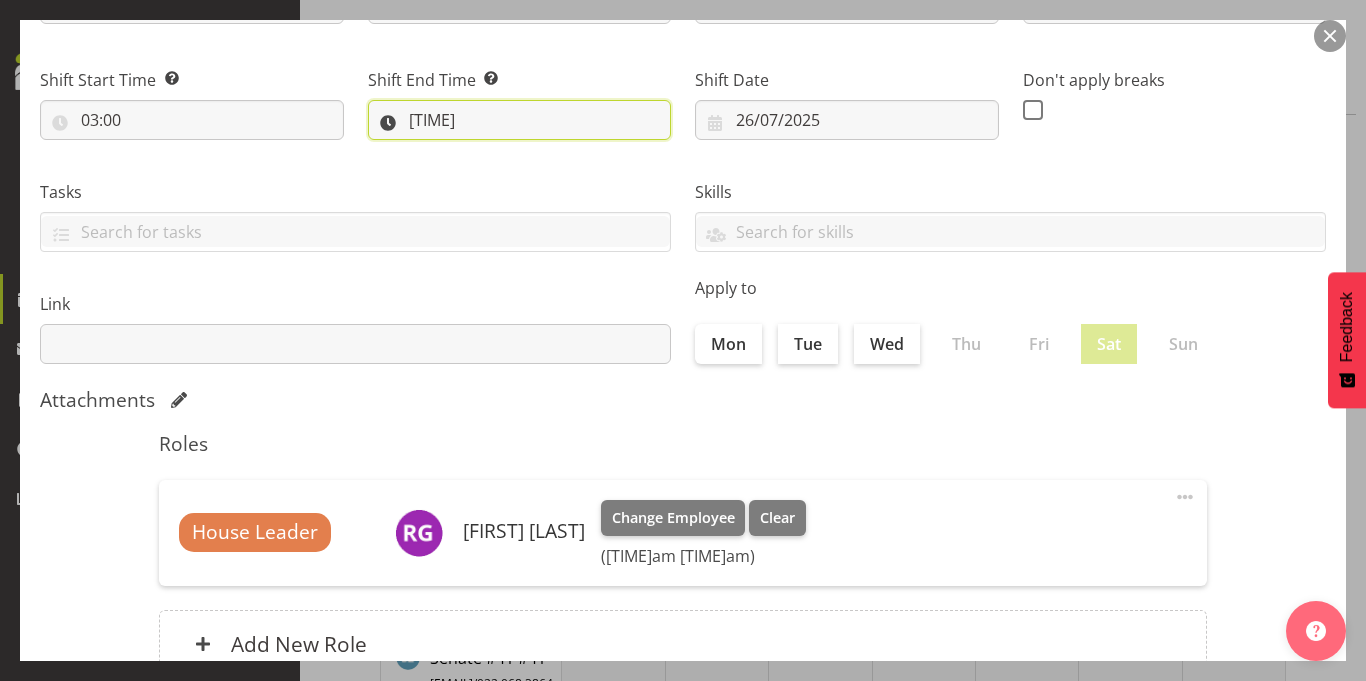click on "04:25" at bounding box center [520, 120] 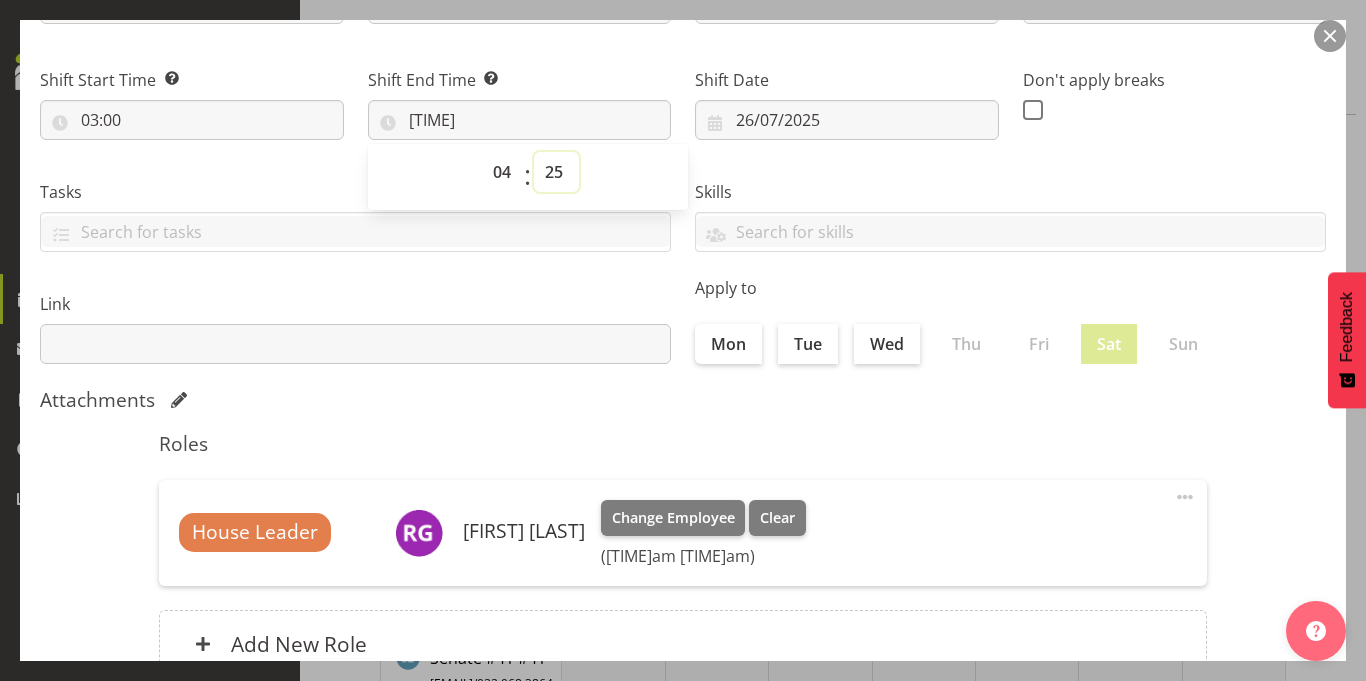 click on "00   01   02   03   04   05   06   07   08   09   10   11   12   13   14   15   16   17   18   19   20   21   22   23   24   25   26   27   28   29   30   31   32   33   34   35   36   37   38   39   40   41   42   43   44   45   46   47   48   49   50   51   52   53   54   55   56   57   58   59" at bounding box center [556, 172] 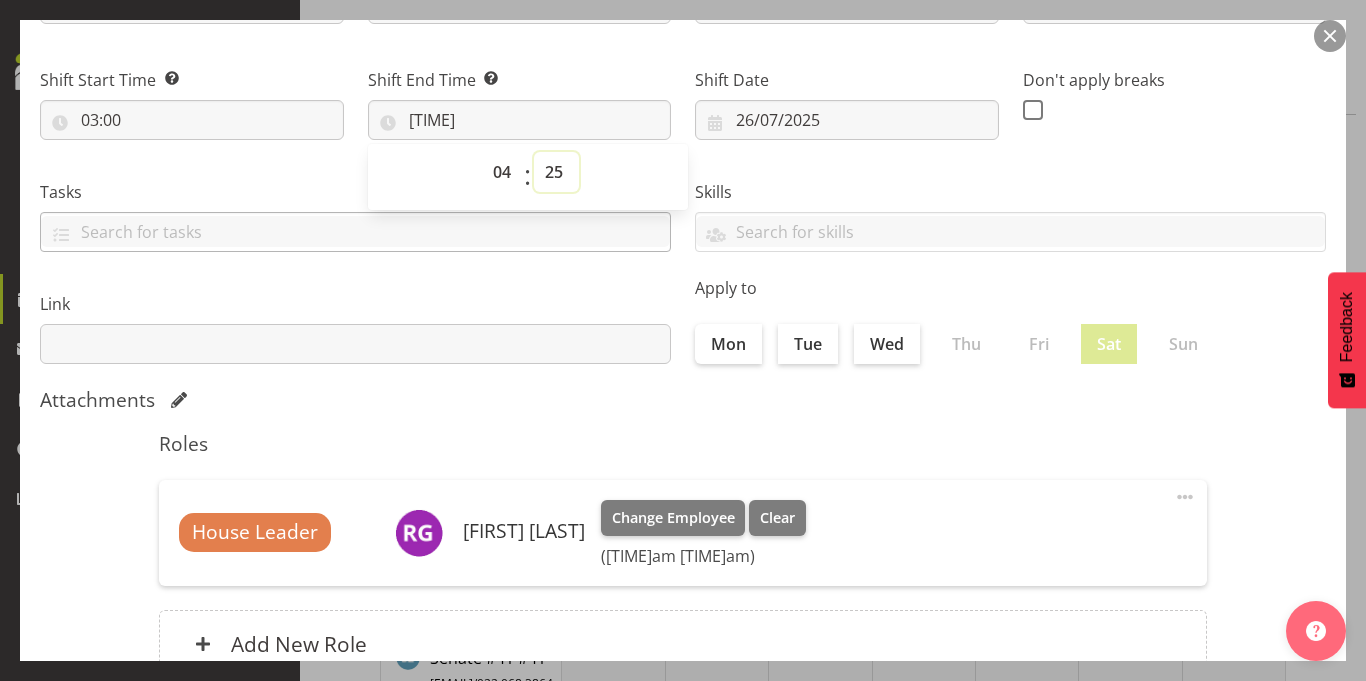 select on "0" 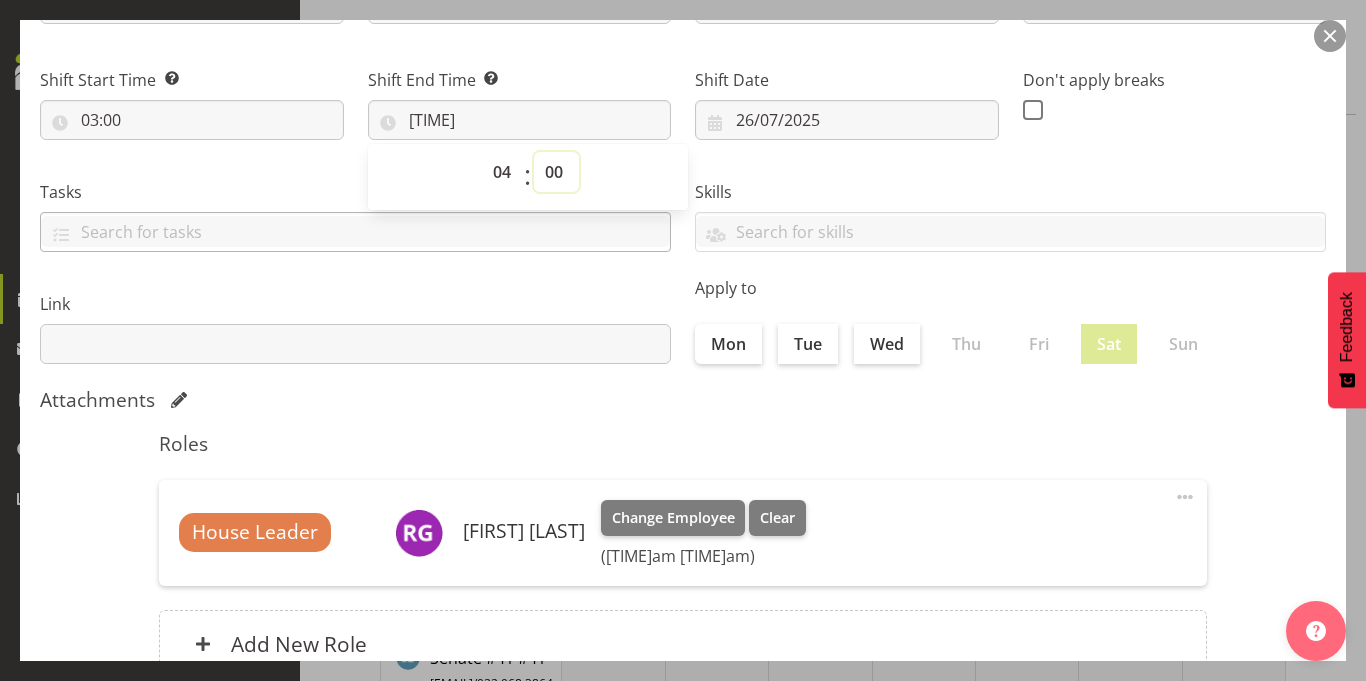 click on "00   01   02   03   04   05   06   07   08   09   10   11   12   13   14   15   16   17   18   19   20   21   22   23   24   25   26   27   28   29   30   31   32   33   34   35   36   37   38   39   40   41   42   43   44   45   46   47   48   49   50   51   52   53   54   55   56   57   58   59" at bounding box center [556, 172] 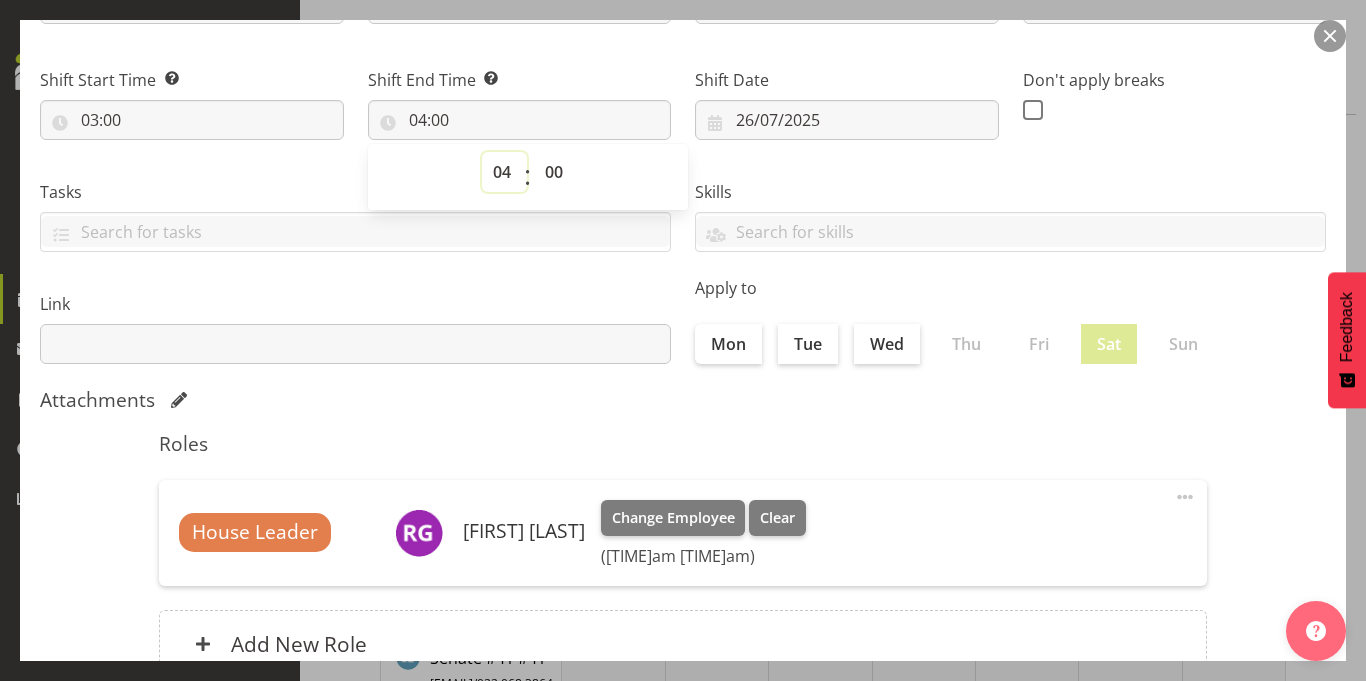 click on "00   01   02   03   04   05   06   07   08   09   10   11   12   13   14   15   16   17   18   19   20   21   22   23" at bounding box center (504, 172) 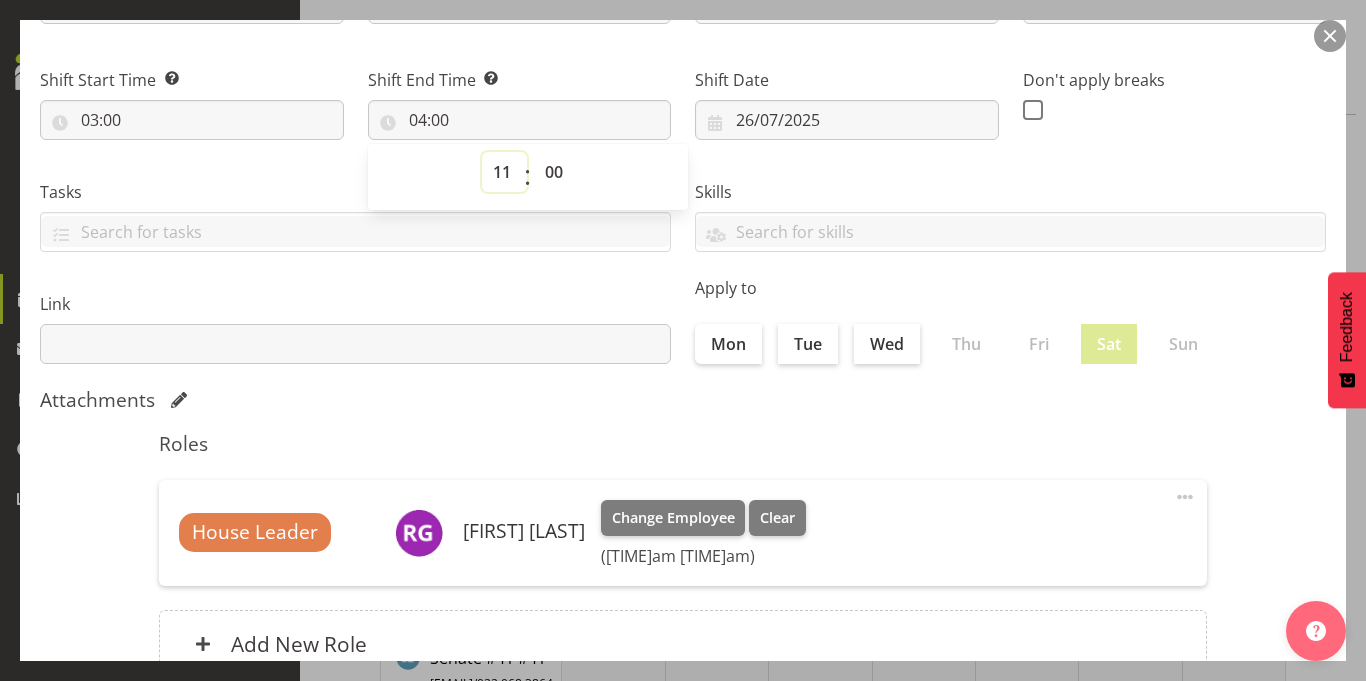 click on "00   01   02   03   04   05   06   07   08   09   10   11   12   13   14   15   16   17   18   19   20   21   22   23" at bounding box center (504, 172) 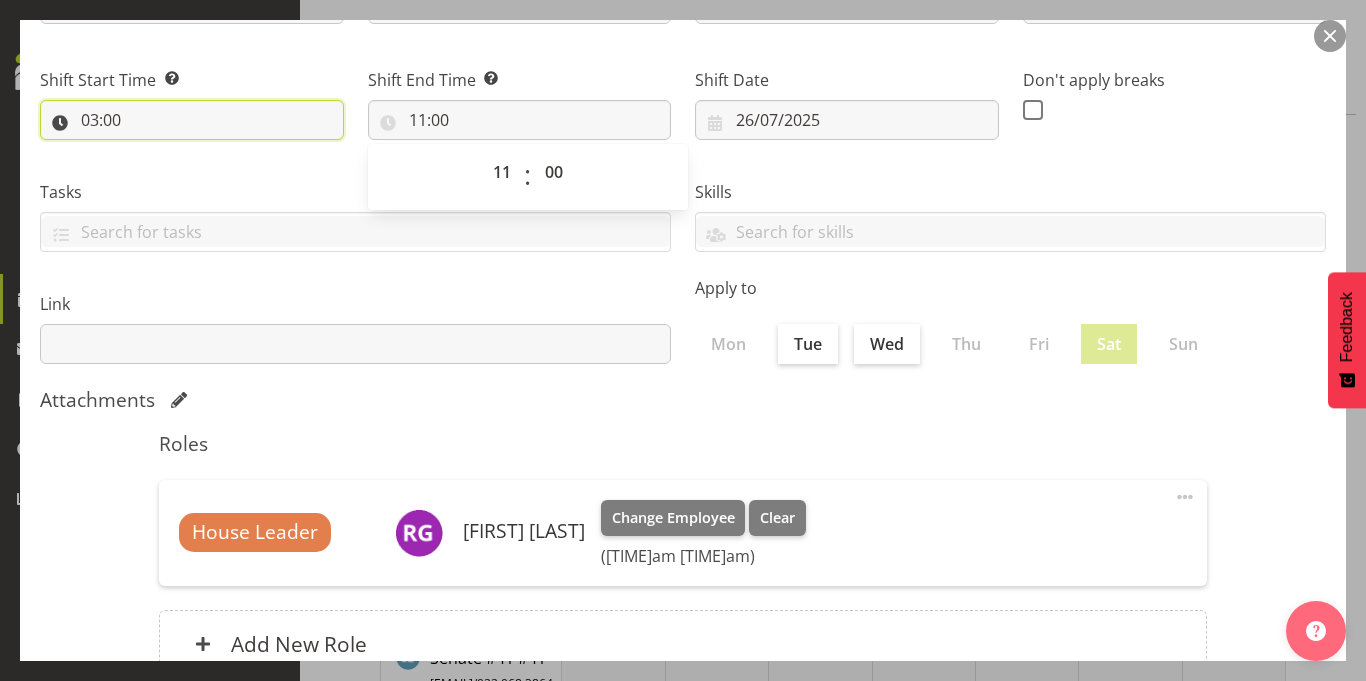 click on "03:00" at bounding box center [192, 120] 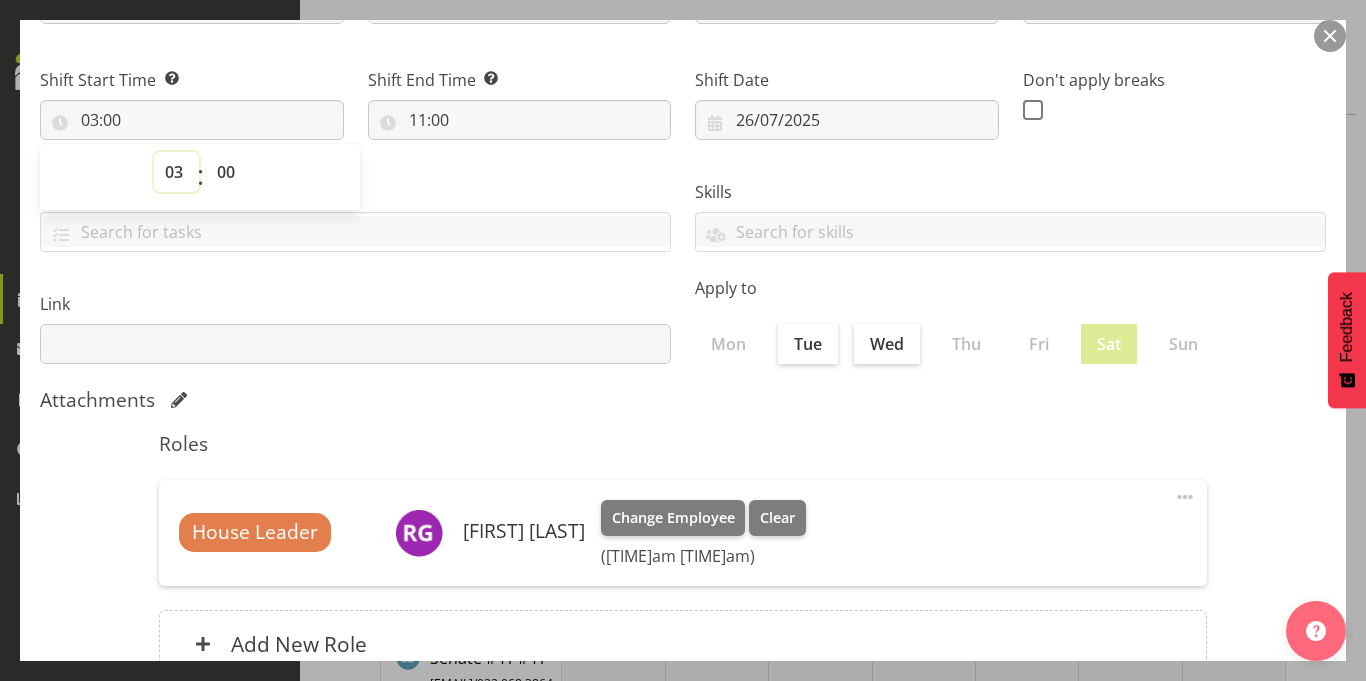 click on "00   01   02   03   04   05   06   07   08   09   10   11   12   13   14   15   16   17   18   19   20   21   22   23" at bounding box center (176, 172) 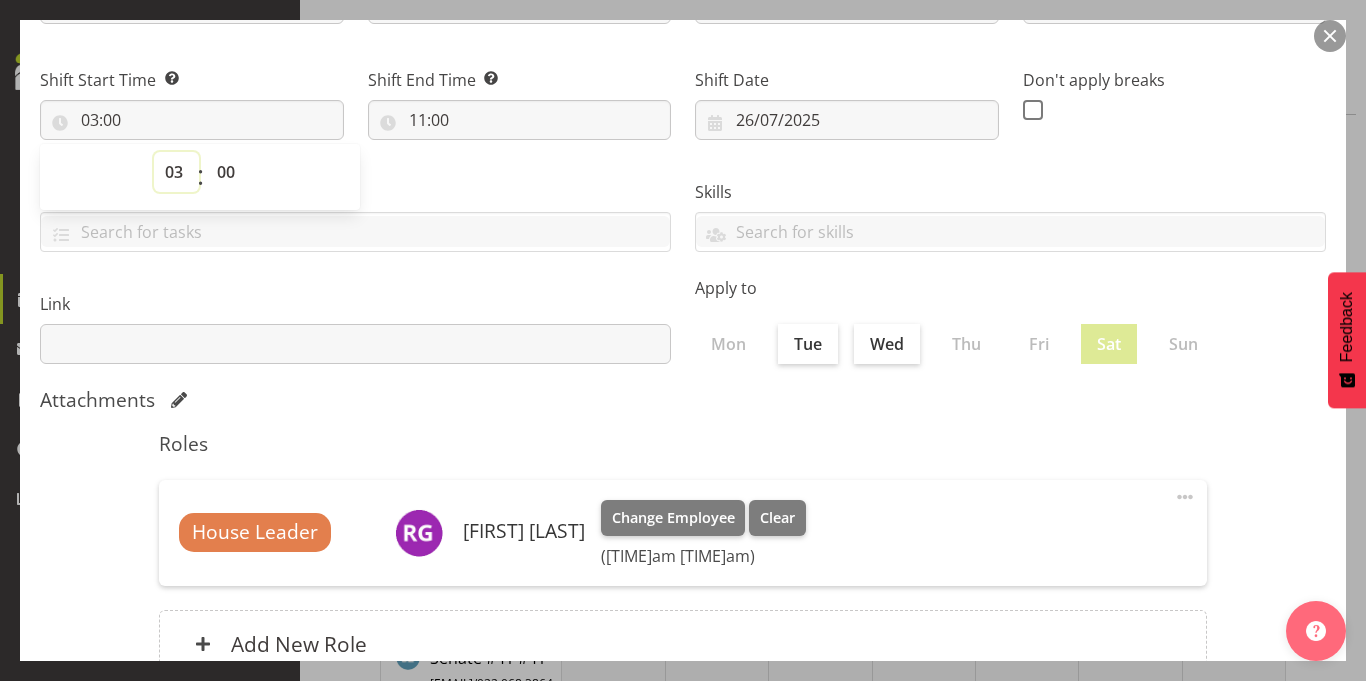 select on "7" 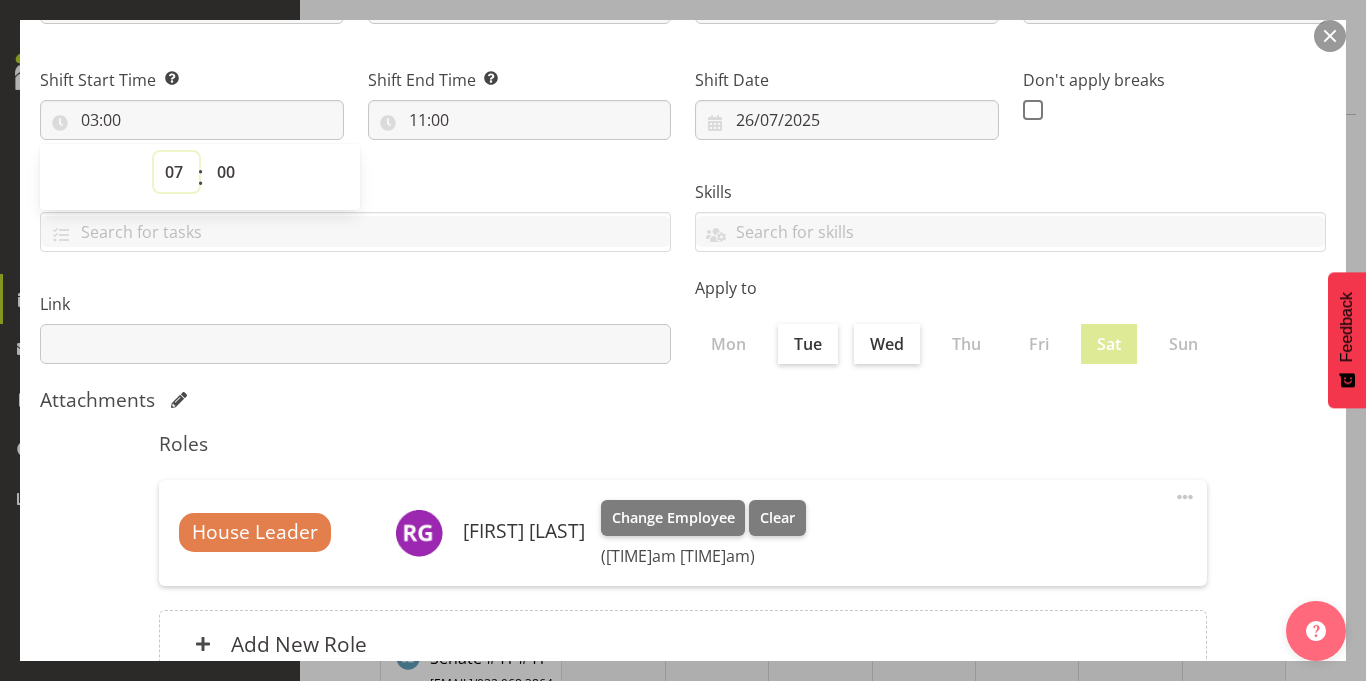 click on "00   01   02   03   04   05   06   07   08   09   10   11   12   13   14   15   16   17   18   19   20   21   22   23" at bounding box center (176, 172) 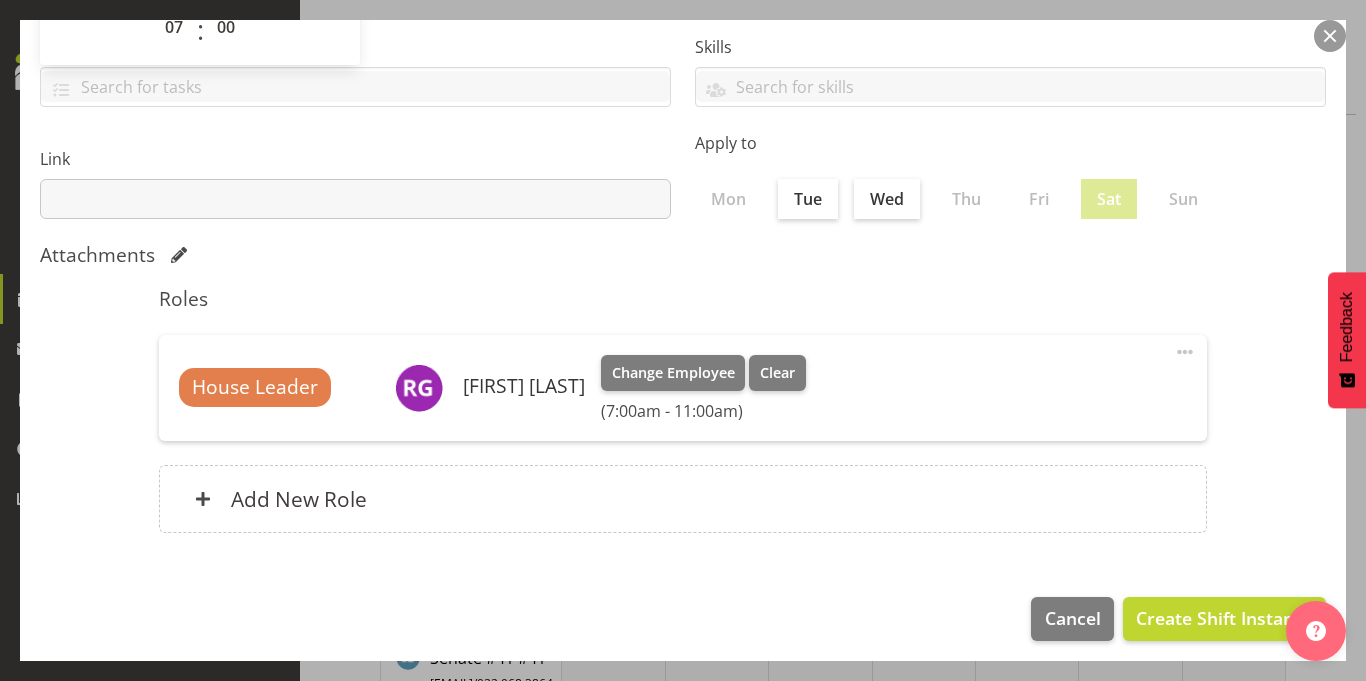 scroll, scrollTop: 380, scrollLeft: 0, axis: vertical 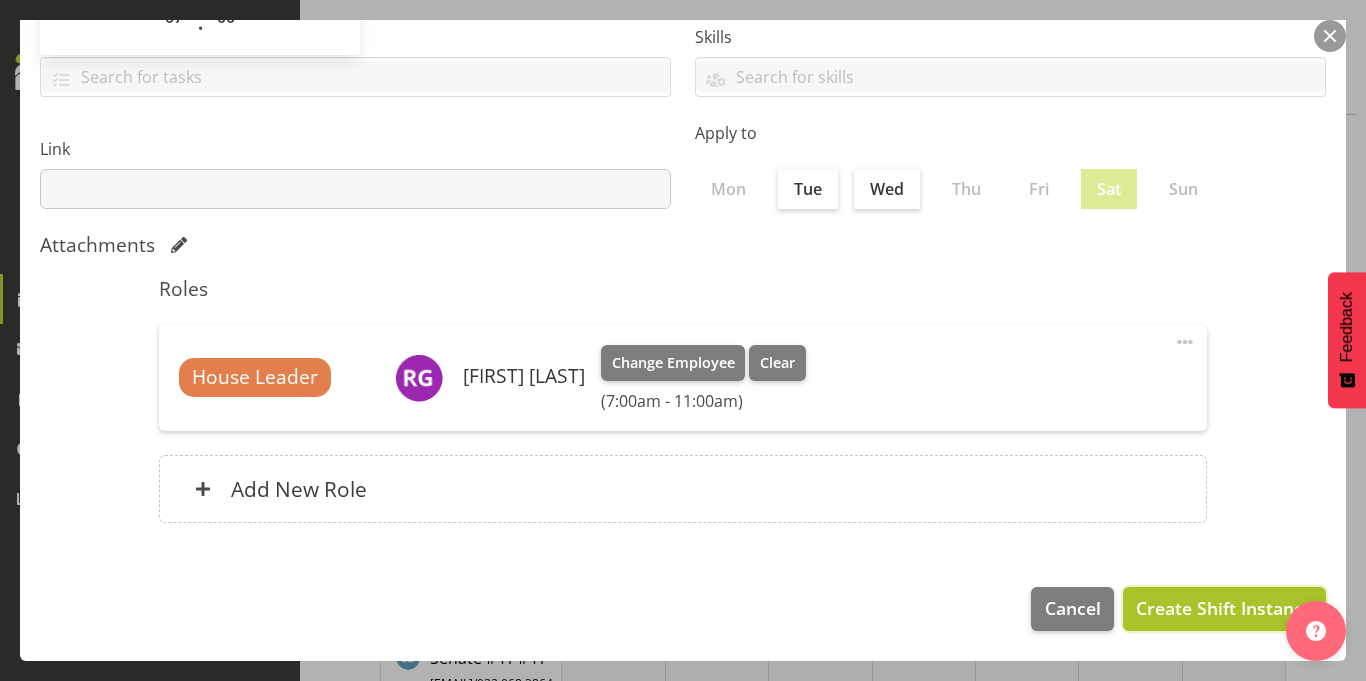 click on "Create Shift Instance" at bounding box center [1224, 608] 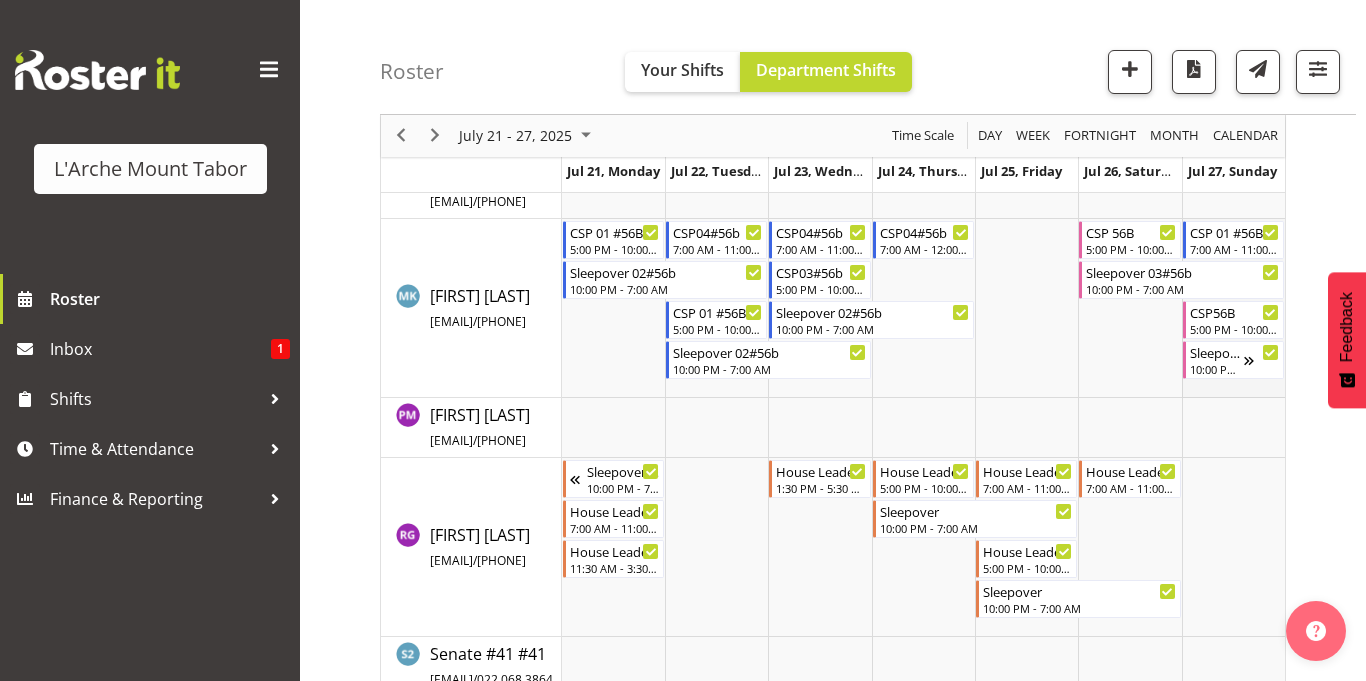 scroll, scrollTop: 853, scrollLeft: 0, axis: vertical 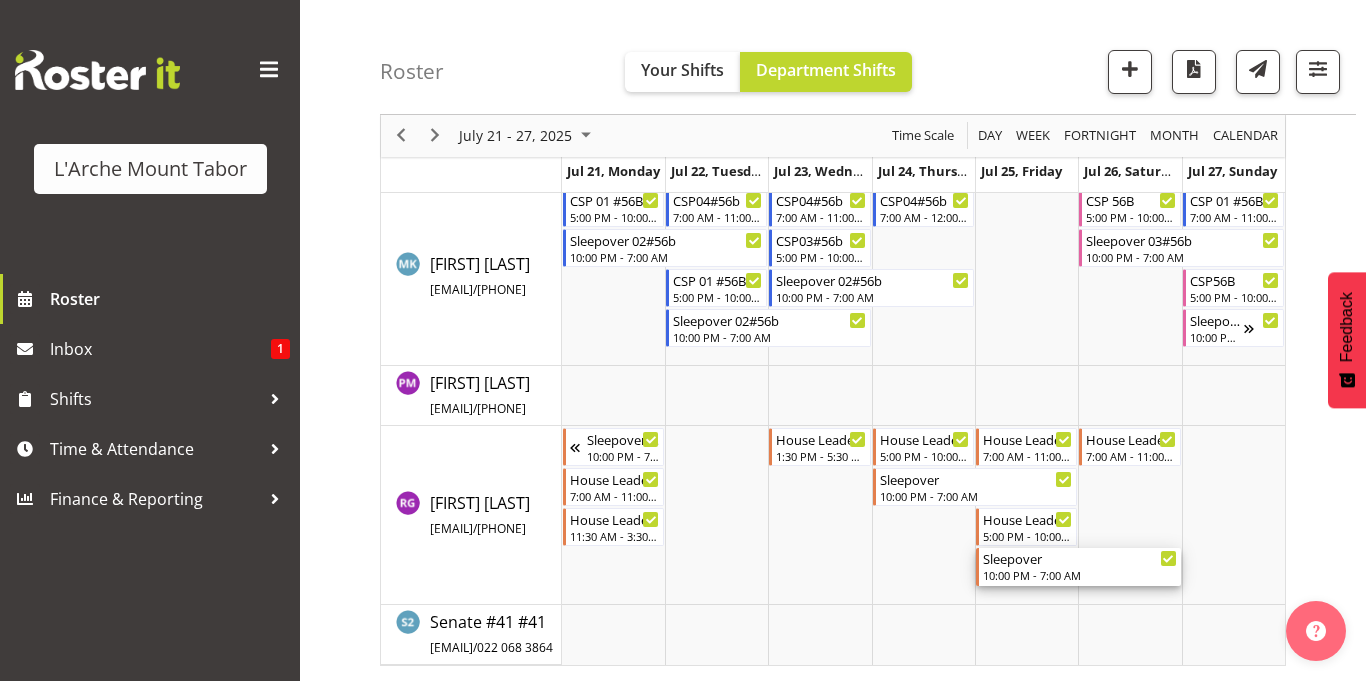 click on "Sleepover" at bounding box center (1080, 558) 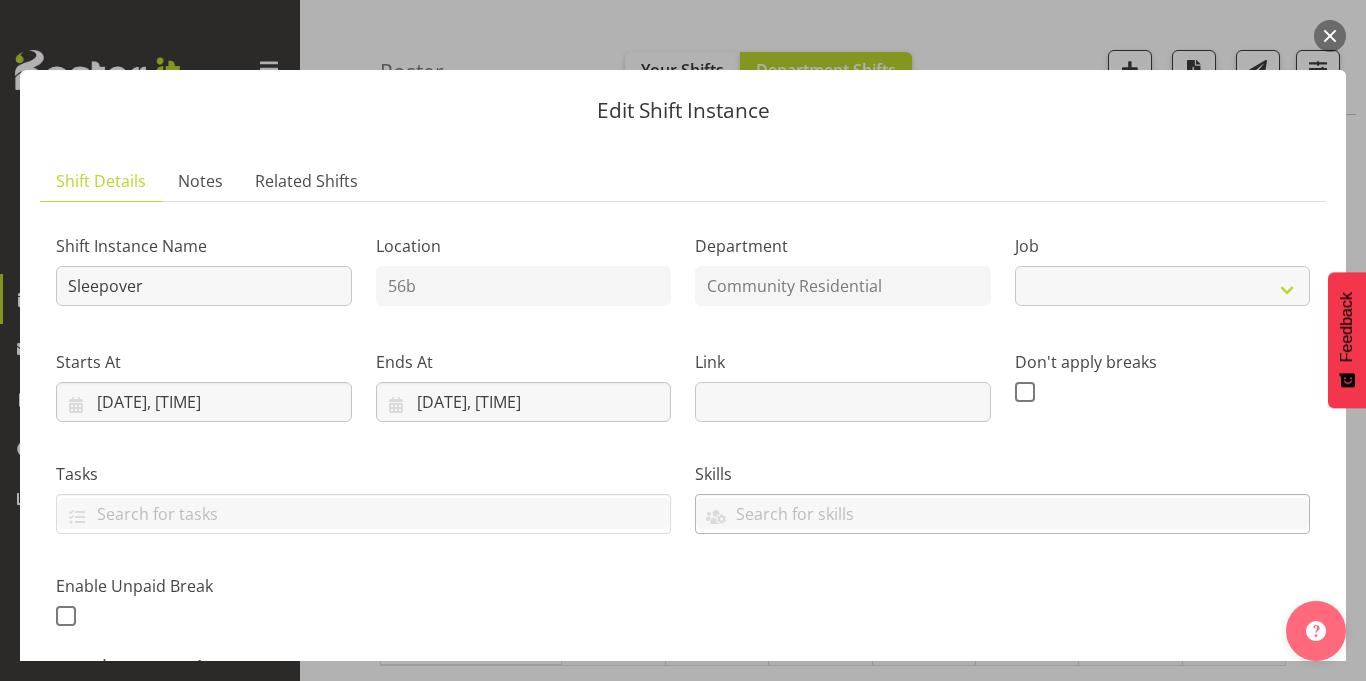 select on "1" 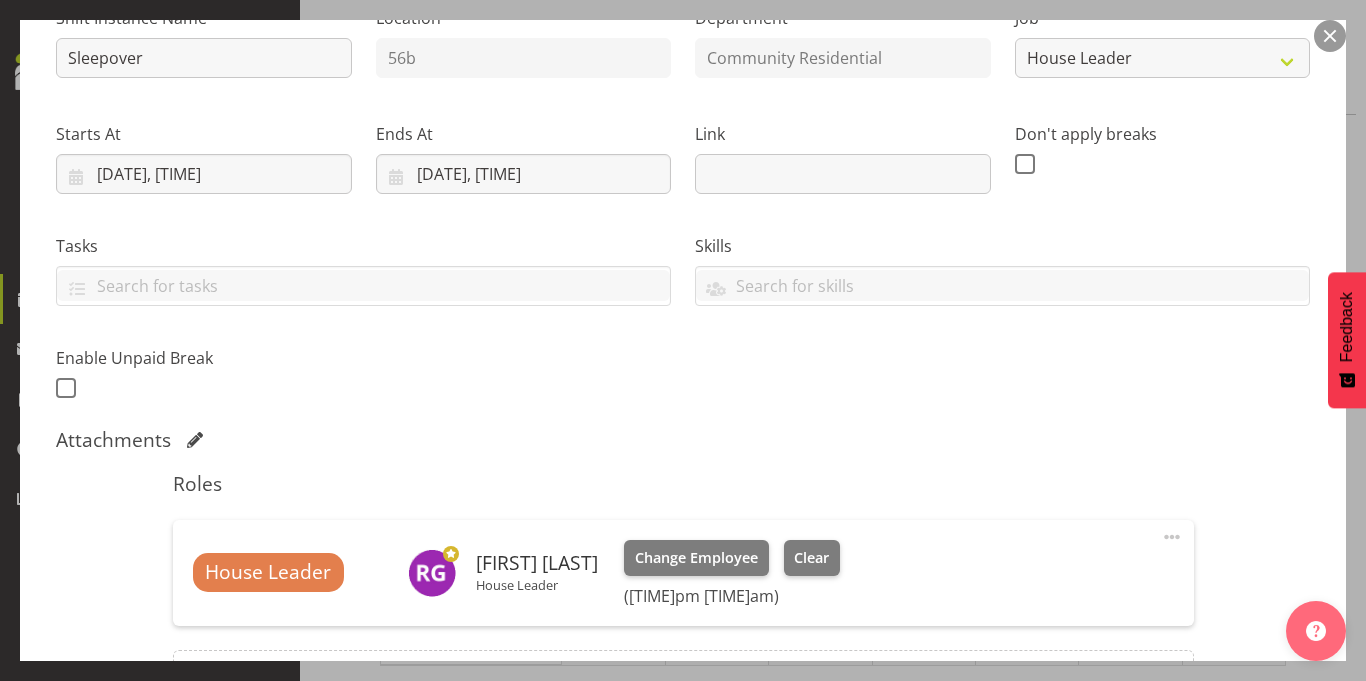 scroll, scrollTop: 256, scrollLeft: 0, axis: vertical 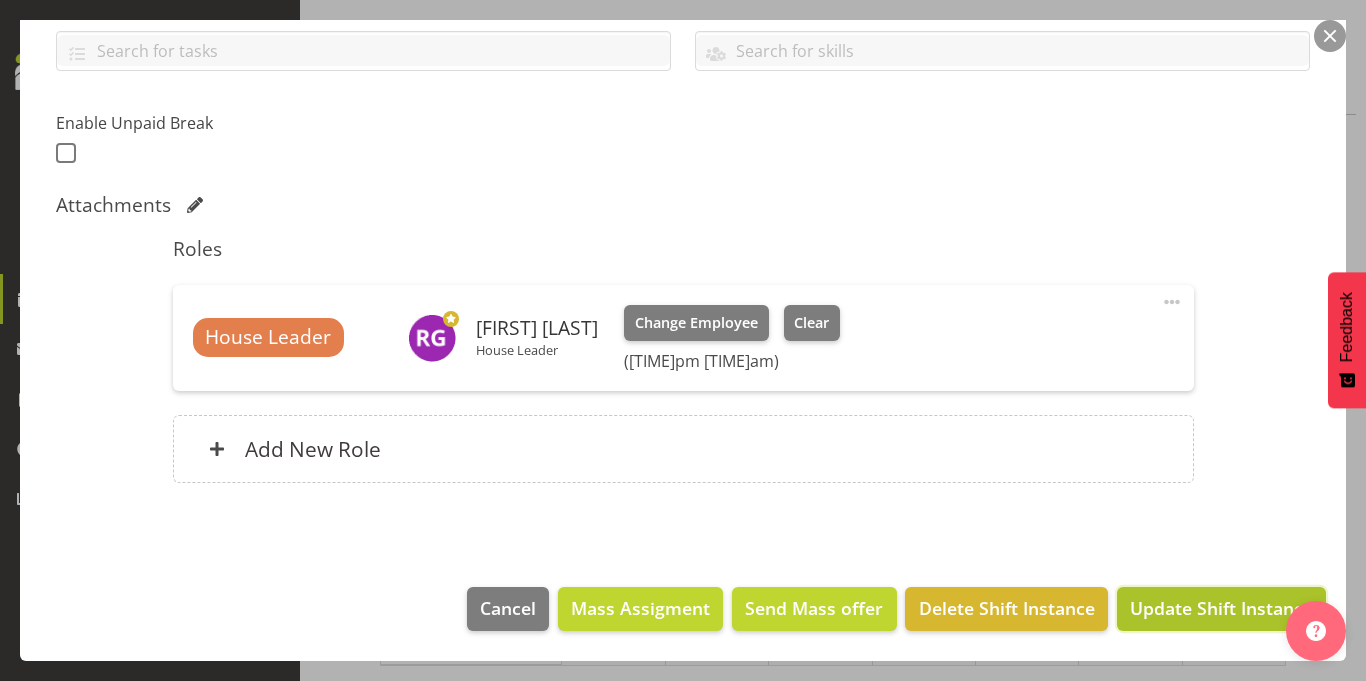 click on "Update Shift Instance" at bounding box center (1221, 608) 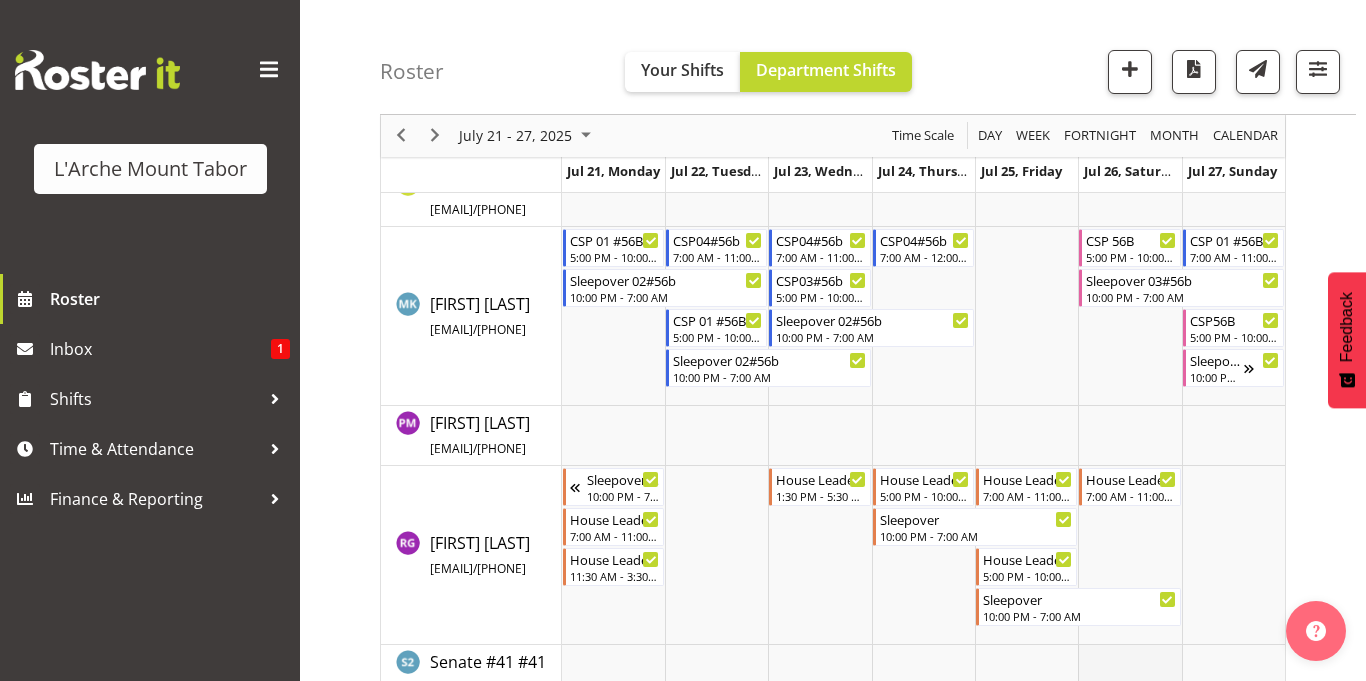 scroll, scrollTop: 815, scrollLeft: 0, axis: vertical 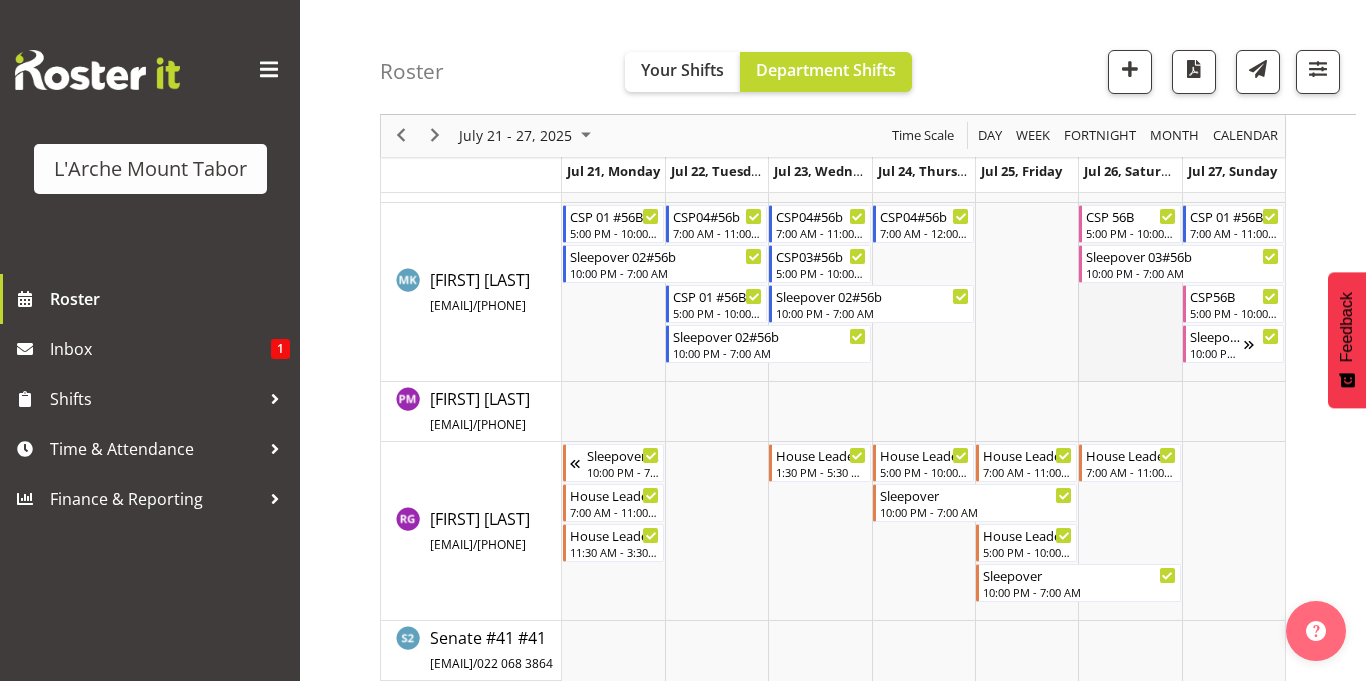 drag, startPoint x: 1166, startPoint y: 650, endPoint x: 1151, endPoint y: 267, distance: 383.2936 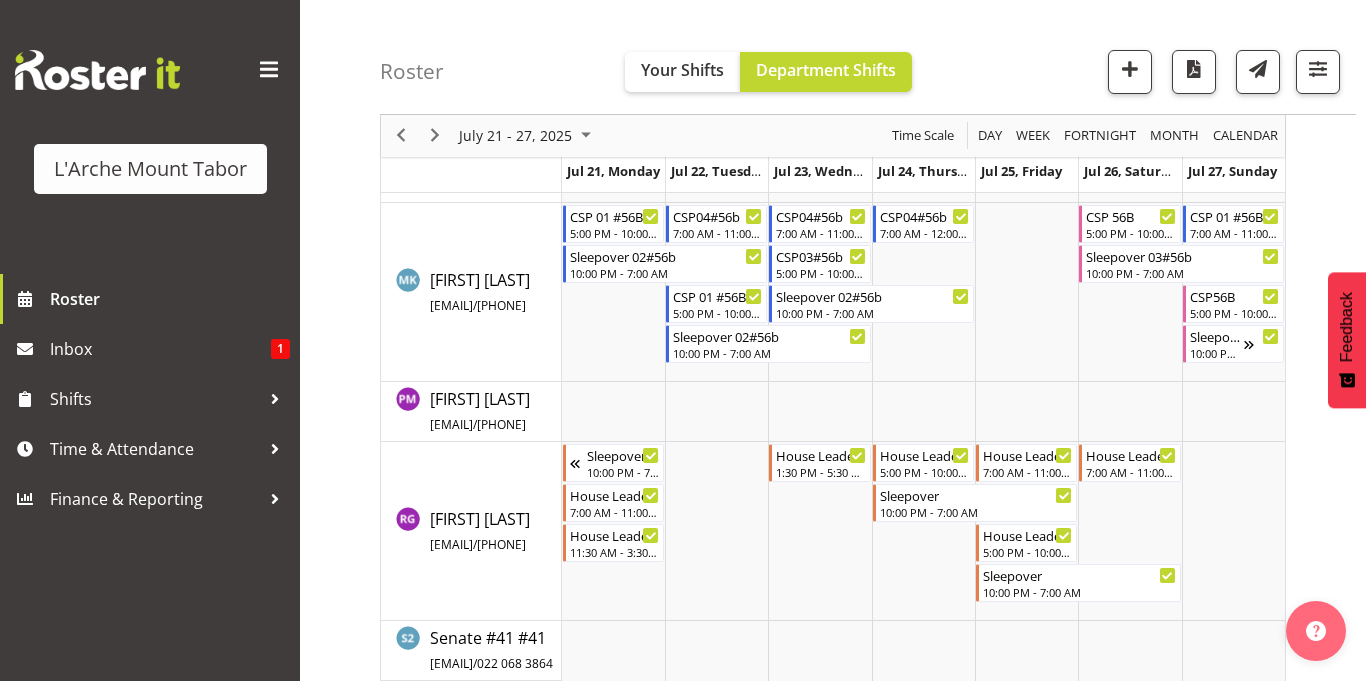 scroll, scrollTop: 823, scrollLeft: 0, axis: vertical 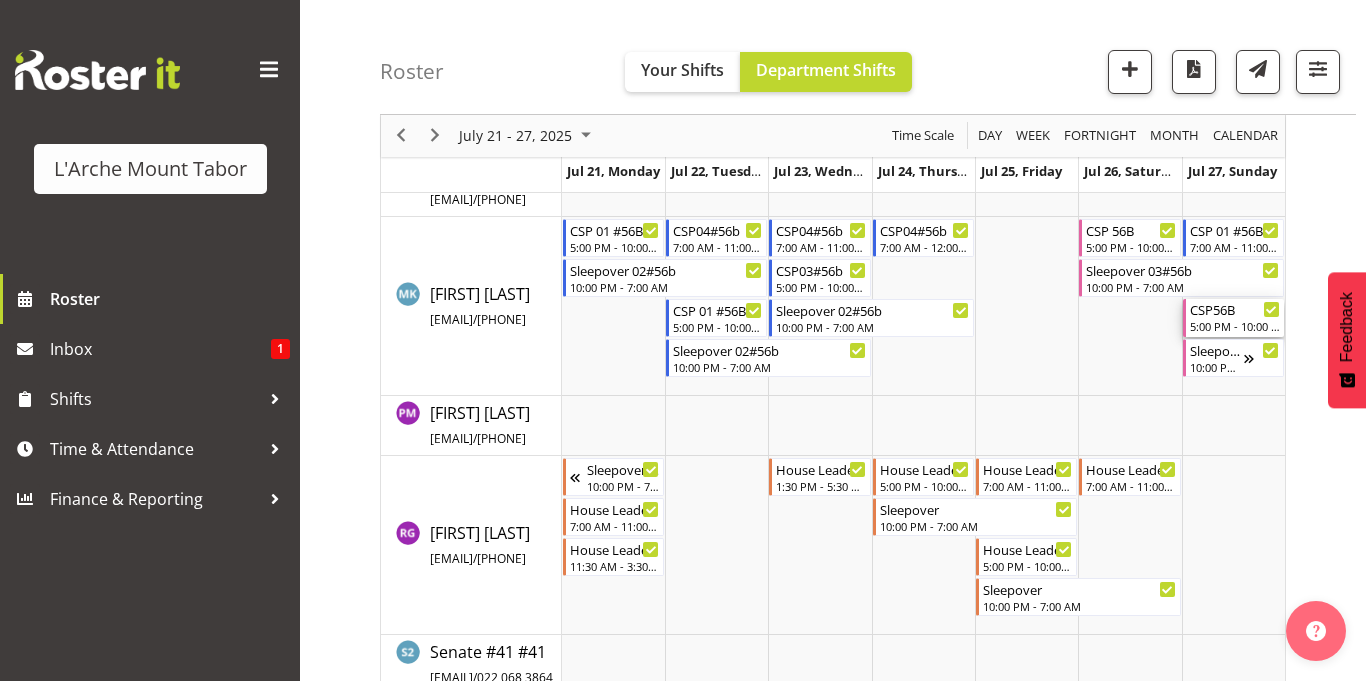 click on "CSP56B" at bounding box center (1235, 309) 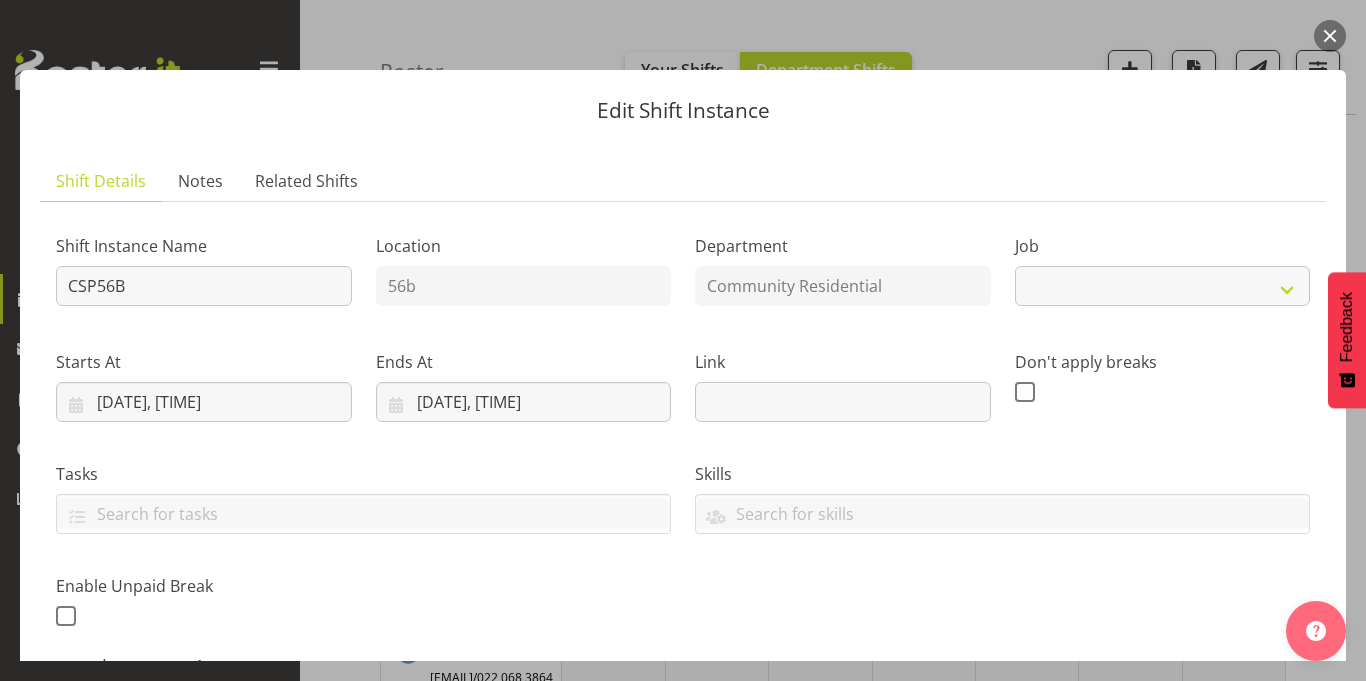 select on "2" 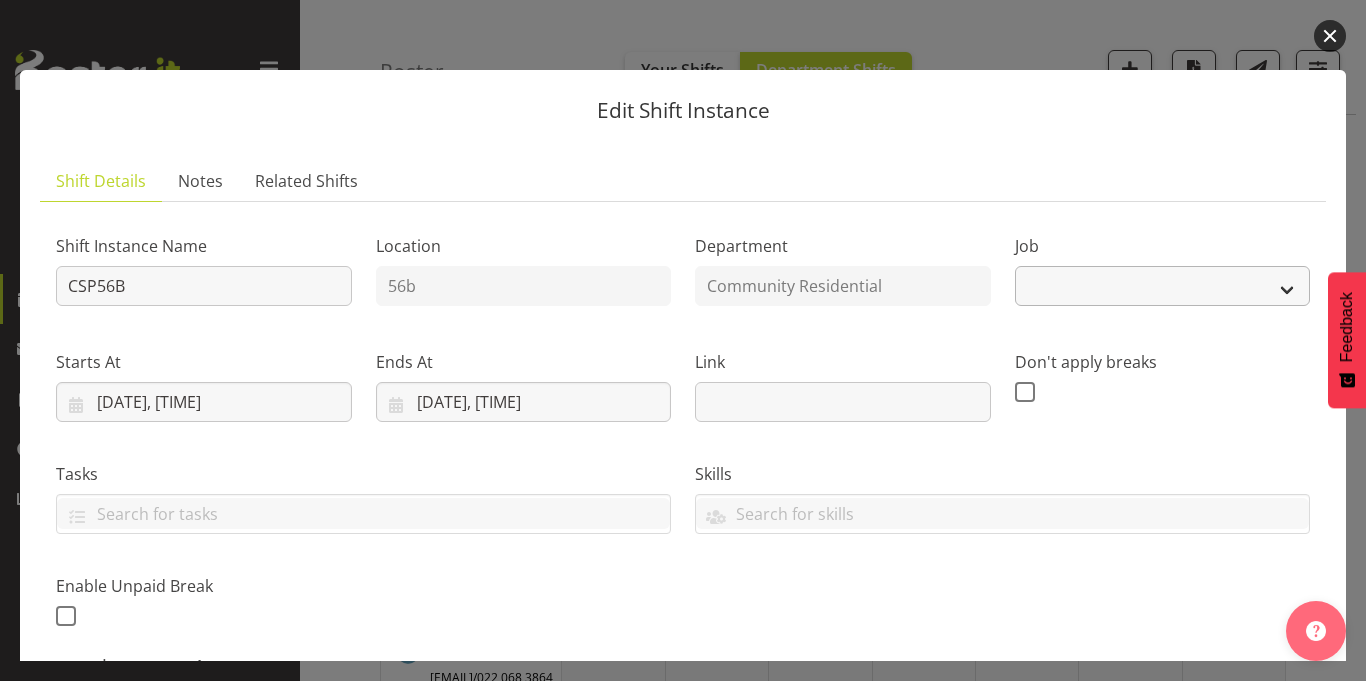 select on "2" 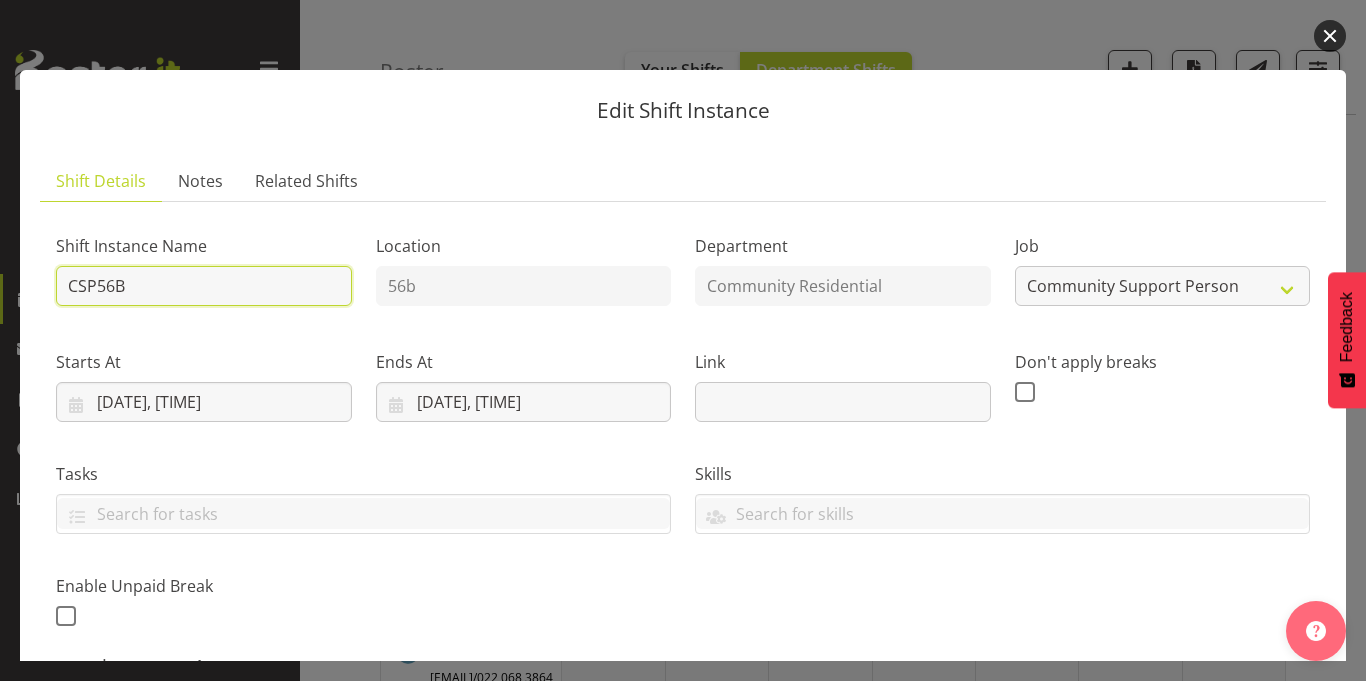 click on "CSP56B" at bounding box center (204, 286) 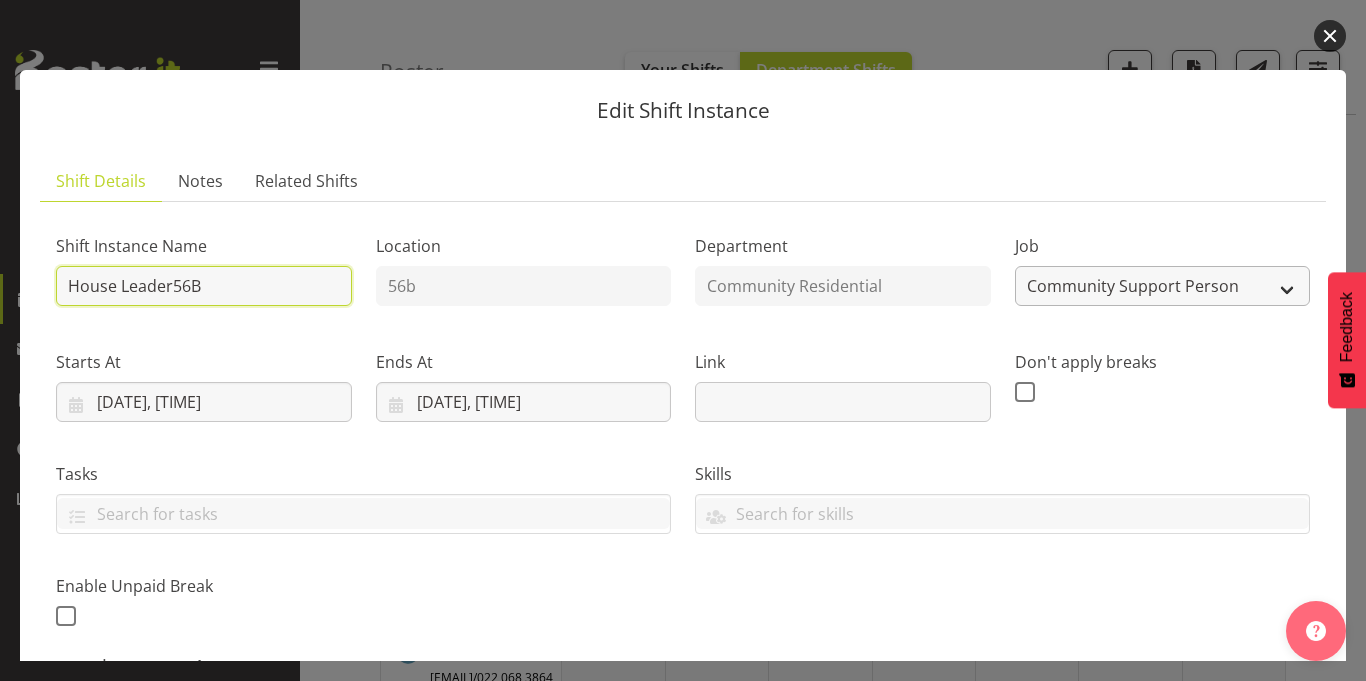 type on "House Leader56B" 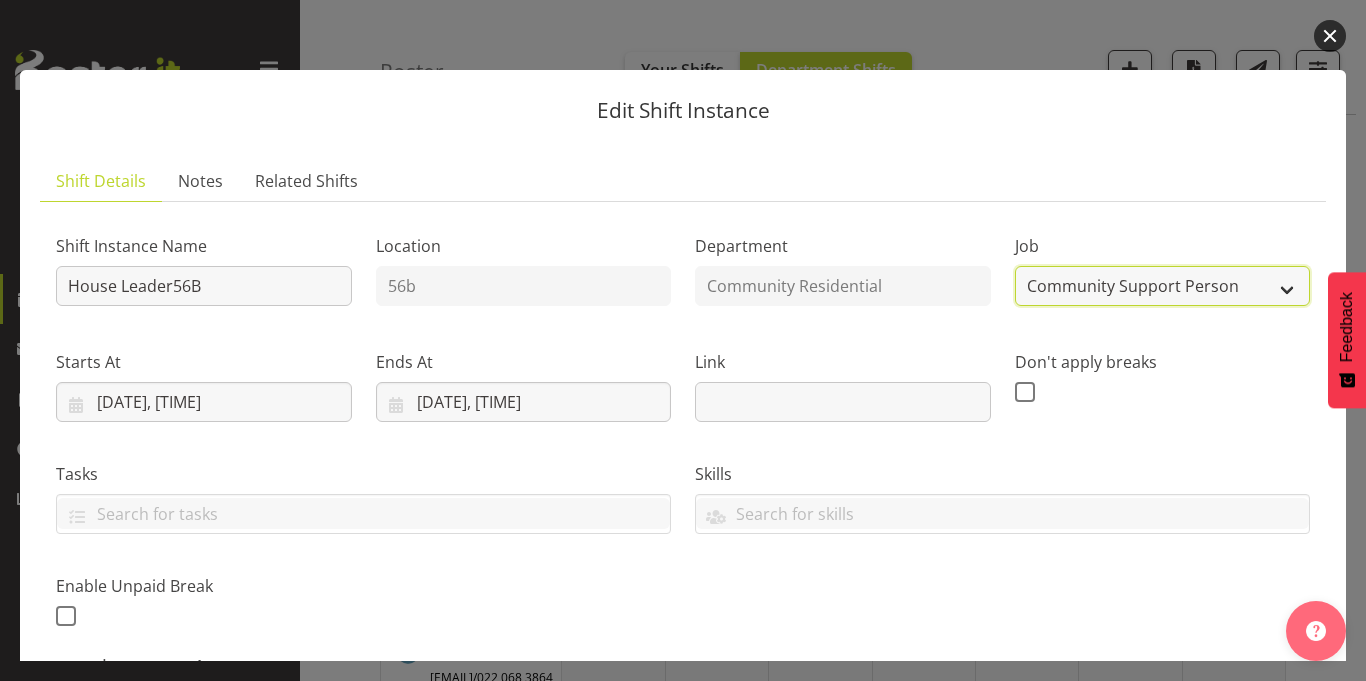 click on "Create new job   Accounts Admin Art Coordinator Community Leader Community Support Person Community Support Person-Casual House Leader Office Admin Senior Coordinator Service Manager Volunteer" at bounding box center [1163, 286] 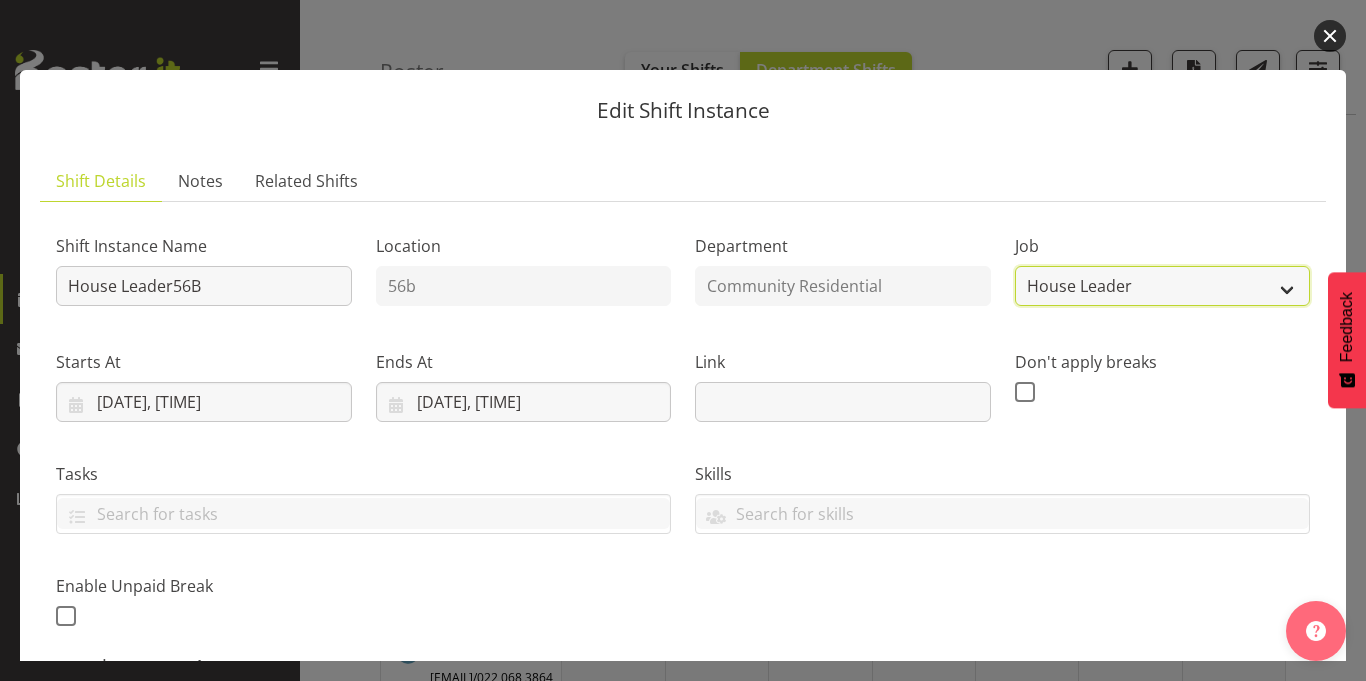 click on "Create new job   Accounts Admin Art Coordinator Community Leader Community Support Person Community Support Person-Casual House Leader Office Admin Senior Coordinator Service Manager Volunteer" at bounding box center [1163, 286] 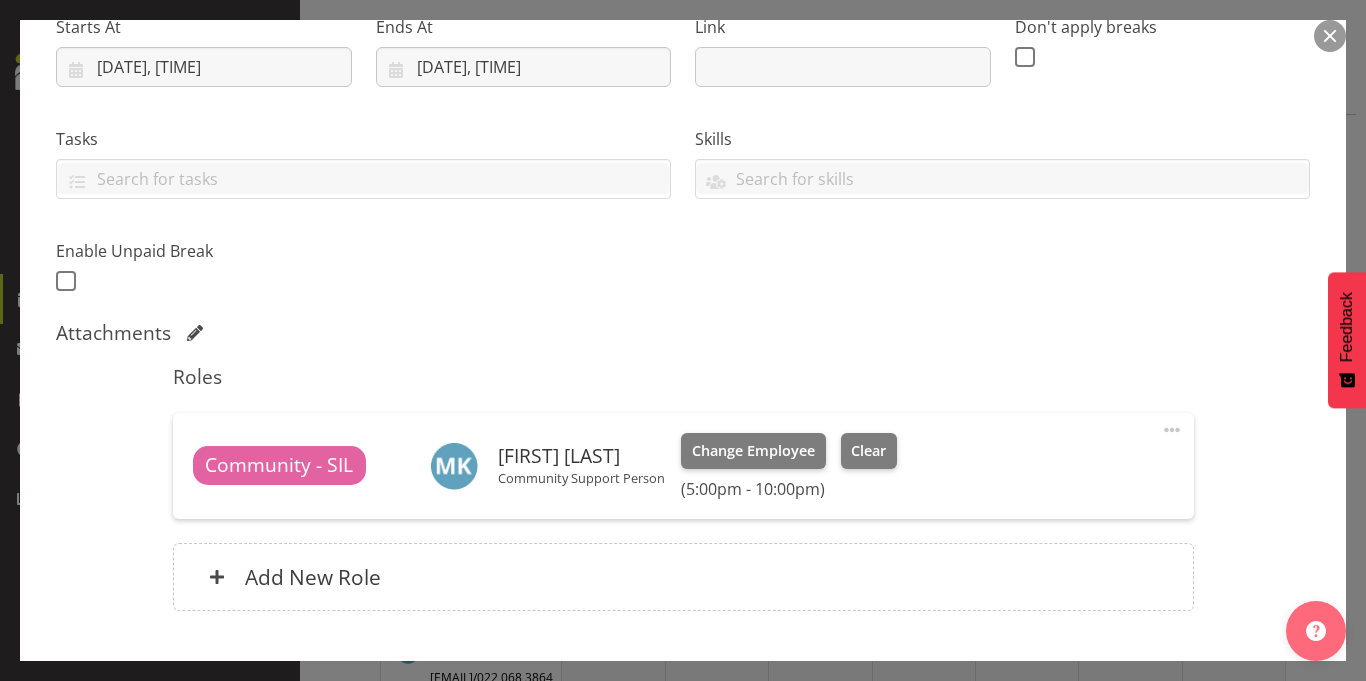 scroll, scrollTop: 338, scrollLeft: 0, axis: vertical 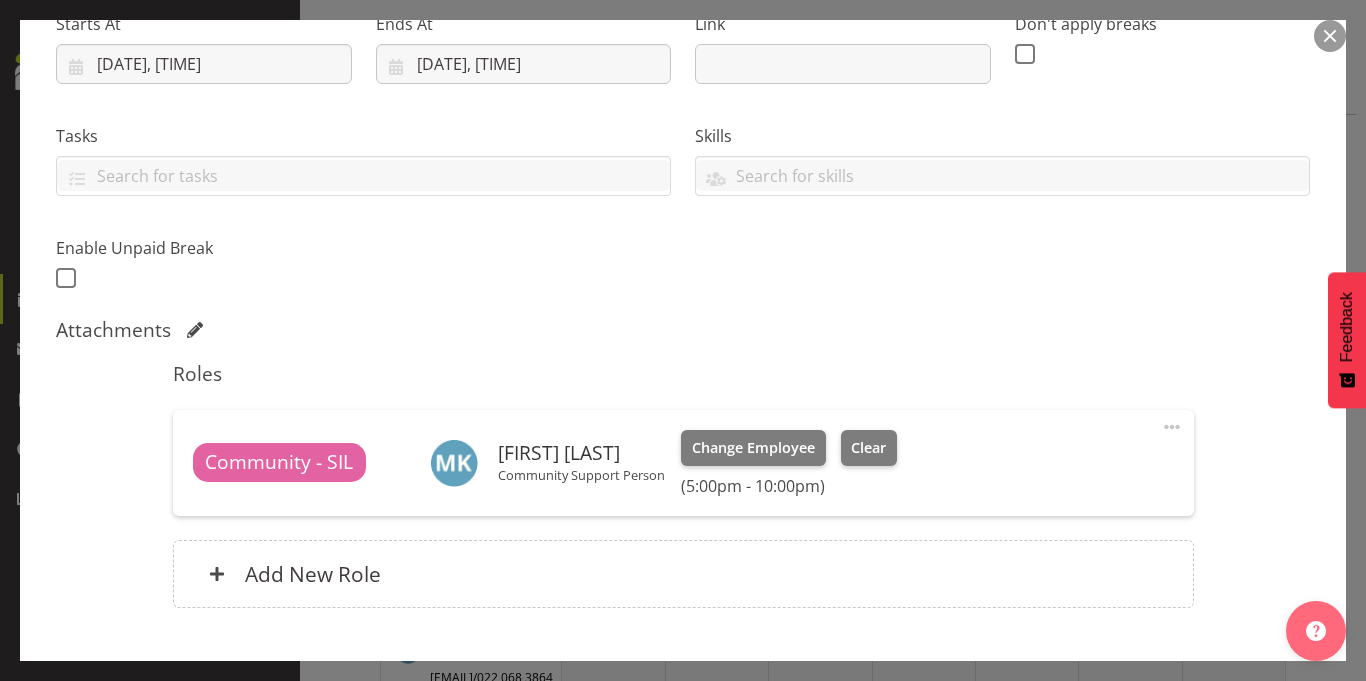 click on "[FIRST] [LAST]" at bounding box center [581, 453] 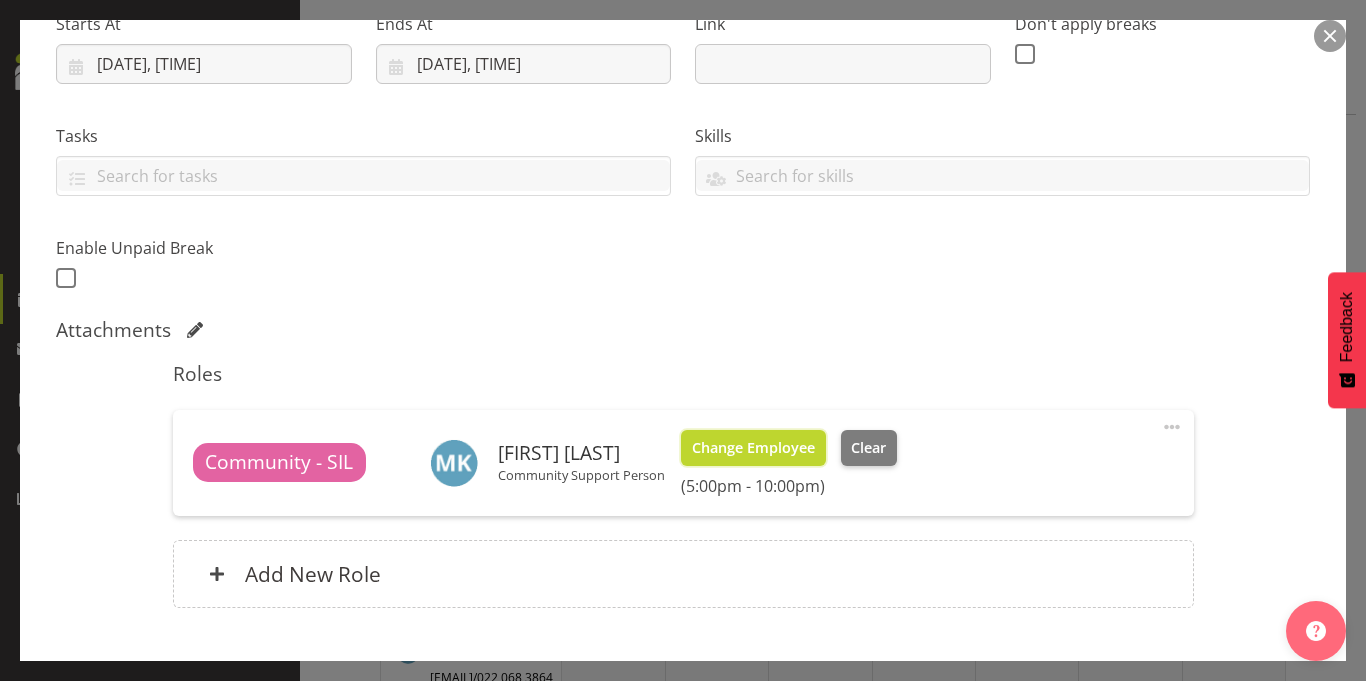 click on "Change Employee" at bounding box center (753, 448) 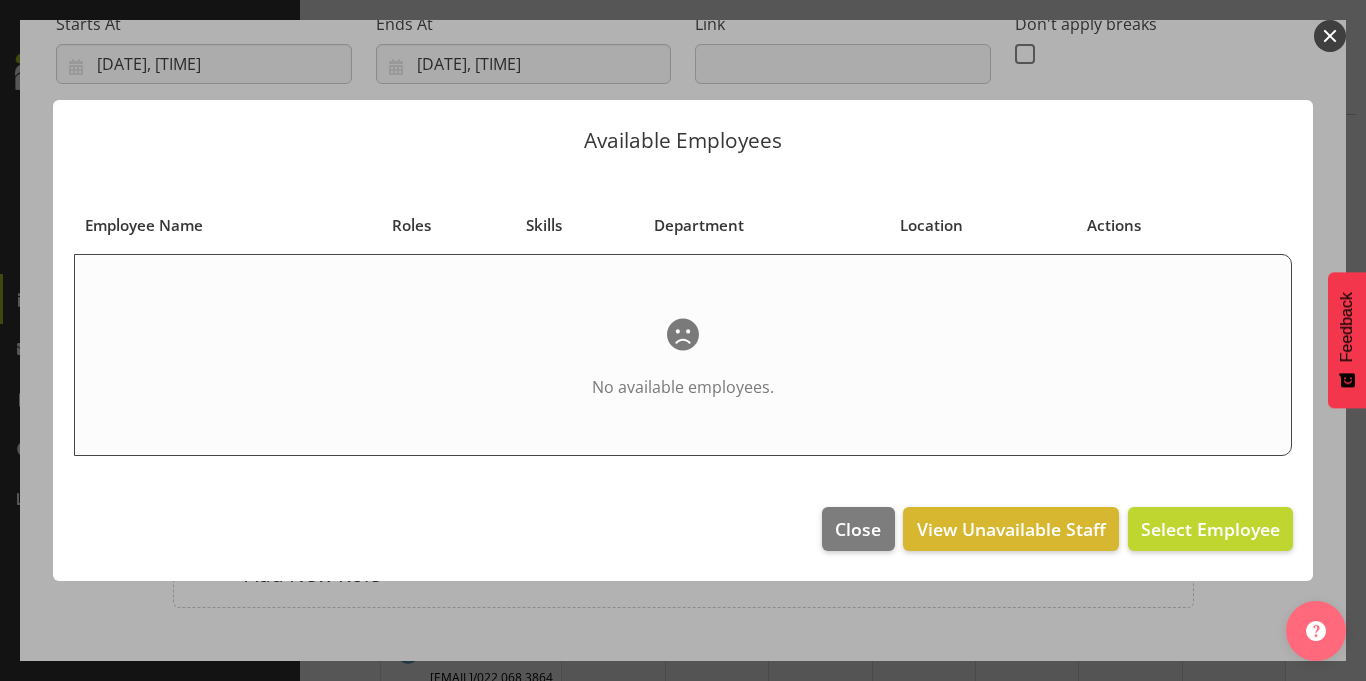 click at bounding box center [1330, 36] 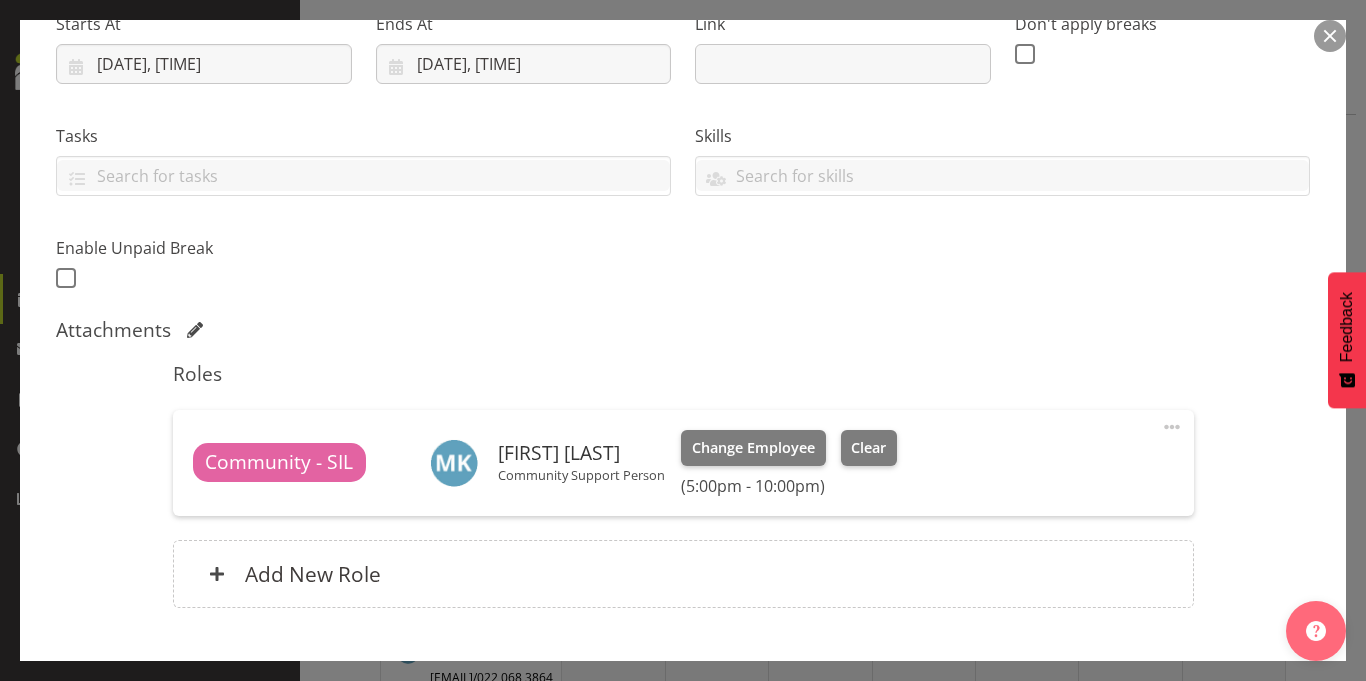 click at bounding box center (1330, 36) 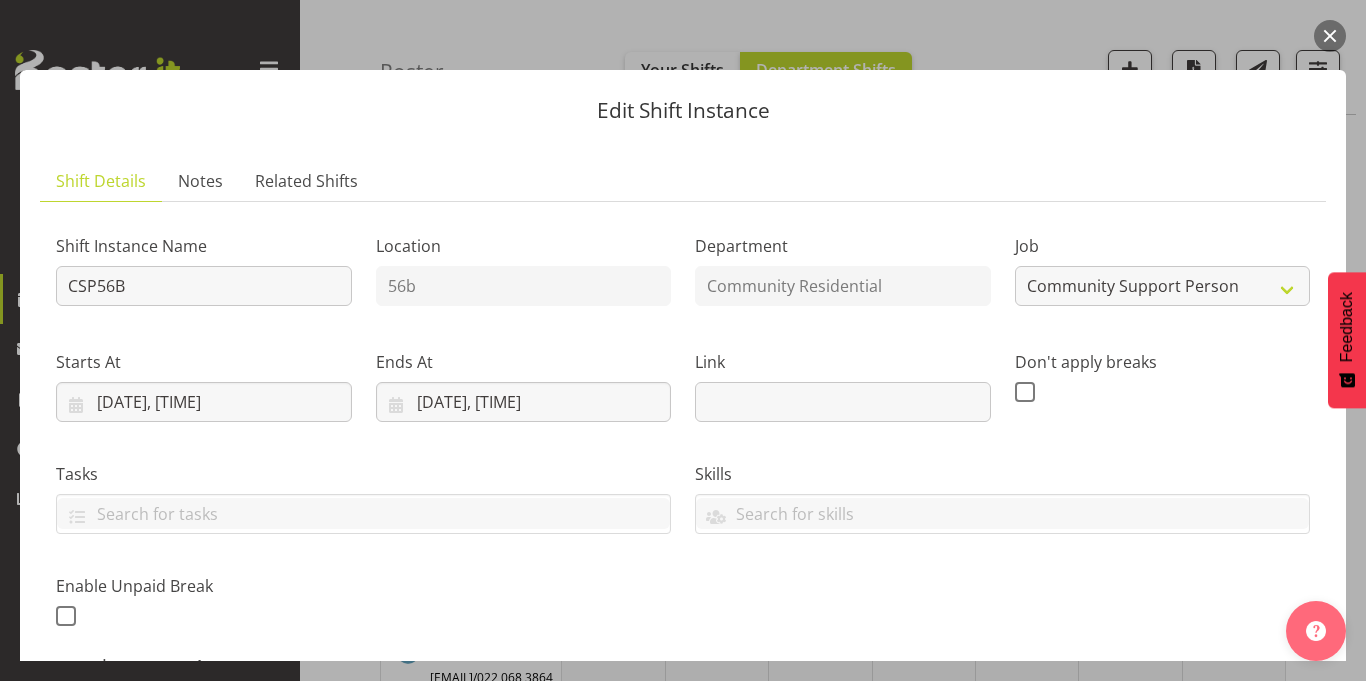 click at bounding box center (1330, 36) 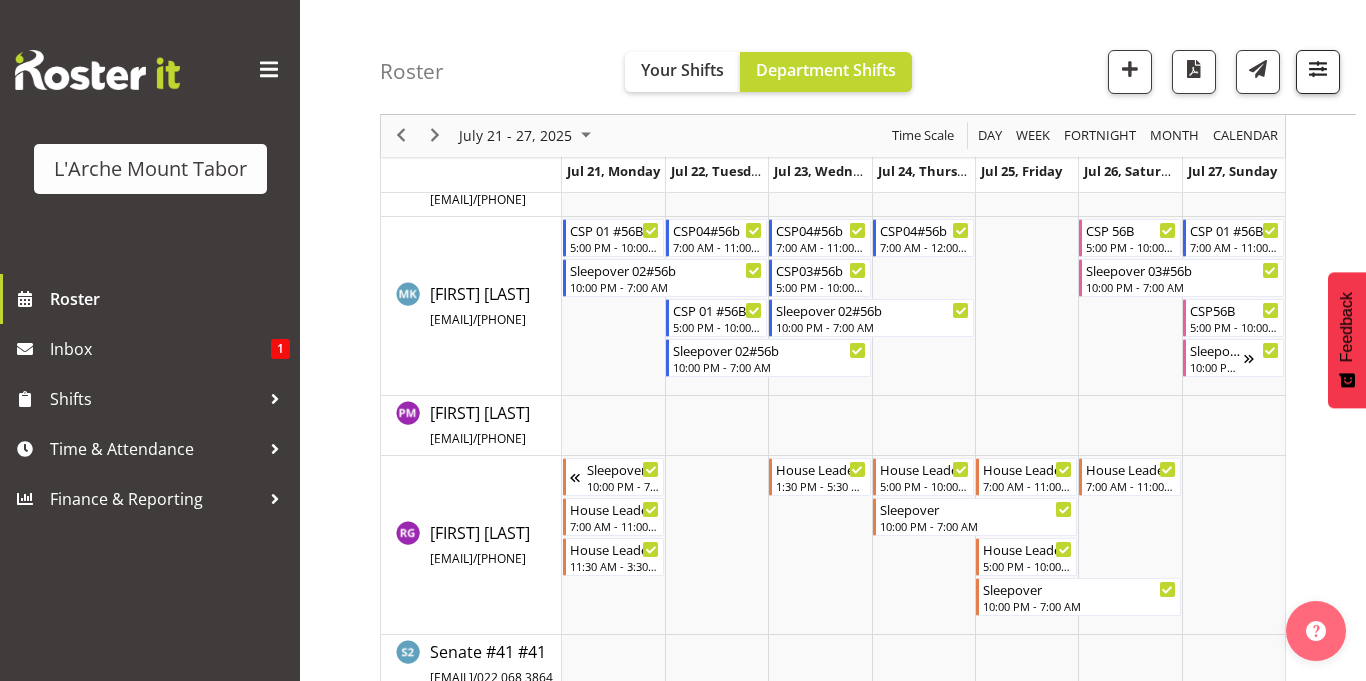 scroll, scrollTop: 853, scrollLeft: 0, axis: vertical 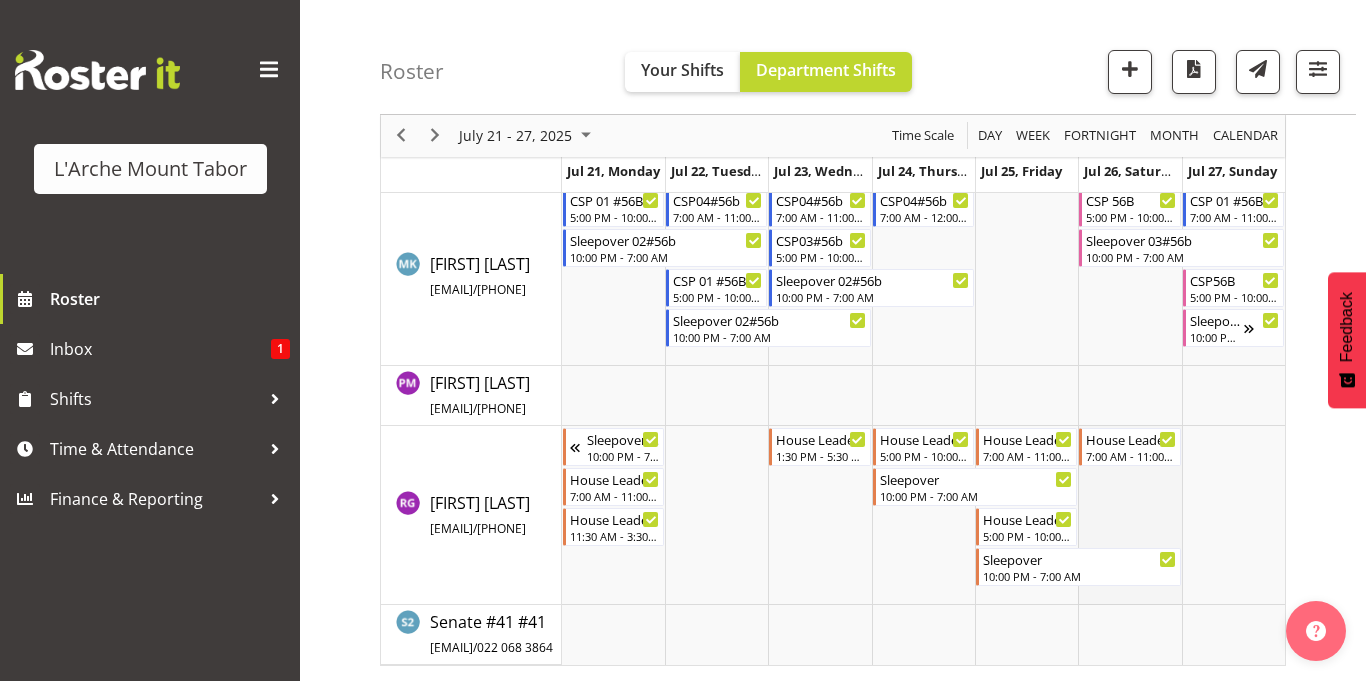 click at bounding box center [1129, 515] 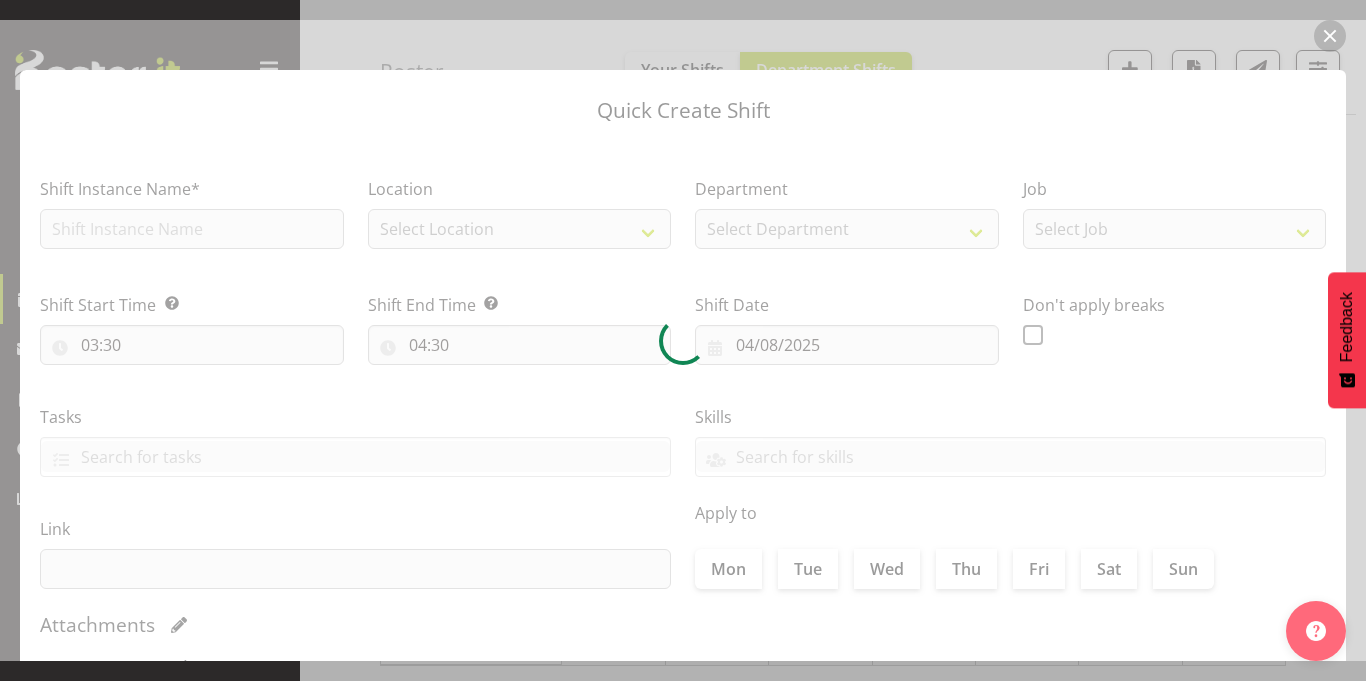 type on "26/07/2025" 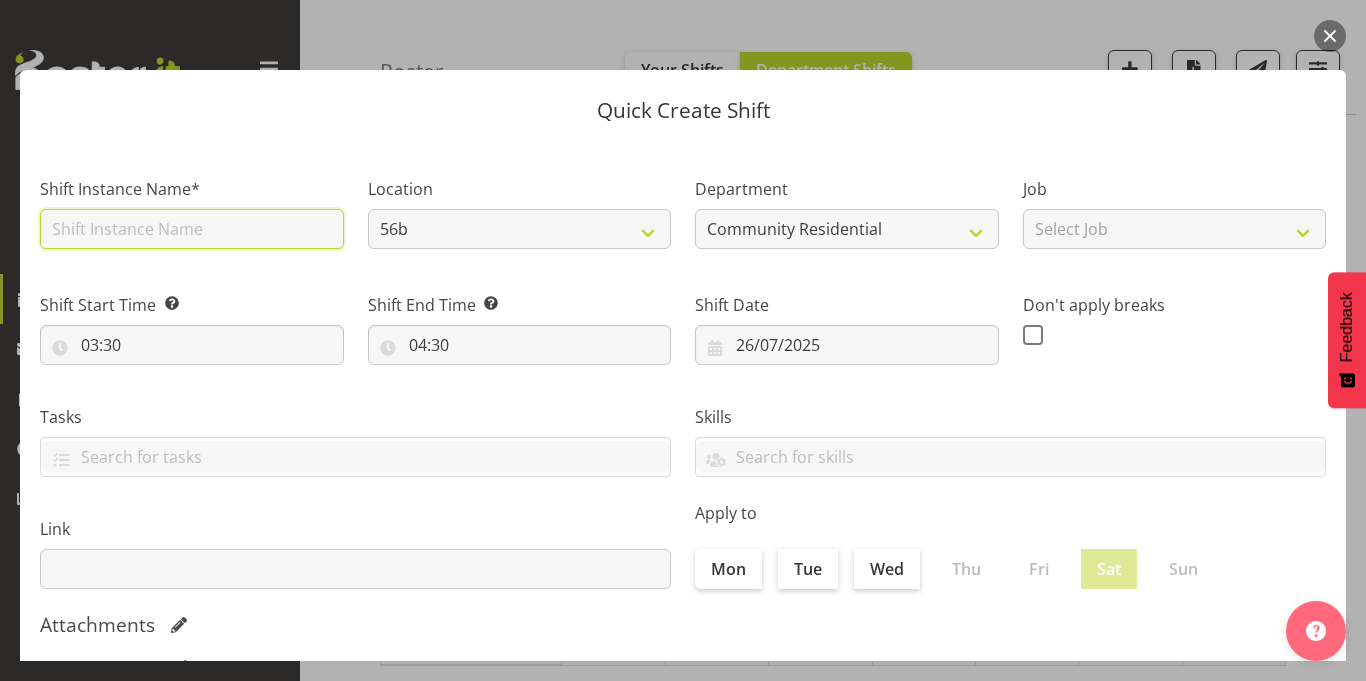click at bounding box center [192, 229] 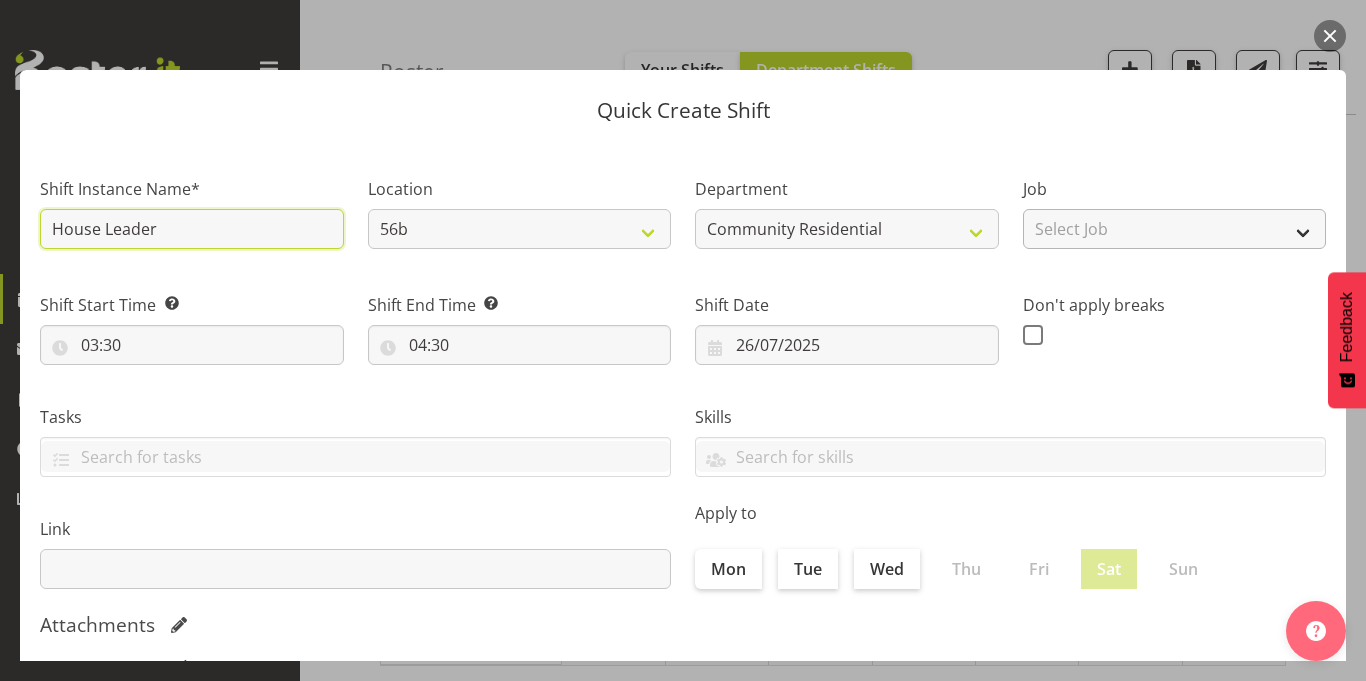 type on "House Leader" 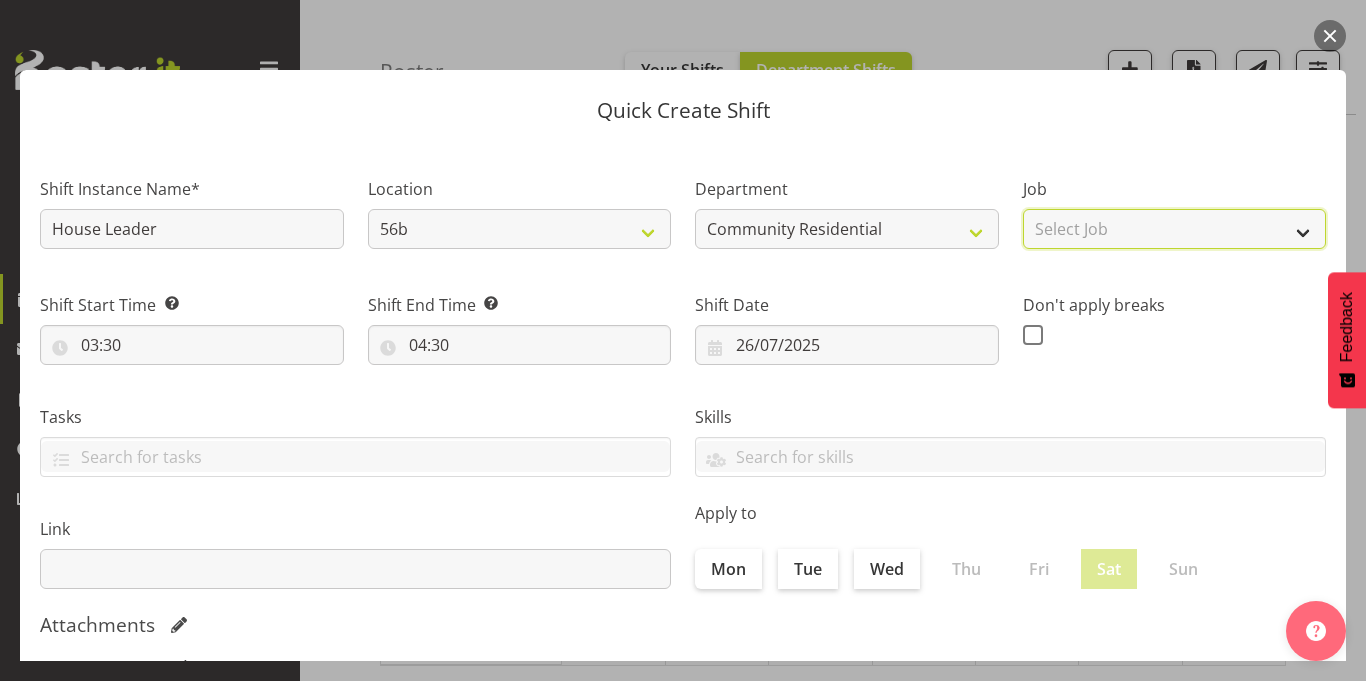 click on "Select Job  Accounts Admin Art Coordinator Community Leader Community Support Person Community Support Person-Casual House Leader Office Admin Senior Coordinator Service Manager Volunteer" at bounding box center (1175, 229) 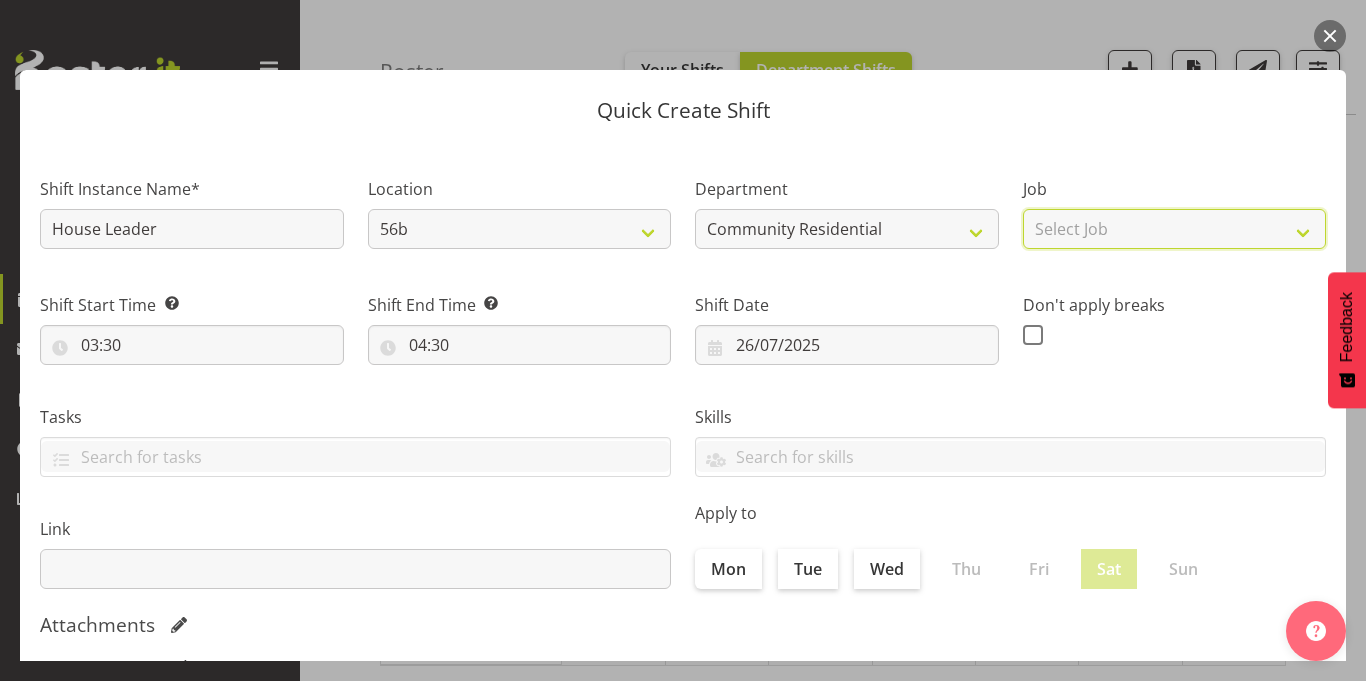 select on "1" 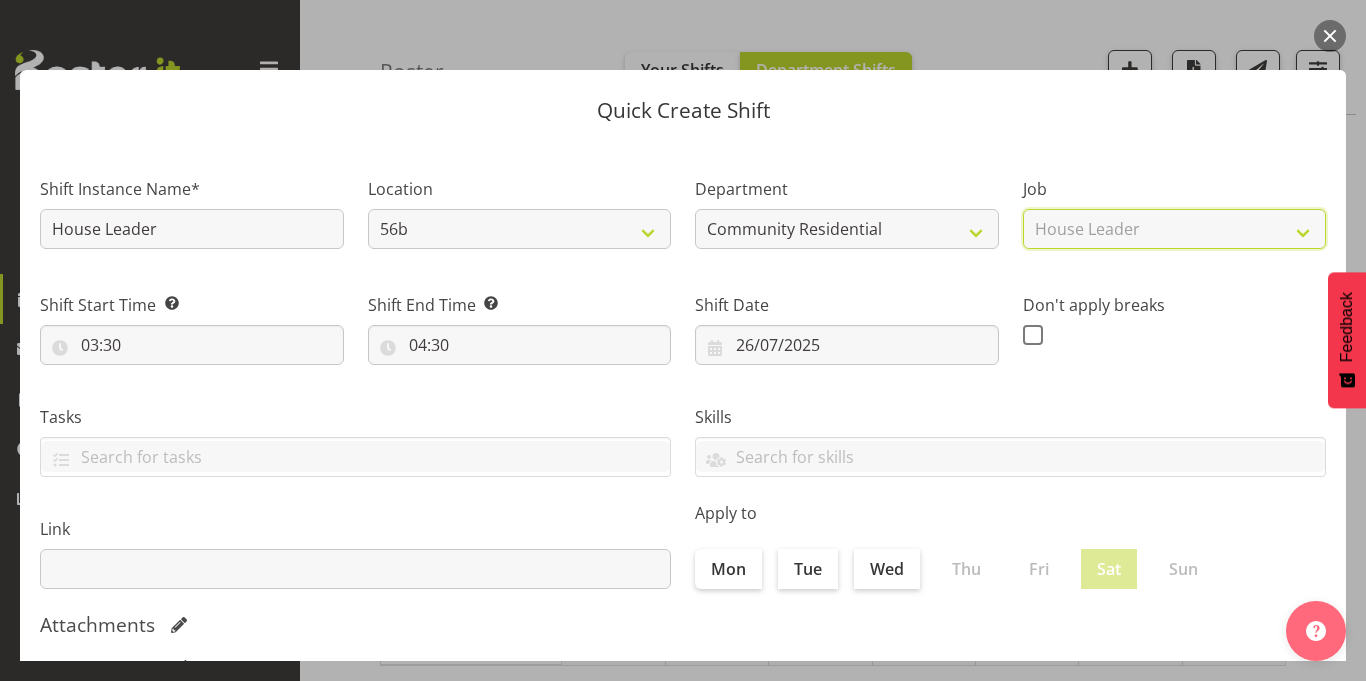 click on "Select Job  Accounts Admin Art Coordinator Community Leader Community Support Person Community Support Person-Casual House Leader Office Admin Senior Coordinator Service Manager Volunteer" at bounding box center [1175, 229] 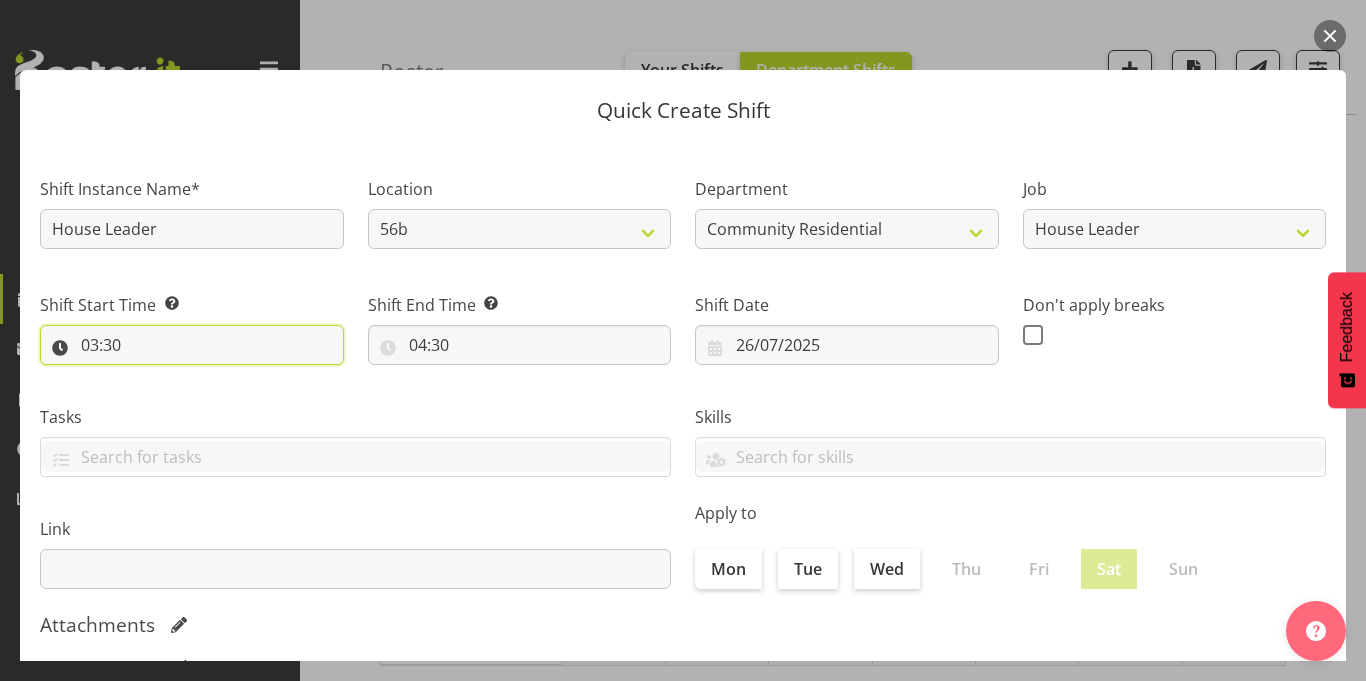 click on "03:30" at bounding box center (192, 345) 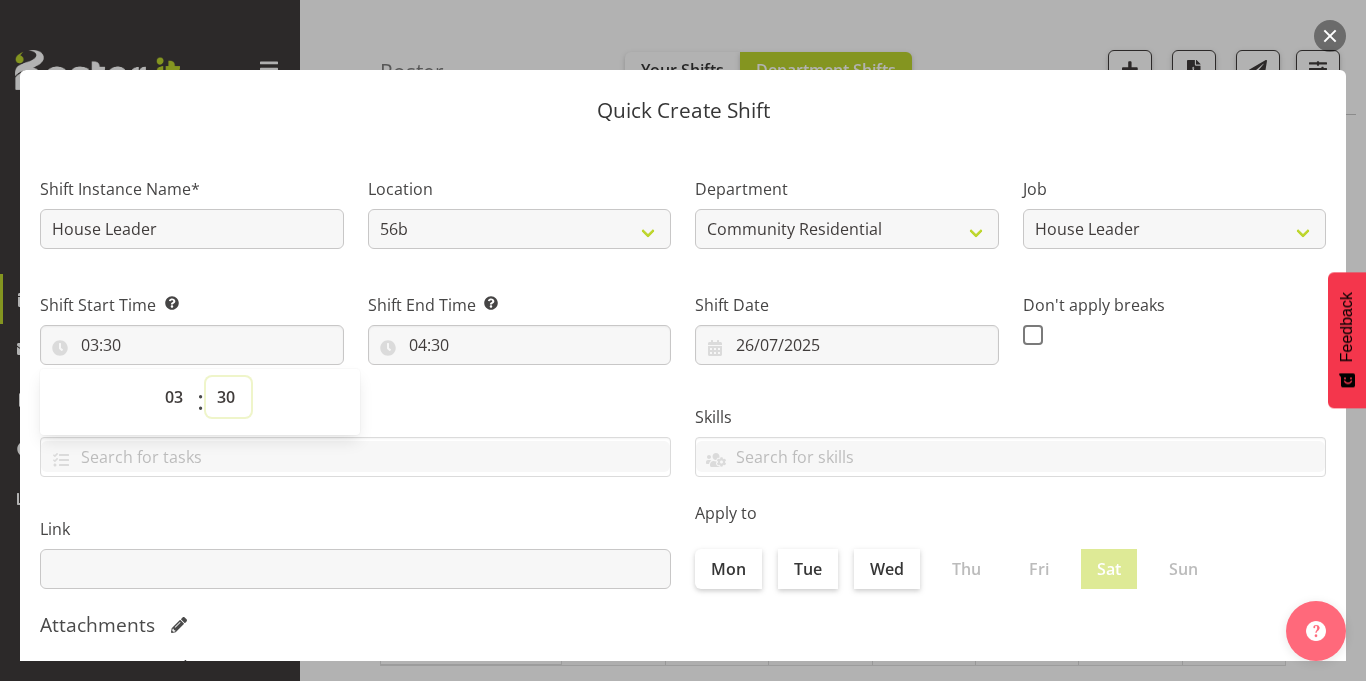 click on "00   01   02   03   04   05   06   07   08   09   10   11   12   13   14   15   16   17   18   19   20   21   22   23   24   25   26   27   28   29   30   31   32   33   34   35   36   37   38   39   40   41   42   43   44   45   46   47   48   49   50   51   52   53   54   55   56   57   58   59" at bounding box center (228, 397) 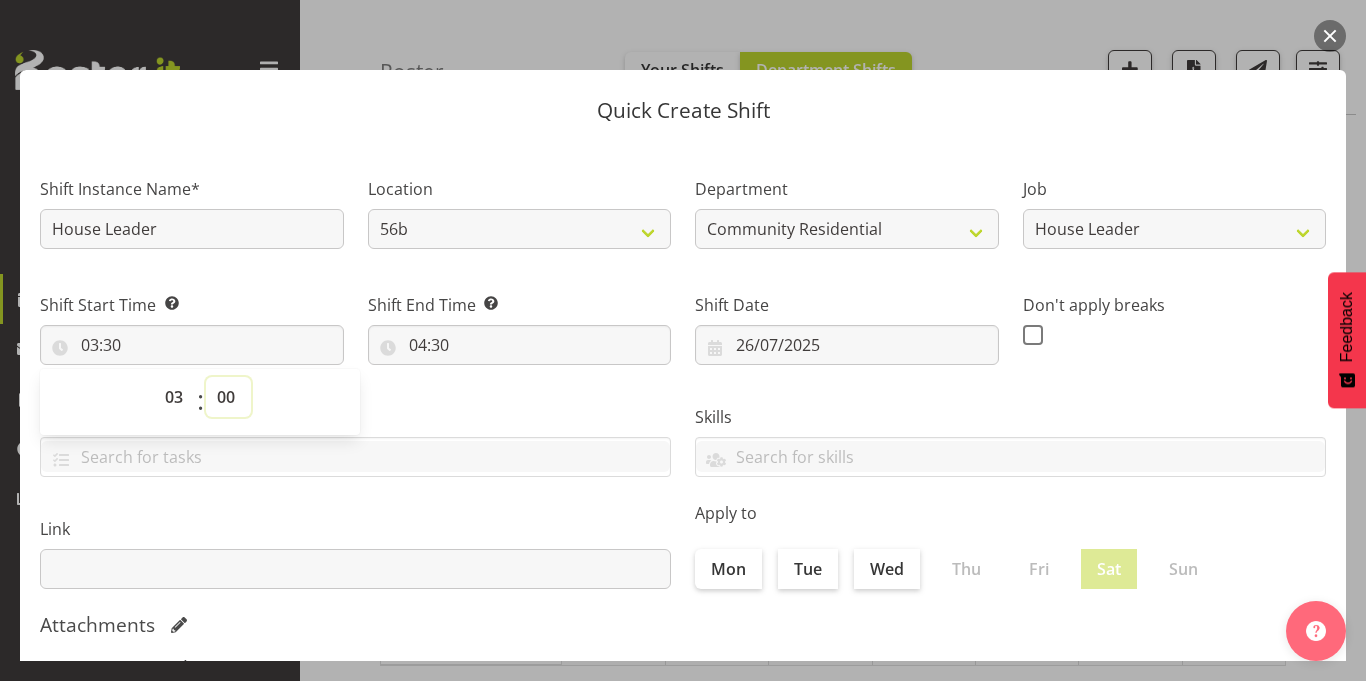 click on "00   01   02   03   04   05   06   07   08   09   10   11   12   13   14   15   16   17   18   19   20   21   22   23   24   25   26   27   28   29   30   31   32   33   34   35   36   37   38   39   40   41   42   43   44   45   46   47   48   49   50   51   52   53   54   55   56   57   58   59" at bounding box center [228, 397] 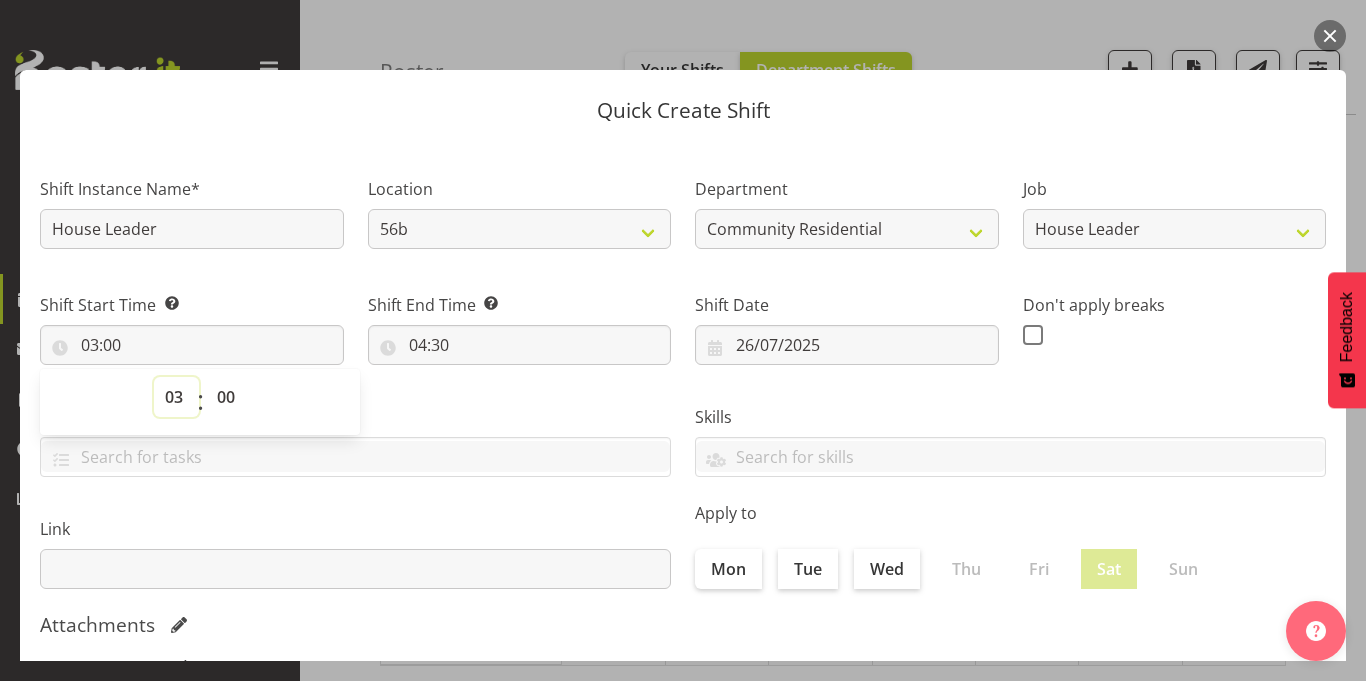 click on "00   01   02   03   04   05   06   07   08   09   10   11   12   13   14   15   16   17   18   19   20   21   22   23" at bounding box center (176, 397) 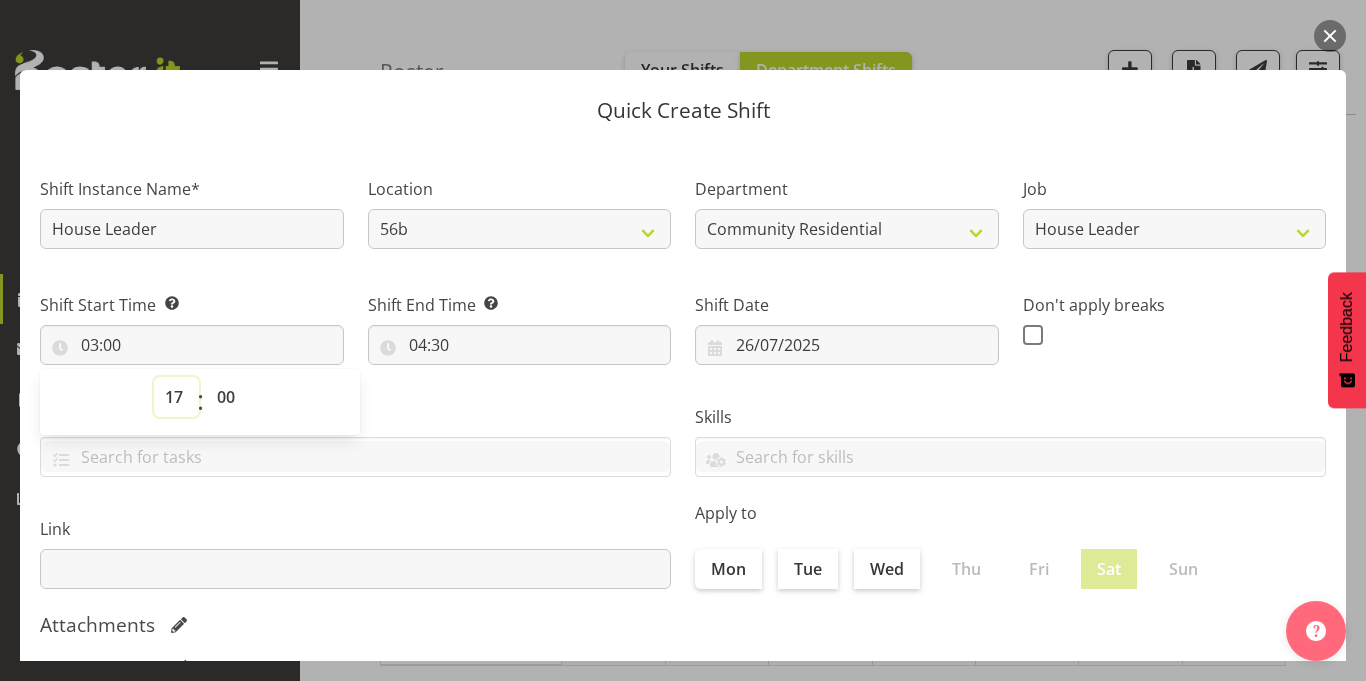 click on "00   01   02   03   04   05   06   07   08   09   10   11   12   13   14   15   16   17   18   19   20   21   22   23" at bounding box center (176, 397) 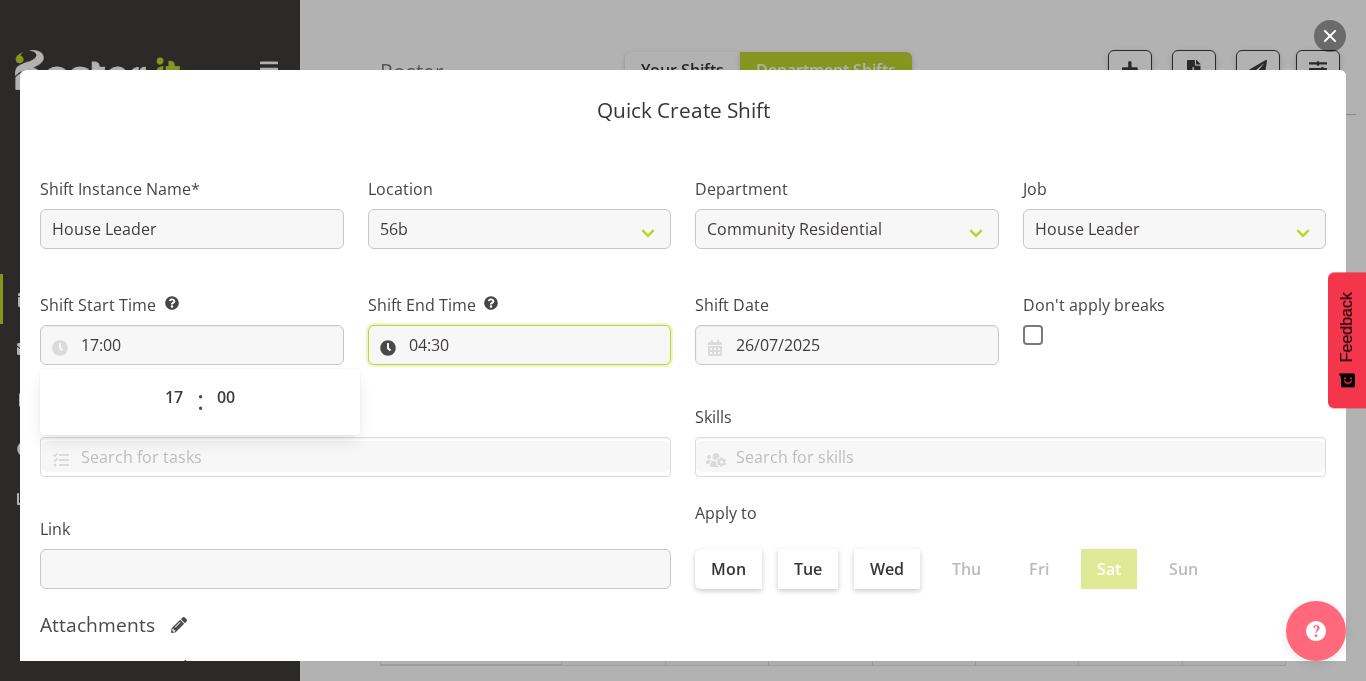 click on "04:30" at bounding box center (520, 345) 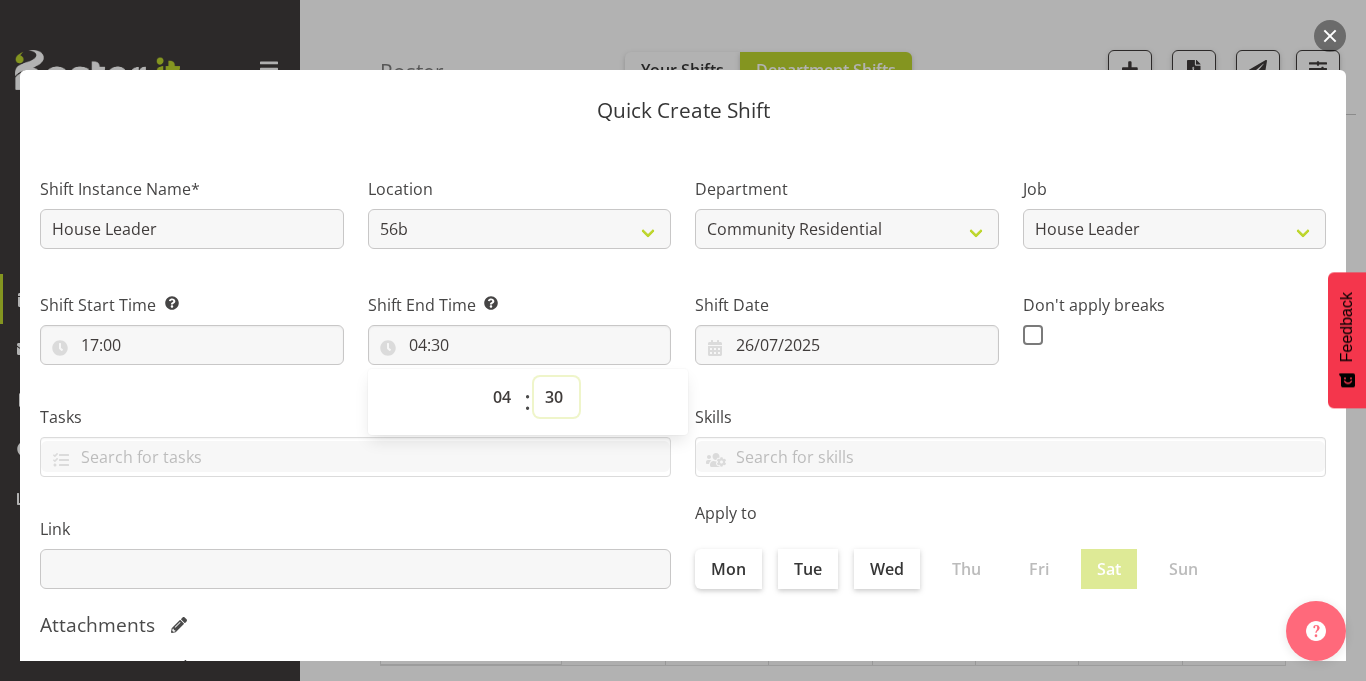 click on "00   01   02   03   04   05   06   07   08   09   10   11   12   13   14   15   16   17   18   19   20   21   22   23   24   25   26   27   28   29   30   31   32   33   34   35   36   37   38   39   40   41   42   43   44   45   46   47   48   49   50   51   52   53   54   55   56   57   58   59" at bounding box center (556, 397) 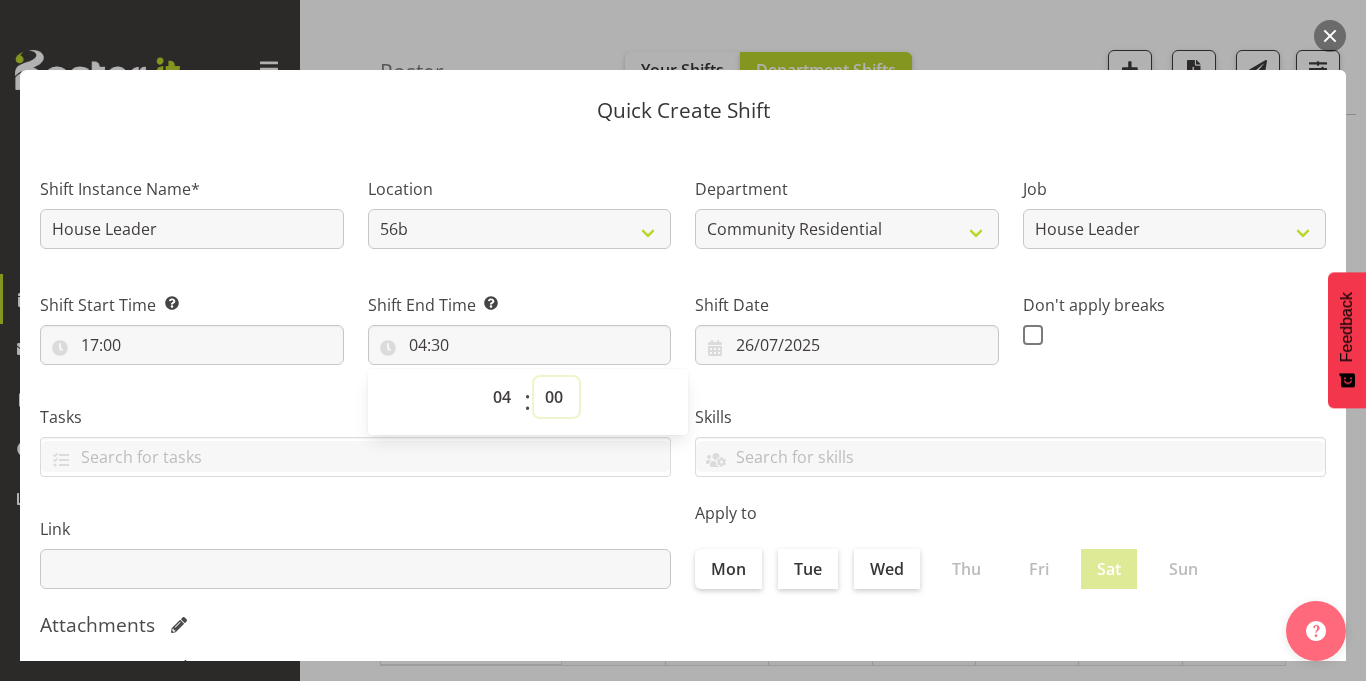 click on "00   01   02   03   04   05   06   07   08   09   10   11   12   13   14   15   16   17   18   19   20   21   22   23   24   25   26   27   28   29   30   31   32   33   34   35   36   37   38   39   40   41   42   43   44   45   46   47   48   49   50   51   52   53   54   55   56   57   58   59" at bounding box center (556, 397) 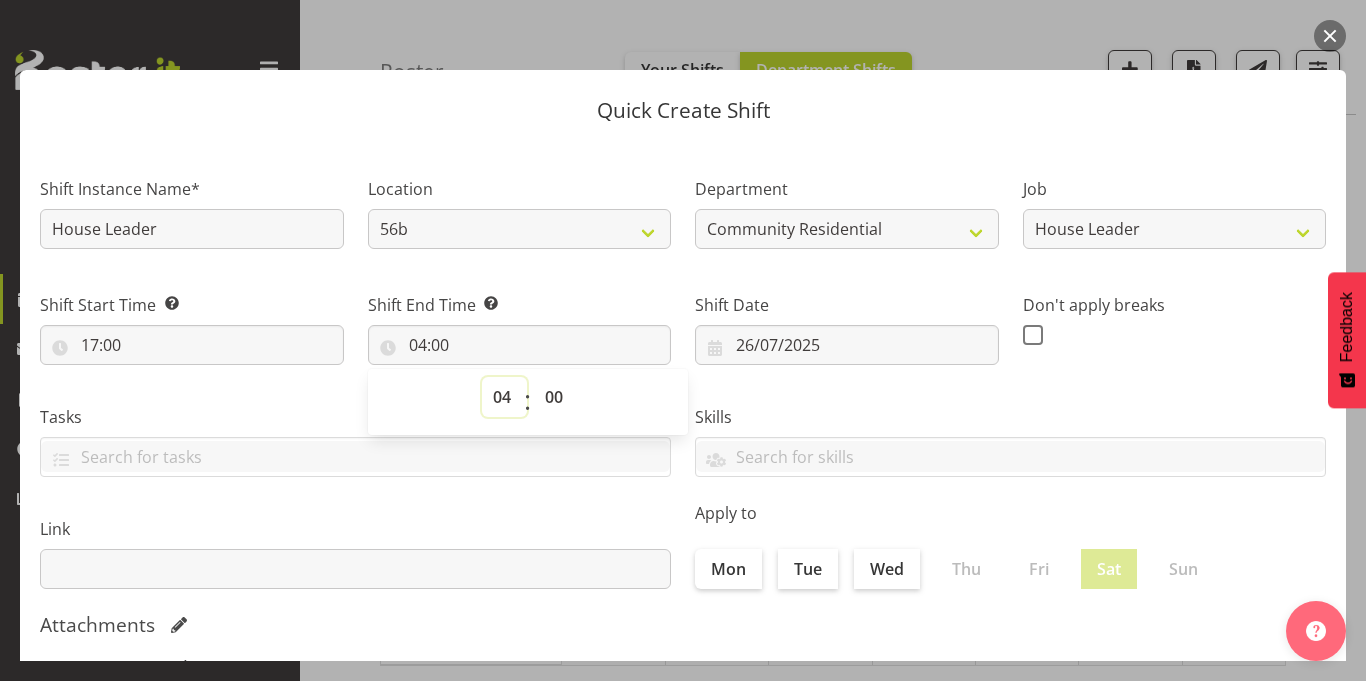 click on "00   01   02   03   04   05   06   07   08   09   10   11   12   13   14   15   16   17   18   19   20   21   22   23" at bounding box center [504, 397] 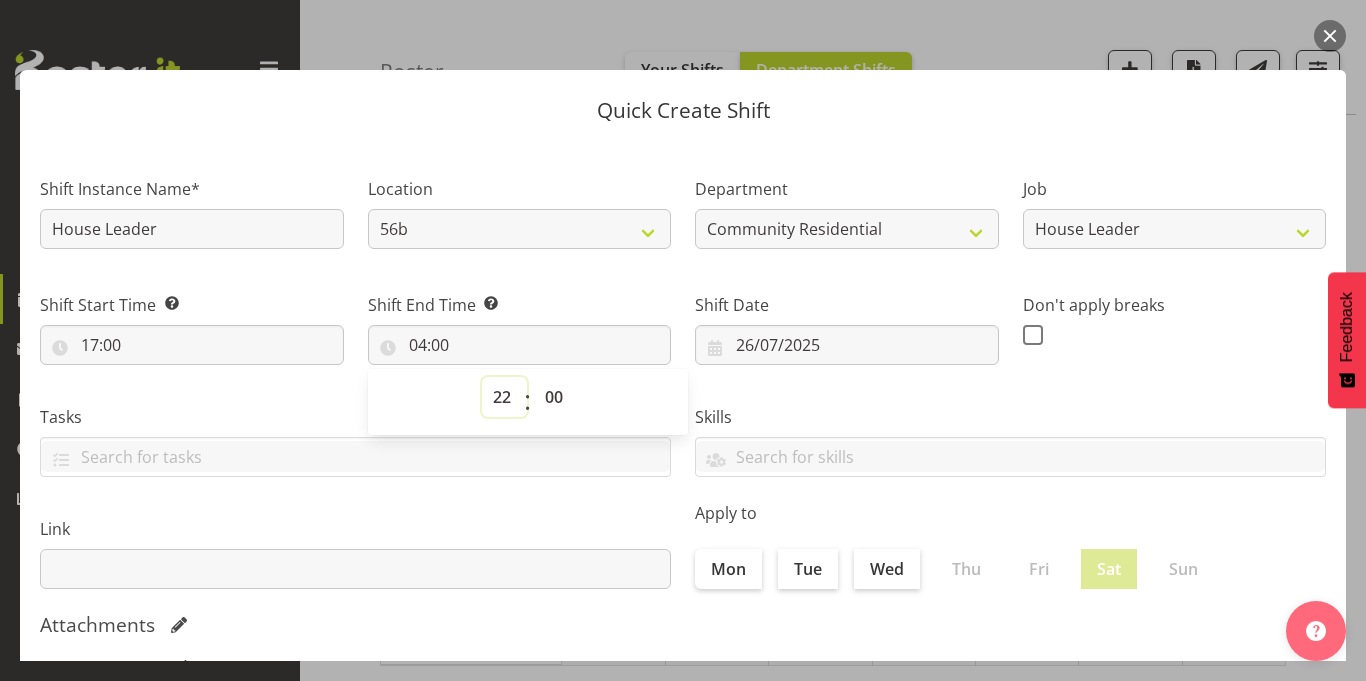click on "00   01   02   03   04   05   06   07   08   09   10   11   12   13   14   15   16   17   18   19   20   21   22   23" at bounding box center [504, 397] 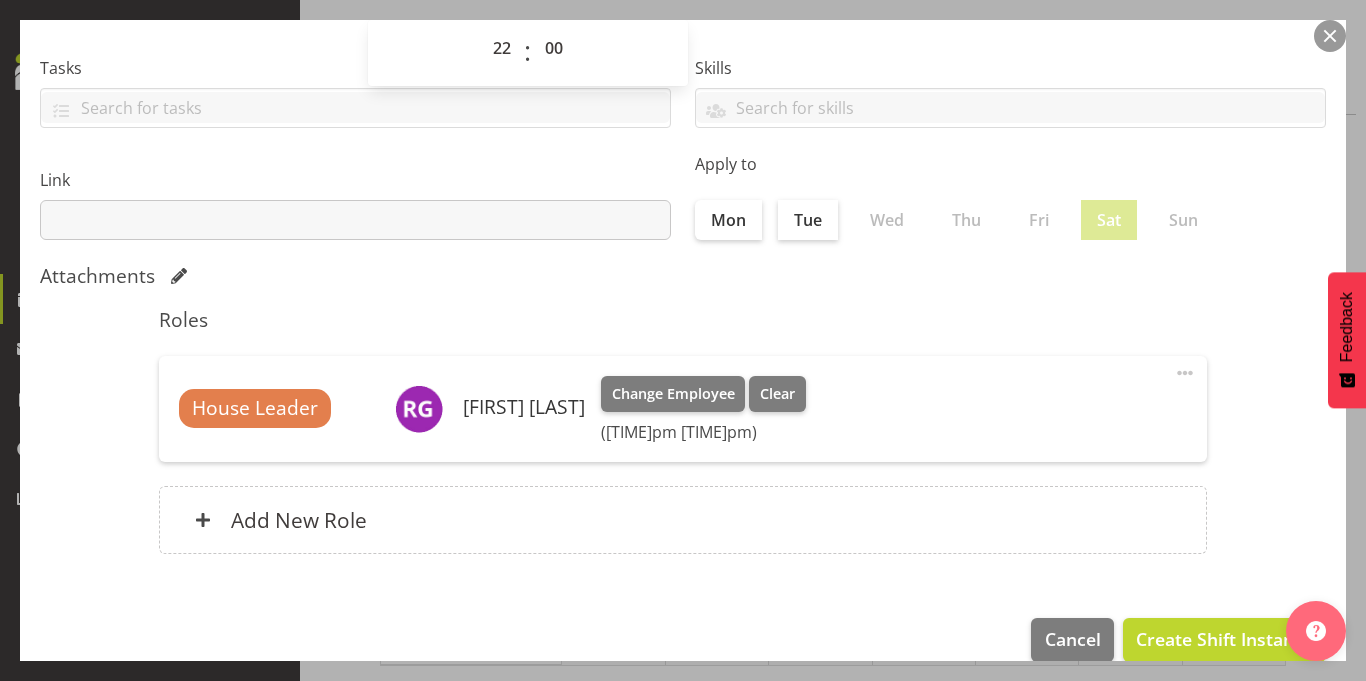 scroll, scrollTop: 380, scrollLeft: 0, axis: vertical 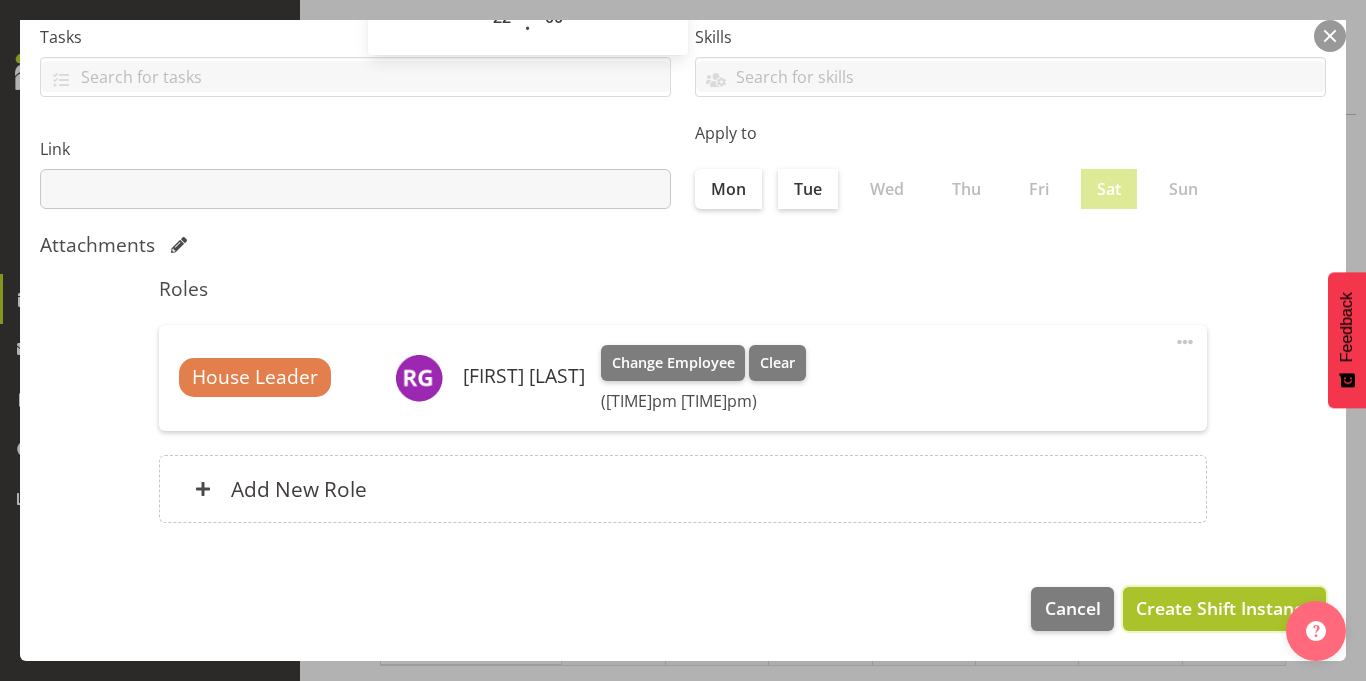 click on "Create Shift Instance" at bounding box center [1224, 608] 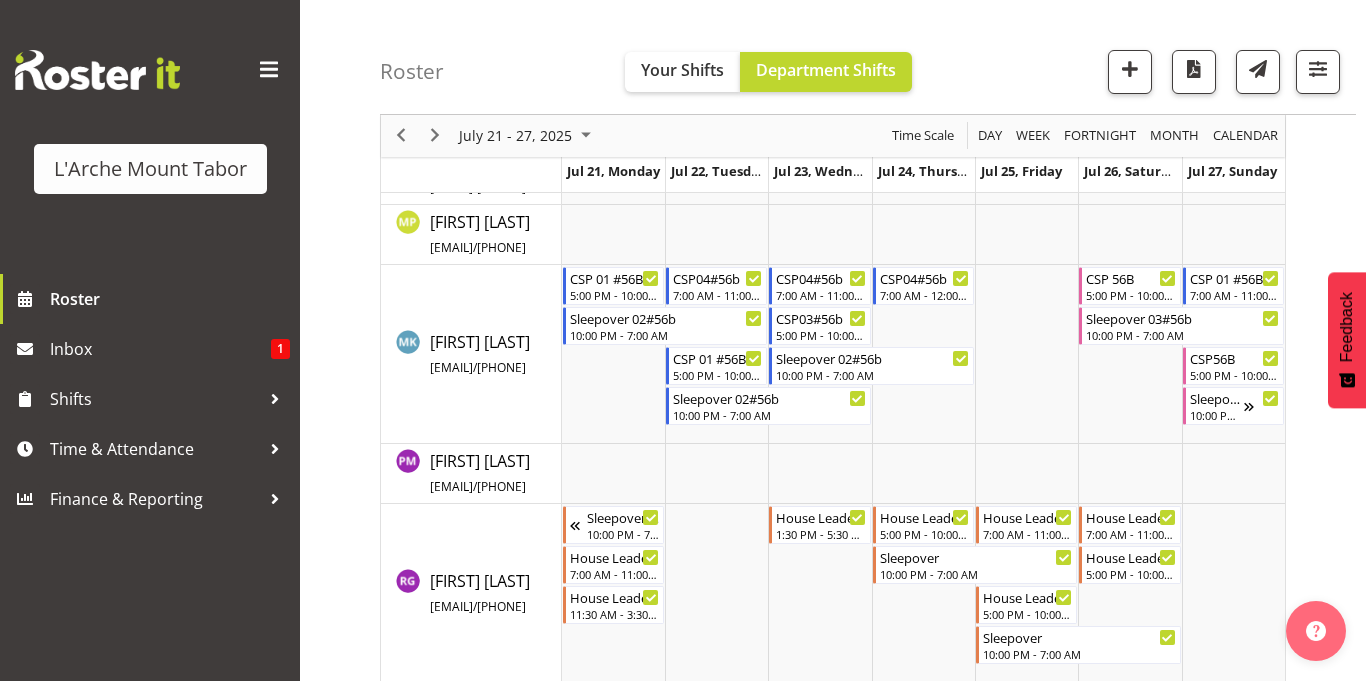 scroll, scrollTop: 853, scrollLeft: 0, axis: vertical 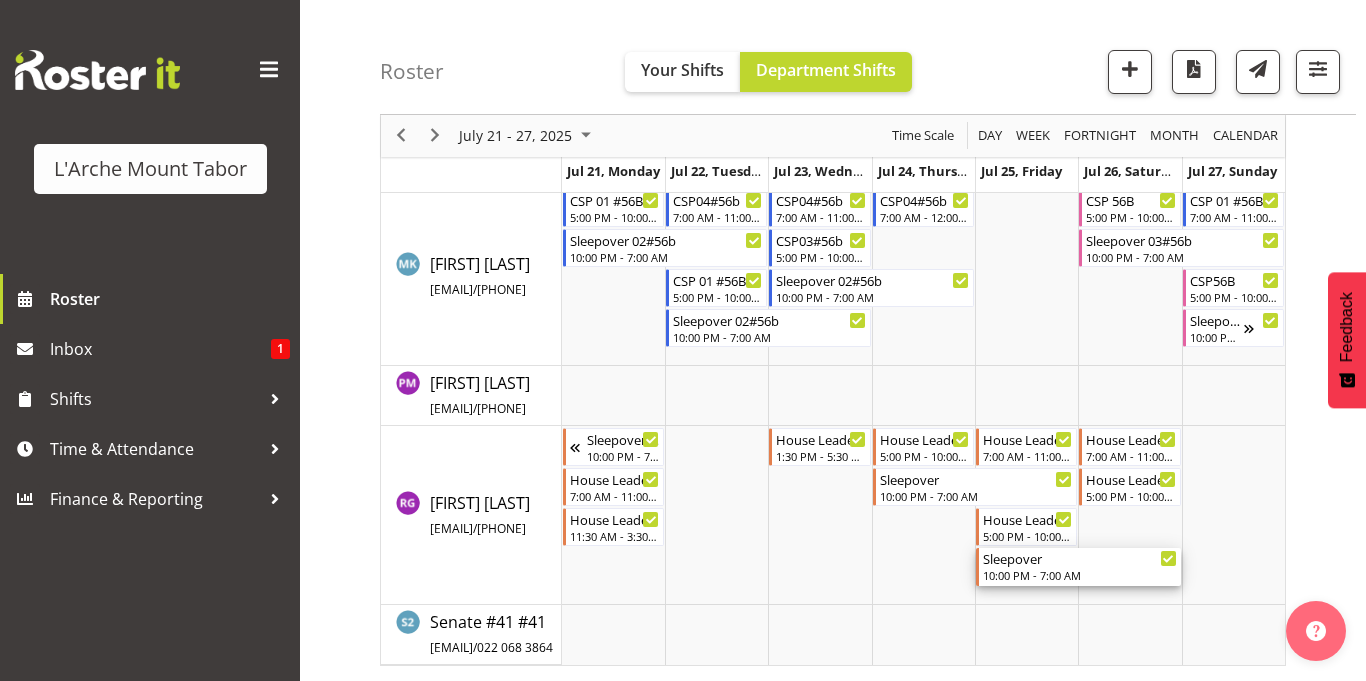 click on "Sleepover" at bounding box center (1080, 558) 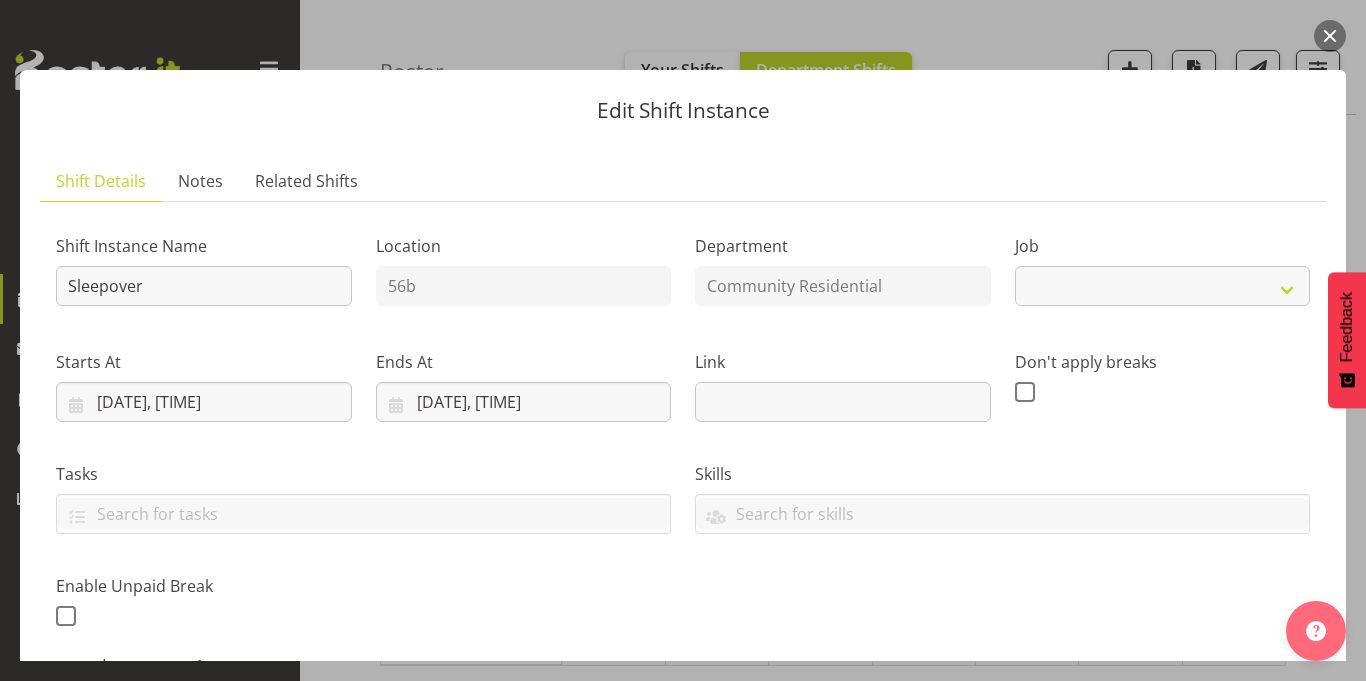 select on "1" 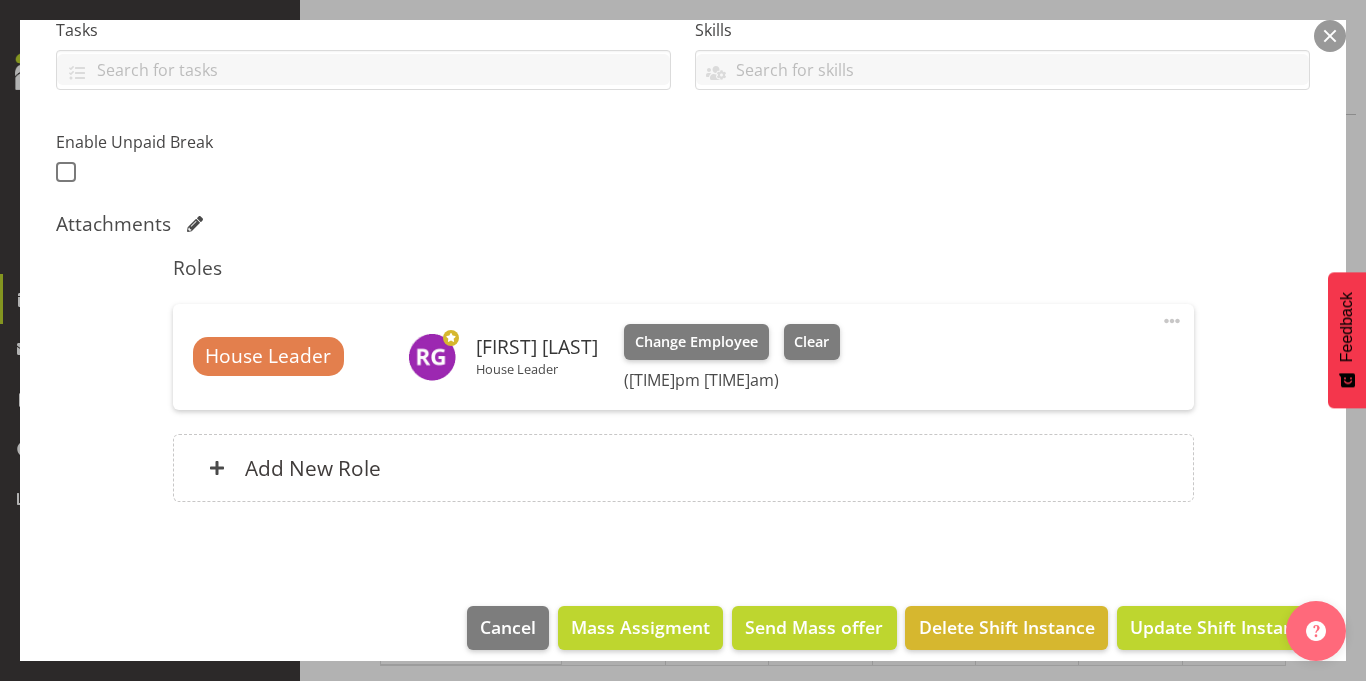 scroll, scrollTop: 463, scrollLeft: 0, axis: vertical 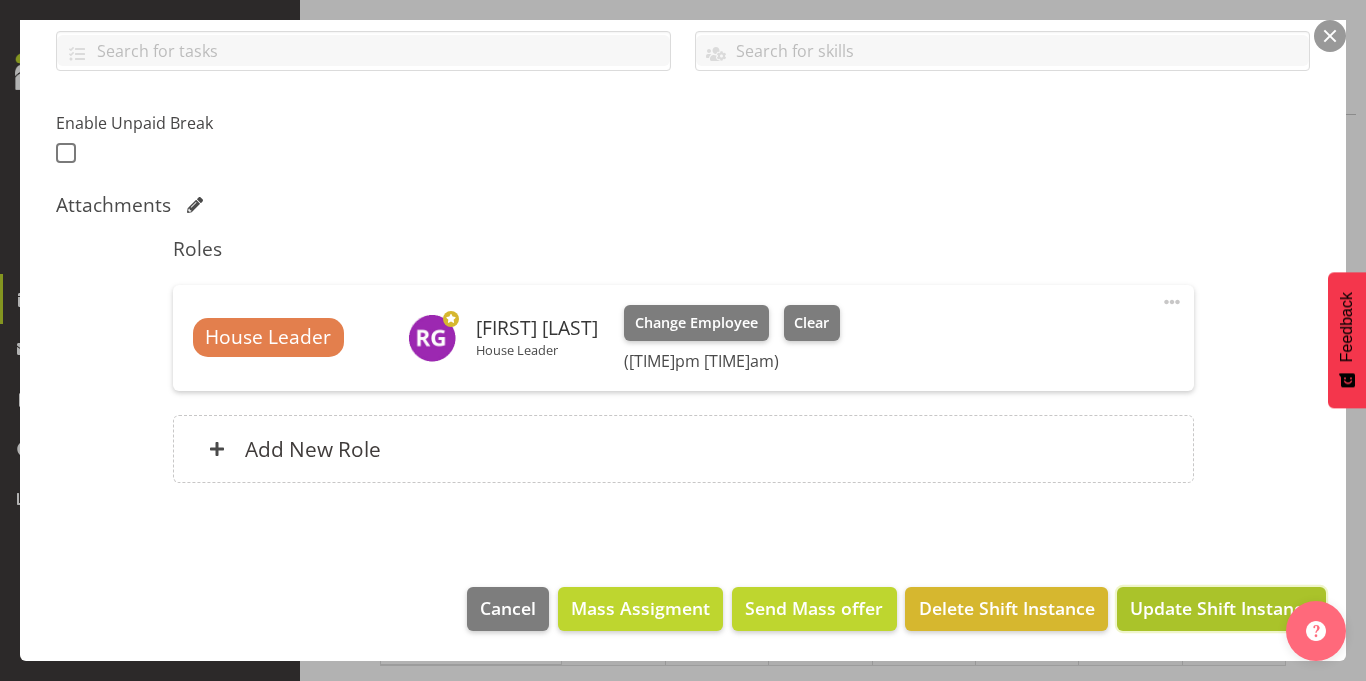 click on "Update Shift Instance" at bounding box center [1221, 608] 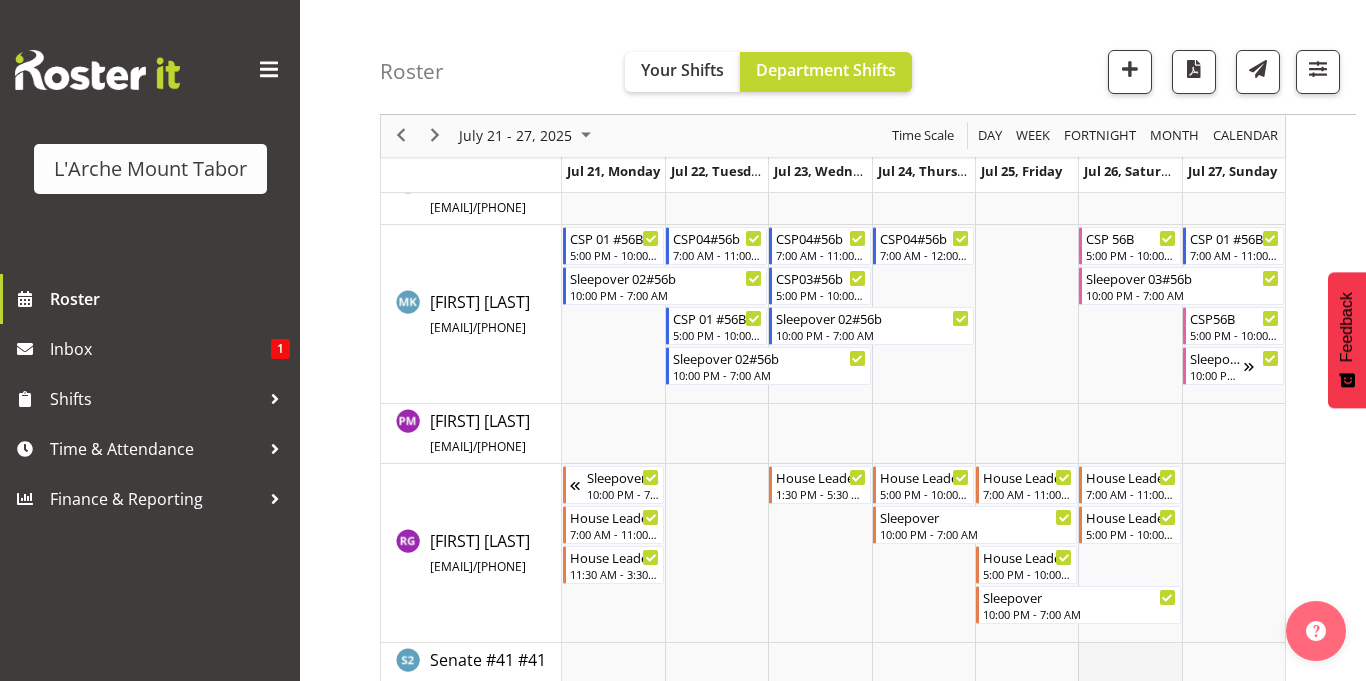 scroll, scrollTop: 853, scrollLeft: 0, axis: vertical 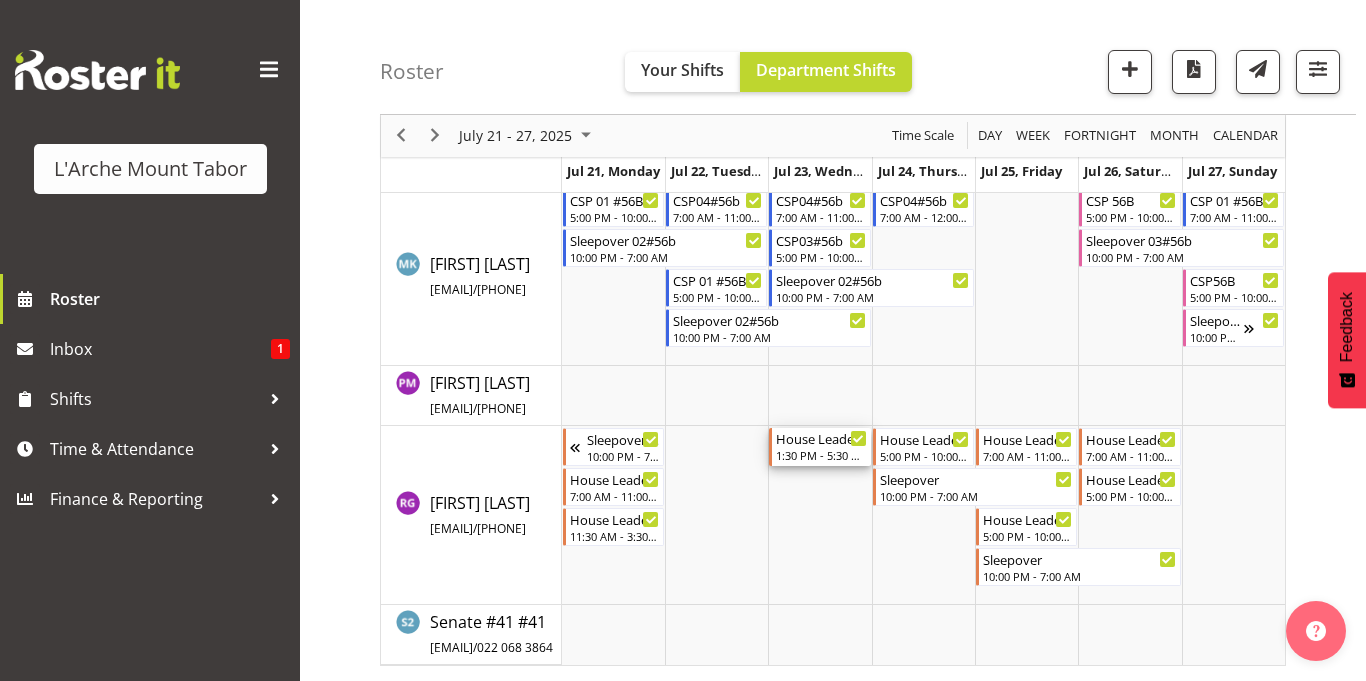 click on "1:30 PM - 5:30 PM" at bounding box center (821, 455) 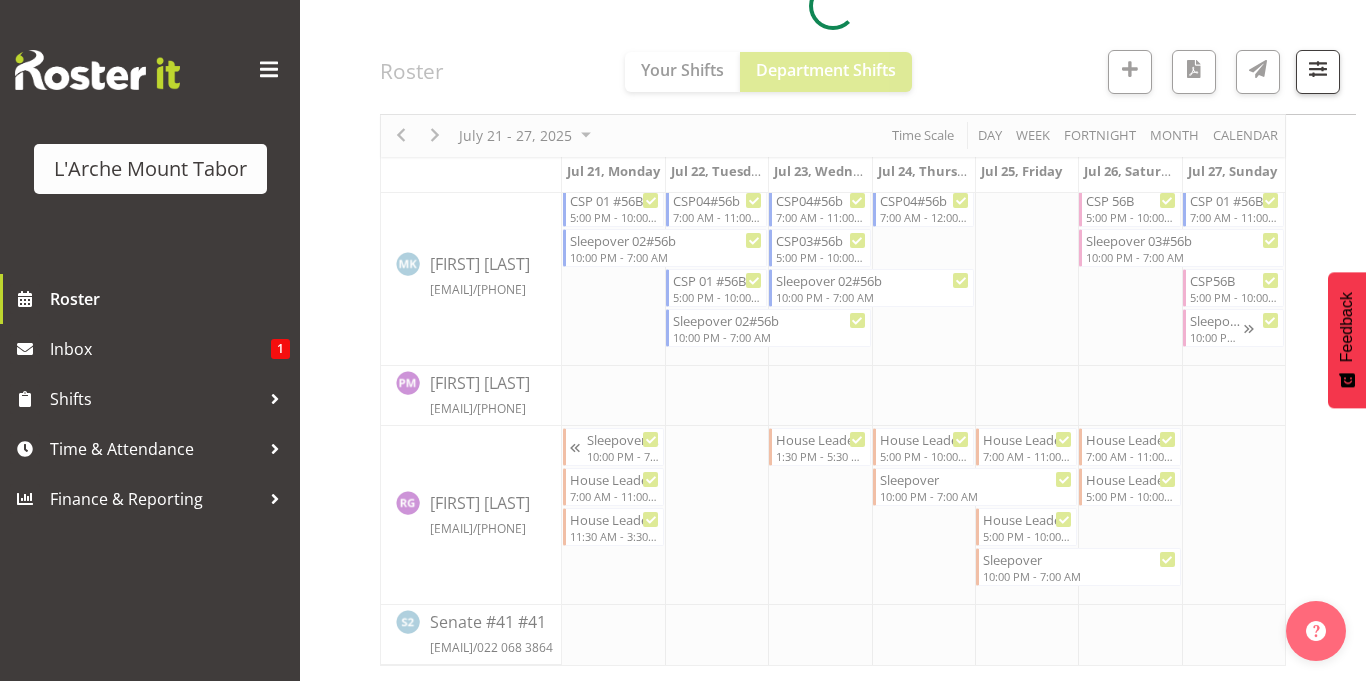 click at bounding box center (833, 6) 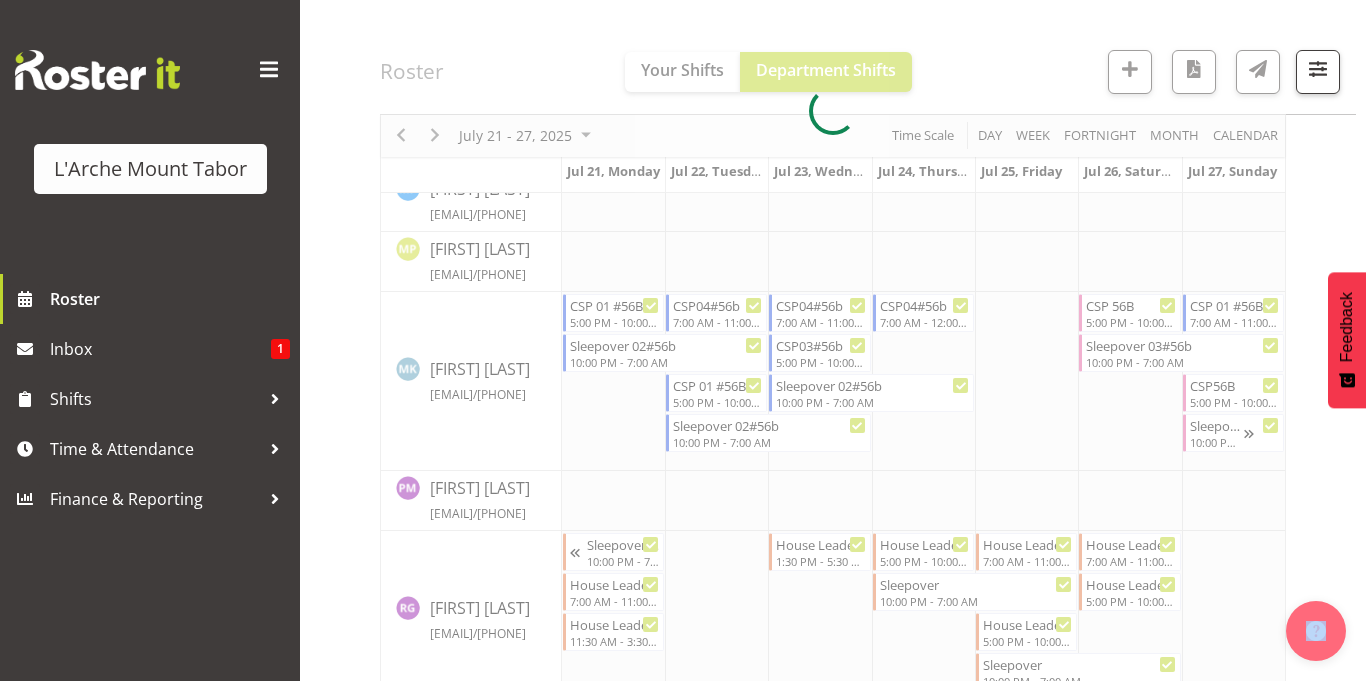 scroll, scrollTop: 853, scrollLeft: 0, axis: vertical 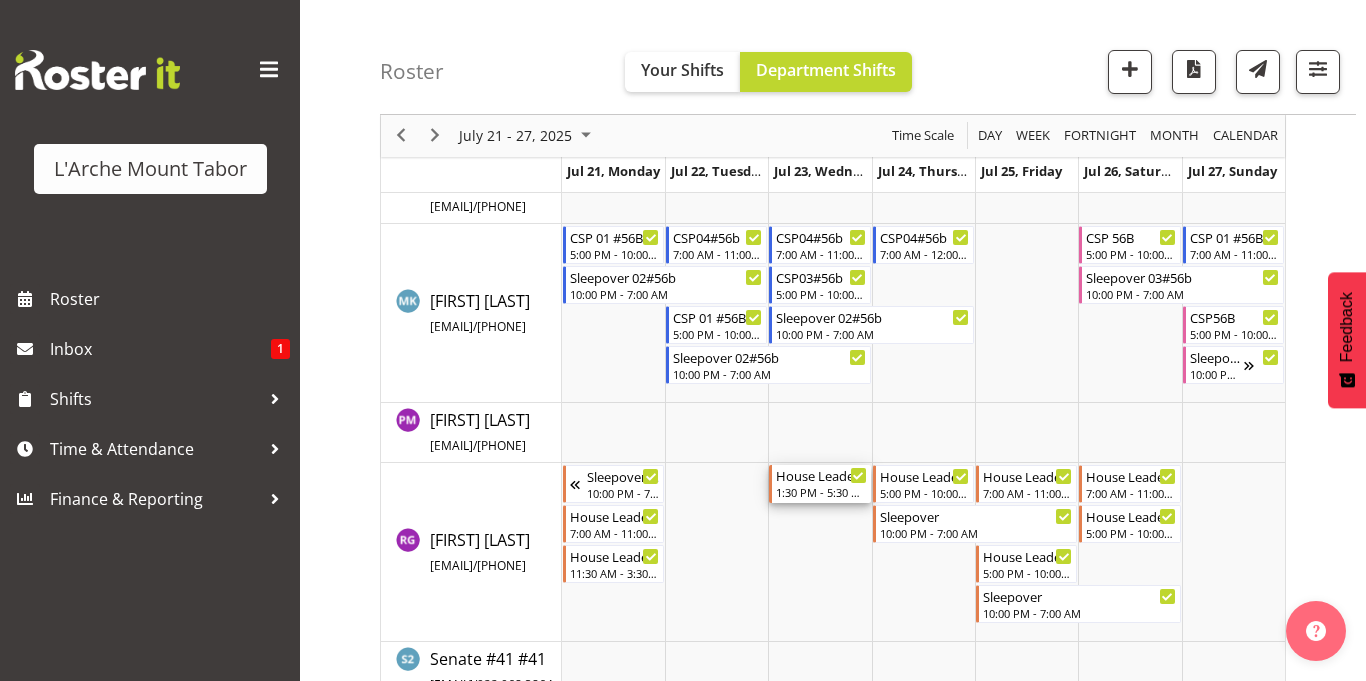 click on "1:30 PM - 5:30 PM" at bounding box center [821, 492] 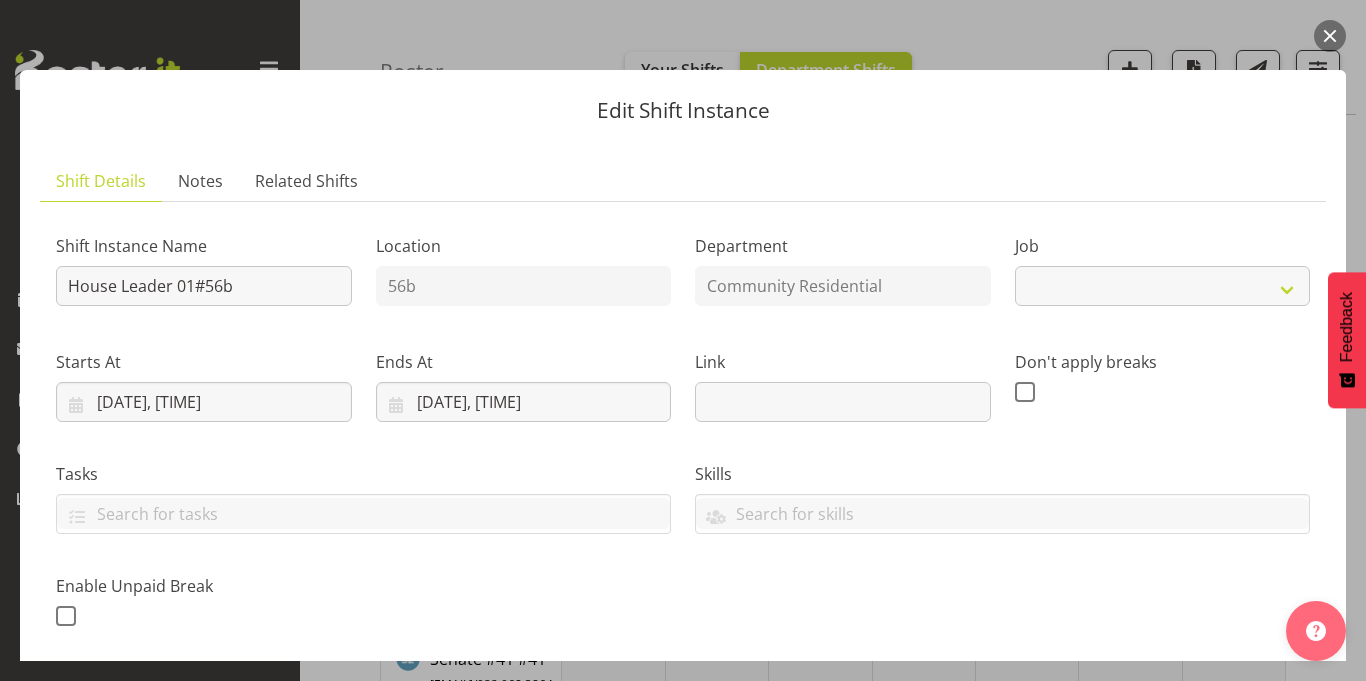 select on "1" 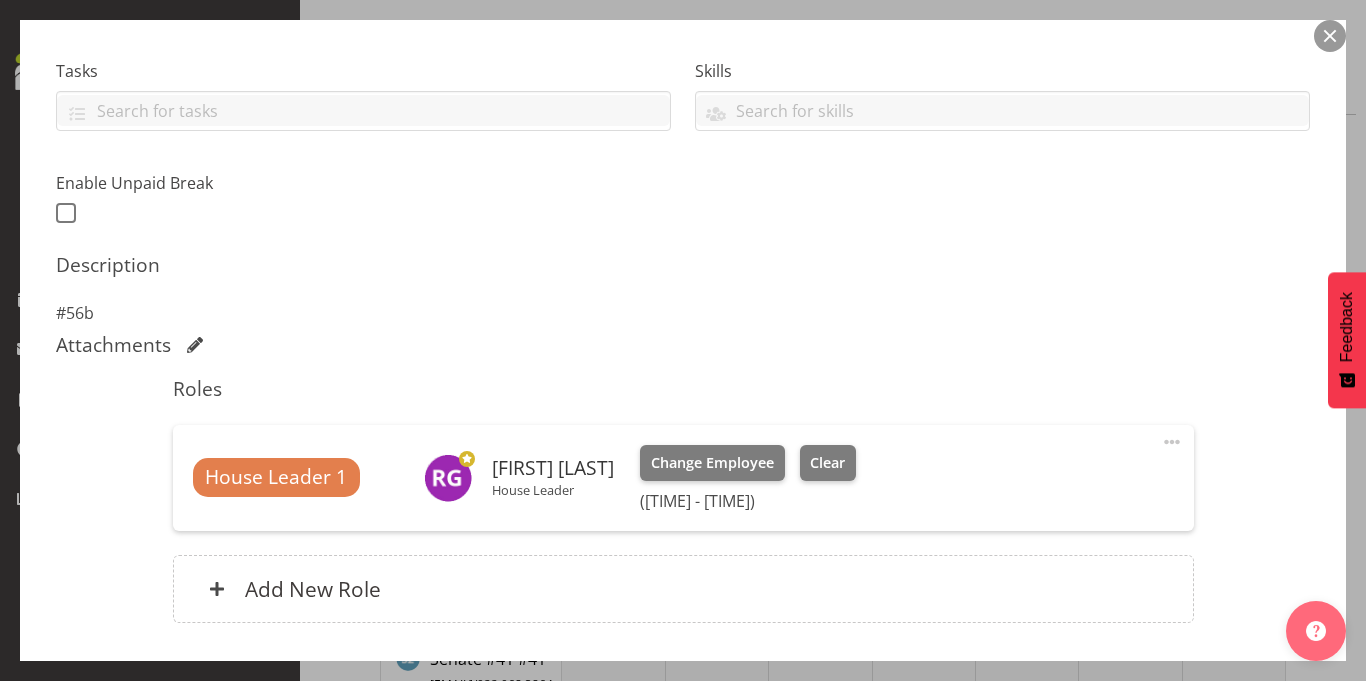 scroll, scrollTop: 543, scrollLeft: 0, axis: vertical 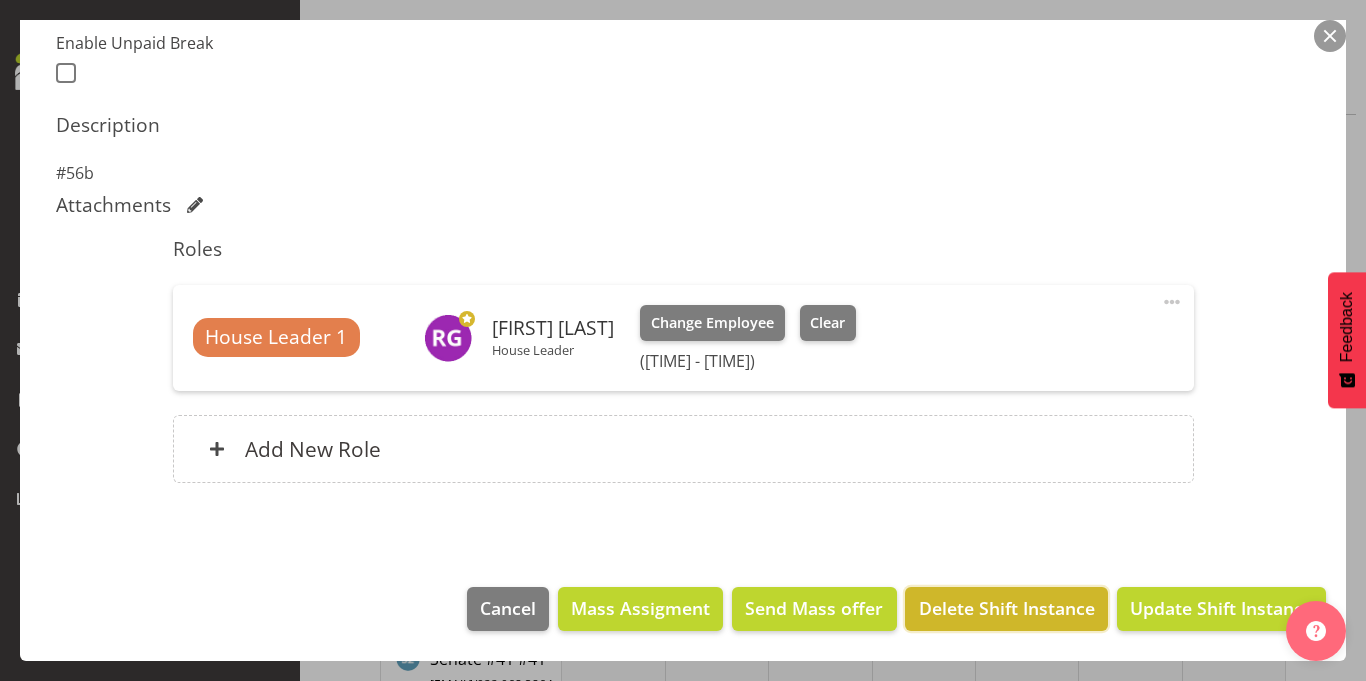 click on "Delete Shift Instance" at bounding box center [1007, 608] 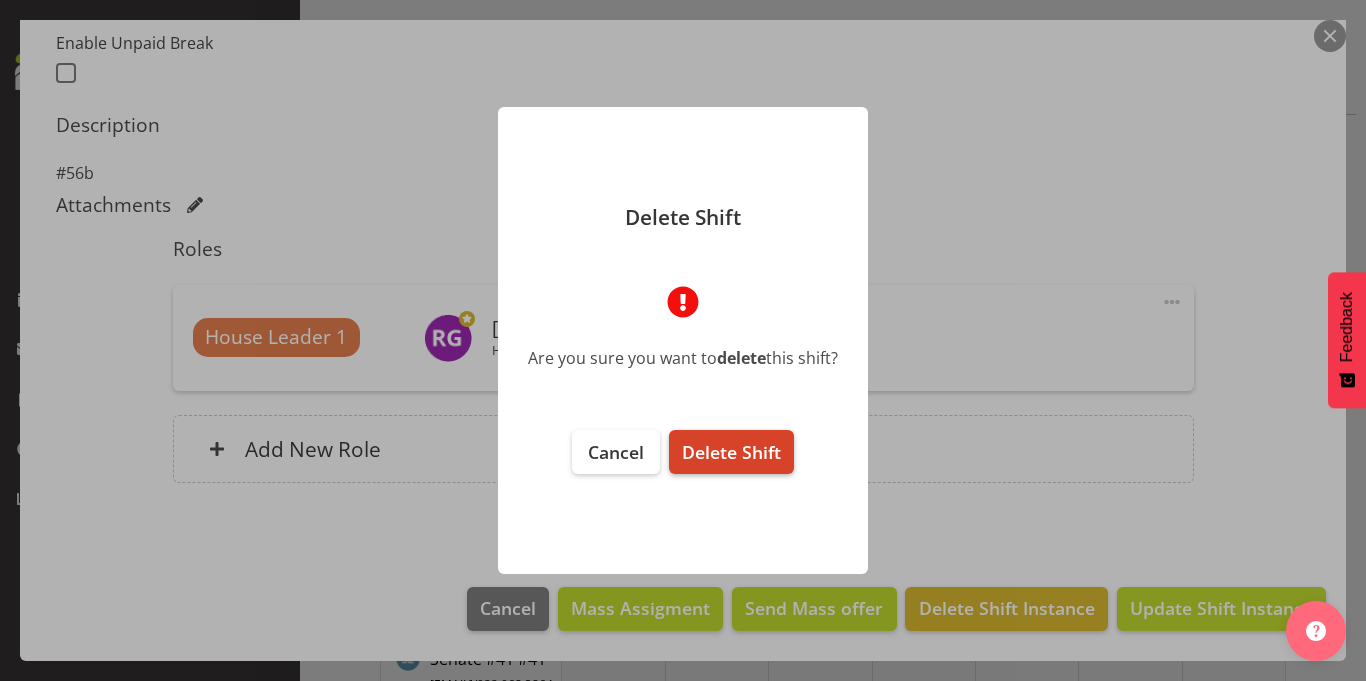 click on "Delete Shift" at bounding box center (731, 452) 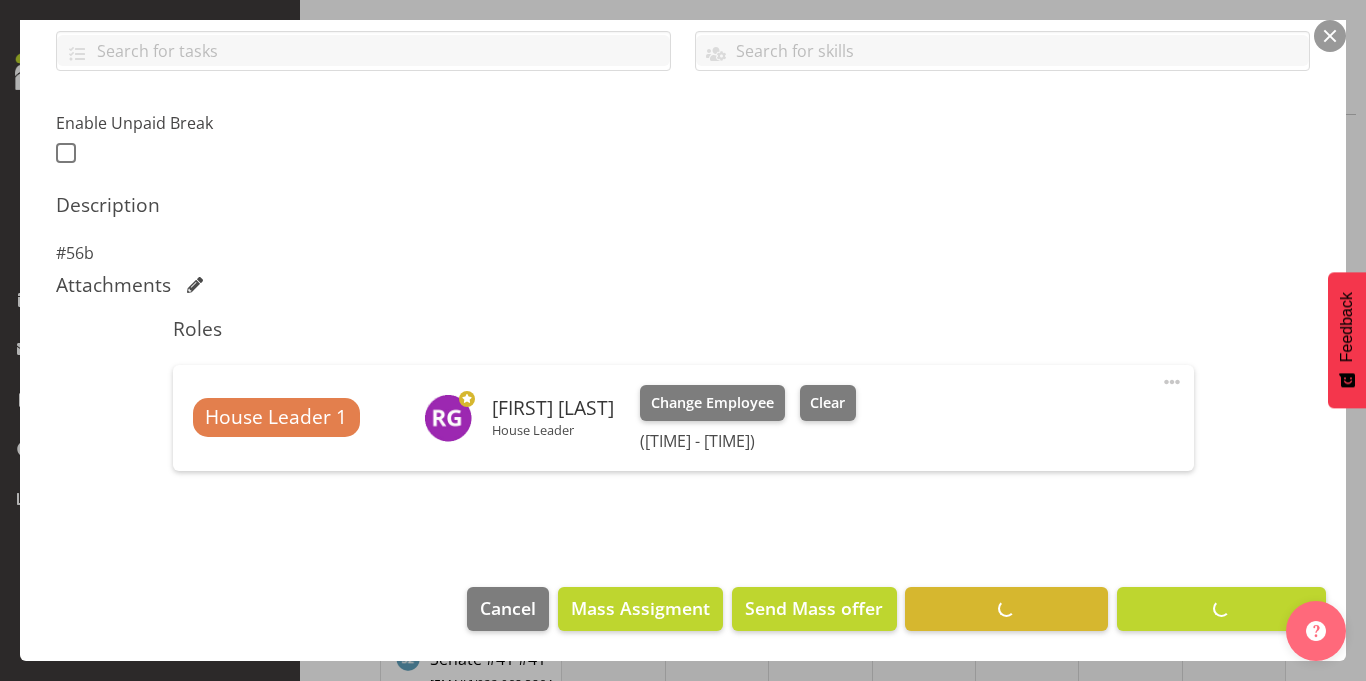 scroll, scrollTop: 463, scrollLeft: 0, axis: vertical 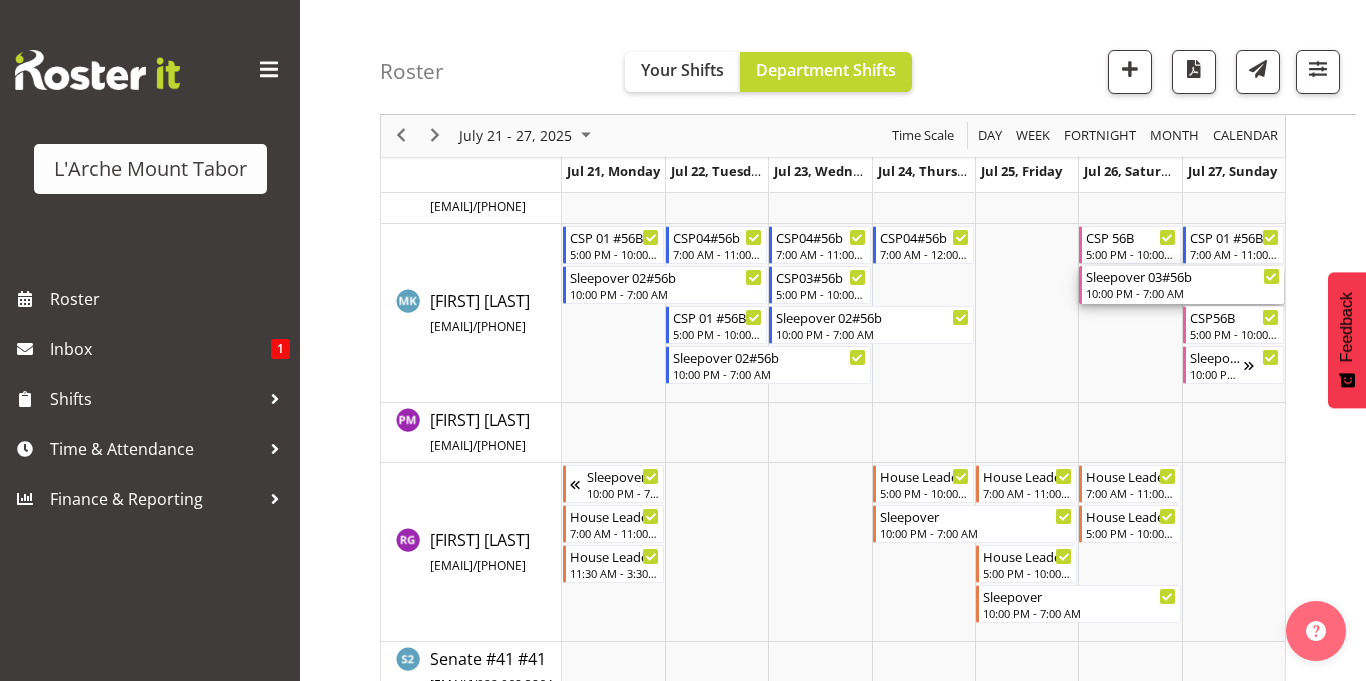 click on "Sleepover 03#56b 10:00 PM - 7:00 AM" at bounding box center (1183, 285) 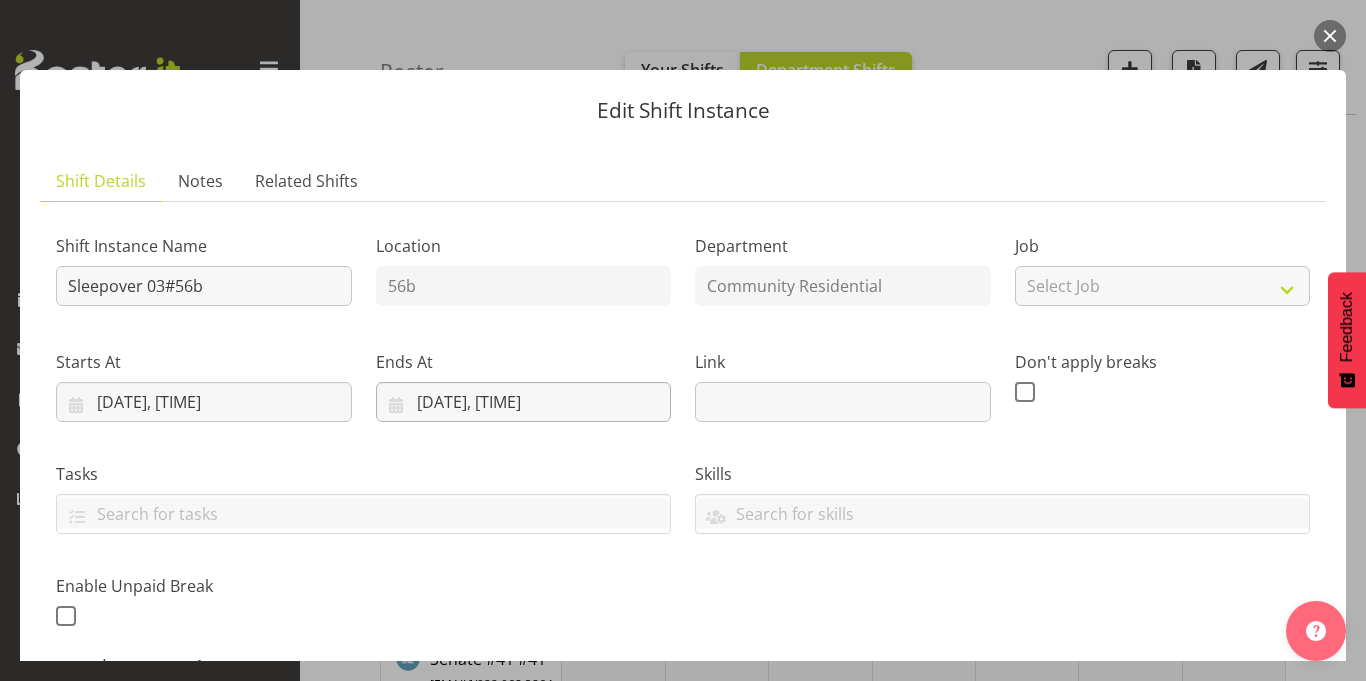 scroll, scrollTop: 463, scrollLeft: 0, axis: vertical 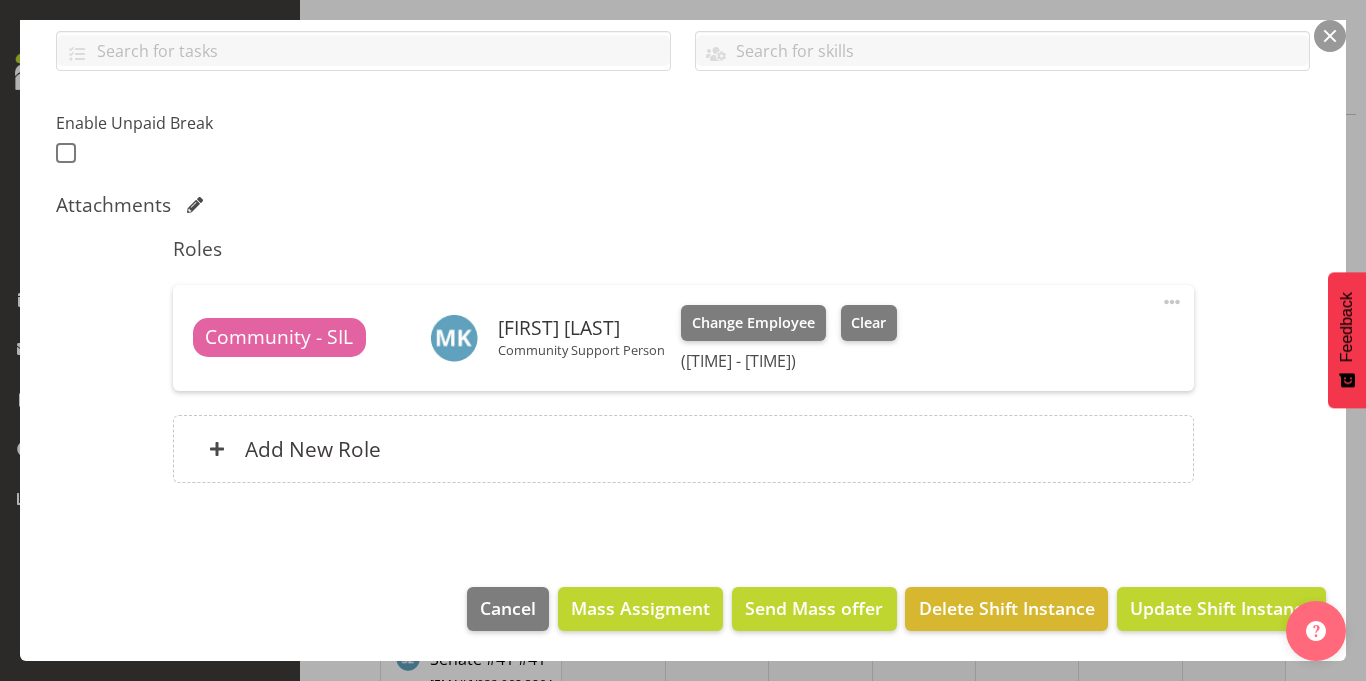 click at bounding box center [1330, 36] 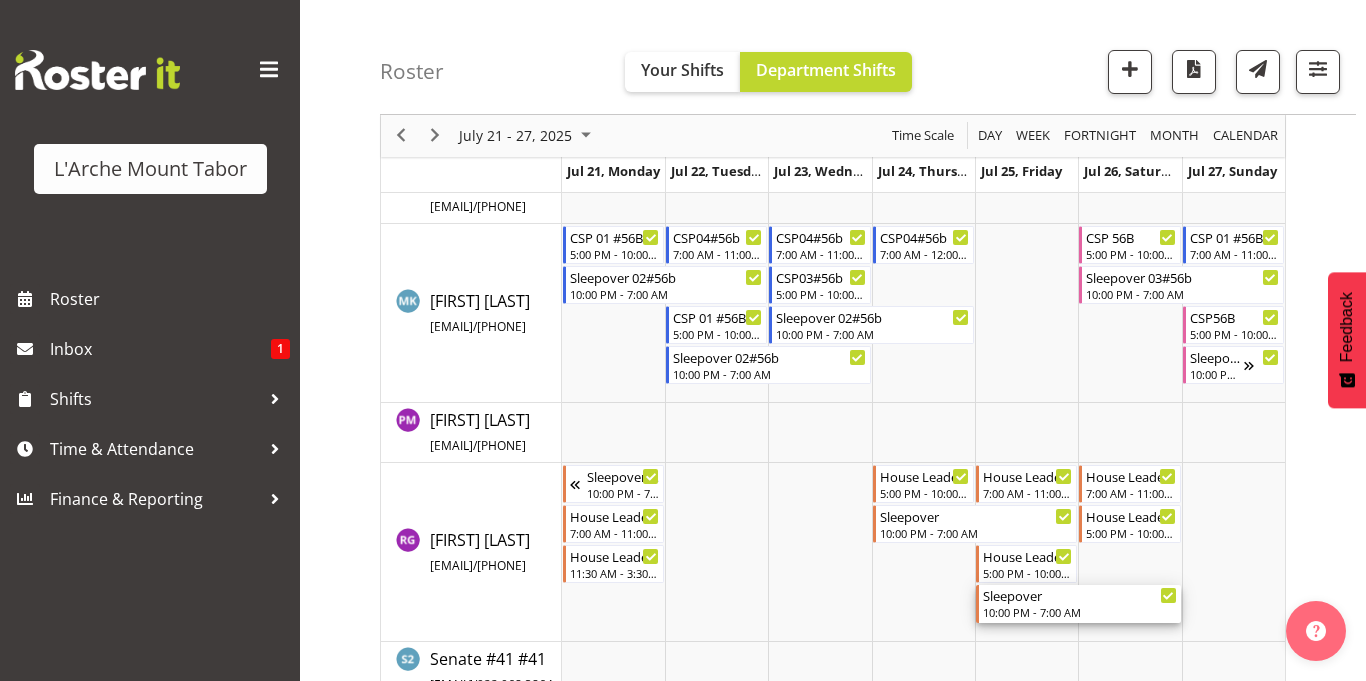 click on "Sleepover 10:00 PM - 7:00 AM" at bounding box center (1080, 604) 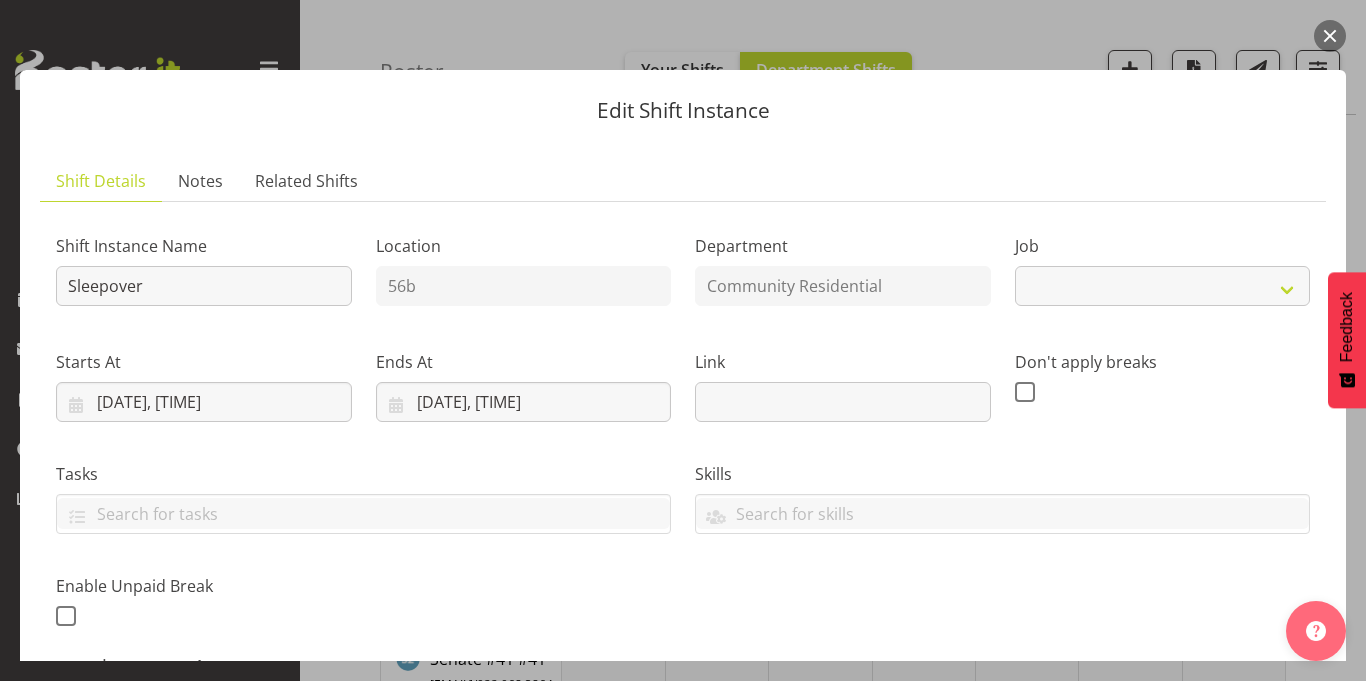 select on "1" 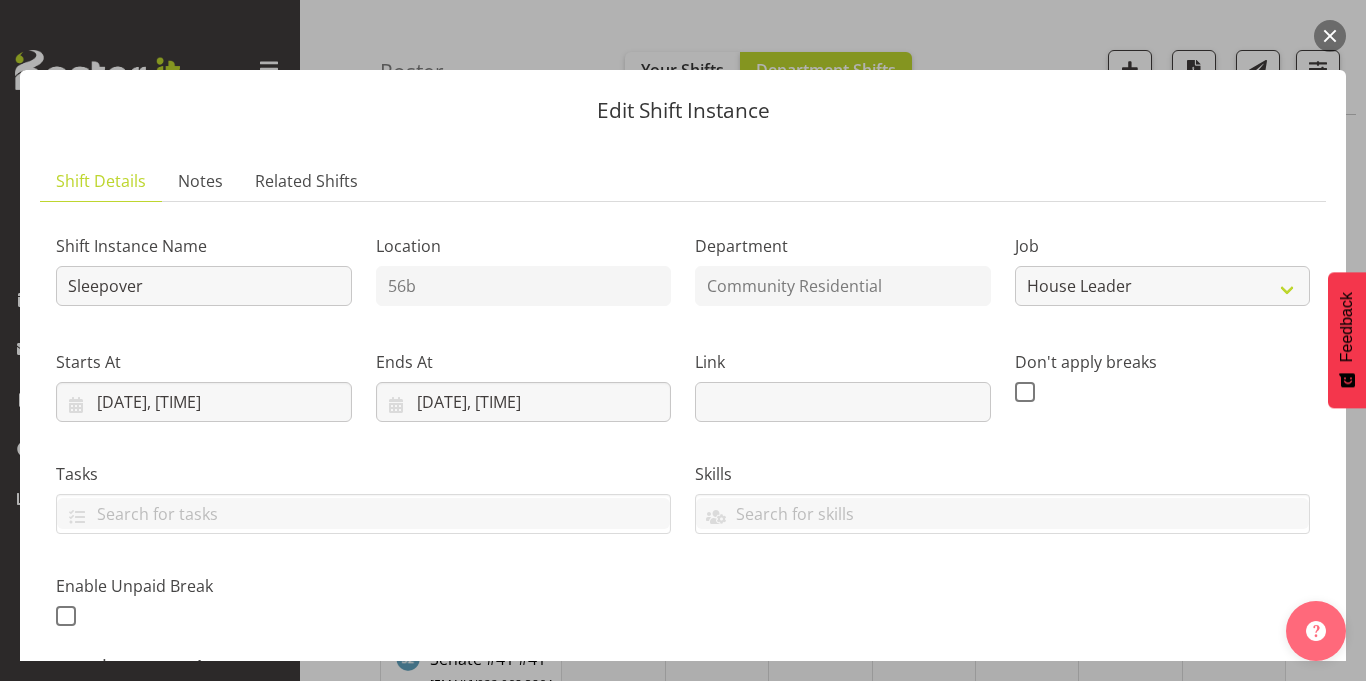 click on "Edit Shift Instance   Shift Details Notes Related Shifts Shift Instance Name Sleepover   Location 56b   Department Community Residential   Job Create new job   Accounts Admin Art Coordinator Community Leader Community Support Person Community Support Person-Casual House Leader Office Admin Senior Coordinator Service Manager Volunteer
Starts At
7/25/2025, 10:00 PM  January   February   March   April   May   June   July   August   September   October   November   December   2035   2034   2033   2032   2031   2030   2029   2028   2027   2026   2025   2024   2023   2022   2021   2020   2019   2018   2017   2016   2015   2014   2013   2012   2011   2010   2009   2008   2007   2006   2005   2004   2003   2002   2001   2000   1999   1998   1997   1996   1995   1994   1993   1992   1991   1990   1989   1988   1987   1986   1985   1984   1983   1982   1981   1980   1979   1978   1977   1976   1975   1974   1973   1972   1971   1970   1969   1968   1967   1966   1965   1964   1963   1962   1961  S" at bounding box center [683, 340] 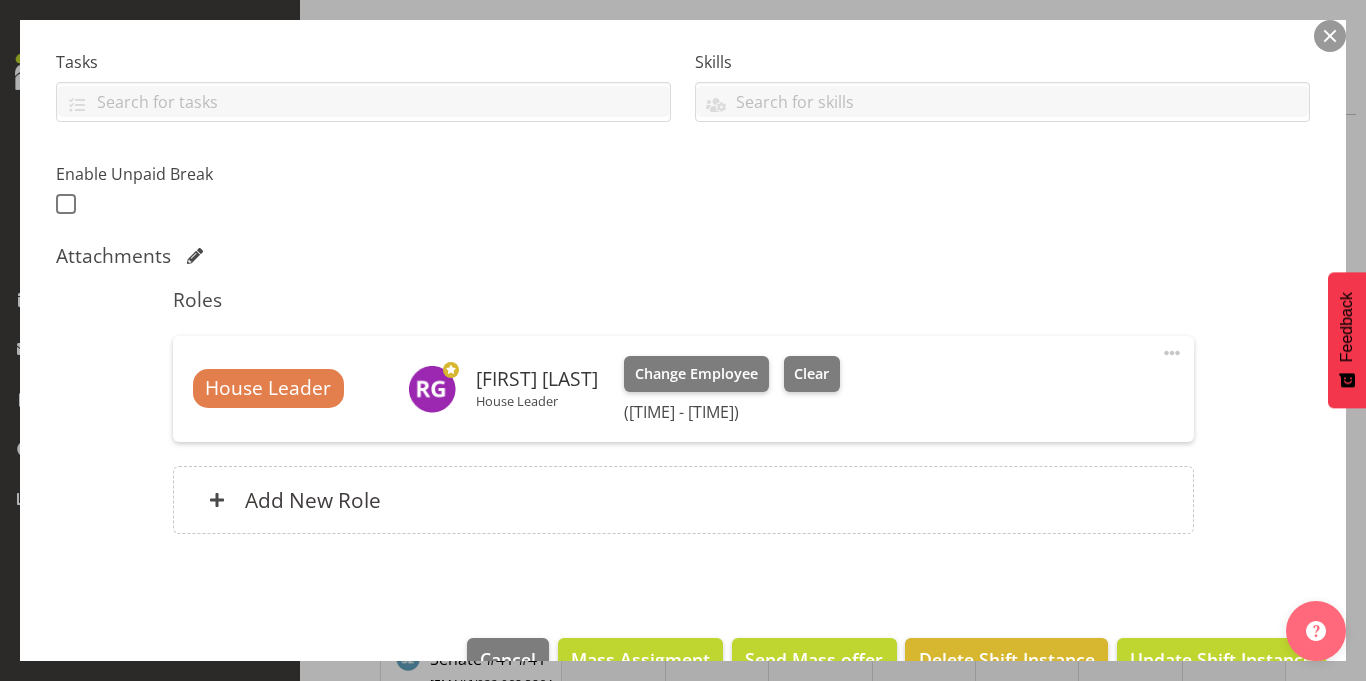 scroll, scrollTop: 463, scrollLeft: 0, axis: vertical 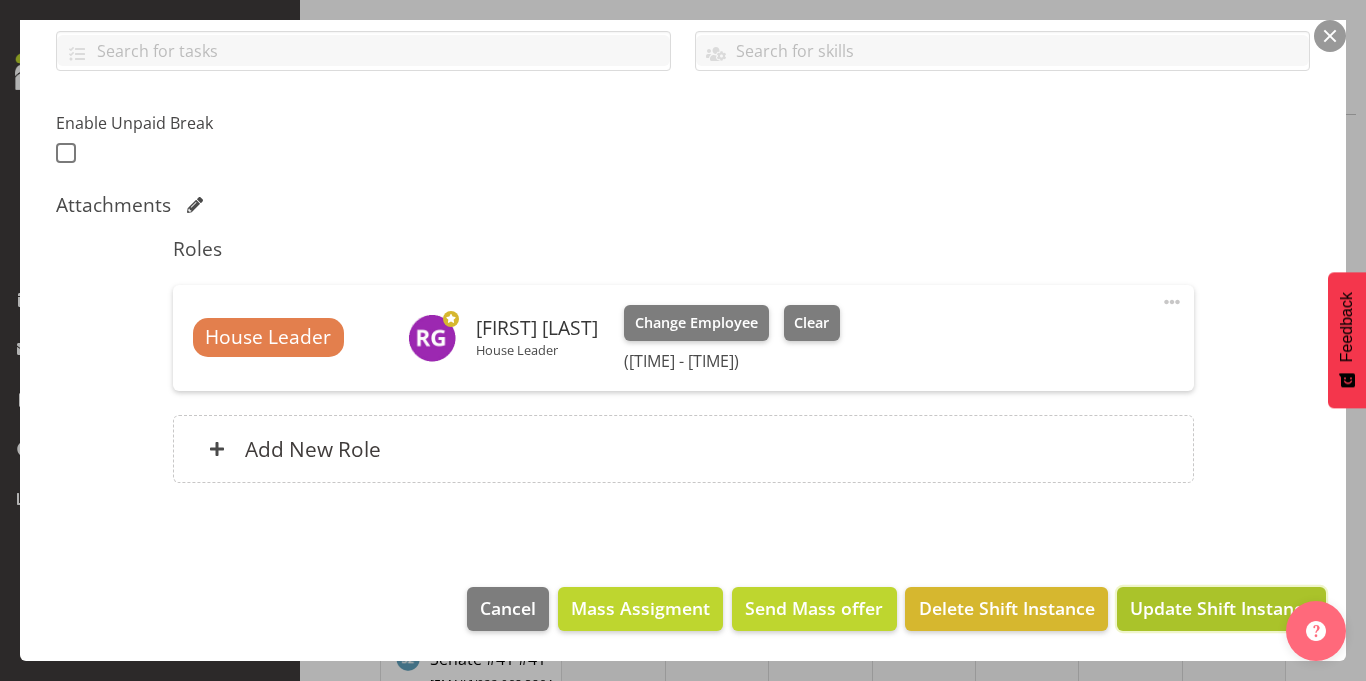 click on "Update Shift Instance" at bounding box center [1221, 608] 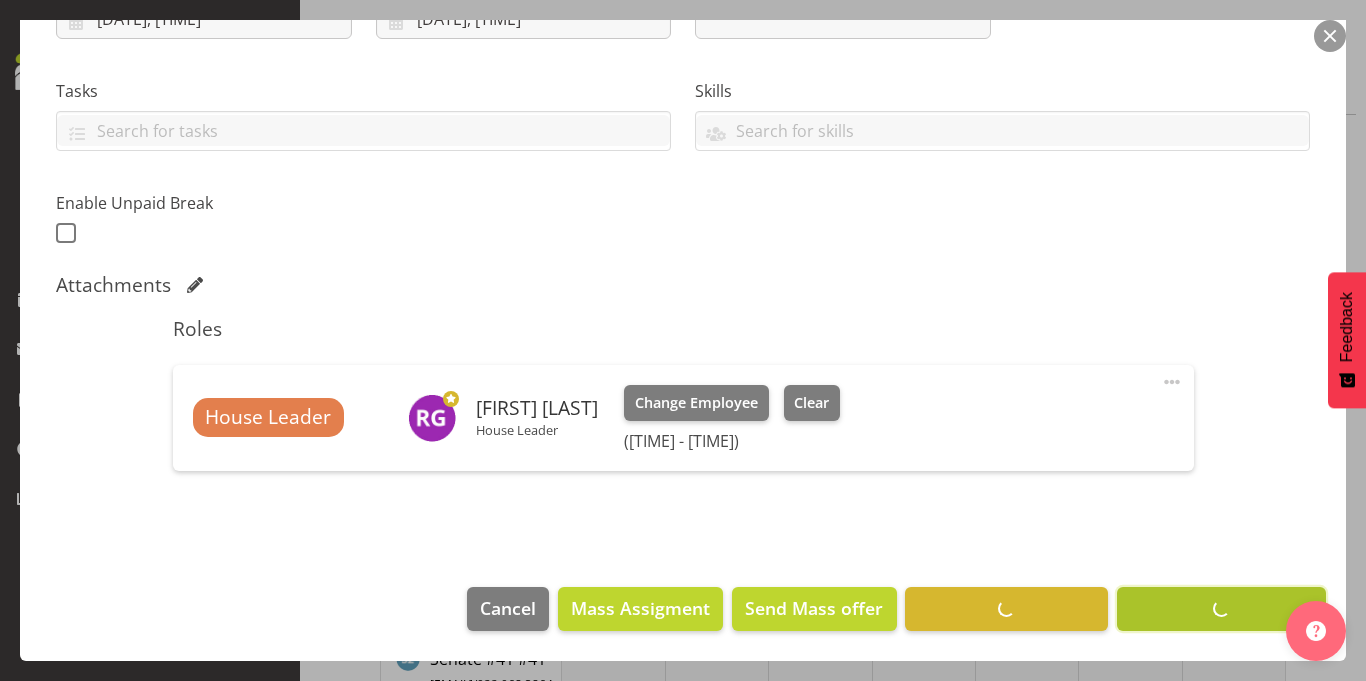 scroll, scrollTop: 383, scrollLeft: 0, axis: vertical 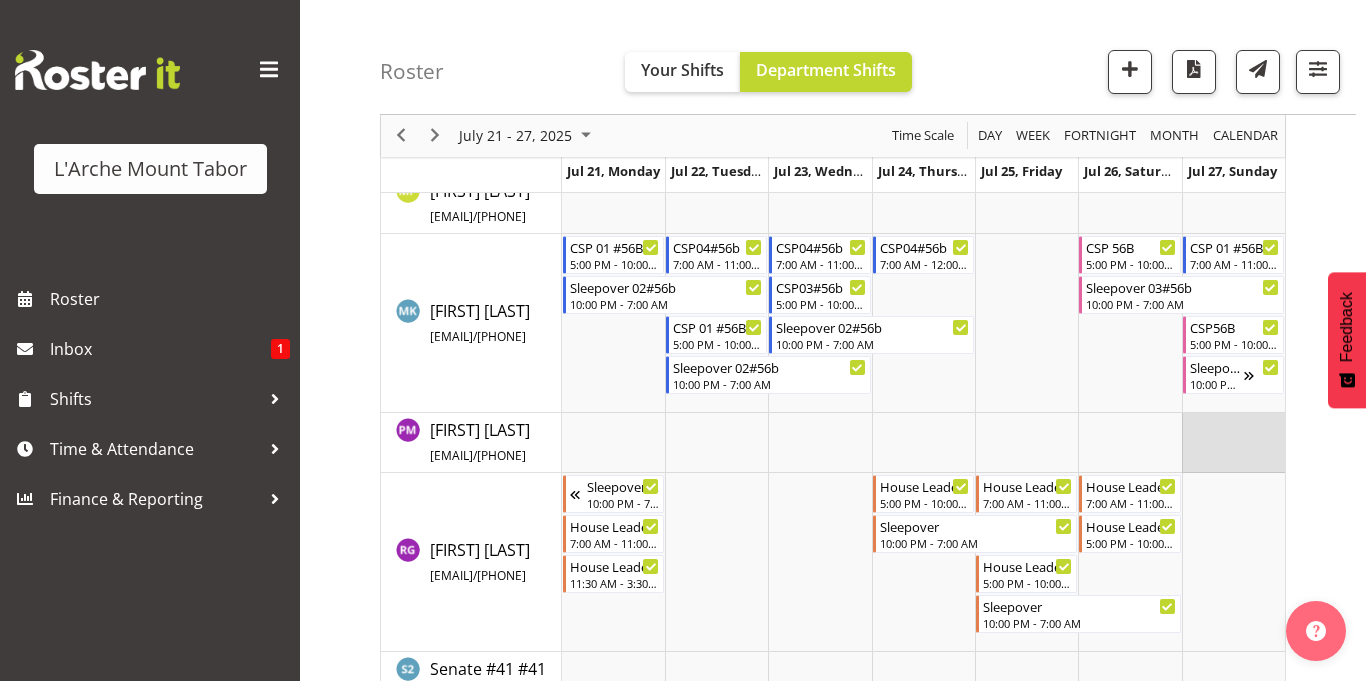 click at bounding box center (923, 93) 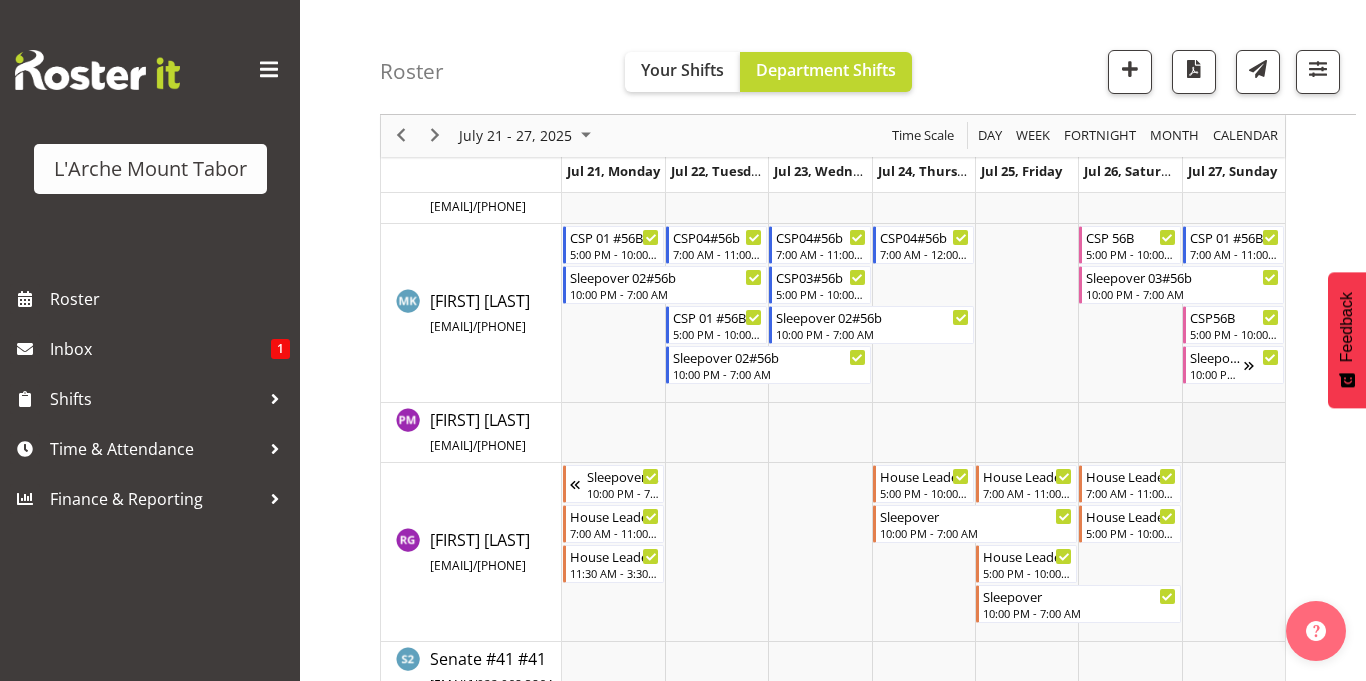scroll, scrollTop: 853, scrollLeft: 0, axis: vertical 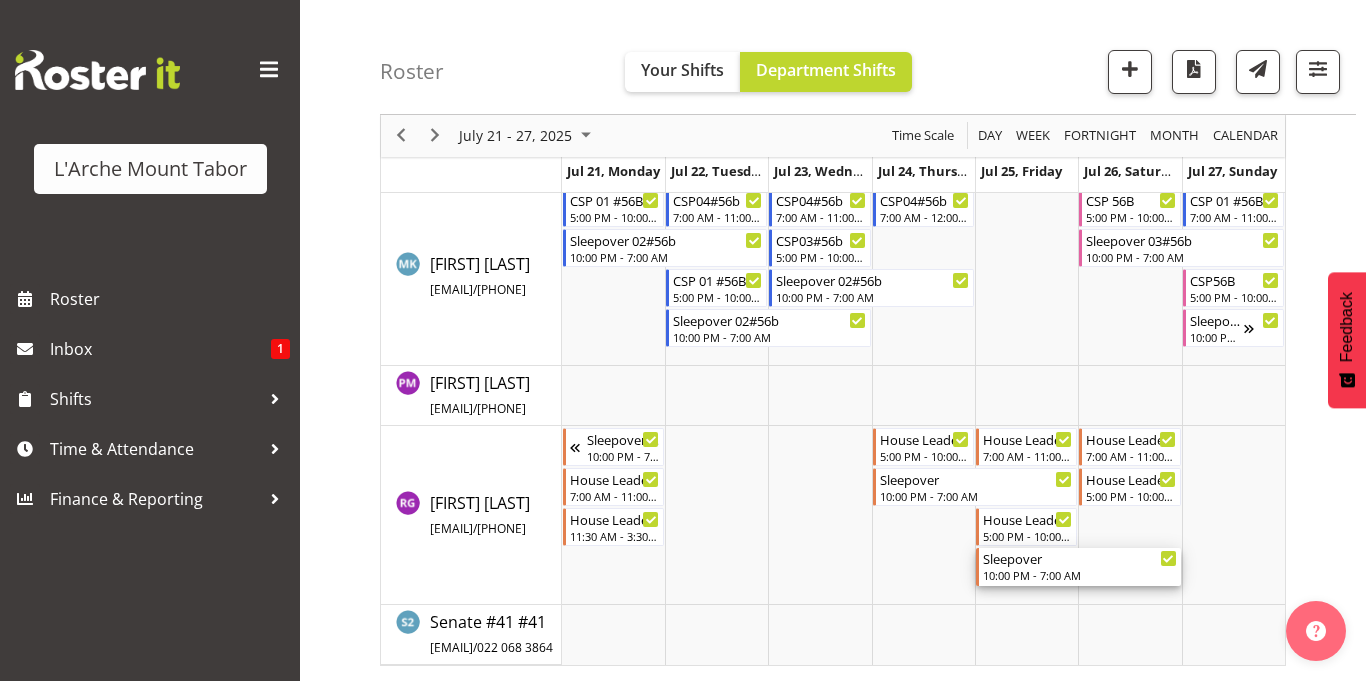 click on "Sleepover" at bounding box center [1080, 558] 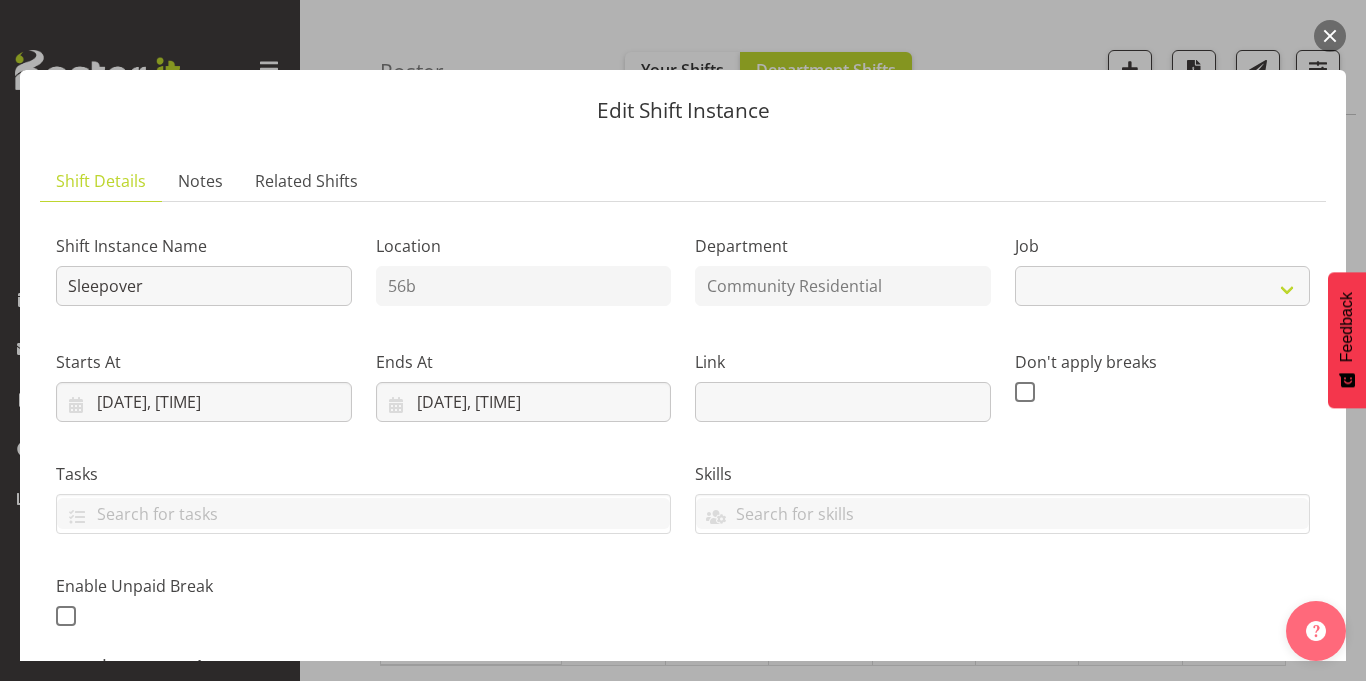 select on "1" 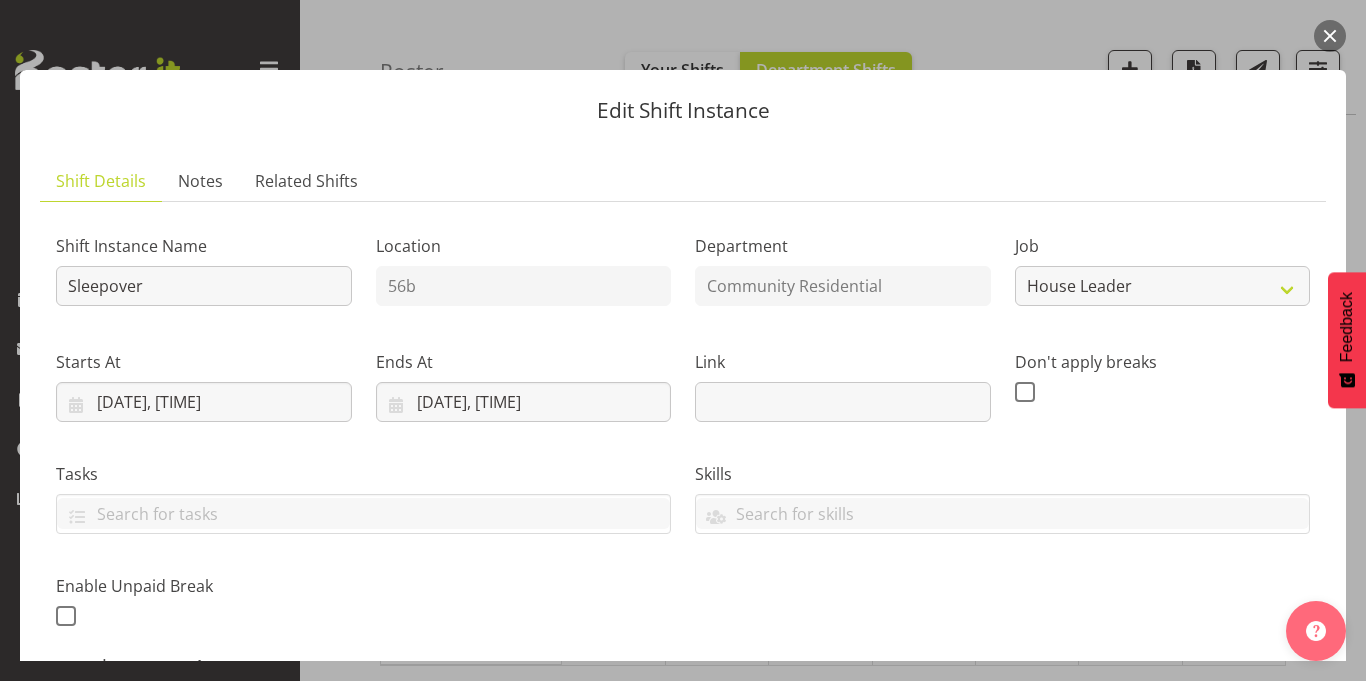 scroll, scrollTop: 463, scrollLeft: 0, axis: vertical 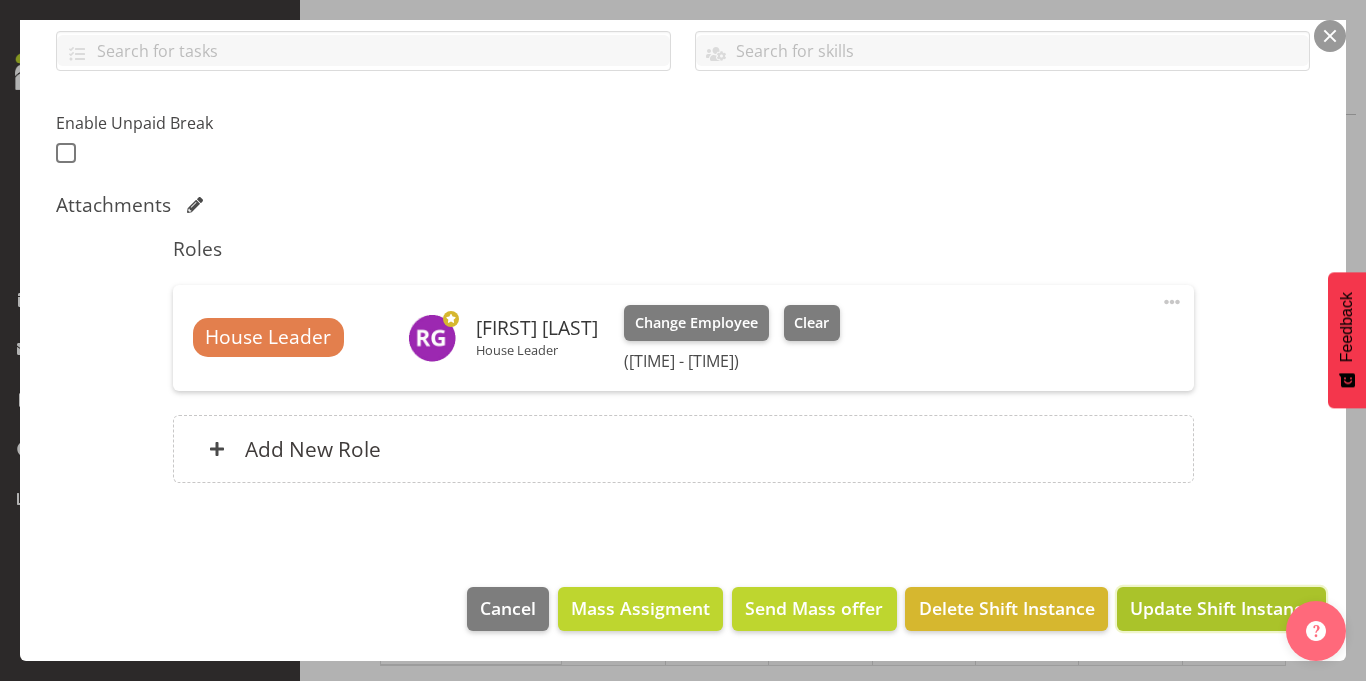click on "Update Shift Instance" at bounding box center [1221, 608] 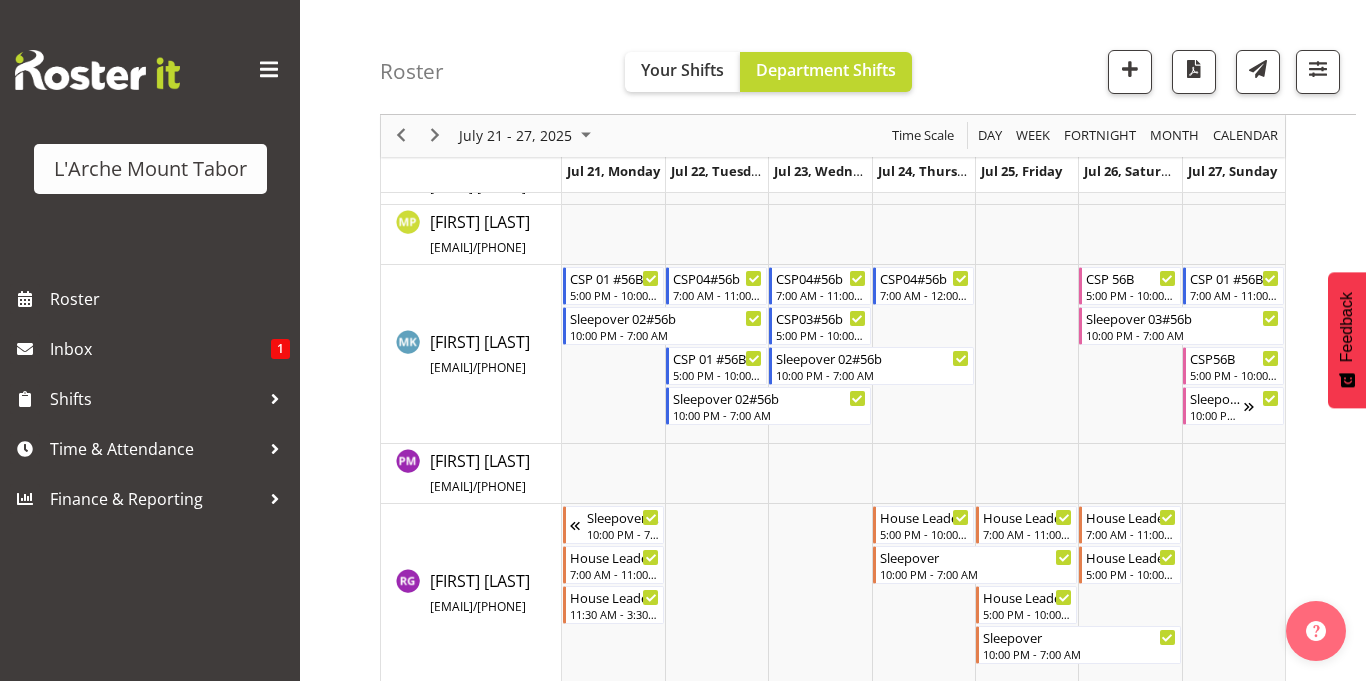 scroll, scrollTop: 815, scrollLeft: 0, axis: vertical 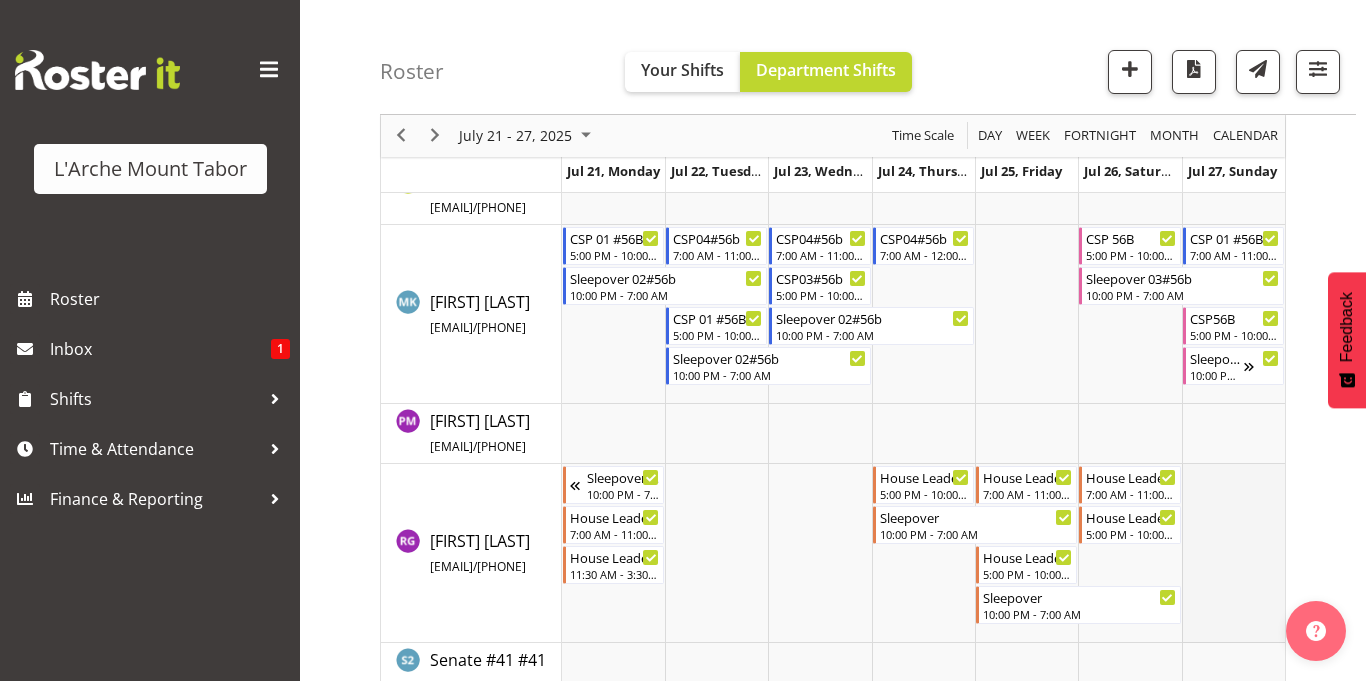 click at bounding box center (1233, 553) 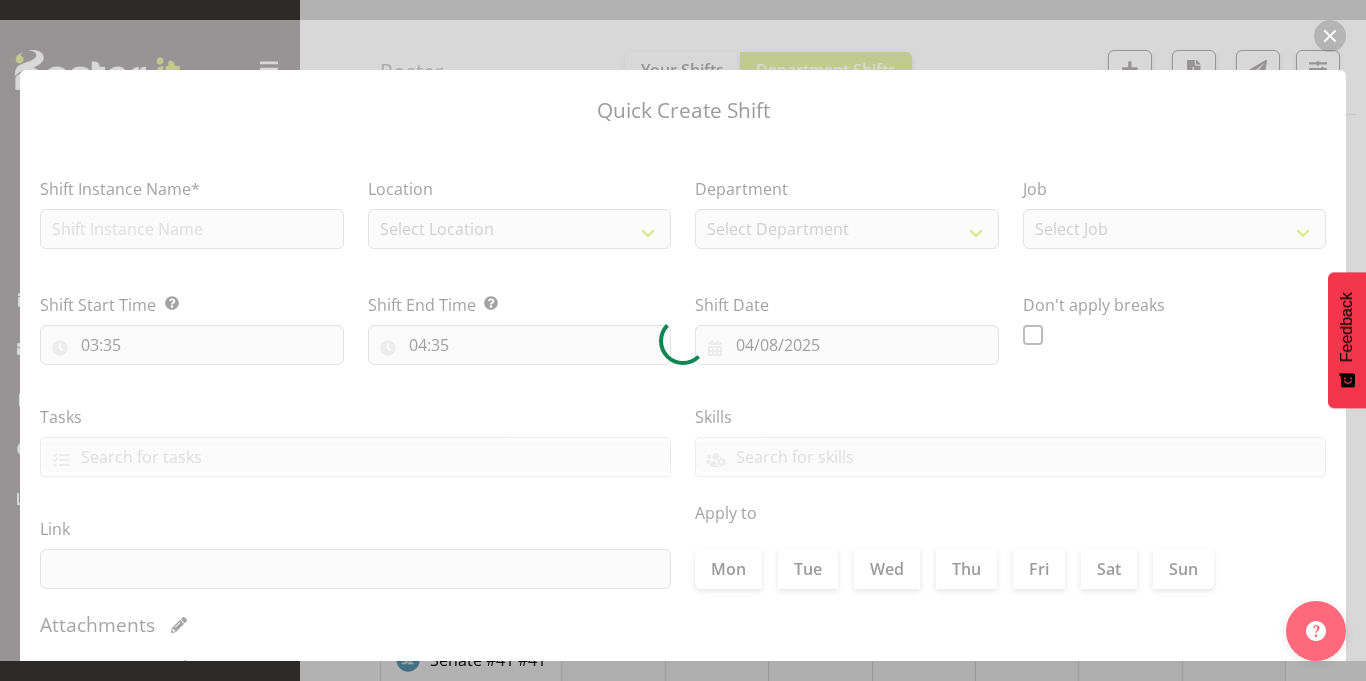 type on "27/07/2025" 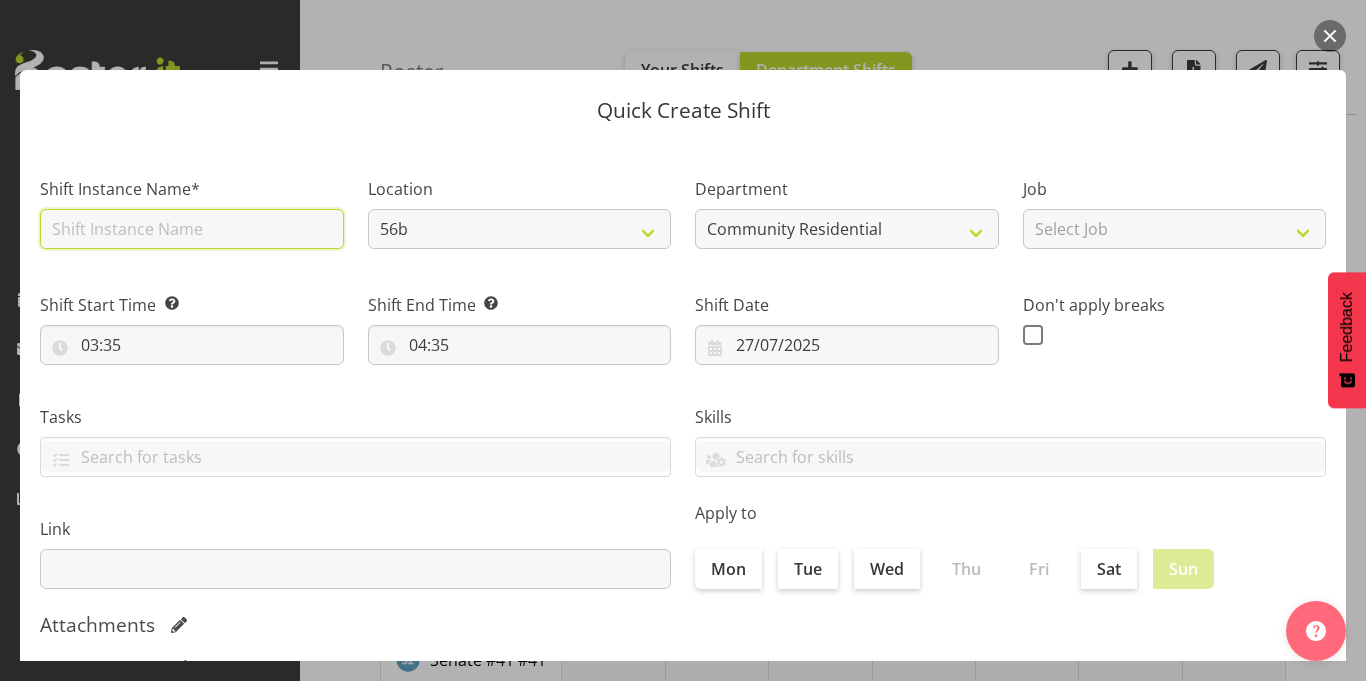 click at bounding box center (192, 229) 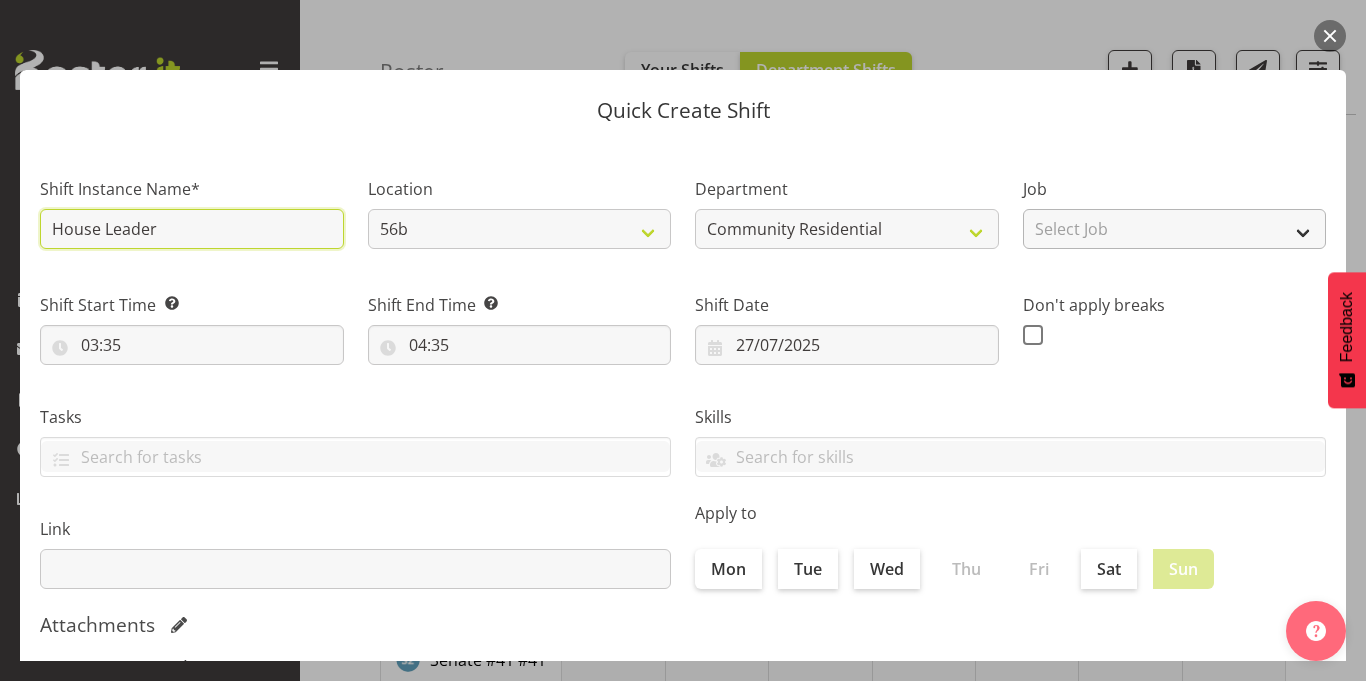 type on "House Leader" 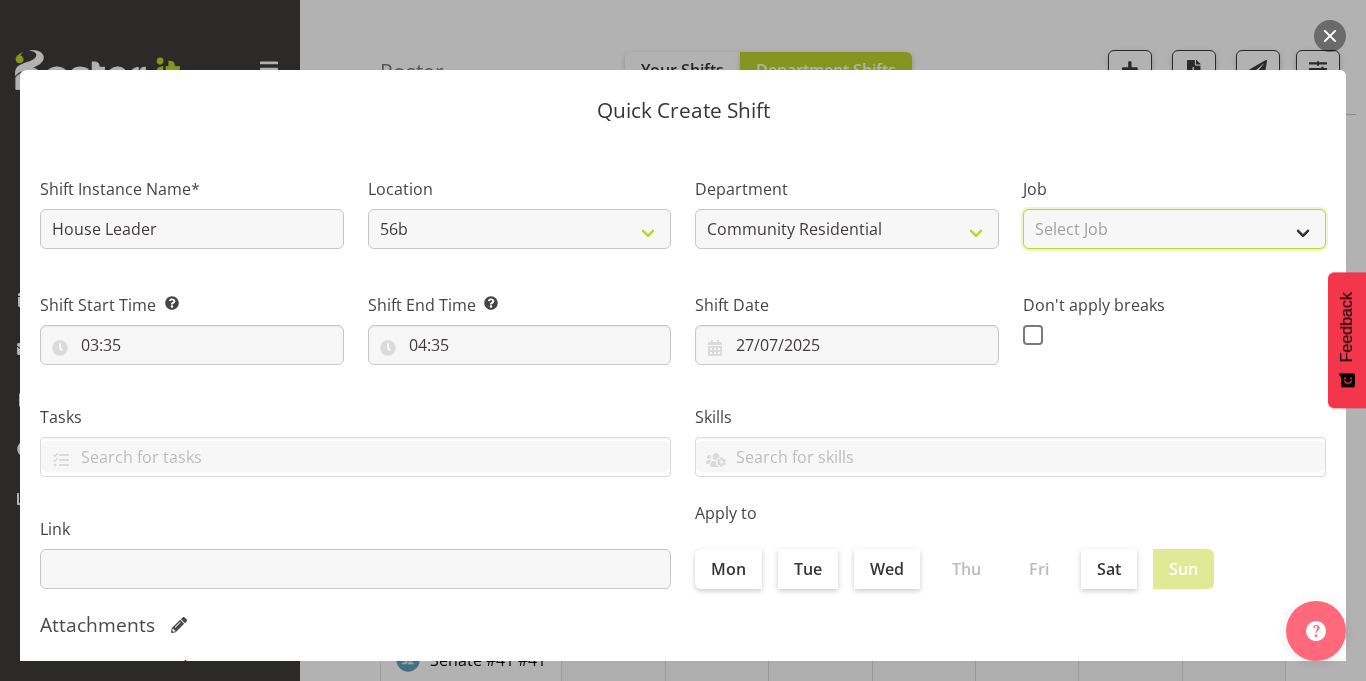 click on "Select Job  Accounts Admin Art Coordinator Community Leader Community Support Person Community Support Person-Casual House Leader Office Admin Senior Coordinator Service Manager Volunteer" at bounding box center (1175, 229) 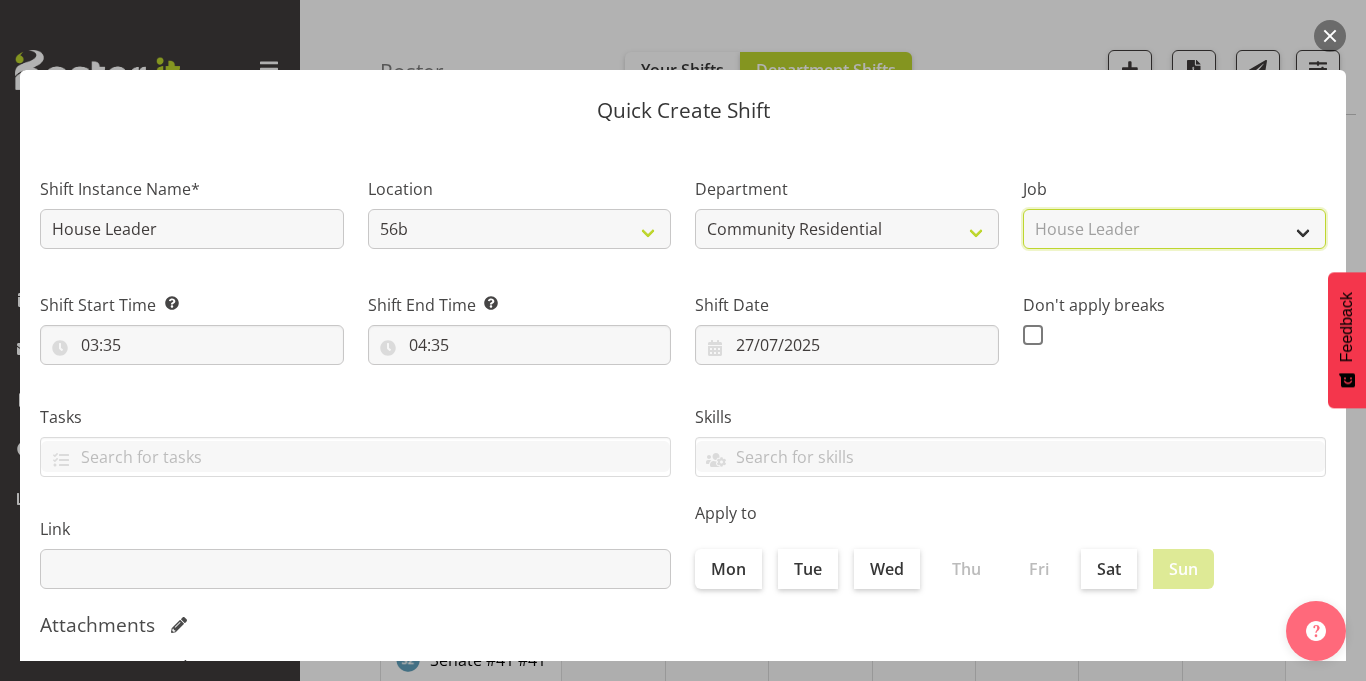 click on "Select Job  Accounts Admin Art Coordinator Community Leader Community Support Person Community Support Person-Casual House Leader Office Admin Senior Coordinator Service Manager Volunteer" at bounding box center (1175, 229) 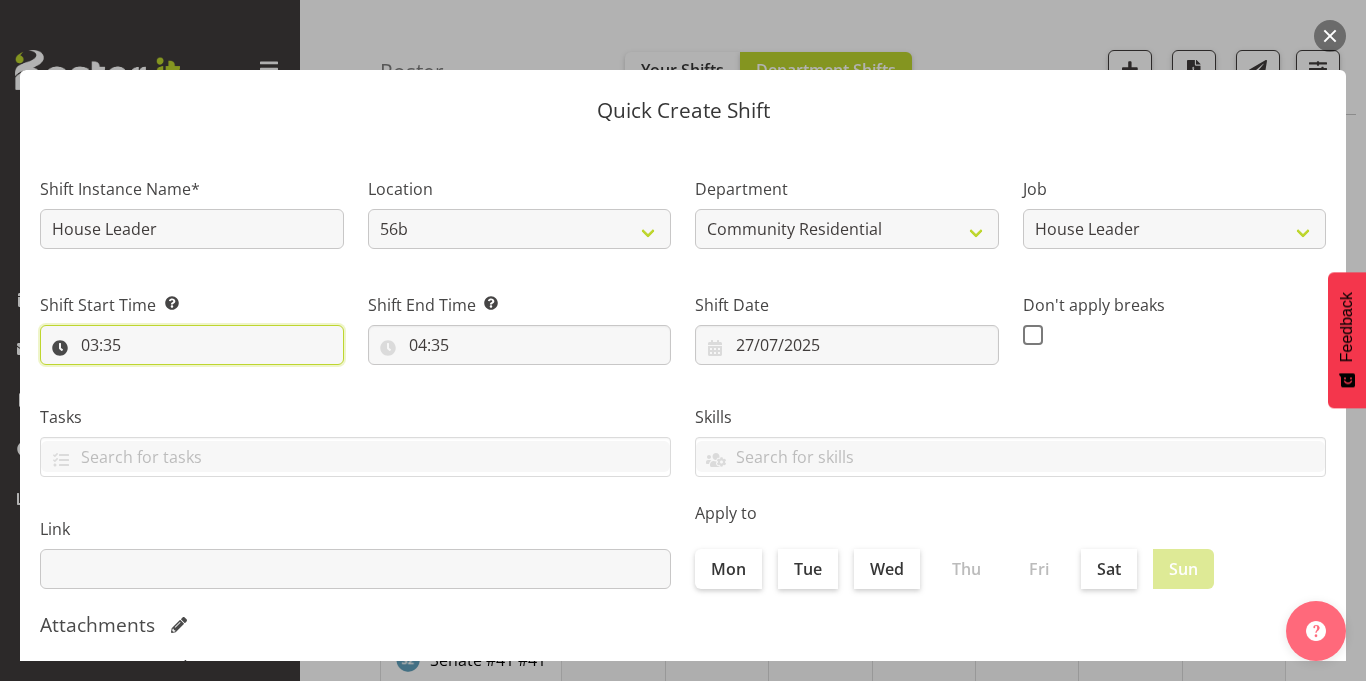 click on "03:35" at bounding box center [192, 345] 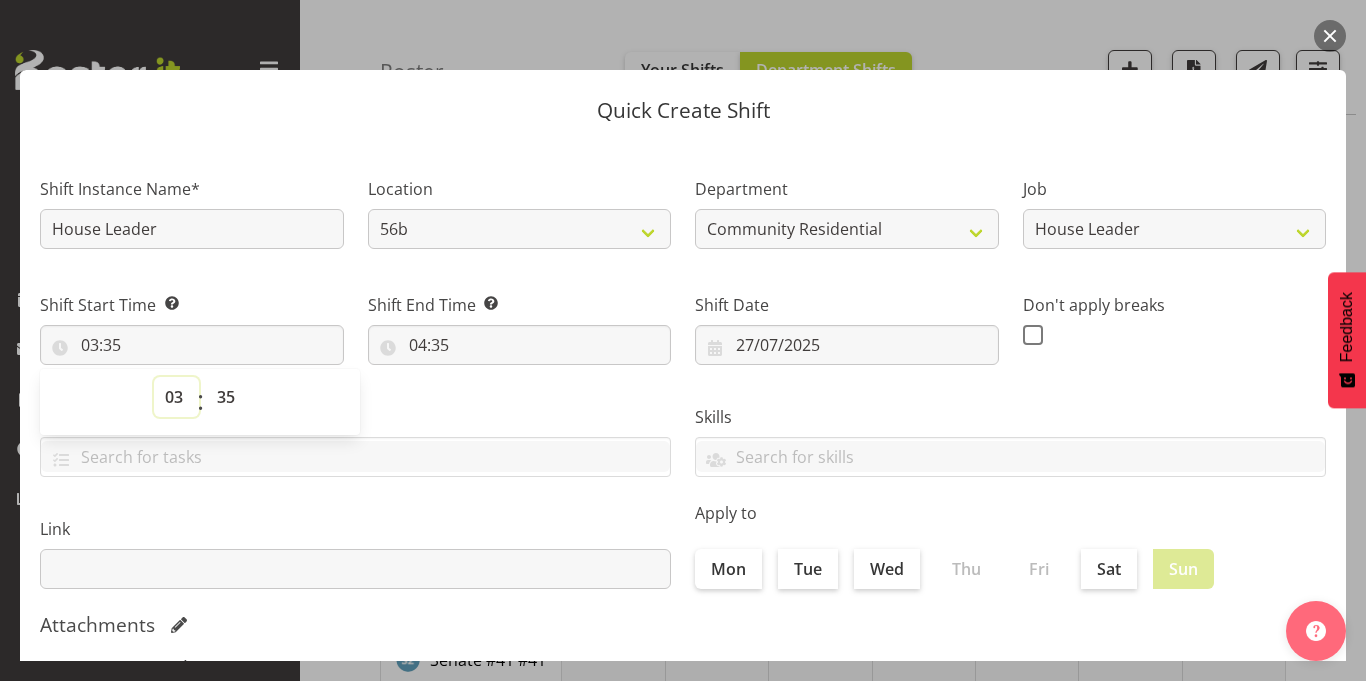 click on "00   01   02   03   04   05   06   07   08   09   10   11   12   13   14   15   16   17   18   19   20   21   22   23" at bounding box center [176, 397] 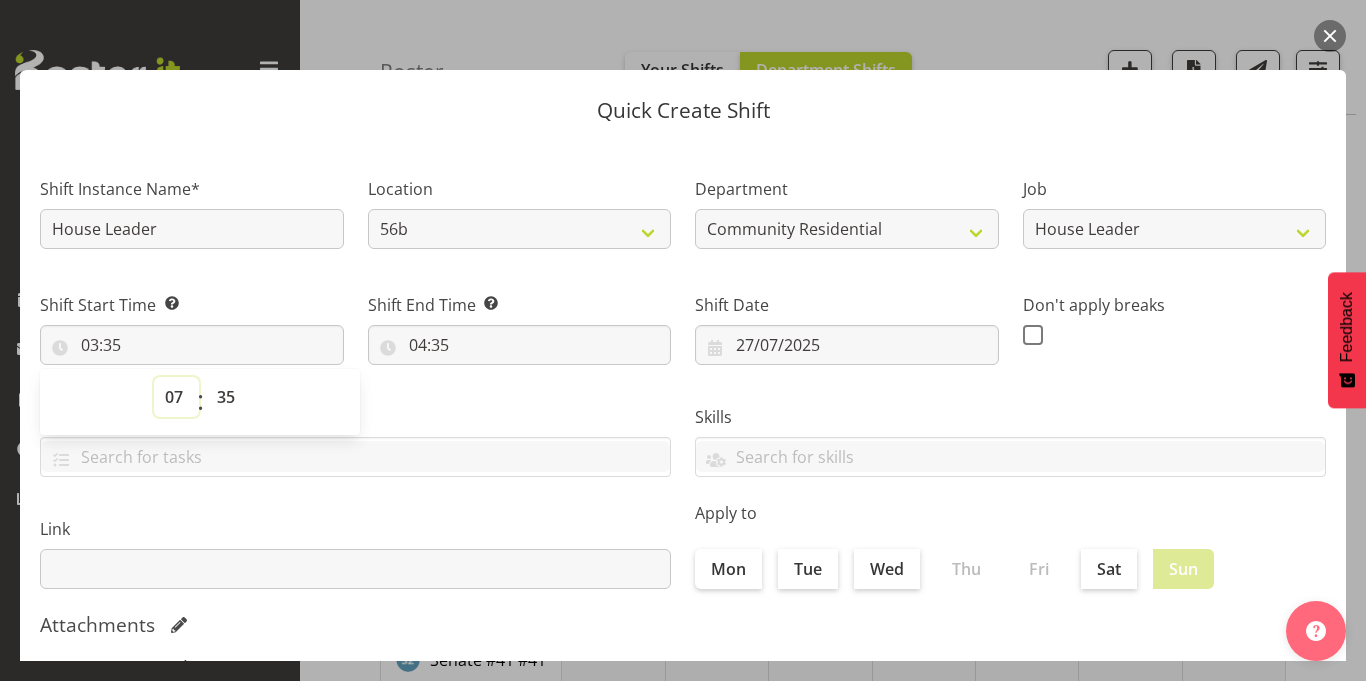 click on "00   01   02   03   04   05   06   07   08   09   10   11   12   13   14   15   16   17   18   19   20   21   22   23" at bounding box center [176, 397] 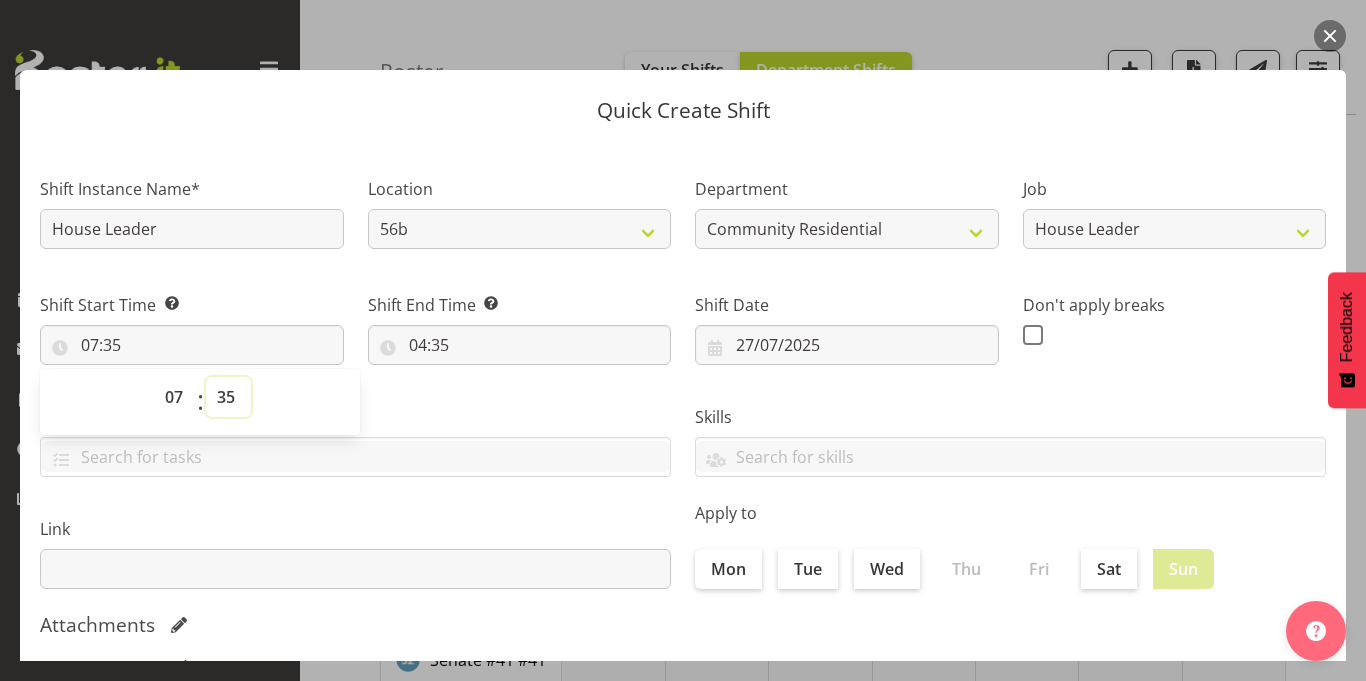 click on "00   01   02   03   04   05   06   07   08   09   10   11   12   13   14   15   16   17   18   19   20   21   22   23   24   25   26   27   28   29   30   31   32   33   34   35   36   37   38   39   40   41   42   43   44   45   46   47   48   49   50   51   52   53   54   55   56   57   58   59" at bounding box center [228, 397] 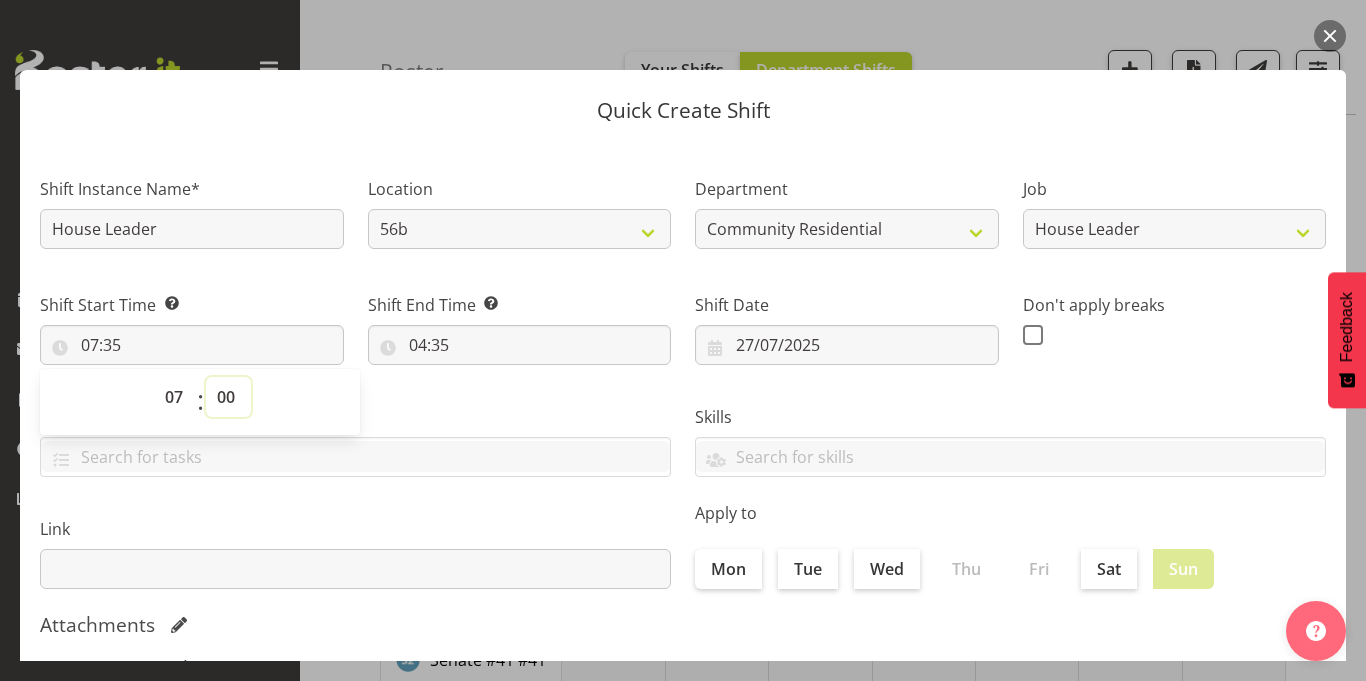 click on "00   01   02   03   04   05   06   07   08   09   10   11   12   13   14   15   16   17   18   19   20   21   22   23   24   25   26   27   28   29   30   31   32   33   34   35   36   37   38   39   40   41   42   43   44   45   46   47   48   49   50   51   52   53   54   55   56   57   58   59" at bounding box center (228, 397) 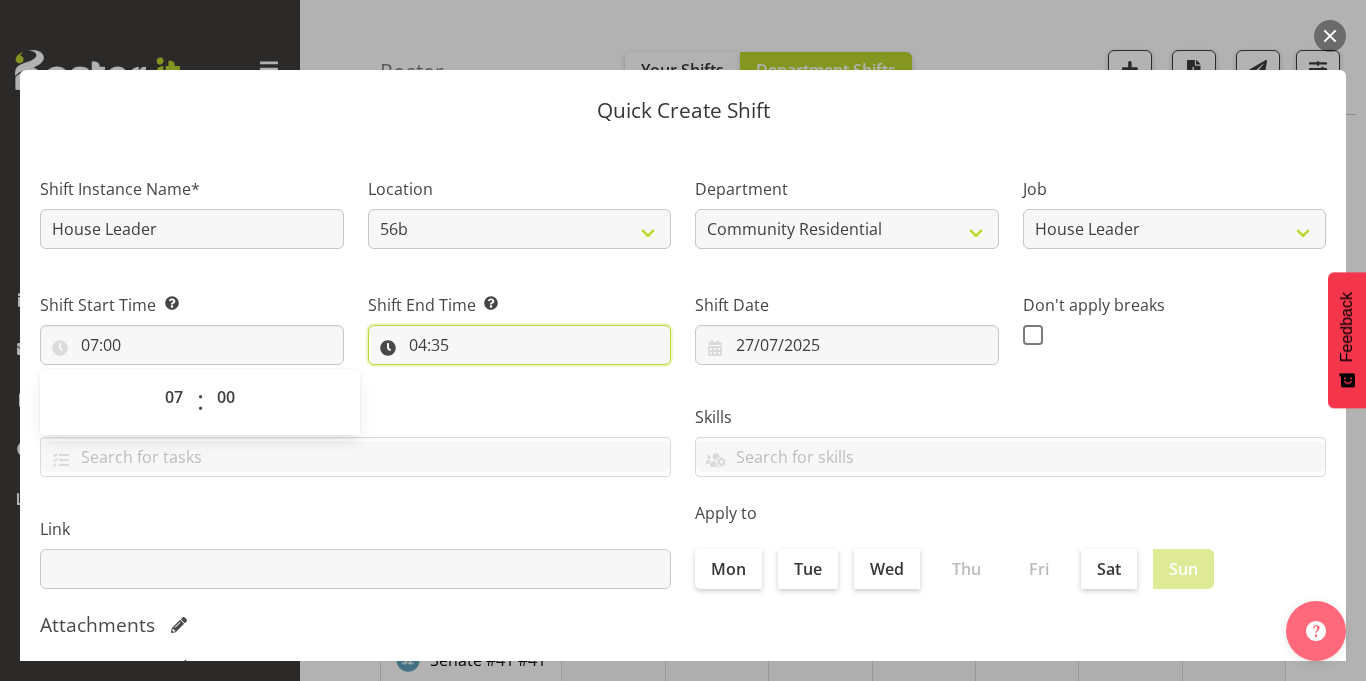 click on "04:35" at bounding box center [520, 345] 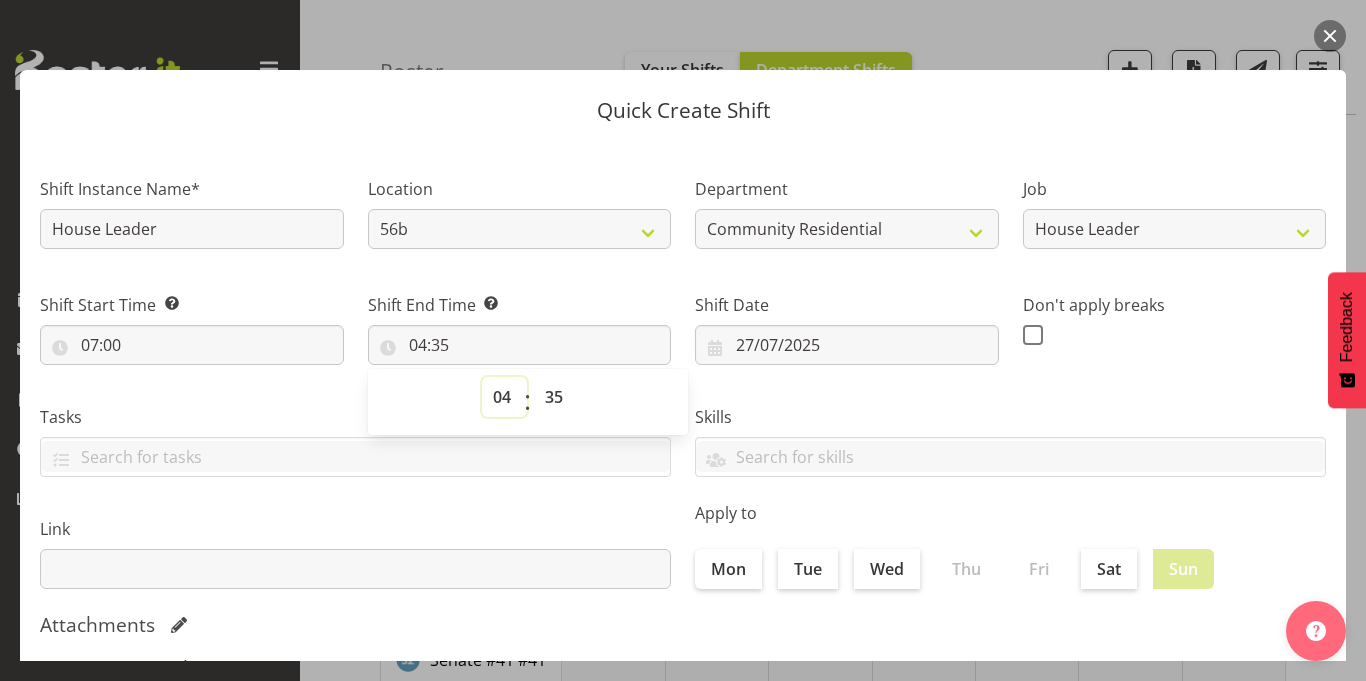 click on "00   01   02   03   04   05   06   07   08   09   10   11   12   13   14   15   16   17   18   19   20   21   22   23" at bounding box center (504, 397) 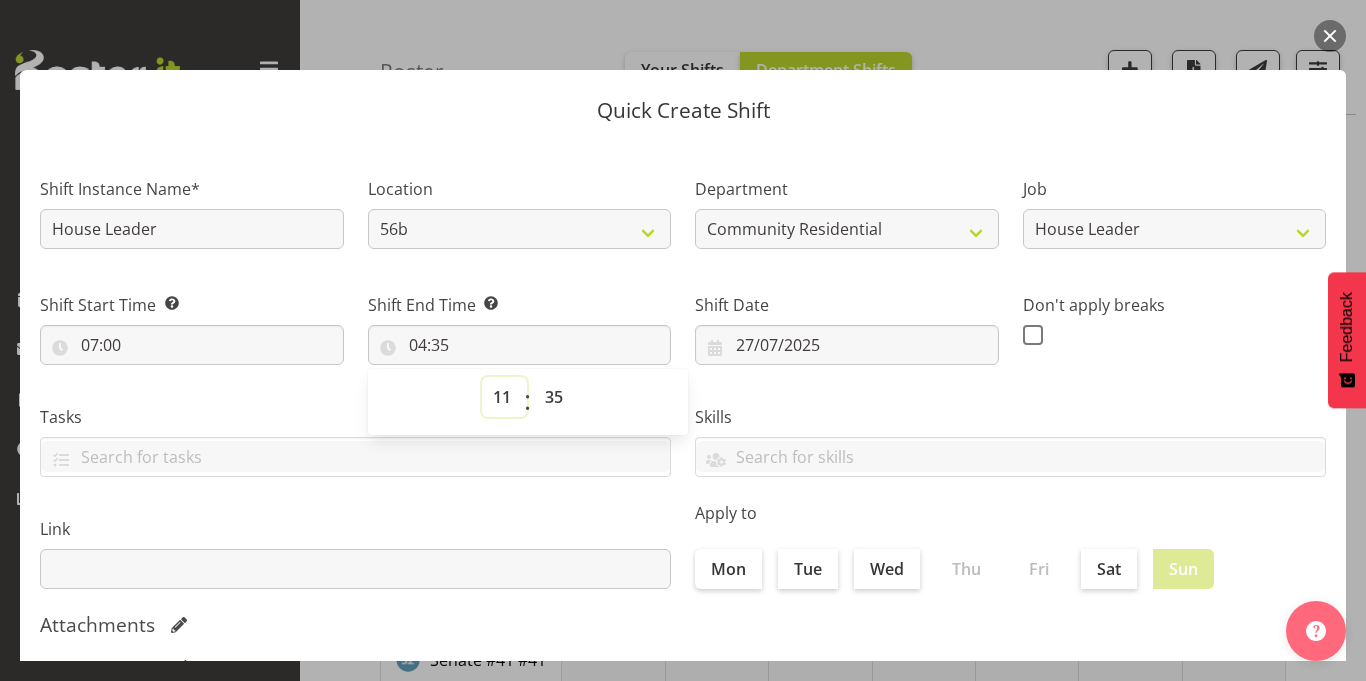 click on "00   01   02   03   04   05   06   07   08   09   10   11   12   13   14   15   16   17   18   19   20   21   22   23" at bounding box center [504, 397] 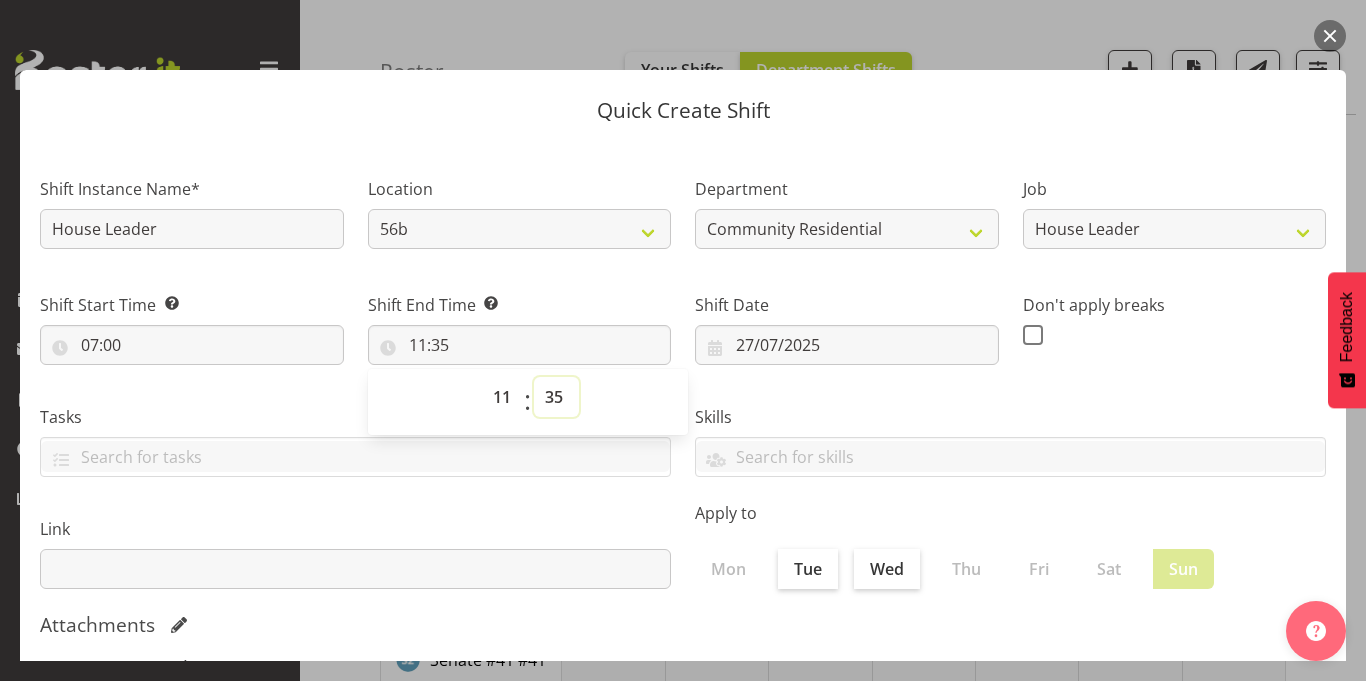 click on "00   01   02   03   04   05   06   07   08   09   10   11   12   13   14   15   16   17   18   19   20   21   22   23   24   25   26   27   28   29   30   31   32   33   34   35   36   37   38   39   40   41   42   43   44   45   46   47   48   49   50   51   52   53   54   55   56   57   58   59" at bounding box center [556, 397] 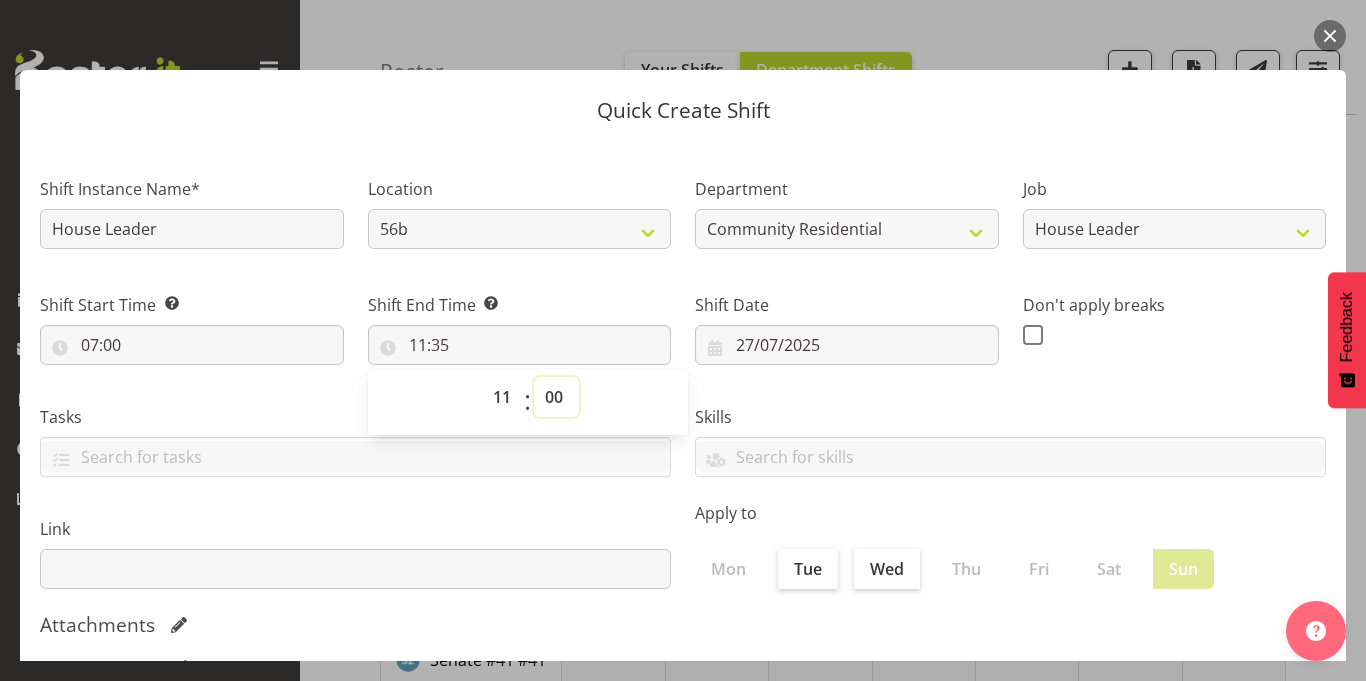 click on "00   01   02   03   04   05   06   07   08   09   10   11   12   13   14   15   16   17   18   19   20   21   22   23   24   25   26   27   28   29   30   31   32   33   34   35   36   37   38   39   40   41   42   43   44   45   46   47   48   49   50   51   52   53   54   55   56   57   58   59" at bounding box center [556, 397] 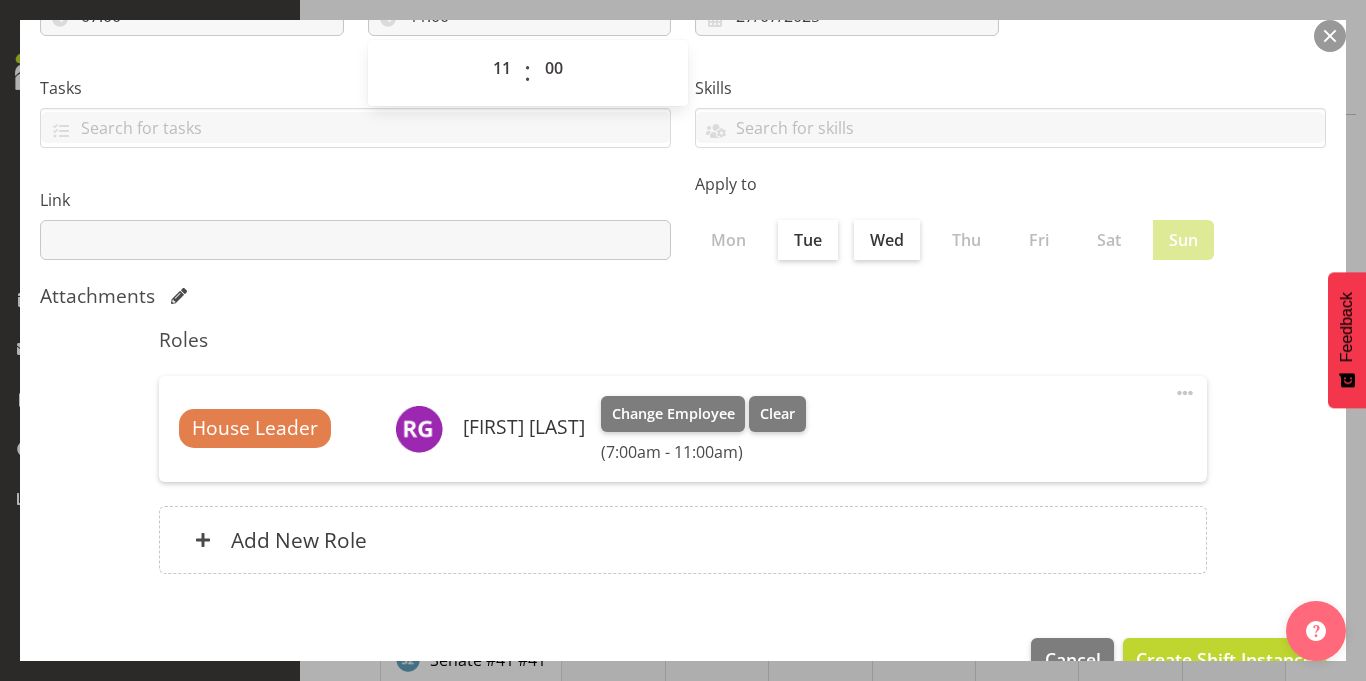scroll, scrollTop: 380, scrollLeft: 0, axis: vertical 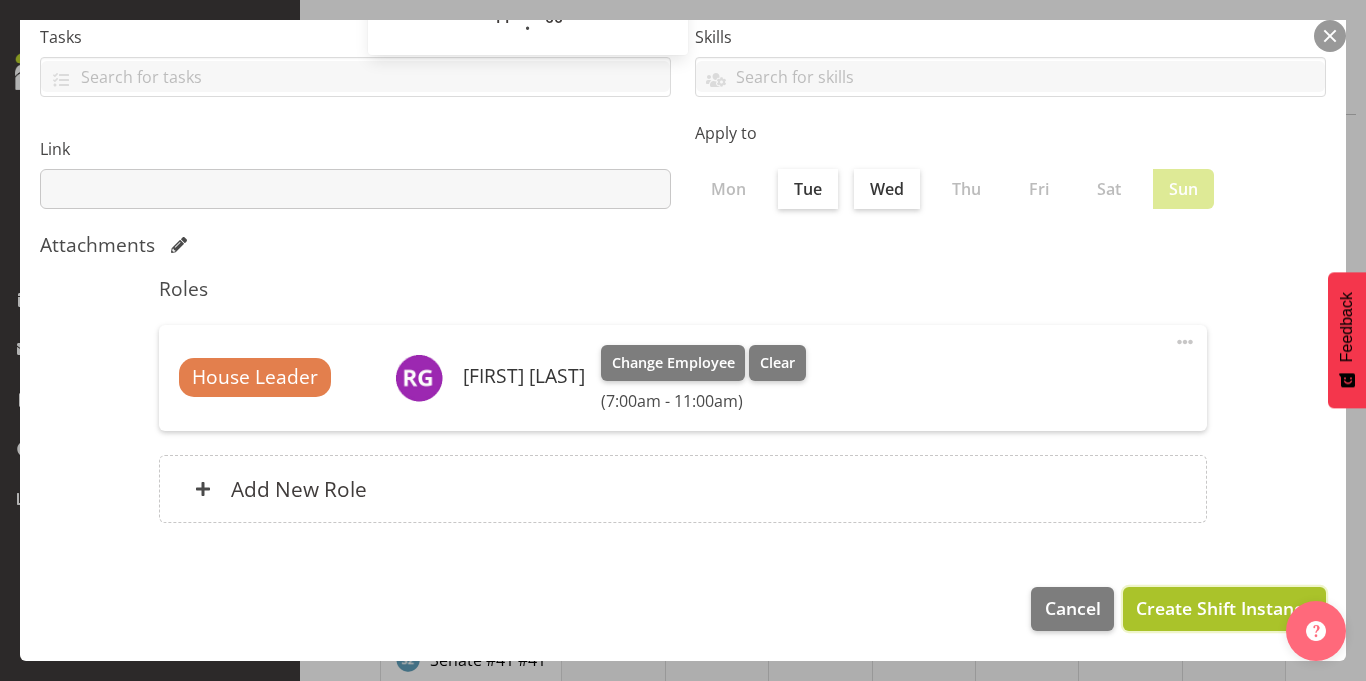 click on "Create Shift Instance" at bounding box center (1224, 608) 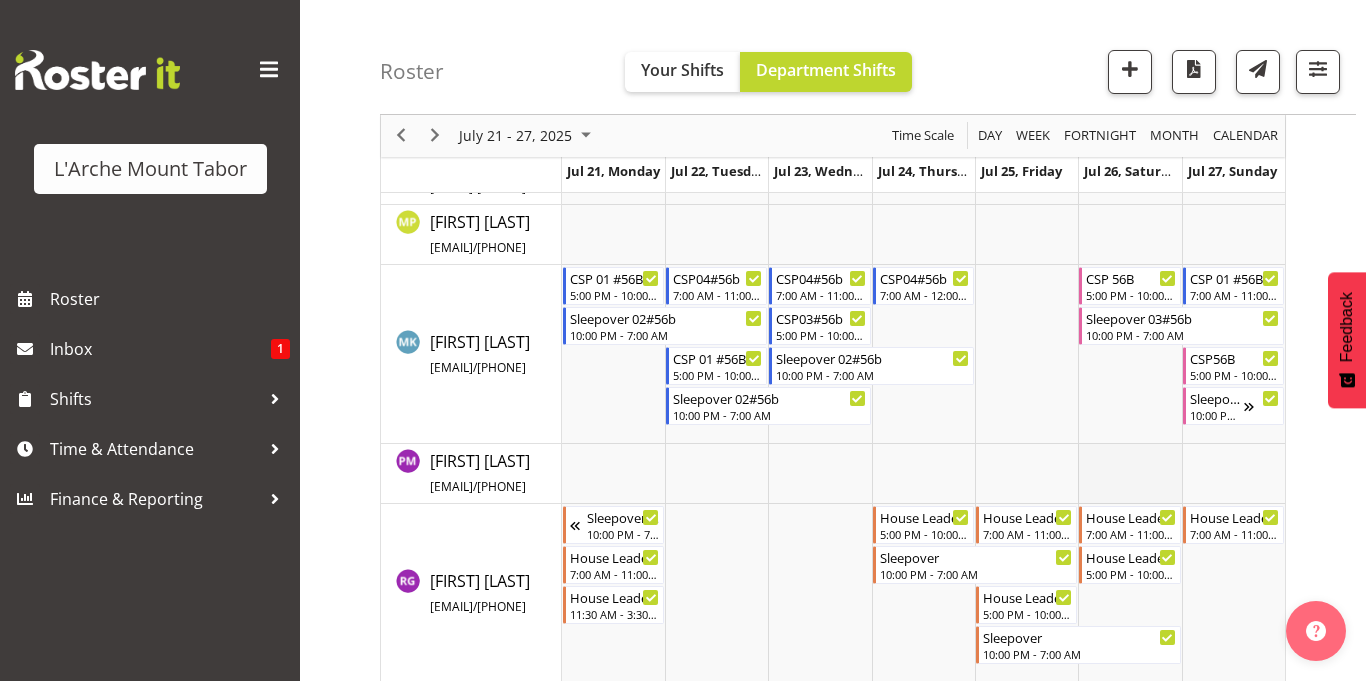 scroll, scrollTop: 853, scrollLeft: 0, axis: vertical 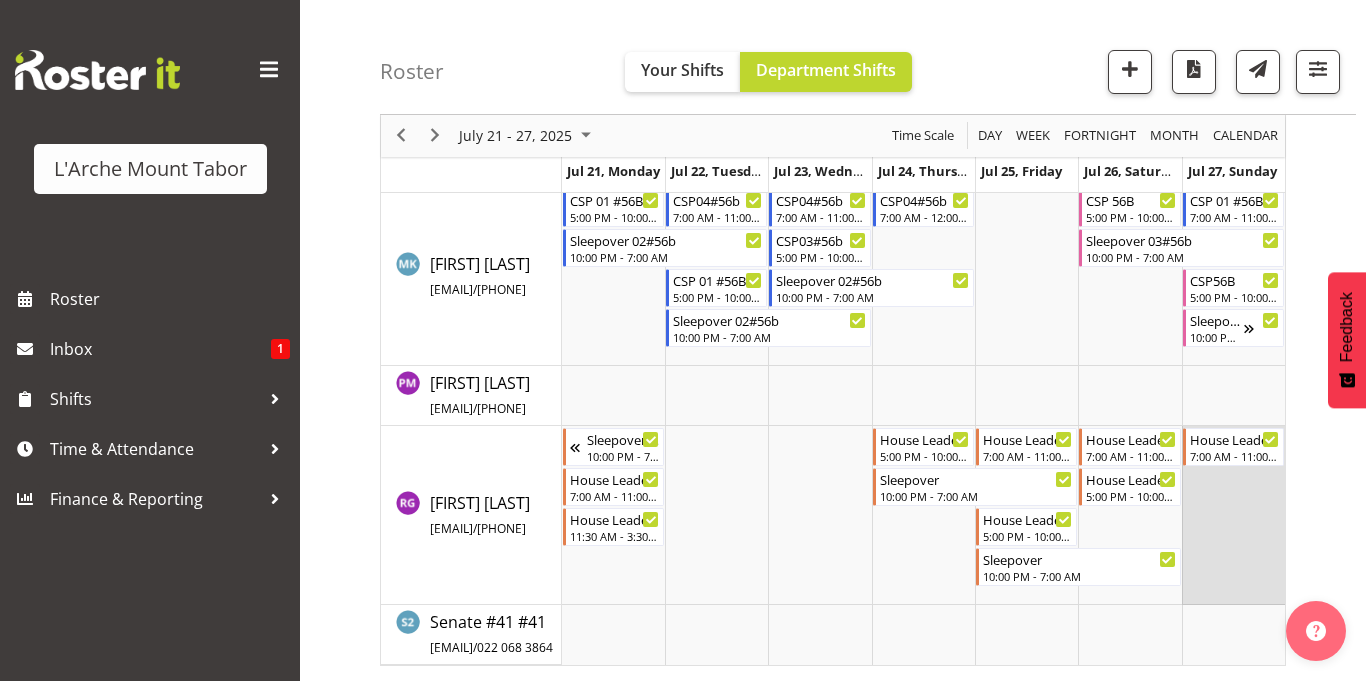 click at bounding box center (1233, 515) 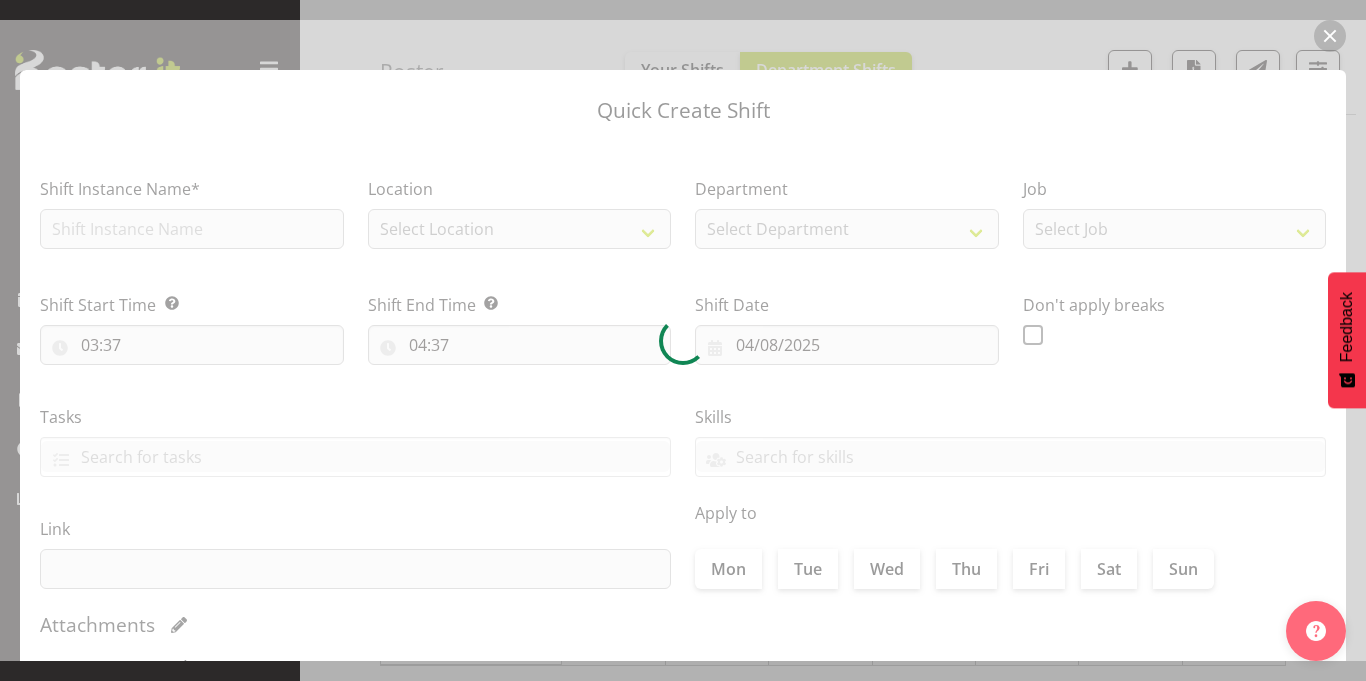 type on "27/07/2025" 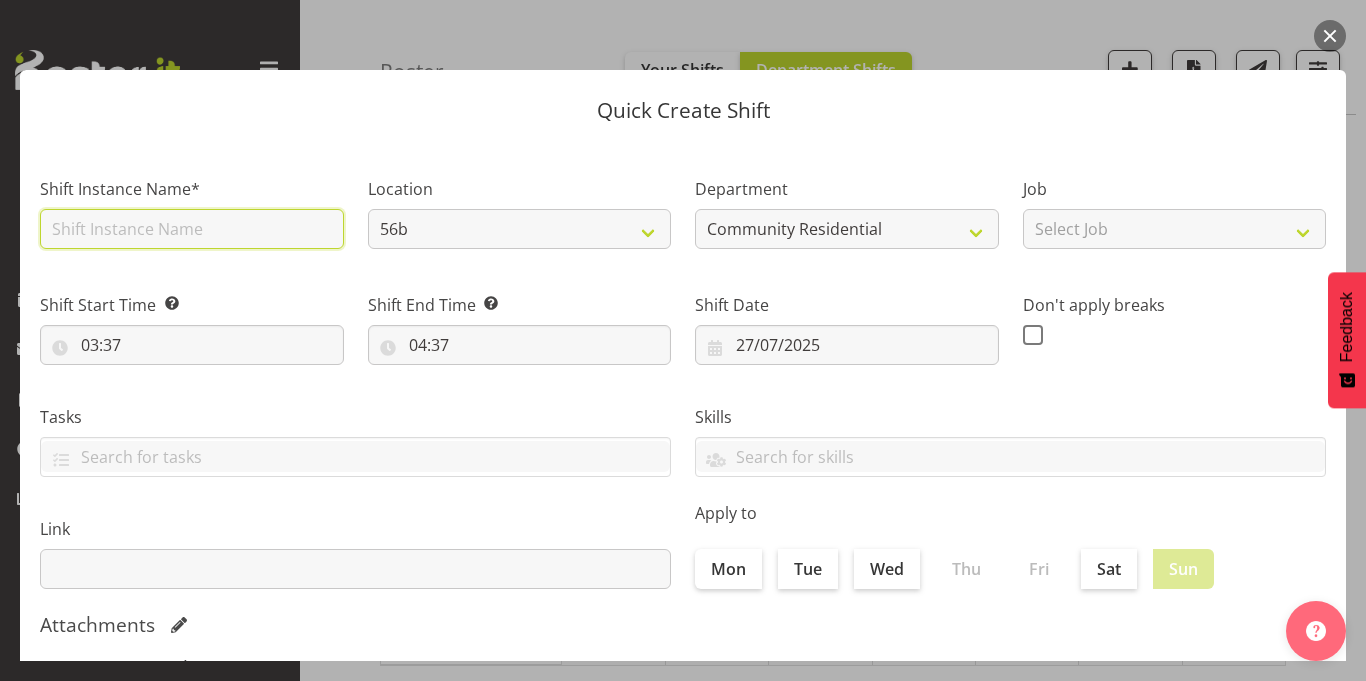 click at bounding box center [192, 229] 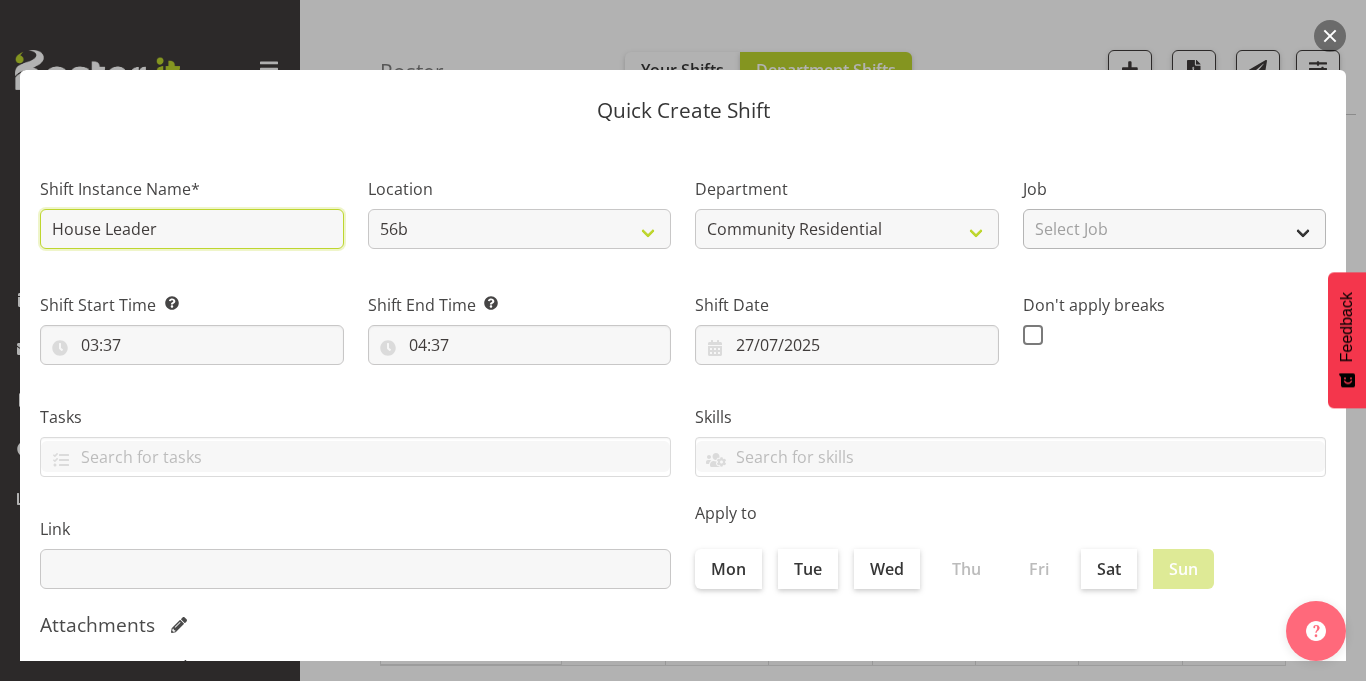 type on "House Leader" 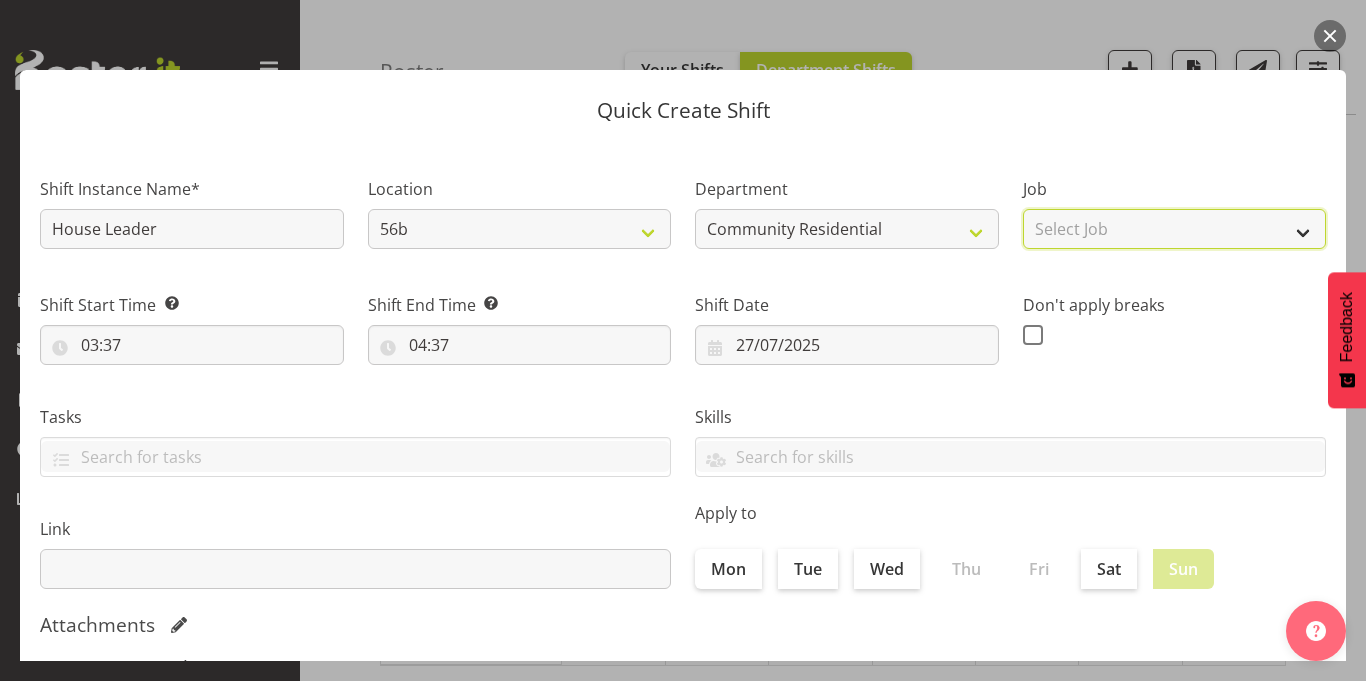 click on "Select Job  Accounts Admin Art Coordinator Community Leader Community Support Person Community Support Person-Casual House Leader Office Admin Senior Coordinator Service Manager Volunteer" at bounding box center (1175, 229) 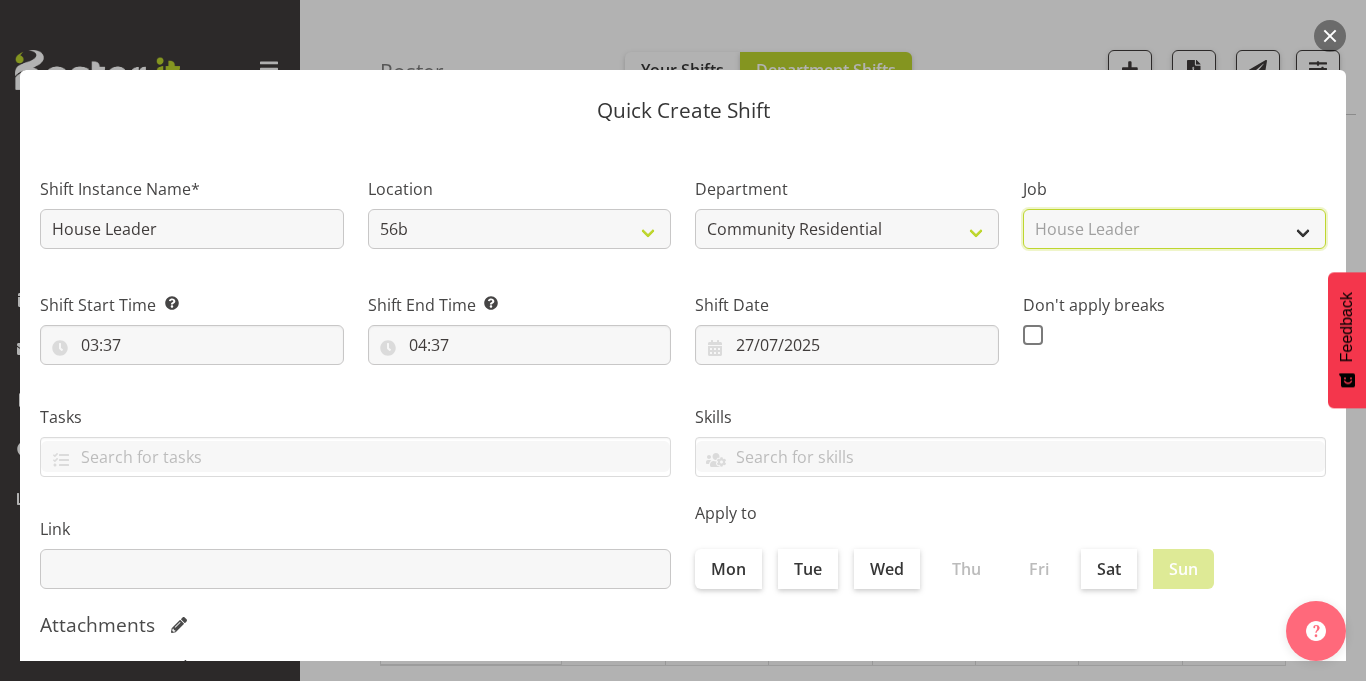 click on "Select Job  Accounts Admin Art Coordinator Community Leader Community Support Person Community Support Person-Casual House Leader Office Admin Senior Coordinator Service Manager Volunteer" at bounding box center [1175, 229] 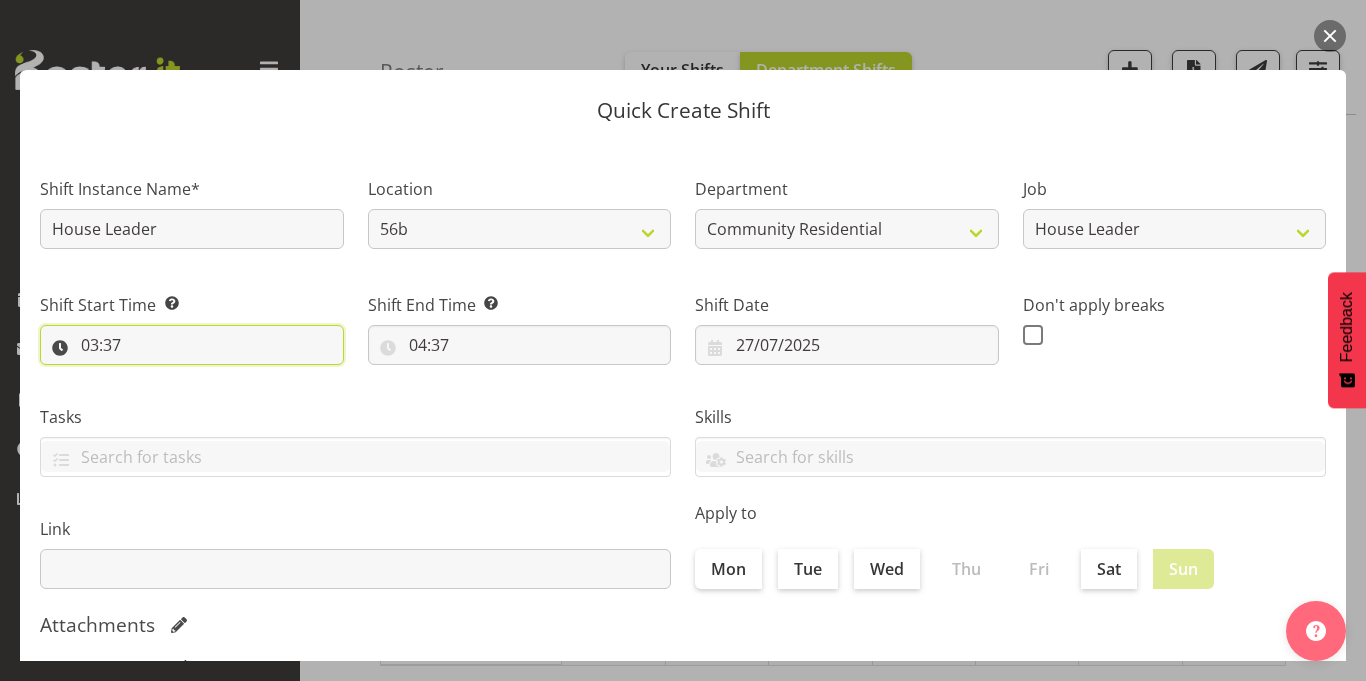 click on "03:37" at bounding box center (192, 345) 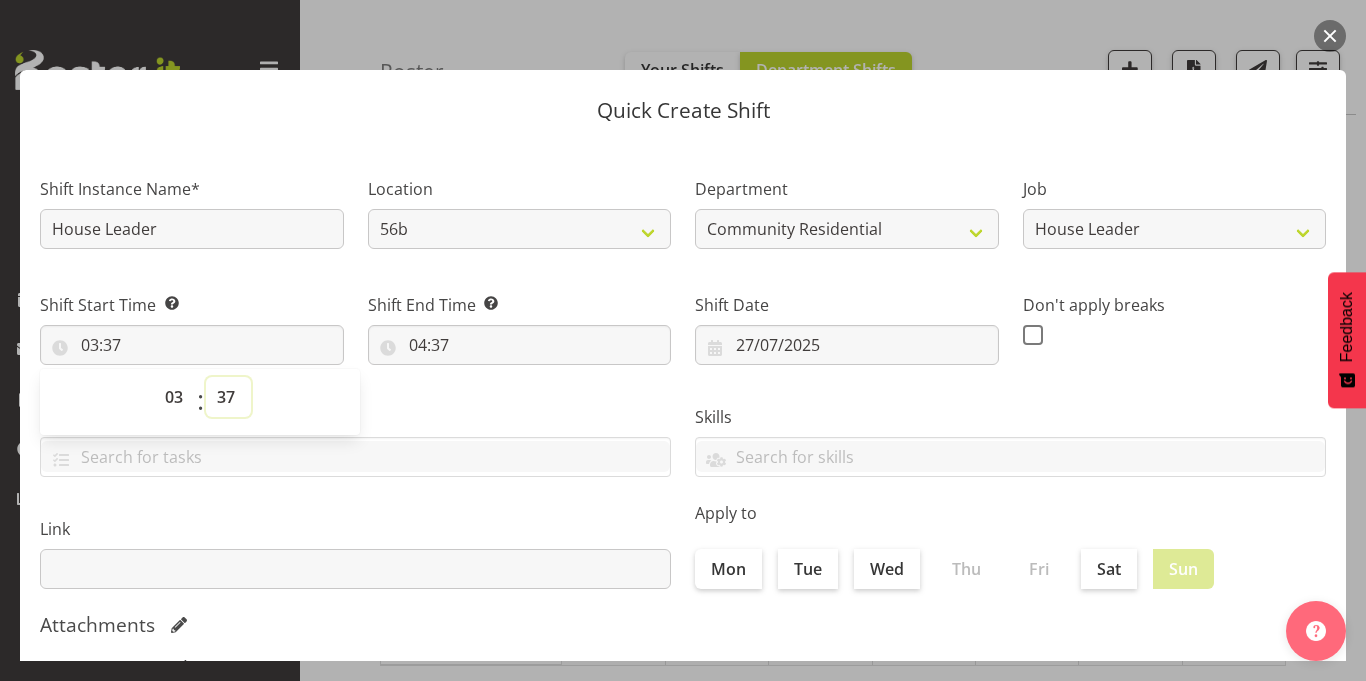 click on "00   01   02   03   04   05   06   07   08   09   10   11   12   13   14   15   16   17   18   19   20   21   22   23   24   25   26   27   28   29   30   31   32   33   34   35   36   37   38   39   40   41   42   43   44   45   46   47   48   49   50   51   52   53   54   55   56   57   58   59" at bounding box center (228, 397) 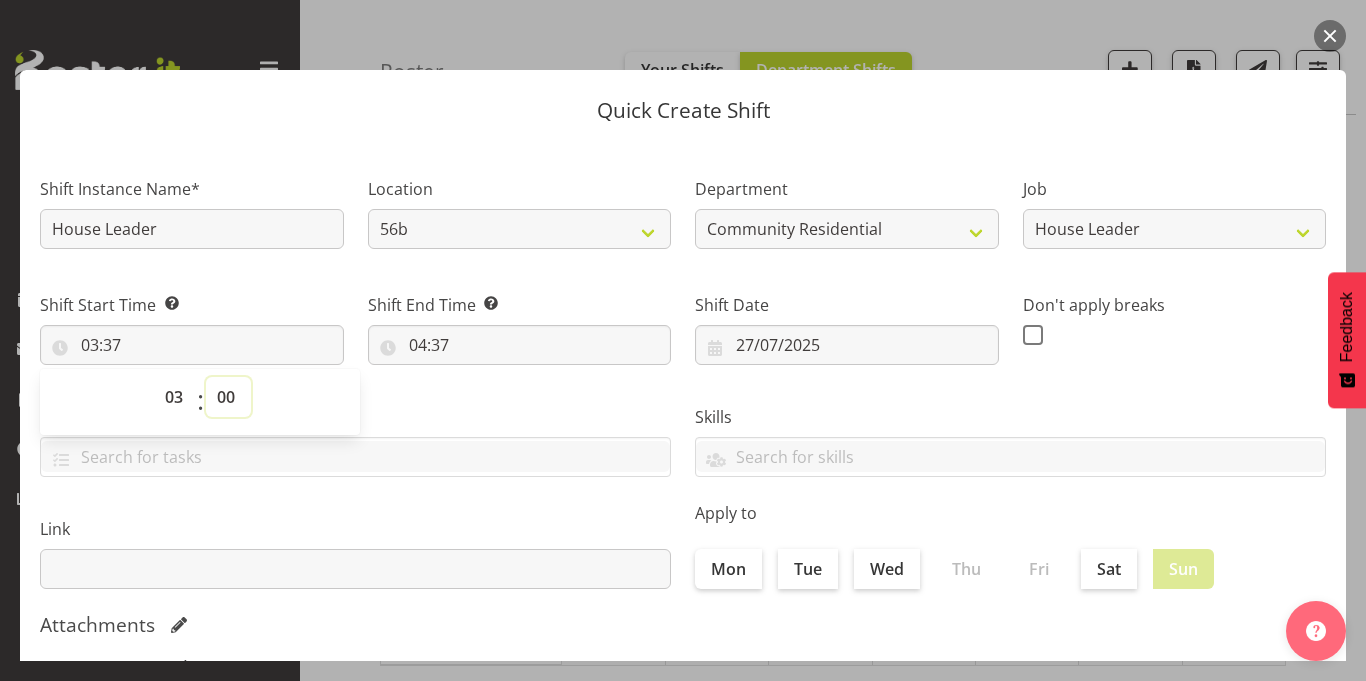 click on "00   01   02   03   04   05   06   07   08   09   10   11   12   13   14   15   16   17   18   19   20   21   22   23   24   25   26   27   28   29   30   31   32   33   34   35   36   37   38   39   40   41   42   43   44   45   46   47   48   49   50   51   52   53   54   55   56   57   58   59" at bounding box center (228, 397) 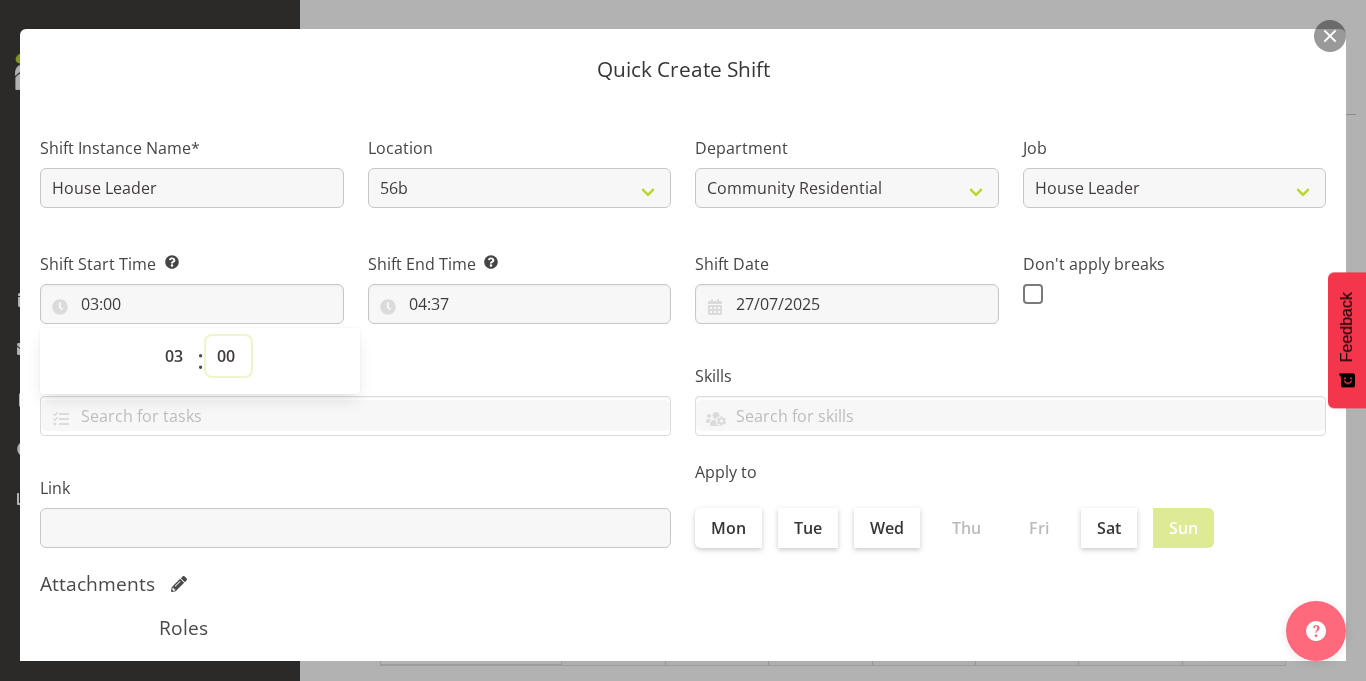 scroll, scrollTop: 42, scrollLeft: 0, axis: vertical 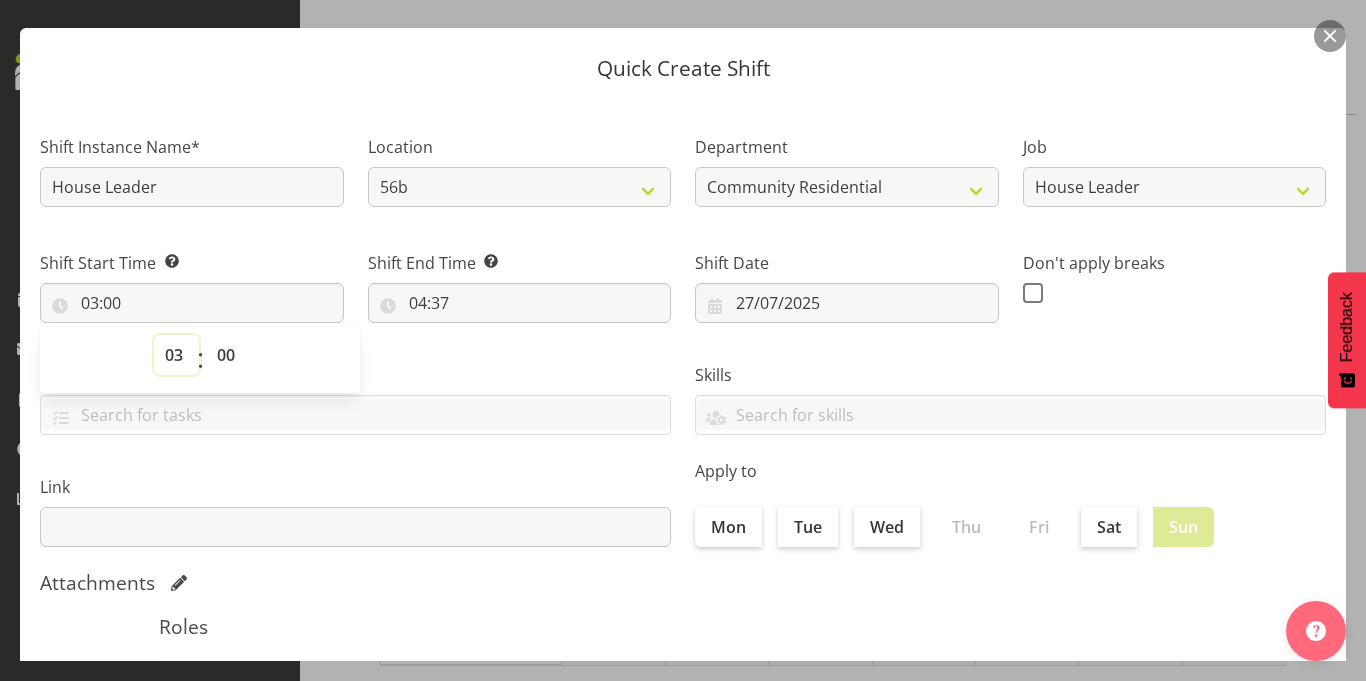 click on "00   01   02   03   04   05   06   07   08   09   10   11   12   13   14   15   16   17   18   19   20   21   22   23" at bounding box center [176, 355] 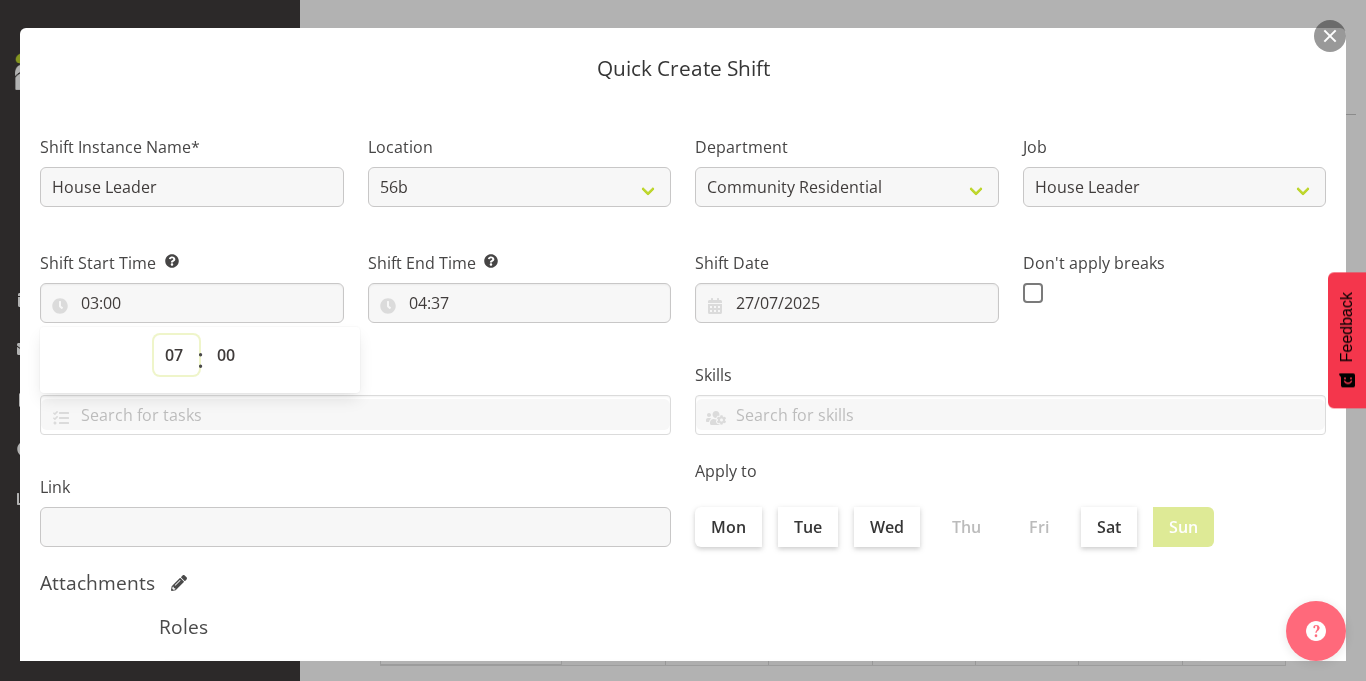 click on "00   01   02   03   04   05   06   07   08   09   10   11   12   13   14   15   16   17   18   19   20   21   22   23" at bounding box center (176, 355) 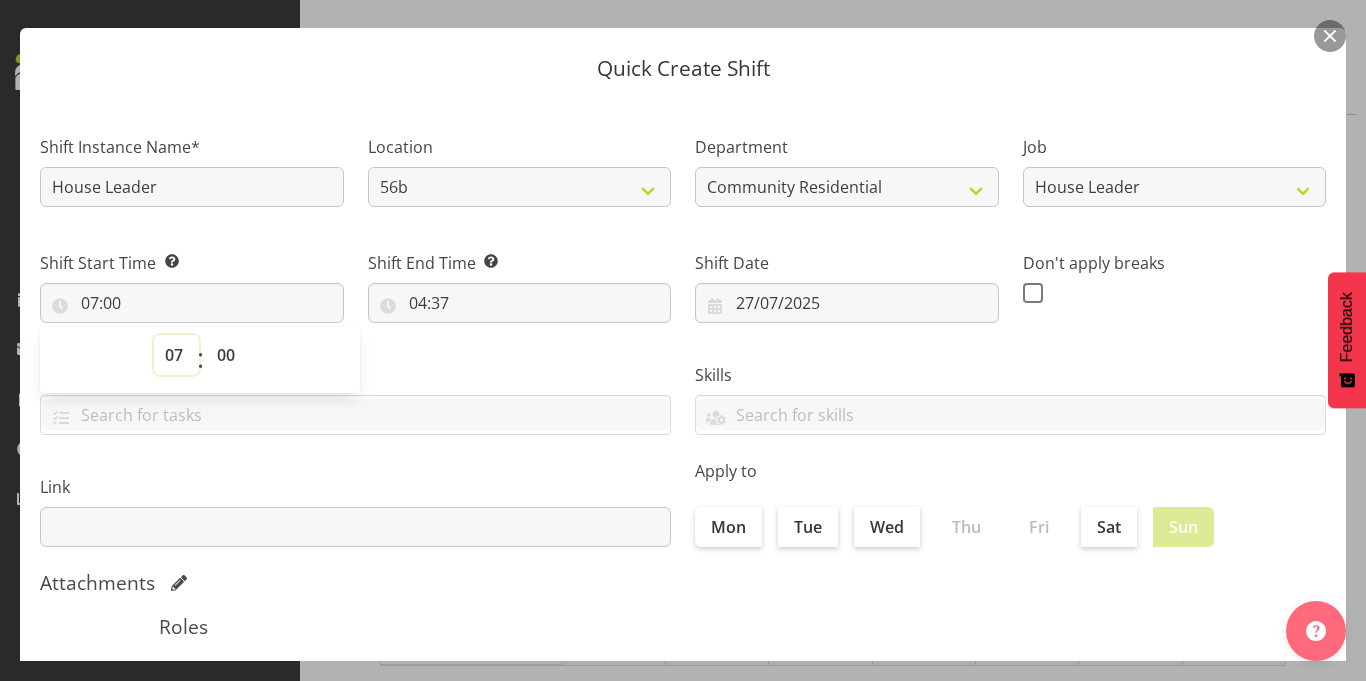 click on "00   01   02   03   04   05   06   07   08   09   10   11   12   13   14   15   16   17   18   19   20   21   22   23" at bounding box center (176, 355) 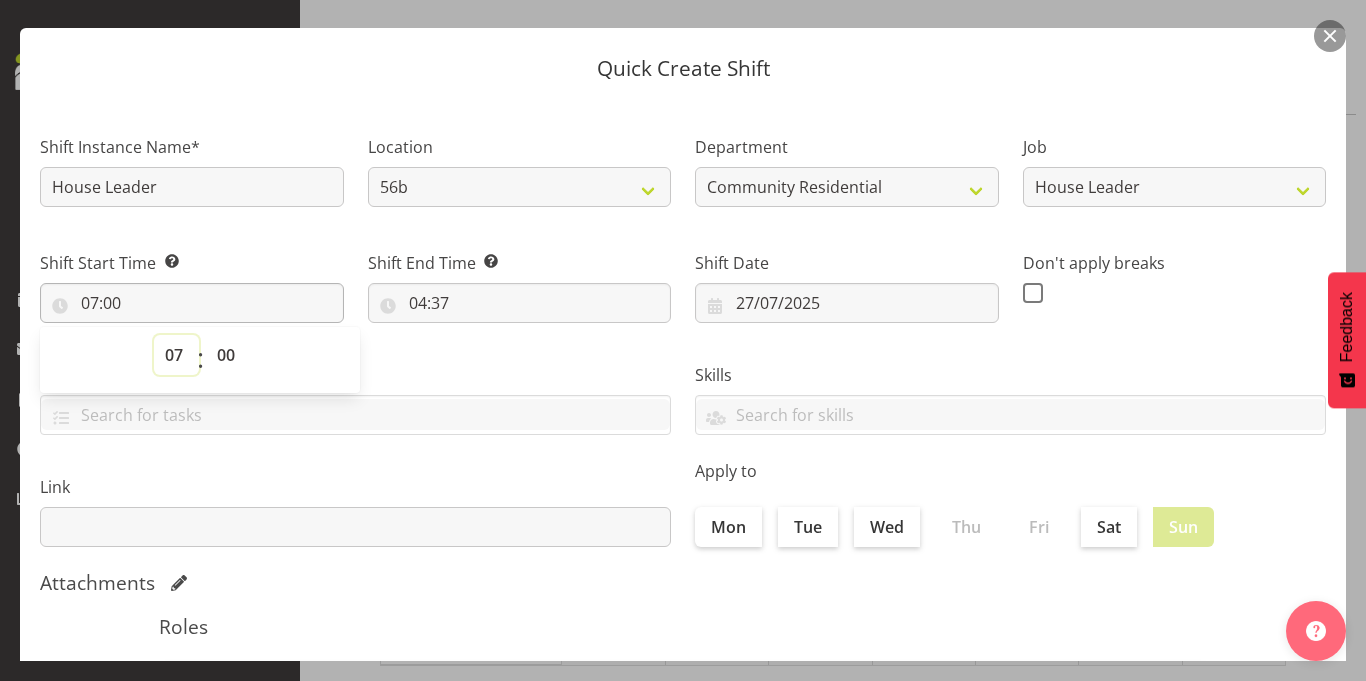 select on "17" 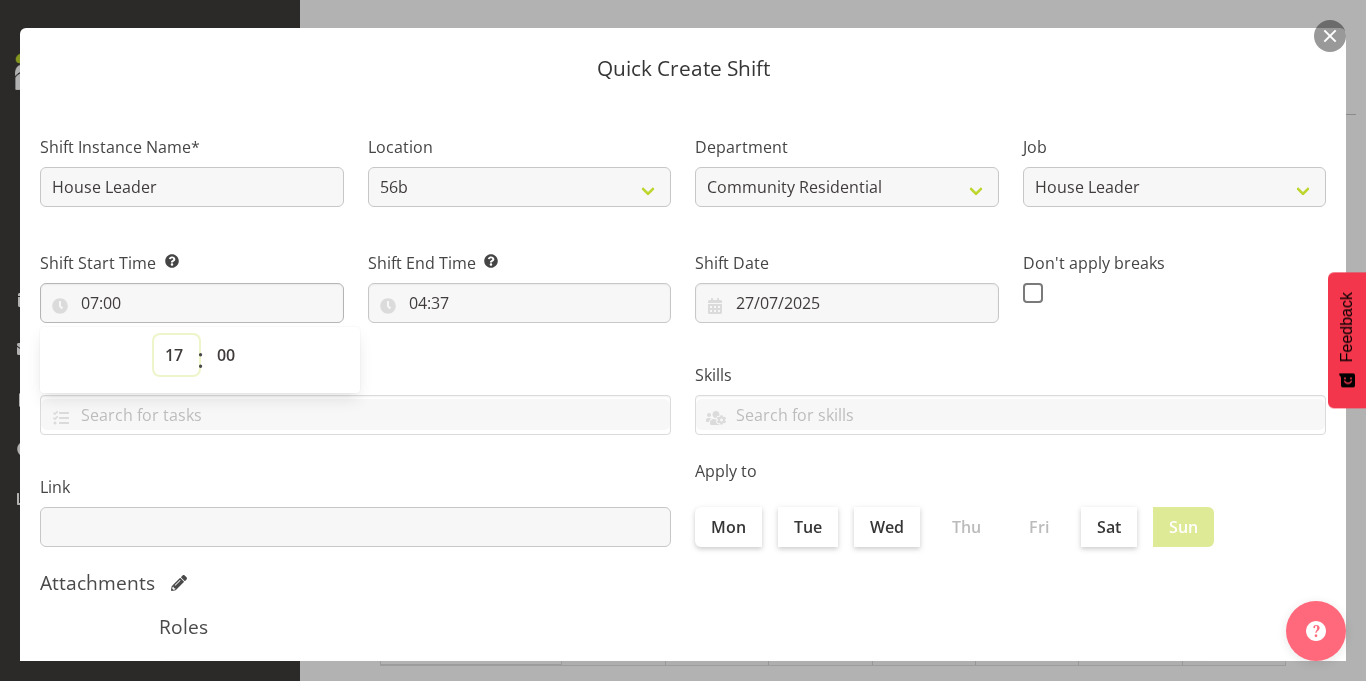 click on "00   01   02   03   04   05   06   07   08   09   10   11   12   13   14   15   16   17   18   19   20   21   22   23" at bounding box center (176, 355) 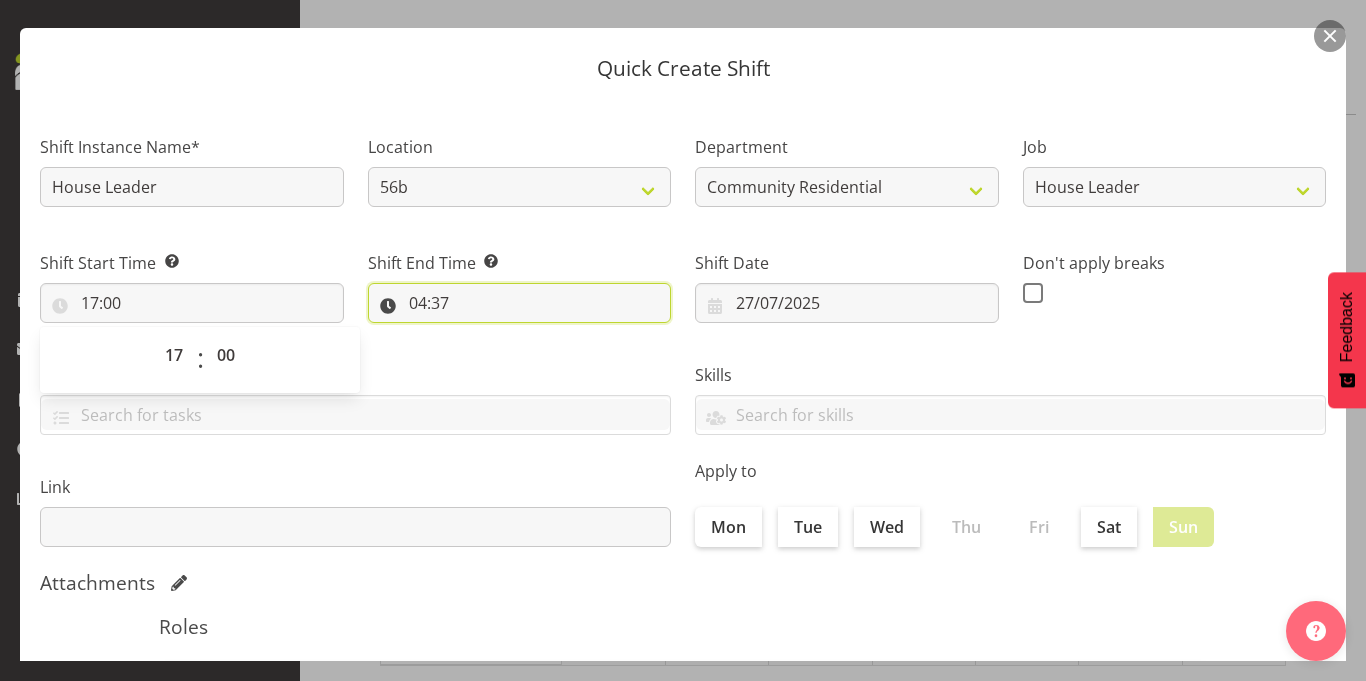 click on "04:37" at bounding box center [520, 303] 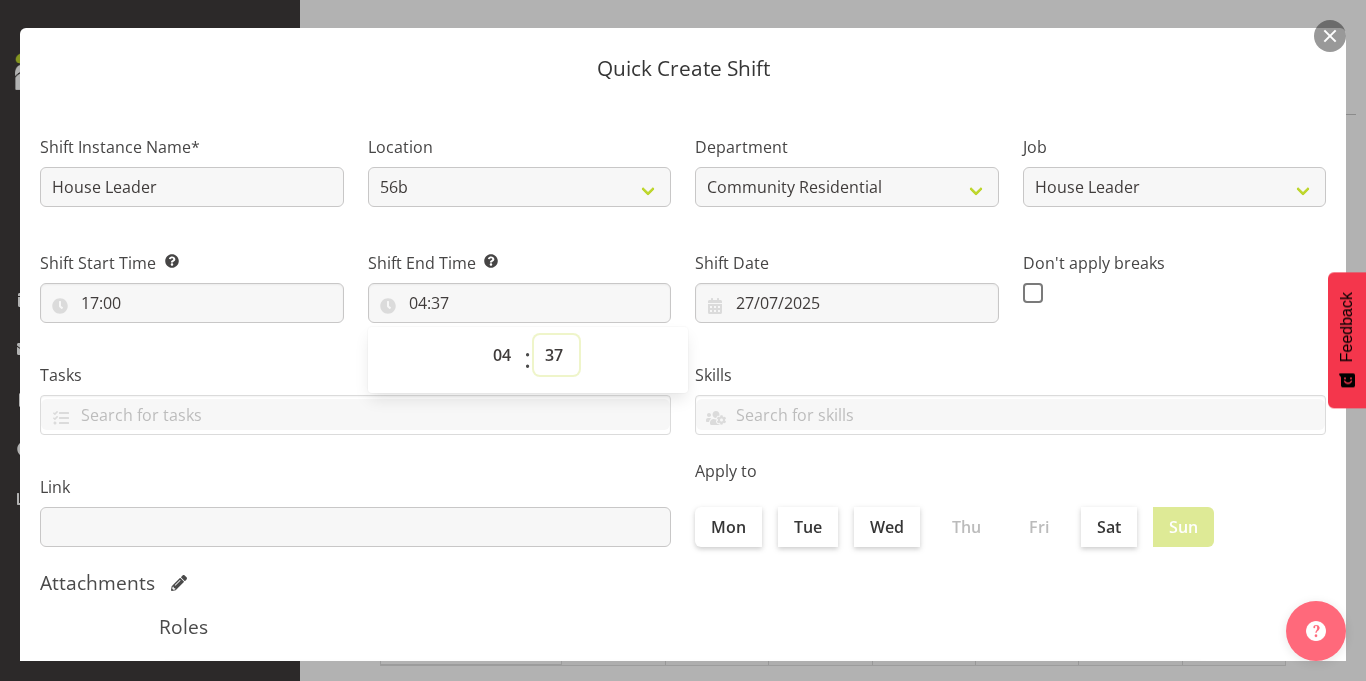 click on "00   01   02   03   04   05   06   07   08   09   10   11   12   13   14   15   16   17   18   19   20   21   22   23   24   25   26   27   28   29   30   31   32   33   34   35   36   37   38   39   40   41   42   43   44   45   46   47   48   49   50   51   52   53   54   55   56   57   58   59" at bounding box center (556, 355) 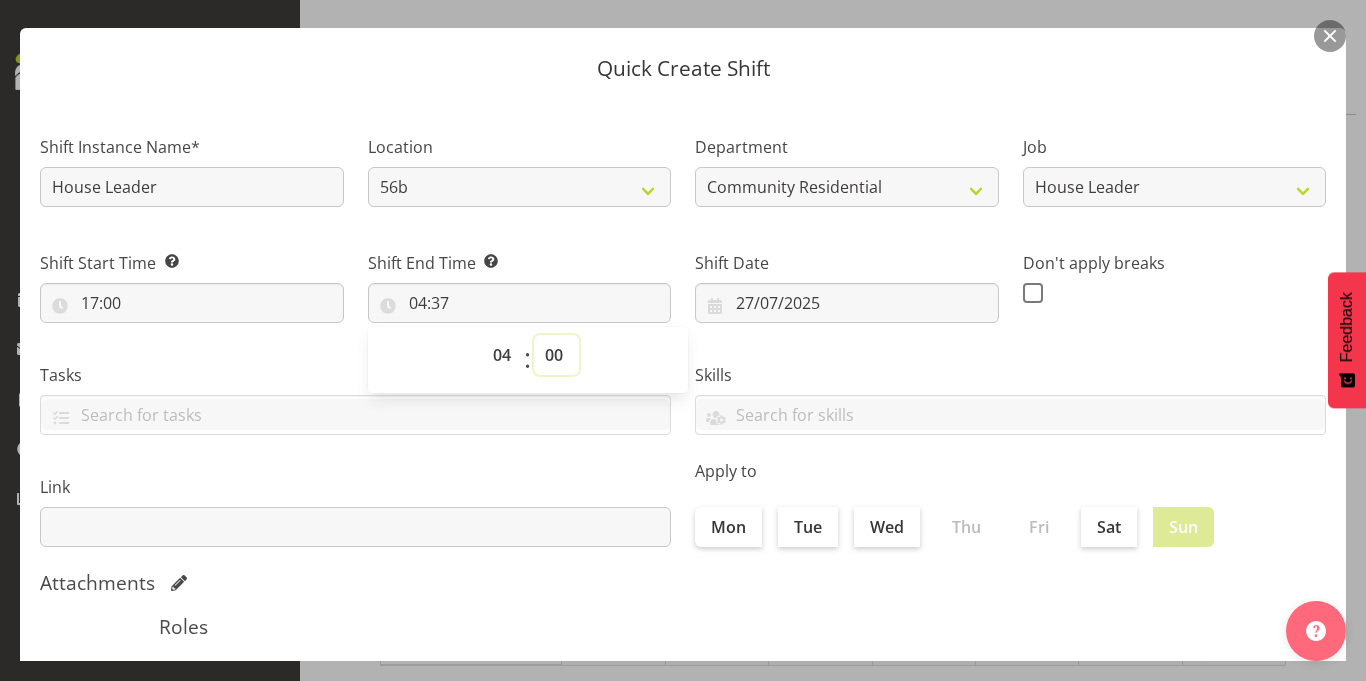 click on "00   01   02   03   04   05   06   07   08   09   10   11   12   13   14   15   16   17   18   19   20   21   22   23   24   25   26   27   28   29   30   31   32   33   34   35   36   37   38   39   40   41   42   43   44   45   46   47   48   49   50   51   52   53   54   55   56   57   58   59" at bounding box center (556, 355) 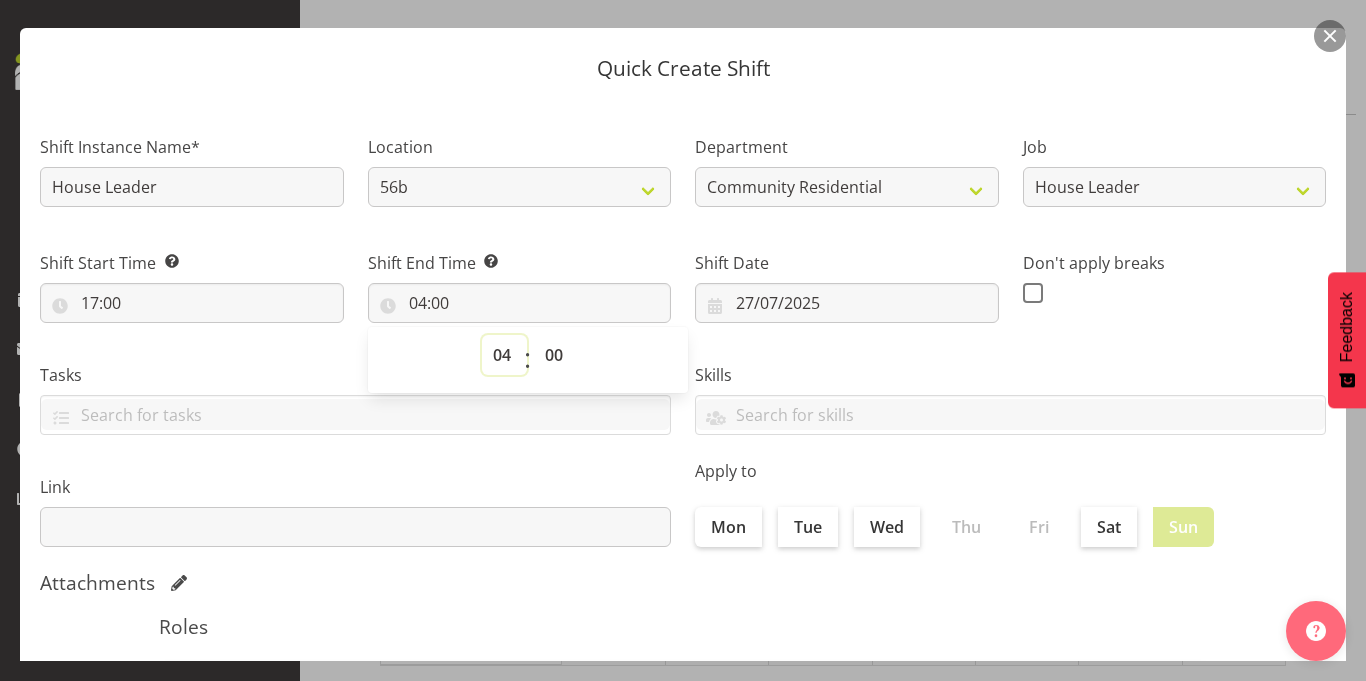 click on "00   01   02   03   04   05   06   07   08   09   10   11   12   13   14   15   16   17   18   19   20   21   22   23" at bounding box center (504, 355) 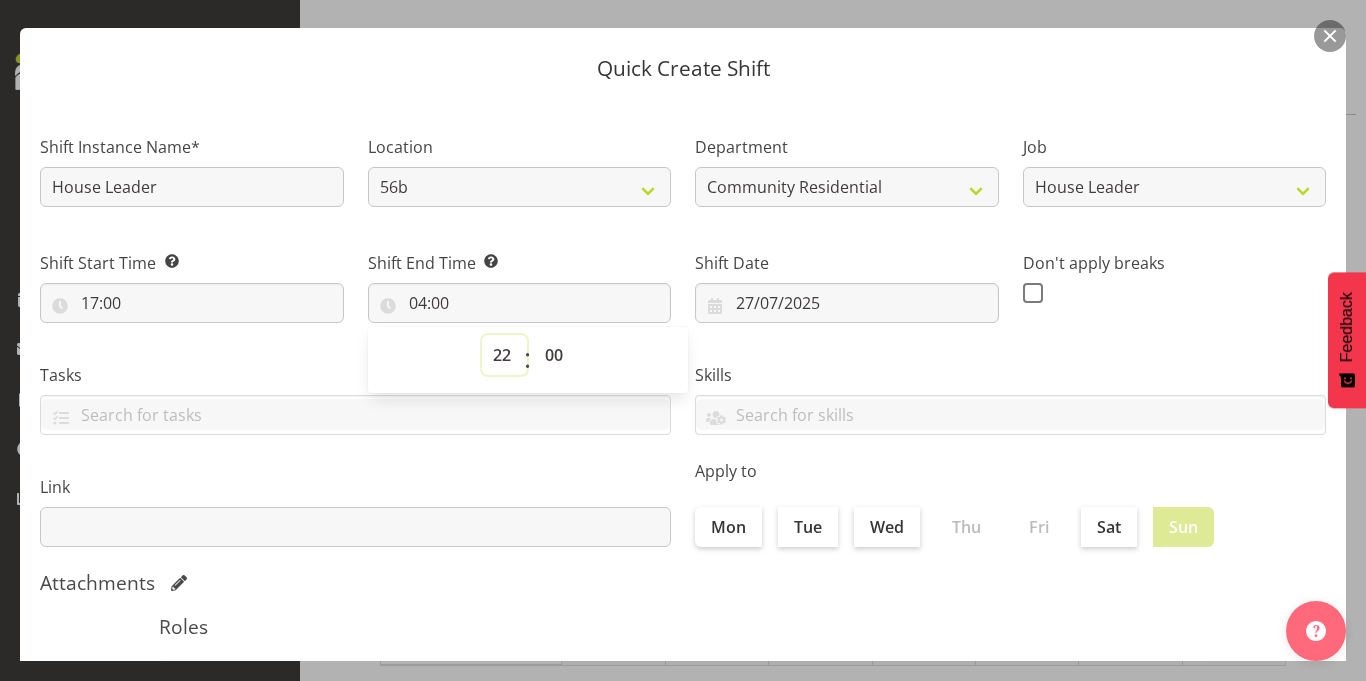 click on "00   01   02   03   04   05   06   07   08   09   10   11   12   13   14   15   16   17   18   19   20   21   22   23" at bounding box center (504, 355) 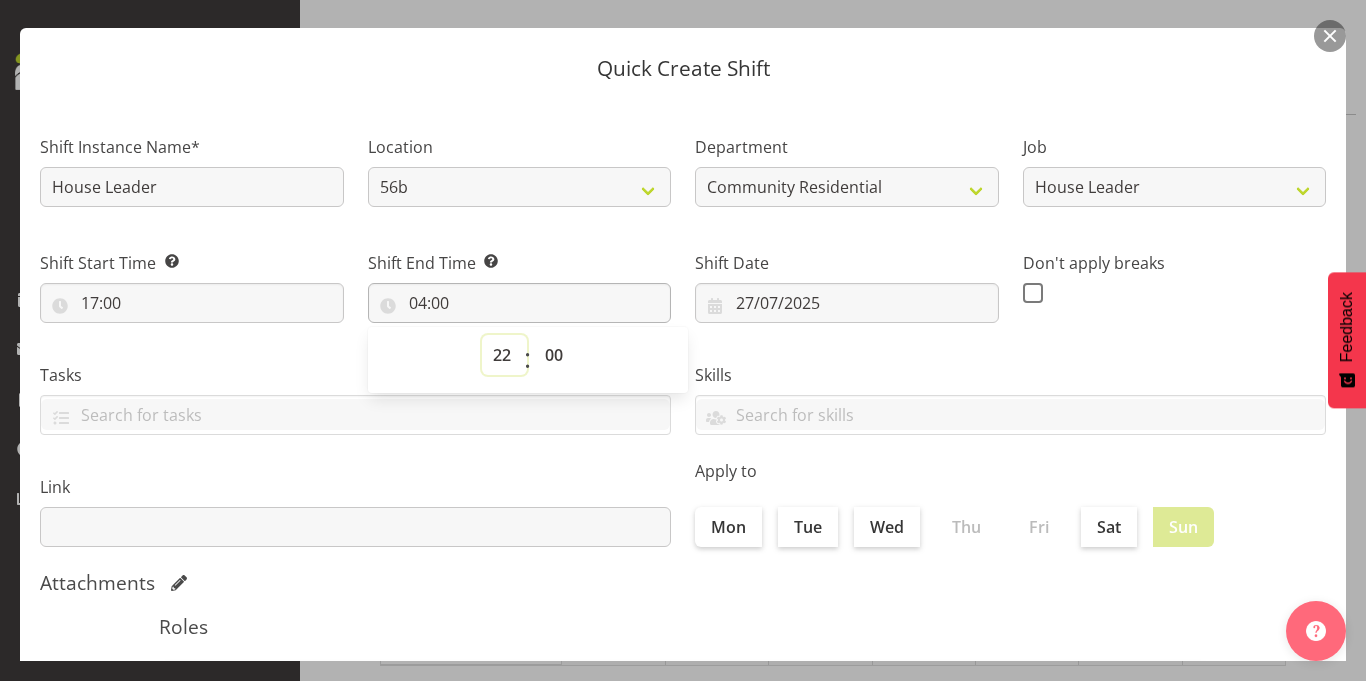 type on "22:00" 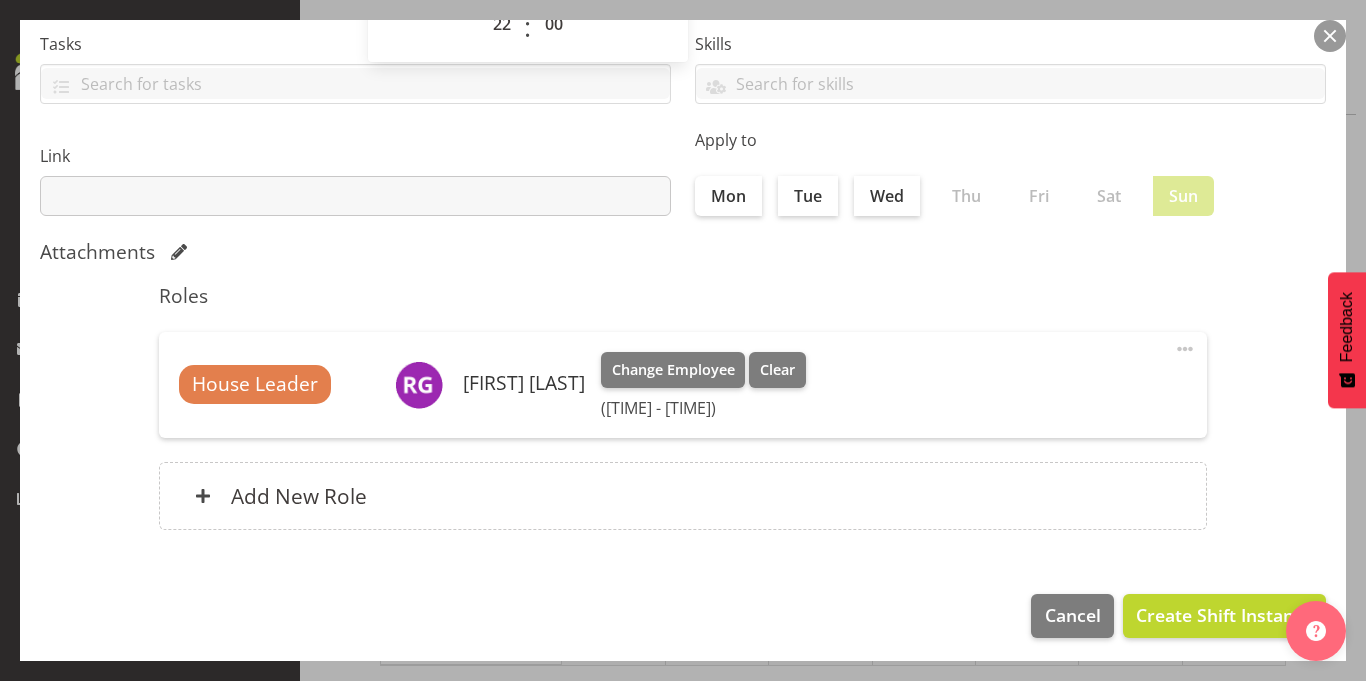 scroll, scrollTop: 380, scrollLeft: 0, axis: vertical 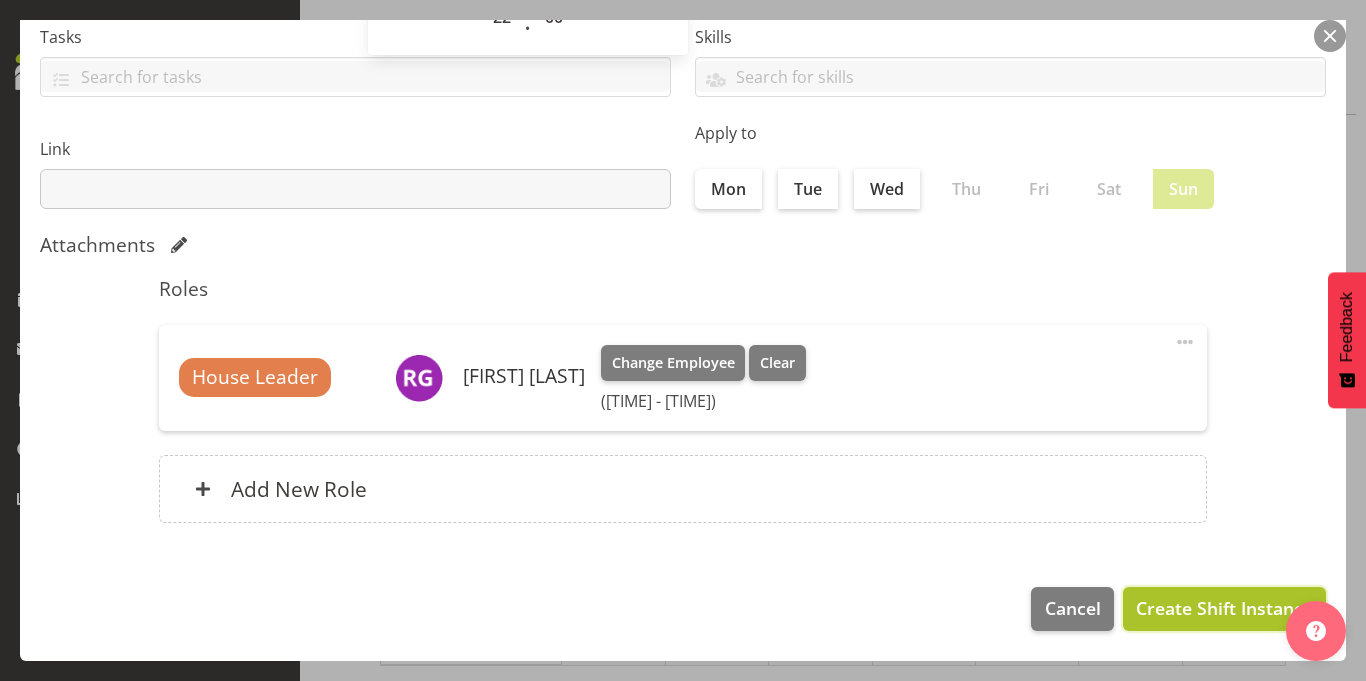 click on "Create Shift Instance" at bounding box center (1224, 608) 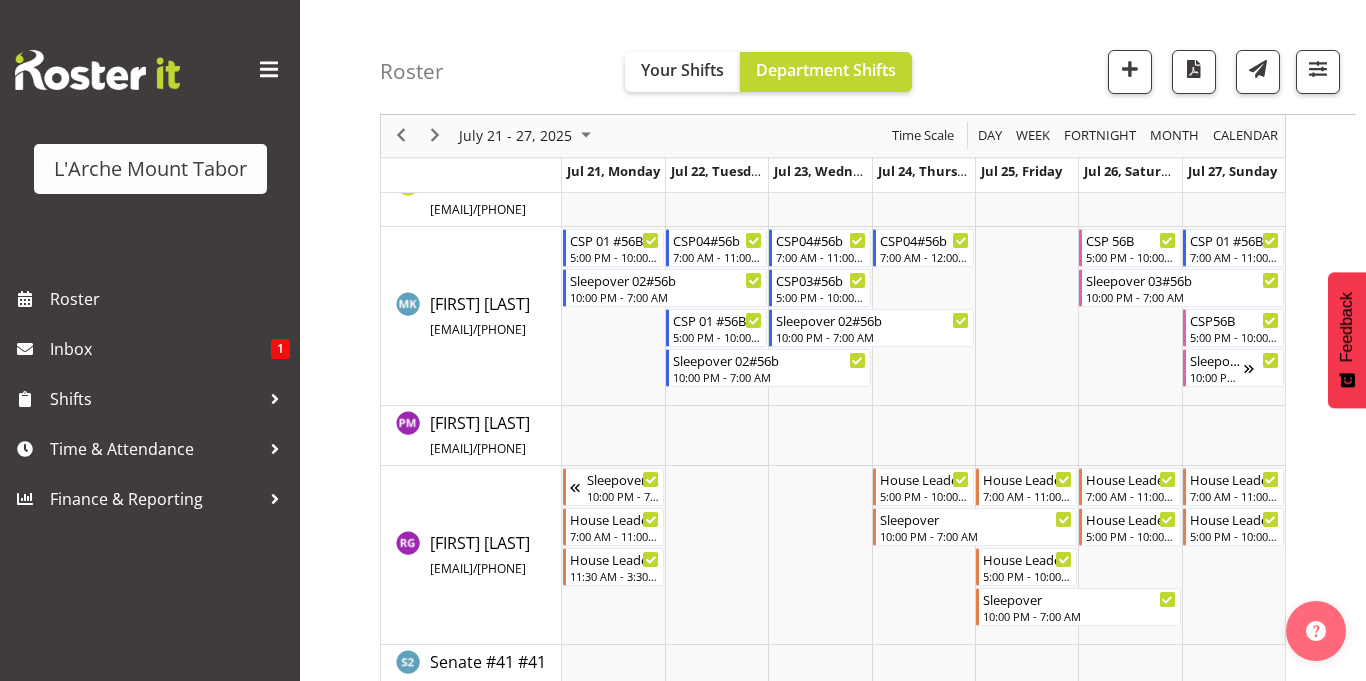 scroll, scrollTop: 815, scrollLeft: 0, axis: vertical 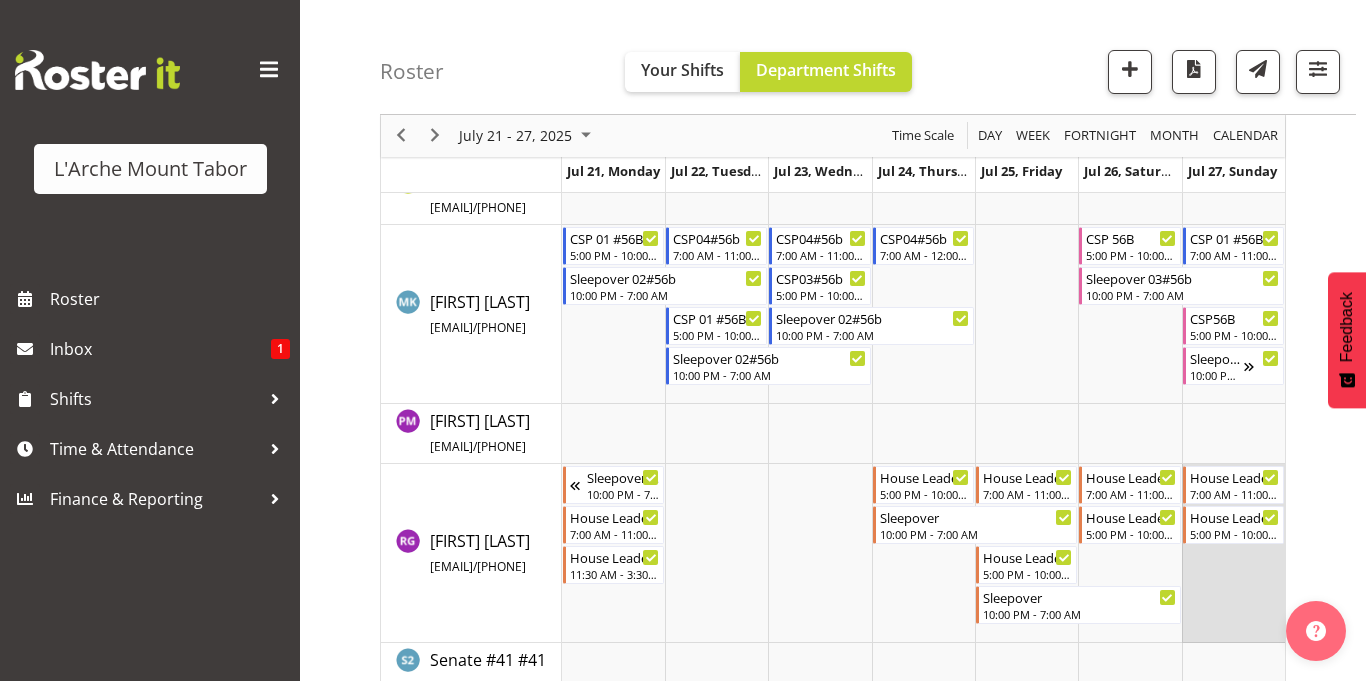click at bounding box center (1233, 553) 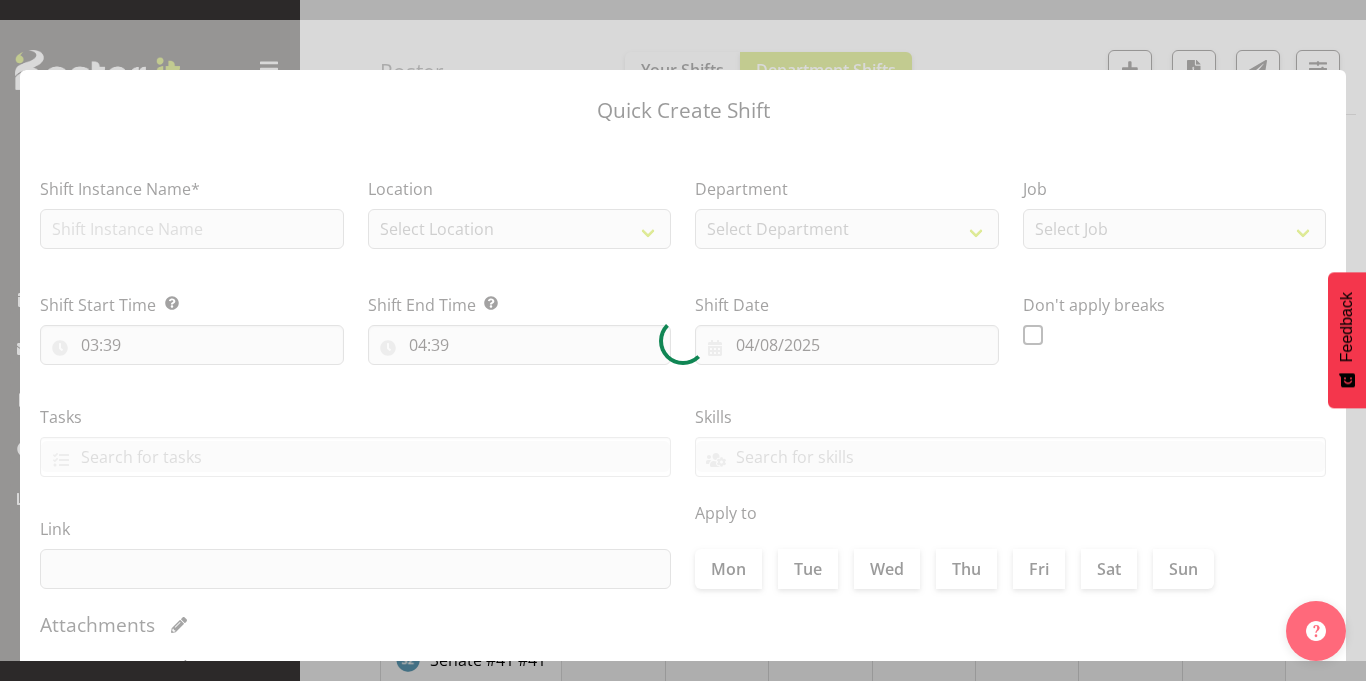 click at bounding box center [683, 340] 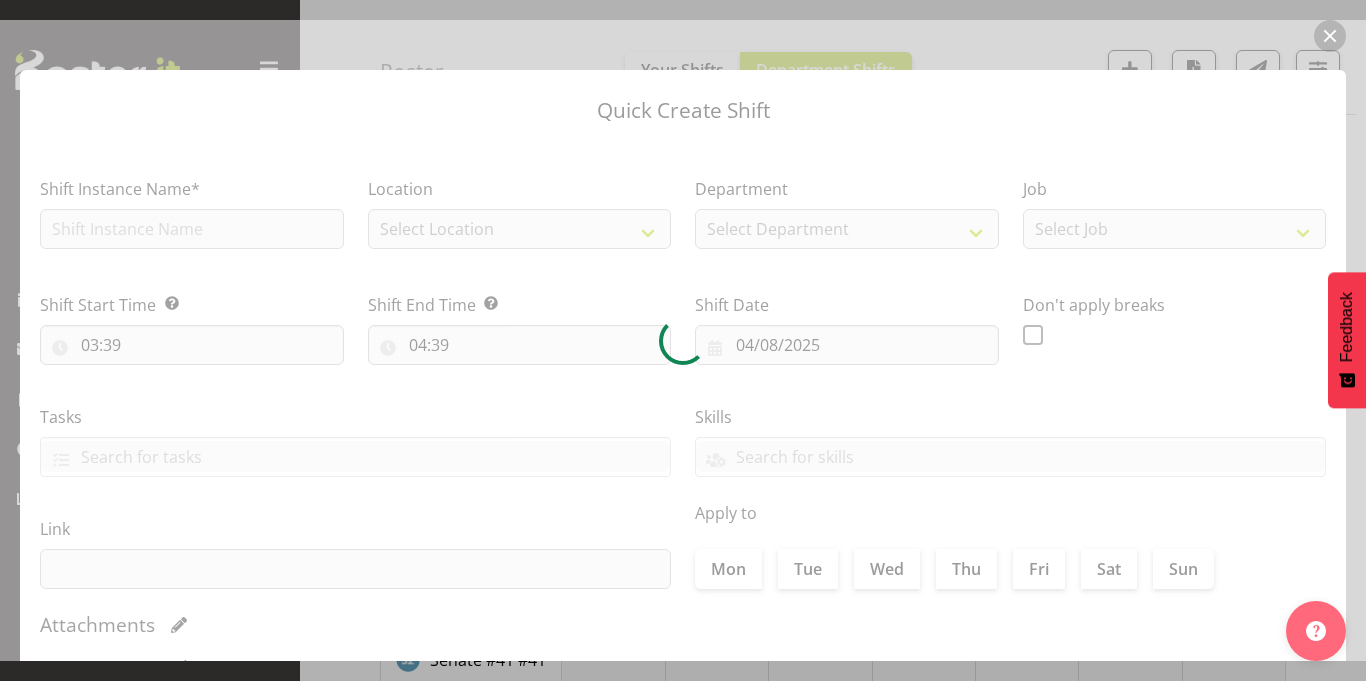 type on "27/07/2025" 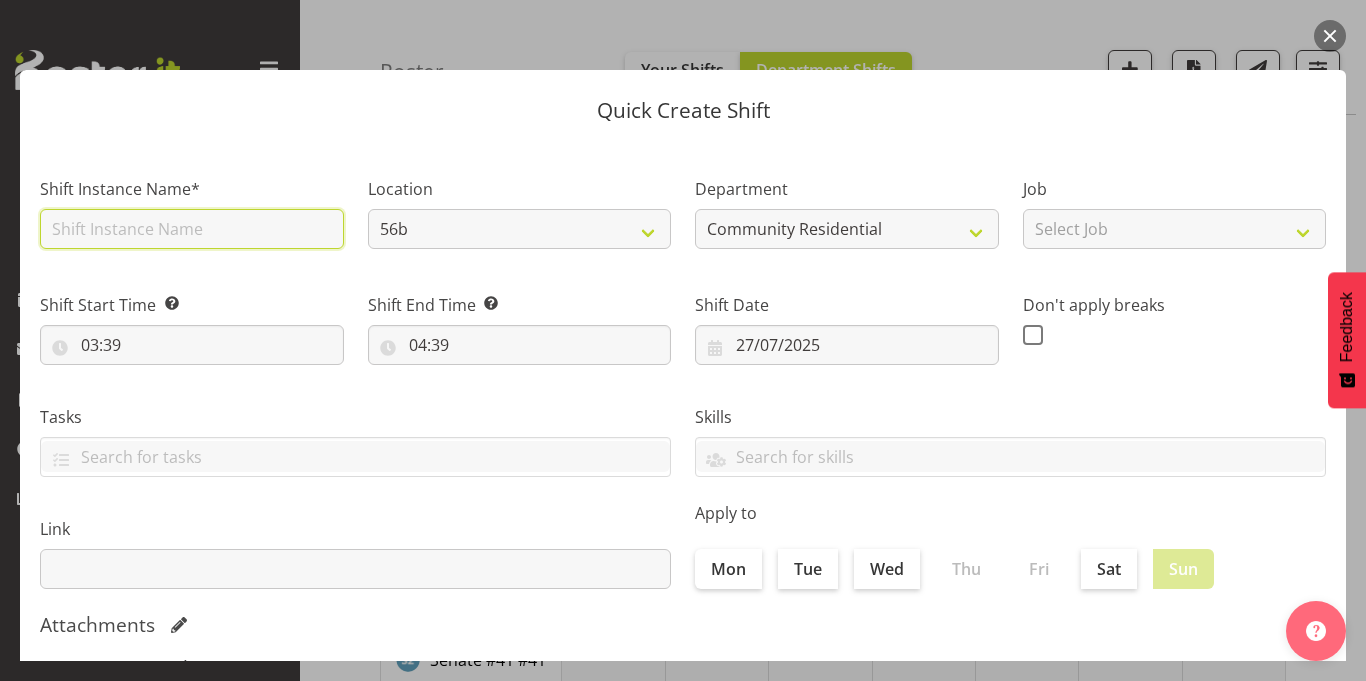 click at bounding box center [192, 229] 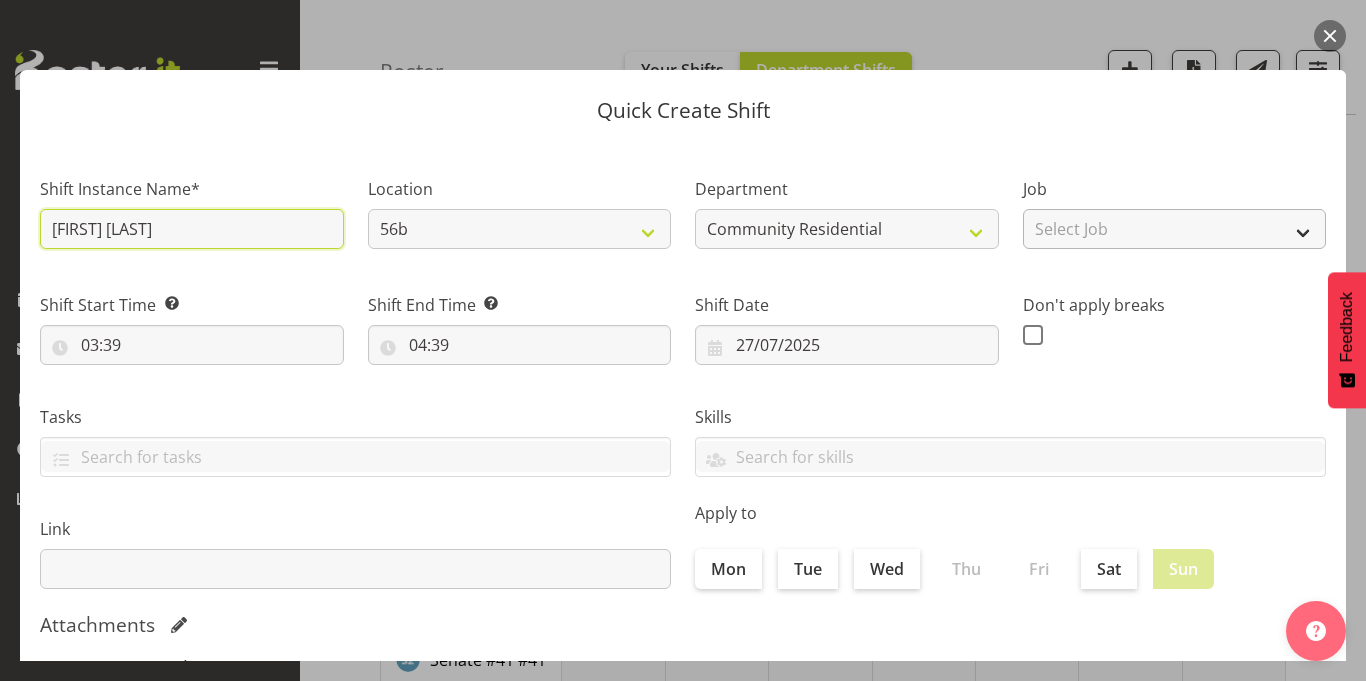 type on "SAleeddpover" 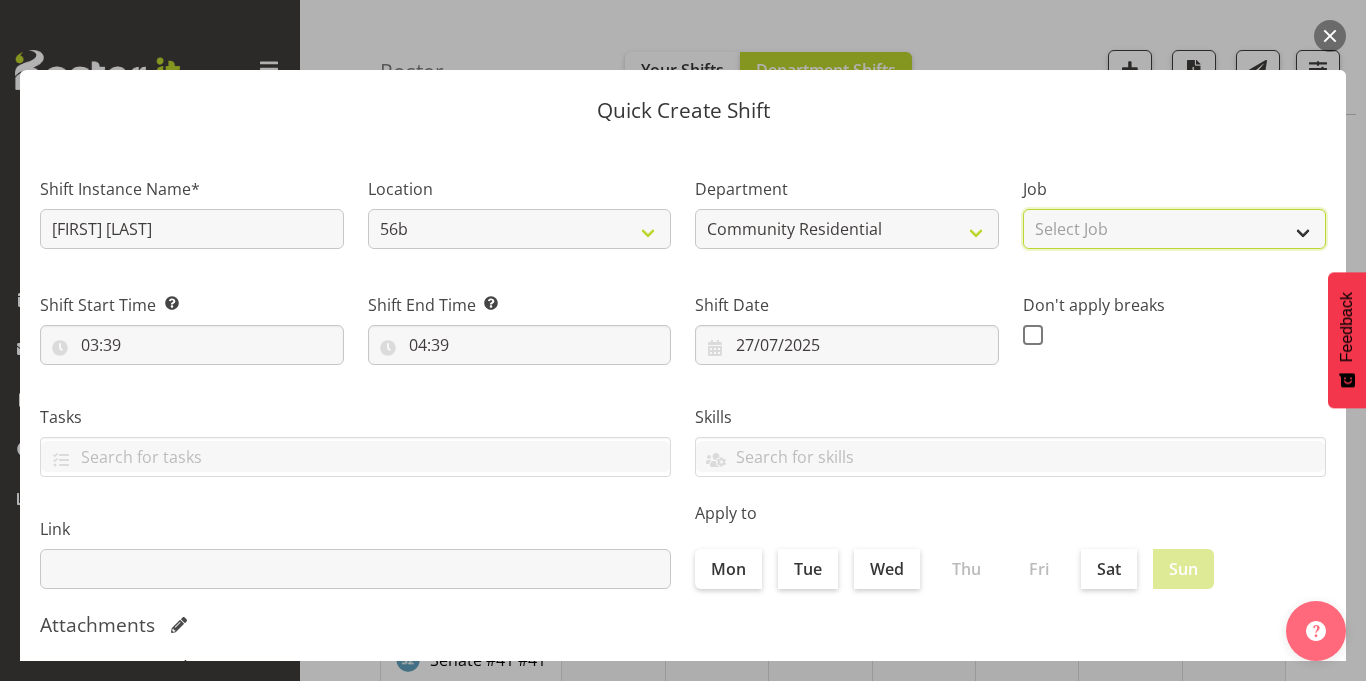 click on "Select Job  Accounts Admin Art Coordinator Community Leader Community Support Person Community Support Person-Casual House Leader Office Admin Senior Coordinator Service Manager Volunteer" at bounding box center [1175, 229] 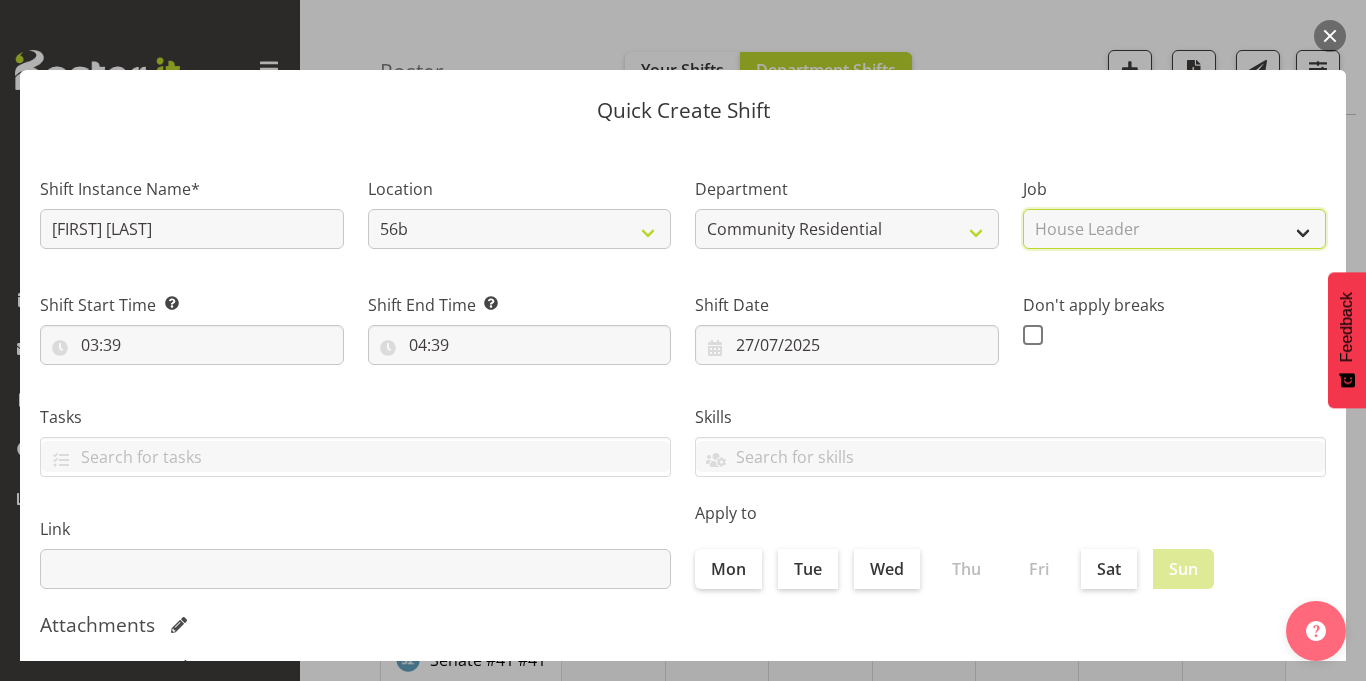 click on "Select Job  Accounts Admin Art Coordinator Community Leader Community Support Person Community Support Person-Casual House Leader Office Admin Senior Coordinator Service Manager Volunteer" at bounding box center (1175, 229) 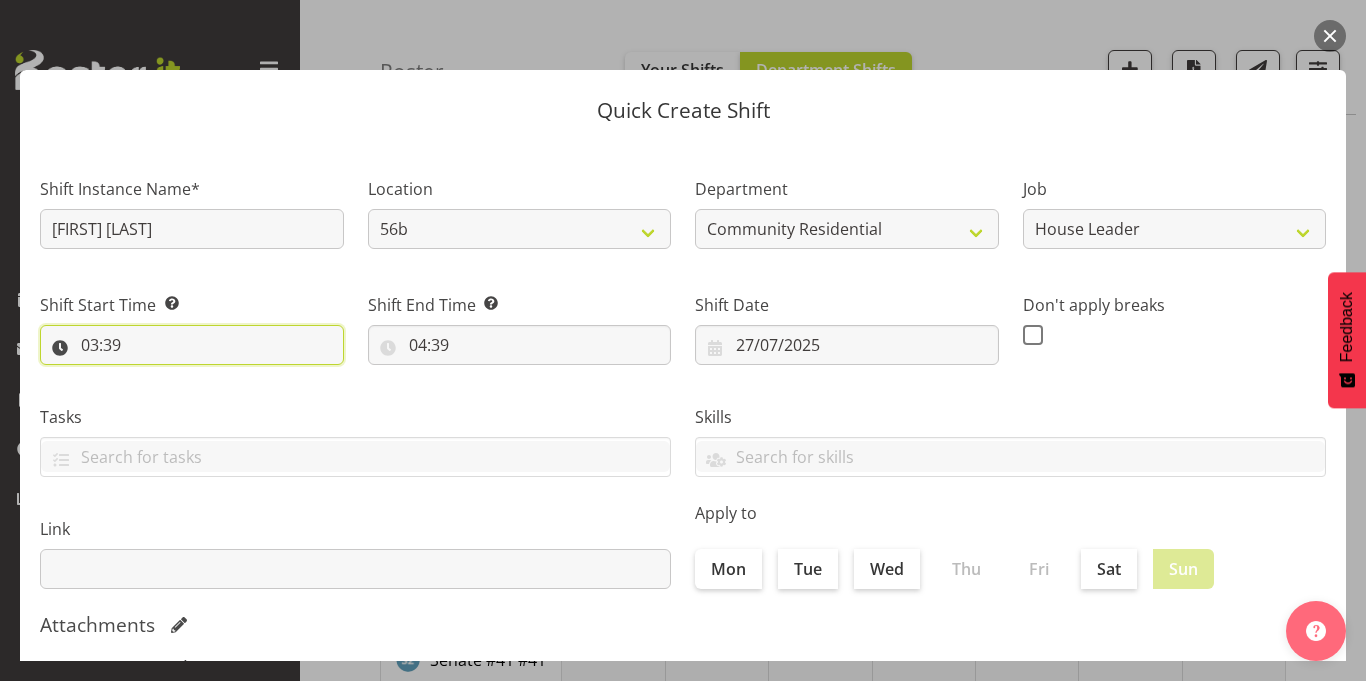 click on "03:39" at bounding box center (192, 345) 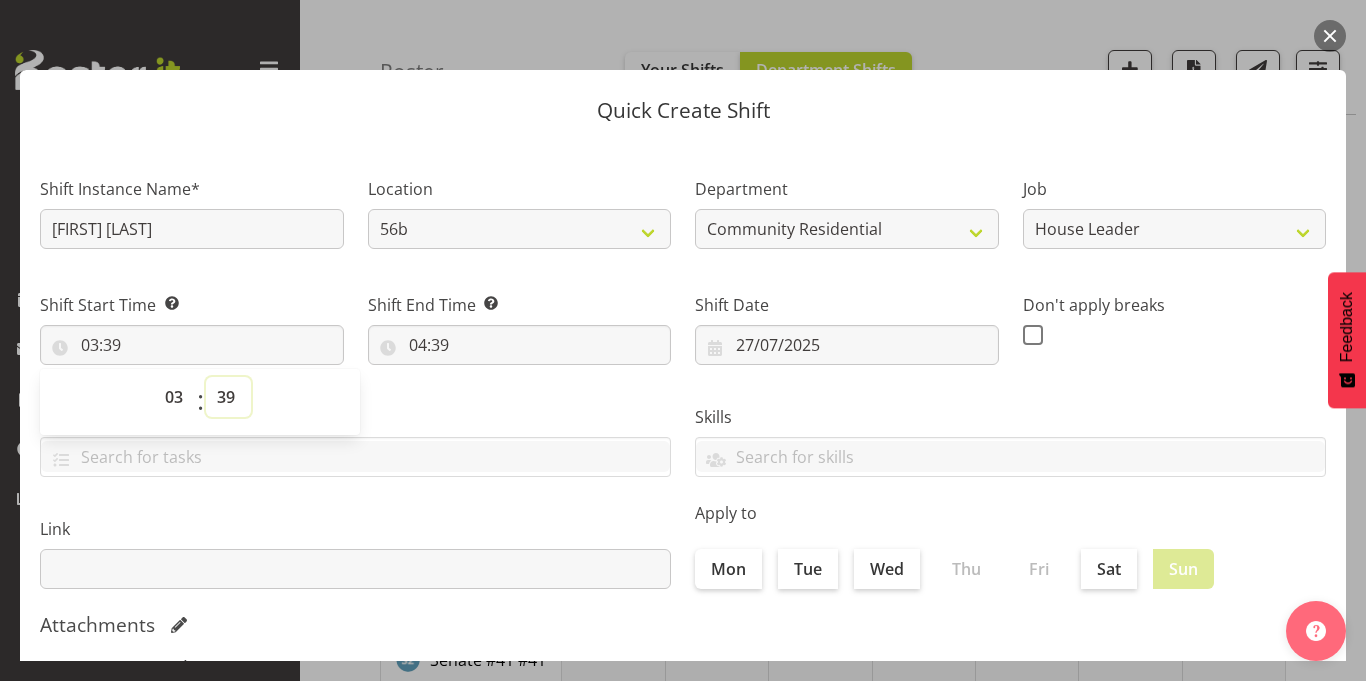 click on "00   01   02   03   04   05   06   07   08   09   10   11   12   13   14   15   16   17   18   19   20   21   22   23   24   25   26   27   28   29   30   31   32   33   34   35   36   37   38   39   40   41   42   43   44   45   46   47   48   49   50   51   52   53   54   55   56   57   58   59" at bounding box center (228, 397) 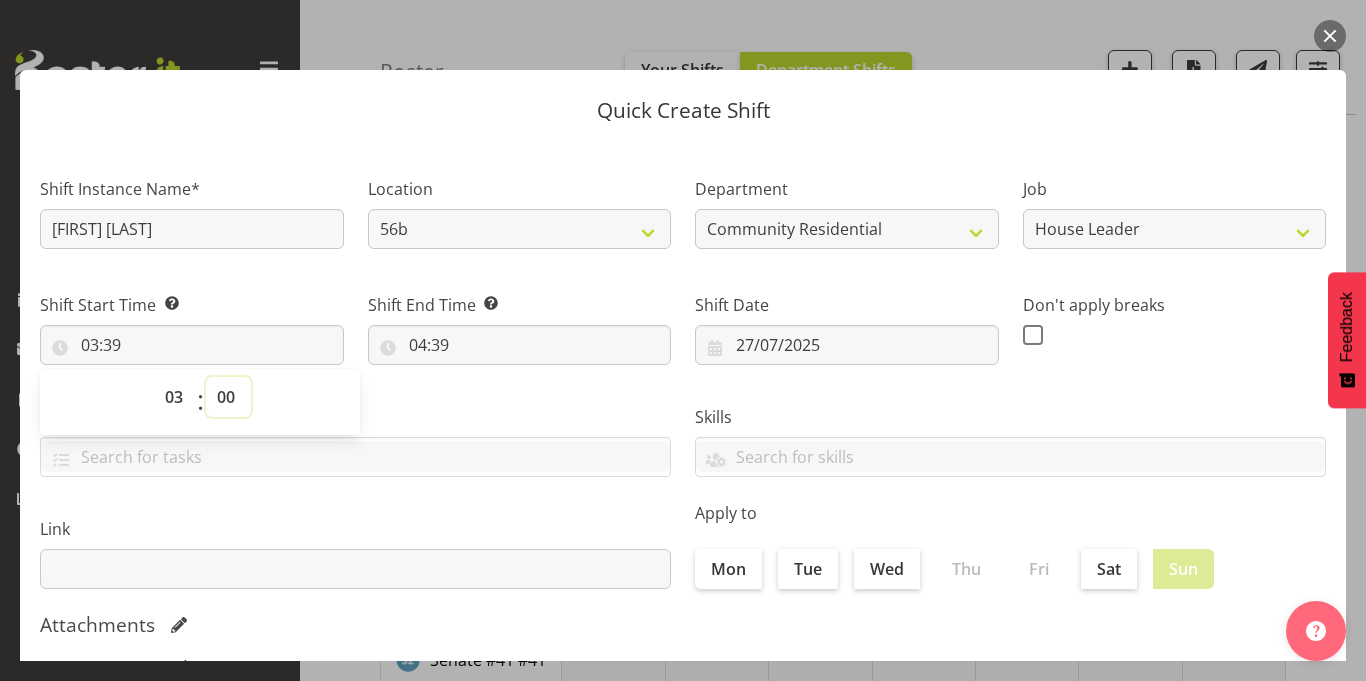 click on "00   01   02   03   04   05   06   07   08   09   10   11   12   13   14   15   16   17   18   19   20   21   22   23   24   25   26   27   28   29   30   31   32   33   34   35   36   37   38   39   40   41   42   43   44   45   46   47   48   49   50   51   52   53   54   55   56   57   58   59" at bounding box center [228, 397] 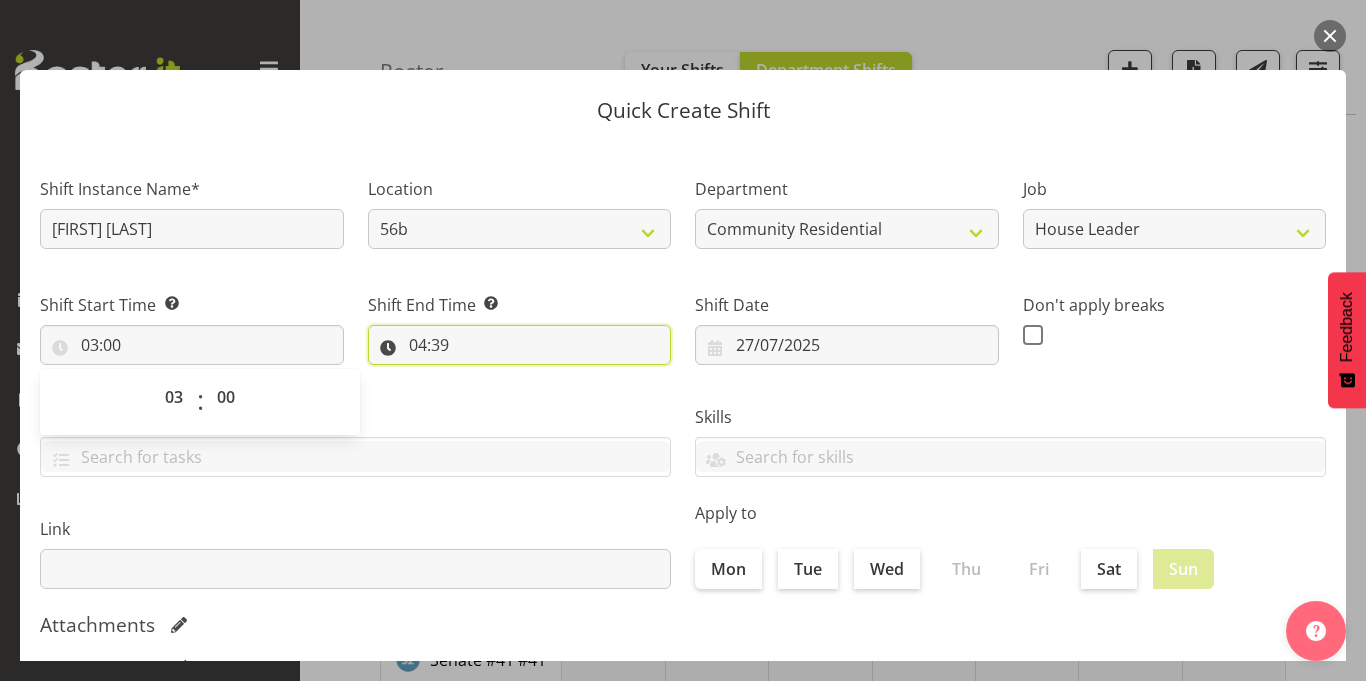 click on "04:39" at bounding box center [520, 345] 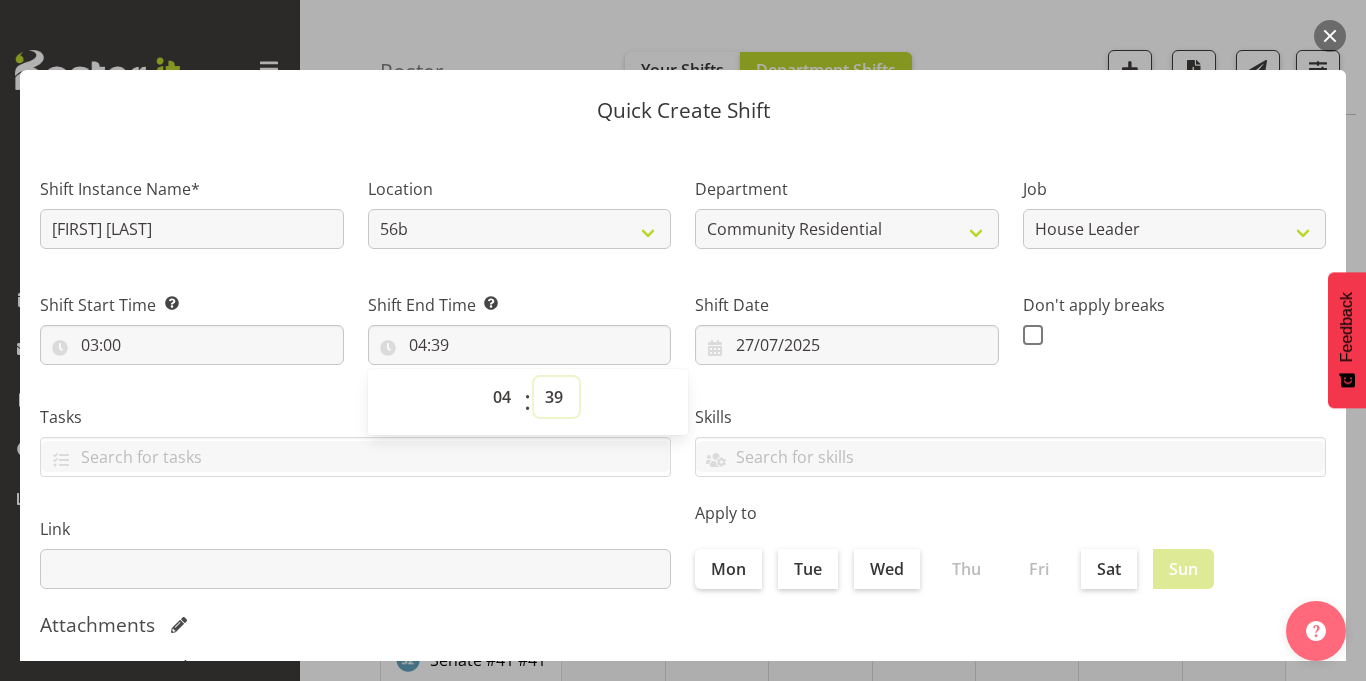 click on "00   01   02   03   04   05   06   07   08   09   10   11   12   13   14   15   16   17   18   19   20   21   22   23   24   25   26   27   28   29   30   31   32   33   34   35   36   37   38   39   40   41   42   43   44   45   46   47   48   49   50   51   52   53   54   55   56   57   58   59" at bounding box center (556, 397) 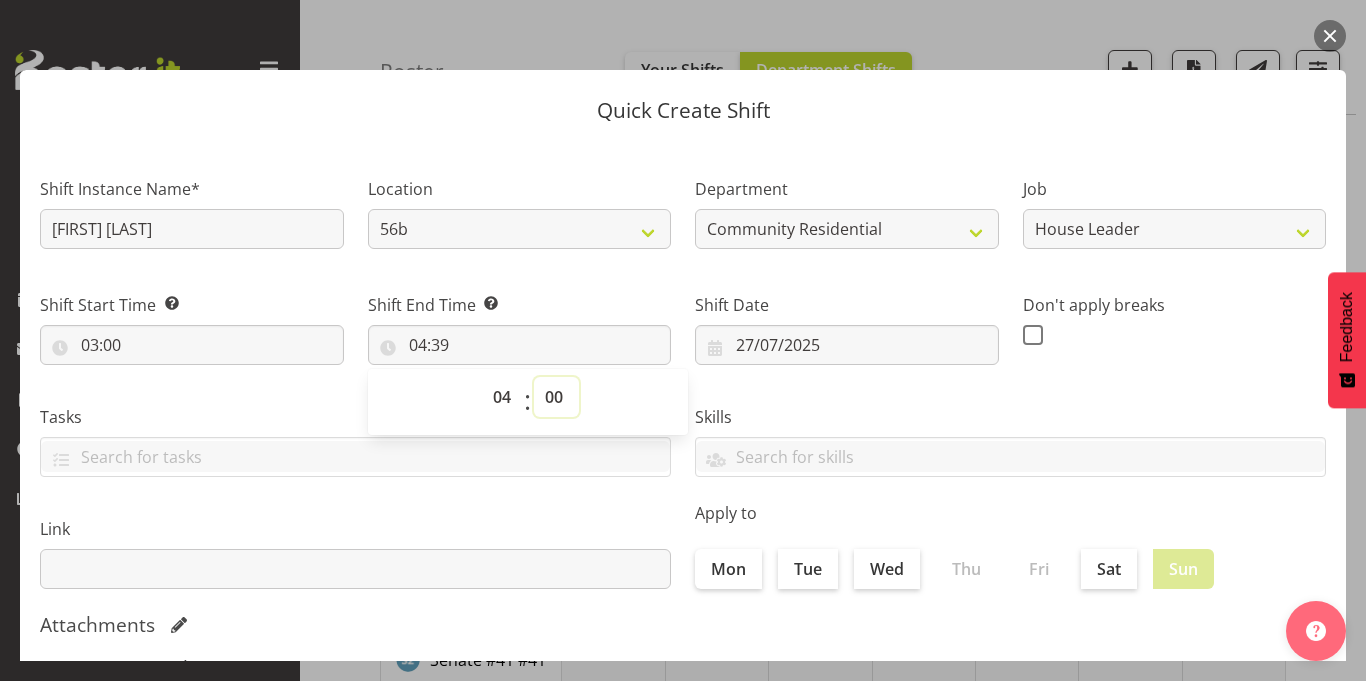 click on "00   01   02   03   04   05   06   07   08   09   10   11   12   13   14   15   16   17   18   19   20   21   22   23   24   25   26   27   28   29   30   31   32   33   34   35   36   37   38   39   40   41   42   43   44   45   46   47   48   49   50   51   52   53   54   55   56   57   58   59" at bounding box center [556, 397] 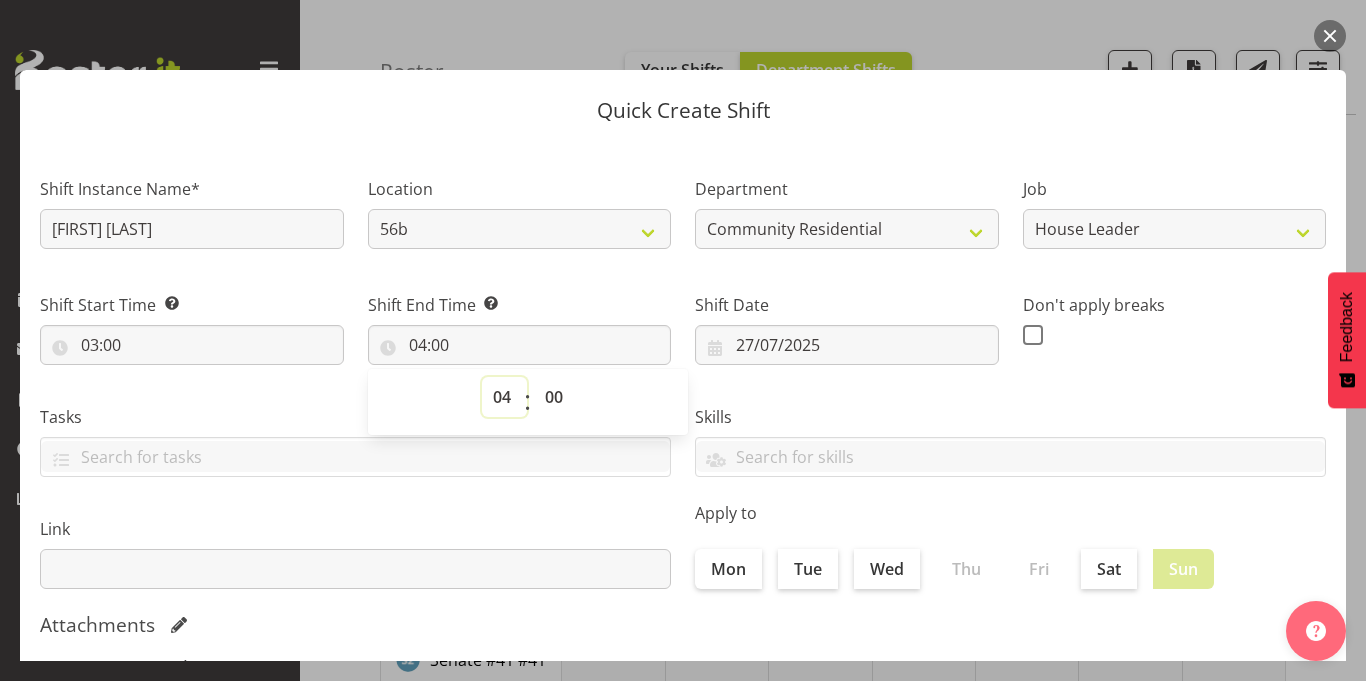 click on "00   01   02   03   04   05   06   07   08   09   10   11   12   13   14   15   16   17   18   19   20   21   22   23" at bounding box center [504, 397] 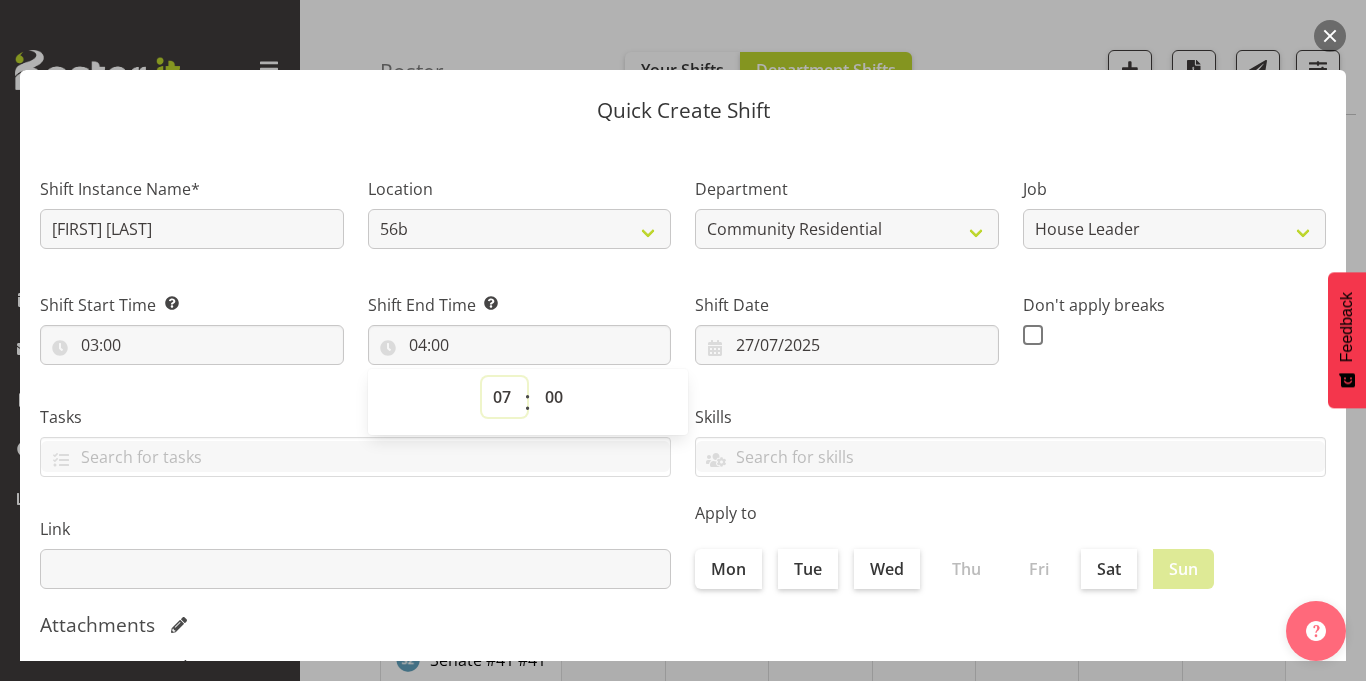 click on "00   01   02   03   04   05   06   07   08   09   10   11   12   13   14   15   16   17   18   19   20   21   22   23" at bounding box center [504, 397] 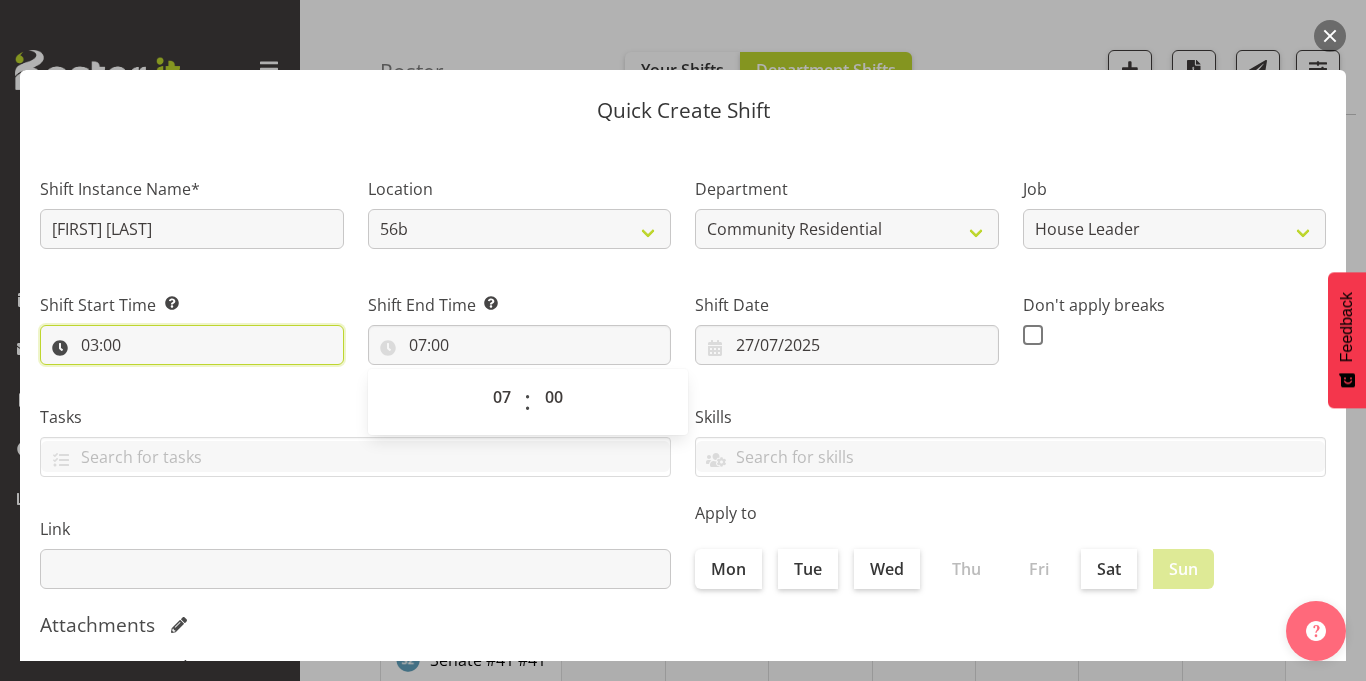 click on "03:00" at bounding box center [192, 345] 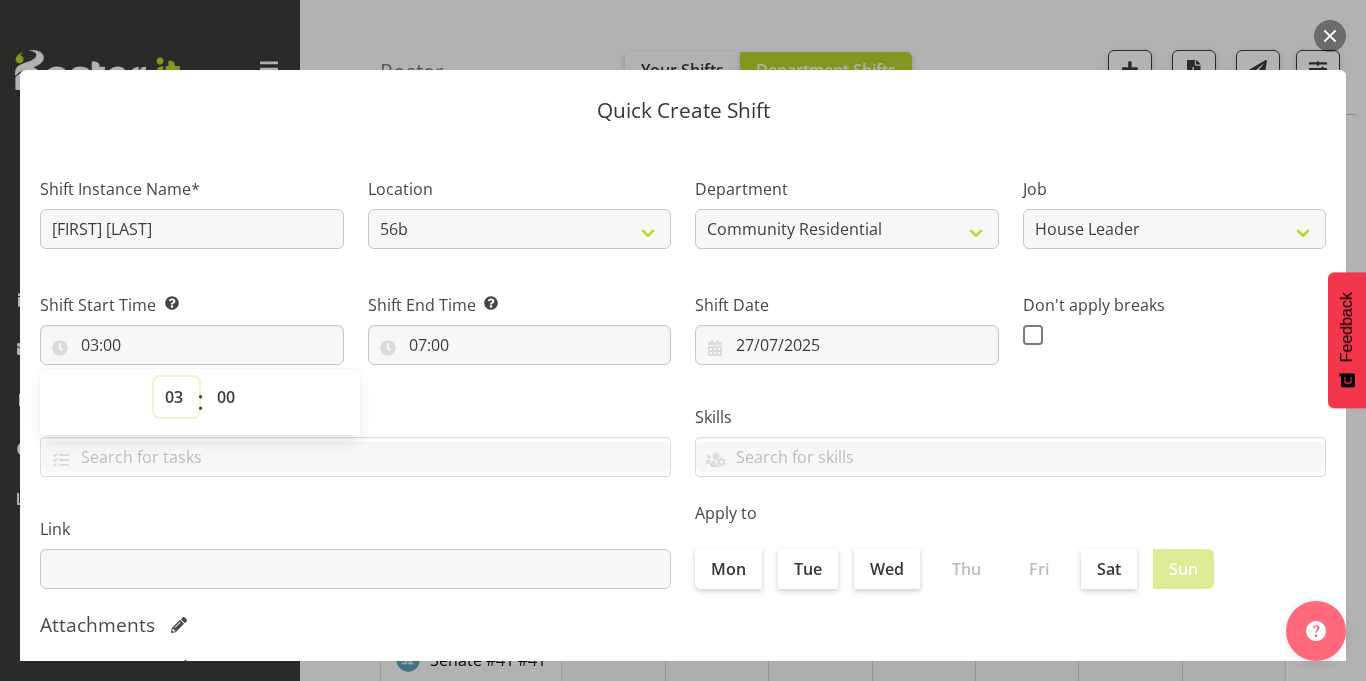 click on "00   01   02   03   04   05   06   07   08   09   10   11   12   13   14   15   16   17   18   19   20   21   22   23" at bounding box center (176, 397) 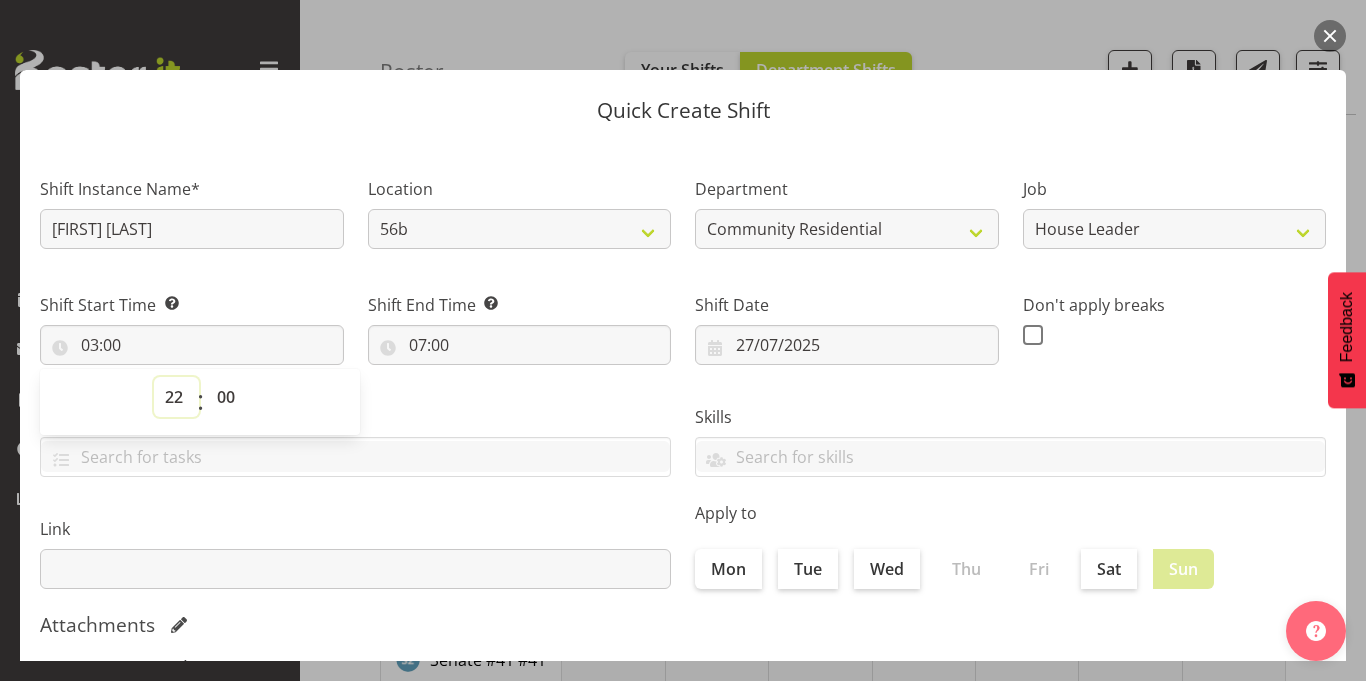 click on "00   01   02   03   04   05   06   07   08   09   10   11   12   13   14   15   16   17   18   19   20   21   22   23" at bounding box center [176, 397] 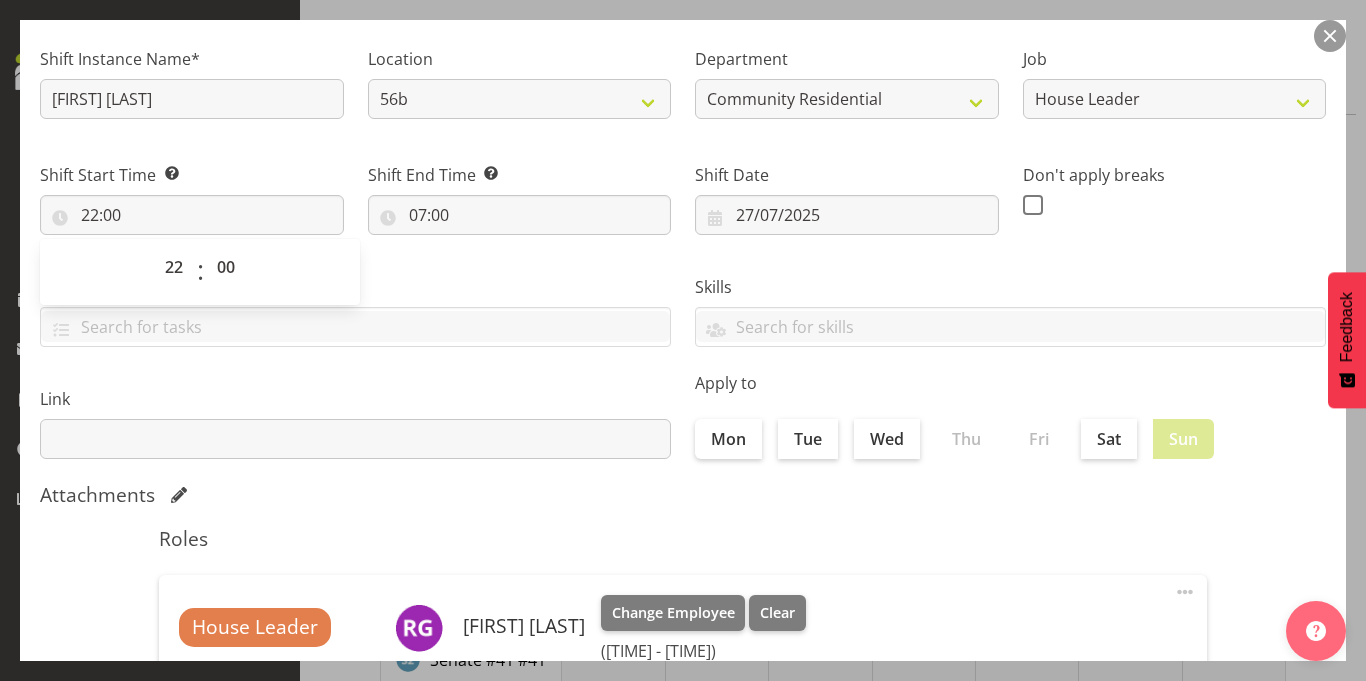 scroll, scrollTop: 152, scrollLeft: 0, axis: vertical 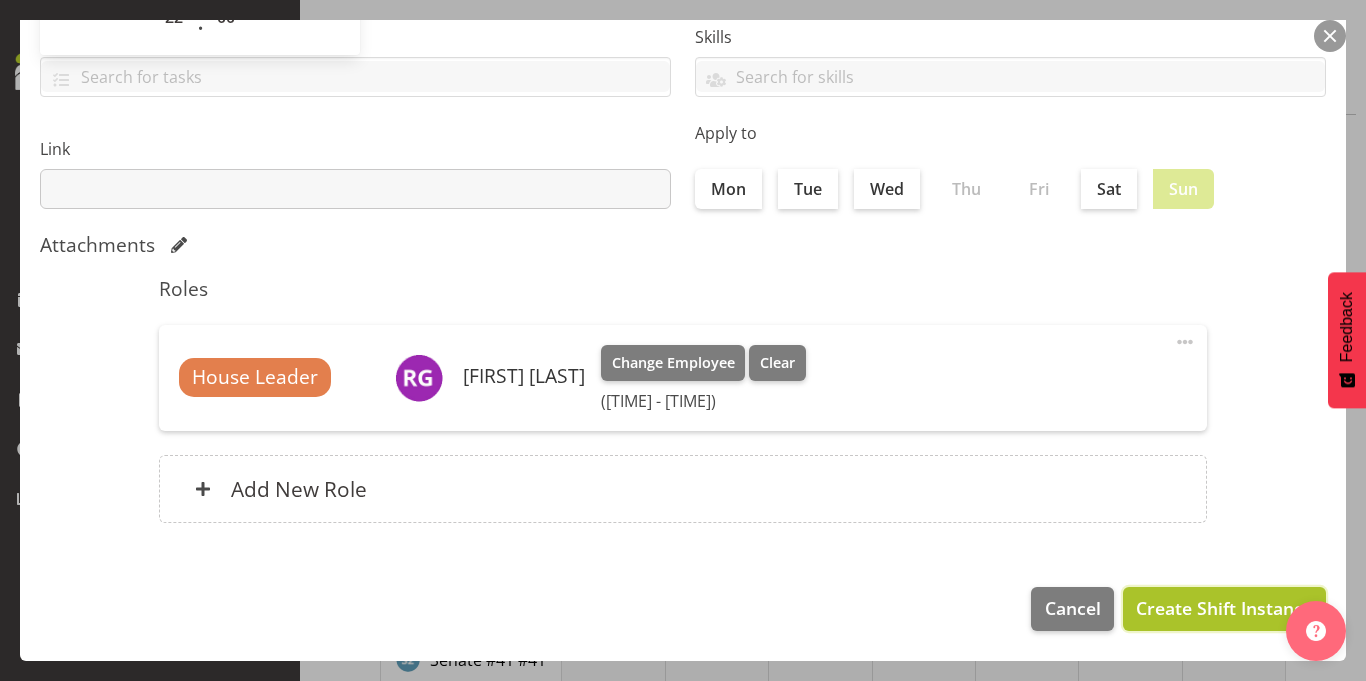 click on "Create Shift Instance" at bounding box center [1224, 608] 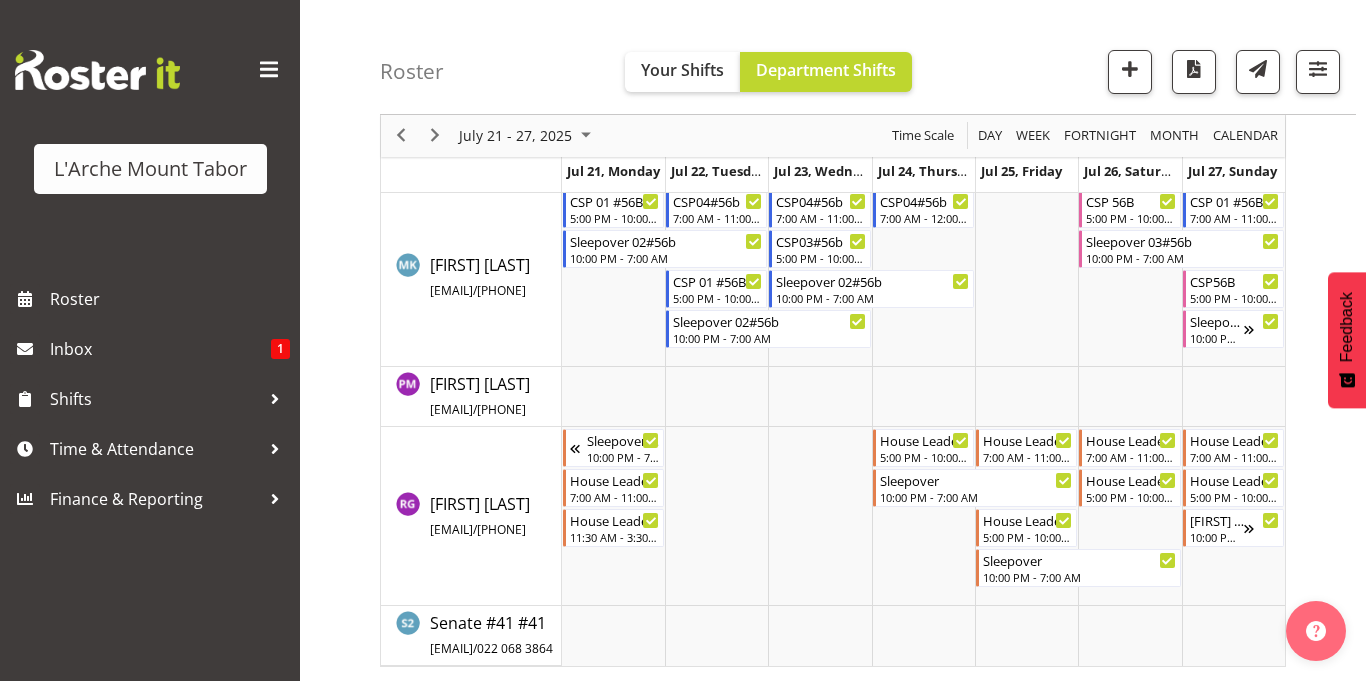 scroll, scrollTop: 853, scrollLeft: 0, axis: vertical 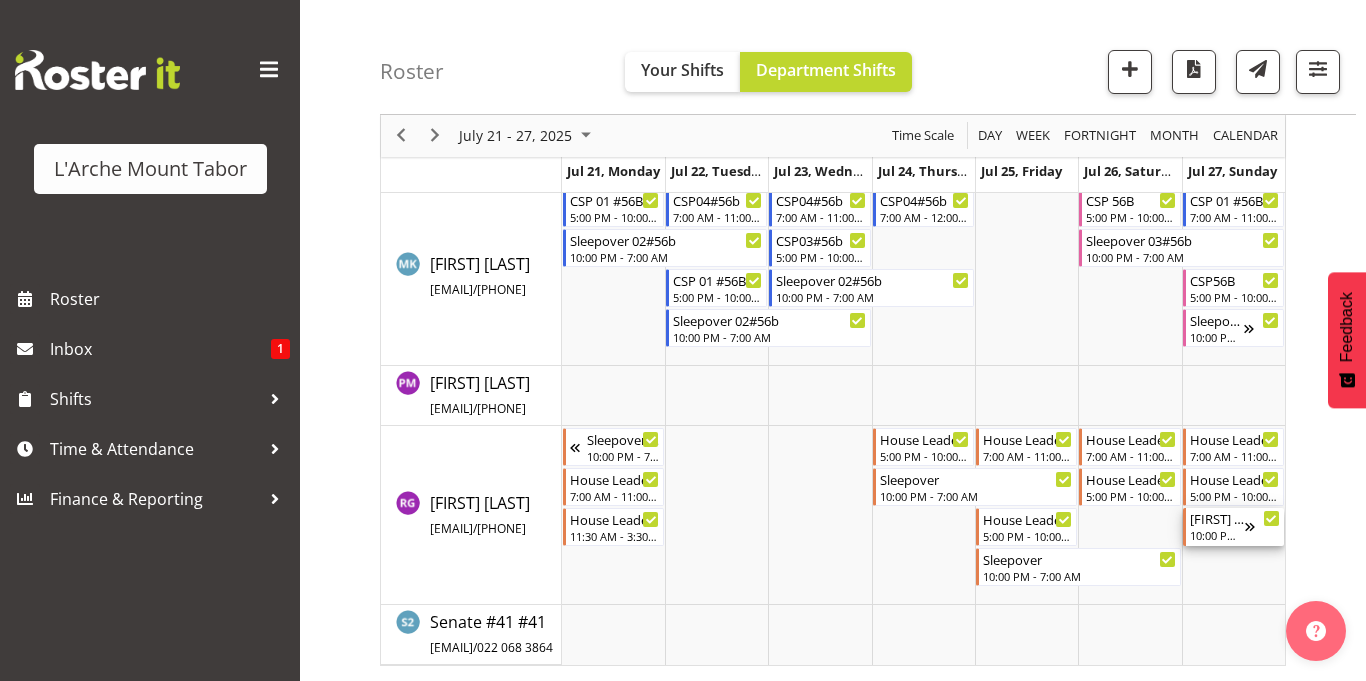 click on "SAleeddpover" at bounding box center (1217, 518) 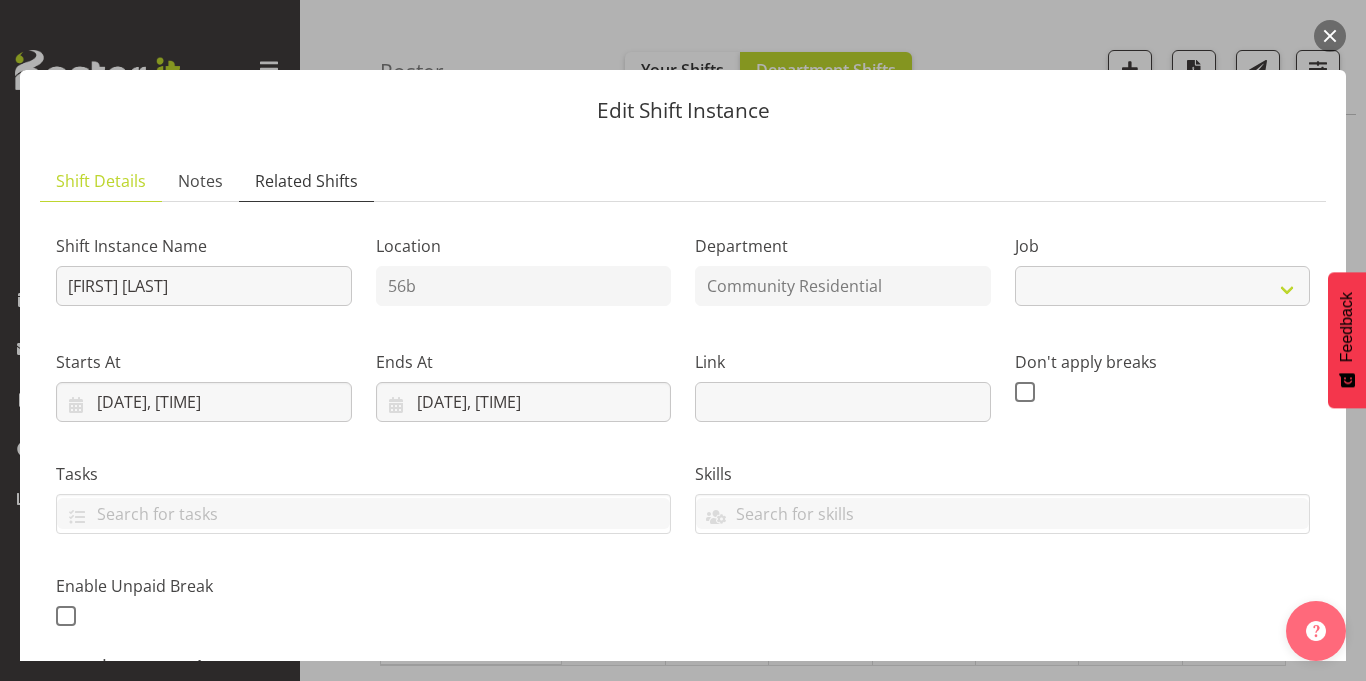 select on "1" 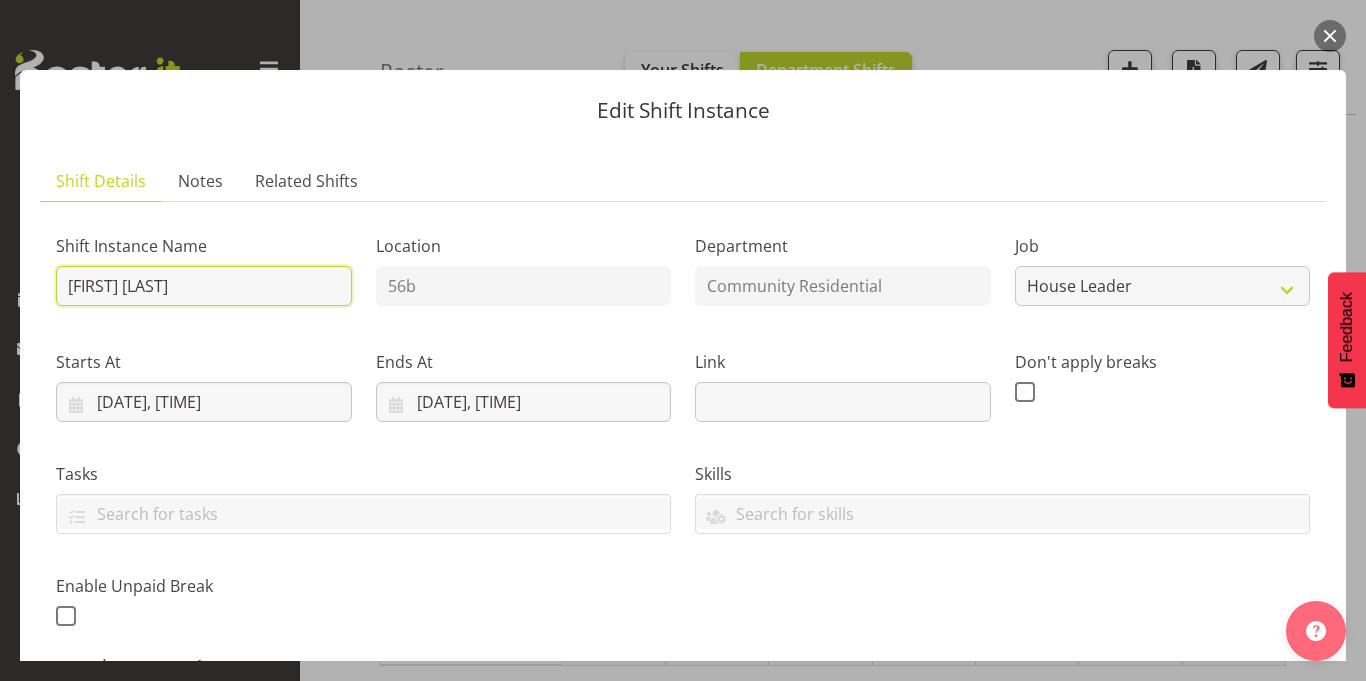 click on "SAleeddpover" at bounding box center (204, 286) 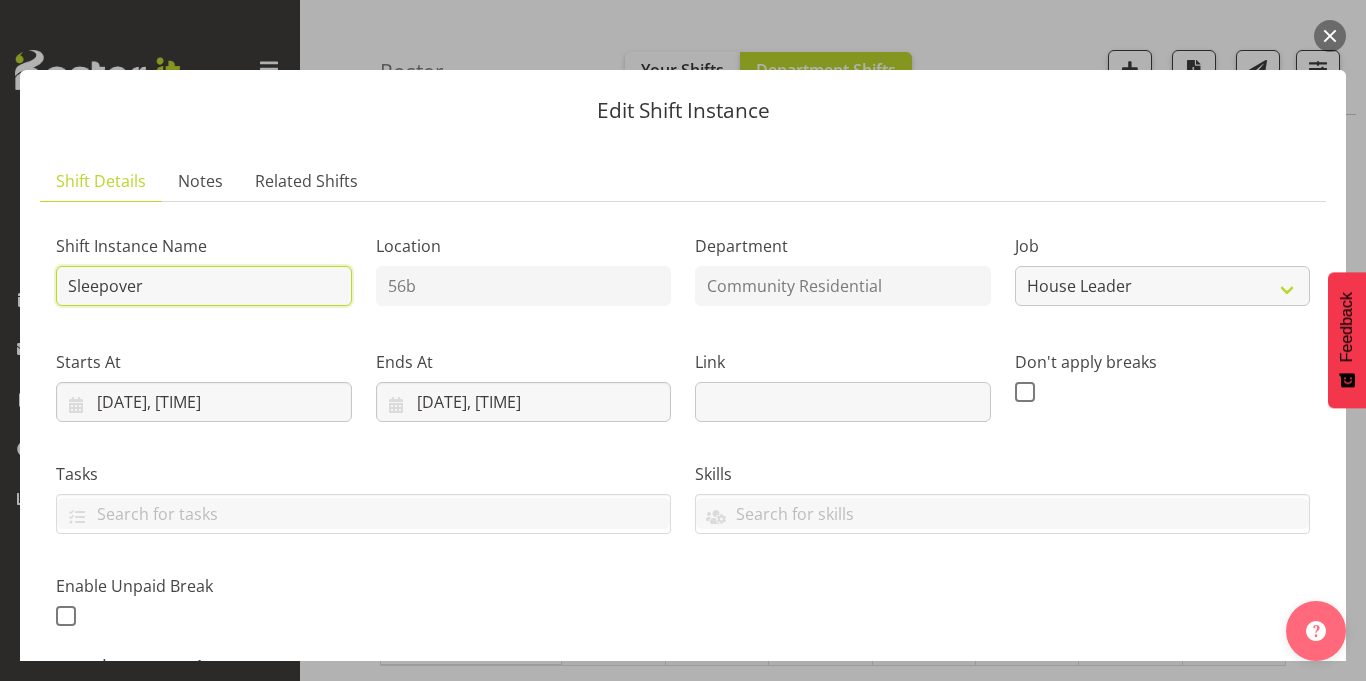 type on "Sleepover" 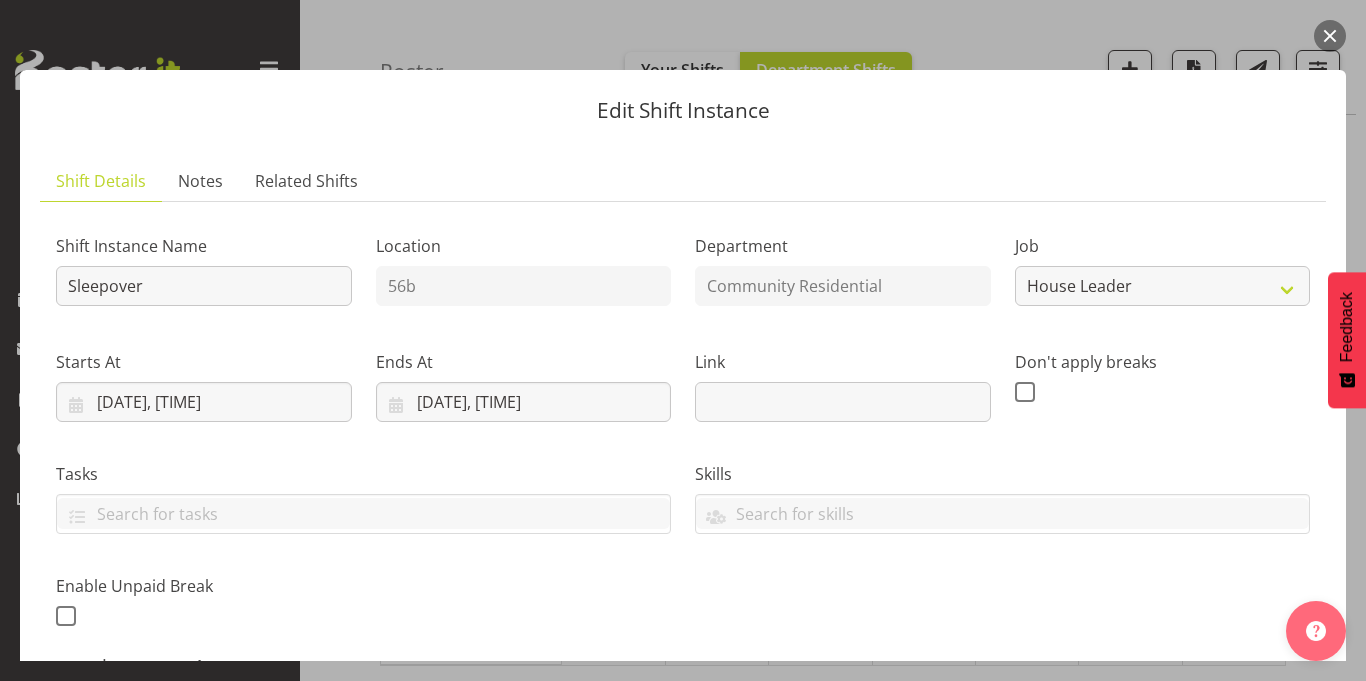 scroll, scrollTop: 463, scrollLeft: 0, axis: vertical 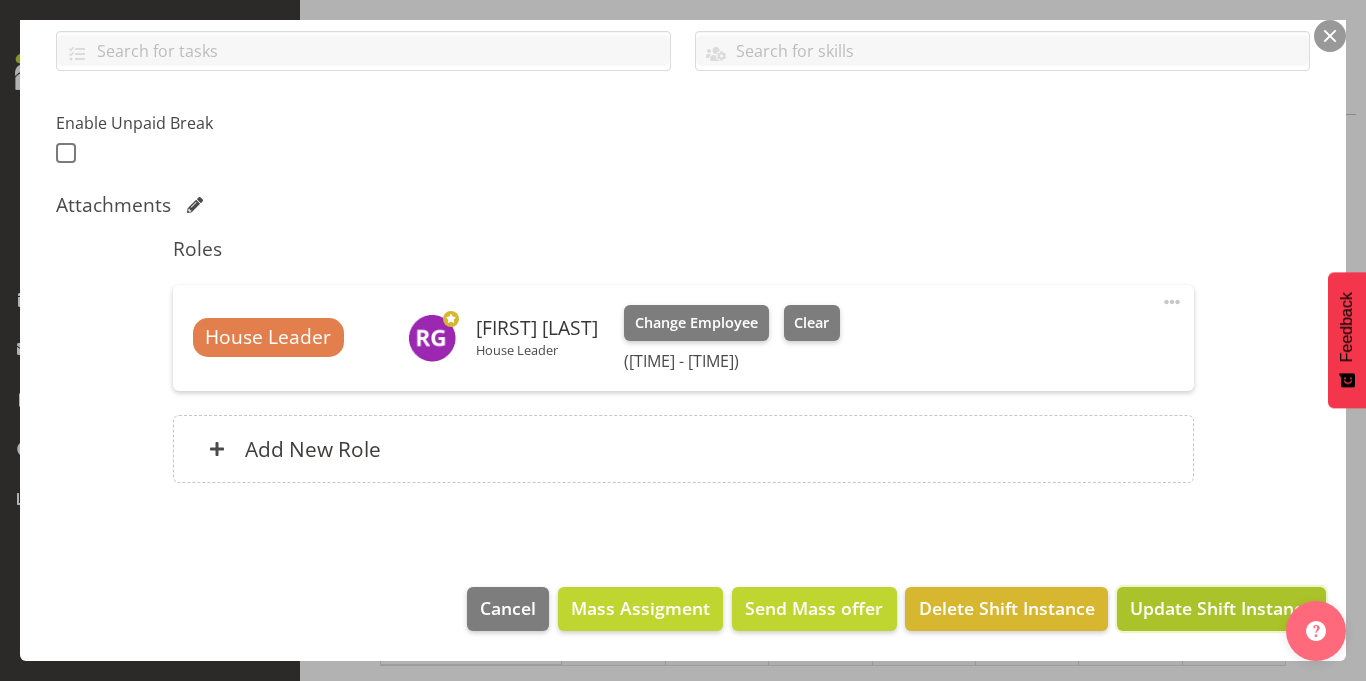 click on "Update Shift Instance" at bounding box center (1221, 608) 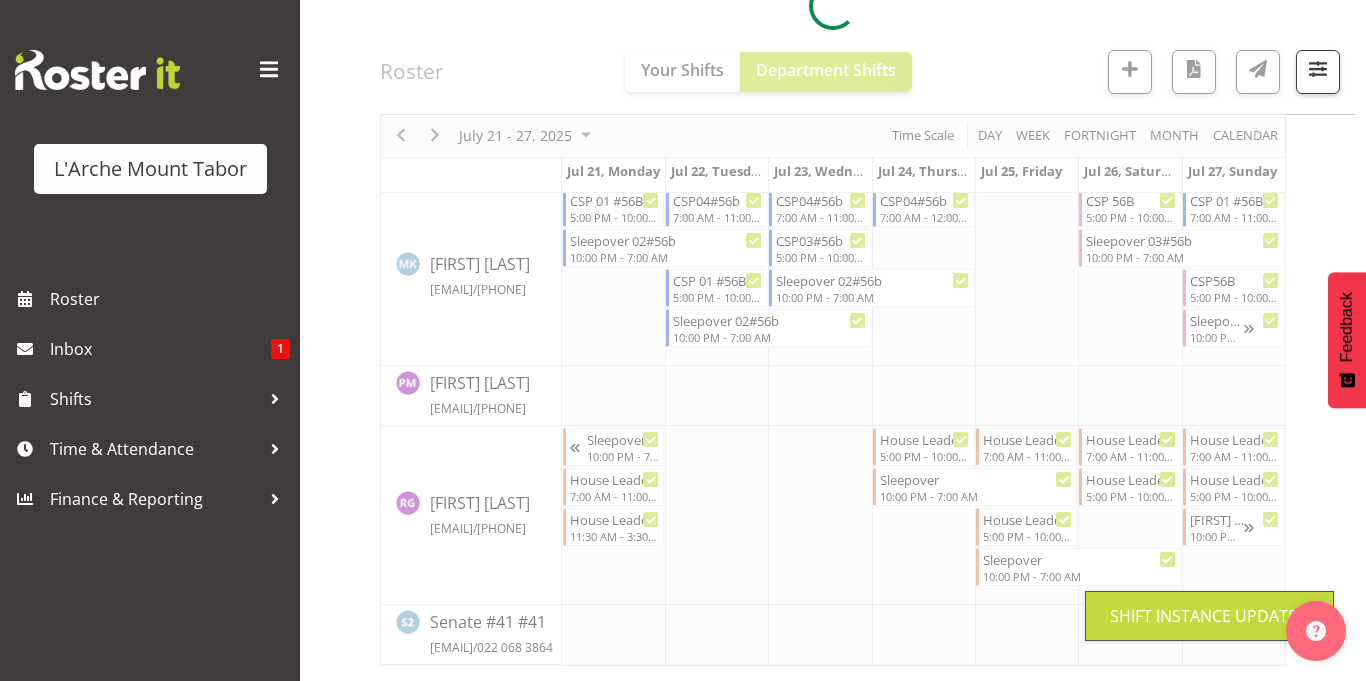 scroll, scrollTop: 359, scrollLeft: 0, axis: vertical 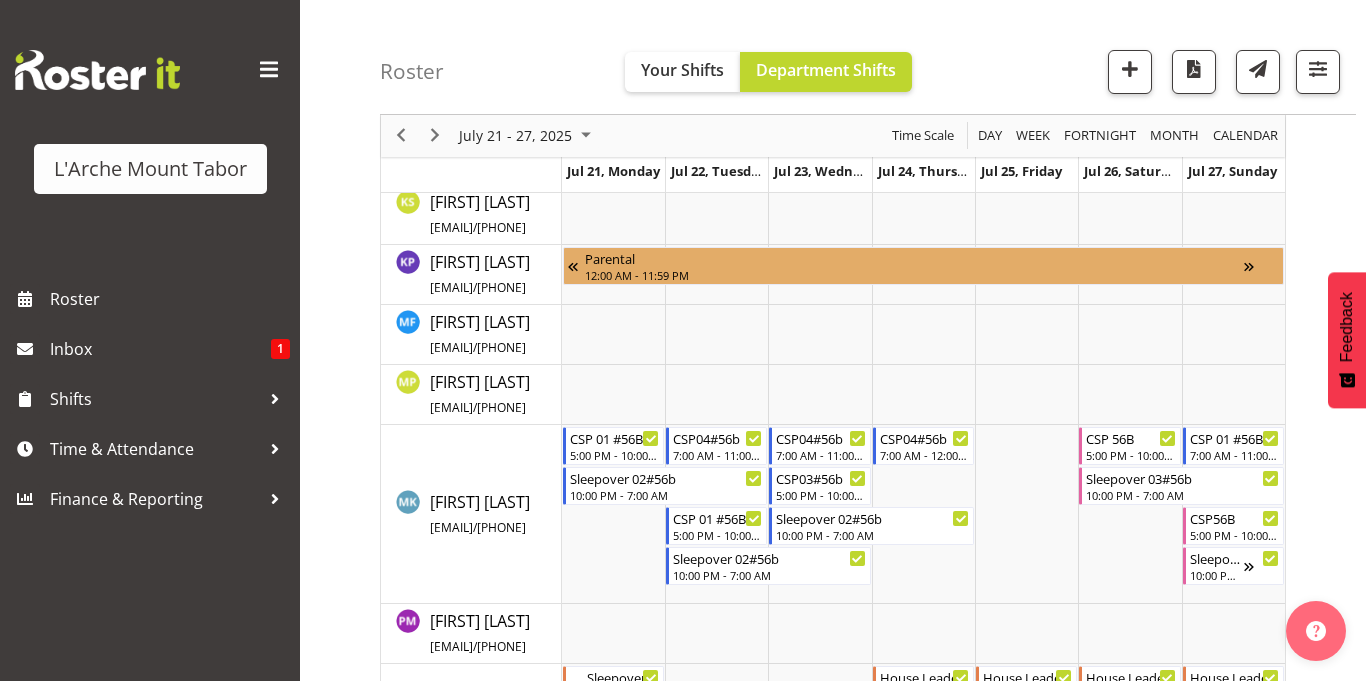 click at bounding box center [1233, 634] 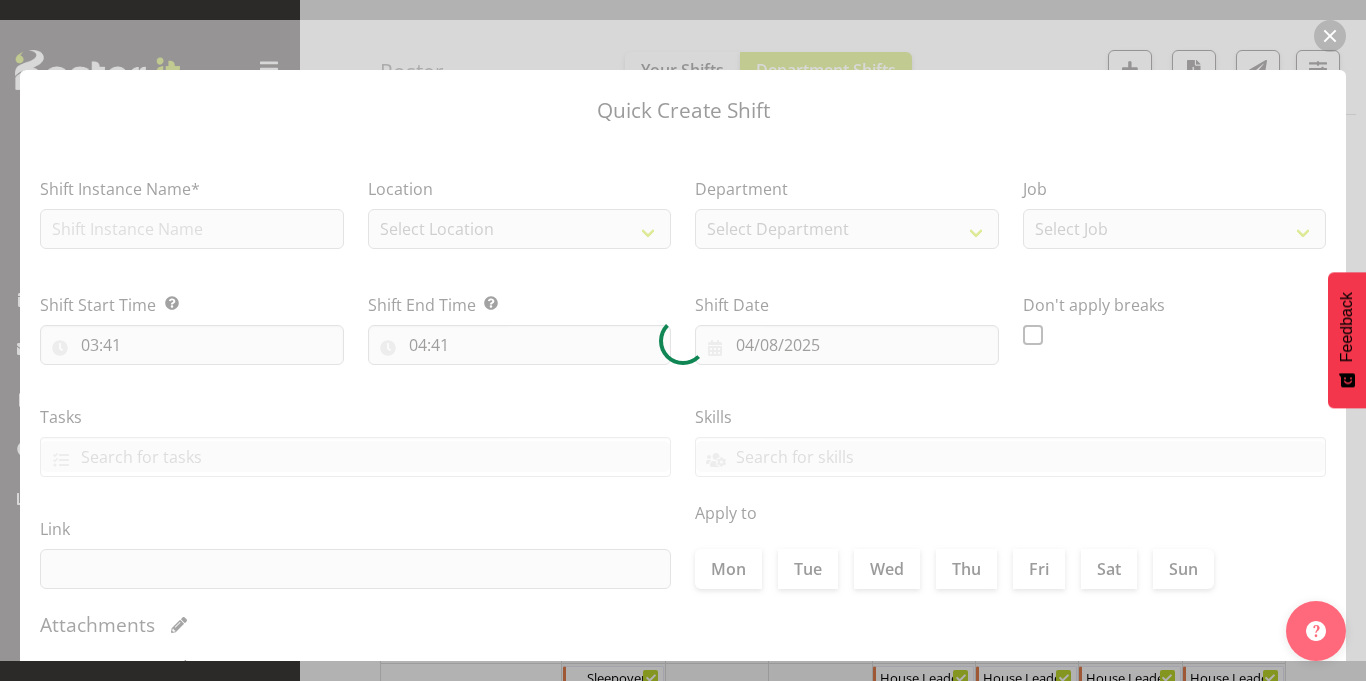 type on "27/07/2025" 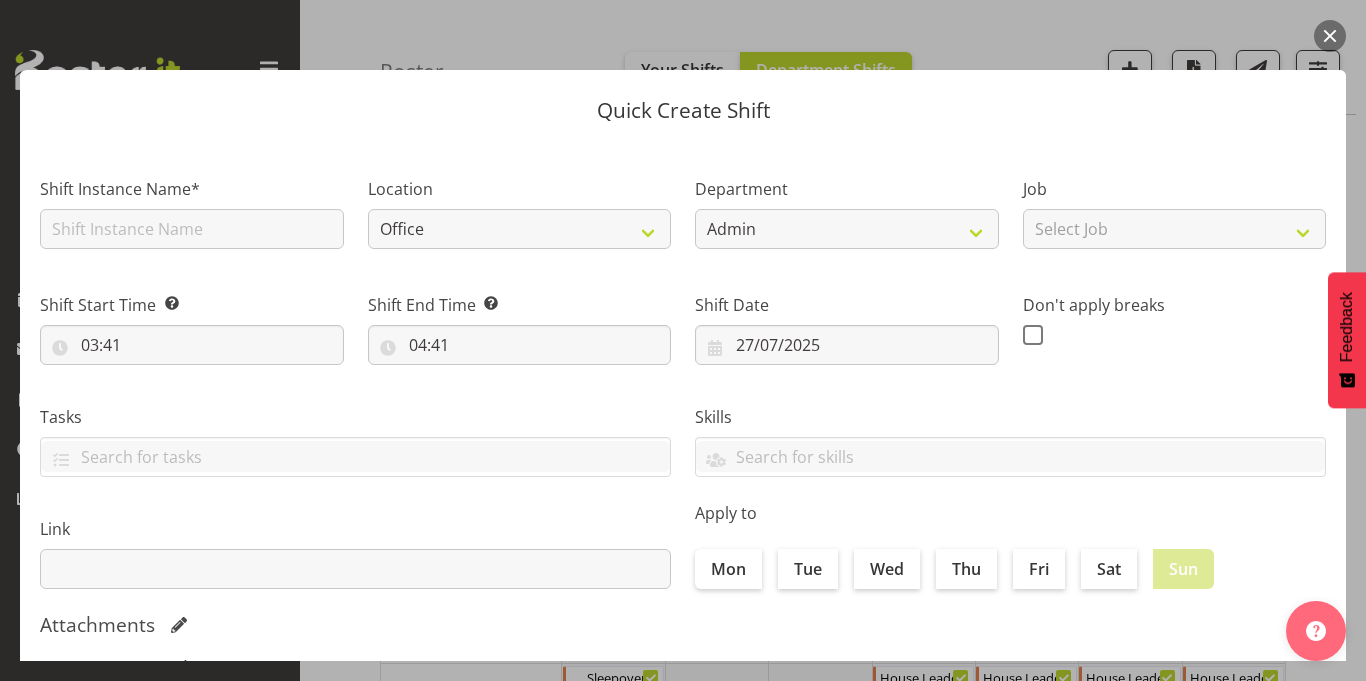 click at bounding box center (1330, 36) 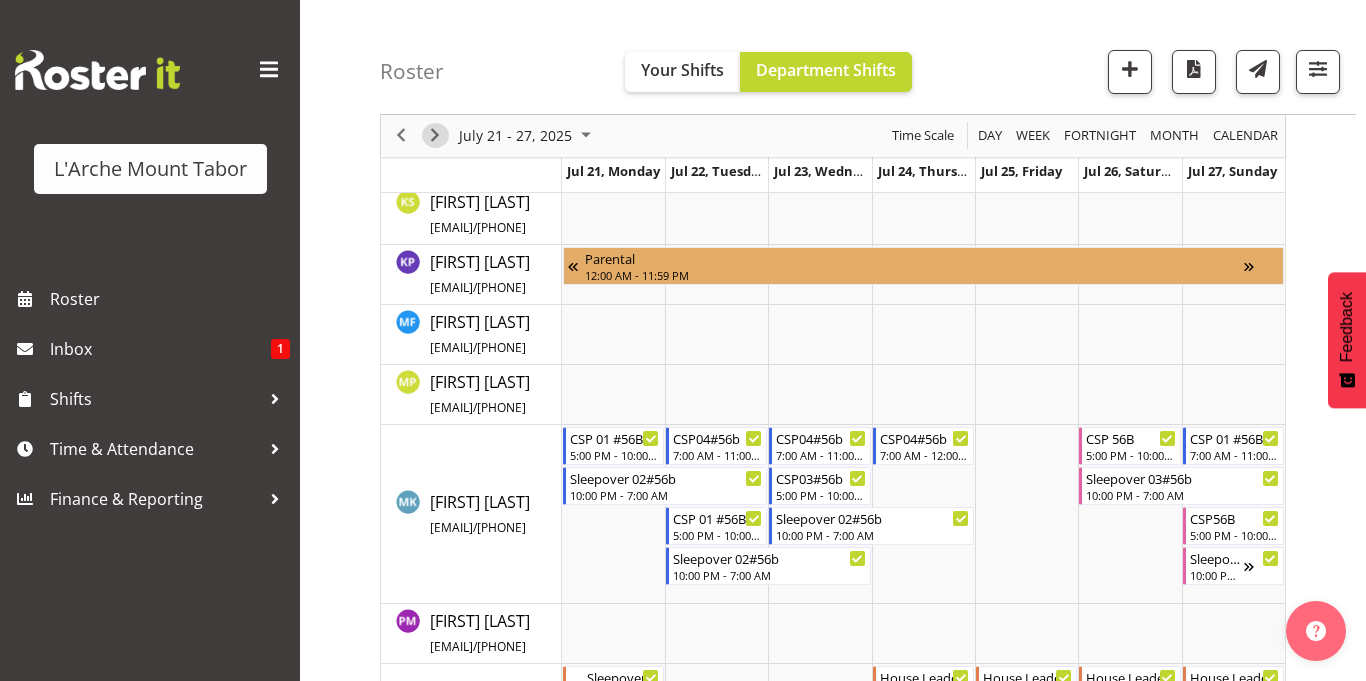 click at bounding box center (435, 136) 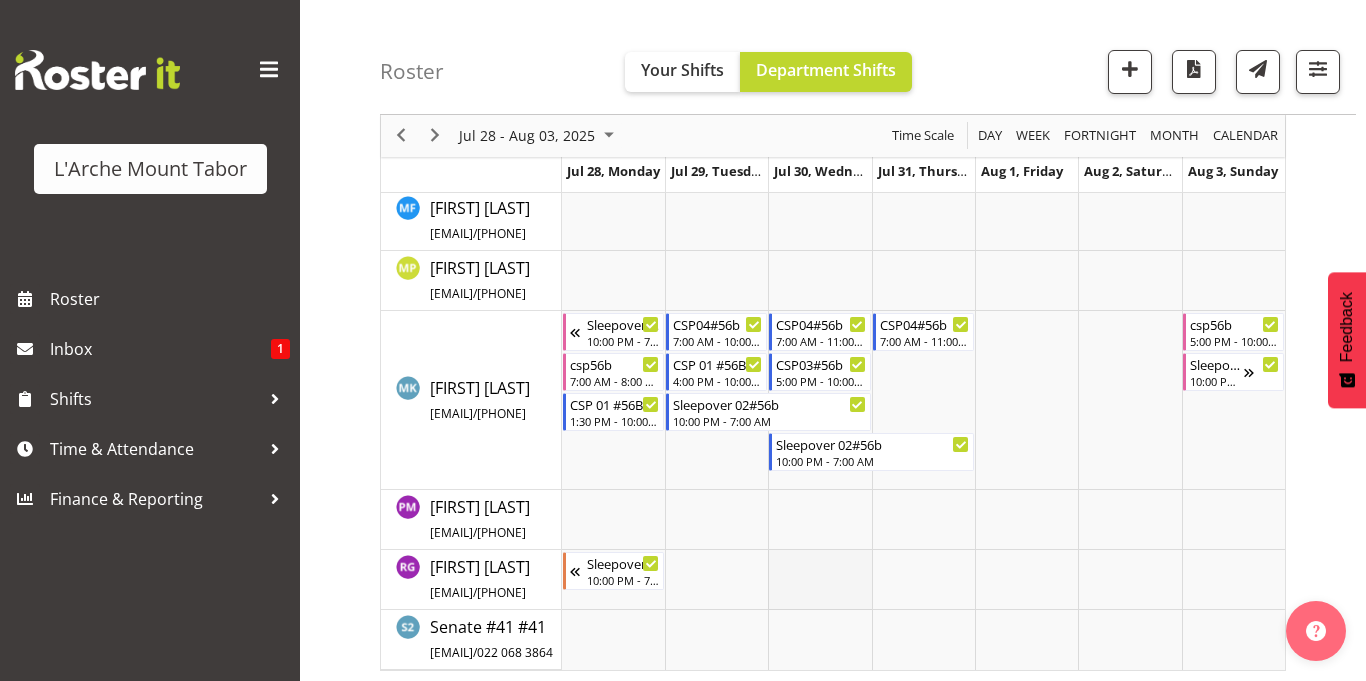 scroll, scrollTop: 853, scrollLeft: 0, axis: vertical 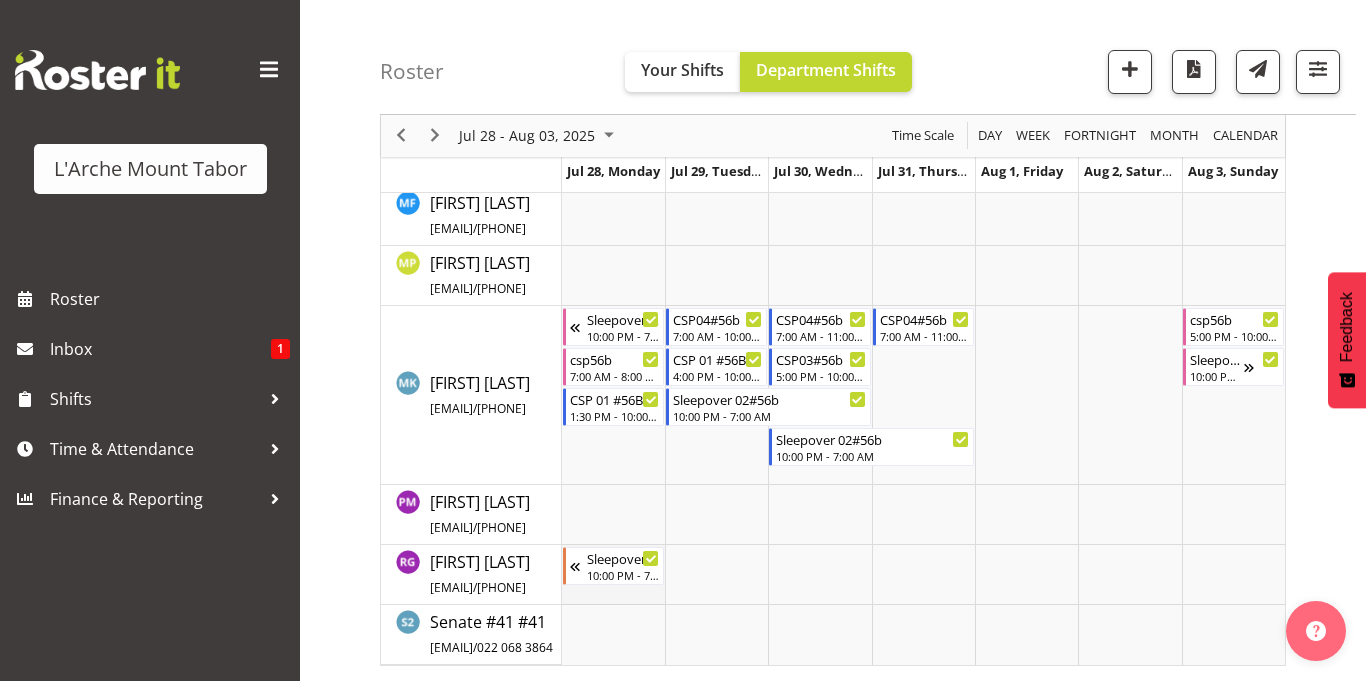 click at bounding box center (613, 575) 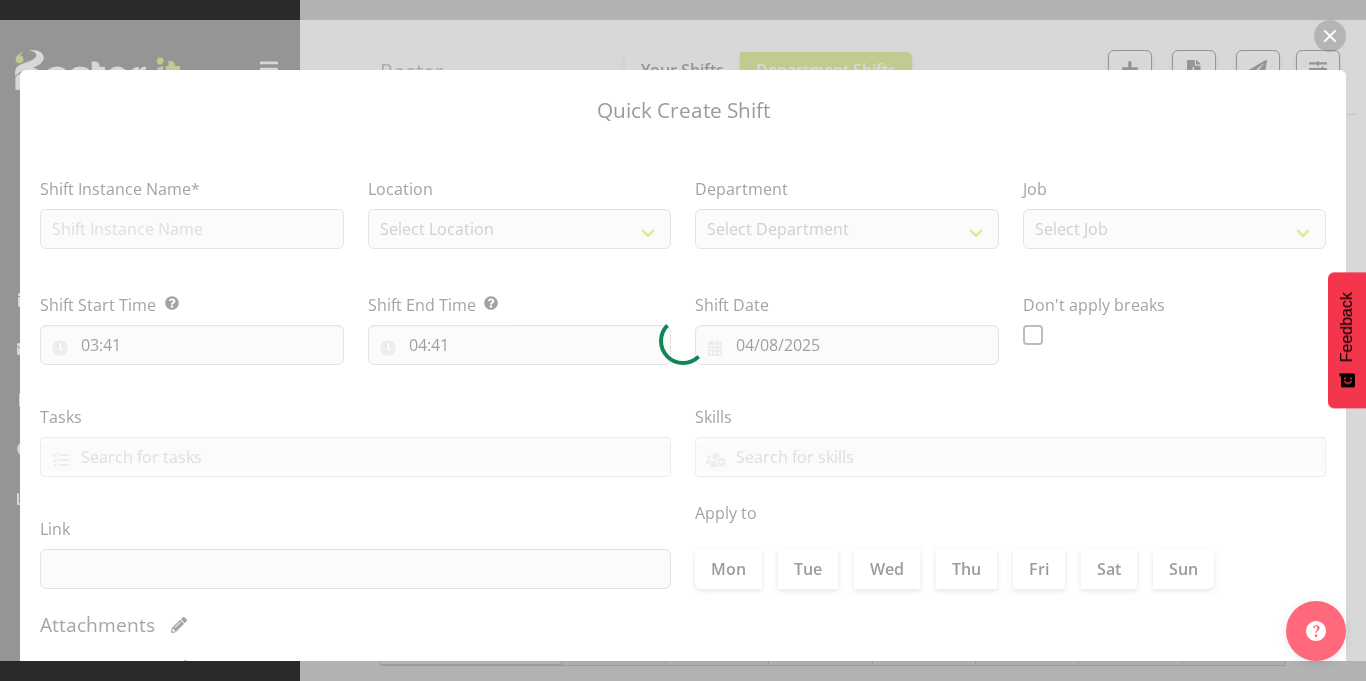 type on "28/07/2025" 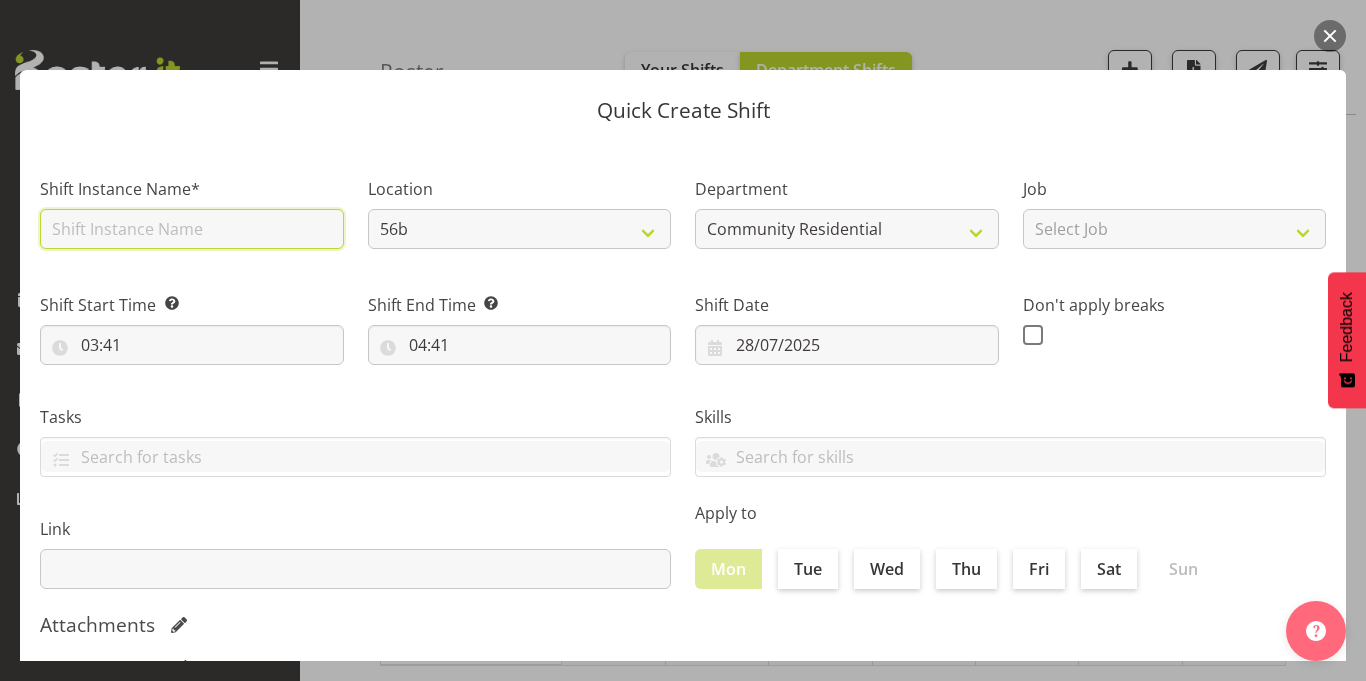 click at bounding box center [192, 229] 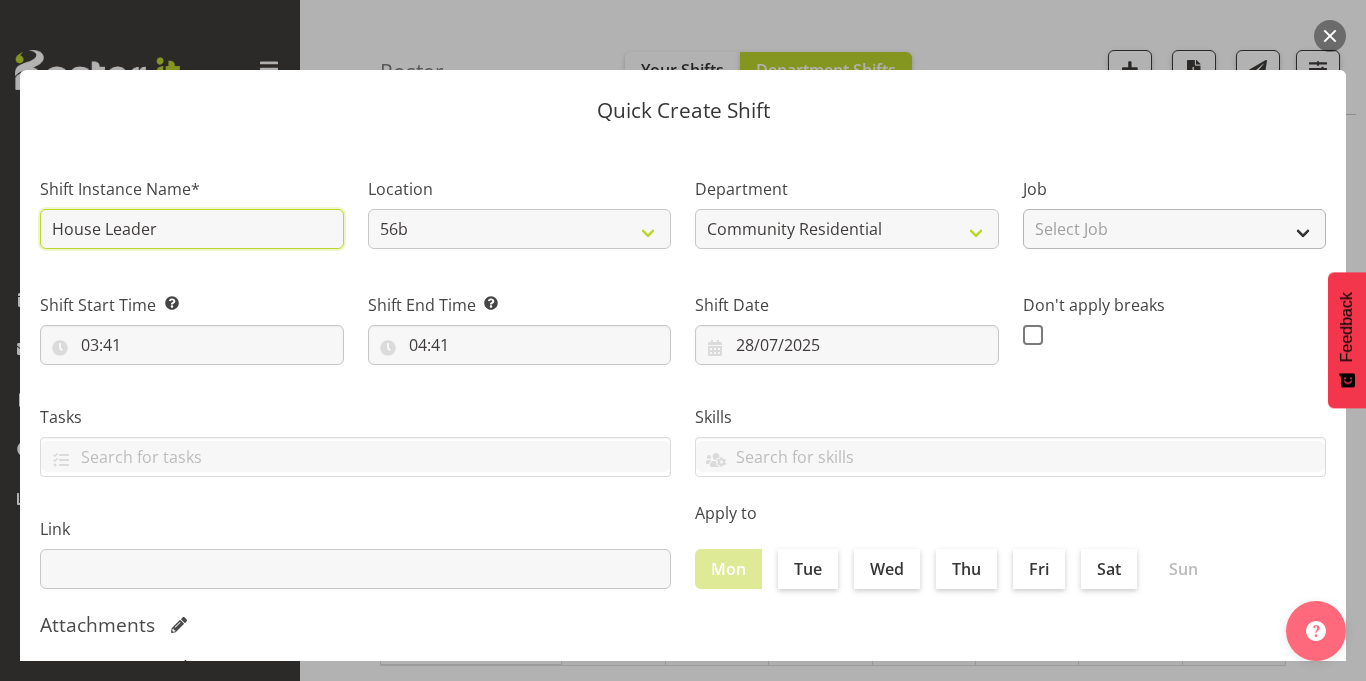 type on "House Leader" 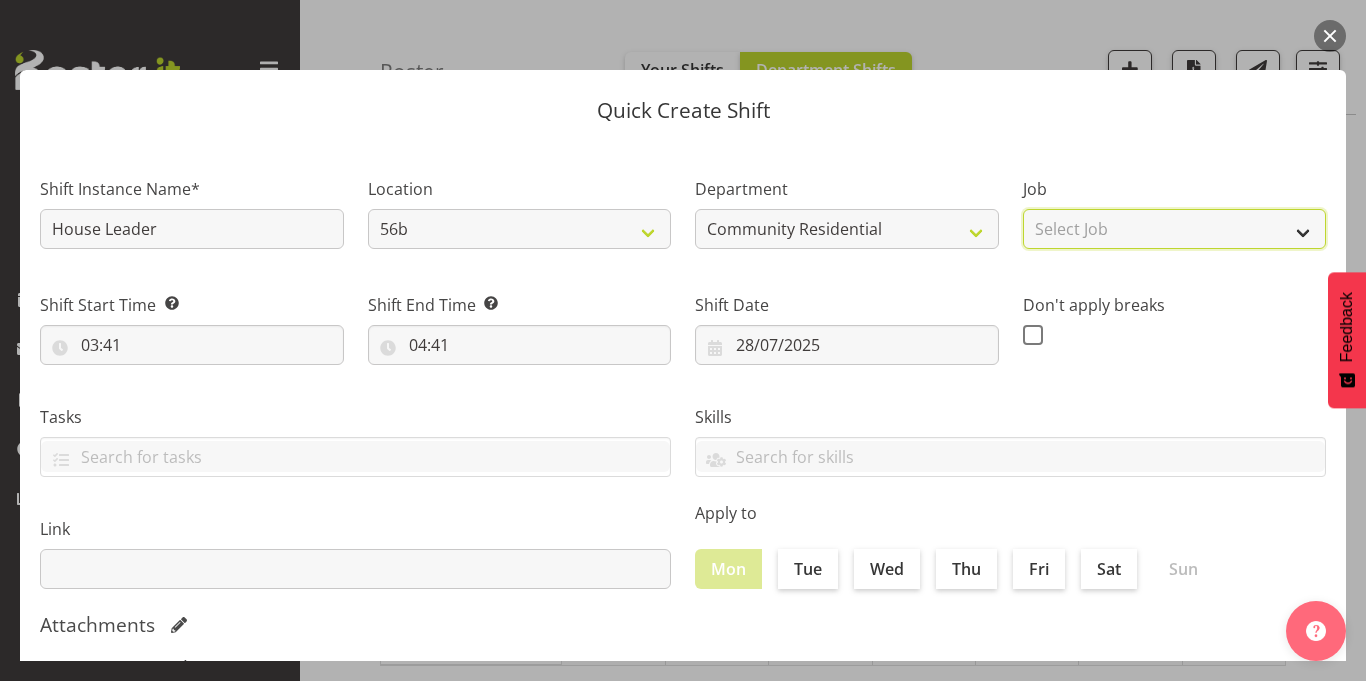 click on "Select Job  Accounts Admin Art Coordinator Community Leader Community Support Person Community Support Person-Casual House Leader Office Admin Senior Coordinator Service Manager Volunteer" at bounding box center (1175, 229) 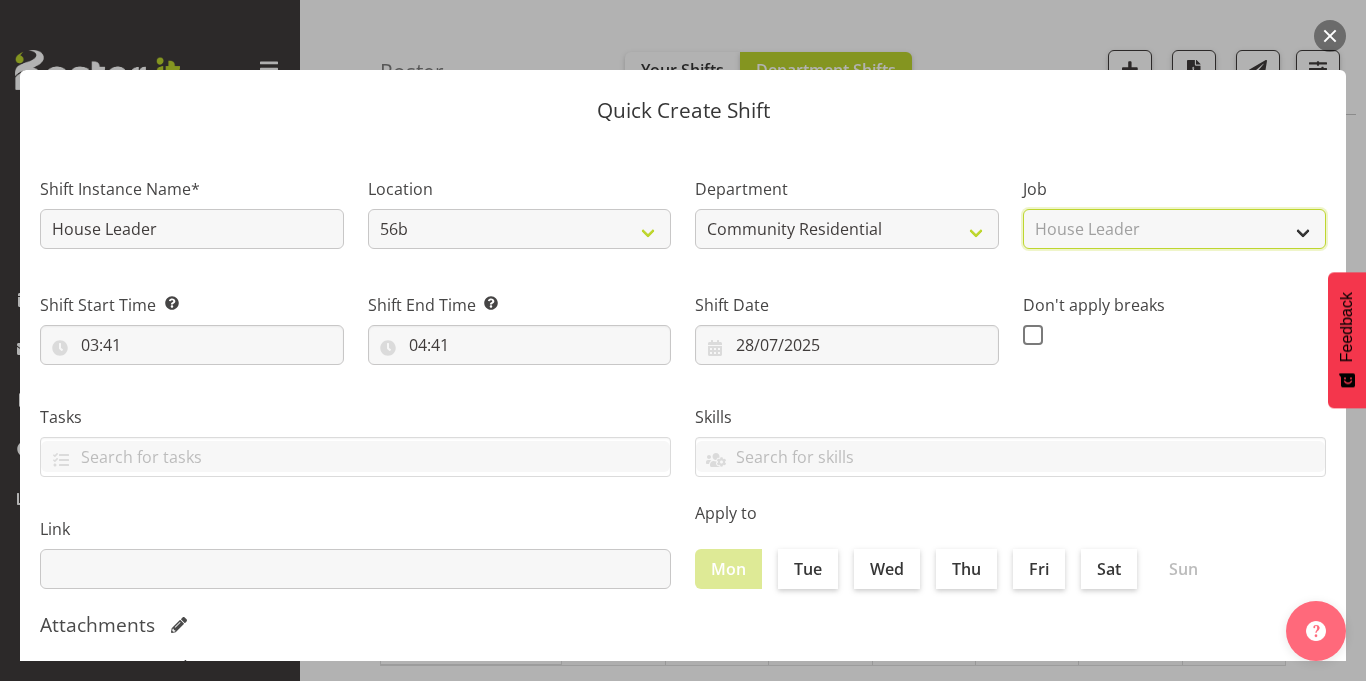 click on "Select Job  Accounts Admin Art Coordinator Community Leader Community Support Person Community Support Person-Casual House Leader Office Admin Senior Coordinator Service Manager Volunteer" at bounding box center (1175, 229) 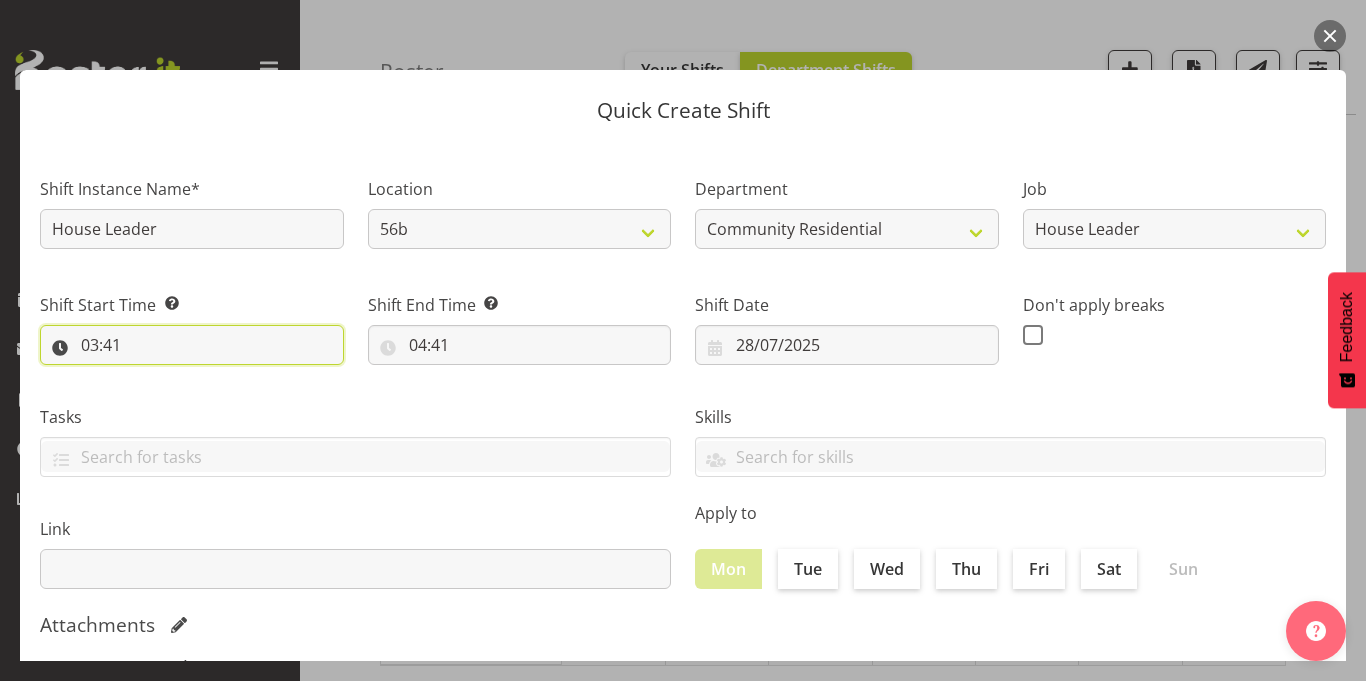 click on "03:41" at bounding box center (192, 345) 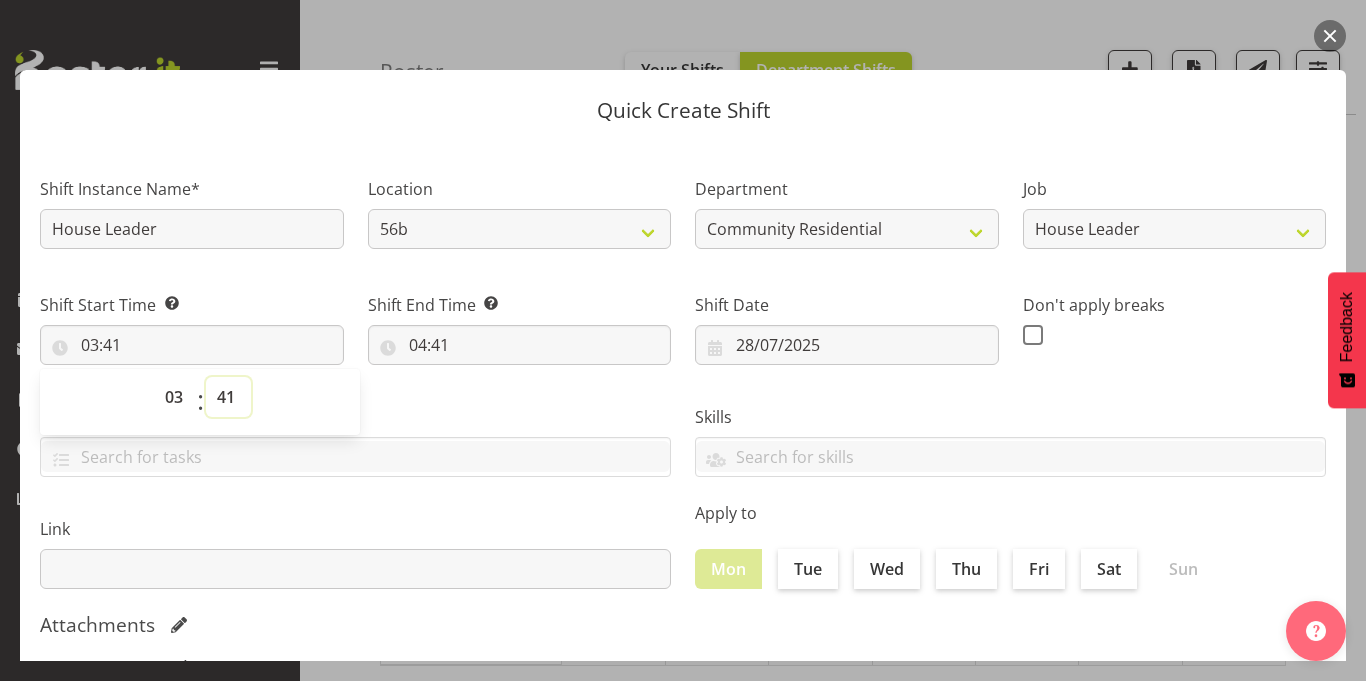 click on "00   01   02   03   04   05   06   07   08   09   10   11   12   13   14   15   16   17   18   19   20   21   22   23   24   25   26   27   28   29   30   31   32   33   34   35   36   37   38   39   40   41   42   43   44   45   46   47   48   49   50   51   52   53   54   55   56   57   58   59" at bounding box center [228, 397] 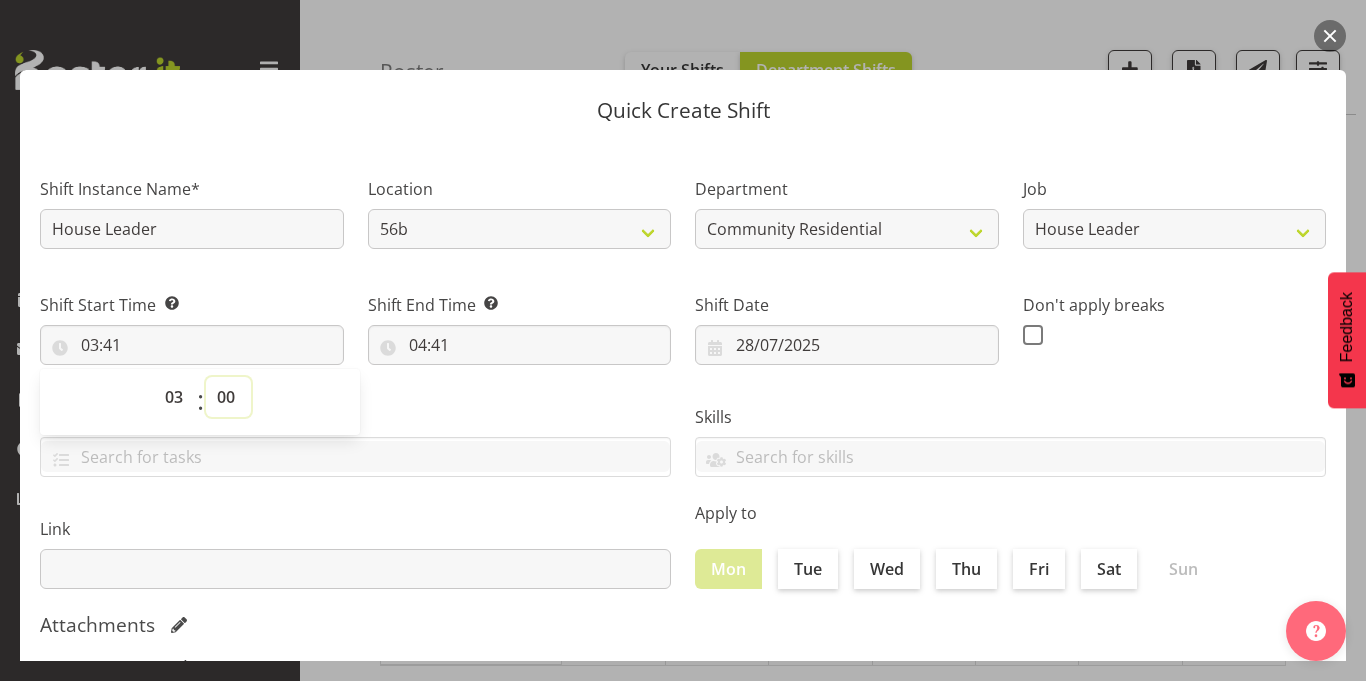 click on "00   01   02   03   04   05   06   07   08   09   10   11   12   13   14   15   16   17   18   19   20   21   22   23   24   25   26   27   28   29   30   31   32   33   34   35   36   37   38   39   40   41   42   43   44   45   46   47   48   49   50   51   52   53   54   55   56   57   58   59" at bounding box center (228, 397) 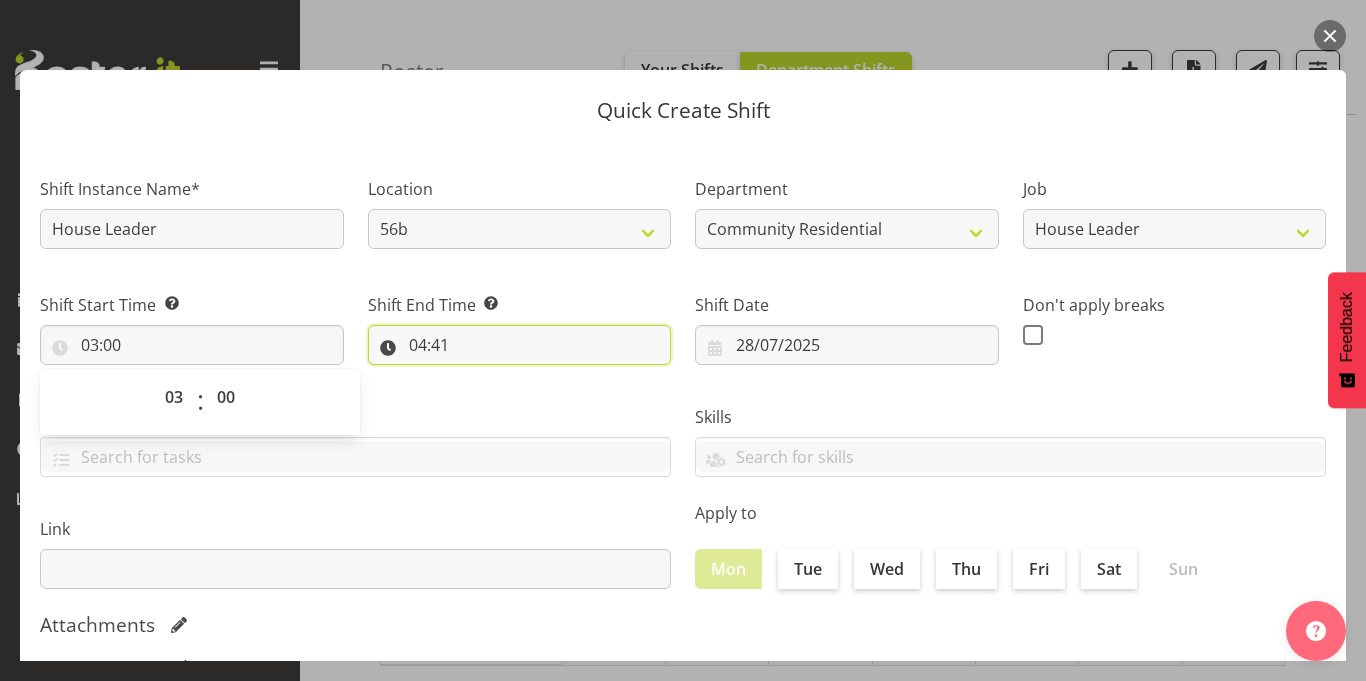 click on "04:41" at bounding box center (520, 345) 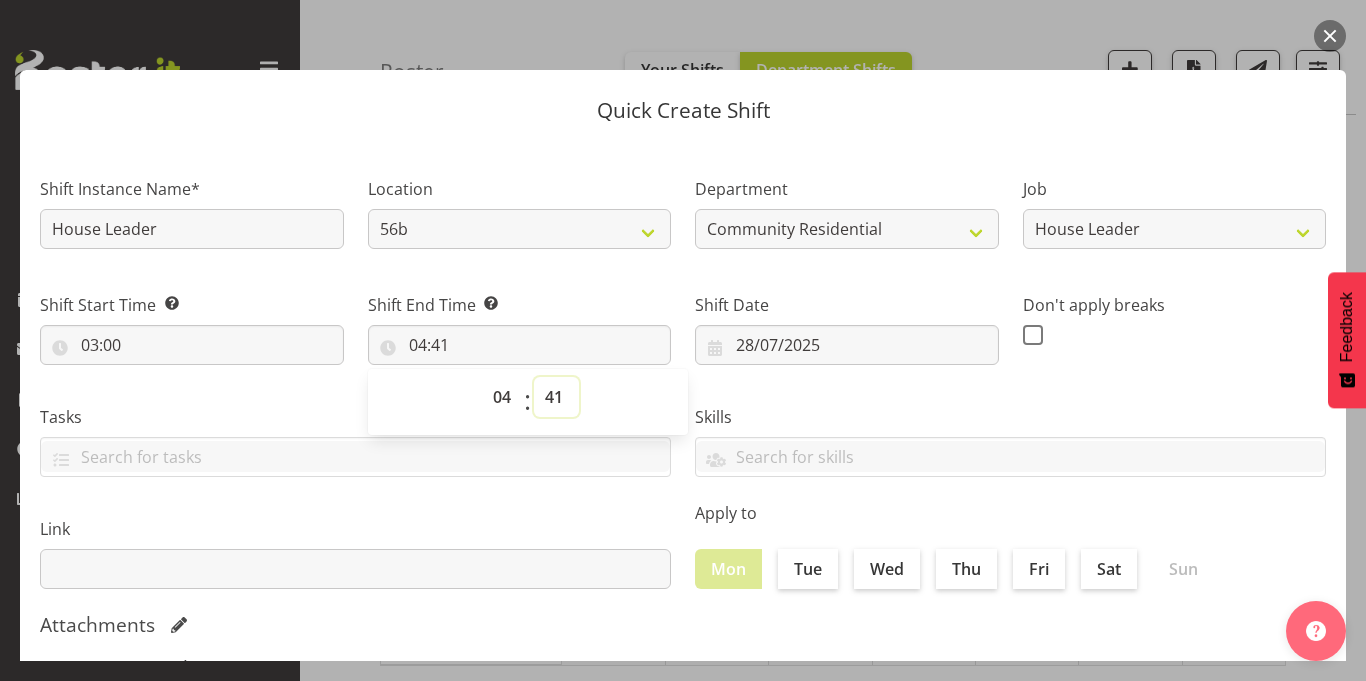 click on "00   01   02   03   04   05   06   07   08   09   10   11   12   13   14   15   16   17   18   19   20   21   22   23   24   25   26   27   28   29   30   31   32   33   34   35   36   37   38   39   40   41   42   43   44   45   46   47   48   49   50   51   52   53   54   55   56   57   58   59" at bounding box center [556, 397] 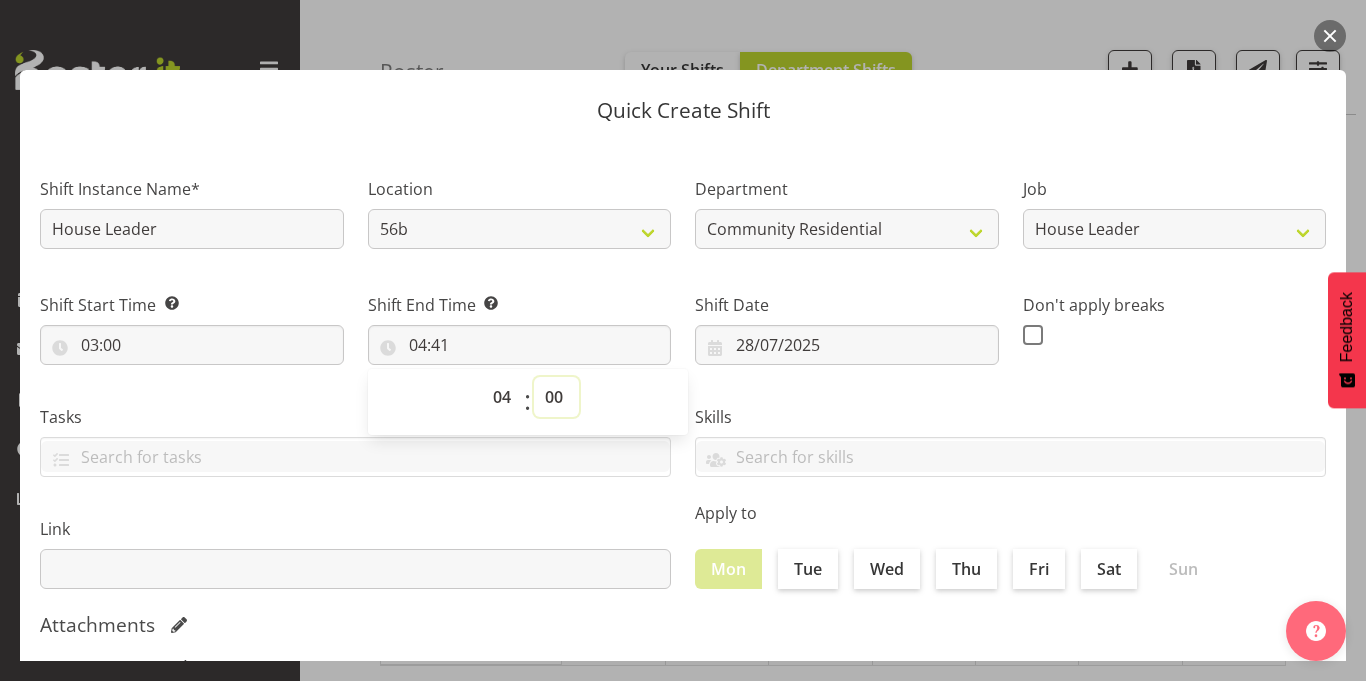 click on "00   01   02   03   04   05   06   07   08   09   10   11   12   13   14   15   16   17   18   19   20   21   22   23   24   25   26   27   28   29   30   31   32   33   34   35   36   37   38   39   40   41   42   43   44   45   46   47   48   49   50   51   52   53   54   55   56   57   58   59" at bounding box center [556, 397] 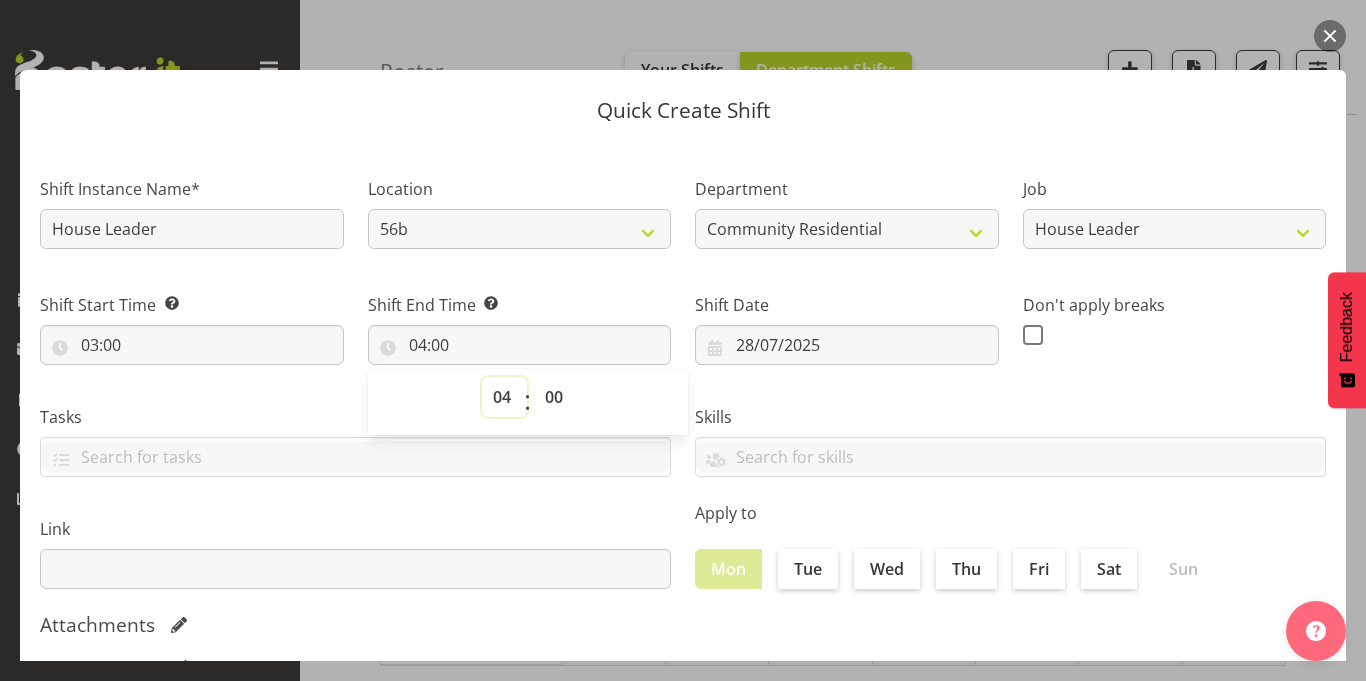 click on "00   01   02   03   04   05   06   07   08   09   10   11   12   13   14   15   16   17   18   19   20   21   22   23" at bounding box center (504, 397) 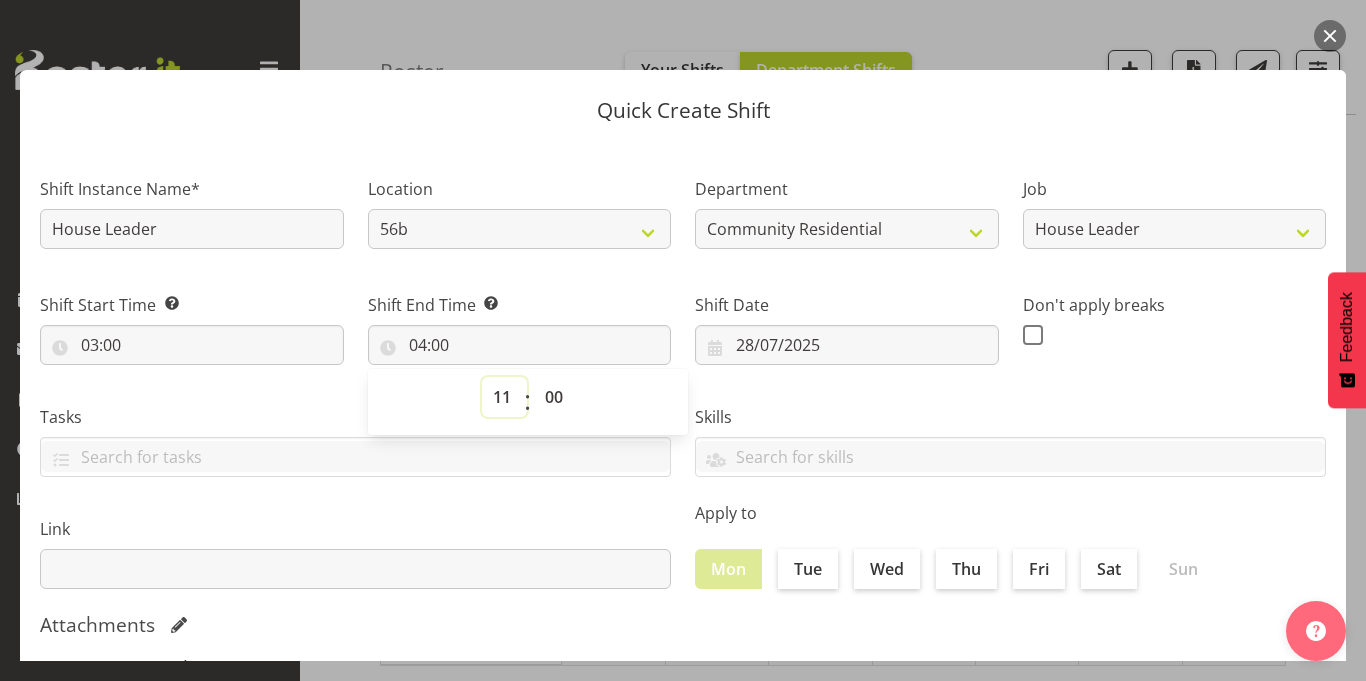 click on "00   01   02   03   04   05   06   07   08   09   10   11   12   13   14   15   16   17   18   19   20   21   22   23" at bounding box center [504, 397] 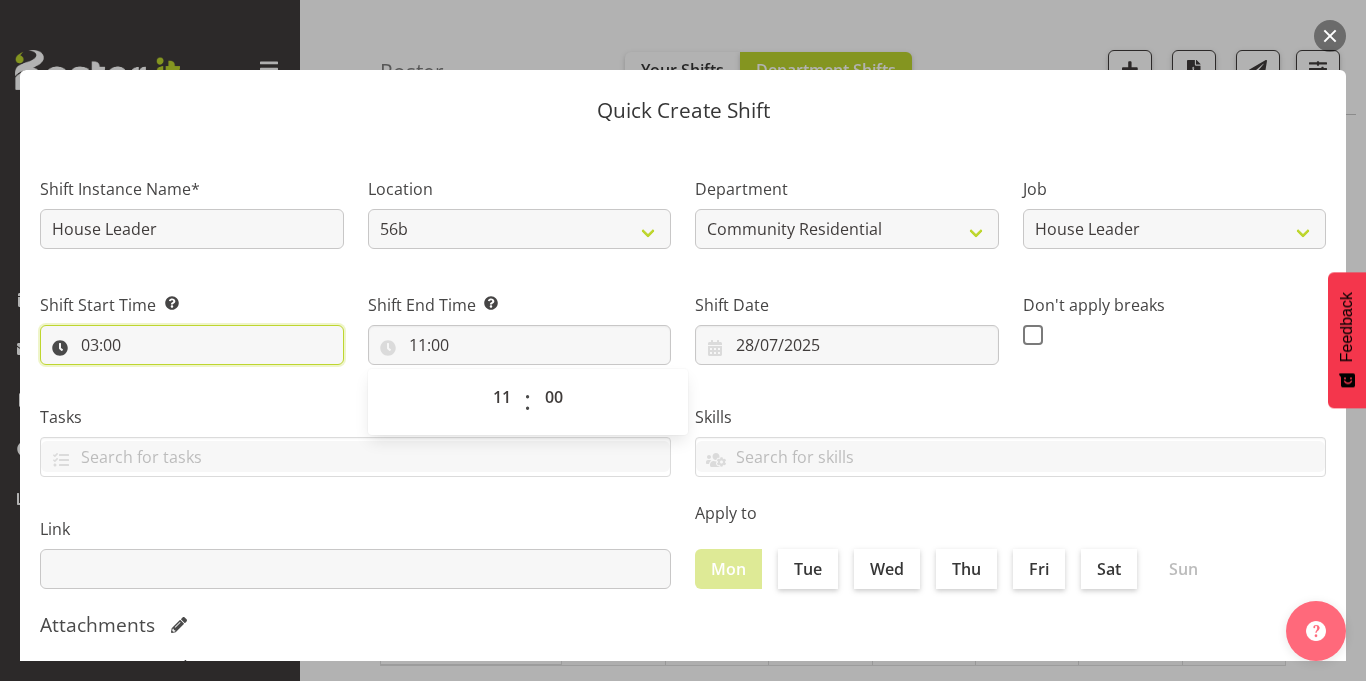 click on "03:00" at bounding box center [192, 345] 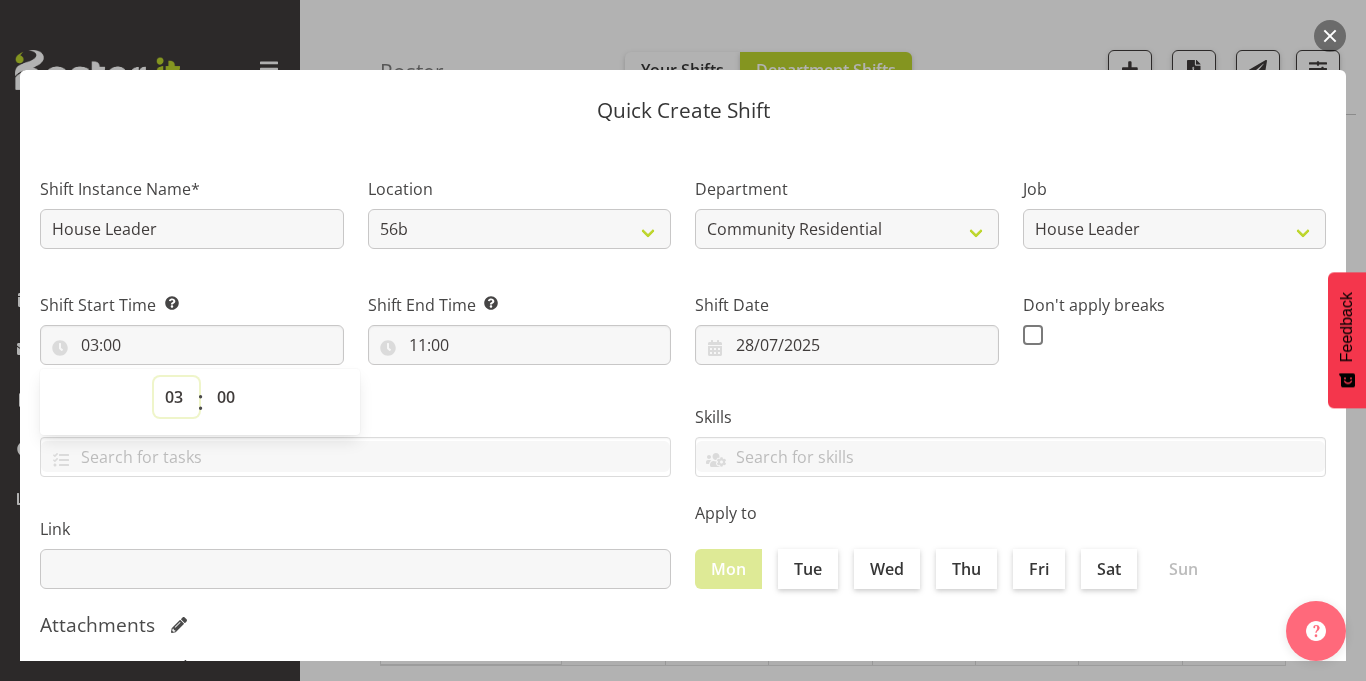 click on "00   01   02   03   04   05   06   07   08   09   10   11   12   13   14   15   16   17   18   19   20   21   22   23" at bounding box center [176, 397] 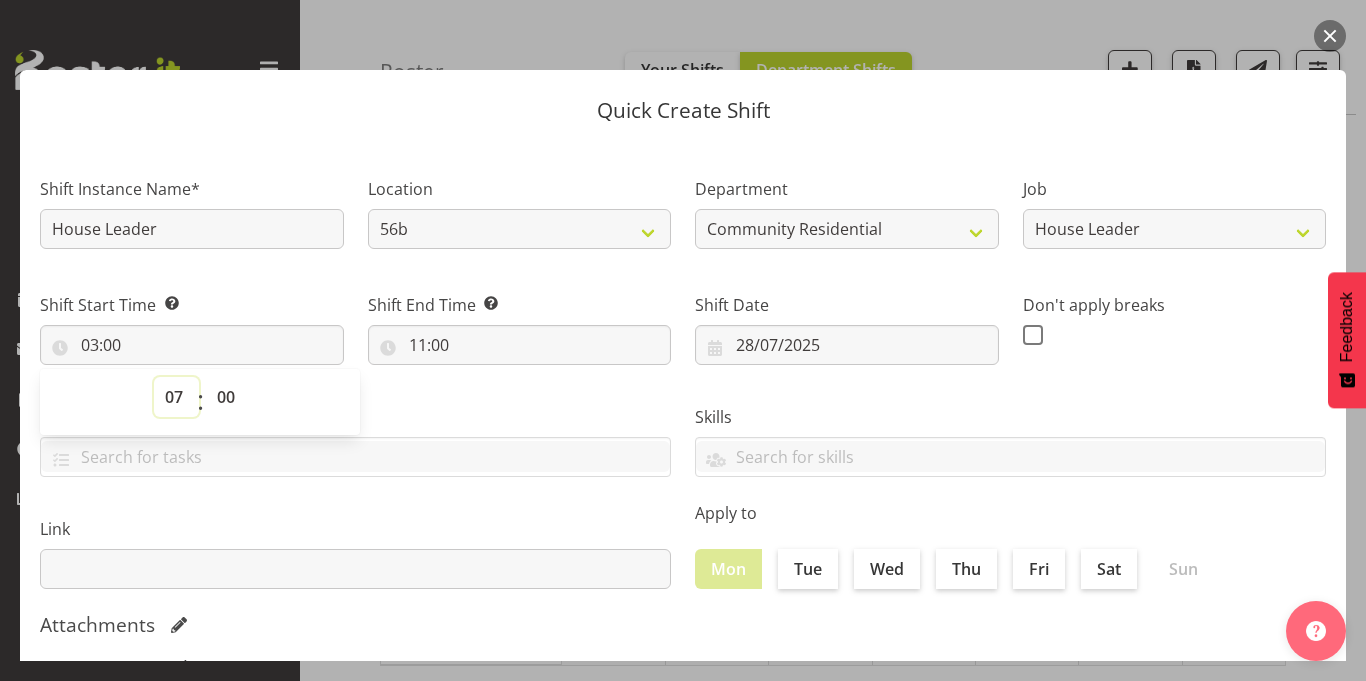 click on "00   01   02   03   04   05   06   07   08   09   10   11   12   13   14   15   16   17   18   19   20   21   22   23" at bounding box center [176, 397] 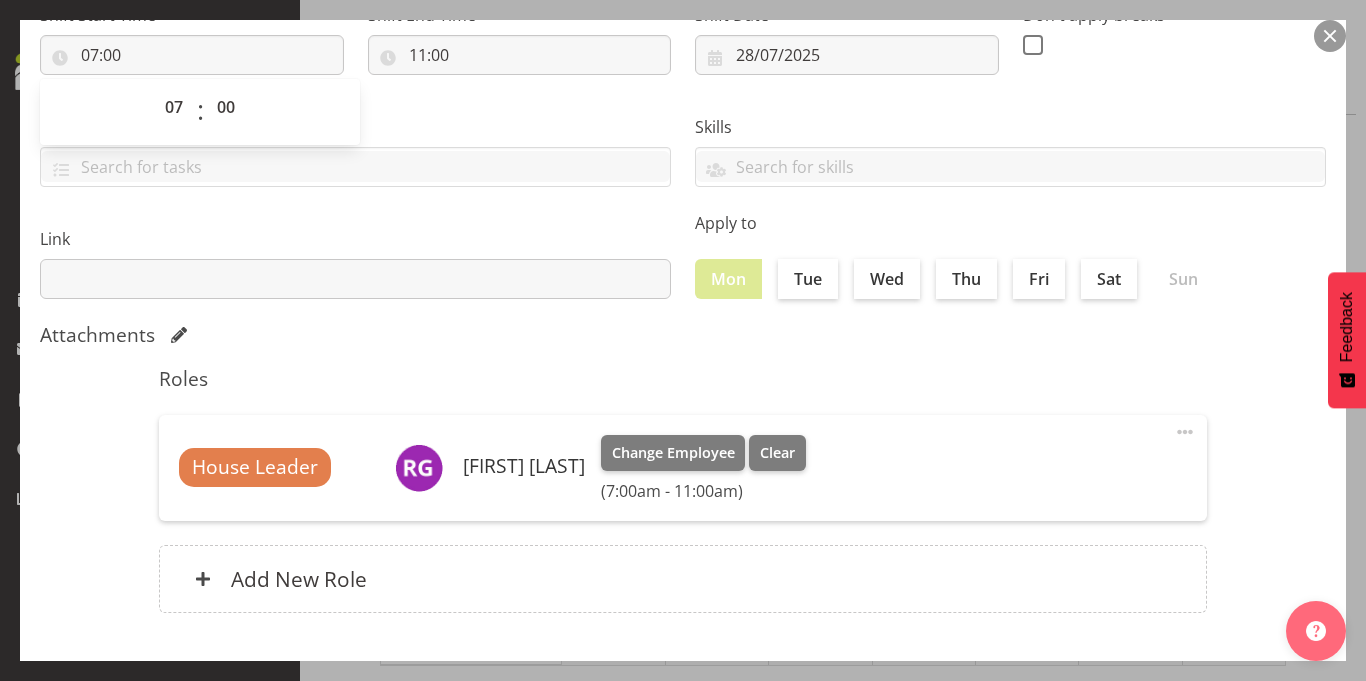 scroll, scrollTop: 380, scrollLeft: 0, axis: vertical 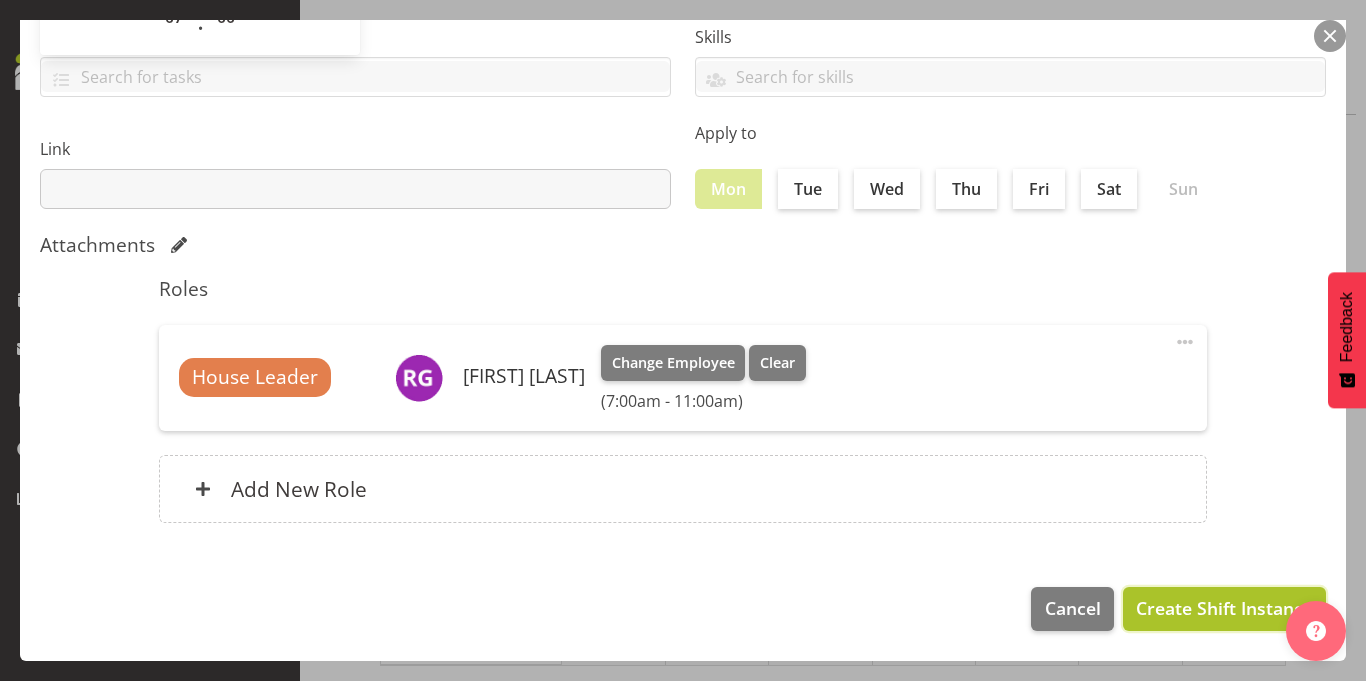 click on "Create Shift Instance" at bounding box center (1224, 608) 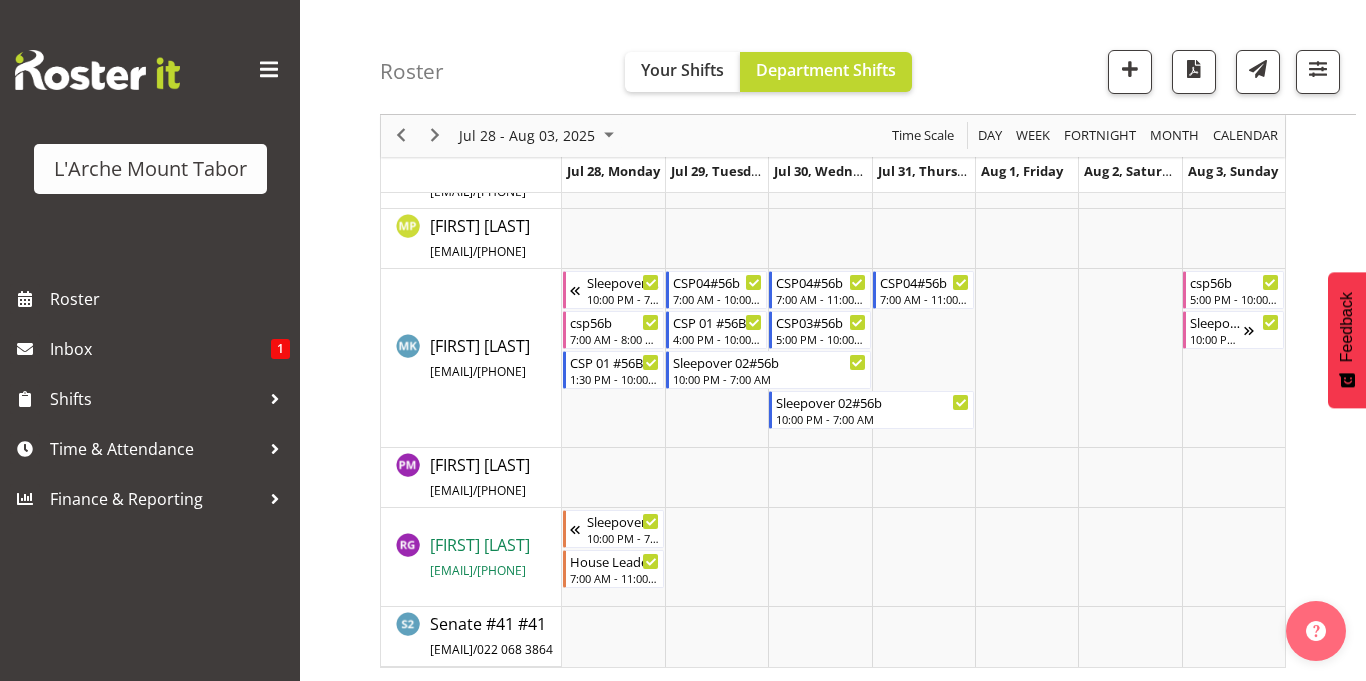 scroll, scrollTop: 892, scrollLeft: 0, axis: vertical 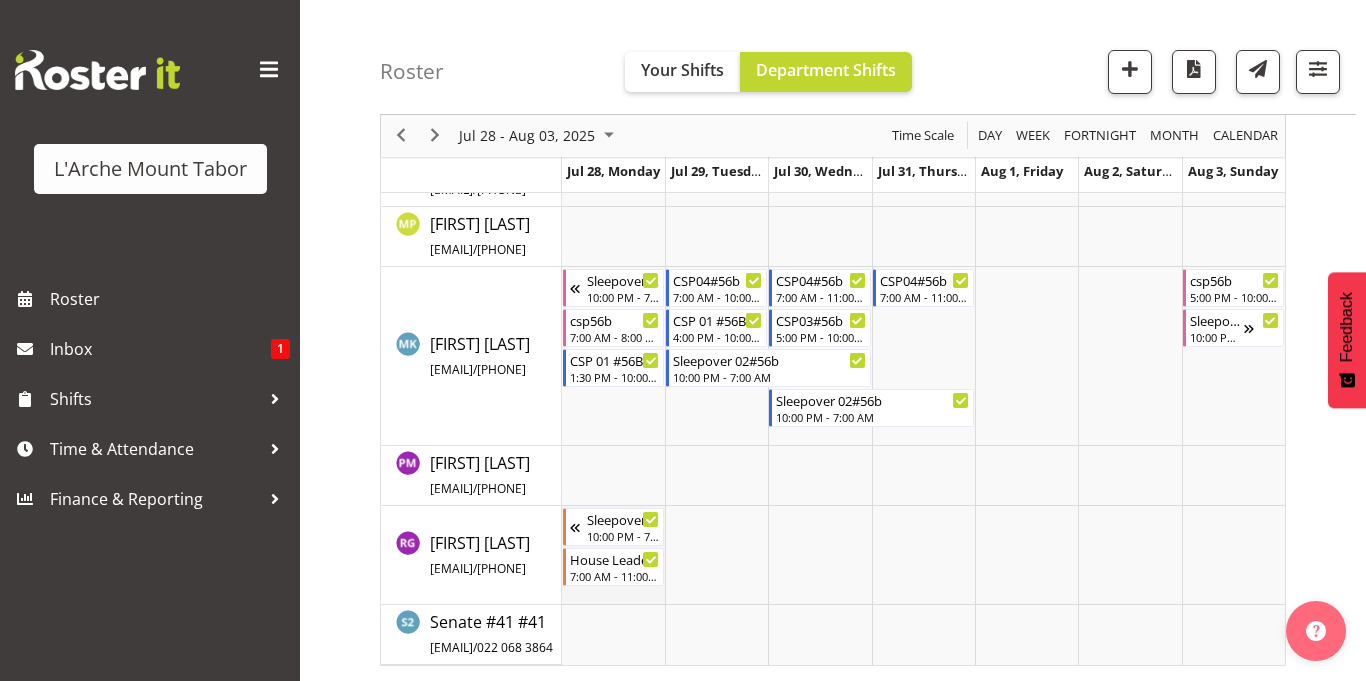 click at bounding box center [613, 555] 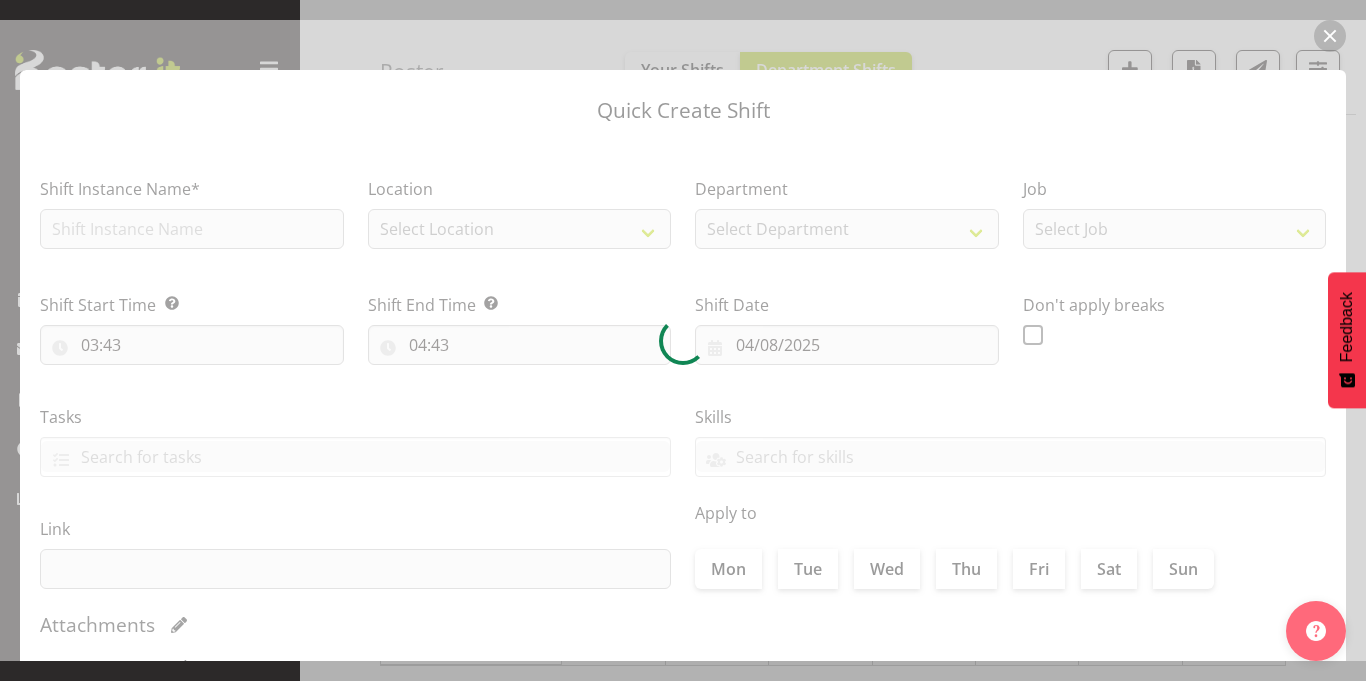 type on "28/07/2025" 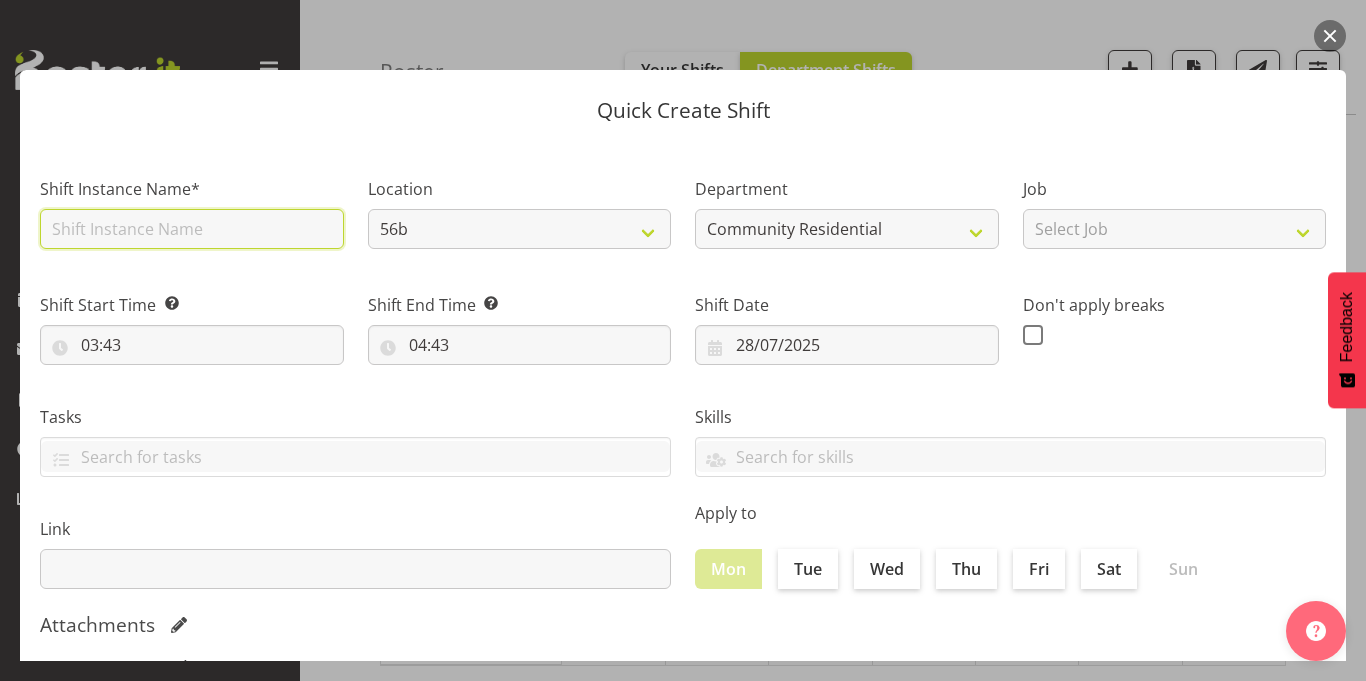 click at bounding box center (192, 229) 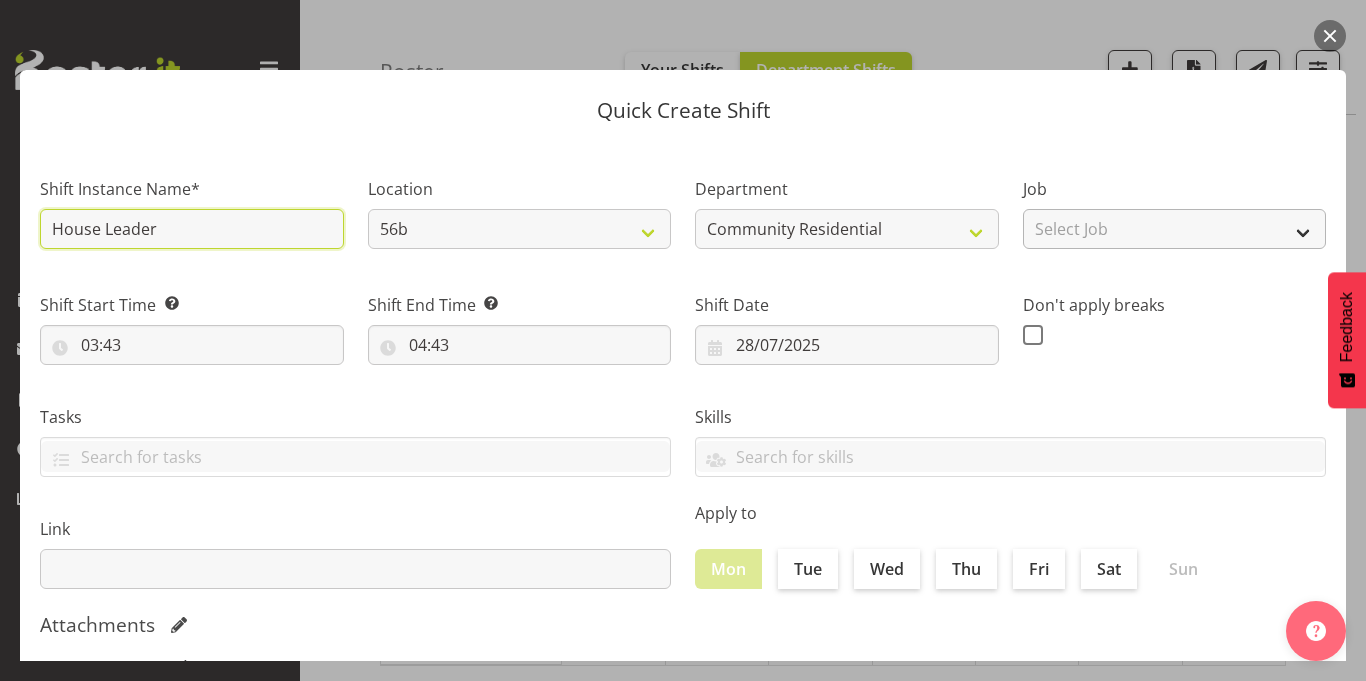 type on "House Leader" 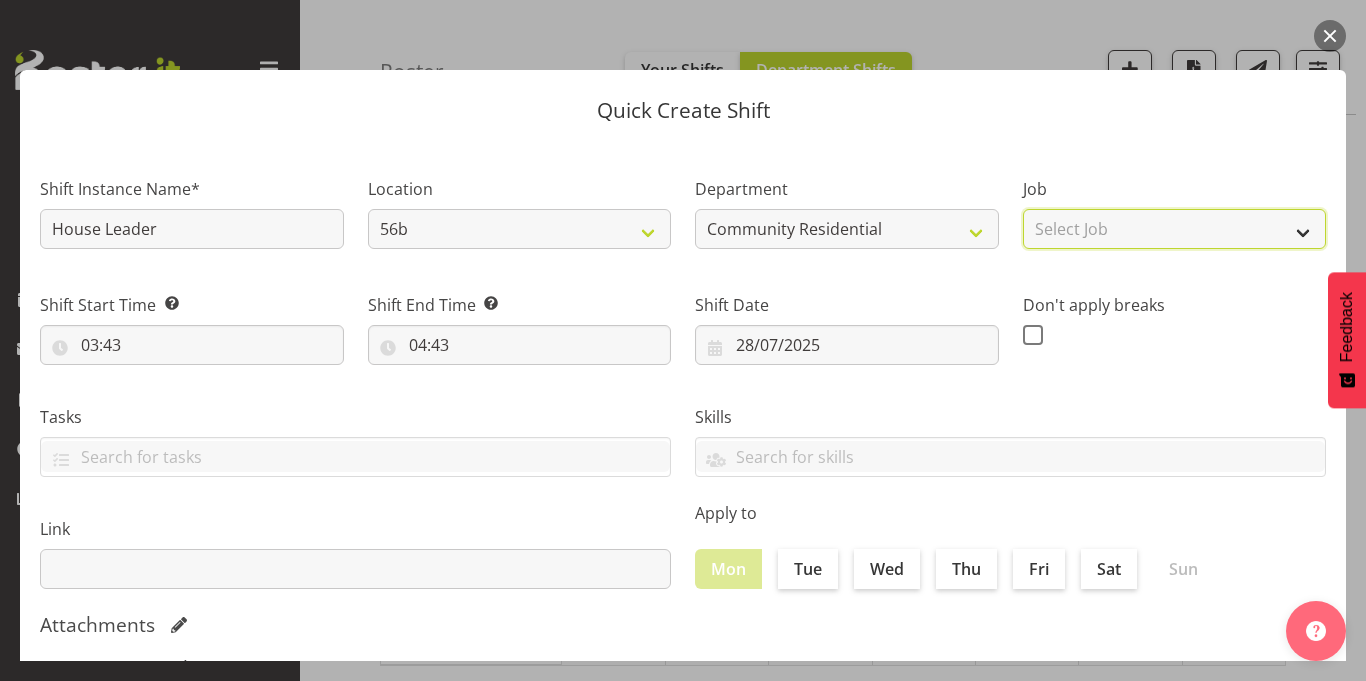 click on "Select Job  Accounts Admin Art Coordinator Community Leader Community Support Person Community Support Person-Casual House Leader Office Admin Senior Coordinator Service Manager Volunteer" at bounding box center (1175, 229) 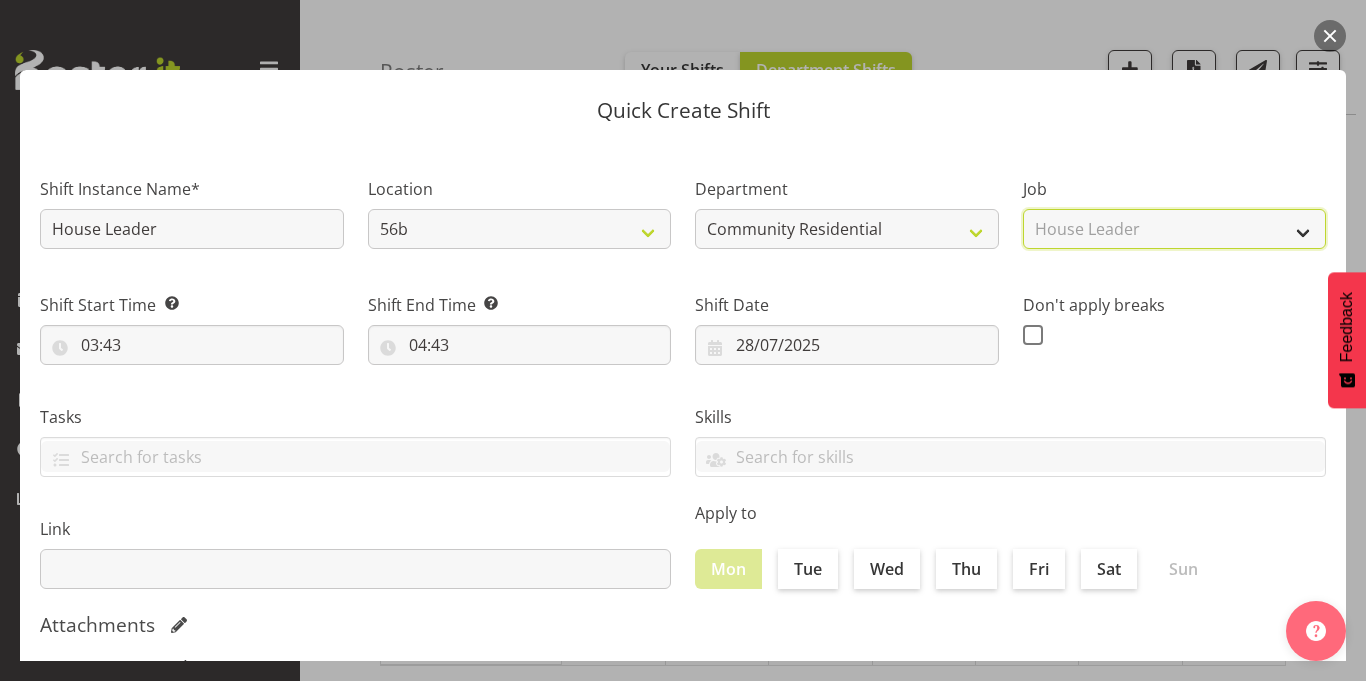 click on "Select Job  Accounts Admin Art Coordinator Community Leader Community Support Person Community Support Person-Casual House Leader Office Admin Senior Coordinator Service Manager Volunteer" at bounding box center [1175, 229] 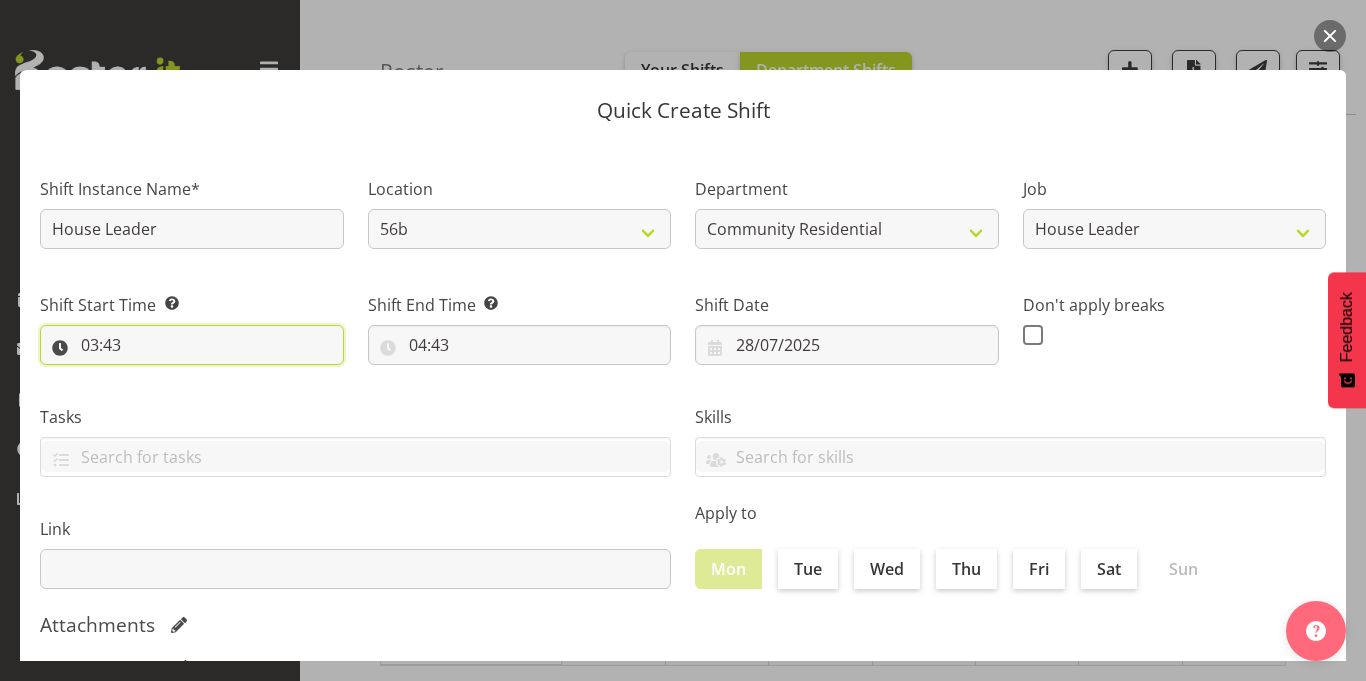 click on "03:43" at bounding box center [192, 345] 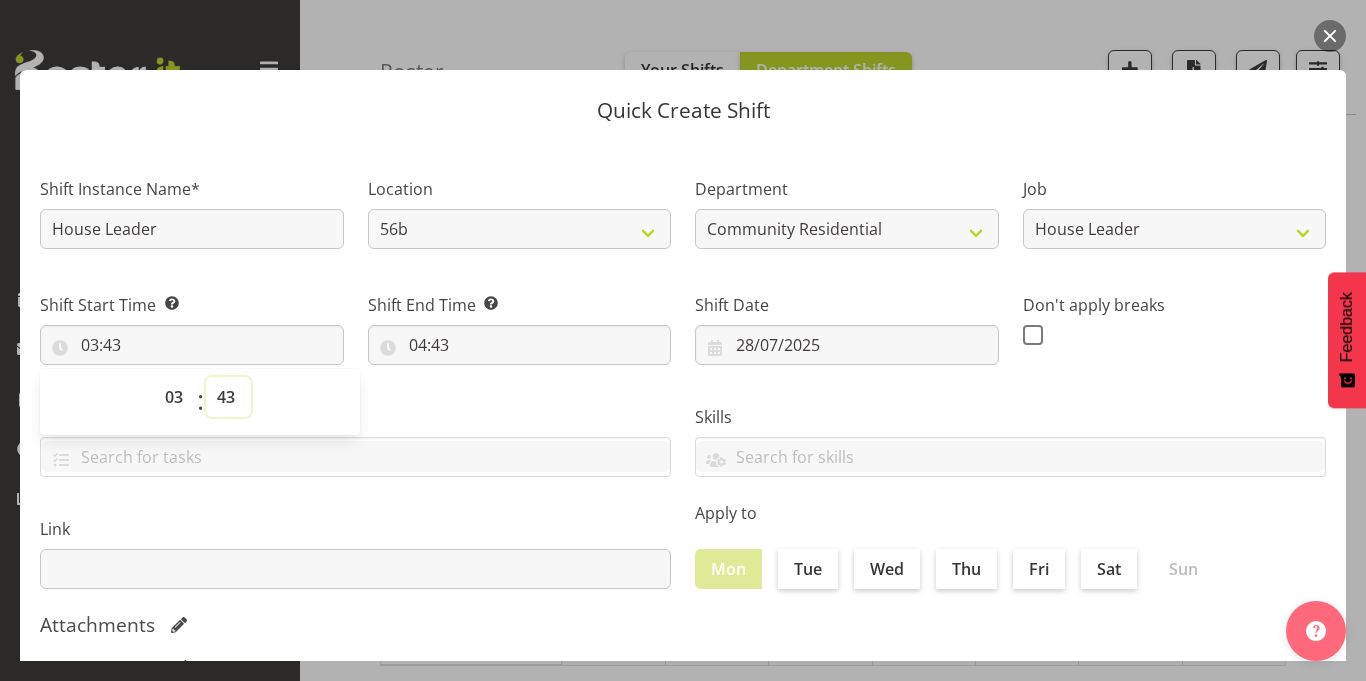 click on "00   01   02   03   04   05   06   07   08   09   10   11   12   13   14   15   16   17   18   19   20   21   22   23   24   25   26   27   28   29   30   31   32   33   34   35   36   37   38   39   40   41   42   43   44   45   46   47   48   49   50   51   52   53   54   55   56   57   58   59" at bounding box center (228, 397) 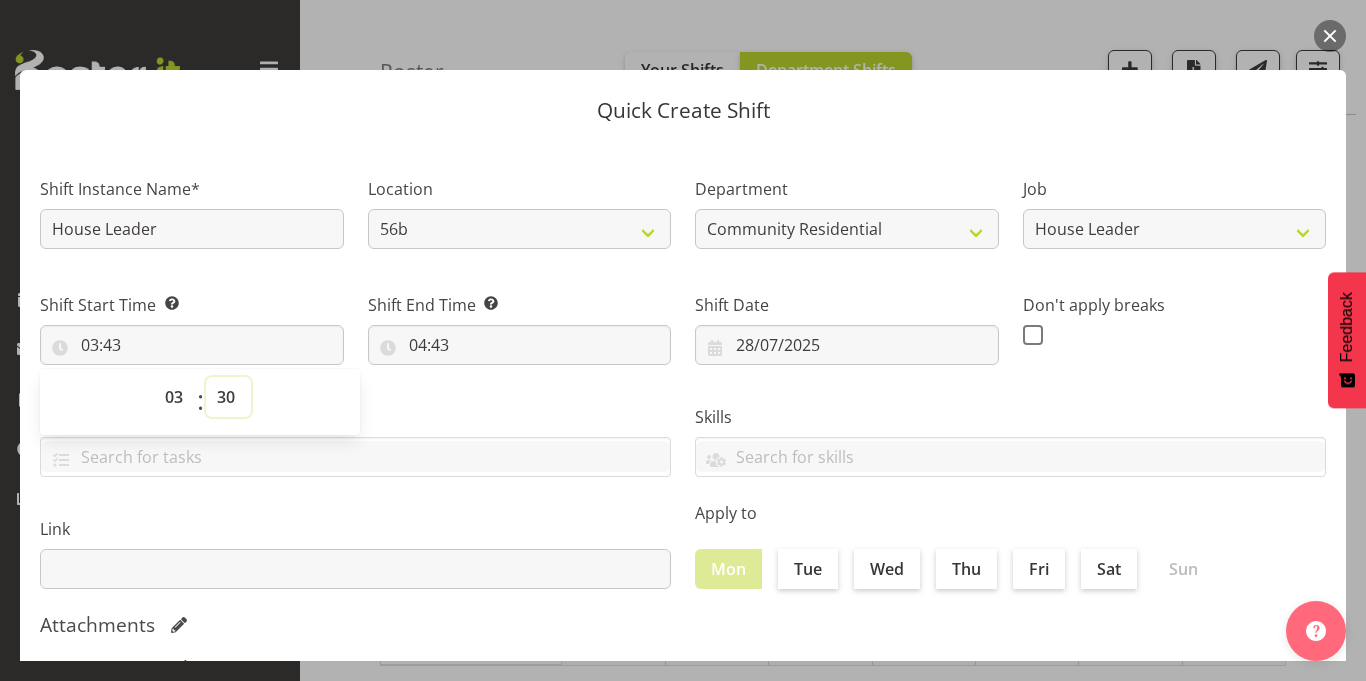 click on "00   01   02   03   04   05   06   07   08   09   10   11   12   13   14   15   16   17   18   19   20   21   22   23   24   25   26   27   28   29   30   31   32   33   34   35   36   37   38   39   40   41   42   43   44   45   46   47   48   49   50   51   52   53   54   55   56   57   58   59" at bounding box center [228, 397] 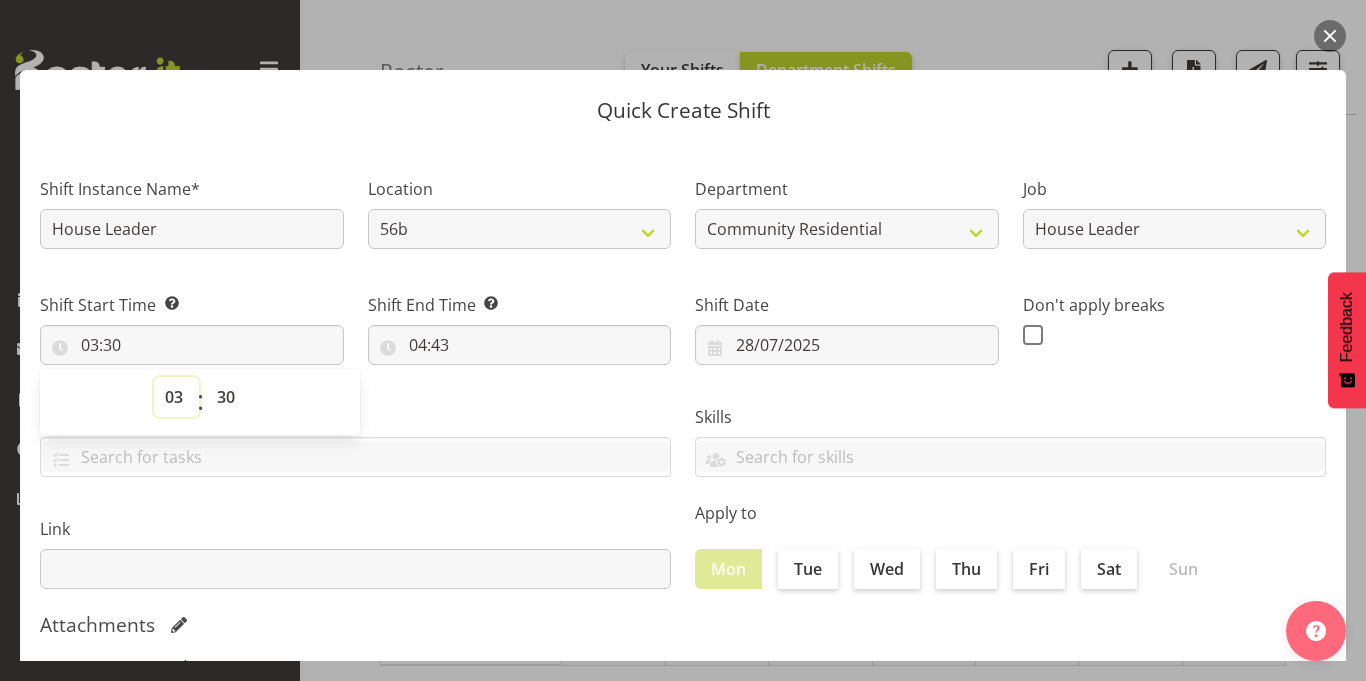 click on "00   01   02   03   04   05   06   07   08   09   10   11   12   13   14   15   16   17   18   19   20   21   22   23" at bounding box center (176, 397) 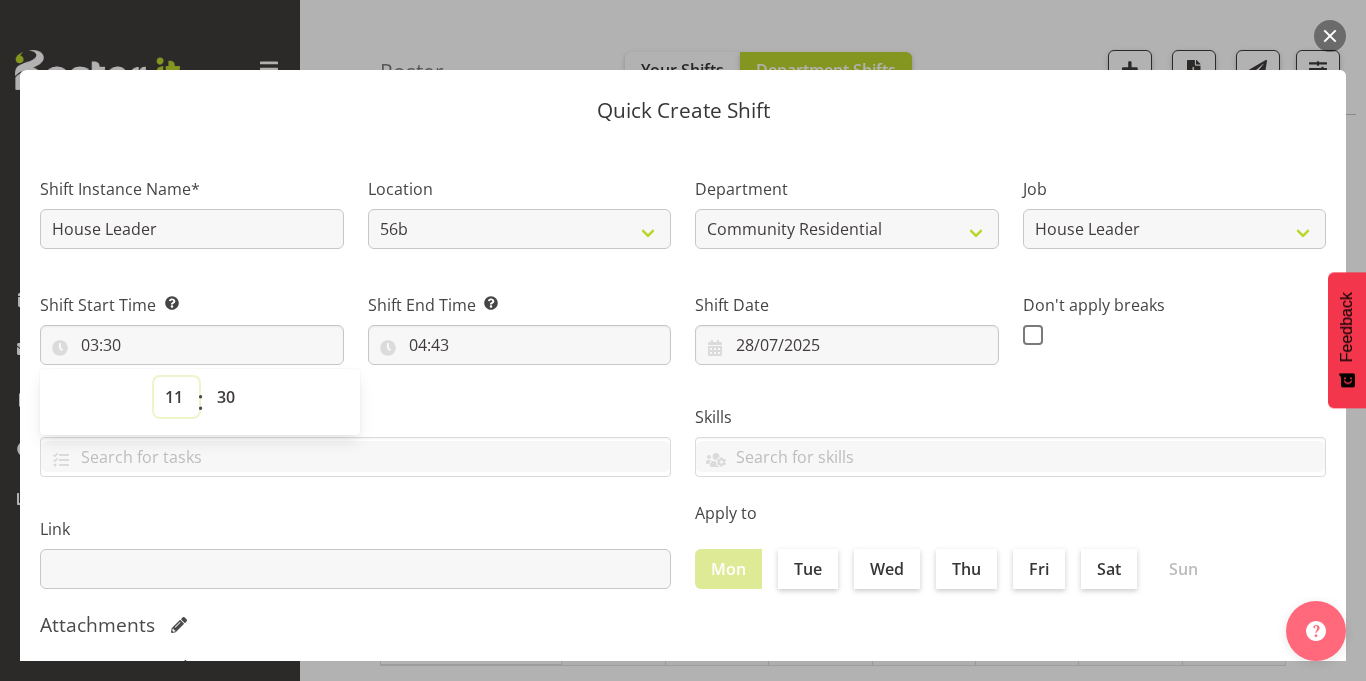 click on "00   01   02   03   04   05   06   07   08   09   10   11   12   13   14   15   16   17   18   19   20   21   22   23" at bounding box center [176, 397] 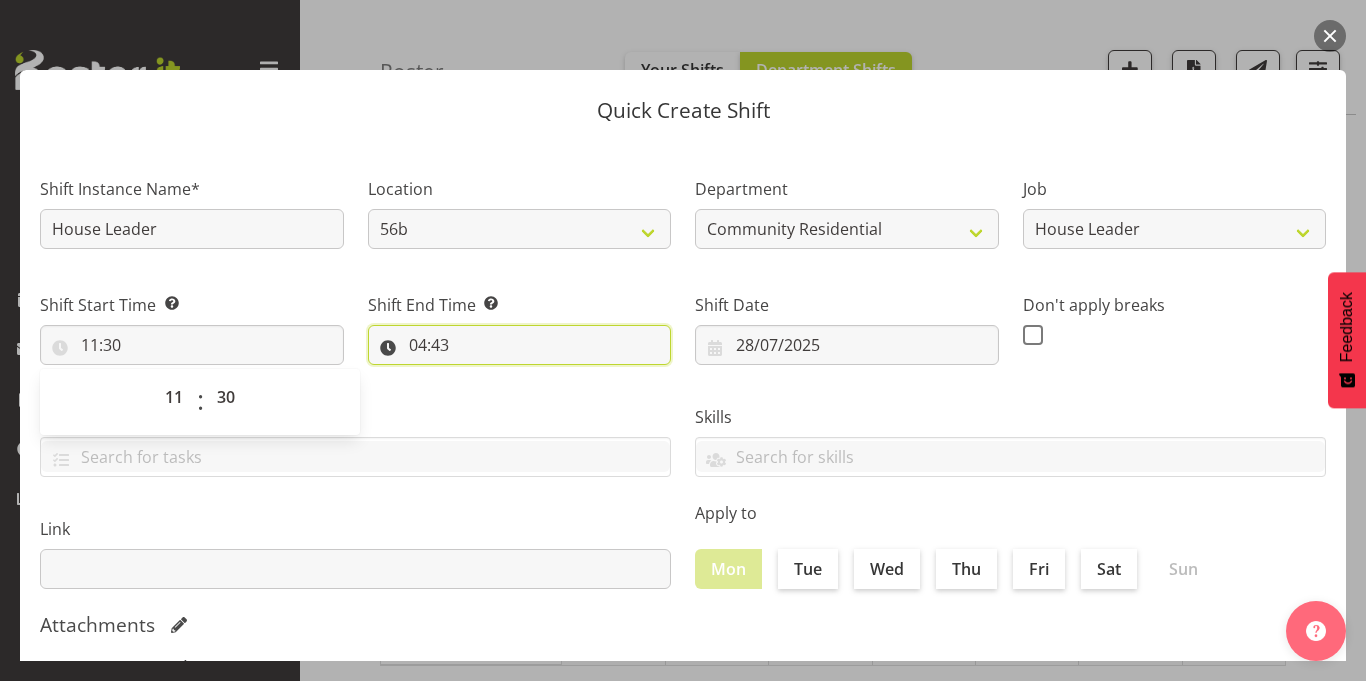 click on "04:43" at bounding box center [520, 345] 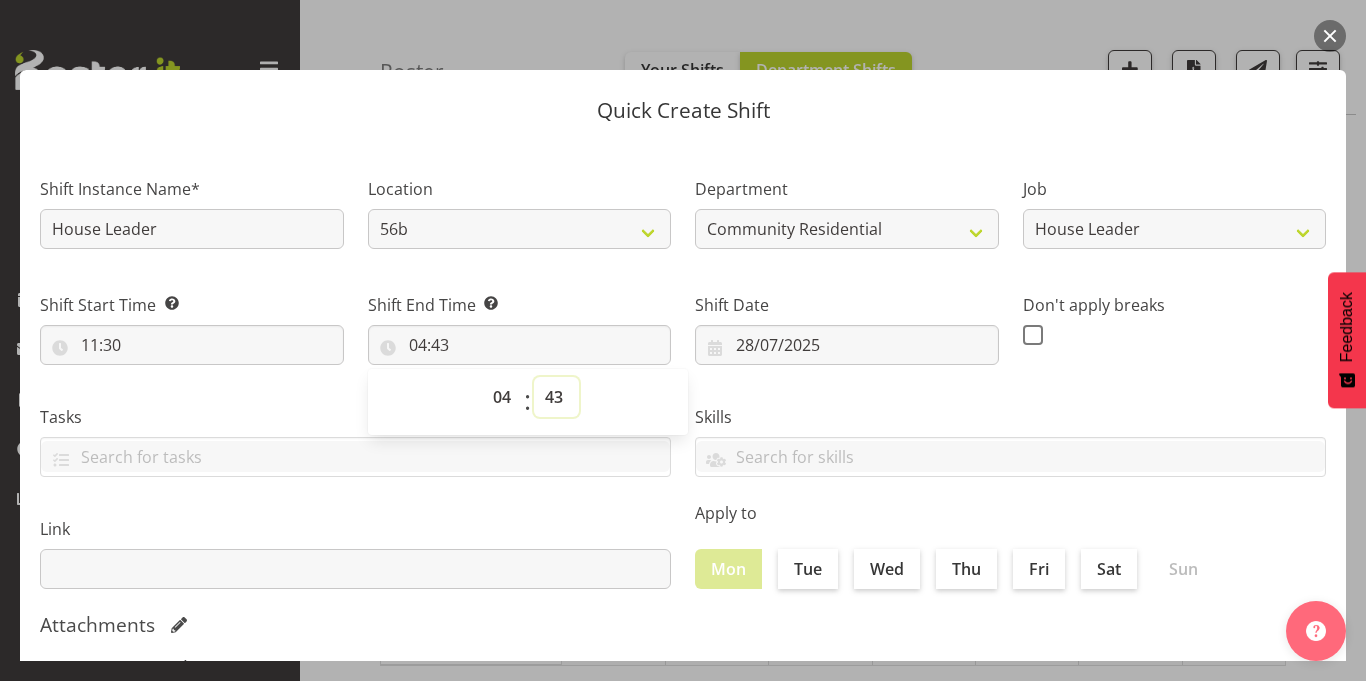 click on "00   01   02   03   04   05   06   07   08   09   10   11   12   13   14   15   16   17   18   19   20   21   22   23   24   25   26   27   28   29   30   31   32   33   34   35   36   37   38   39   40   41   42   43   44   45   46   47   48   49   50   51   52   53   54   55   56   57   58   59" at bounding box center [556, 397] 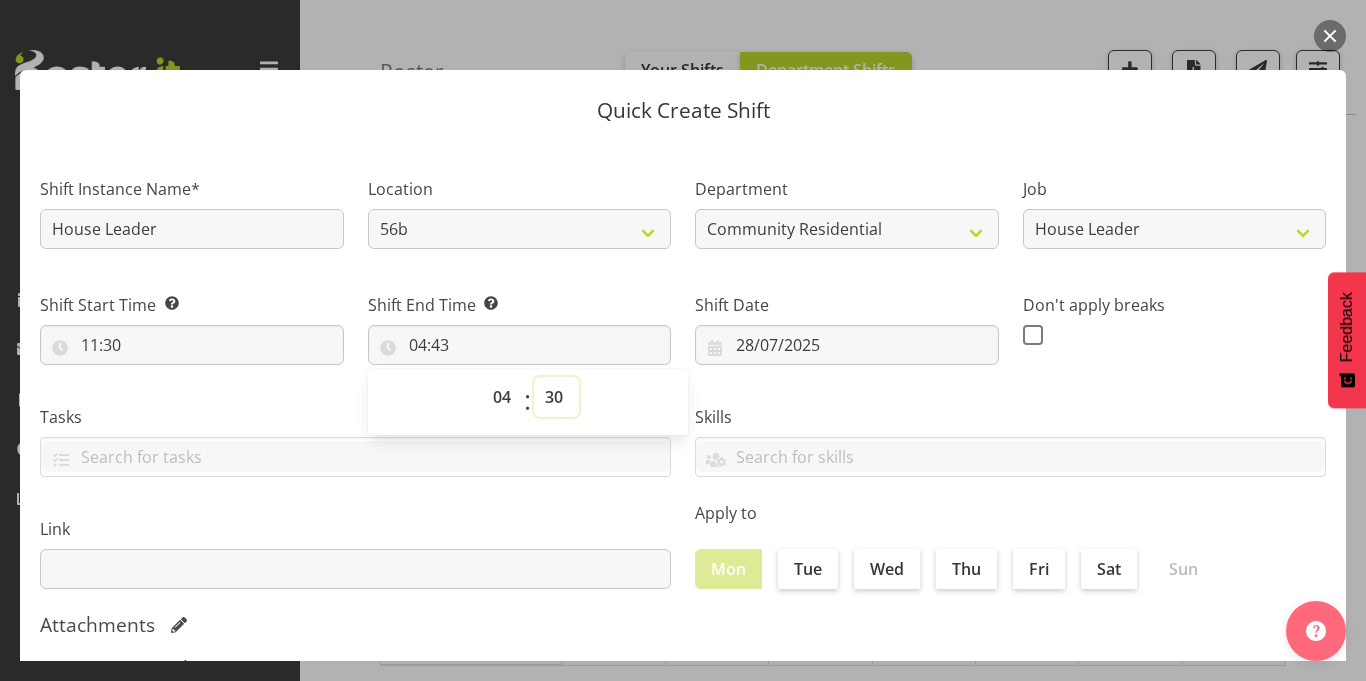 click on "00   01   02   03   04   05   06   07   08   09   10   11   12   13   14   15   16   17   18   19   20   21   22   23   24   25   26   27   28   29   30   31   32   33   34   35   36   37   38   39   40   41   42   43   44   45   46   47   48   49   50   51   52   53   54   55   56   57   58   59" at bounding box center (556, 397) 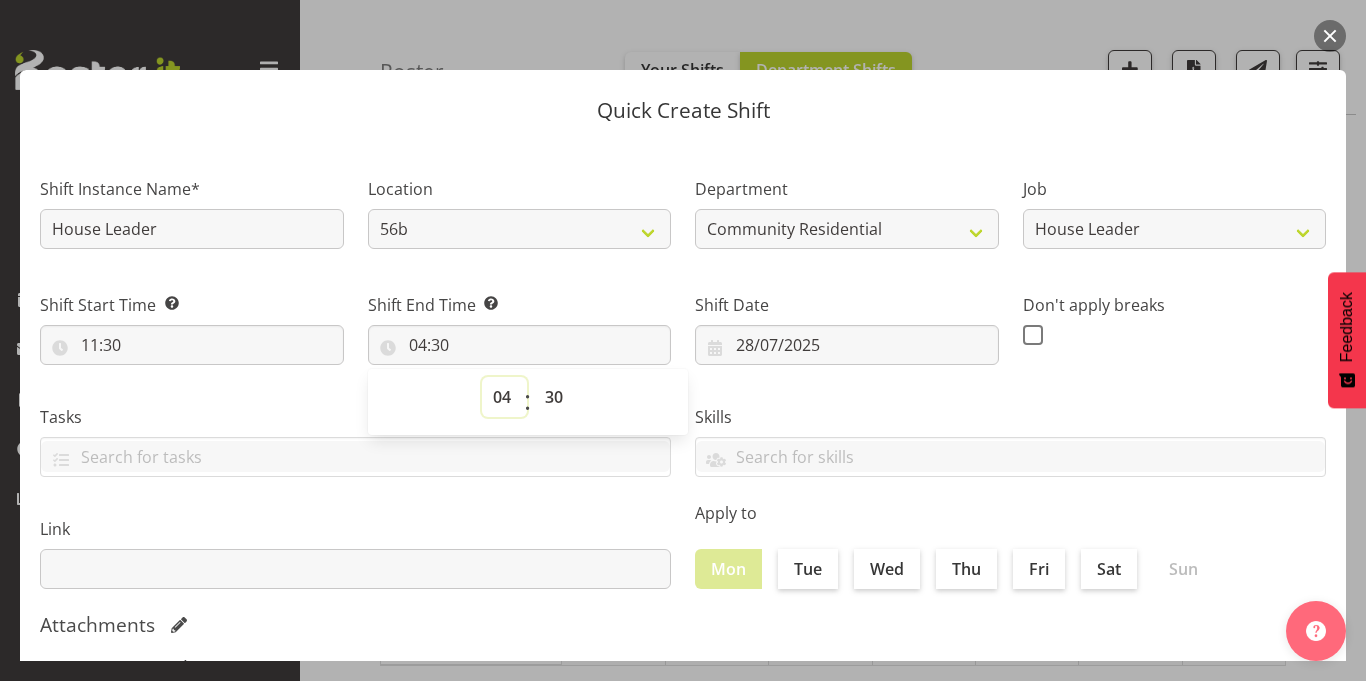 click on "00   01   02   03   04   05   06   07   08   09   10   11   12   13   14   15   16   17   18   19   20   21   22   23" at bounding box center [504, 397] 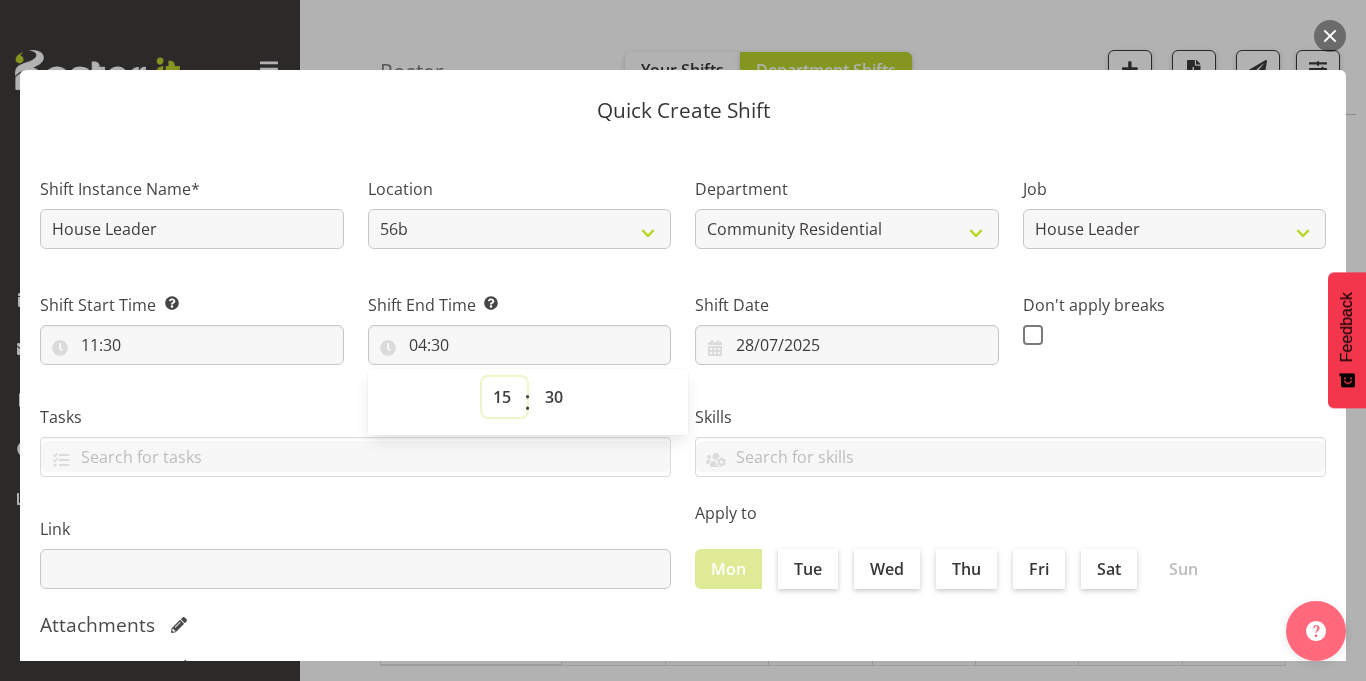click on "00   01   02   03   04   05   06   07   08   09   10   11   12   13   14   15   16   17   18   19   20   21   22   23" at bounding box center [504, 397] 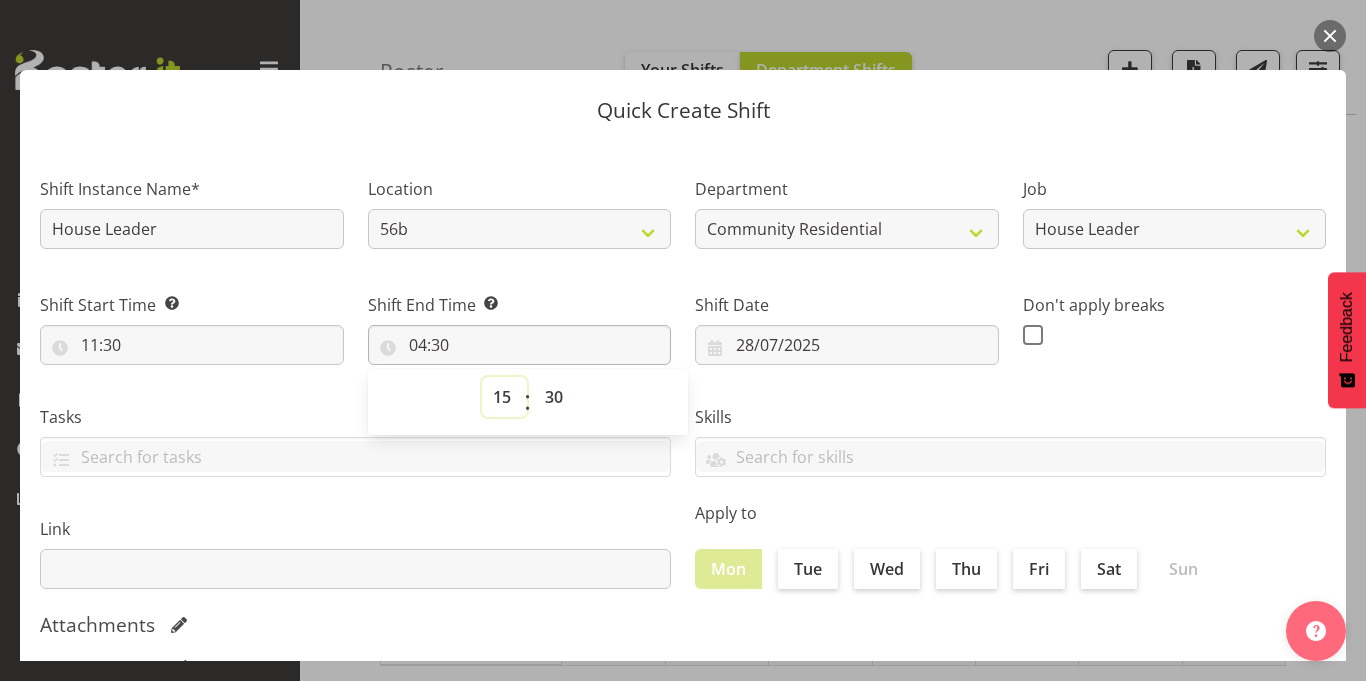 type on "15:30" 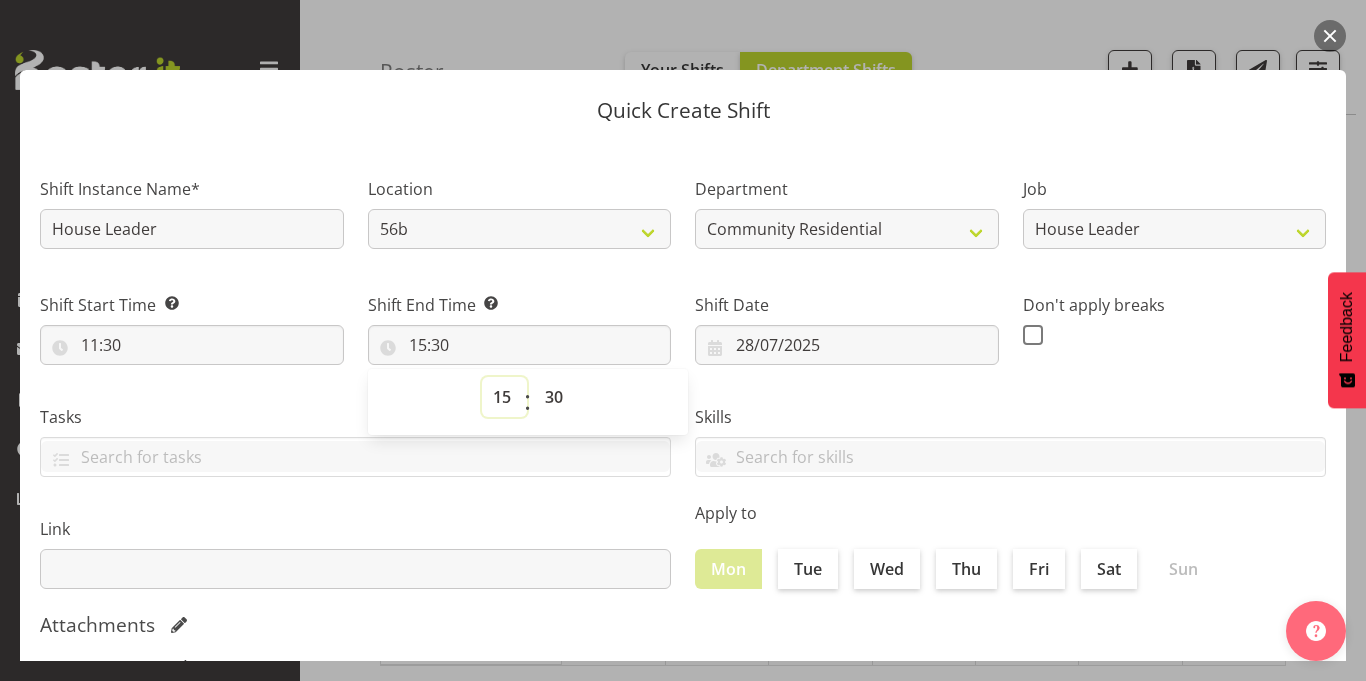 select on "16" 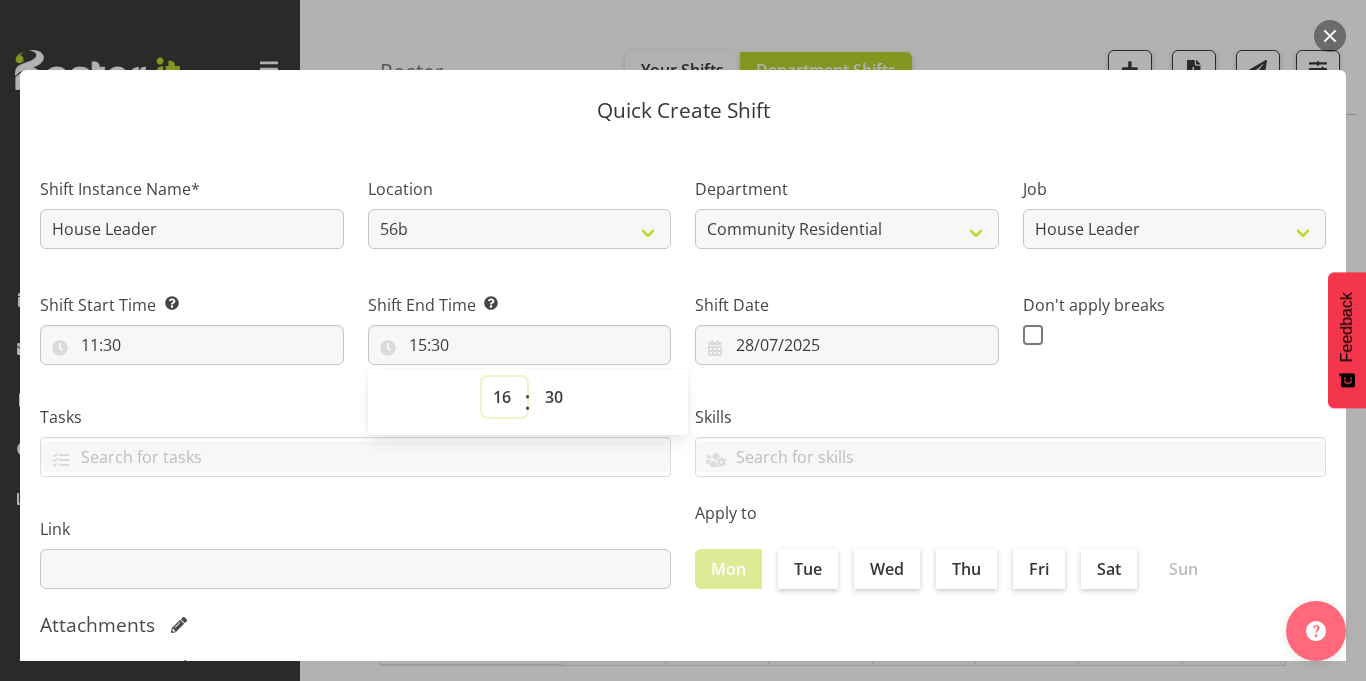 type on "16:30" 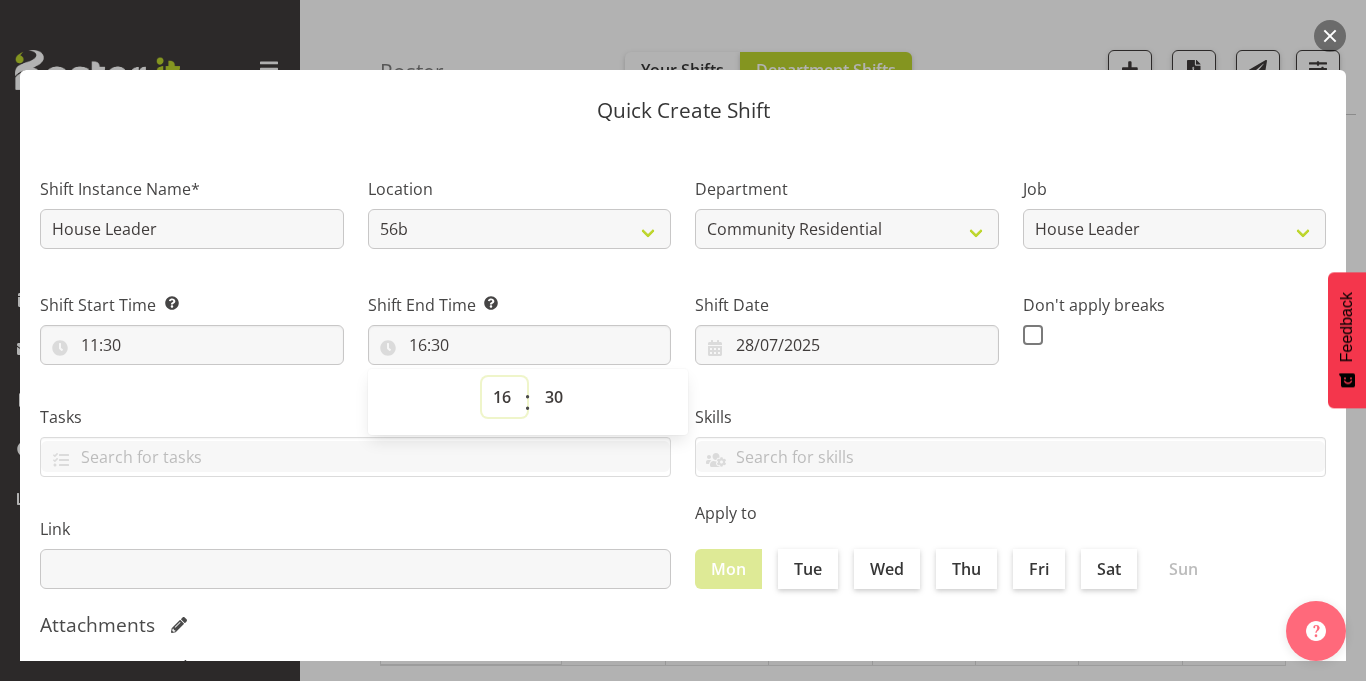 select on "17" 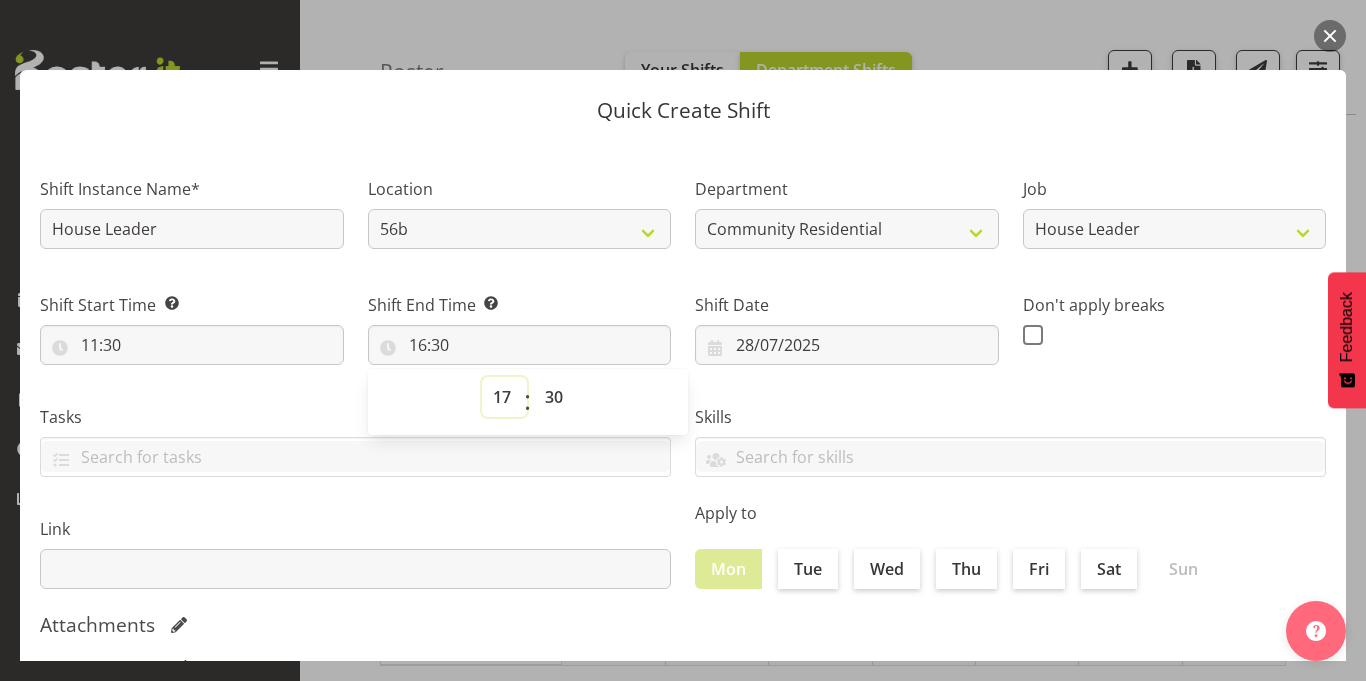 type on "17:30" 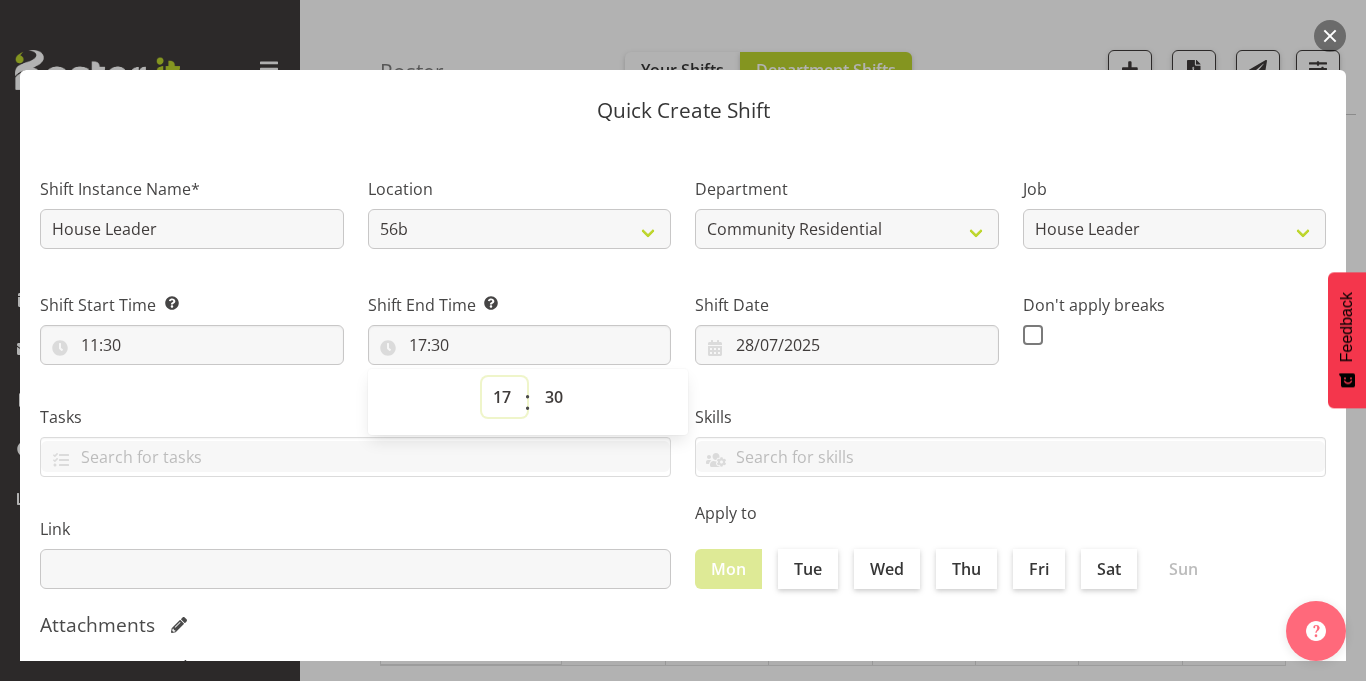 select on "18" 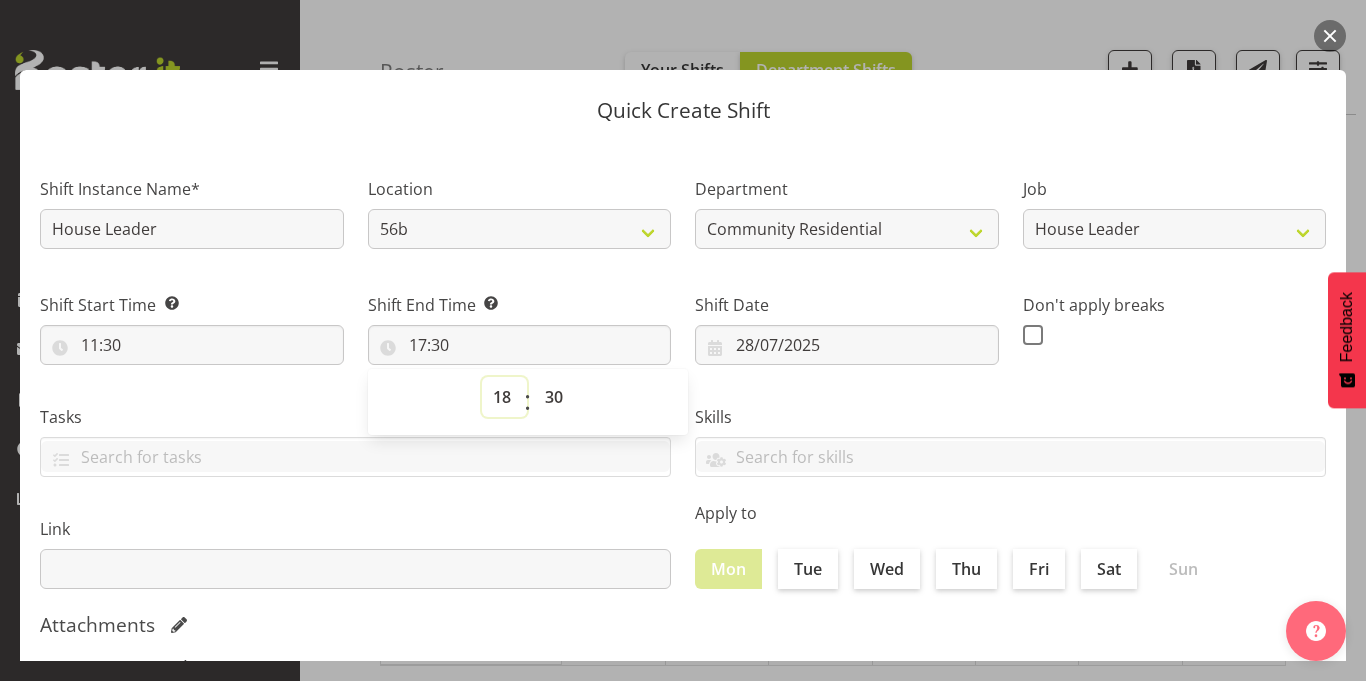 type on "18:30" 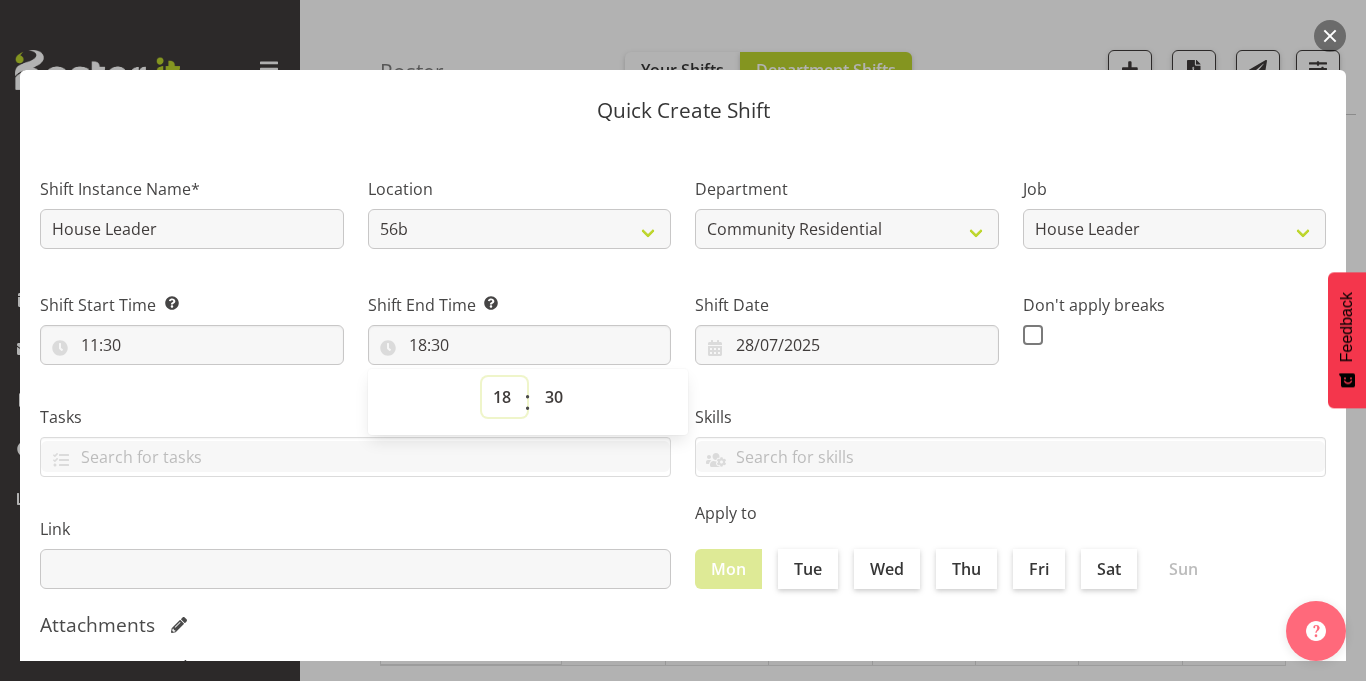 select on "19" 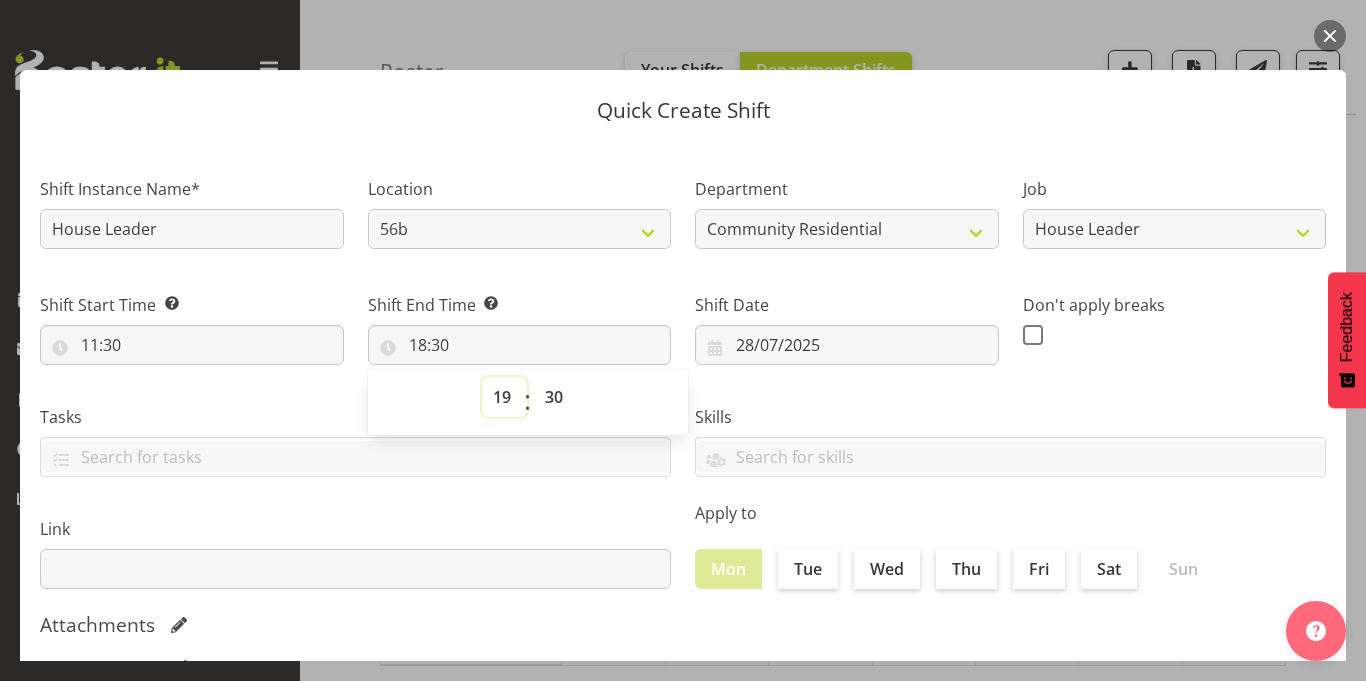 type on "19:30" 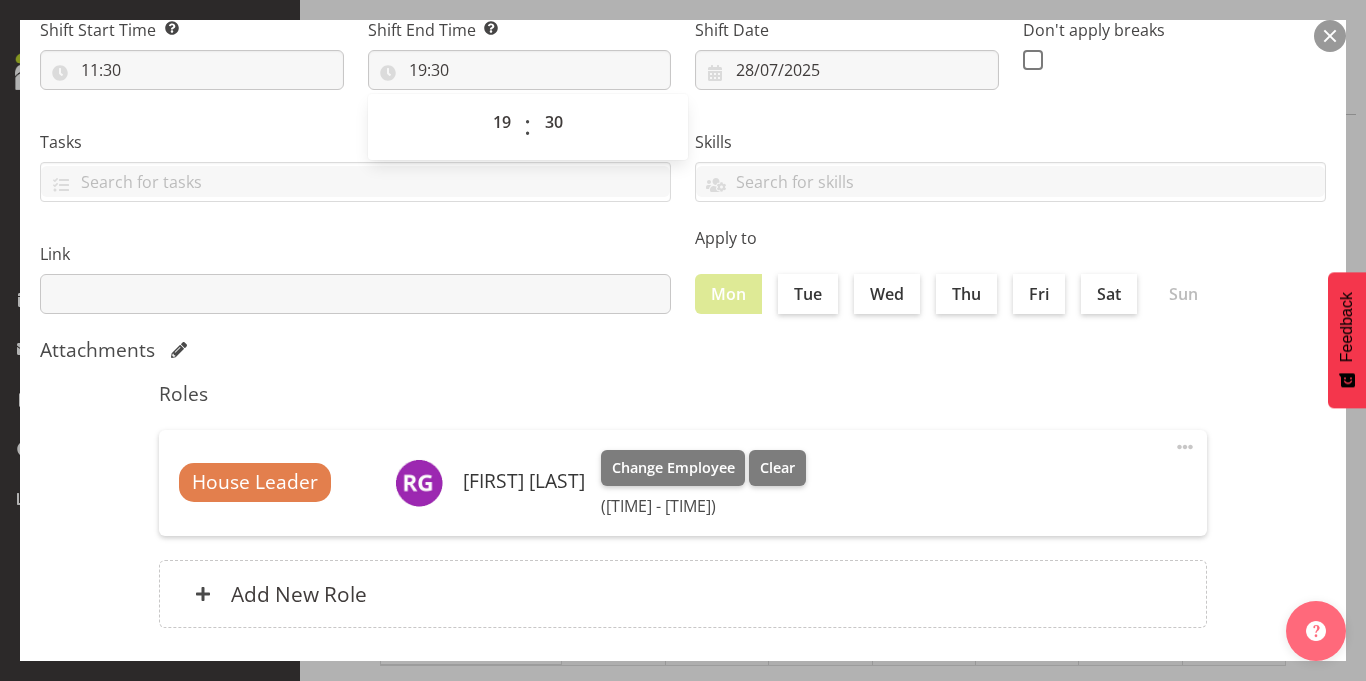 scroll, scrollTop: 380, scrollLeft: 0, axis: vertical 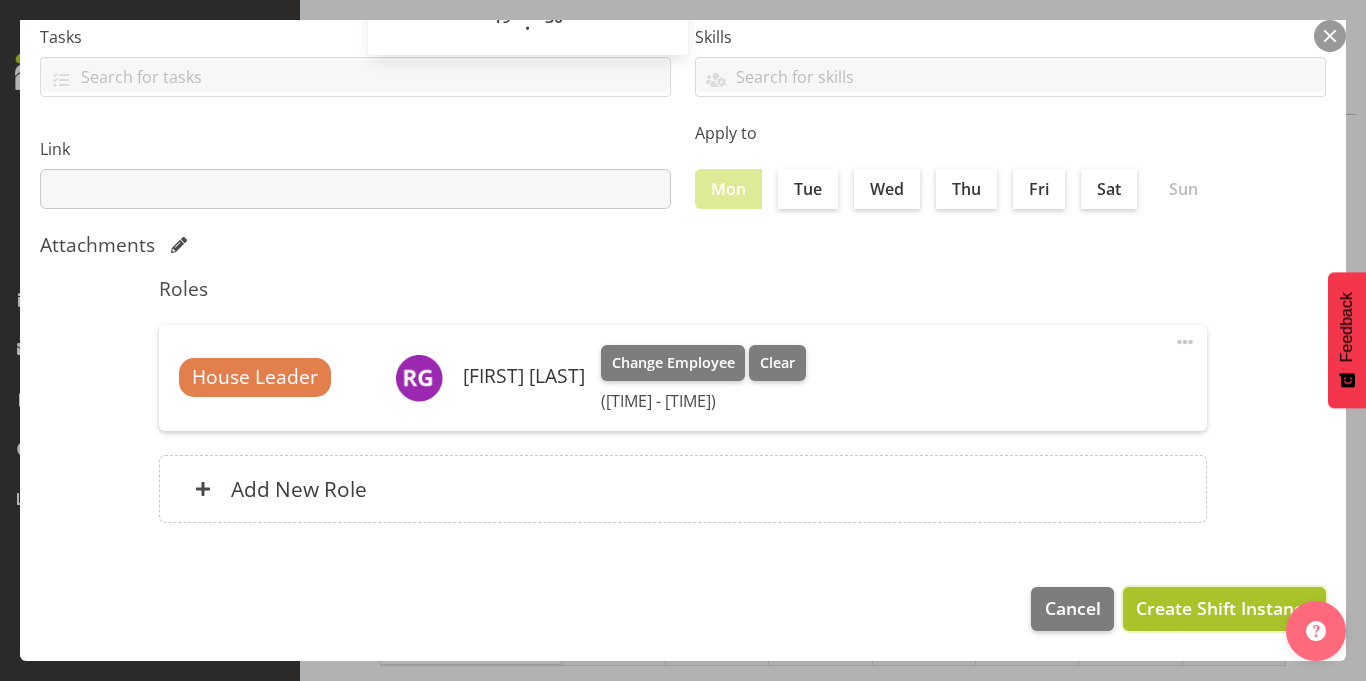 click on "Create Shift Instance" at bounding box center [1224, 608] 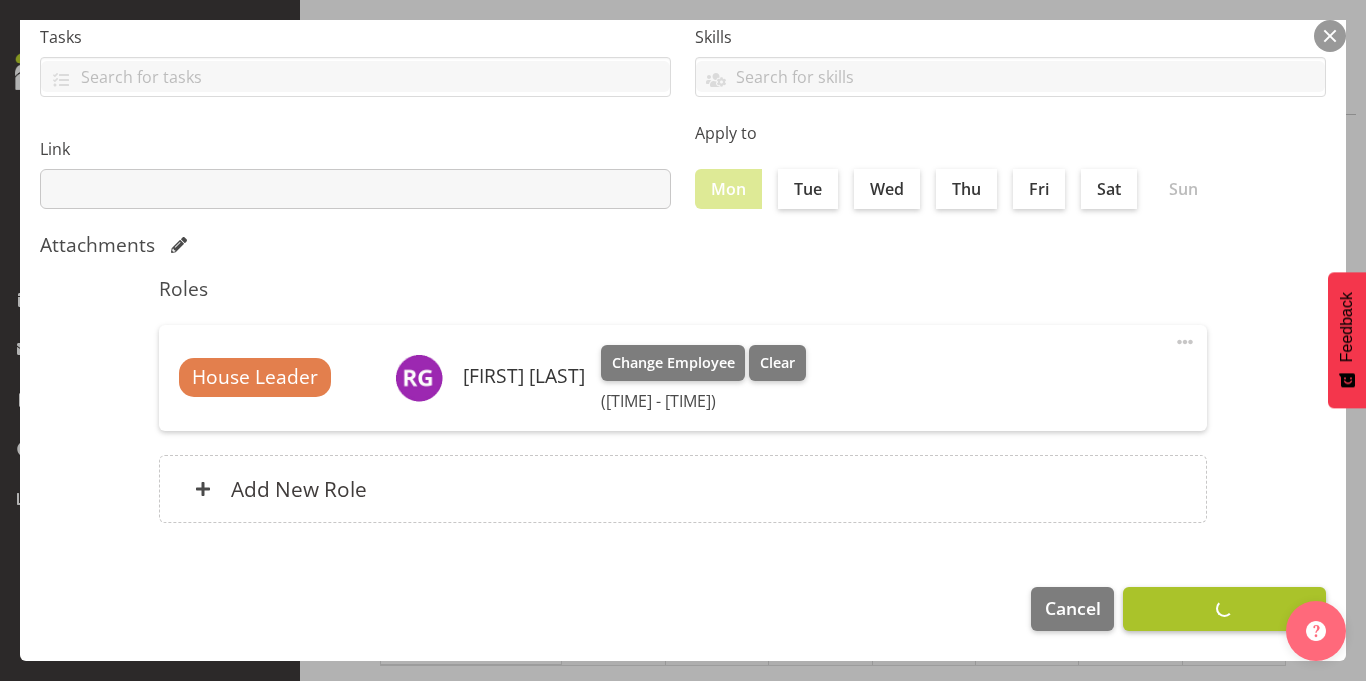 click on "Cancel
Create Shift Instance" at bounding box center [683, 614] 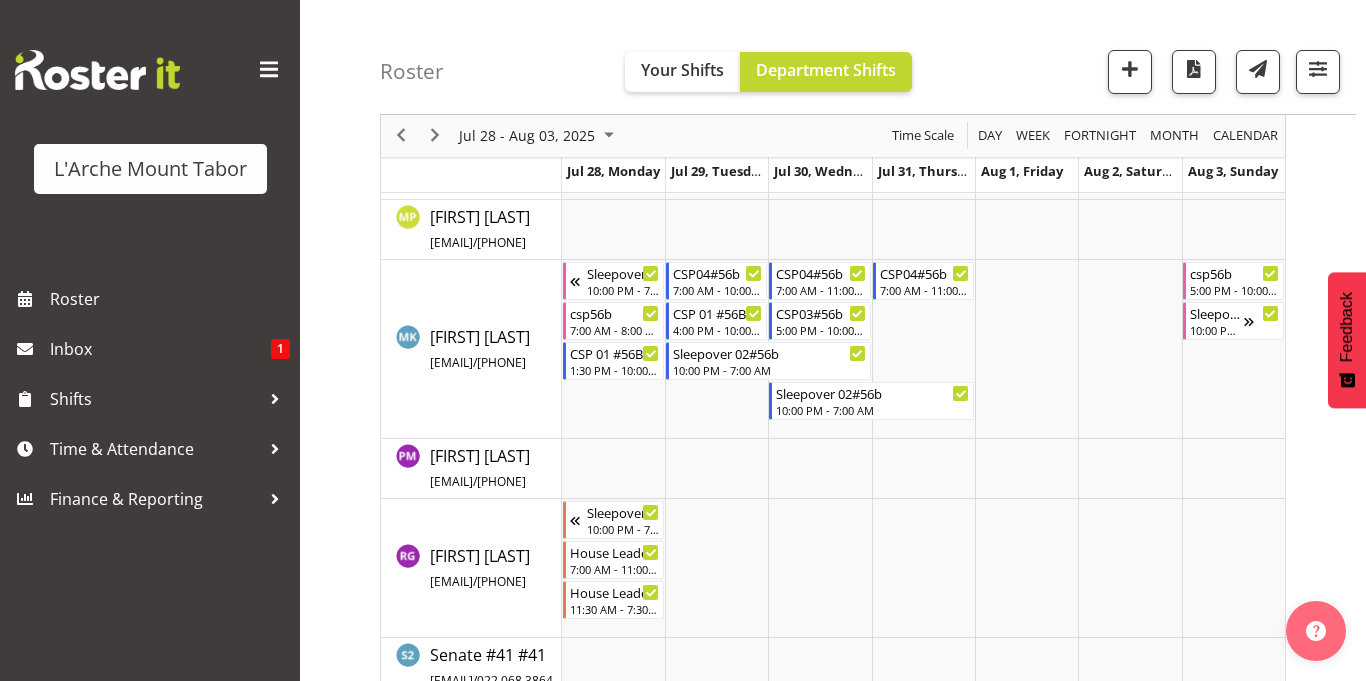 scroll, scrollTop: 932, scrollLeft: 0, axis: vertical 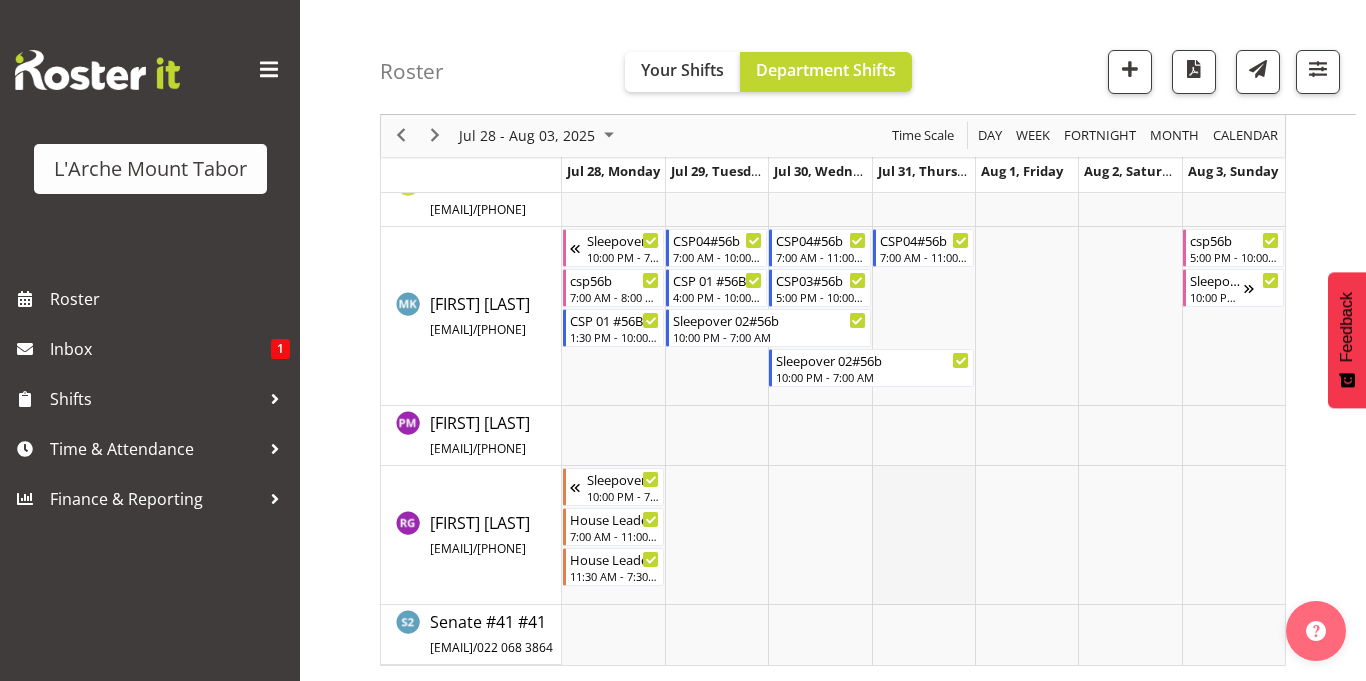click at bounding box center (923, 535) 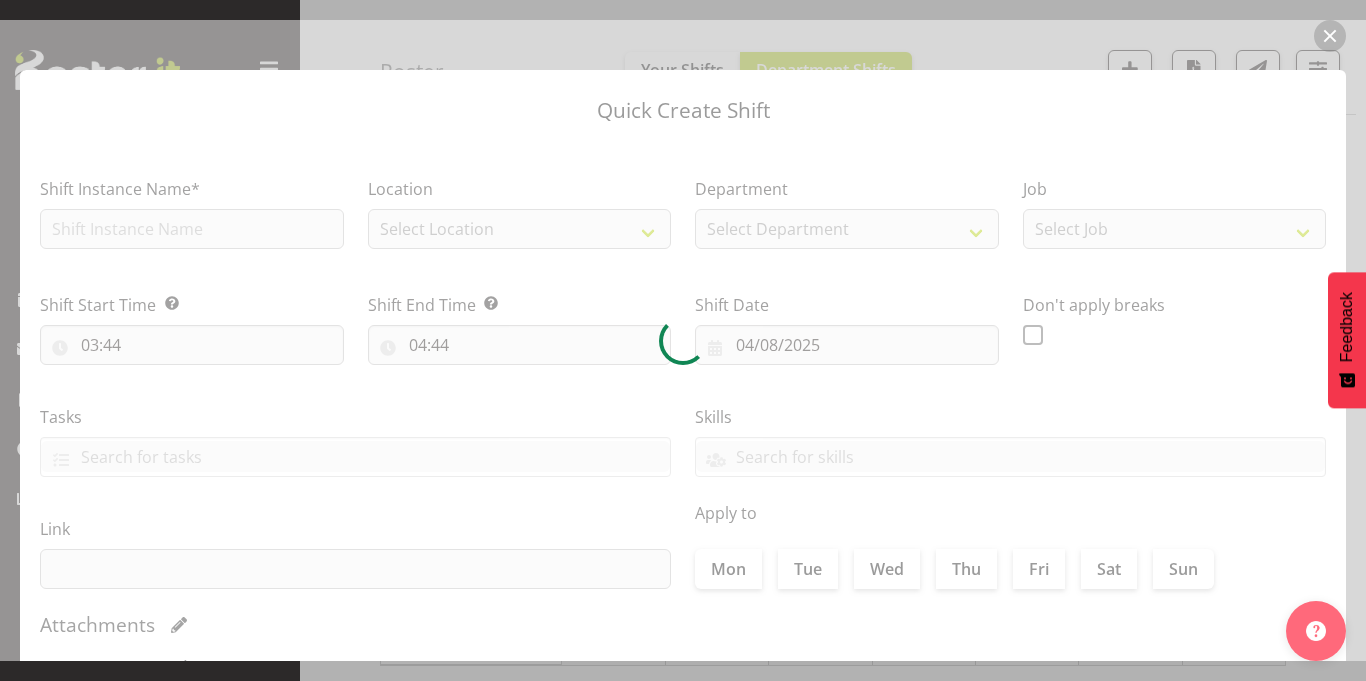 type on "31/07/2025" 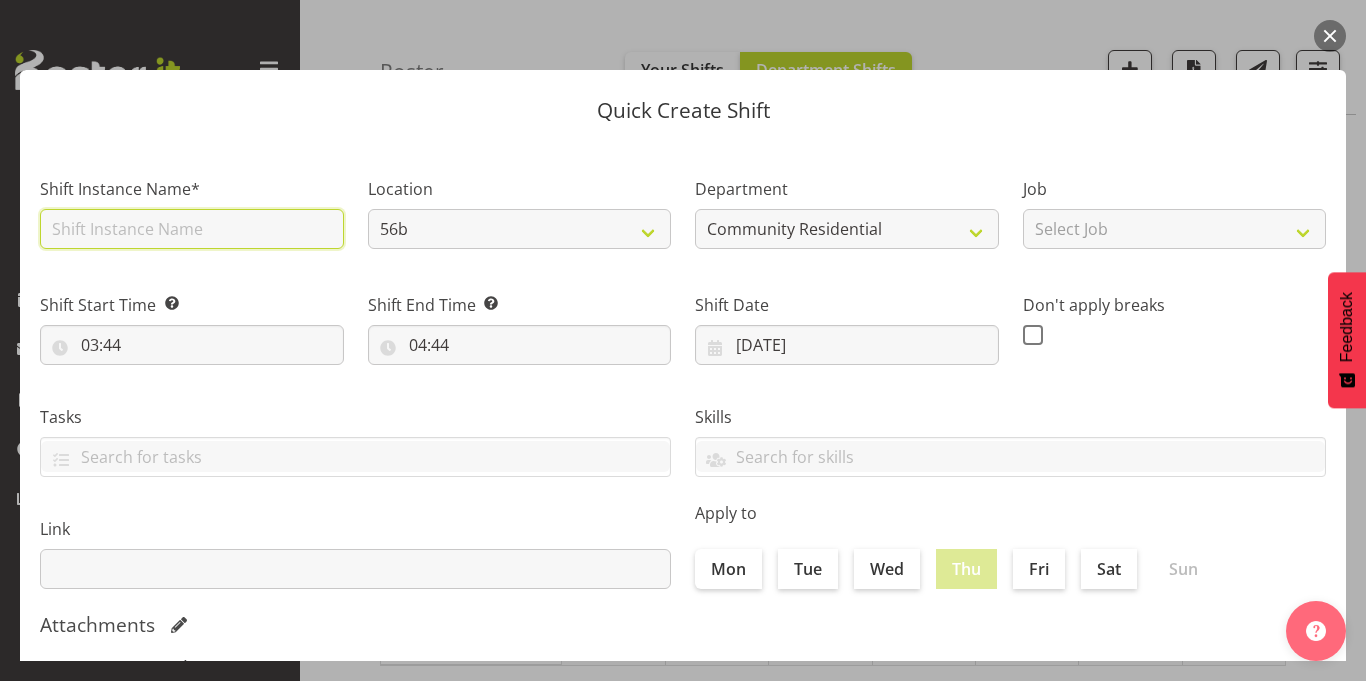click at bounding box center [192, 229] 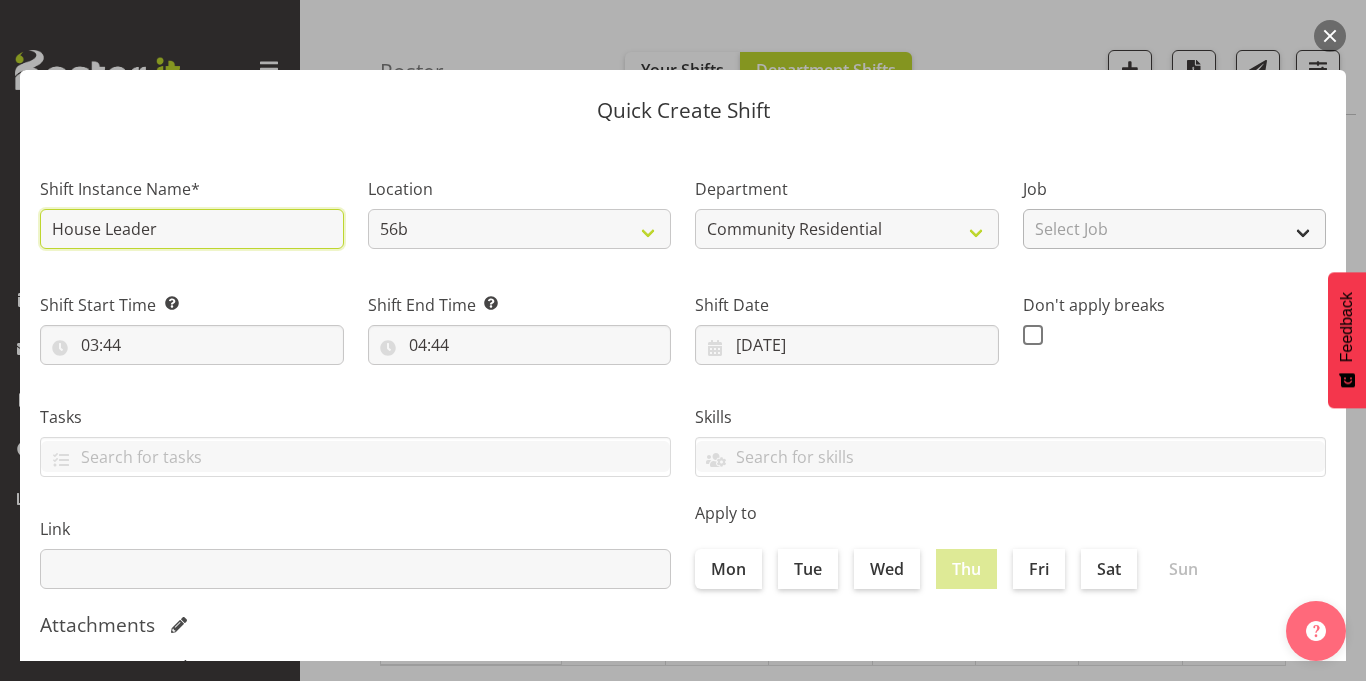 type on "House Leader" 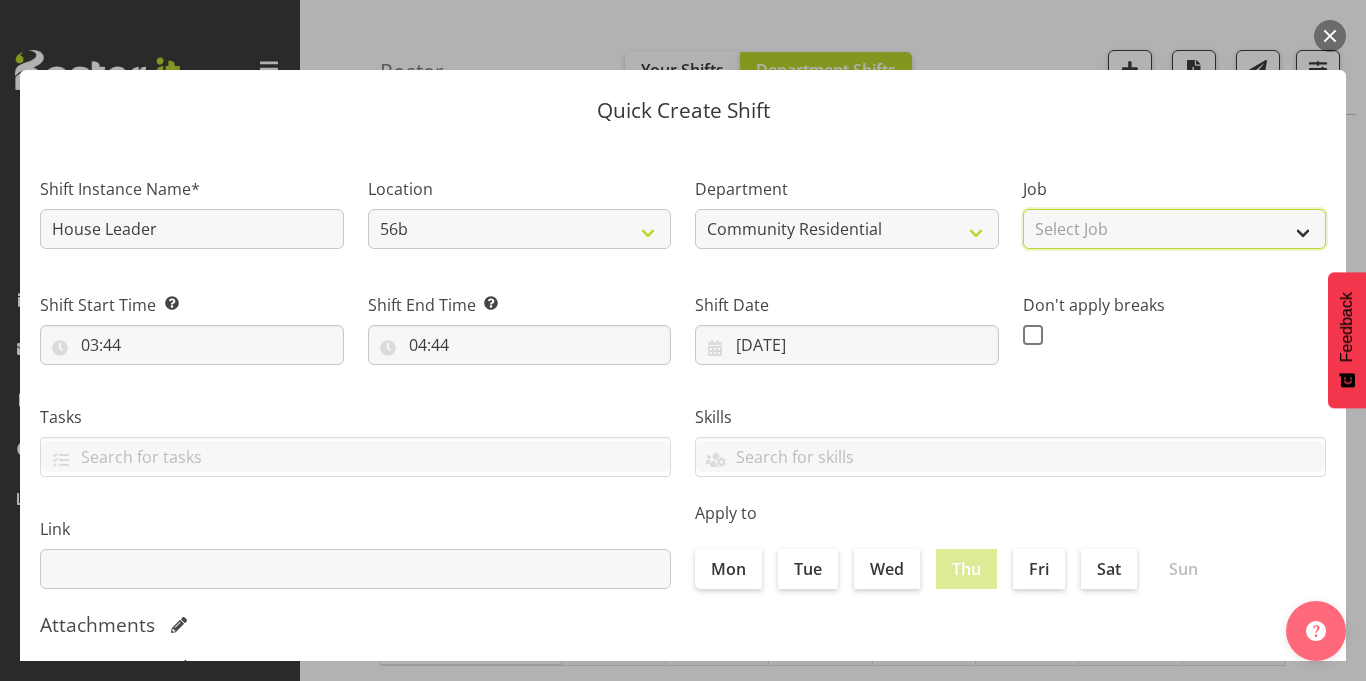 click on "Select Job  Accounts Admin Art Coordinator Community Leader Community Support Person Community Support Person-Casual House Leader Office Admin Senior Coordinator Service Manager Volunteer" at bounding box center (1175, 229) 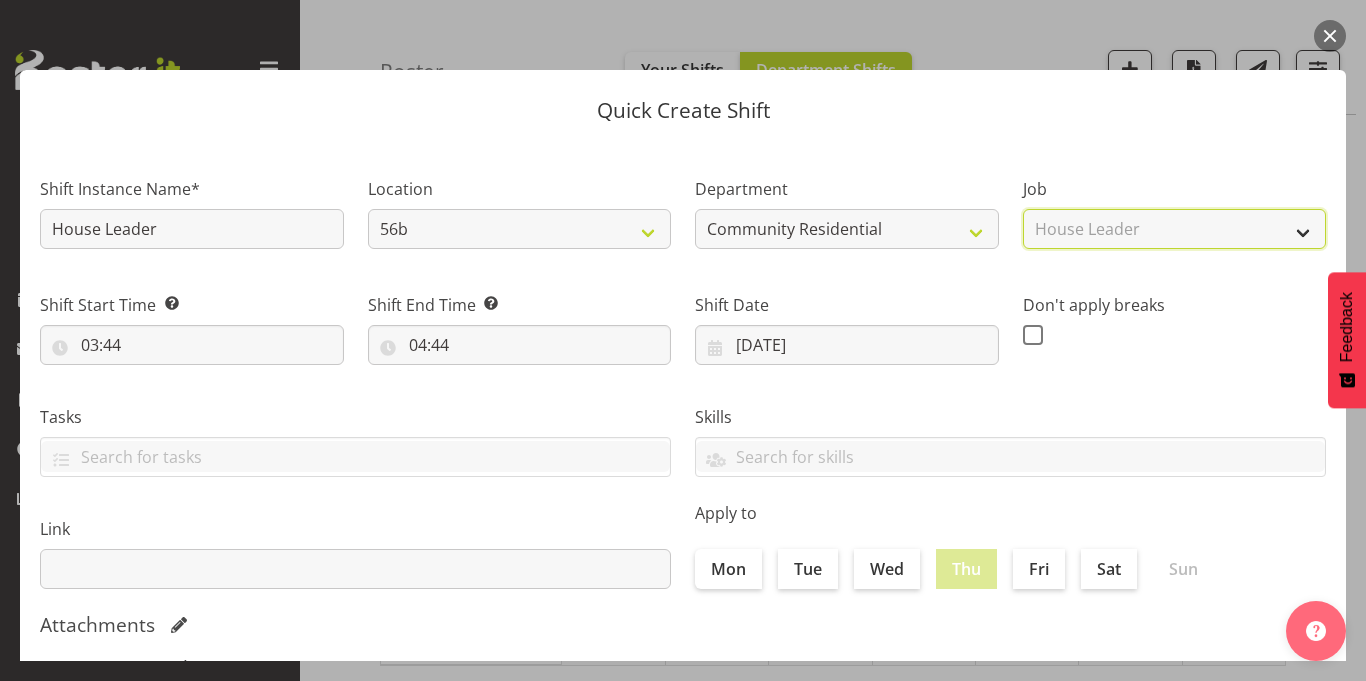click on "Select Job  Accounts Admin Art Coordinator Community Leader Community Support Person Community Support Person-Casual House Leader Office Admin Senior Coordinator Service Manager Volunteer" at bounding box center [1175, 229] 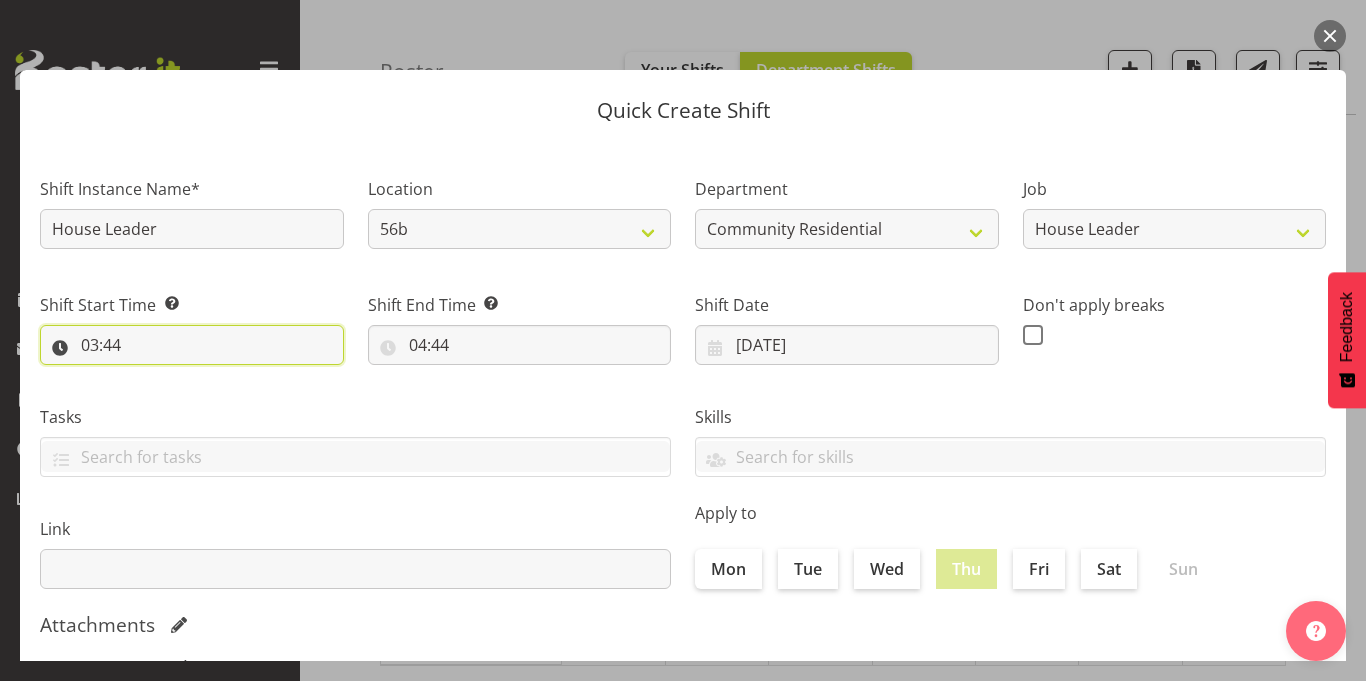 click on "03:44" at bounding box center (192, 345) 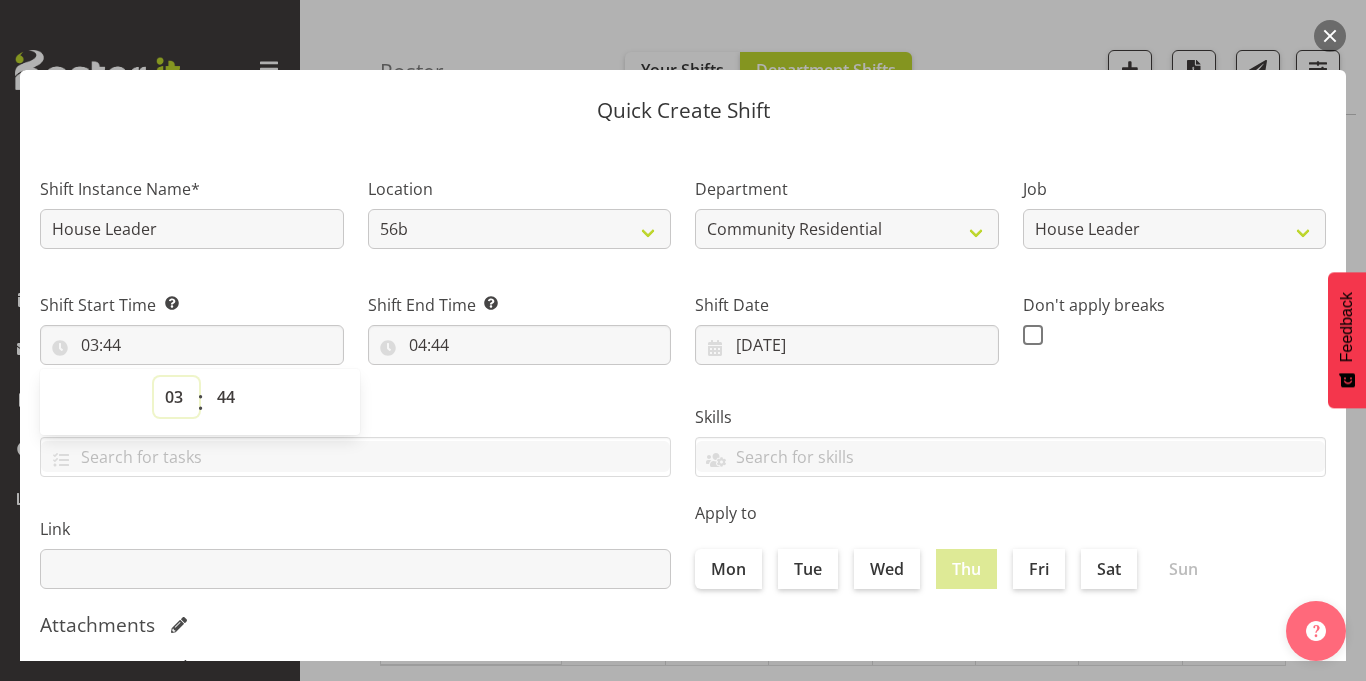 click on "00   01   02   03   04   05   06   07   08   09   10   11   12   13   14   15   16   17   18   19   20   21   22   23" at bounding box center (176, 397) 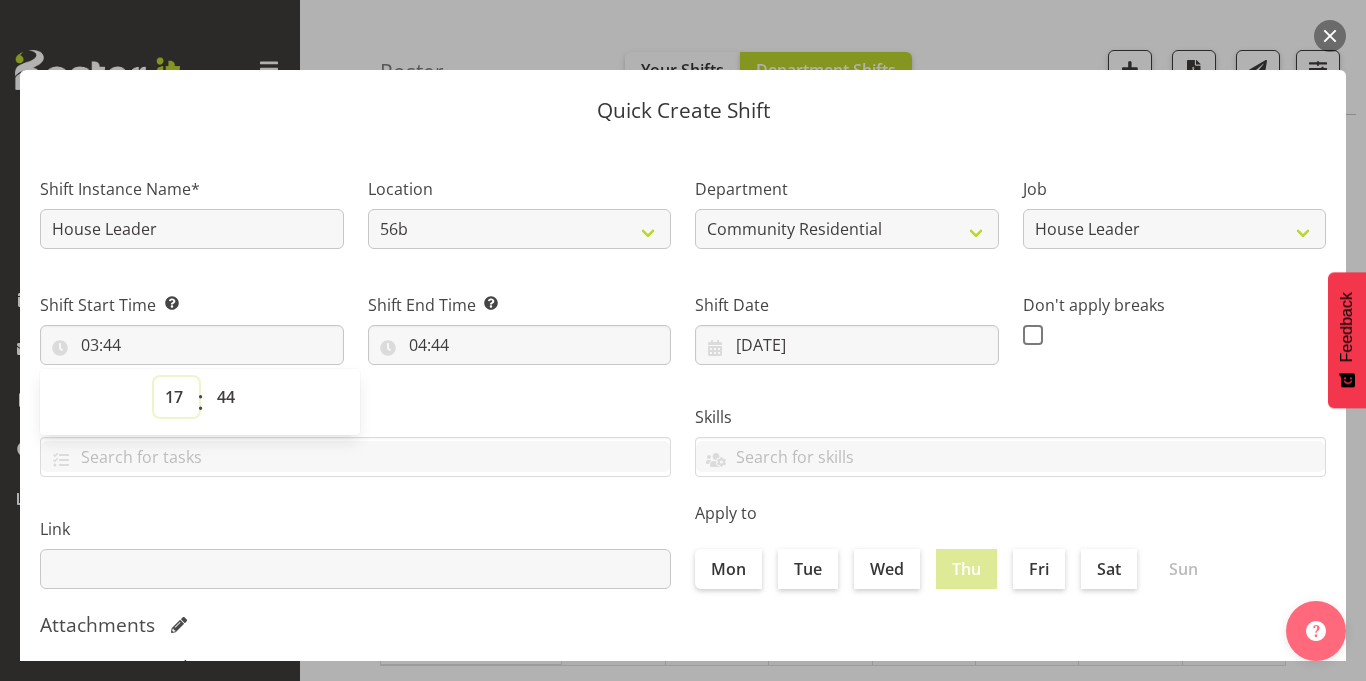 click on "00   01   02   03   04   05   06   07   08   09   10   11   12   13   14   15   16   17   18   19   20   21   22   23" at bounding box center [176, 397] 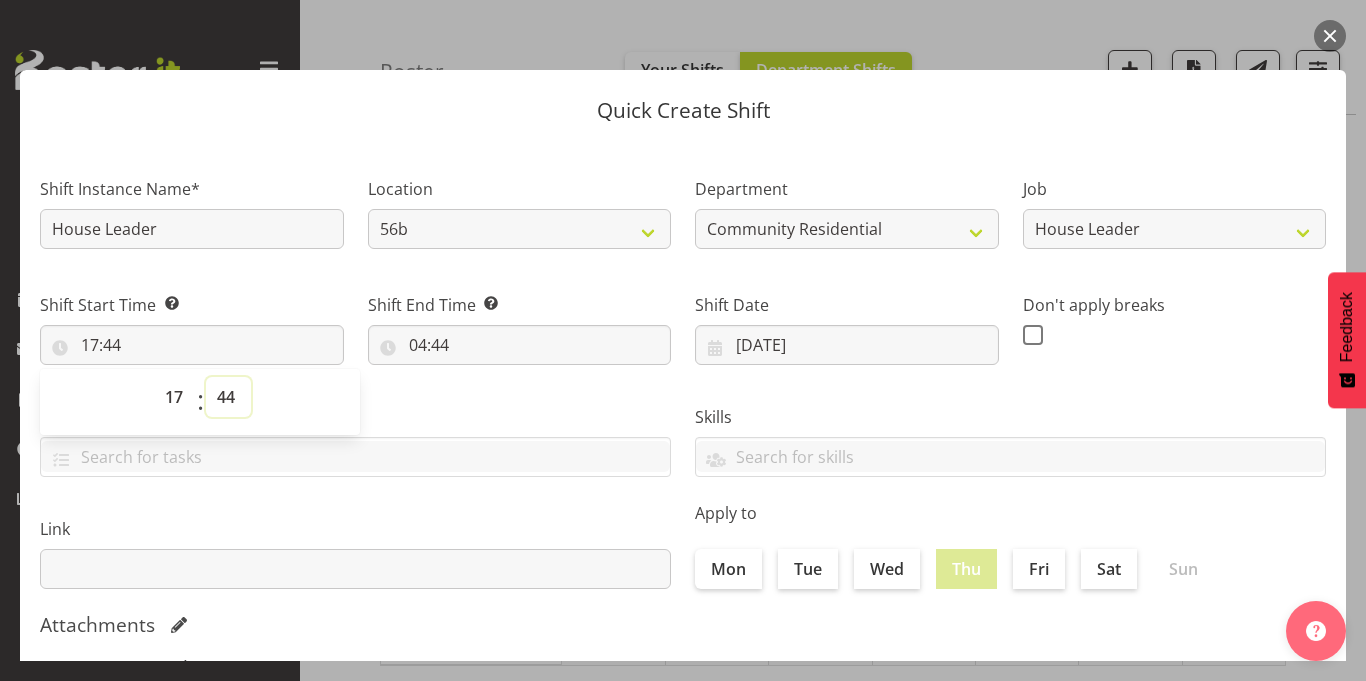 click on "00   01   02   03   04   05   06   07   08   09   10   11   12   13   14   15   16   17   18   19   20   21   22   23   24   25   26   27   28   29   30   31   32   33   34   35   36   37   38   39   40   41   42   43   44   45   46   47   48   49   50   51   52   53   54   55   56   57   58   59" at bounding box center [228, 397] 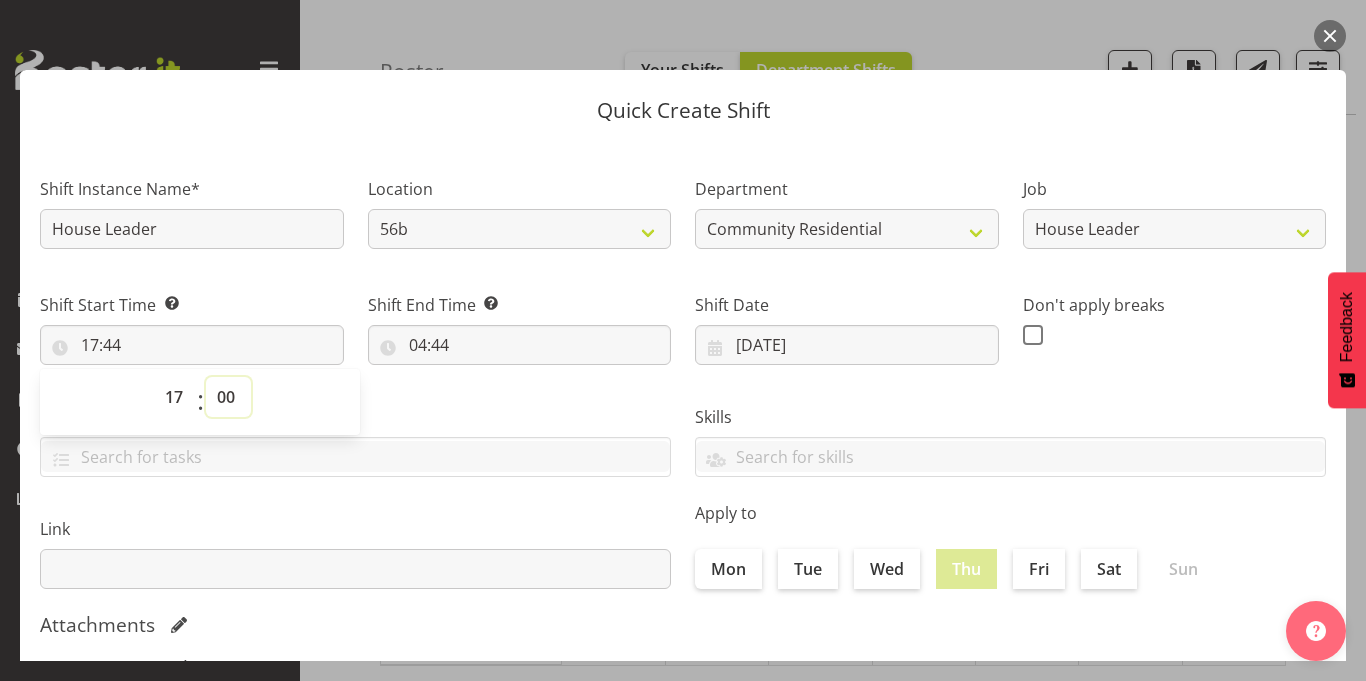 click on "00   01   02   03   04   05   06   07   08   09   10   11   12   13   14   15   16   17   18   19   20   21   22   23   24   25   26   27   28   29   30   31   32   33   34   35   36   37   38   39   40   41   42   43   44   45   46   47   48   49   50   51   52   53   54   55   56   57   58   59" at bounding box center (228, 397) 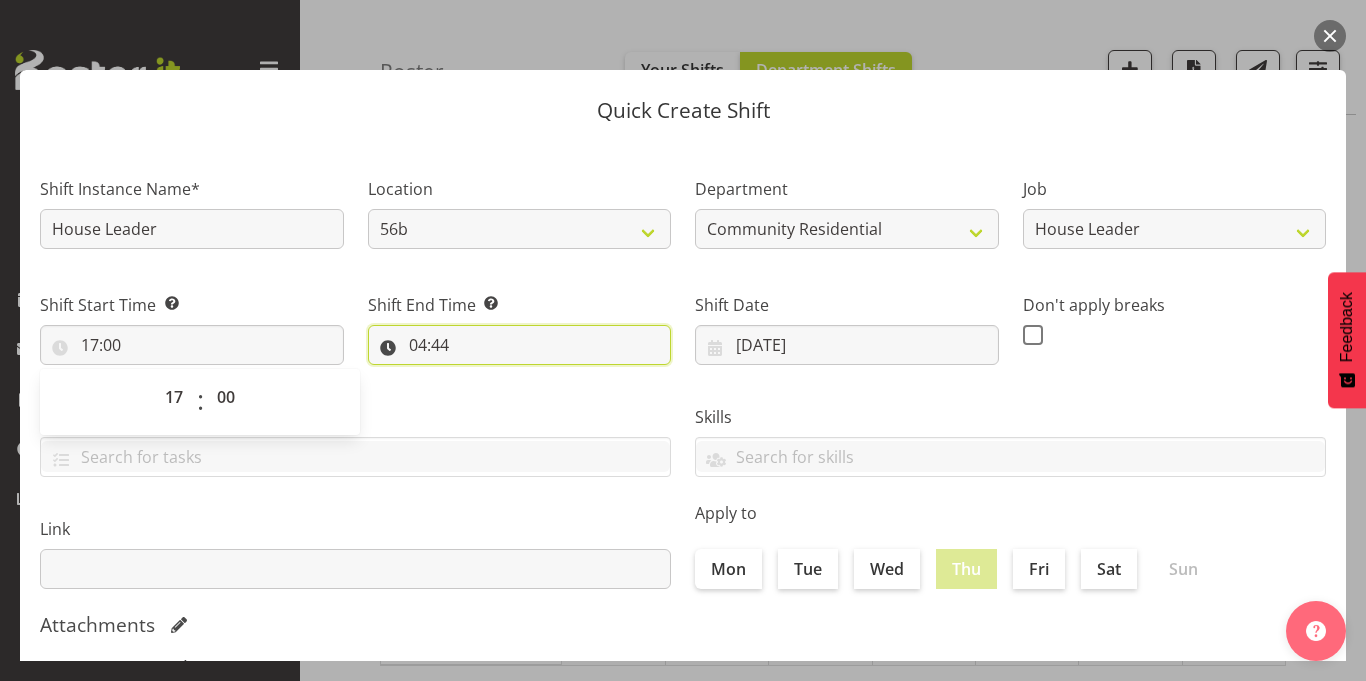 click on "04:44" at bounding box center (520, 345) 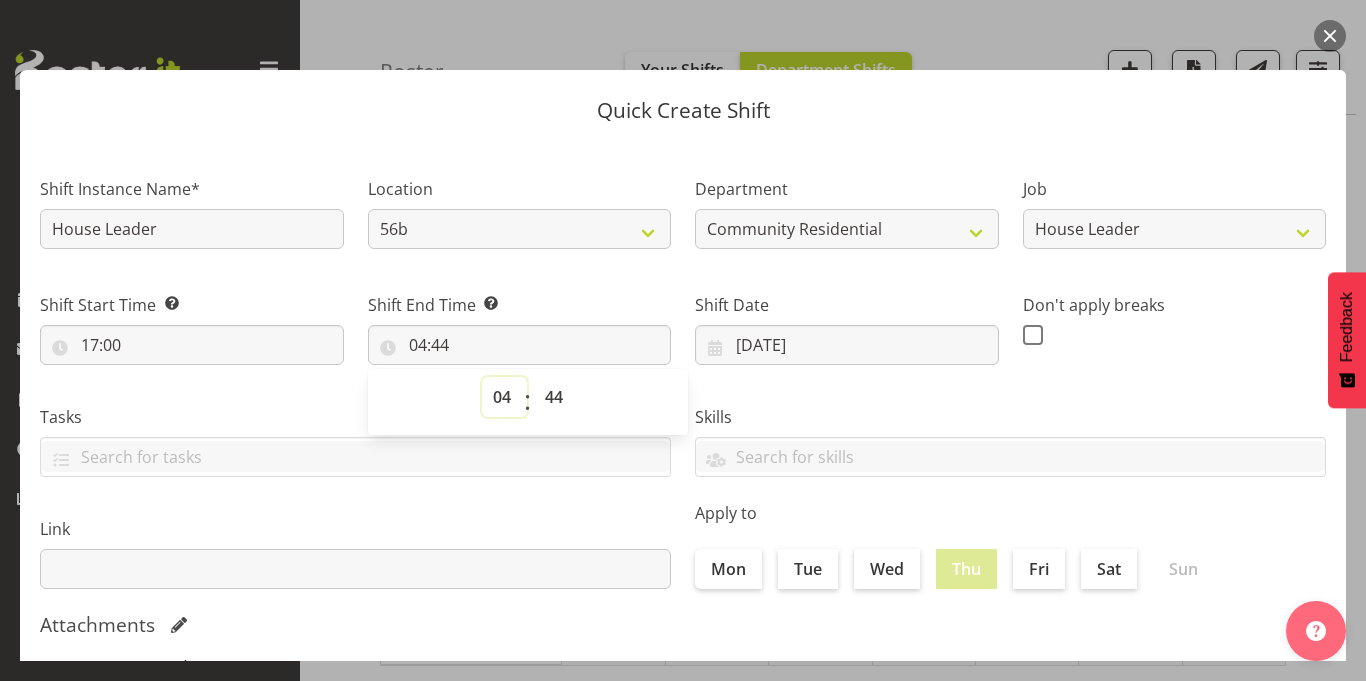 click on "00   01   02   03   04   05   06   07   08   09   10   11   12   13   14   15   16   17   18   19   20   21   22   23" at bounding box center (504, 397) 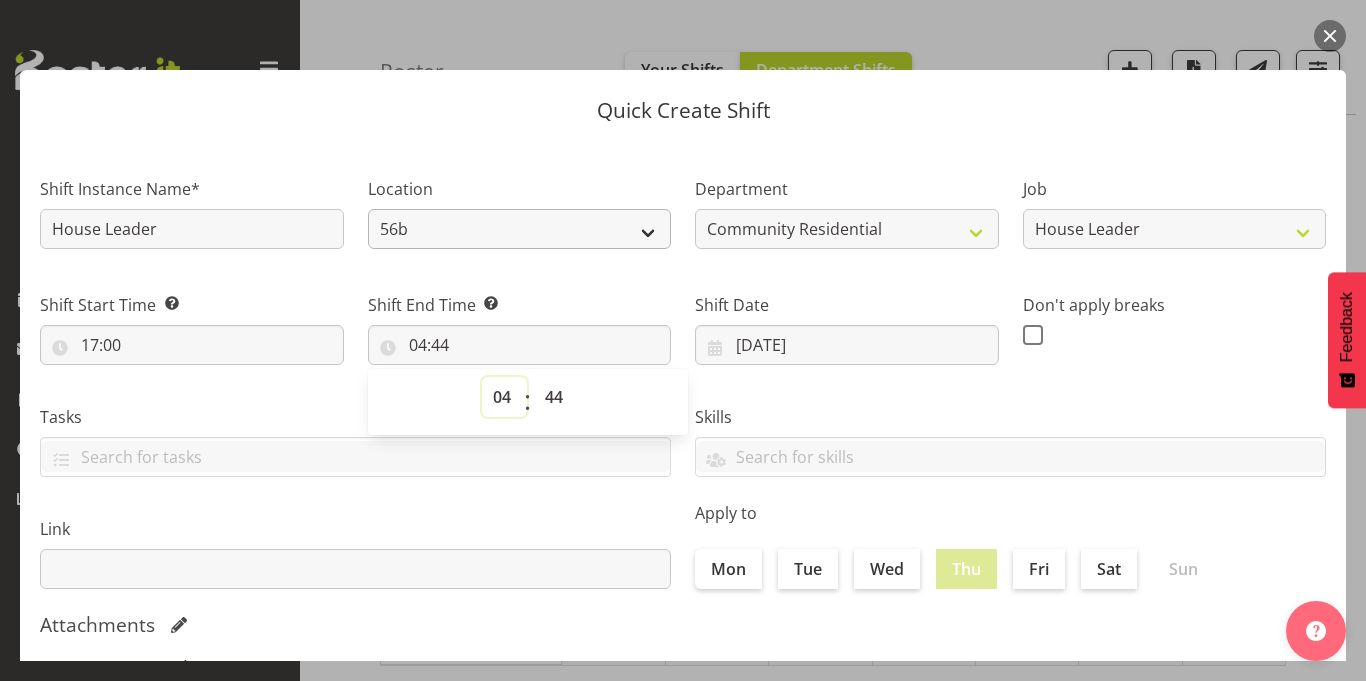 select on "22" 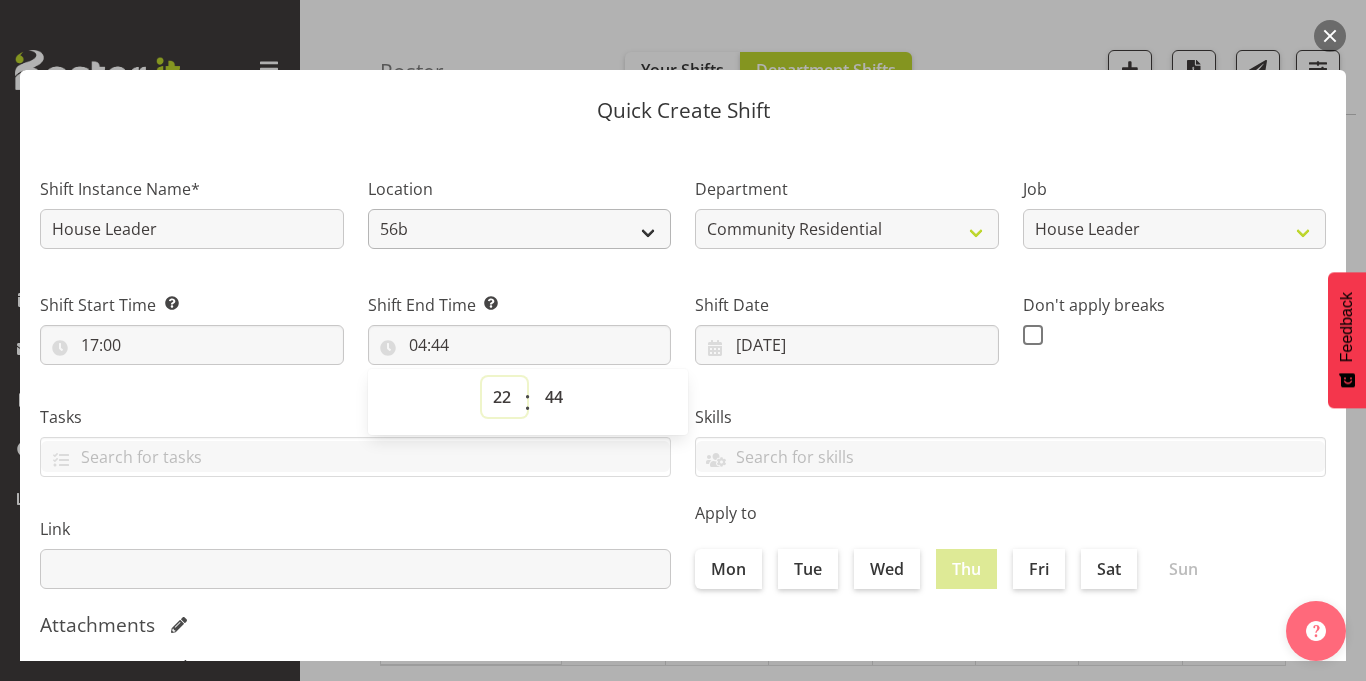 click on "00   01   02   03   04   05   06   07   08   09   10   11   12   13   14   15   16   17   18   19   20   21   22   23" at bounding box center [504, 397] 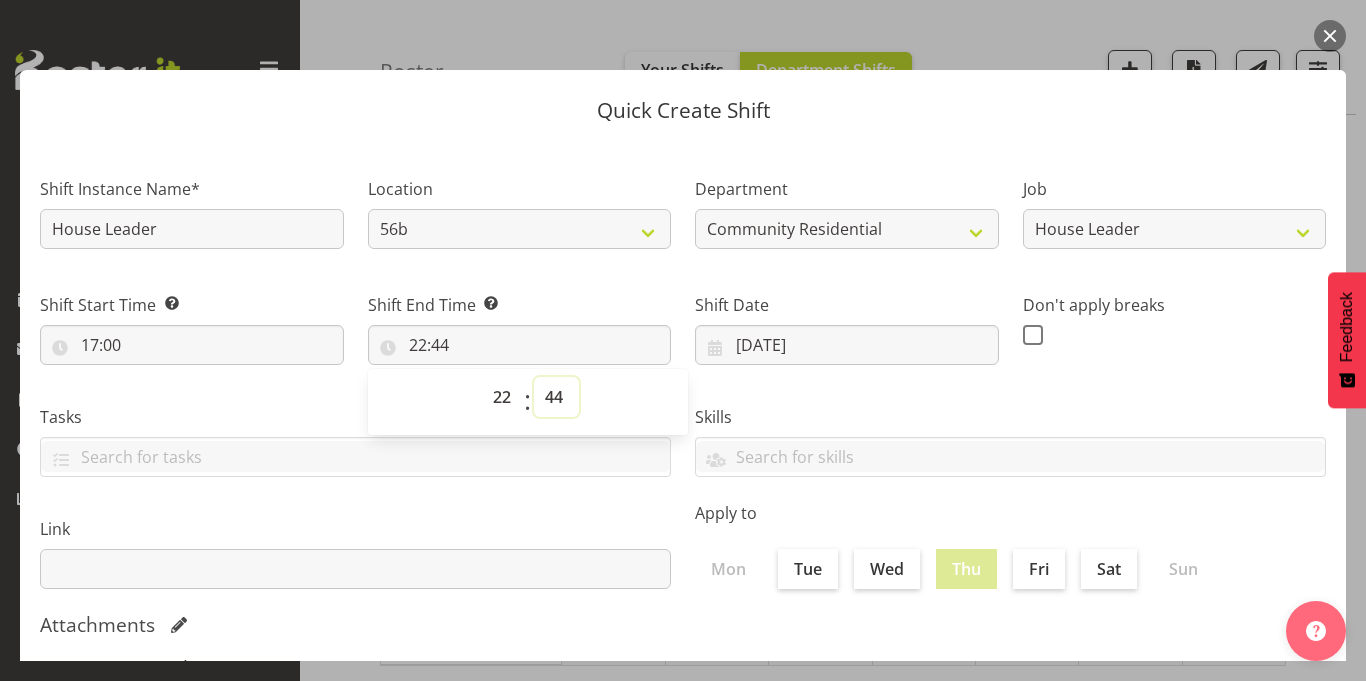 click on "00   01   02   03   04   05   06   07   08   09   10   11   12   13   14   15   16   17   18   19   20   21   22   23   24   25   26   27   28   29   30   31   32   33   34   35   36   37   38   39   40   41   42   43   44   45   46   47   48   49   50   51   52   53   54   55   56   57   58   59" at bounding box center (556, 397) 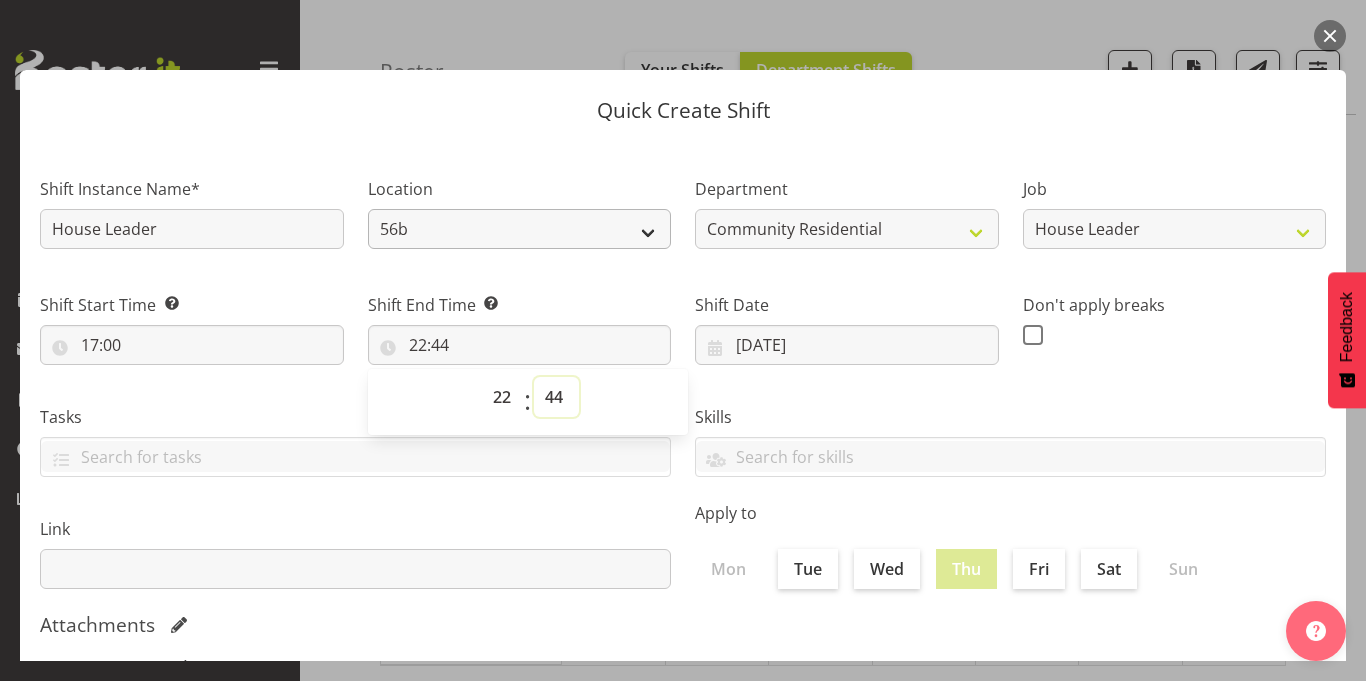 select on "23" 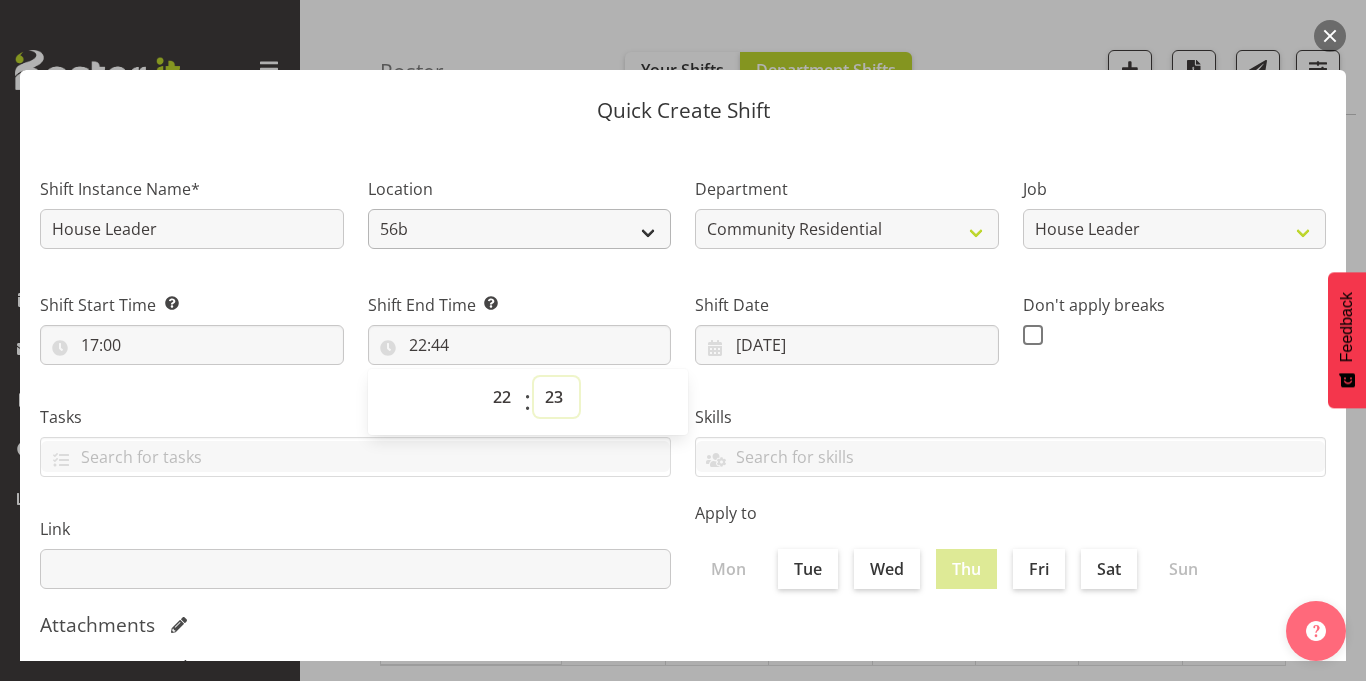 click on "00   01   02   03   04   05   06   07   08   09   10   11   12   13   14   15   16   17   18   19   20   21   22   23   24   25   26   27   28   29   30   31   32   33   34   35   36   37   38   39   40   41   42   43   44   45   46   47   48   49   50   51   52   53   54   55   56   57   58   59" at bounding box center (556, 397) 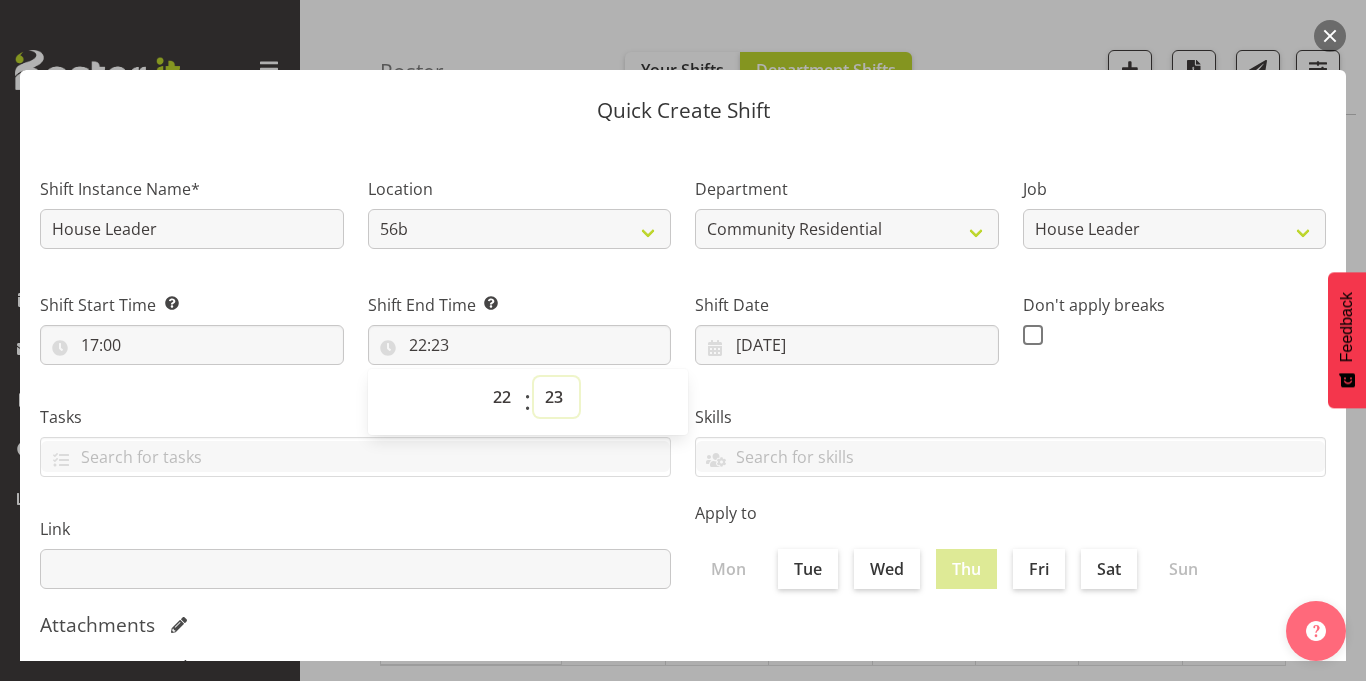 click on "00   01   02   03   04   05   06   07   08   09   10   11   12   13   14   15   16   17   18   19   20   21   22   23   24   25   26   27   28   29   30   31   32   33   34   35   36   37   38   39   40   41   42   43   44   45   46   47   48   49   50   51   52   53   54   55   56   57   58   59" at bounding box center [556, 397] 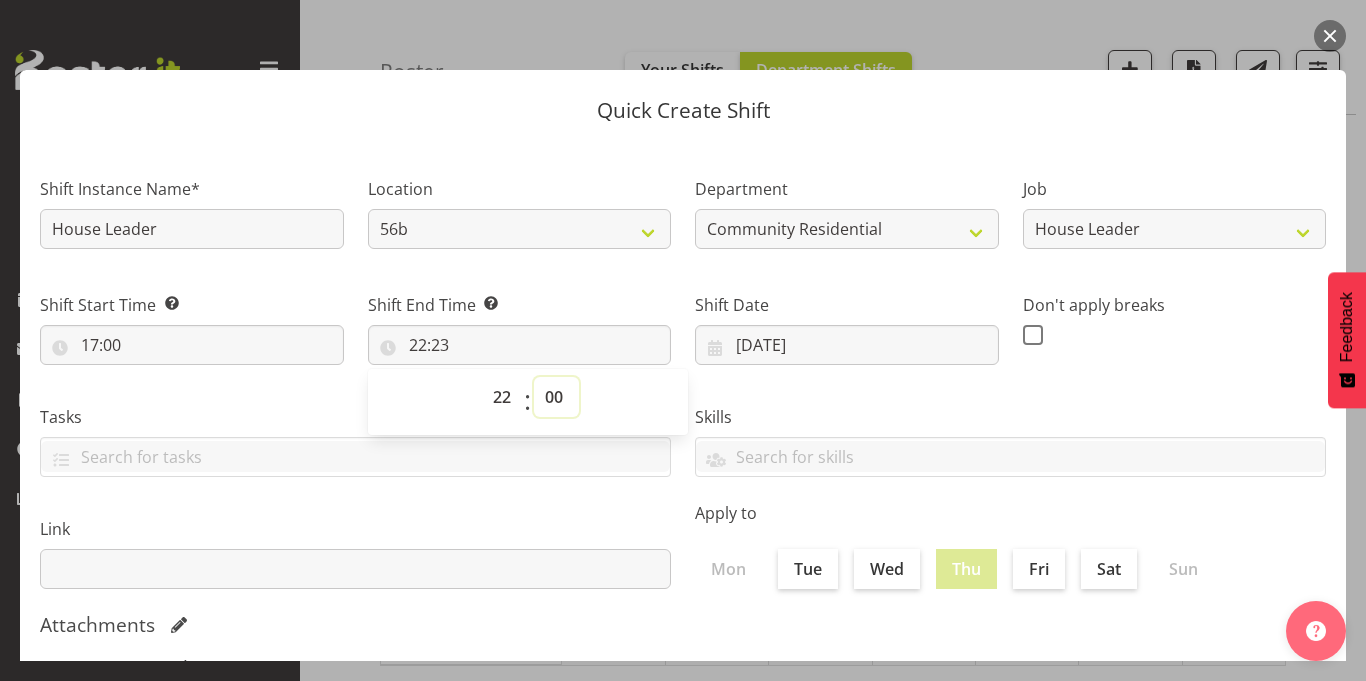 click on "00   01   02   03   04   05   06   07   08   09   10   11   12   13   14   15   16   17   18   19   20   21   22   23   24   25   26   27   28   29   30   31   32   33   34   35   36   37   38   39   40   41   42   43   44   45   46   47   48   49   50   51   52   53   54   55   56   57   58   59" at bounding box center [556, 397] 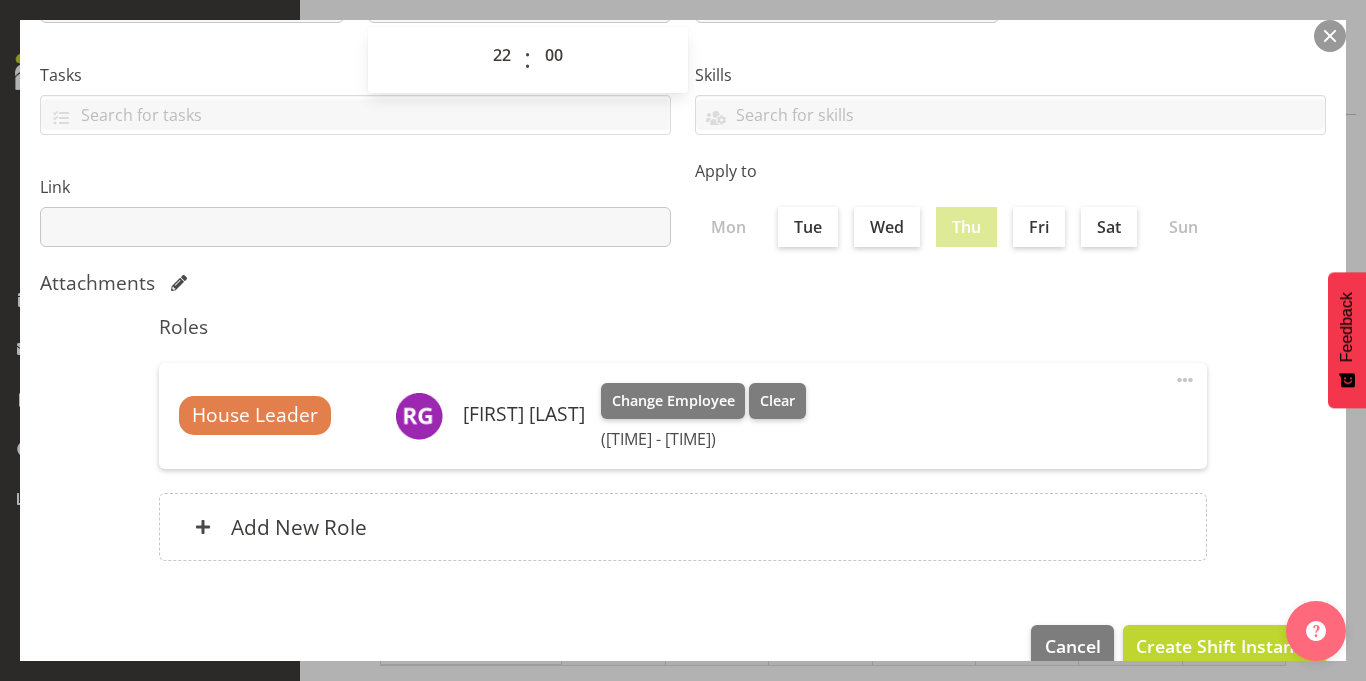 scroll, scrollTop: 366, scrollLeft: 0, axis: vertical 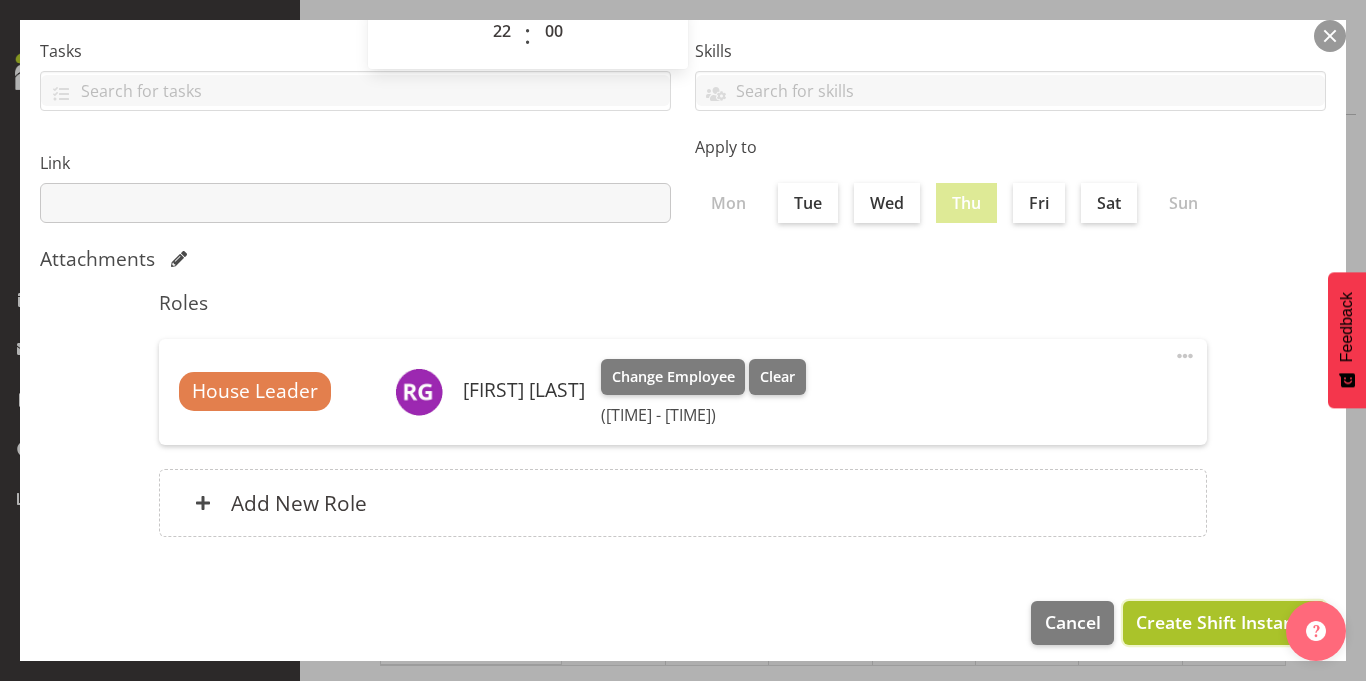 click on "Create Shift Instance" at bounding box center (1224, 622) 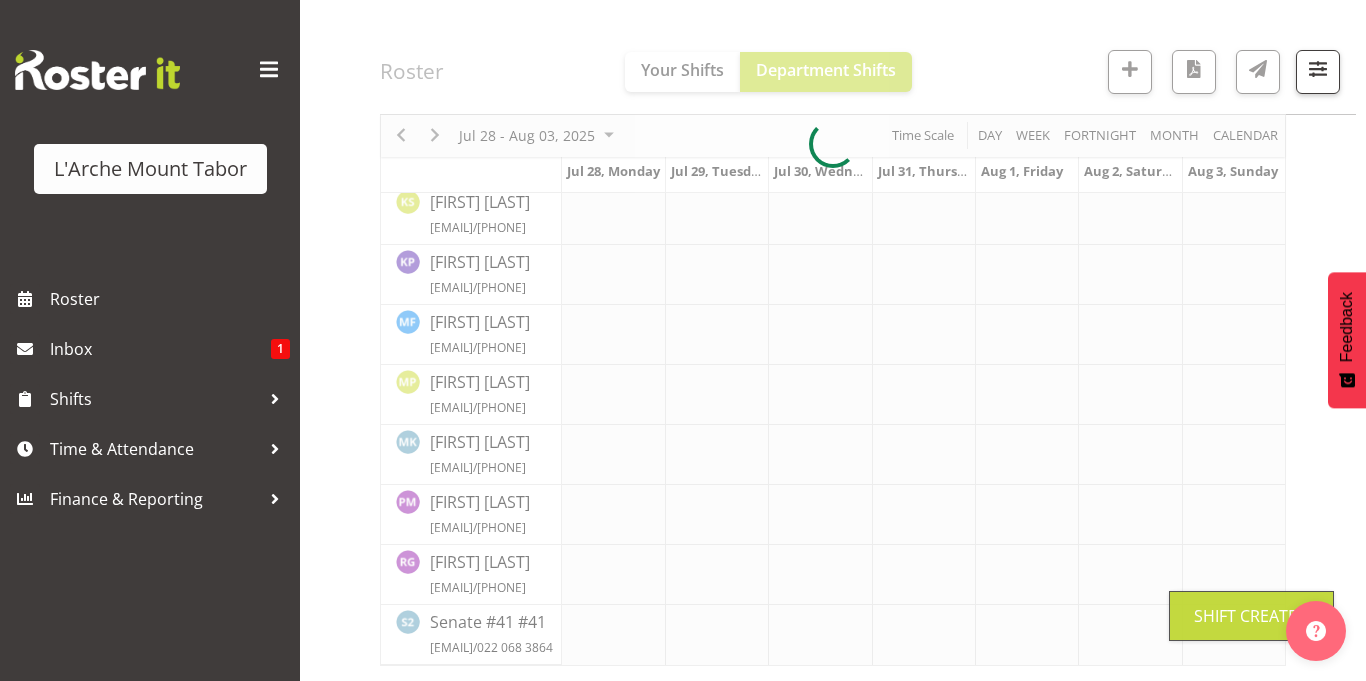 scroll, scrollTop: 576, scrollLeft: 0, axis: vertical 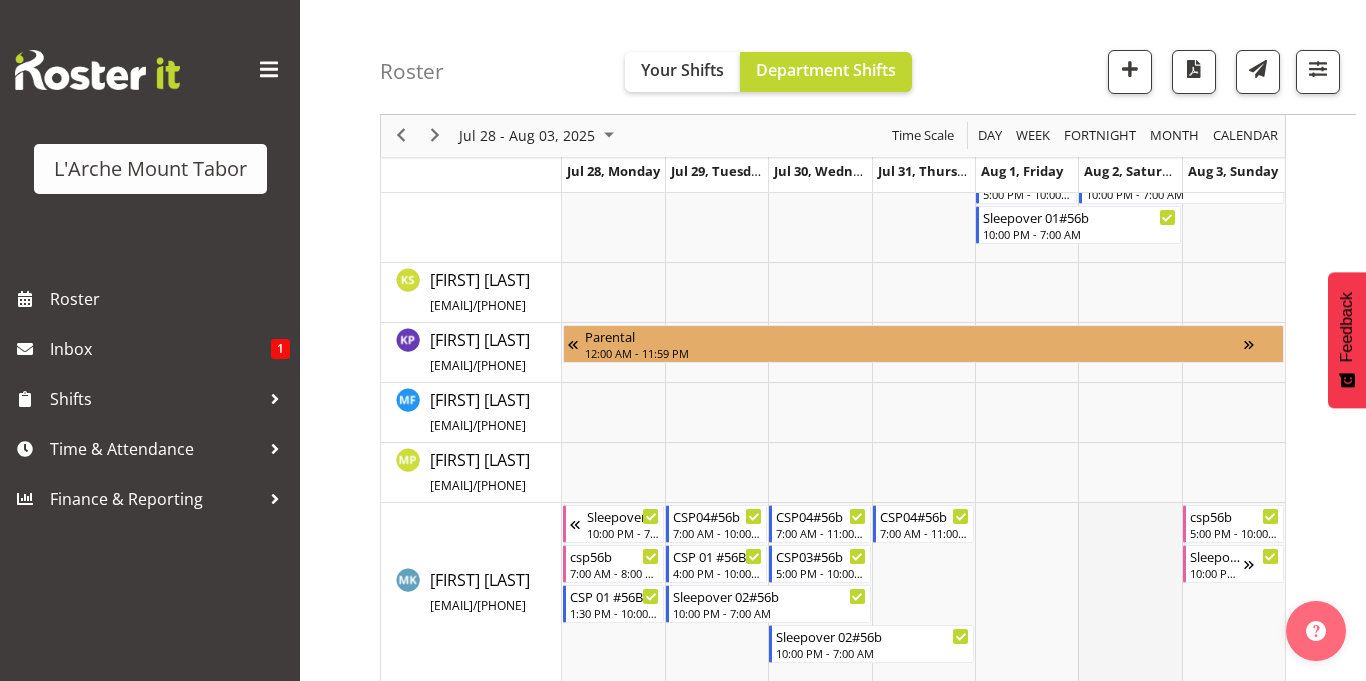drag, startPoint x: 1171, startPoint y: 616, endPoint x: 1178, endPoint y: 680, distance: 64.381676 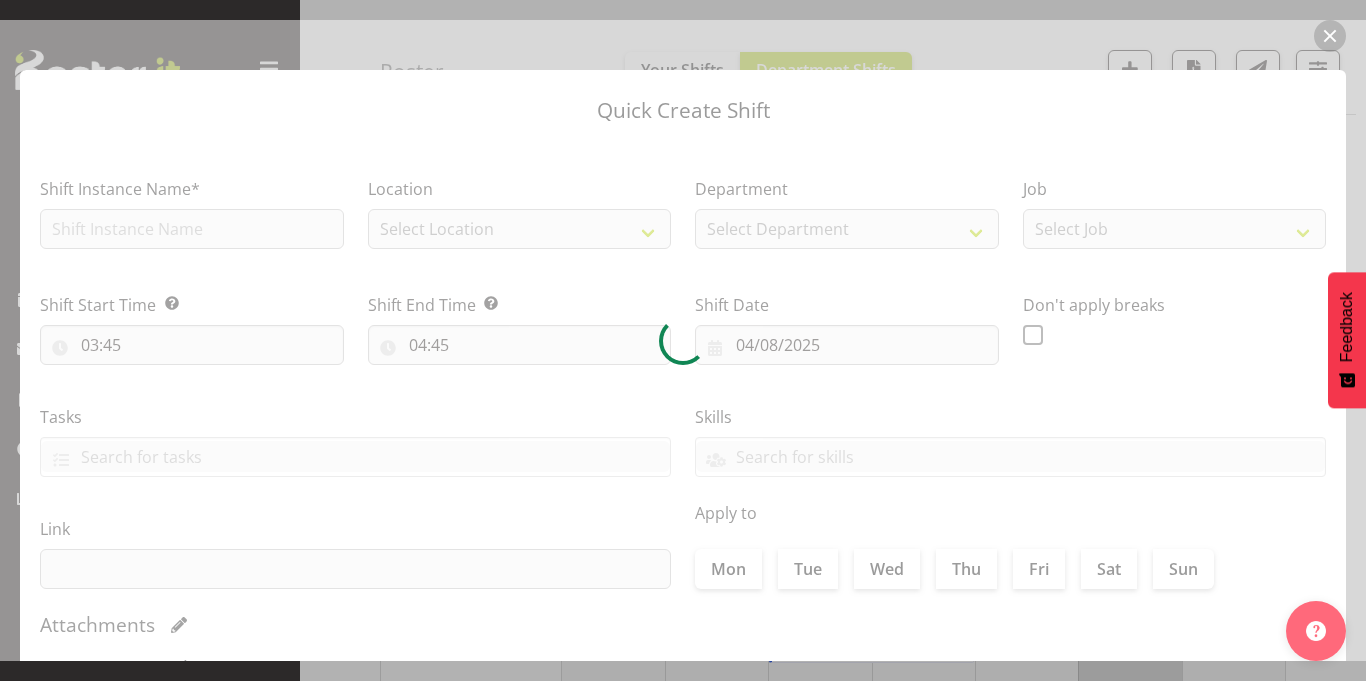 type on "02/08/2025" 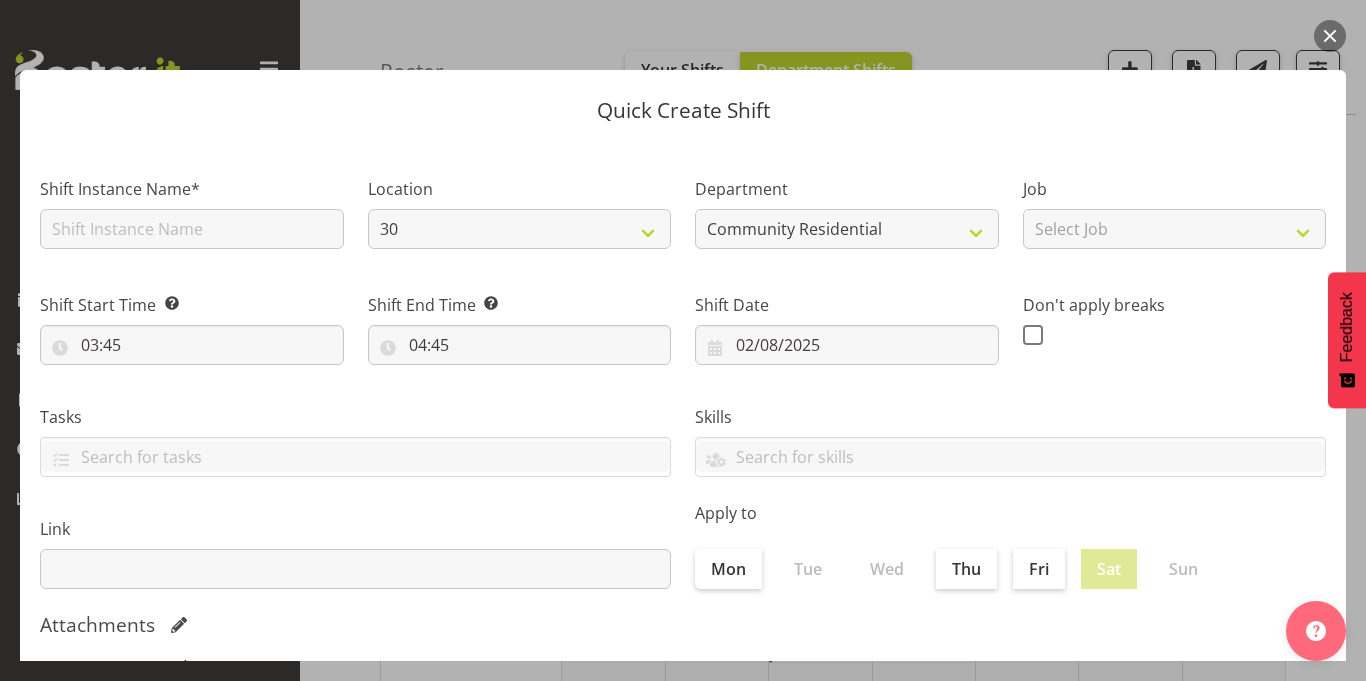 click at bounding box center (1330, 36) 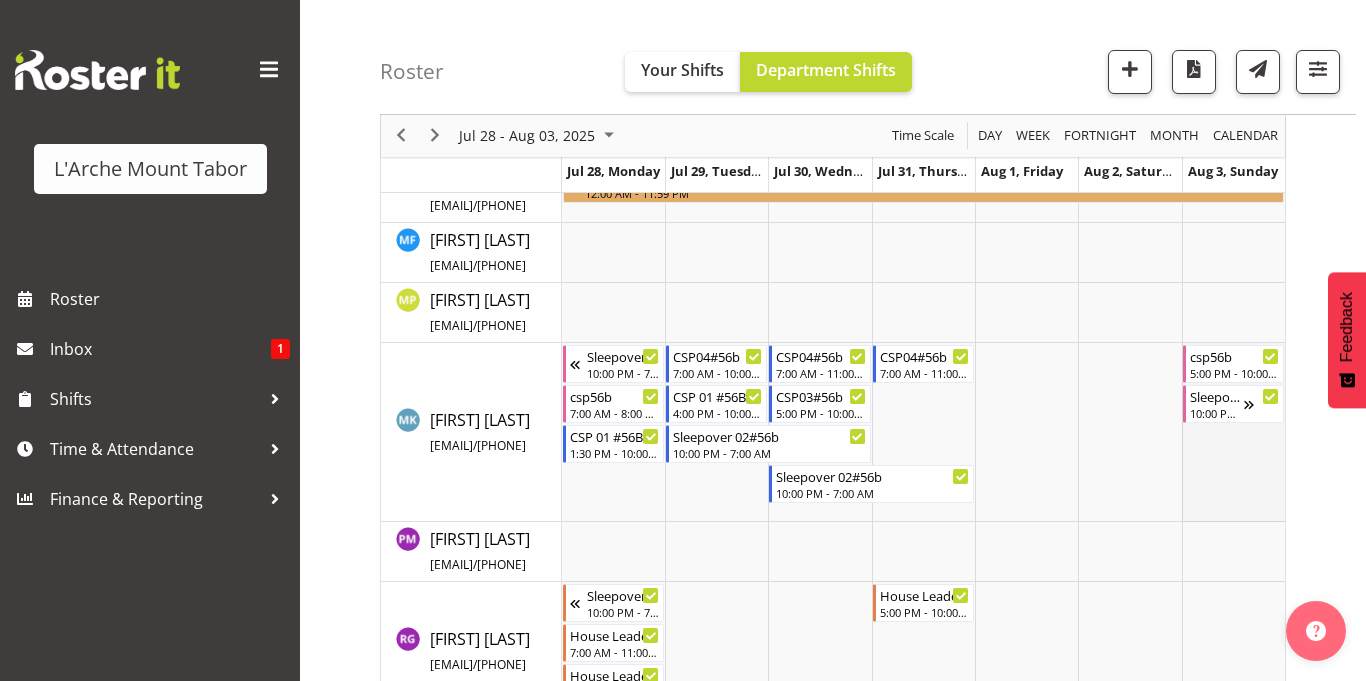 scroll, scrollTop: 856, scrollLeft: 0, axis: vertical 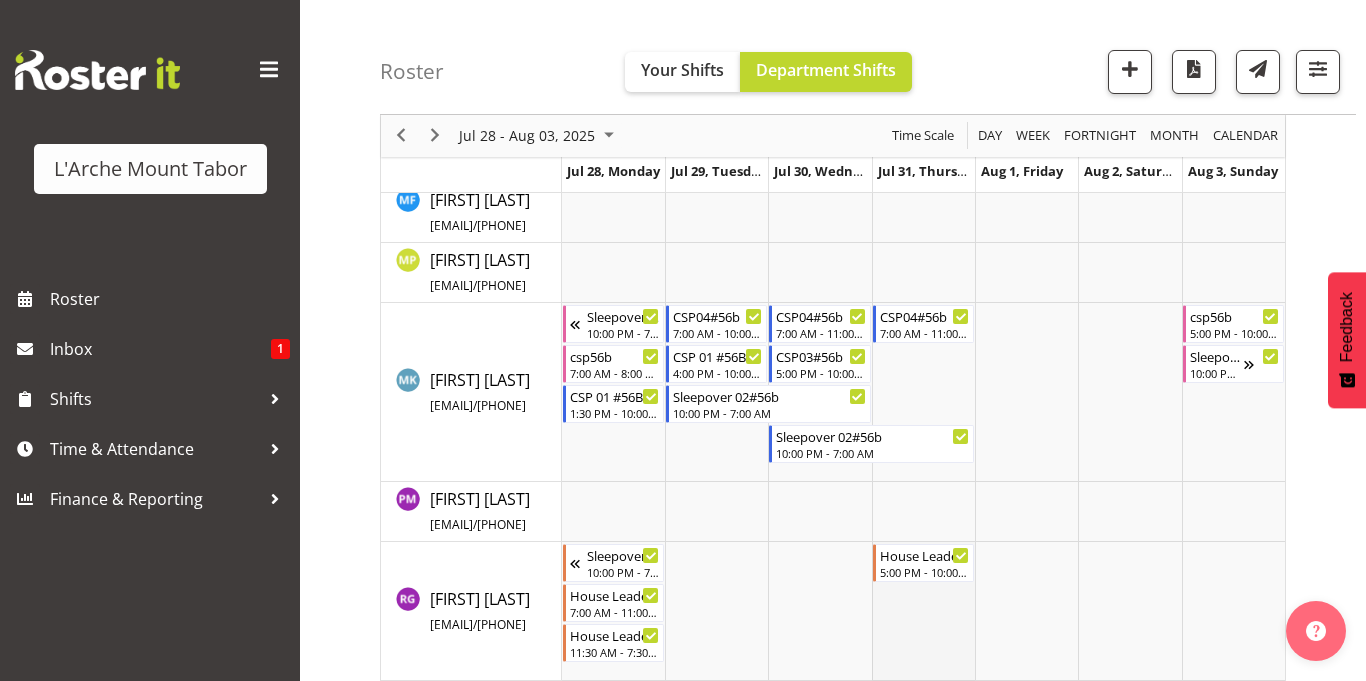 click at bounding box center (923, 611) 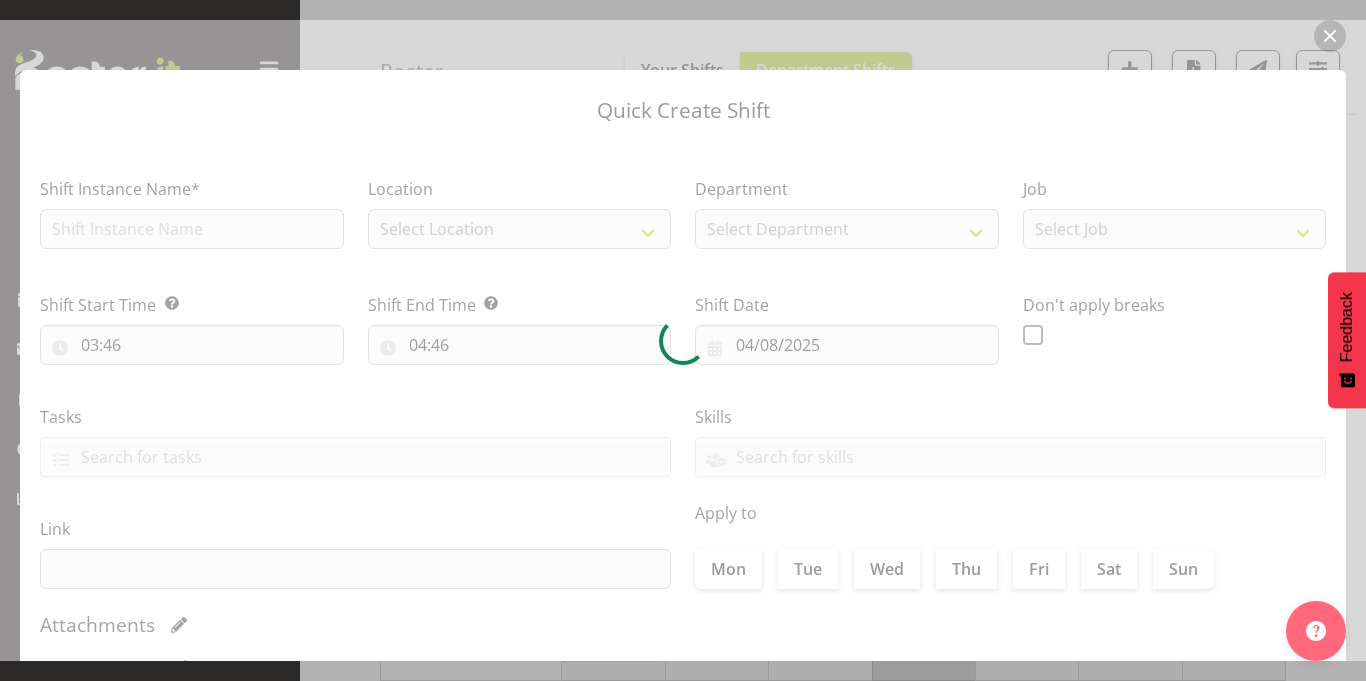 type on "31/07/2025" 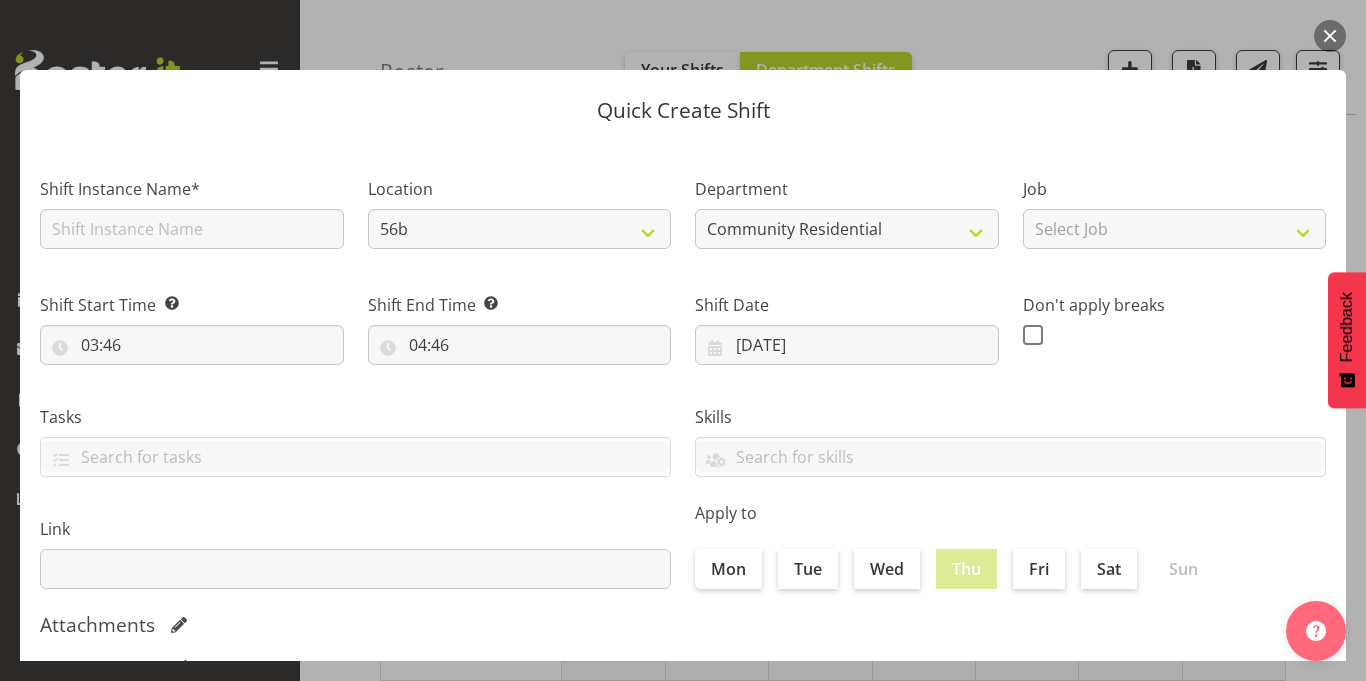 click at bounding box center (683, 340) 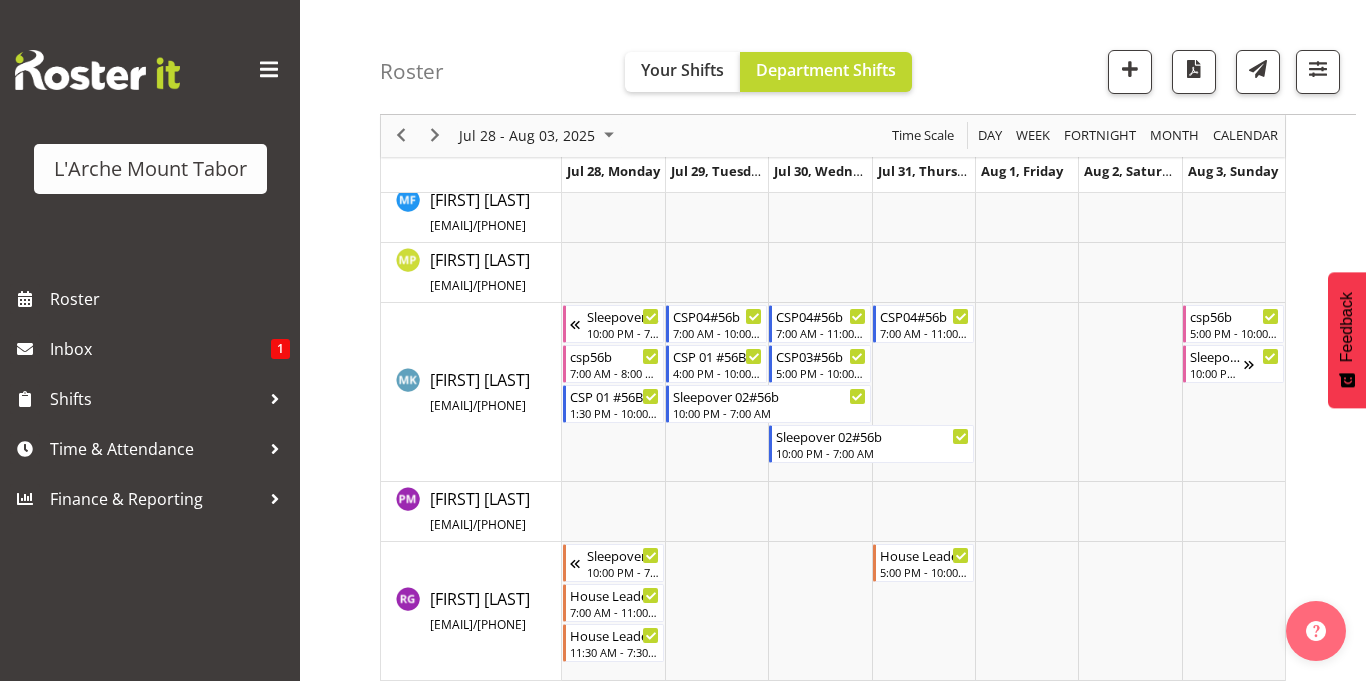 scroll, scrollTop: 932, scrollLeft: 0, axis: vertical 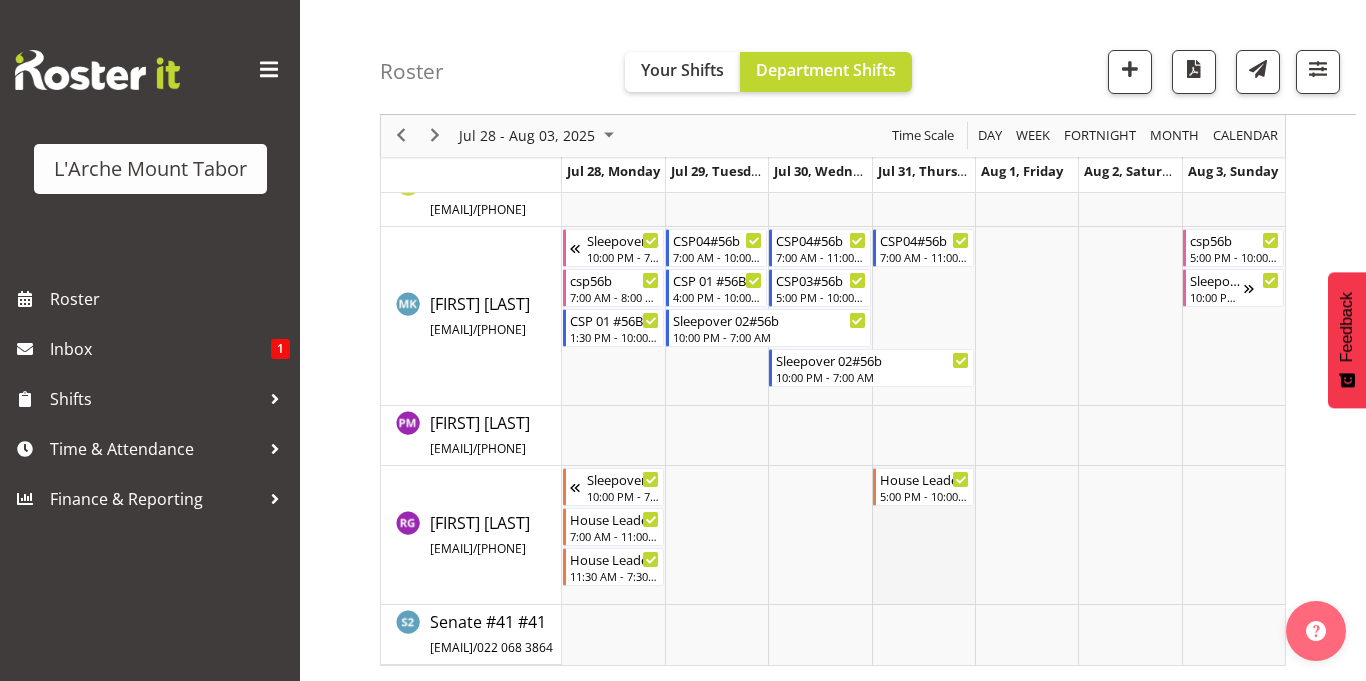 click at bounding box center [923, 535] 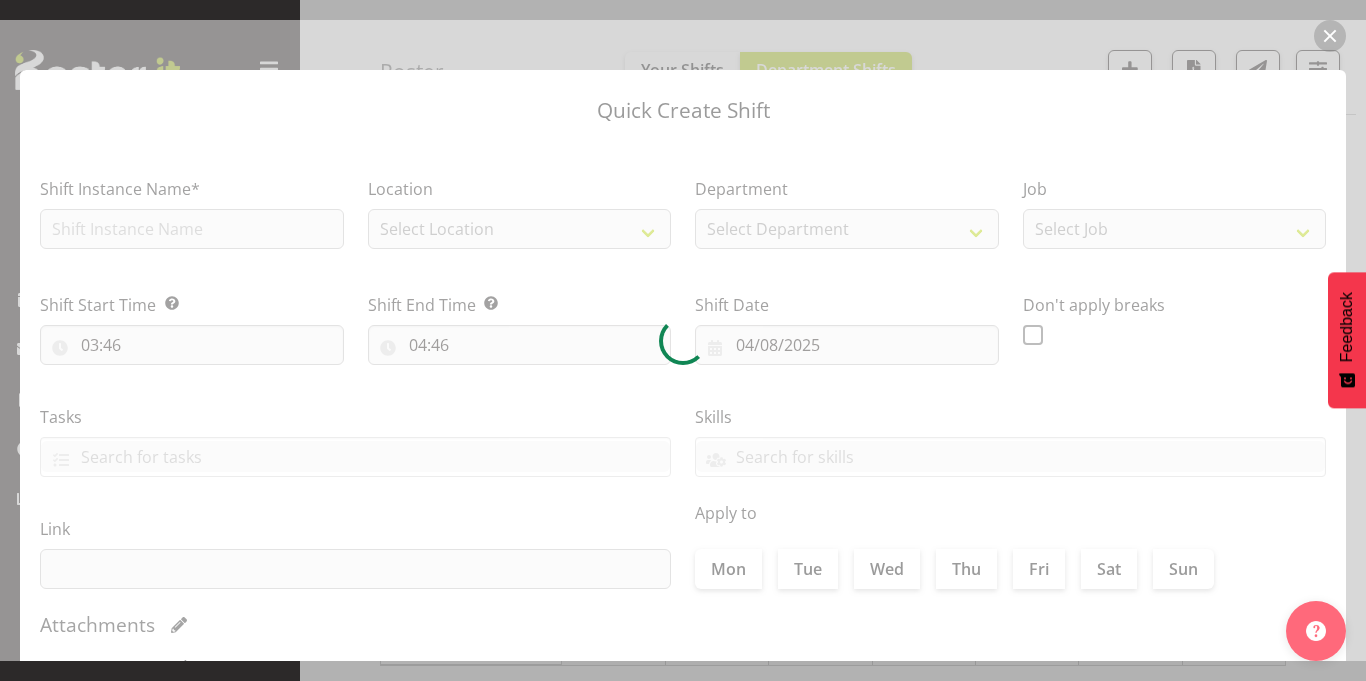 type on "31/07/2025" 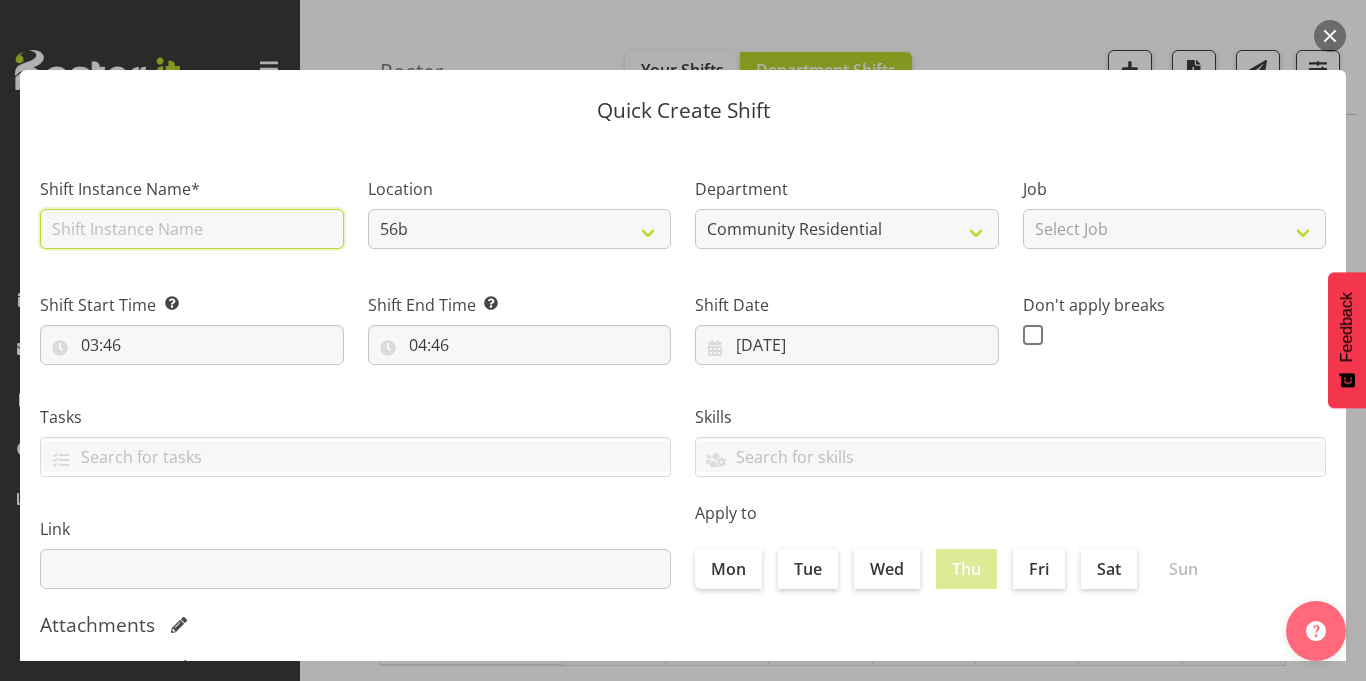 click at bounding box center (192, 229) 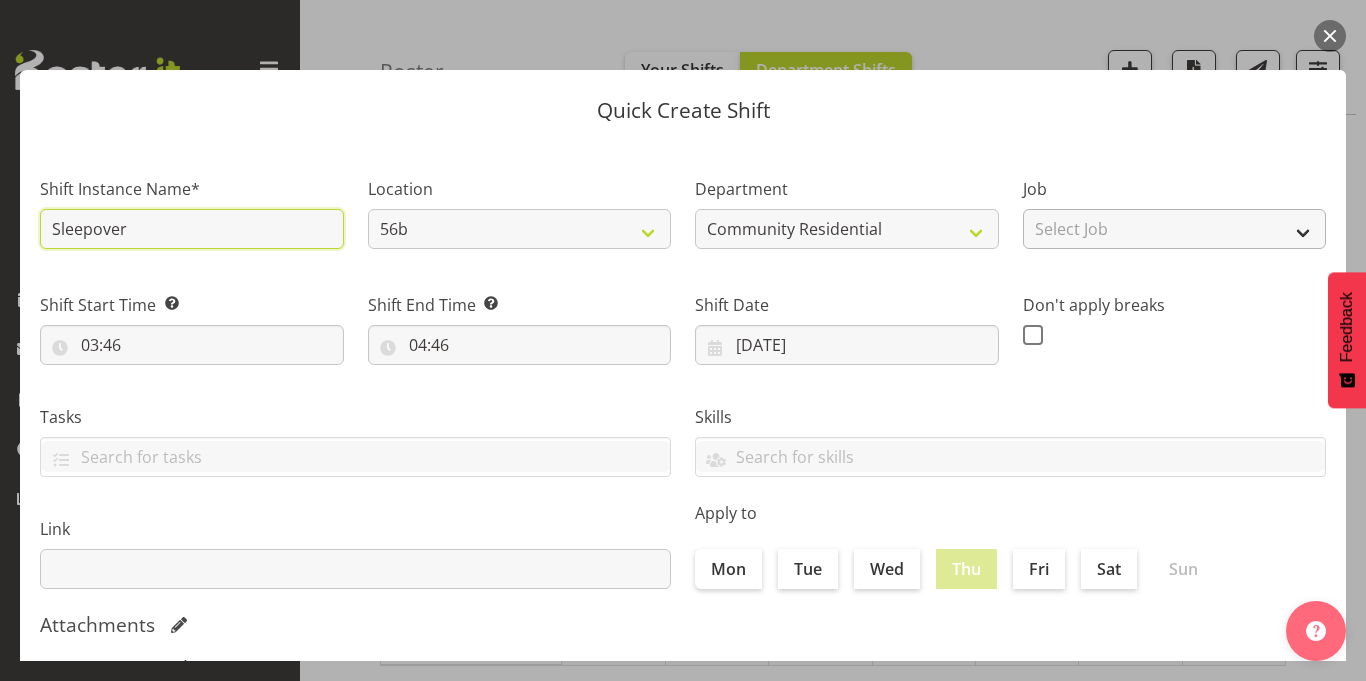 type on "Sleepover" 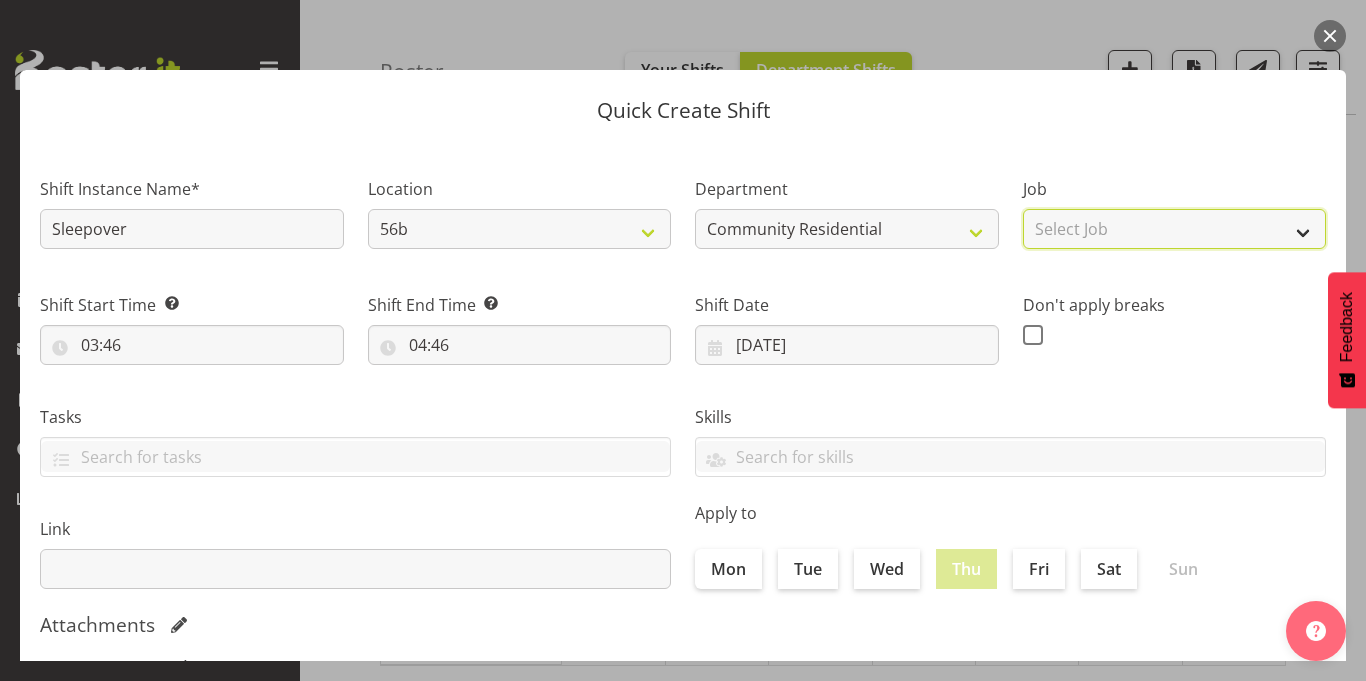 click on "Select Job  Accounts Admin Art Coordinator Community Leader Community Support Person Community Support Person-Casual House Leader Office Admin Senior Coordinator Service Manager Volunteer" at bounding box center [1175, 229] 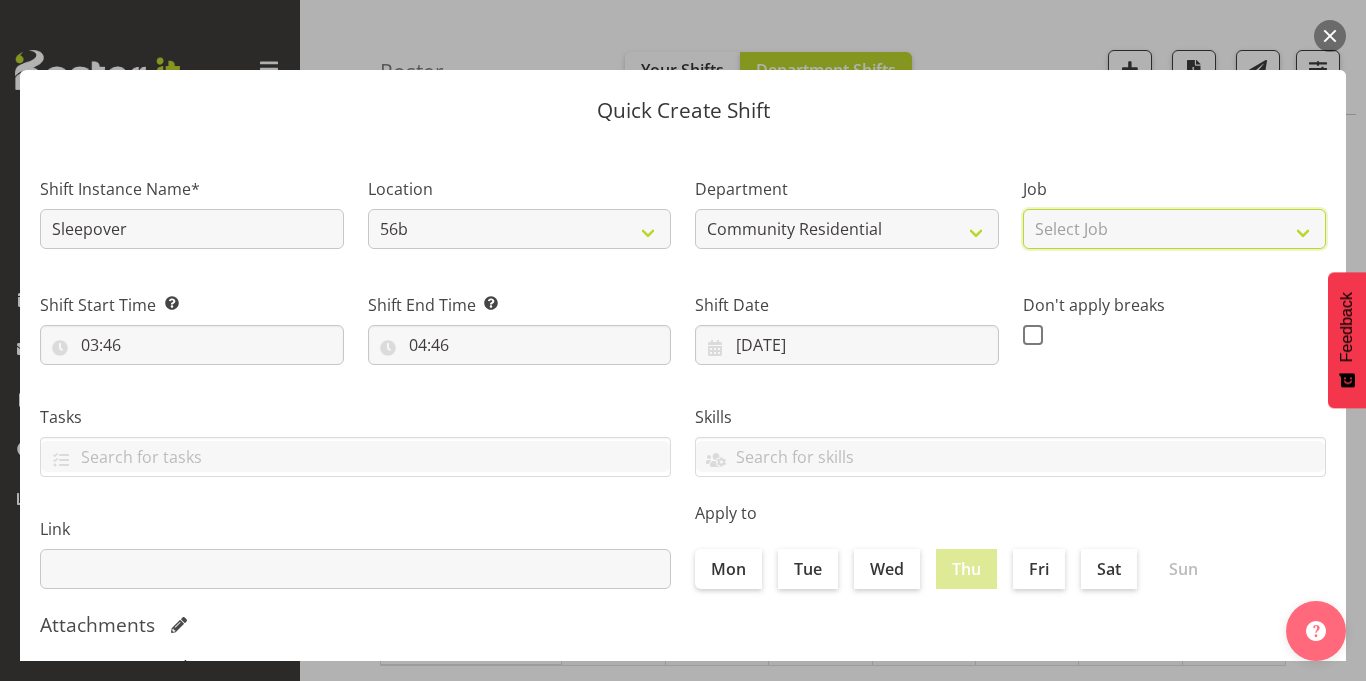 select on "1" 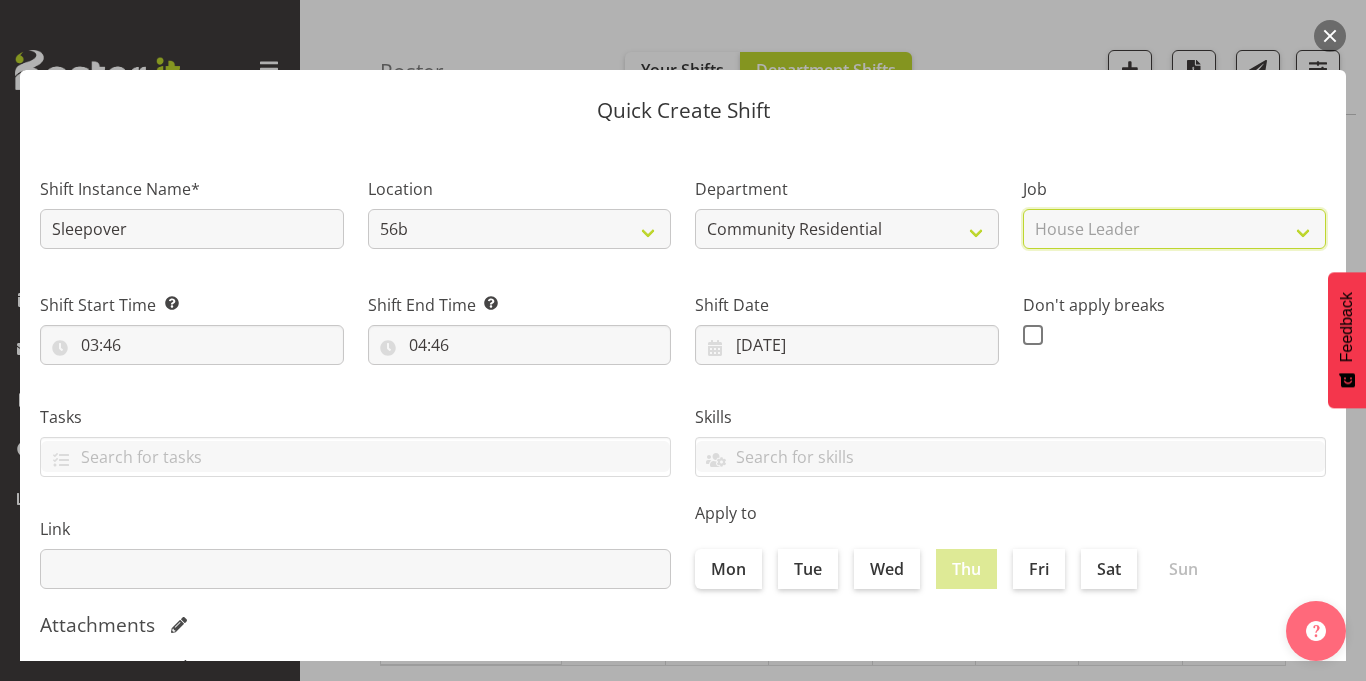 click on "Select Job  Accounts Admin Art Coordinator Community Leader Community Support Person Community Support Person-Casual House Leader Office Admin Senior Coordinator Service Manager Volunteer" at bounding box center (1175, 229) 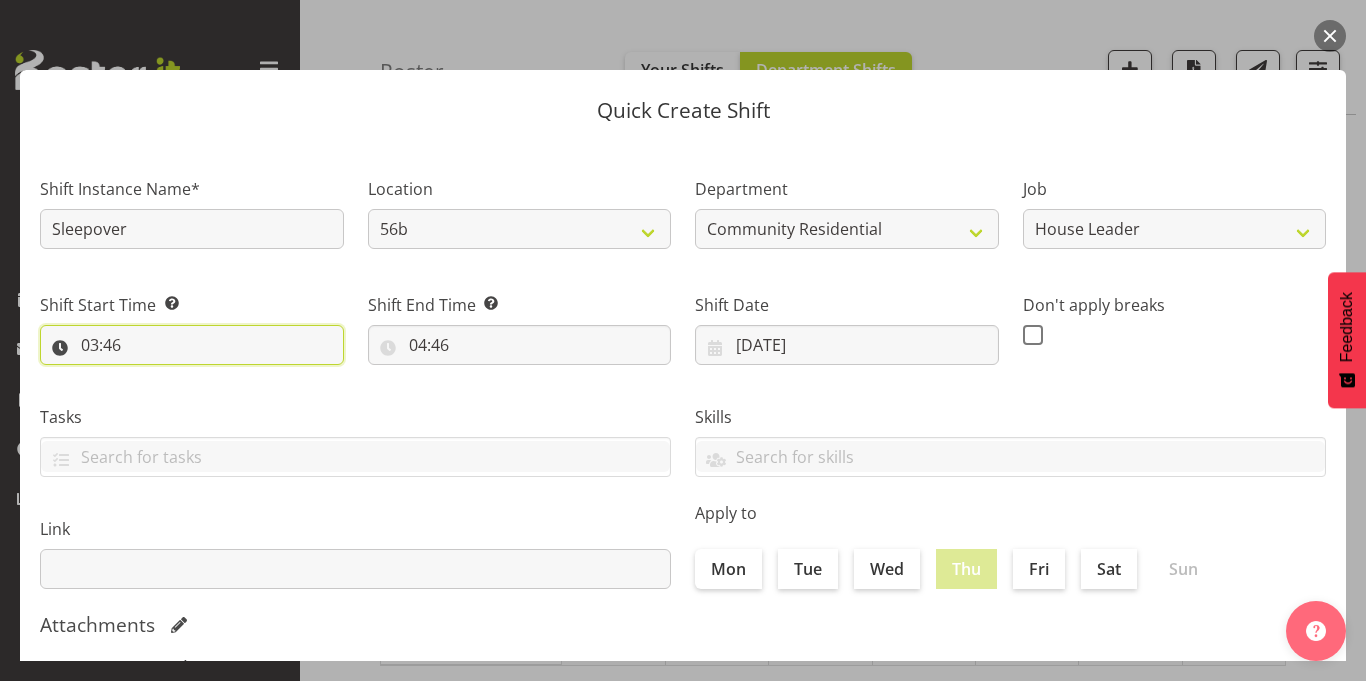 click on "03:46" at bounding box center [192, 345] 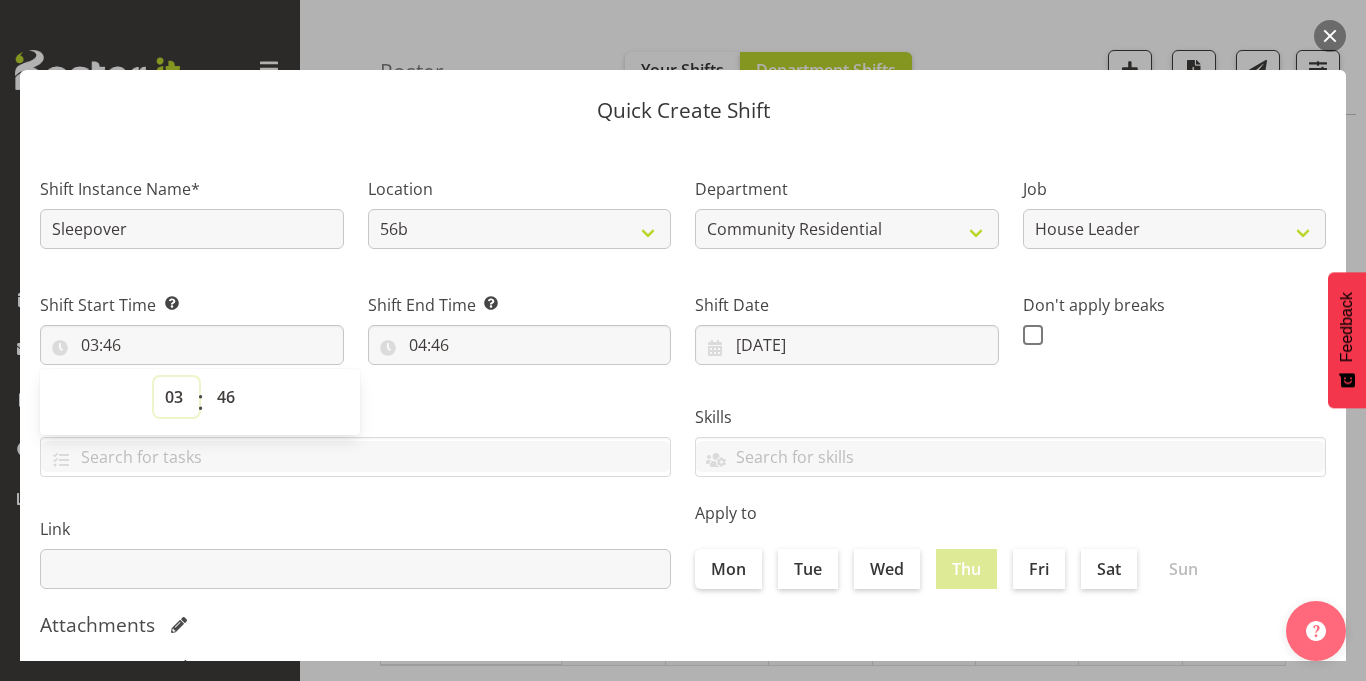 click on "00   01   02   03   04   05   06   07   08   09   10   11   12   13   14   15   16   17   18   19   20   21   22   23" at bounding box center [176, 397] 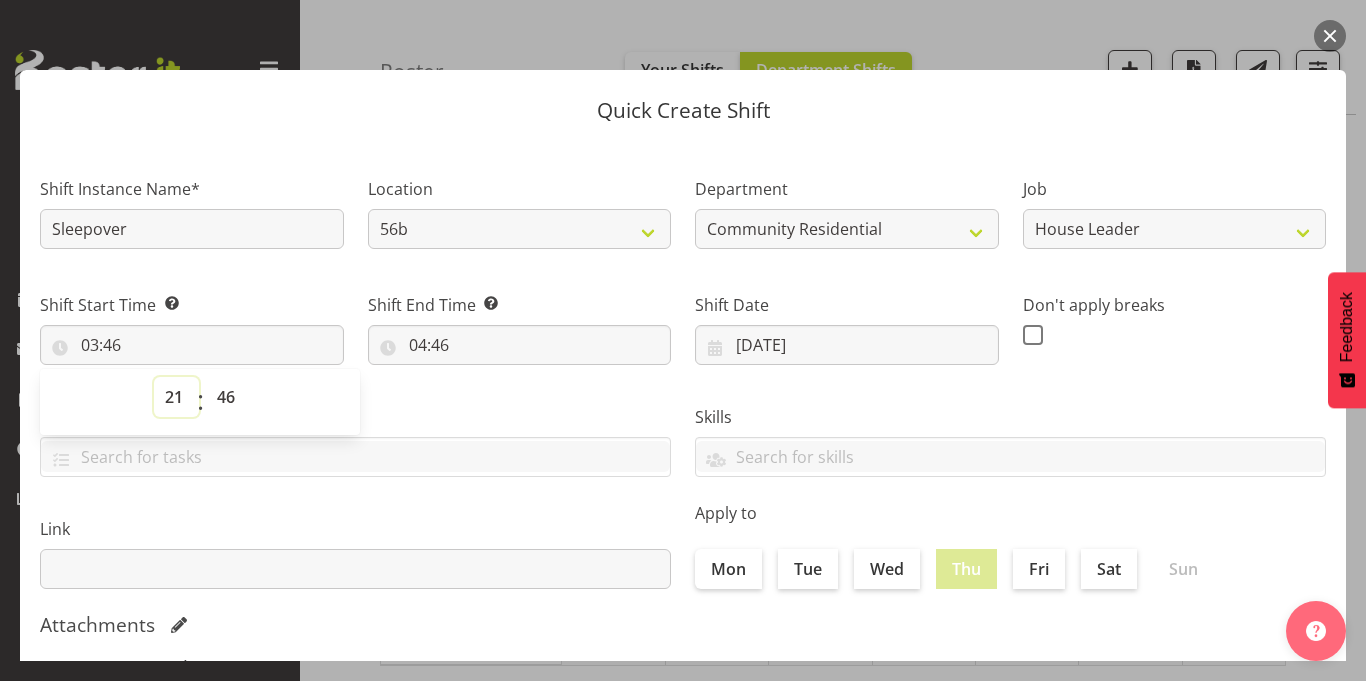 click on "00   01   02   03   04   05   06   07   08   09   10   11   12   13   14   15   16   17   18   19   20   21   22   23" at bounding box center (176, 397) 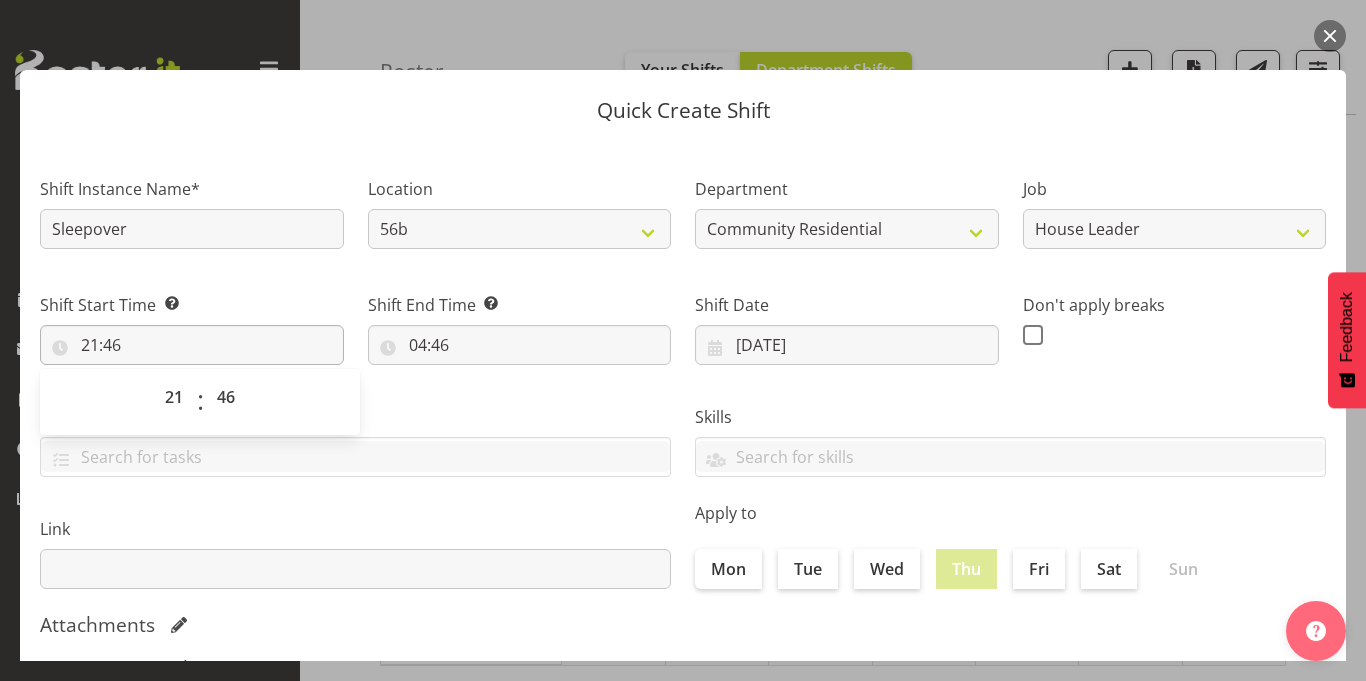 drag, startPoint x: 134, startPoint y: 307, endPoint x: 119, endPoint y: 332, distance: 29.15476 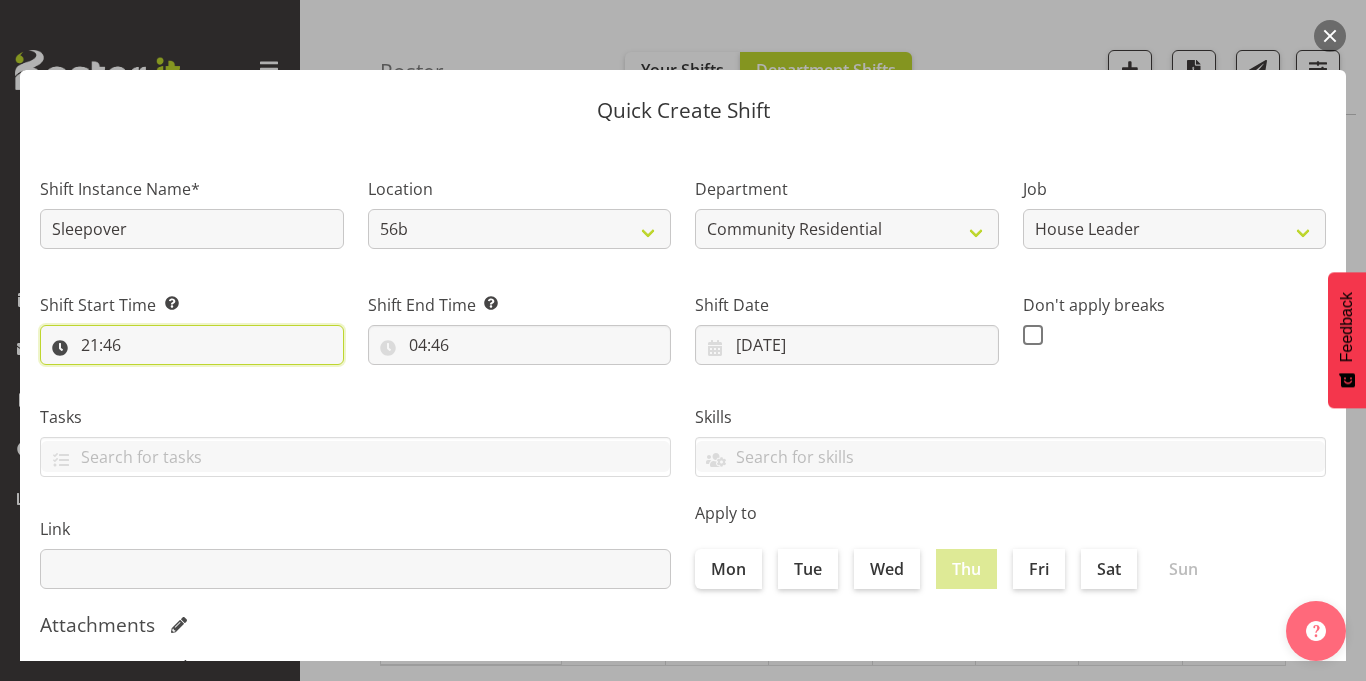 click on "21:46" at bounding box center (192, 345) 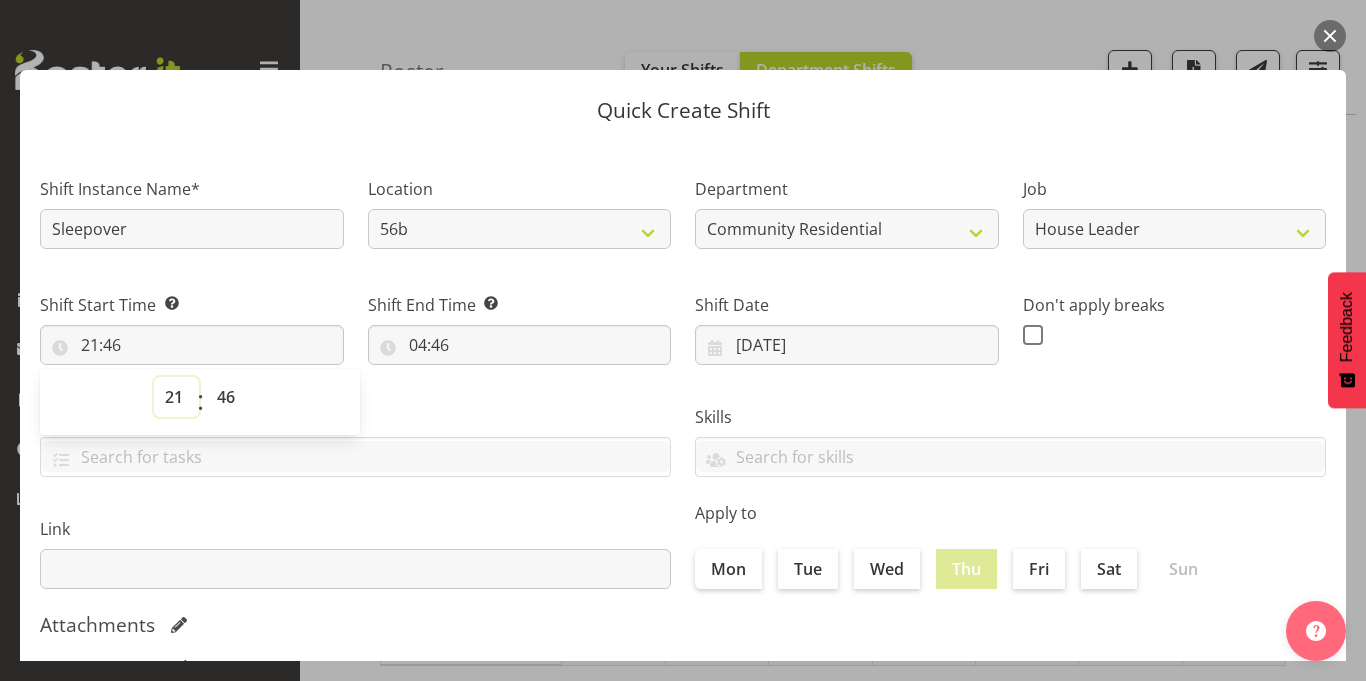 click on "00   01   02   03   04   05   06   07   08   09   10   11   12   13   14   15   16   17   18   19   20   21   22   23" at bounding box center (176, 397) 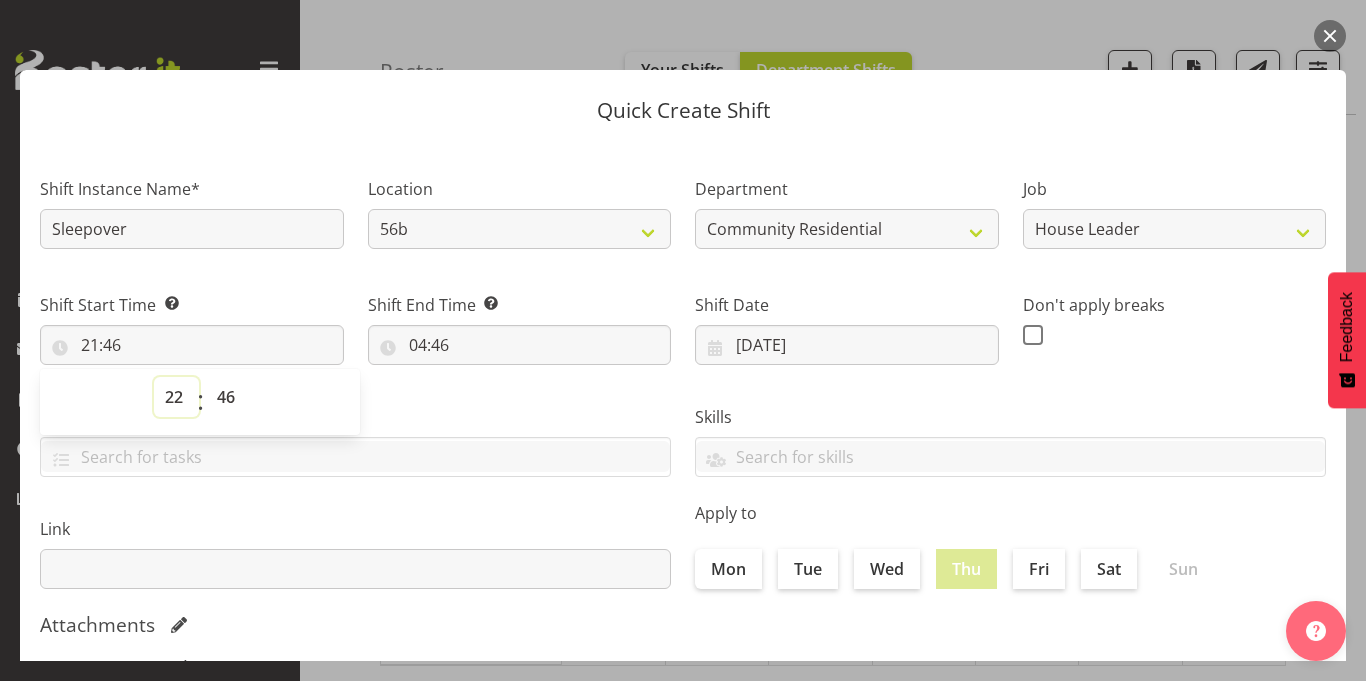 click on "00   01   02   03   04   05   06   07   08   09   10   11   12   13   14   15   16   17   18   19   20   21   22   23" at bounding box center (176, 397) 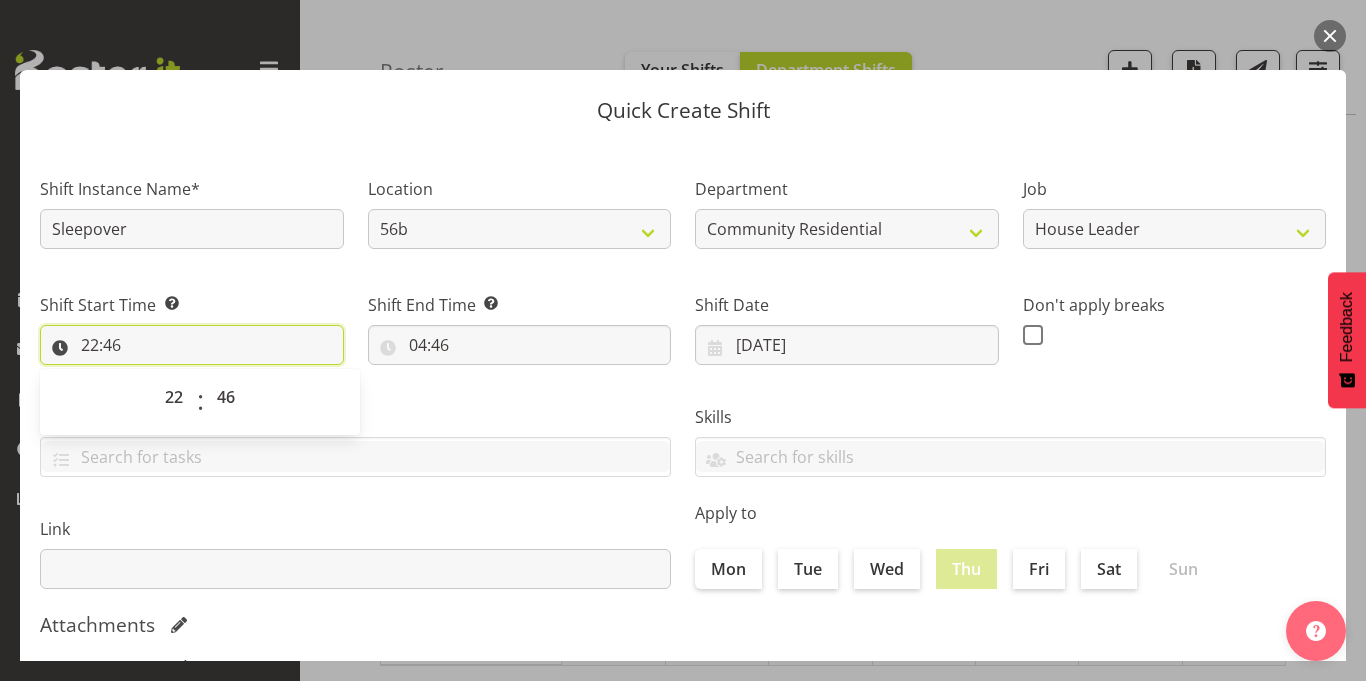 click on "22:46" at bounding box center (192, 345) 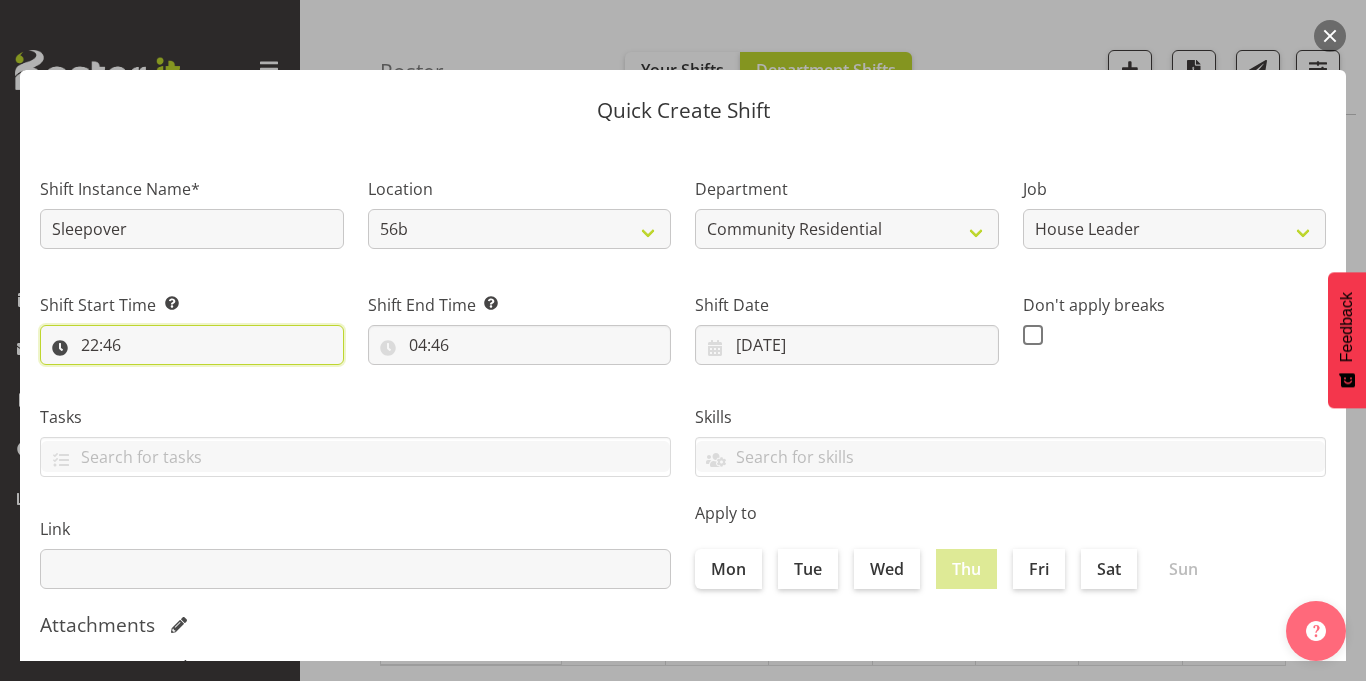 click on "22:46" at bounding box center [192, 345] 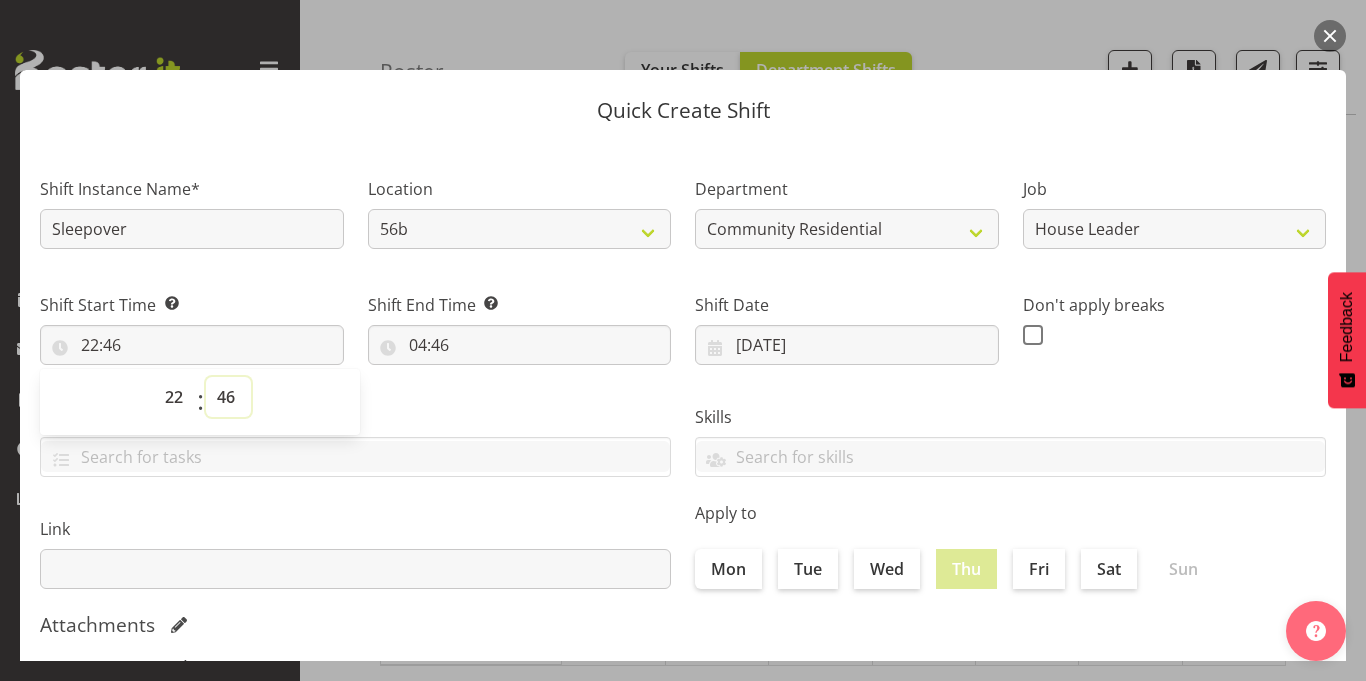 click on "00   01   02   03   04   05   06   07   08   09   10   11   12   13   14   15   16   17   18   19   20   21   22   23   24   25   26   27   28   29   30   31   32   33   34   35   36   37   38   39   40   41   42   43   44   45   46   47   48   49   50   51   52   53   54   55   56   57   58   59" at bounding box center [228, 397] 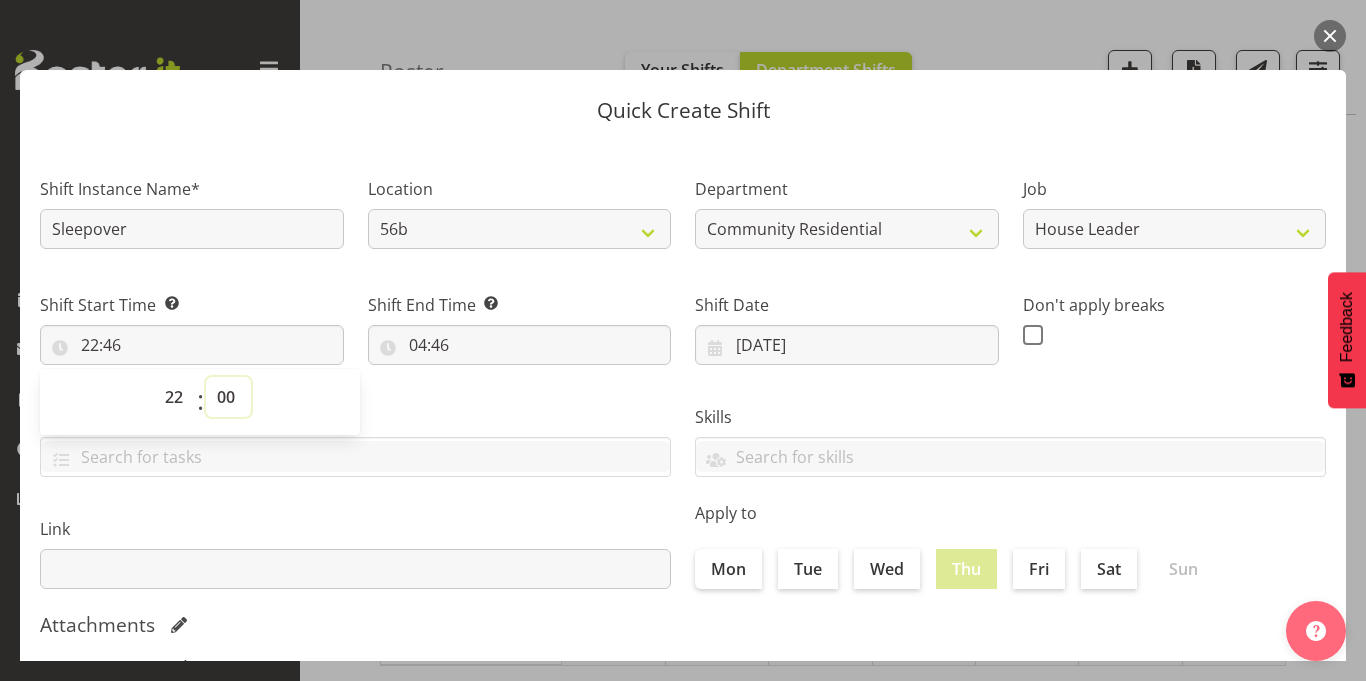 click on "00   01   02   03   04   05   06   07   08   09   10   11   12   13   14   15   16   17   18   19   20   21   22   23   24   25   26   27   28   29   30   31   32   33   34   35   36   37   38   39   40   41   42   43   44   45   46   47   48   49   50   51   52   53   54   55   56   57   58   59" at bounding box center [228, 397] 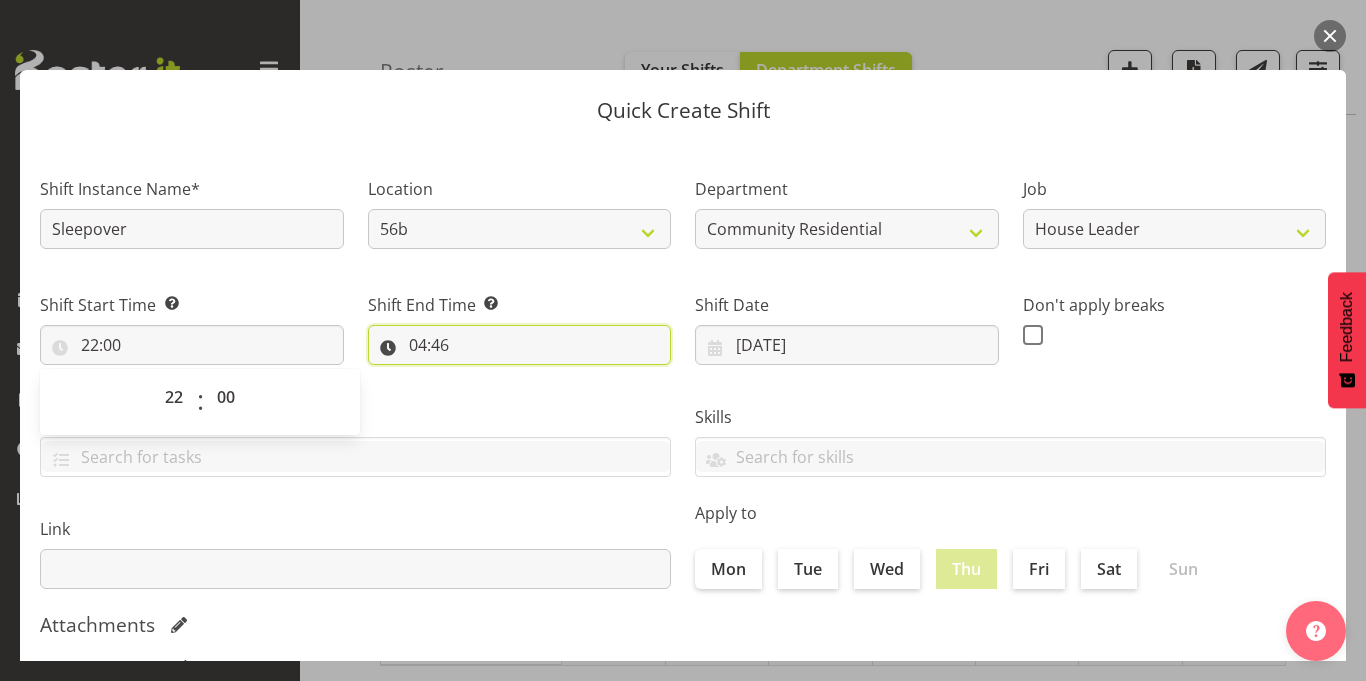 click on "04:46" at bounding box center (520, 345) 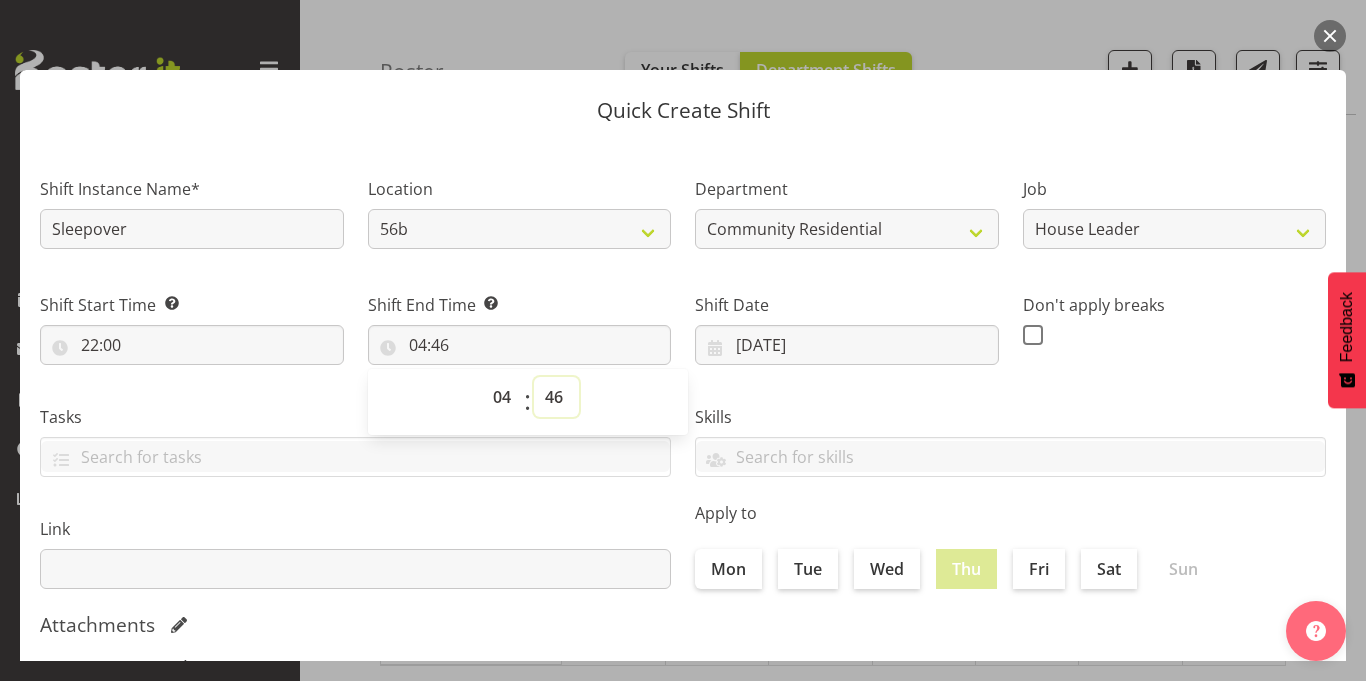 click on "00   01   02   03   04   05   06   07   08   09   10   11   12   13   14   15   16   17   18   19   20   21   22   23   24   25   26   27   28   29   30   31   32   33   34   35   36   37   38   39   40   41   42   43   44   45   46   47   48   49   50   51   52   53   54   55   56   57   58   59" at bounding box center (556, 397) 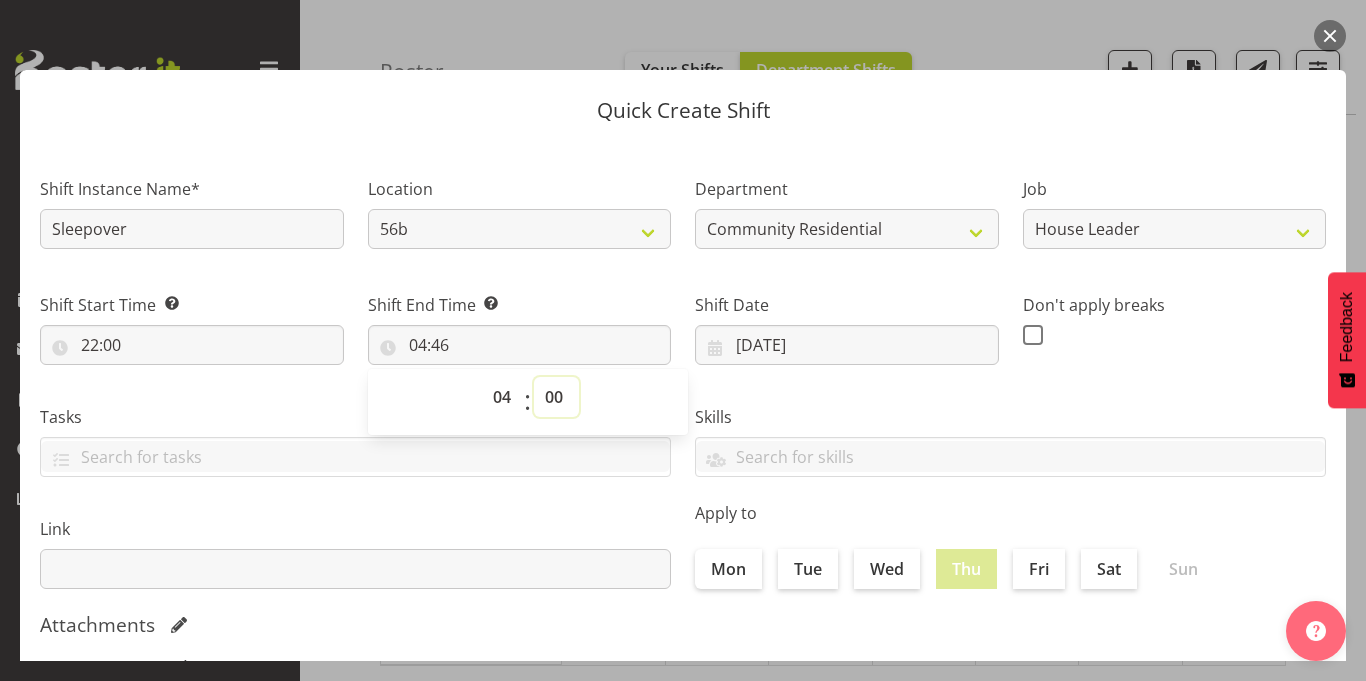 click on "00   01   02   03   04   05   06   07   08   09   10   11   12   13   14   15   16   17   18   19   20   21   22   23   24   25   26   27   28   29   30   31   32   33   34   35   36   37   38   39   40   41   42   43   44   45   46   47   48   49   50   51   52   53   54   55   56   57   58   59" at bounding box center (556, 397) 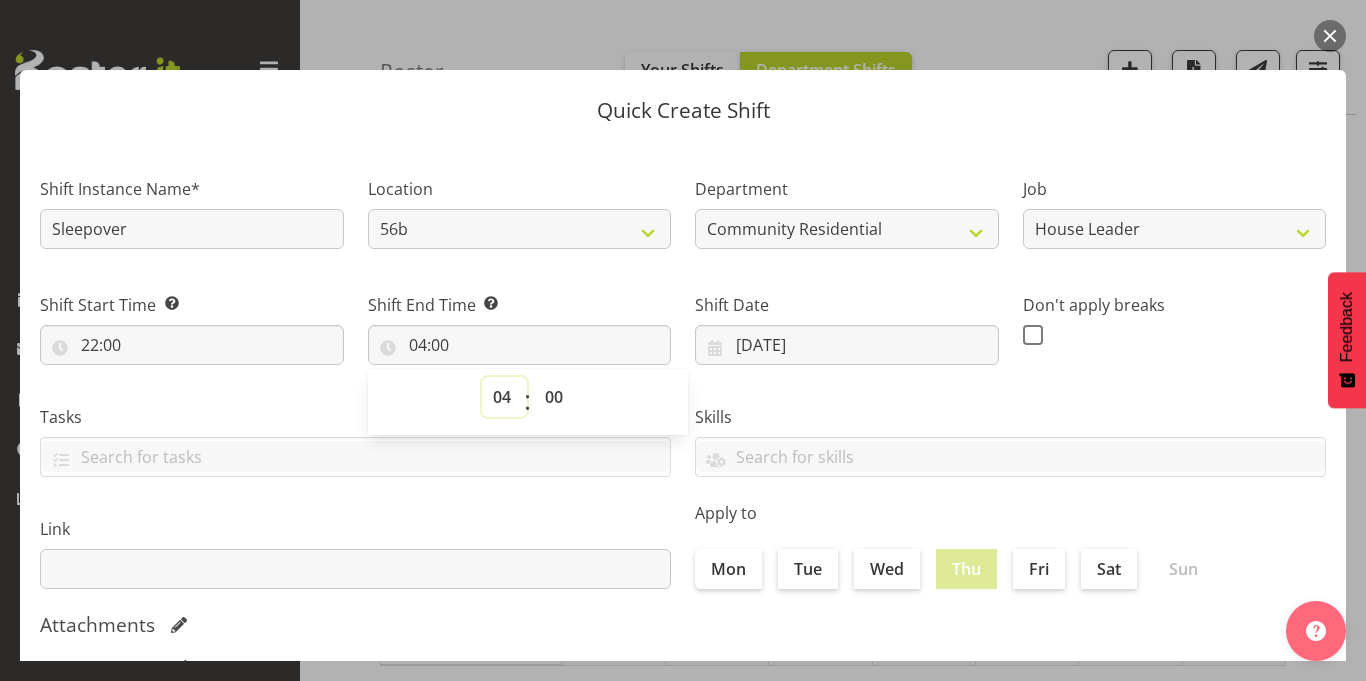 click on "00   01   02   03   04   05   06   07   08   09   10   11   12   13   14   15   16   17   18   19   20   21   22   23" at bounding box center [504, 397] 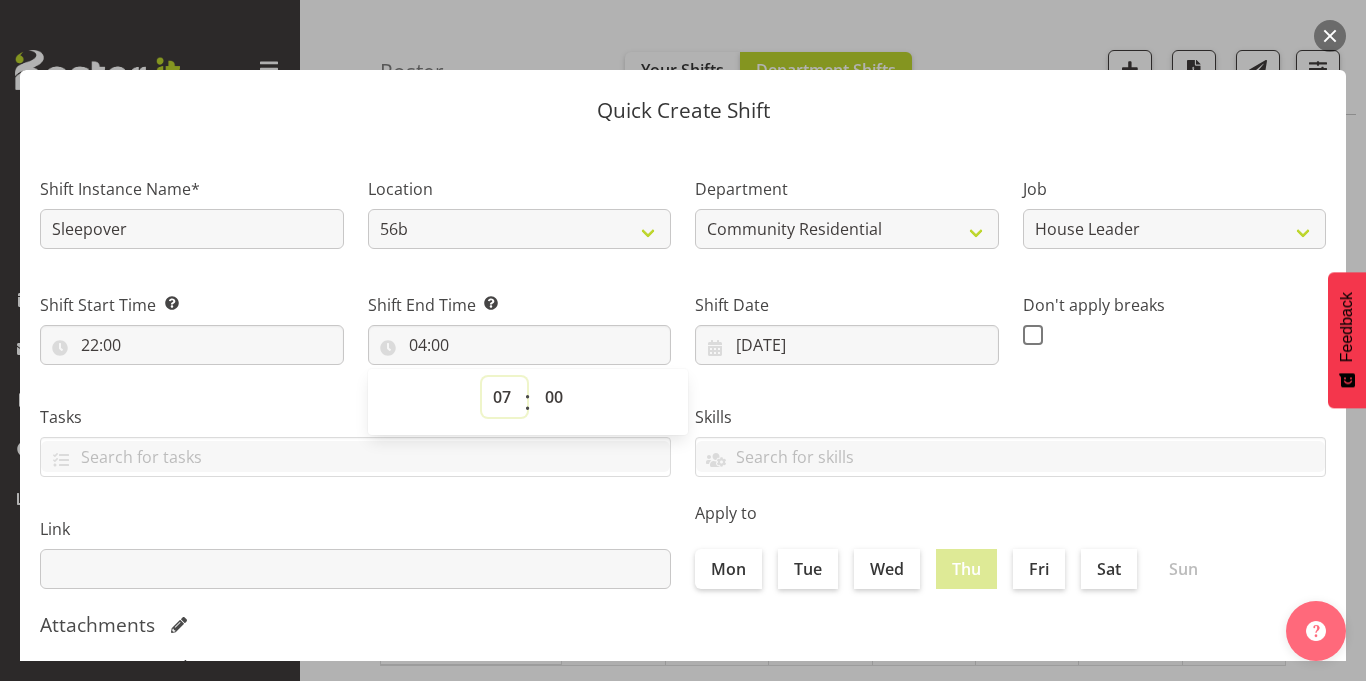 click on "00   01   02   03   04   05   06   07   08   09   10   11   12   13   14   15   16   17   18   19   20   21   22   23" at bounding box center [504, 397] 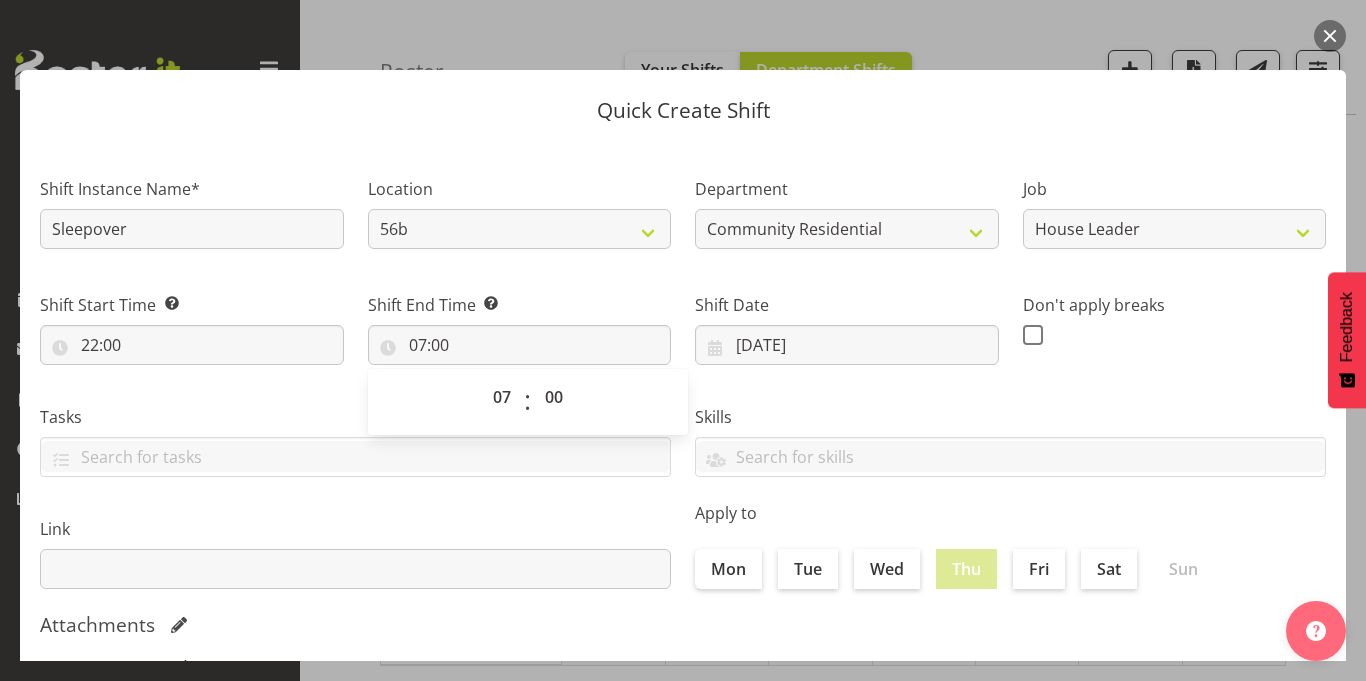 click on "Quick Create Shift   Shift Instance Name* Sleepover   Location
56b
41
65a
Department
Community Residential
Job Accounts Admin Art Coordinator Community Leader Community Support Person Community Support Person-Casual House Leader Office Admin Senior Coordinator Service Manager Volunteer
Shift Start Time
Set the time of the day you wish this shift to start       22:00  00   01   02   03   04   05   06   07   08   09   10   11   12   13   14   15   16   17   18   19   20   21   22   23  :  00   01   02   03   04   05   06   07   08   09   10   11   12   13   14   15   16   17   18   19   20   21   22   23   24   25   26   27   28   29   30   31   32   33   34   35   36   37   38   39   40   41   42   43   44   45" at bounding box center [683, 340] 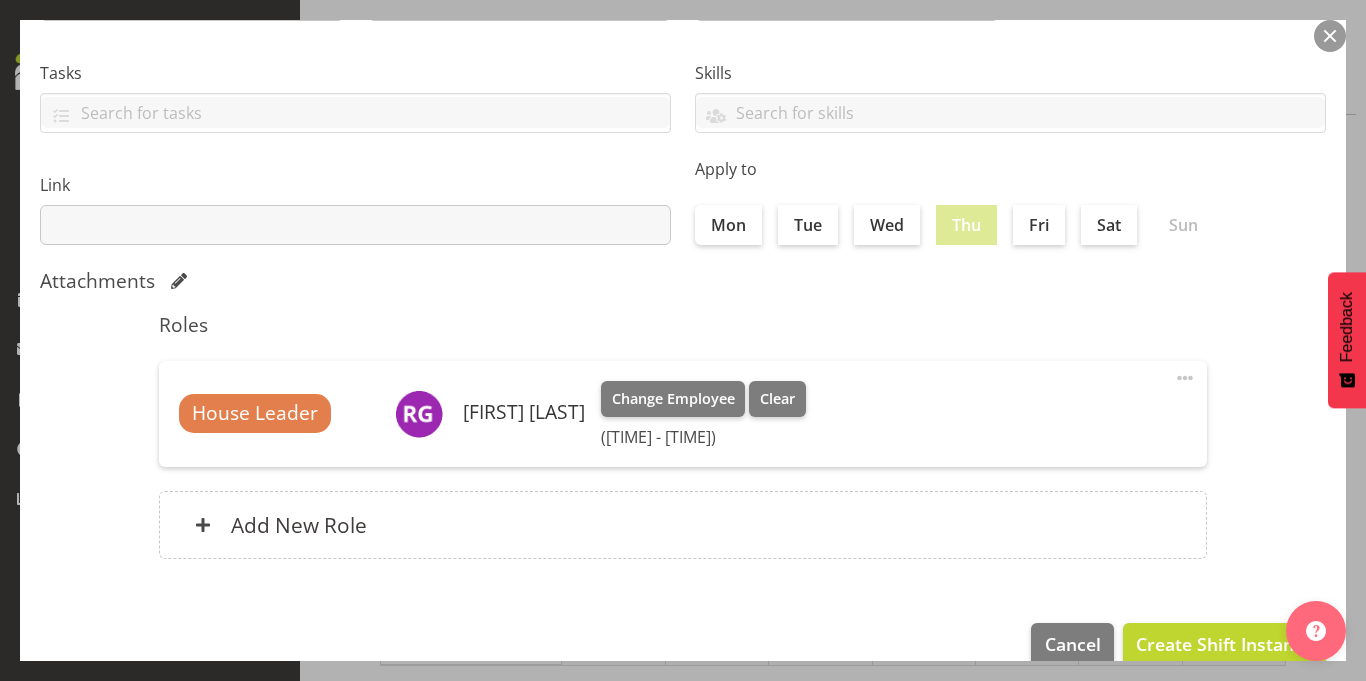 scroll, scrollTop: 375, scrollLeft: 0, axis: vertical 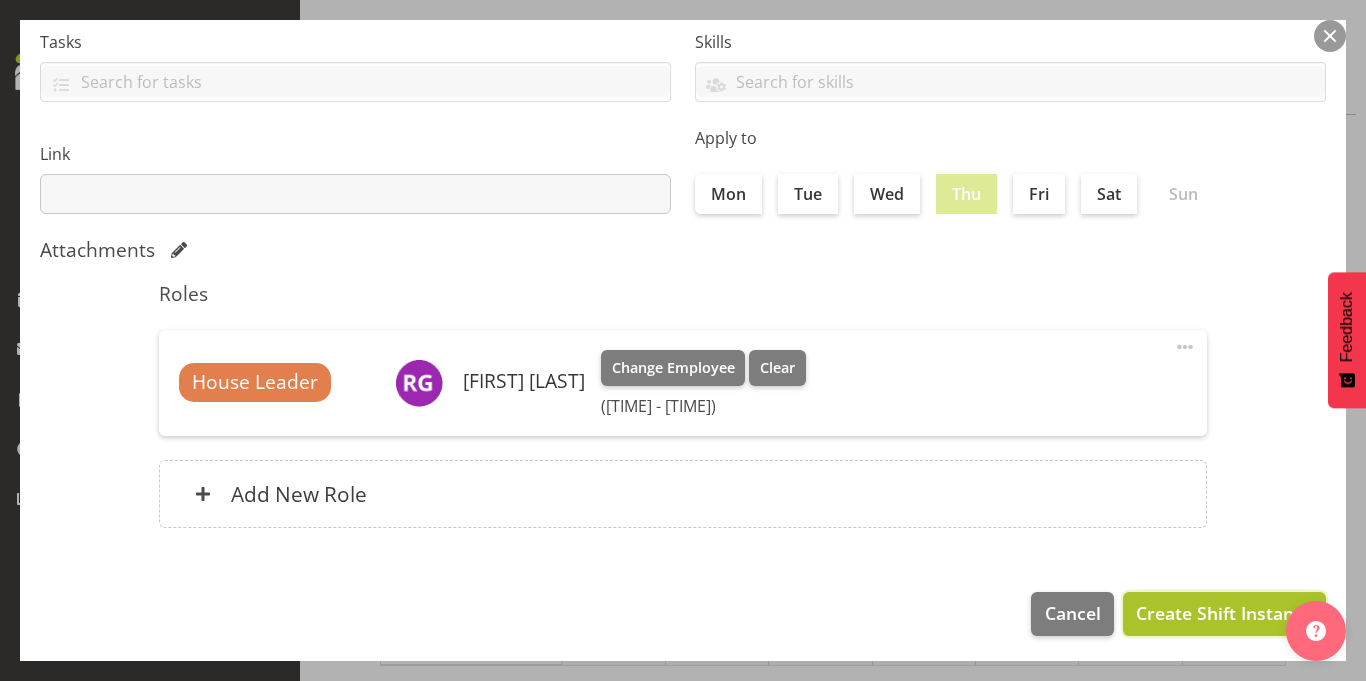 click on "Create Shift Instance" at bounding box center (1224, 613) 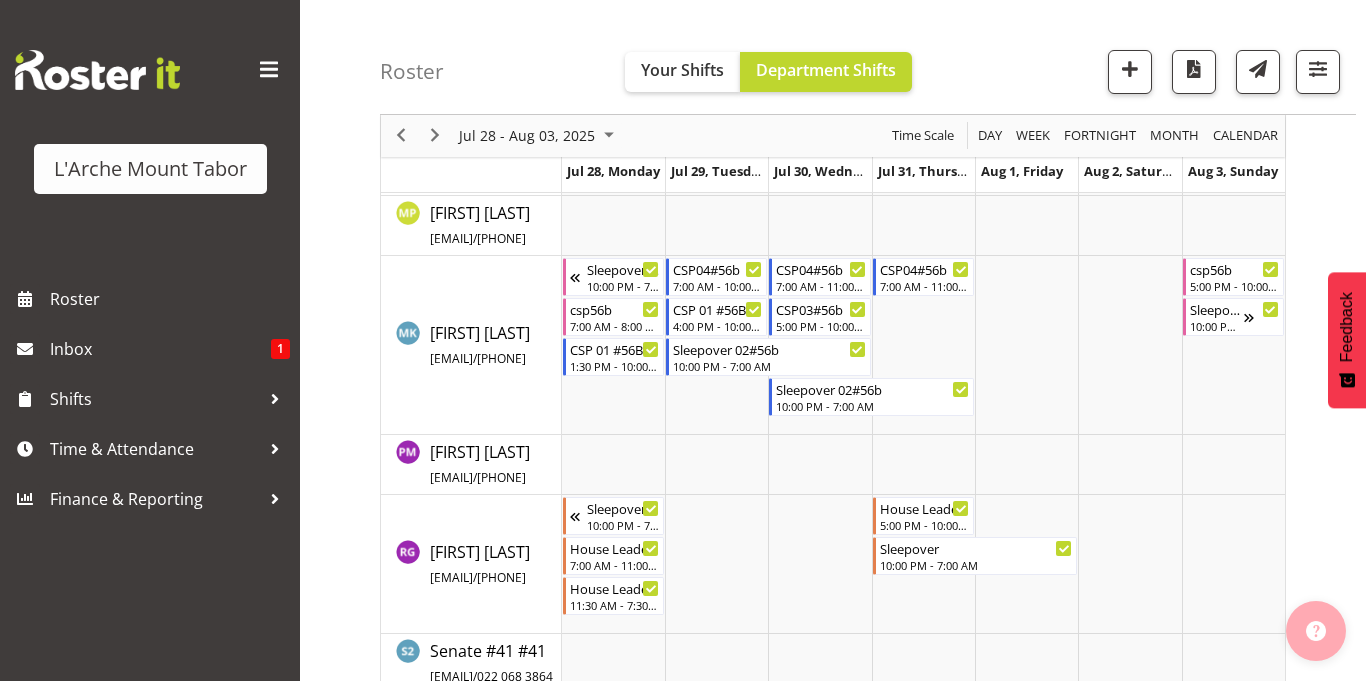 scroll, scrollTop: 932, scrollLeft: 0, axis: vertical 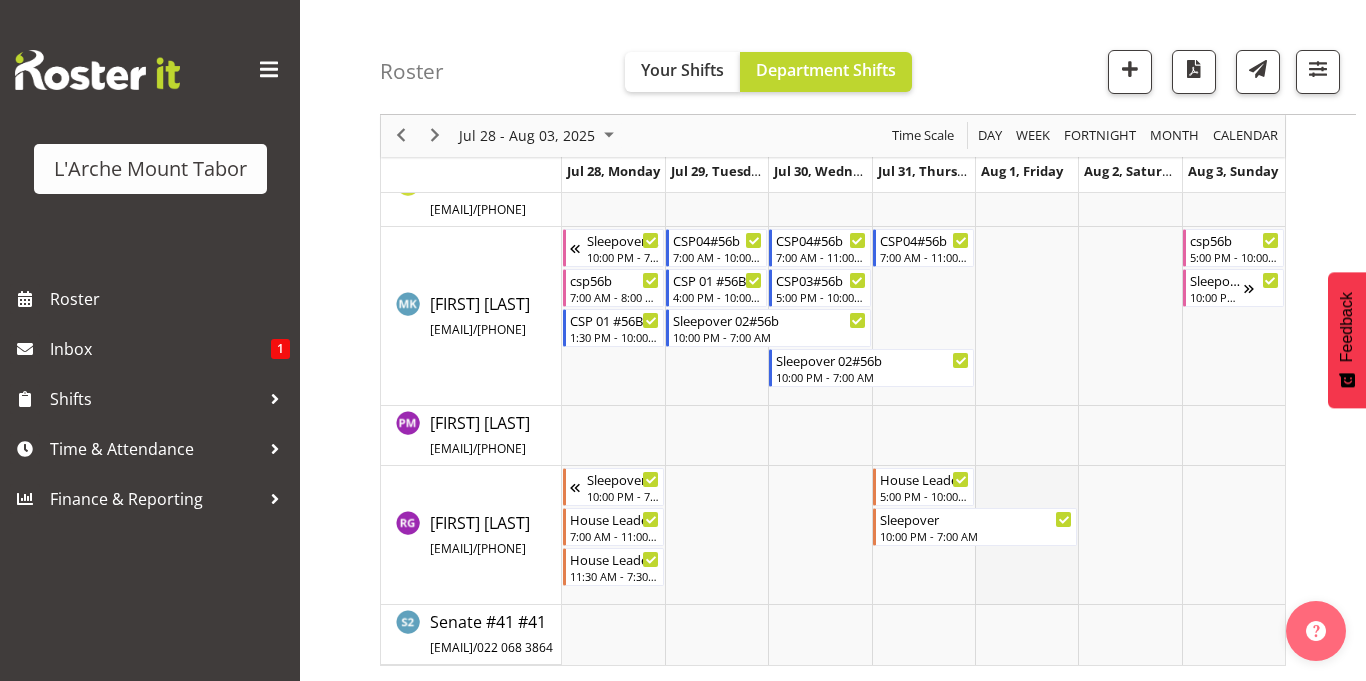 click at bounding box center (1026, 535) 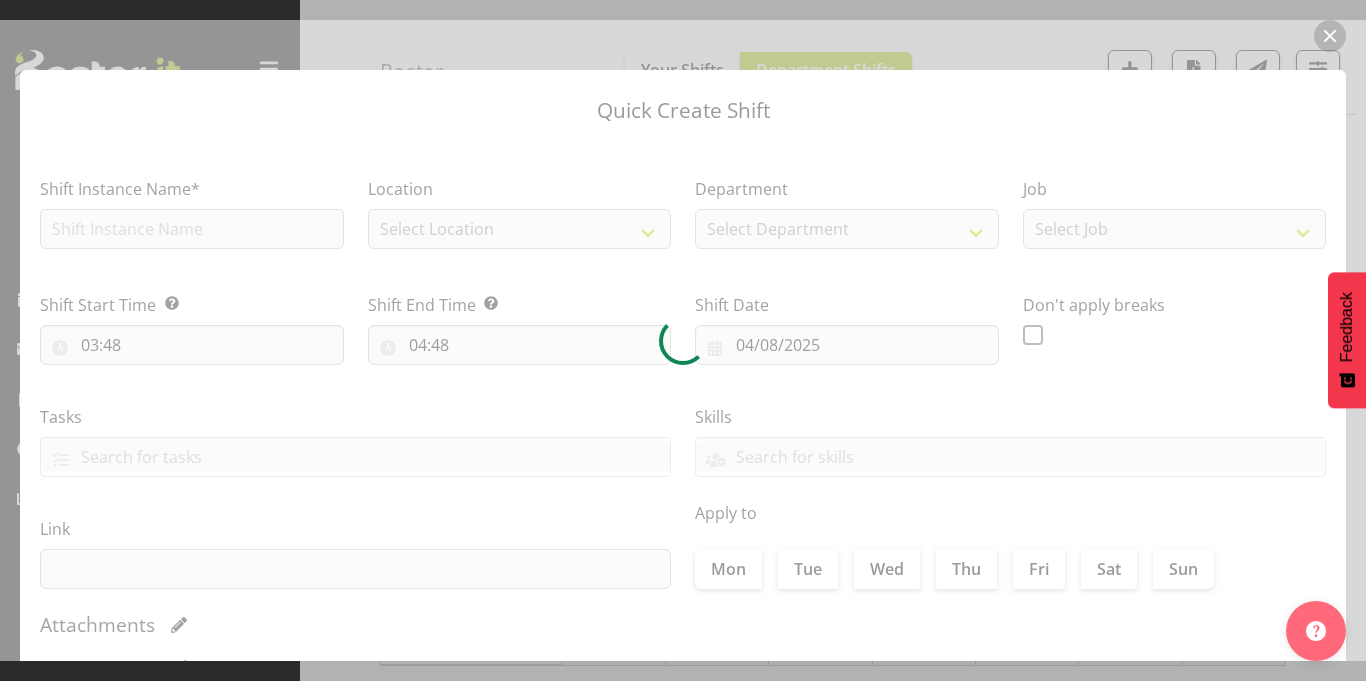 type on "01/08/2025" 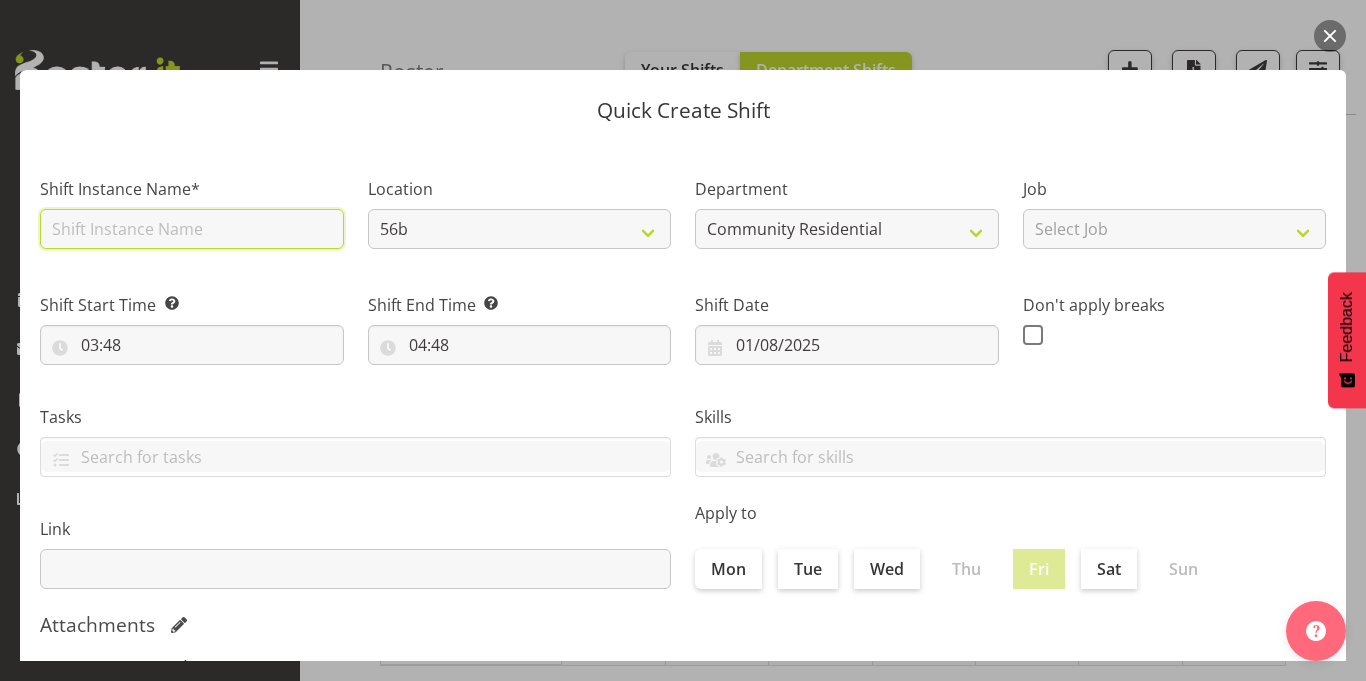 click at bounding box center [192, 229] 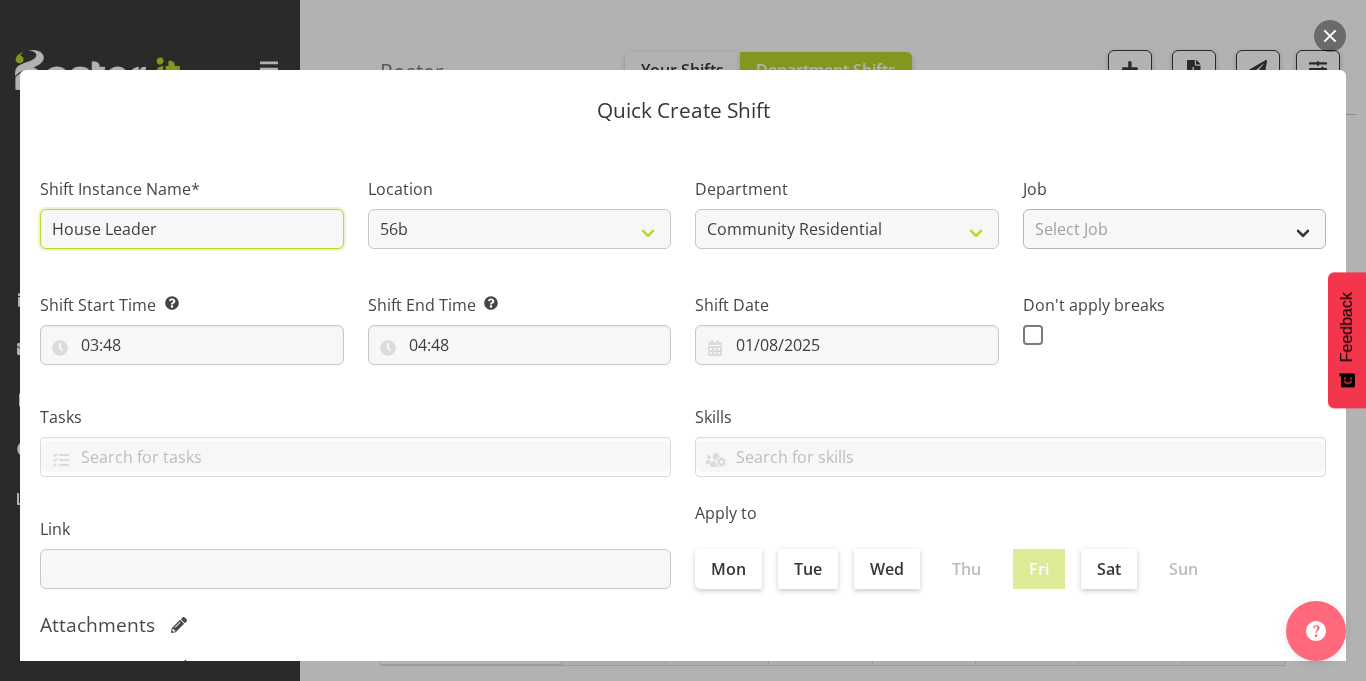 type on "House Leader" 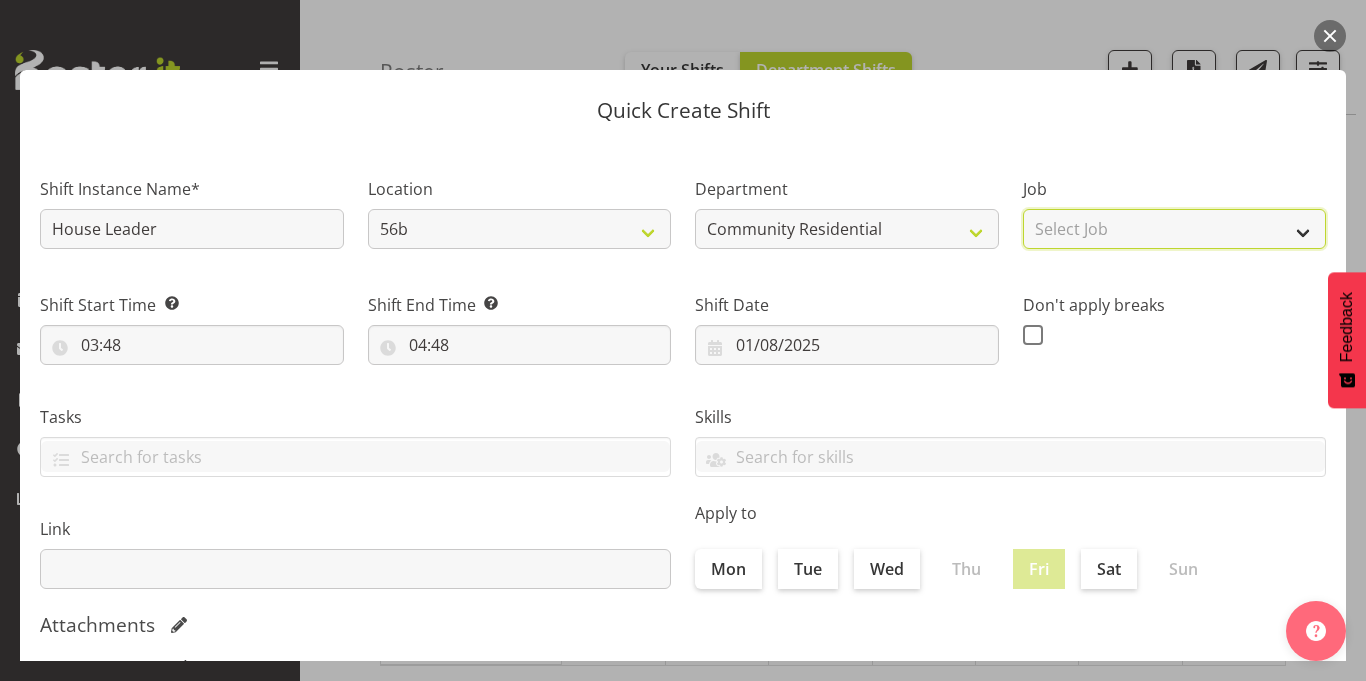 click on "Select Job  Accounts Admin Art Coordinator Community Leader Community Support Person Community Support Person-Casual House Leader Office Admin Senior Coordinator Service Manager Volunteer" at bounding box center (1175, 229) 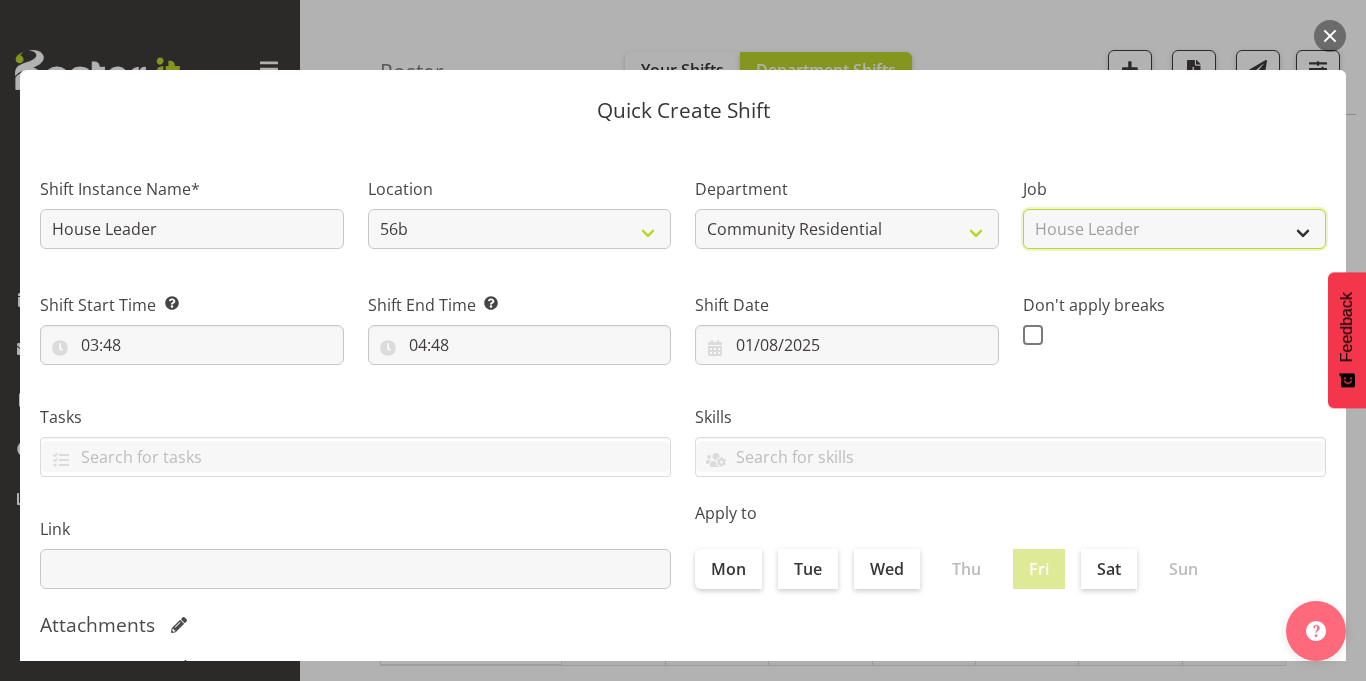 click on "Select Job  Accounts Admin Art Coordinator Community Leader Community Support Person Community Support Person-Casual House Leader Office Admin Senior Coordinator Service Manager Volunteer" at bounding box center [1175, 229] 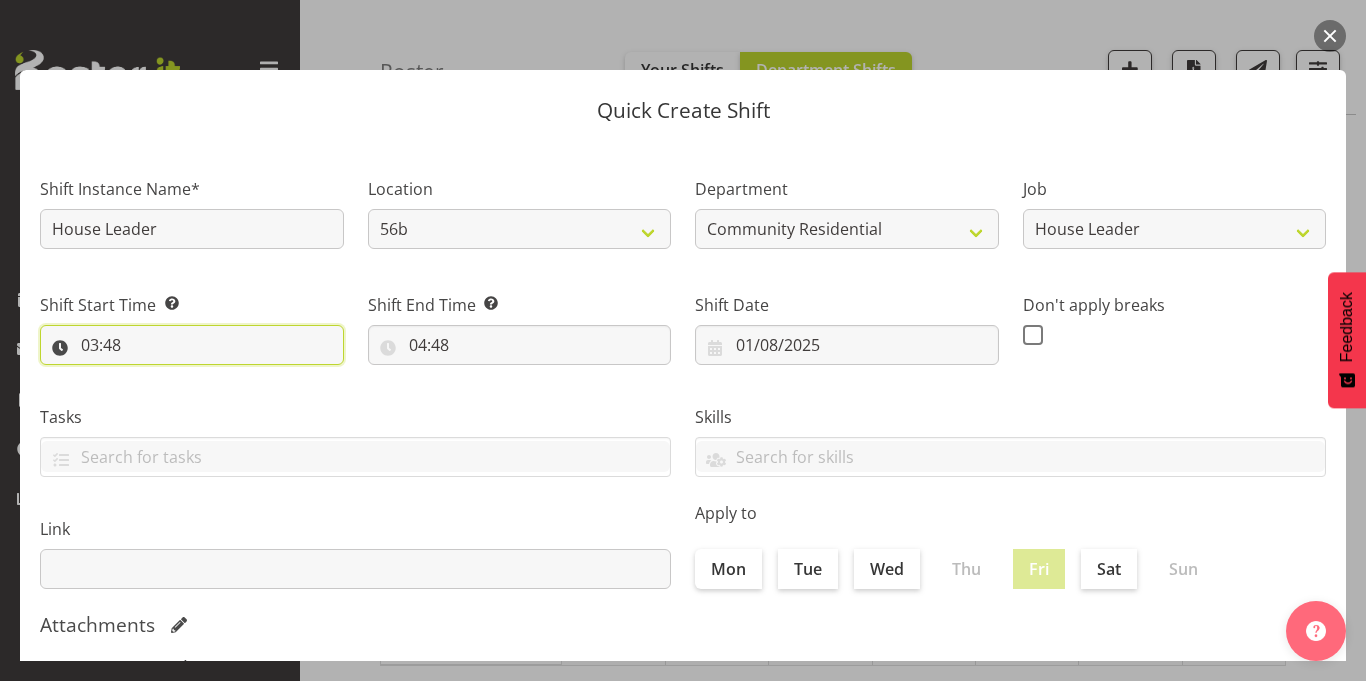 click on "03:48" at bounding box center (192, 345) 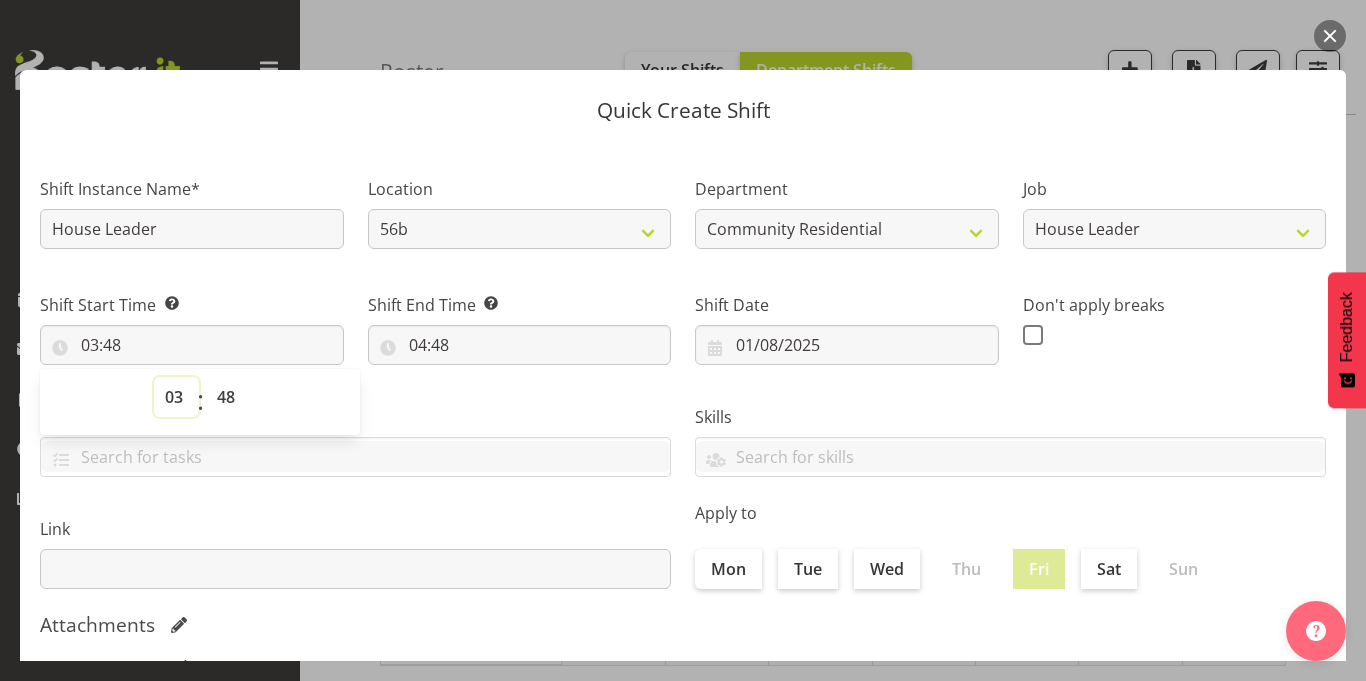 click on "00   01   02   03   04   05   06   07   08   09   10   11   12   13   14   15   16   17   18   19   20   21   22   23" at bounding box center (176, 397) 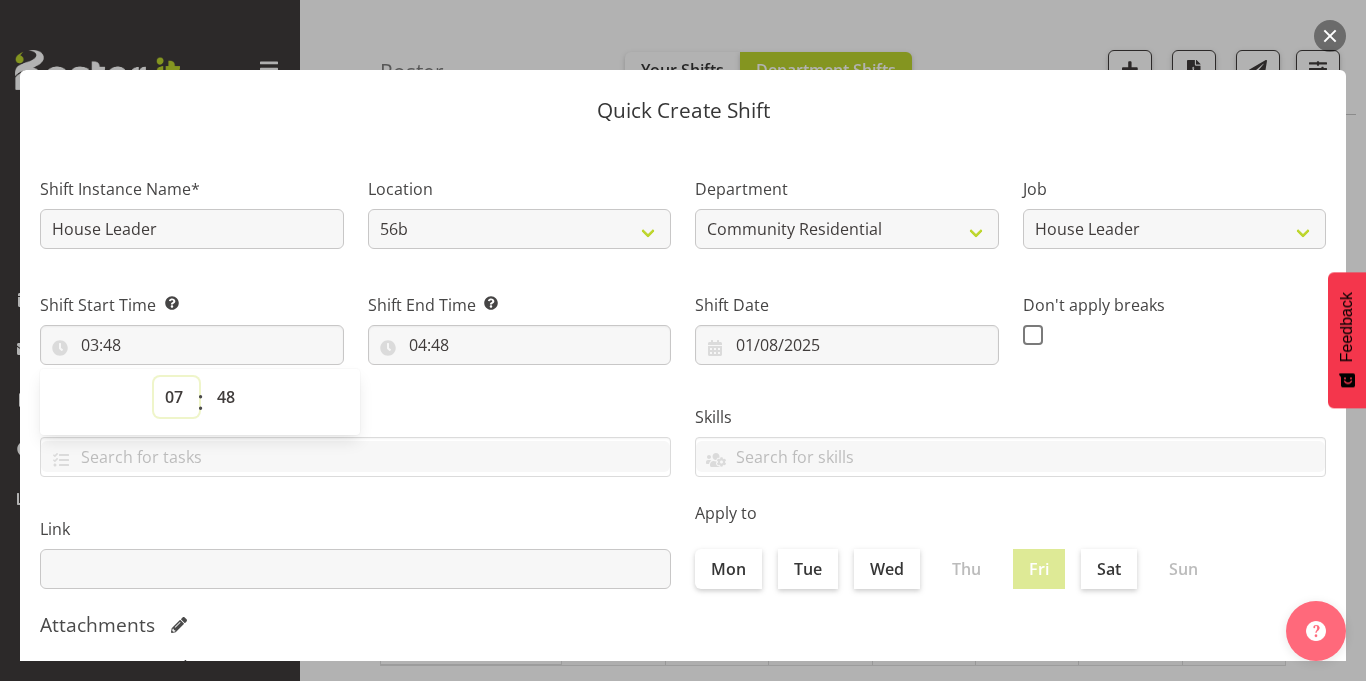 click on "00   01   02   03   04   05   06   07   08   09   10   11   12   13   14   15   16   17   18   19   20   21   22   23" at bounding box center [176, 397] 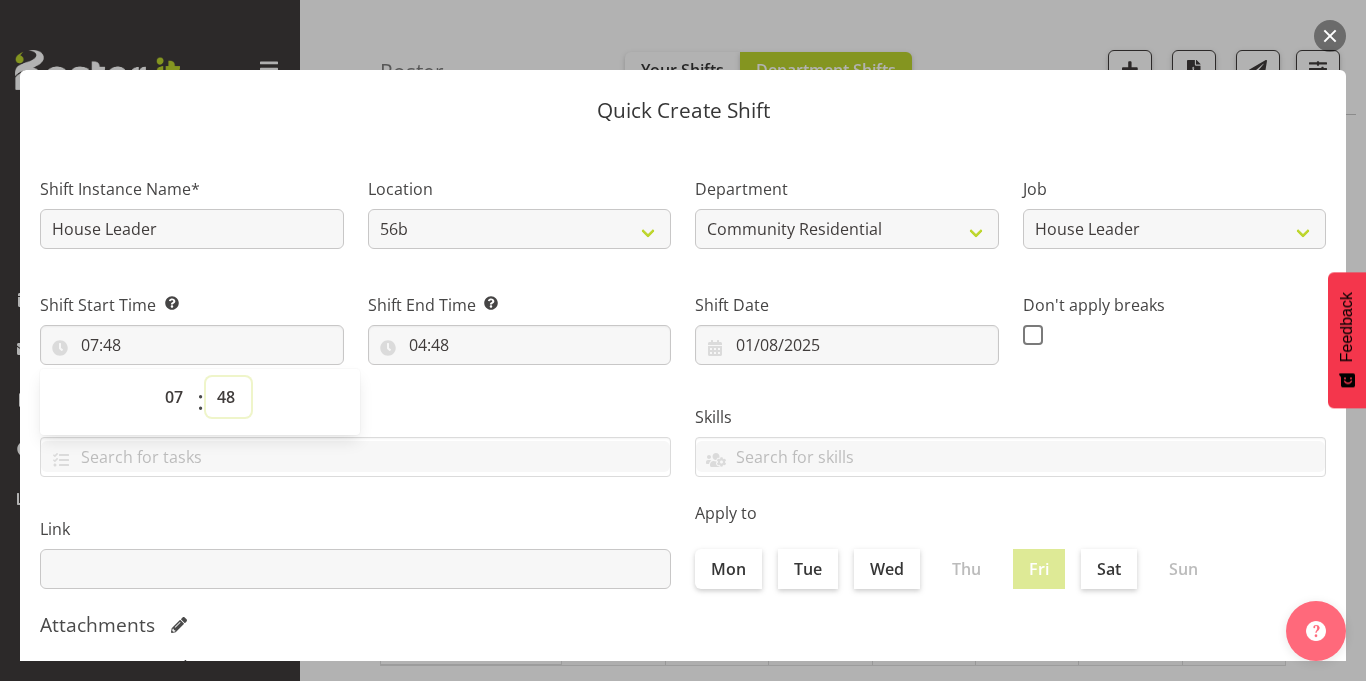 click on "00   01   02   03   04   05   06   07   08   09   10   11   12   13   14   15   16   17   18   19   20   21   22   23   24   25   26   27   28   29   30   31   32   33   34   35   36   37   38   39   40   41   42   43   44   45   46   47   48   49   50   51   52   53   54   55   56   57   58   59" at bounding box center [228, 397] 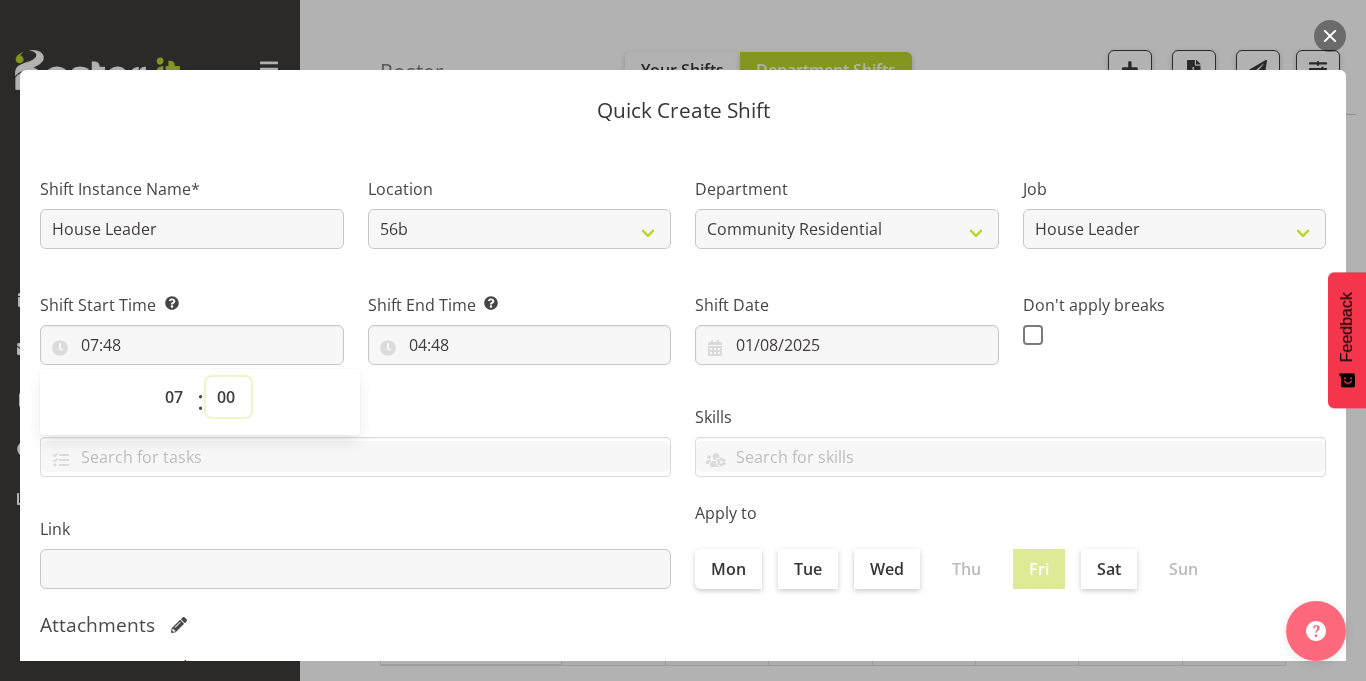 click on "00   01   02   03   04   05   06   07   08   09   10   11   12   13   14   15   16   17   18   19   20   21   22   23   24   25   26   27   28   29   30   31   32   33   34   35   36   37   38   39   40   41   42   43   44   45   46   47   48   49   50   51   52   53   54   55   56   57   58   59" at bounding box center [228, 397] 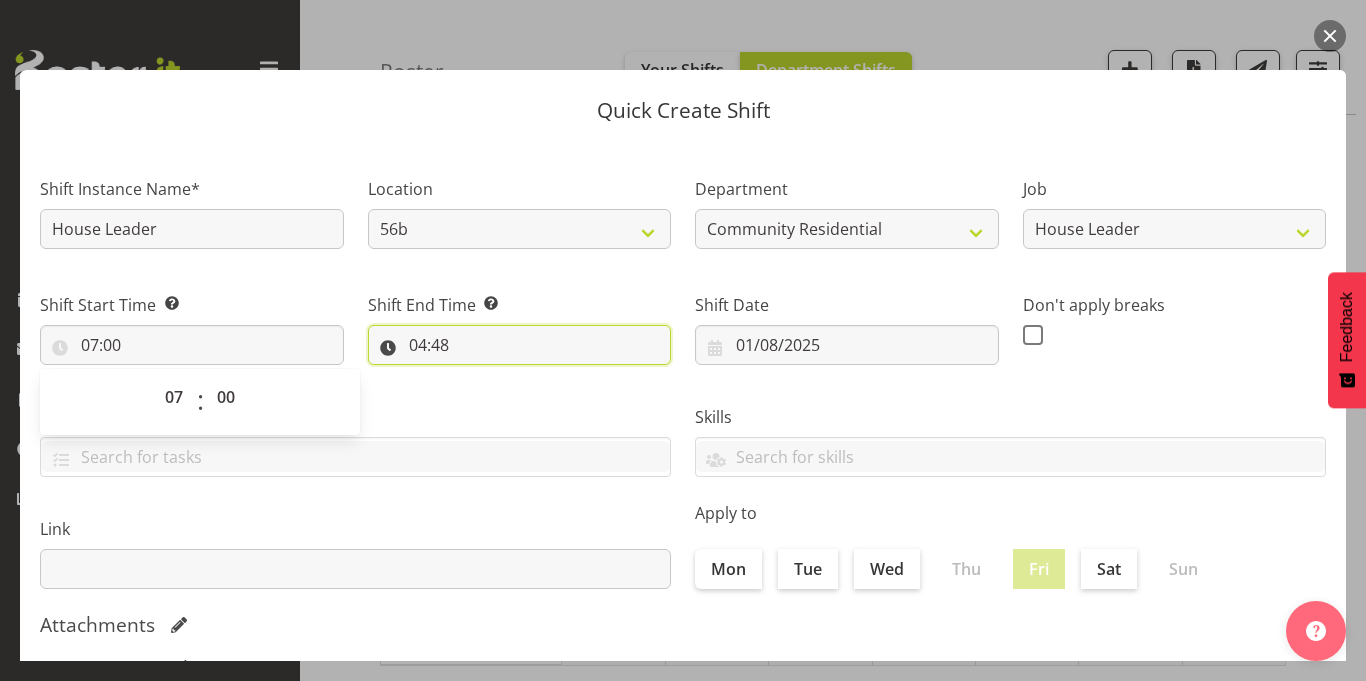 click on "04:48" at bounding box center [520, 345] 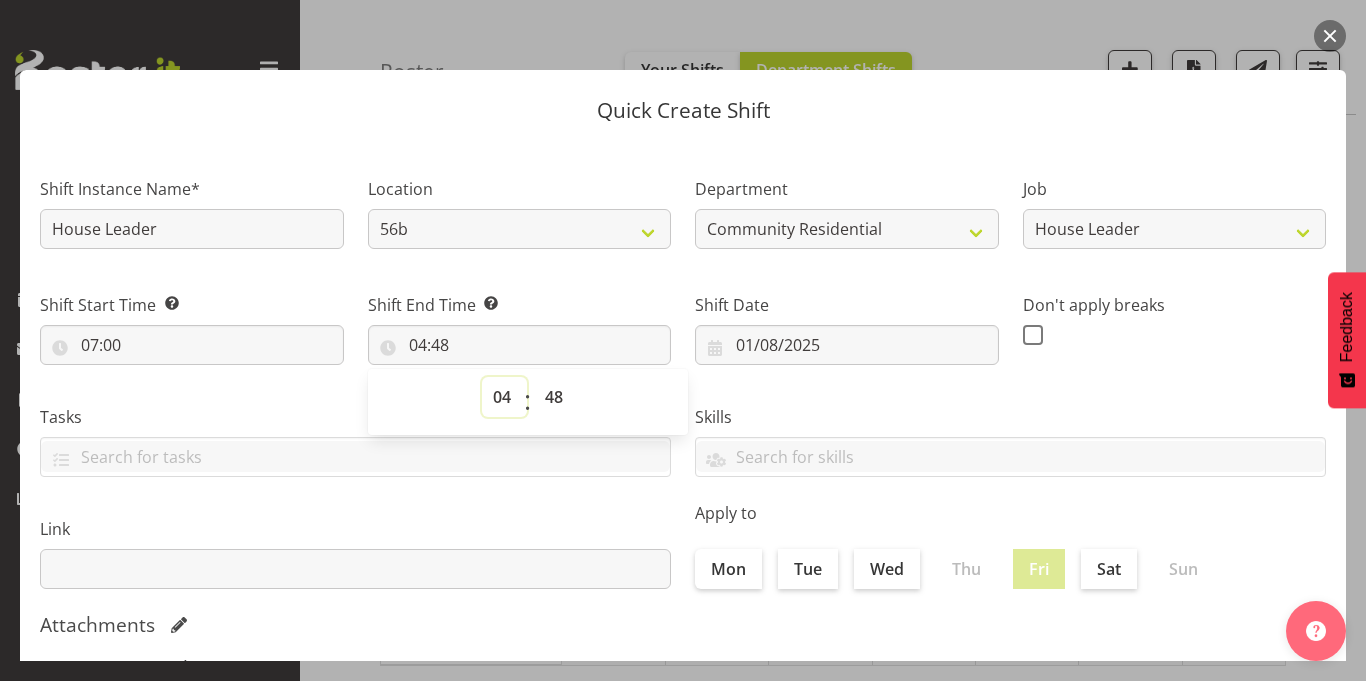click on "00   01   02   03   04   05   06   07   08   09   10   11   12   13   14   15   16   17   18   19   20   21   22   23" at bounding box center [504, 397] 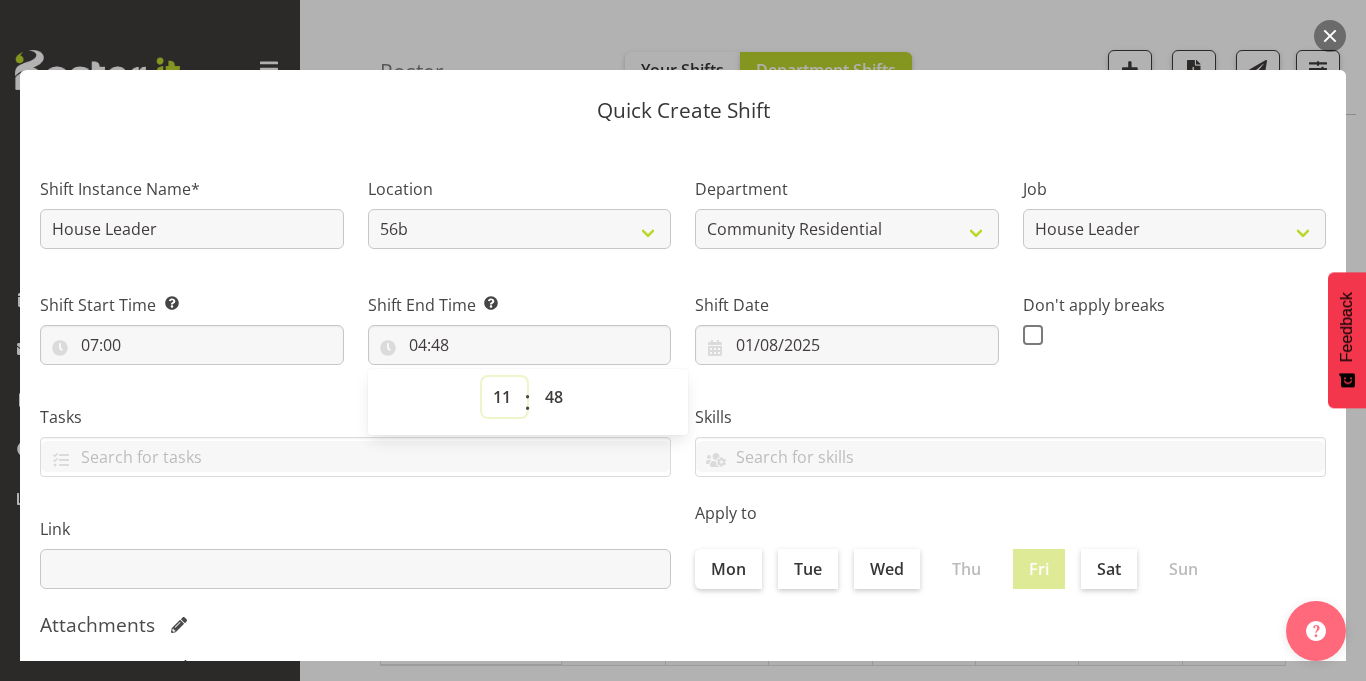 click on "00   01   02   03   04   05   06   07   08   09   10   11   12   13   14   15   16   17   18   19   20   21   22   23" at bounding box center [504, 397] 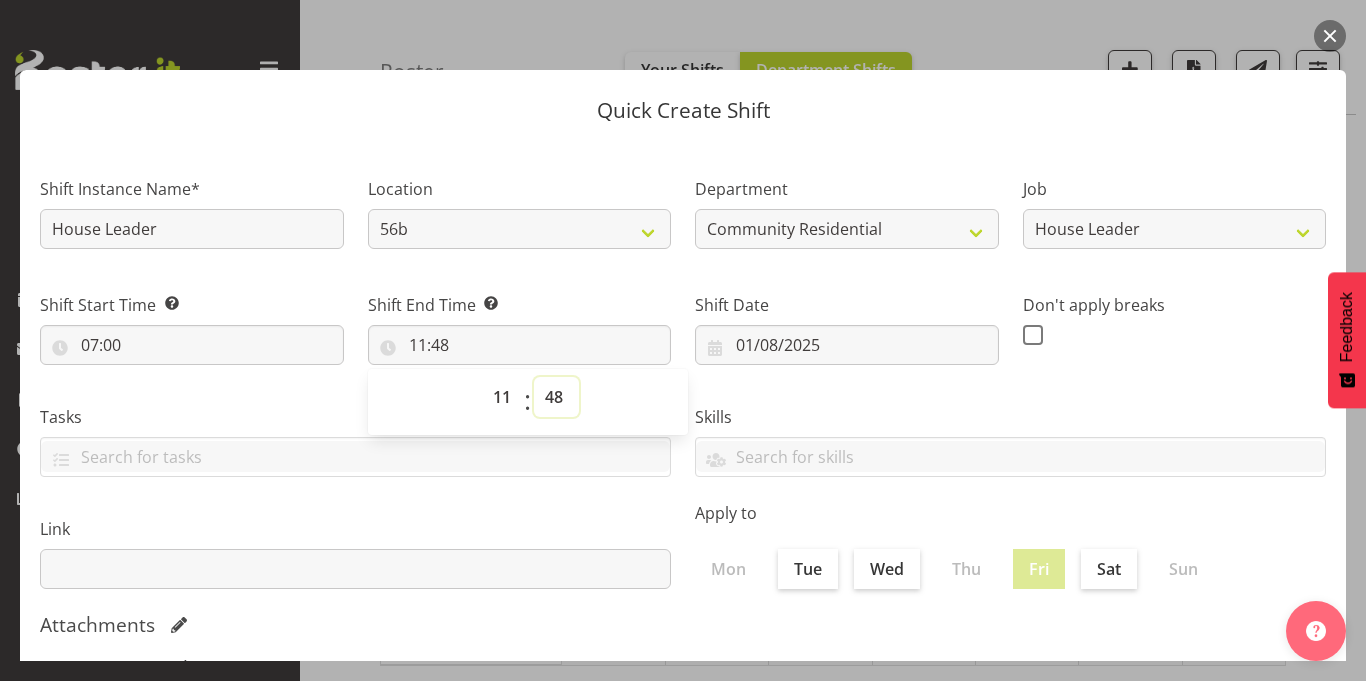 click on "00   01   02   03   04   05   06   07   08   09   10   11   12   13   14   15   16   17   18   19   20   21   22   23   24   25   26   27   28   29   30   31   32   33   34   35   36   37   38   39   40   41   42   43   44   45   46   47   48   49   50   51   52   53   54   55   56   57   58   59" at bounding box center (556, 397) 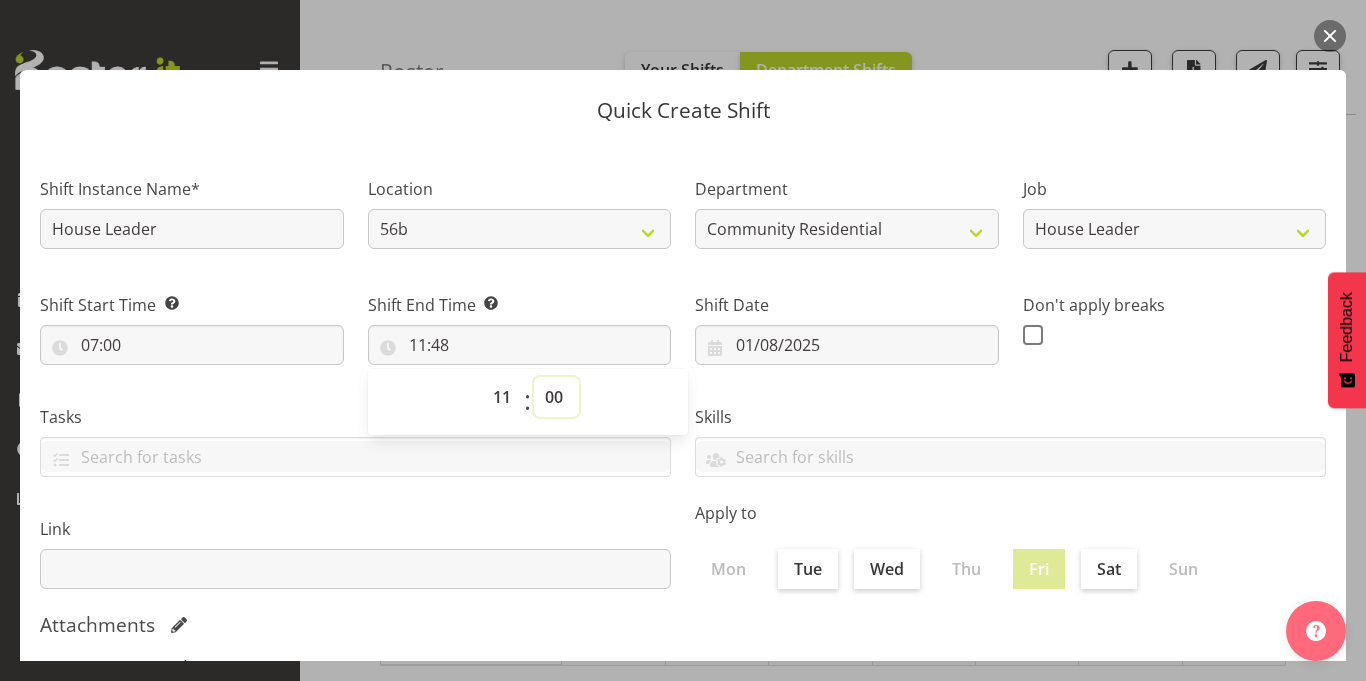 click on "00   01   02   03   04   05   06   07   08   09   10   11   12   13   14   15   16   17   18   19   20   21   22   23   24   25   26   27   28   29   30   31   32   33   34   35   36   37   38   39   40   41   42   43   44   45   46   47   48   49   50   51   52   53   54   55   56   57   58   59" at bounding box center [556, 397] 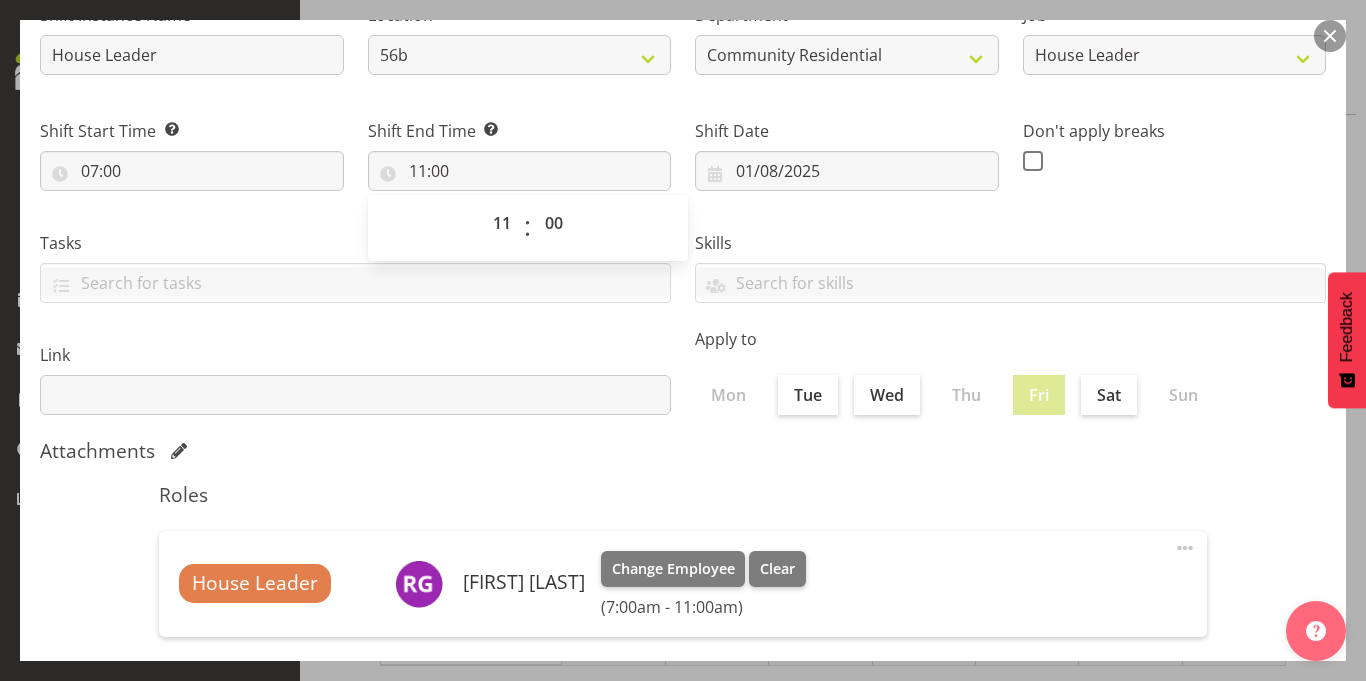 scroll, scrollTop: 196, scrollLeft: 0, axis: vertical 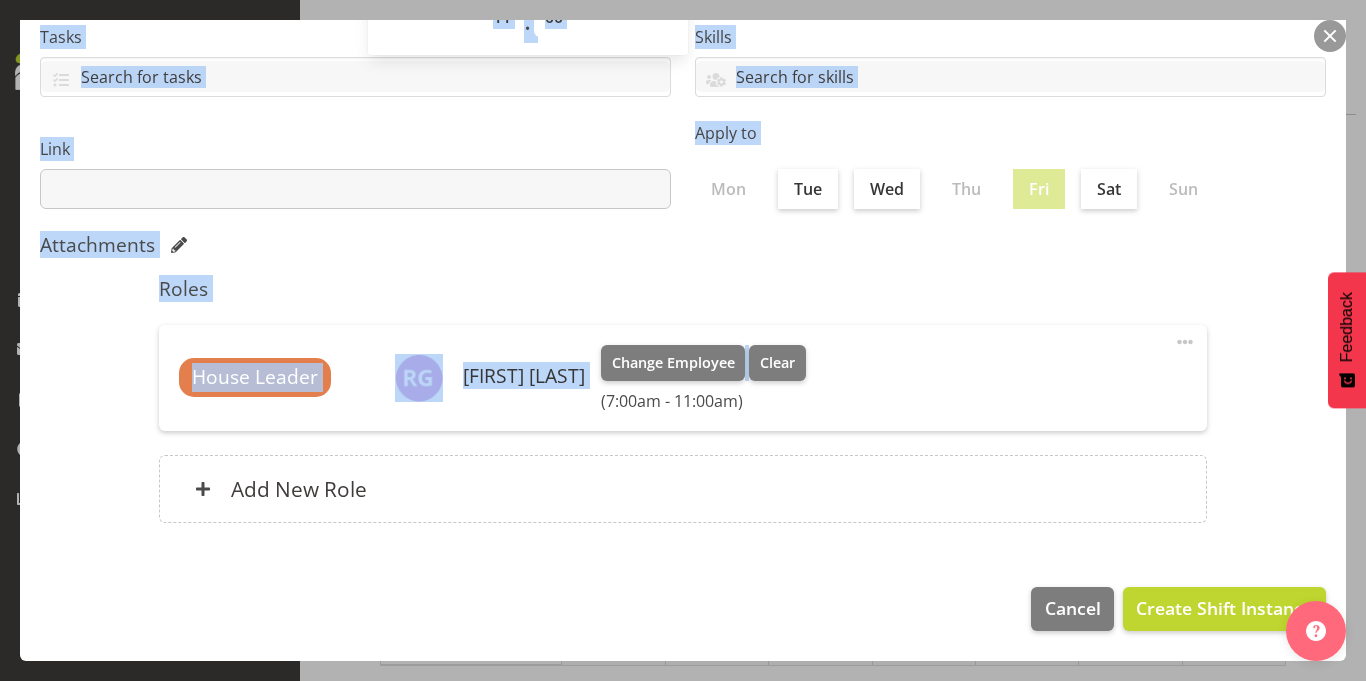 drag, startPoint x: 1310, startPoint y: 536, endPoint x: 1300, endPoint y: 667, distance: 131.38112 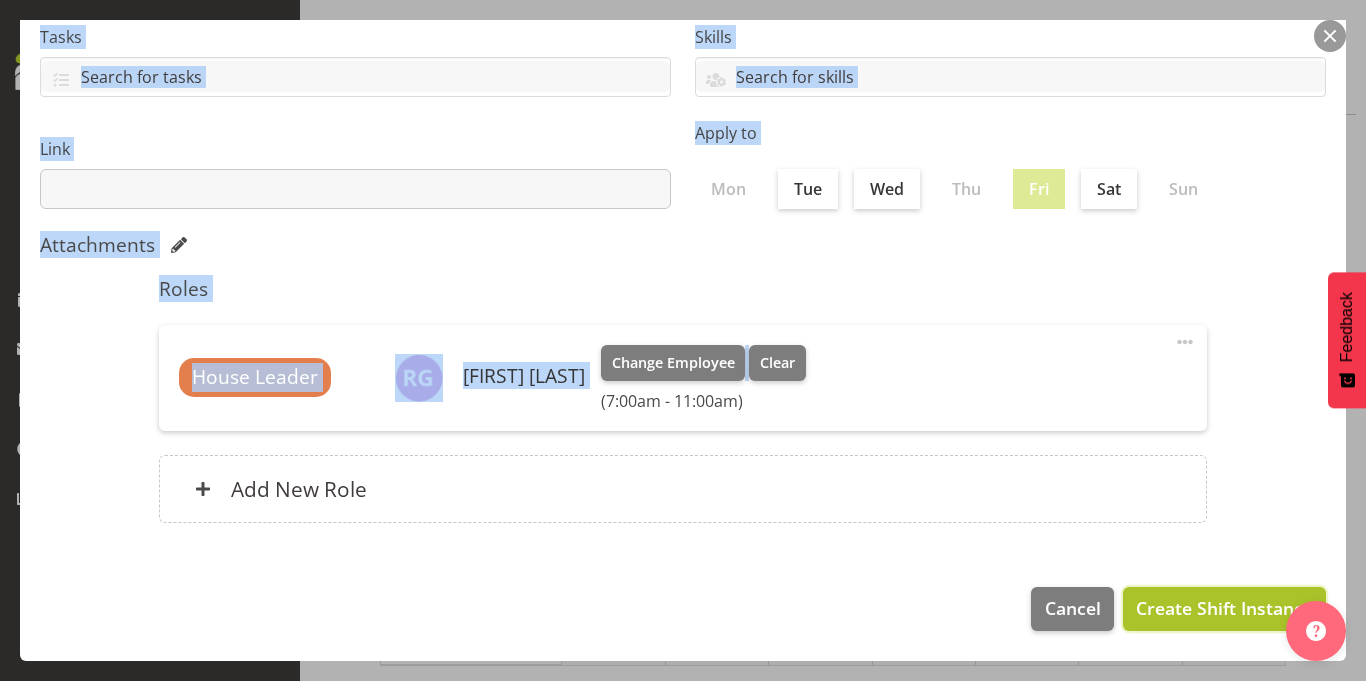 click on "Create Shift Instance" at bounding box center [1224, 608] 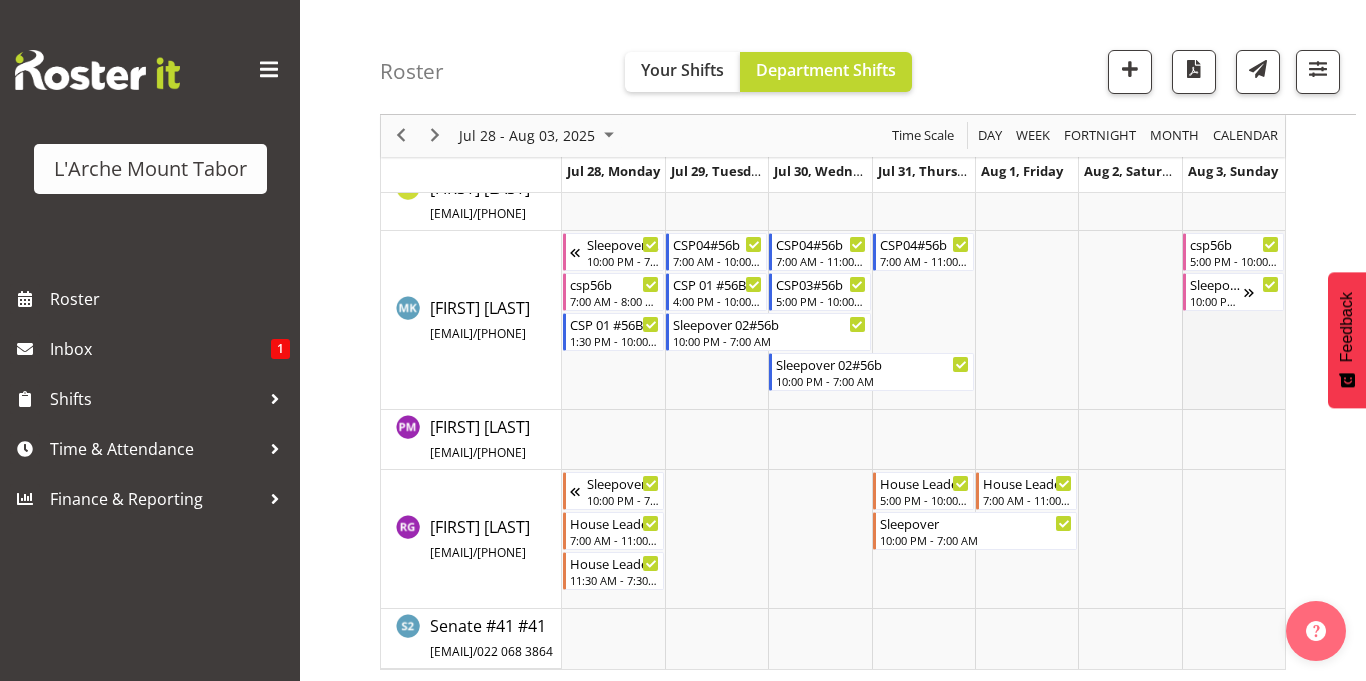 scroll, scrollTop: 932, scrollLeft: 0, axis: vertical 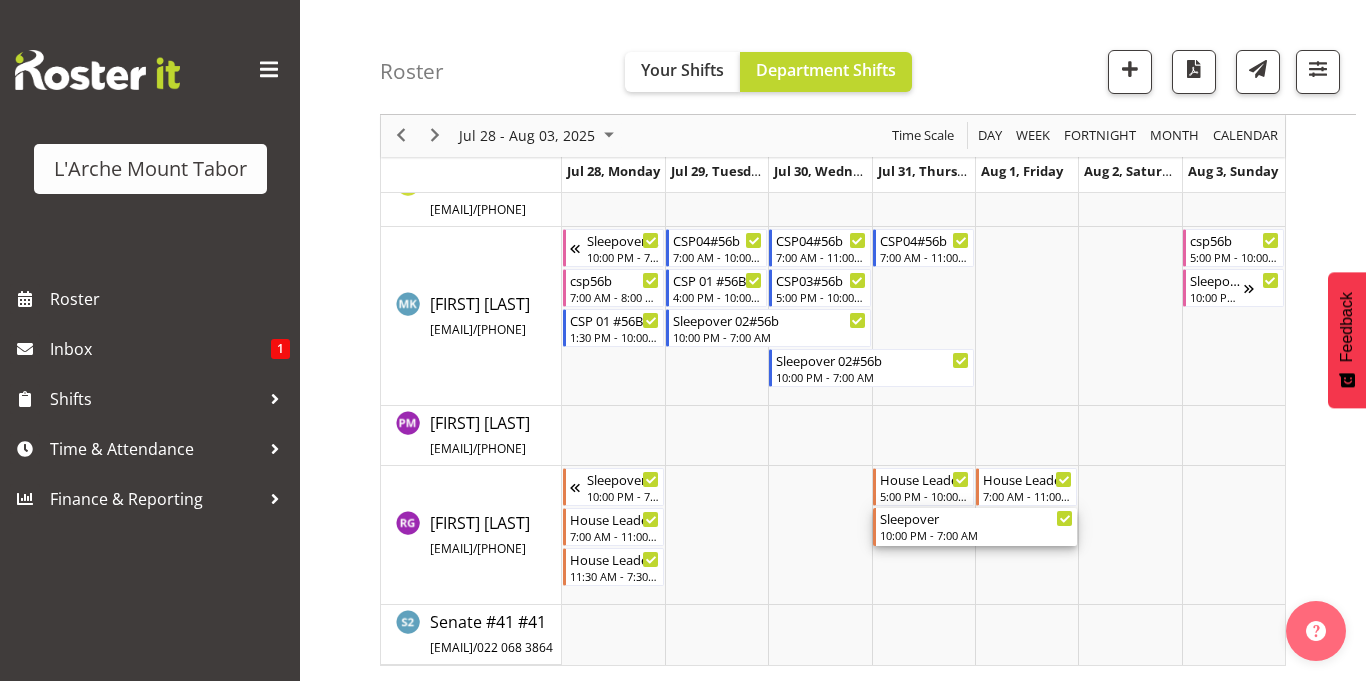 click on "Sleepover" at bounding box center [977, 518] 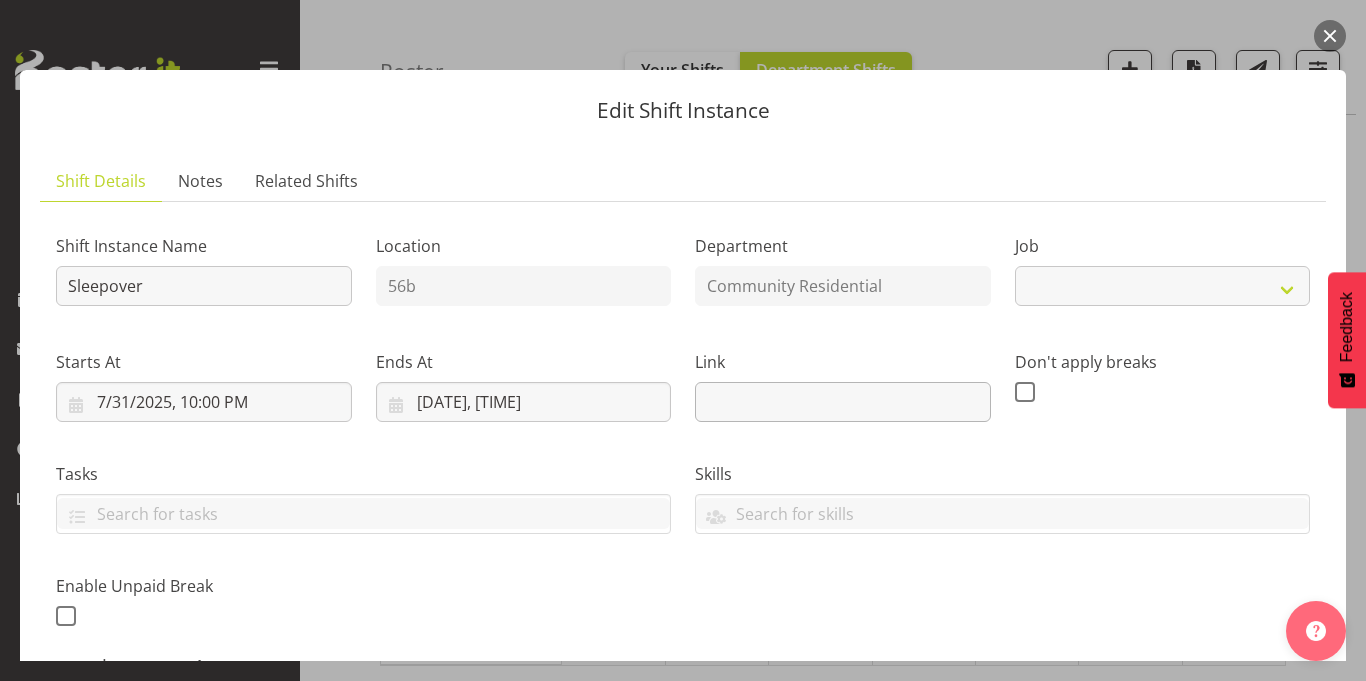 select on "1" 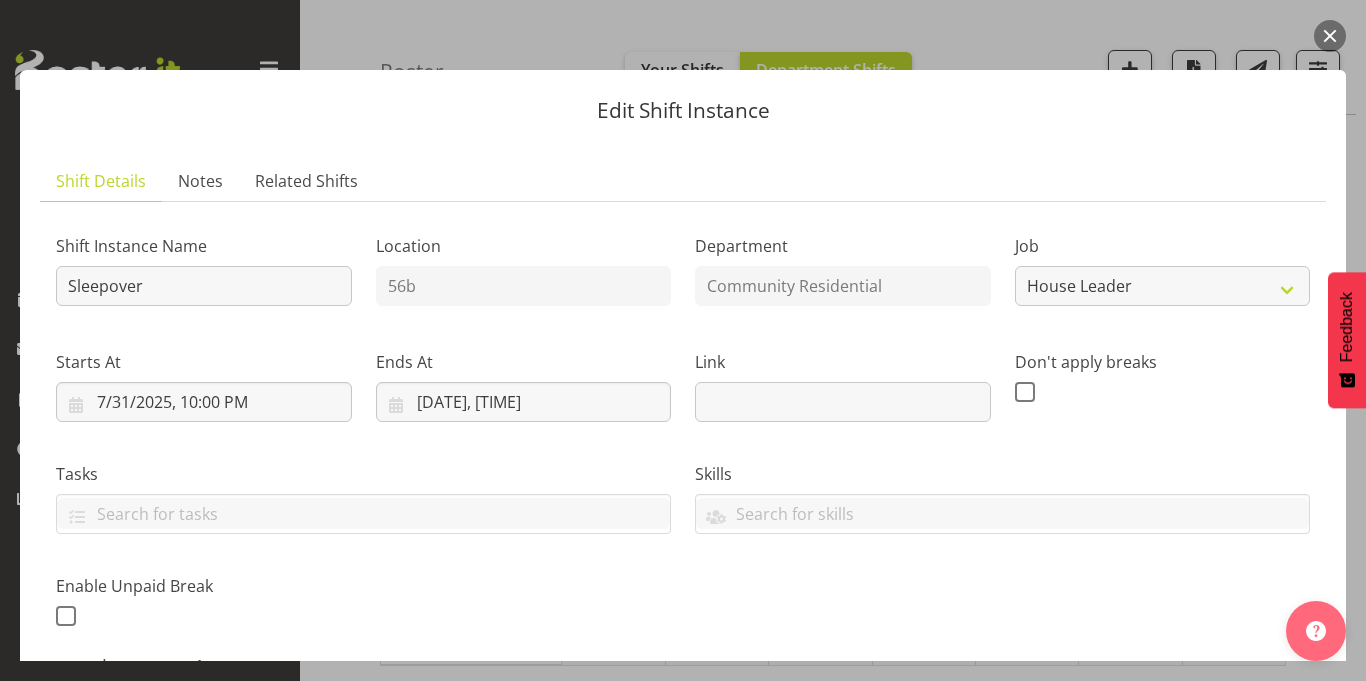 click at bounding box center [1330, 36] 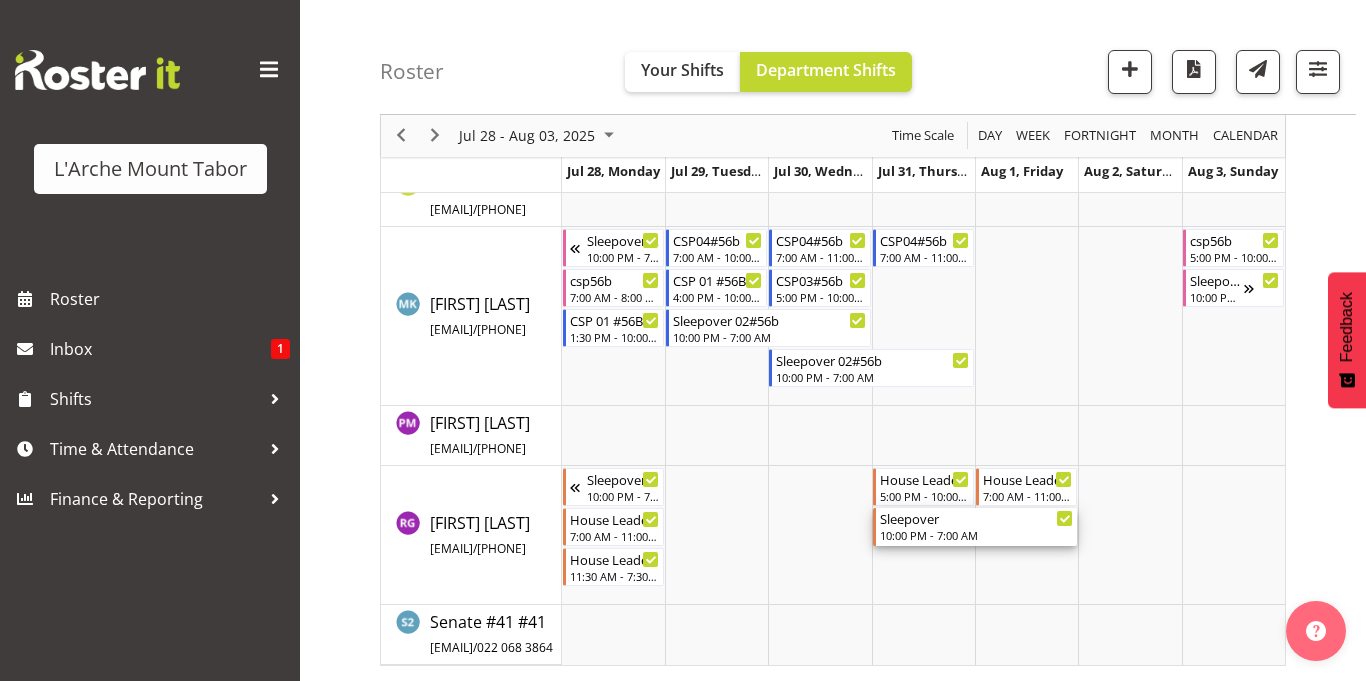 click on "Sleepover" at bounding box center (977, 518) 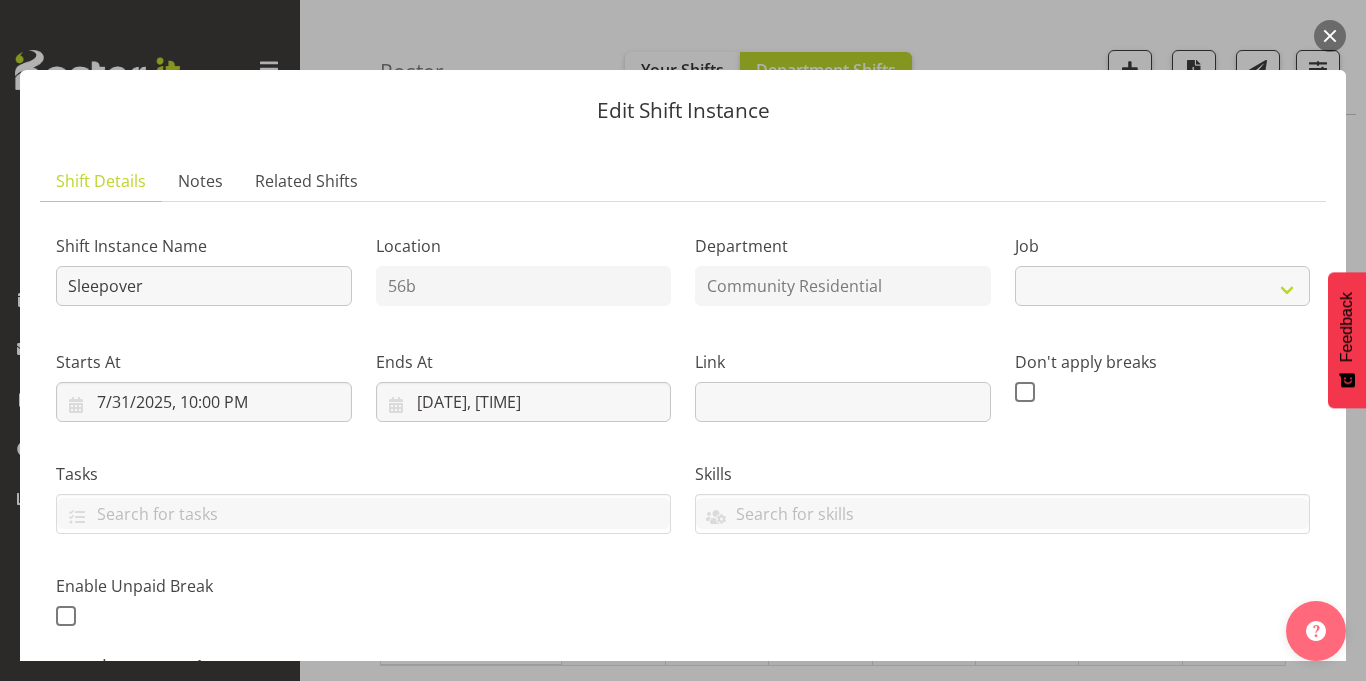 select on "1" 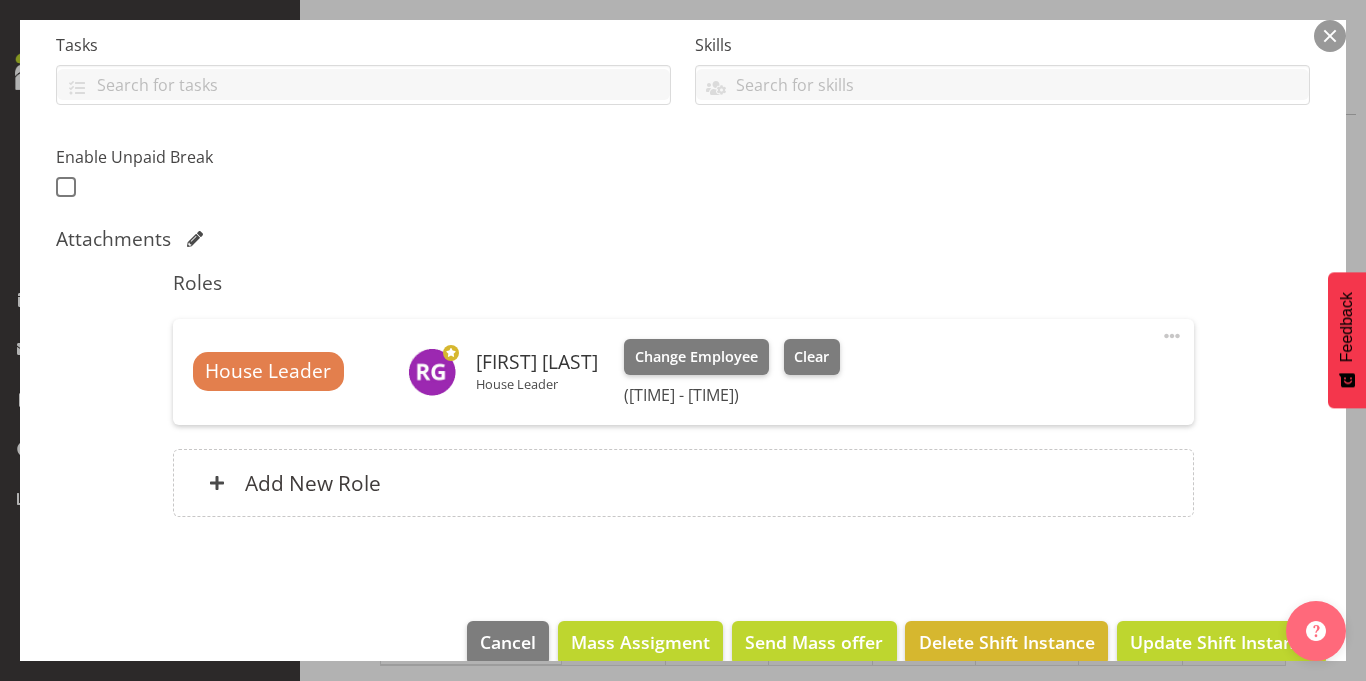 scroll, scrollTop: 463, scrollLeft: 0, axis: vertical 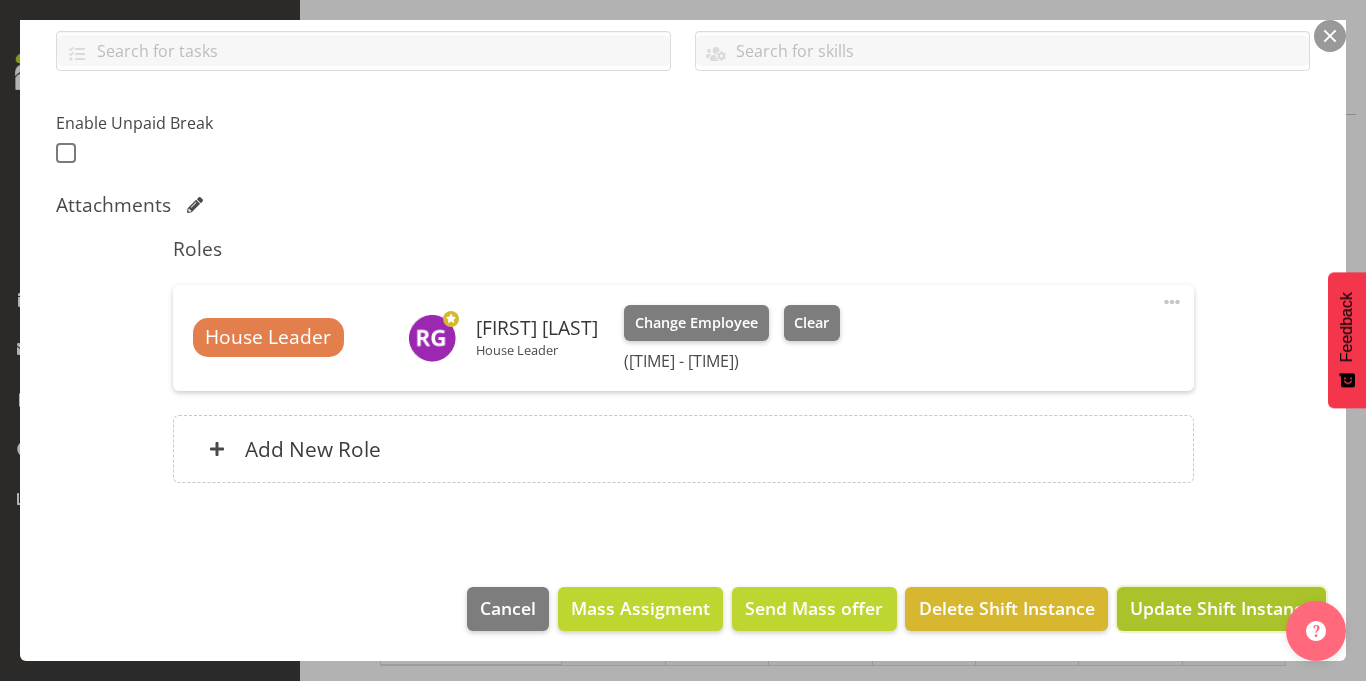 click on "Update Shift Instance" at bounding box center (1221, 608) 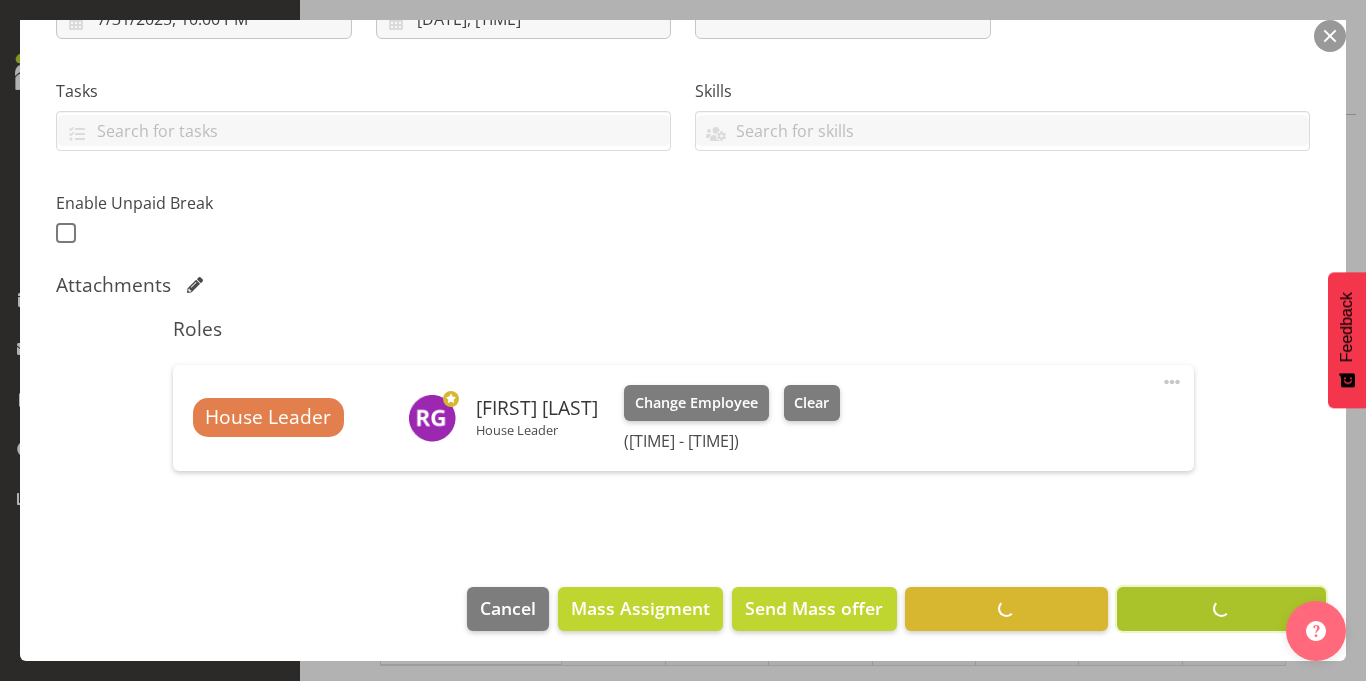 scroll, scrollTop: 383, scrollLeft: 0, axis: vertical 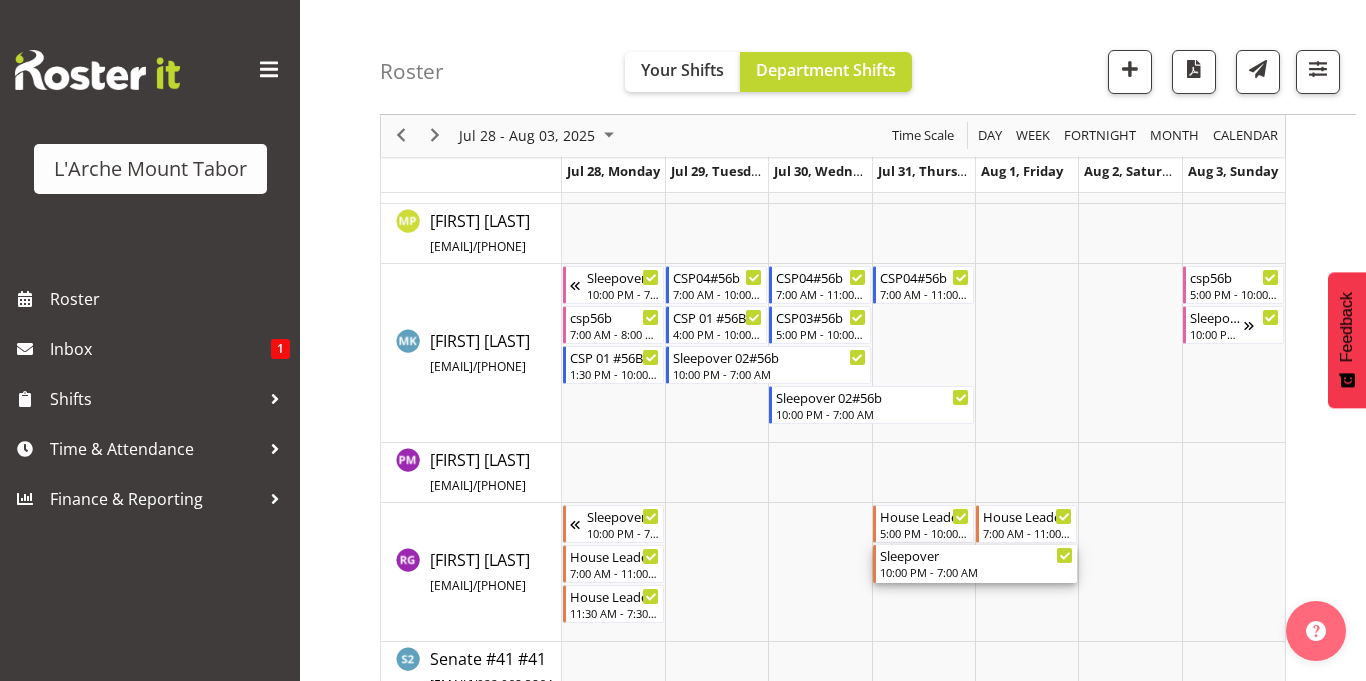 click on "10:00 PM - 7:00 AM" at bounding box center [977, 572] 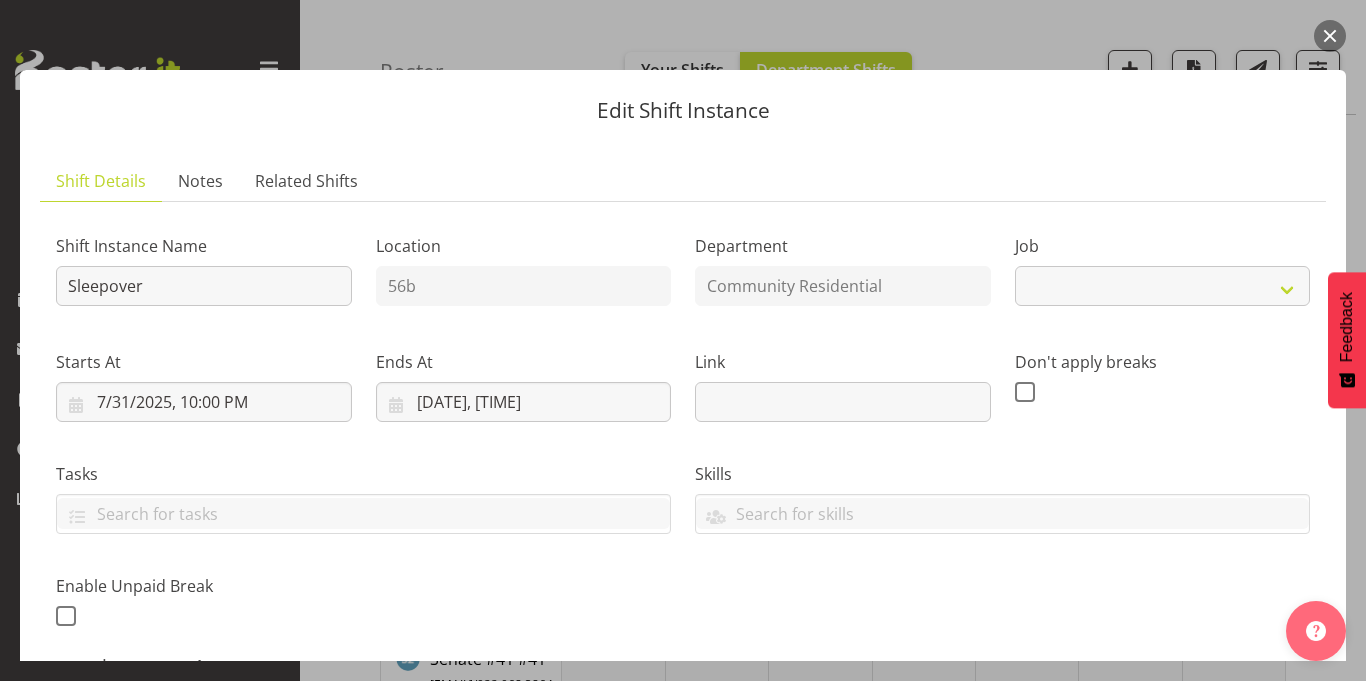 select on "1" 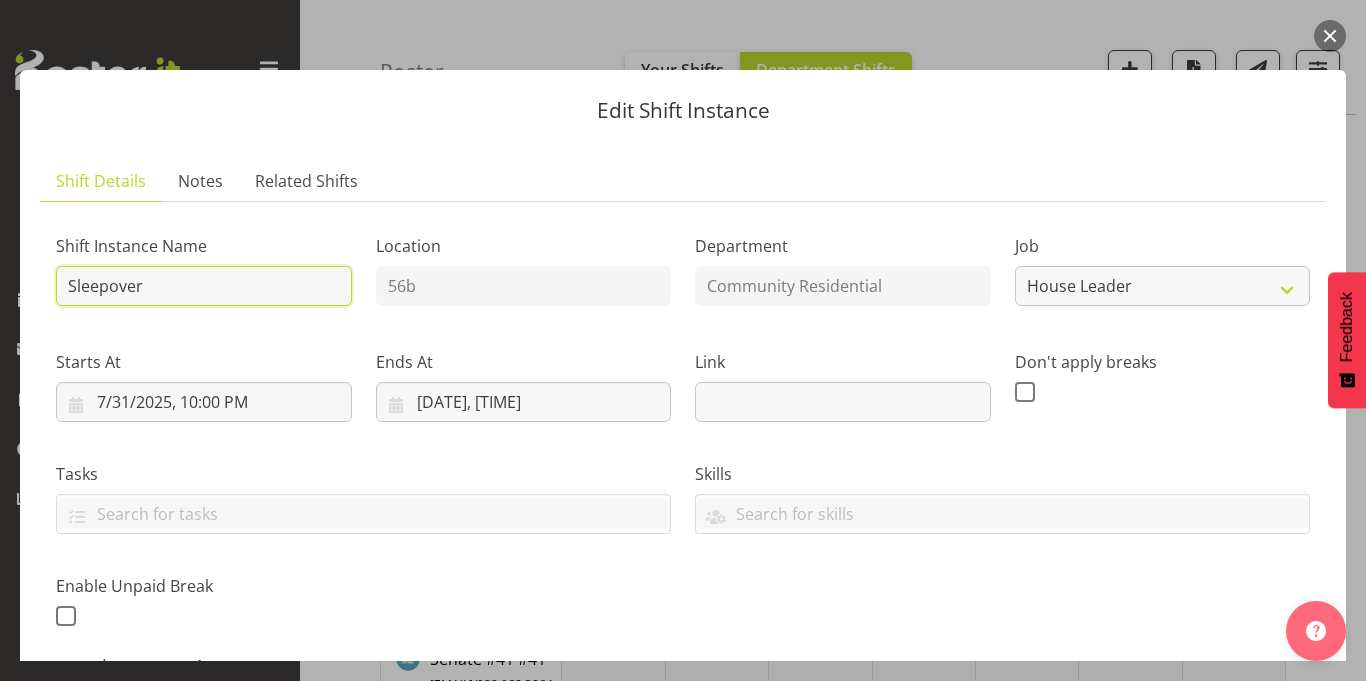 click on "Sleepover" at bounding box center (204, 286) 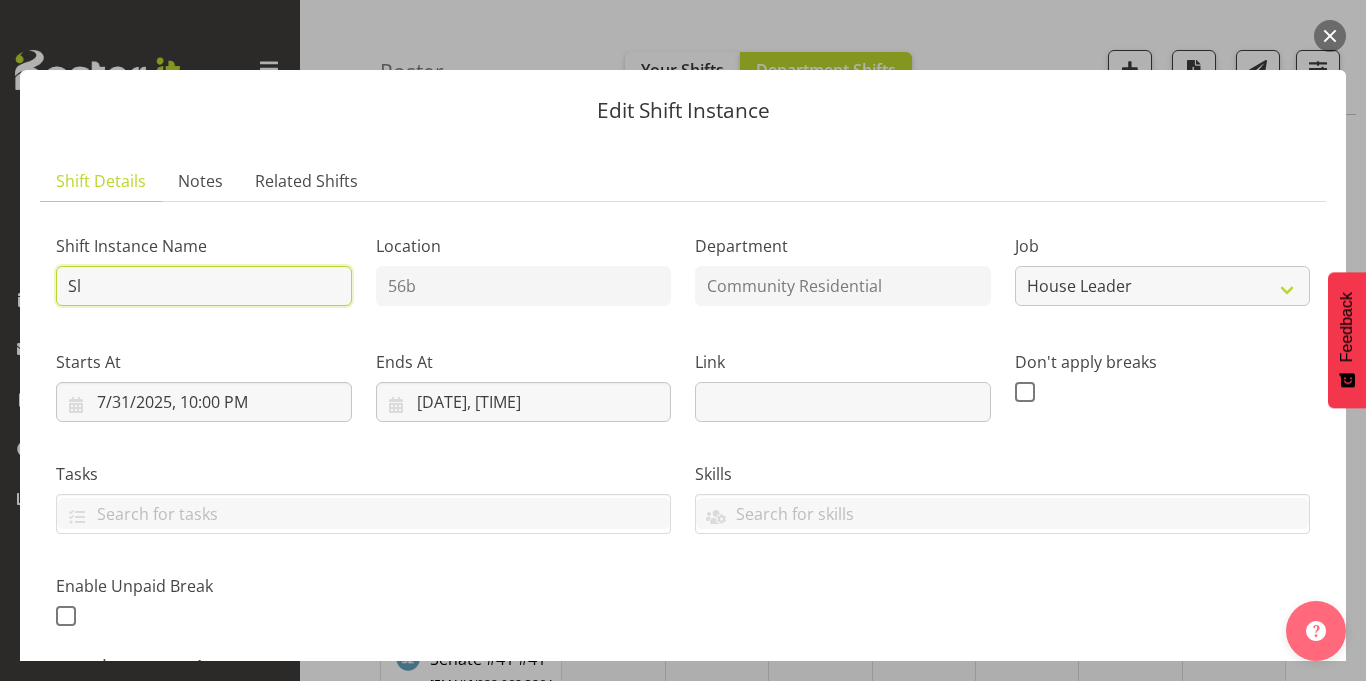 type on "S" 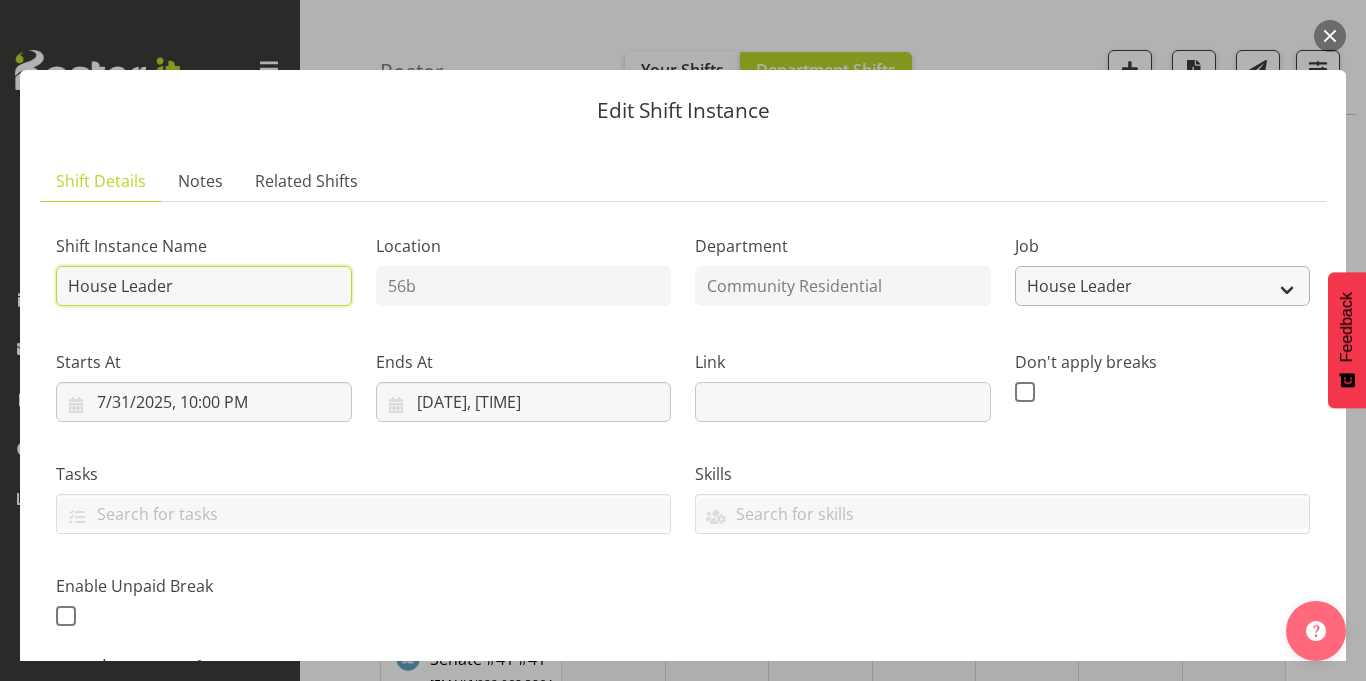 type on "House Leader" 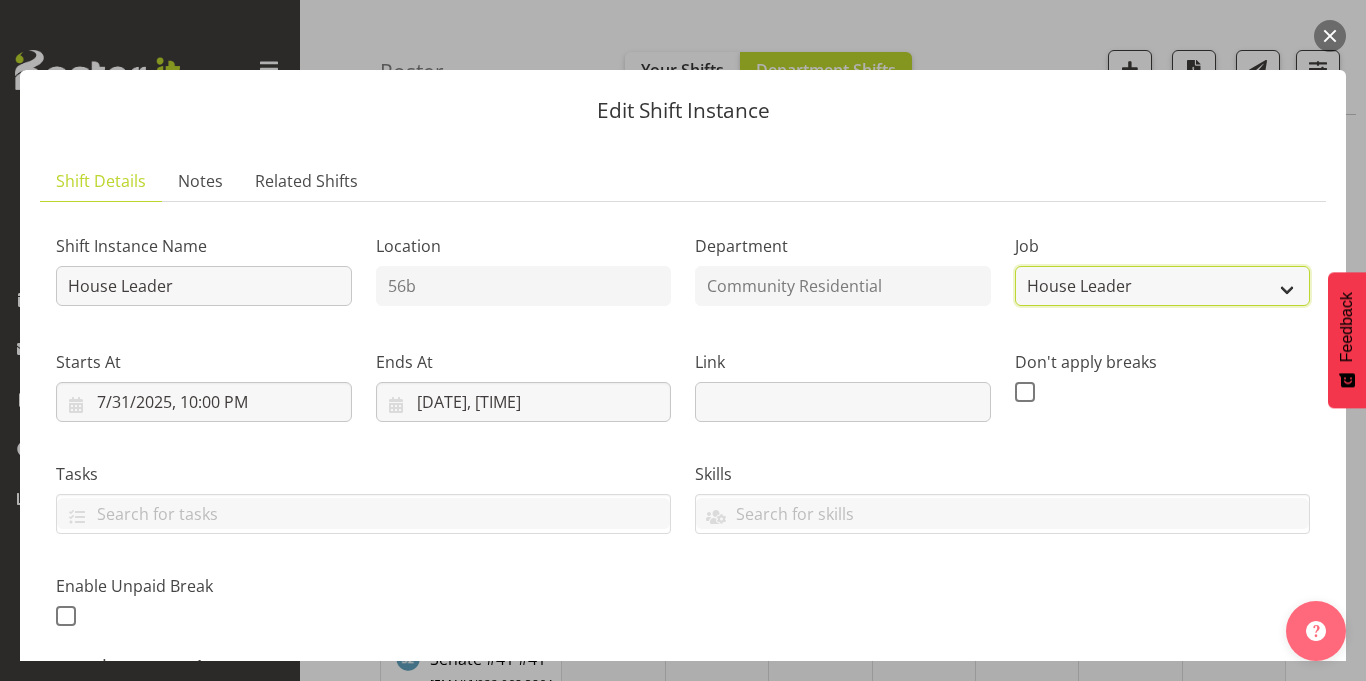click on "Create new job   Accounts Admin Art Coordinator Community Leader Community Support Person Community Support Person-Casual House Leader Office Admin Senior Coordinator Service Manager Volunteer" at bounding box center (1163, 286) 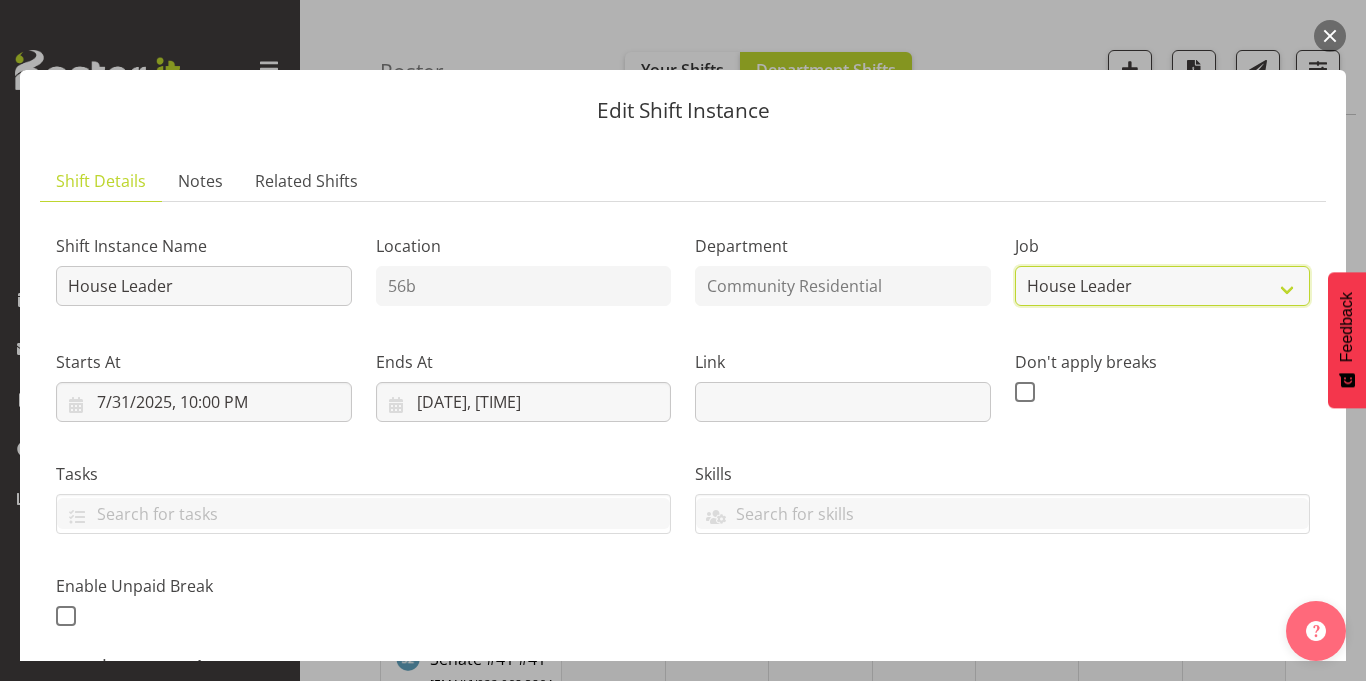 click on "Create new job   Accounts Admin Art Coordinator Community Leader Community Support Person Community Support Person-Casual House Leader Office Admin Senior Coordinator Service Manager Volunteer" at bounding box center (1163, 286) 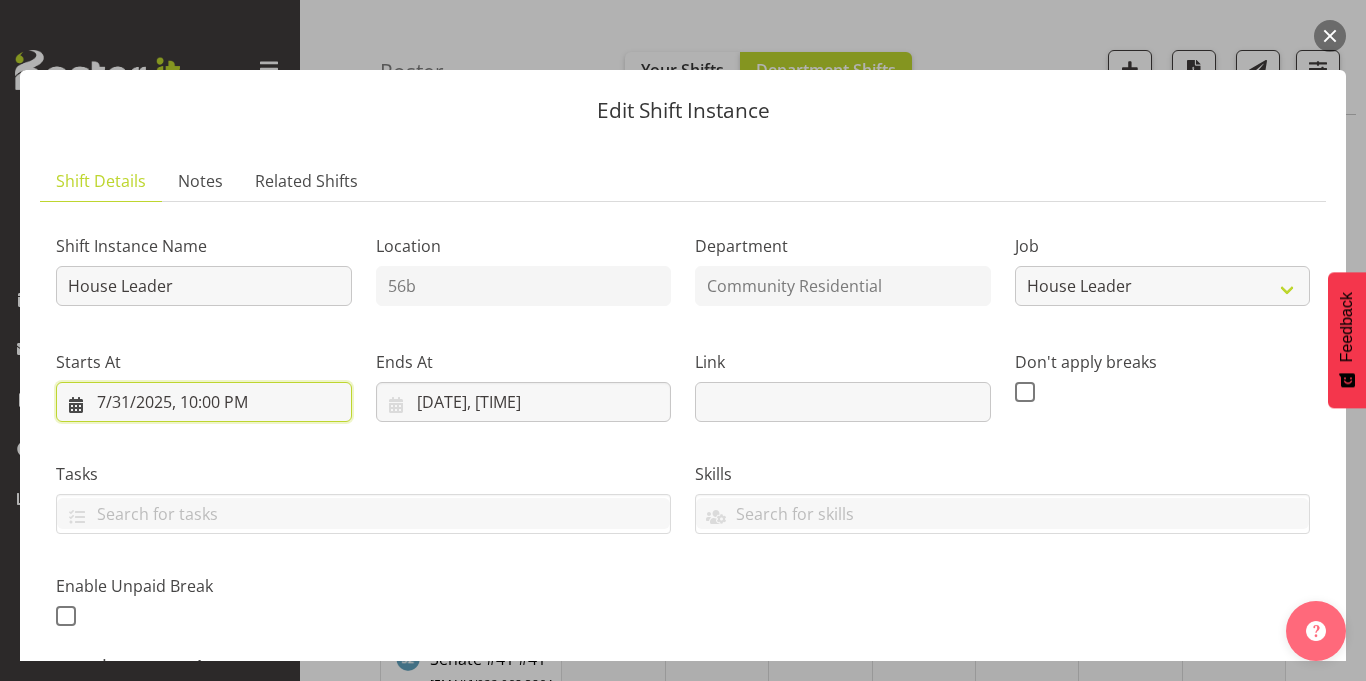 click on "7/31/2025, 10:00 PM" at bounding box center [204, 402] 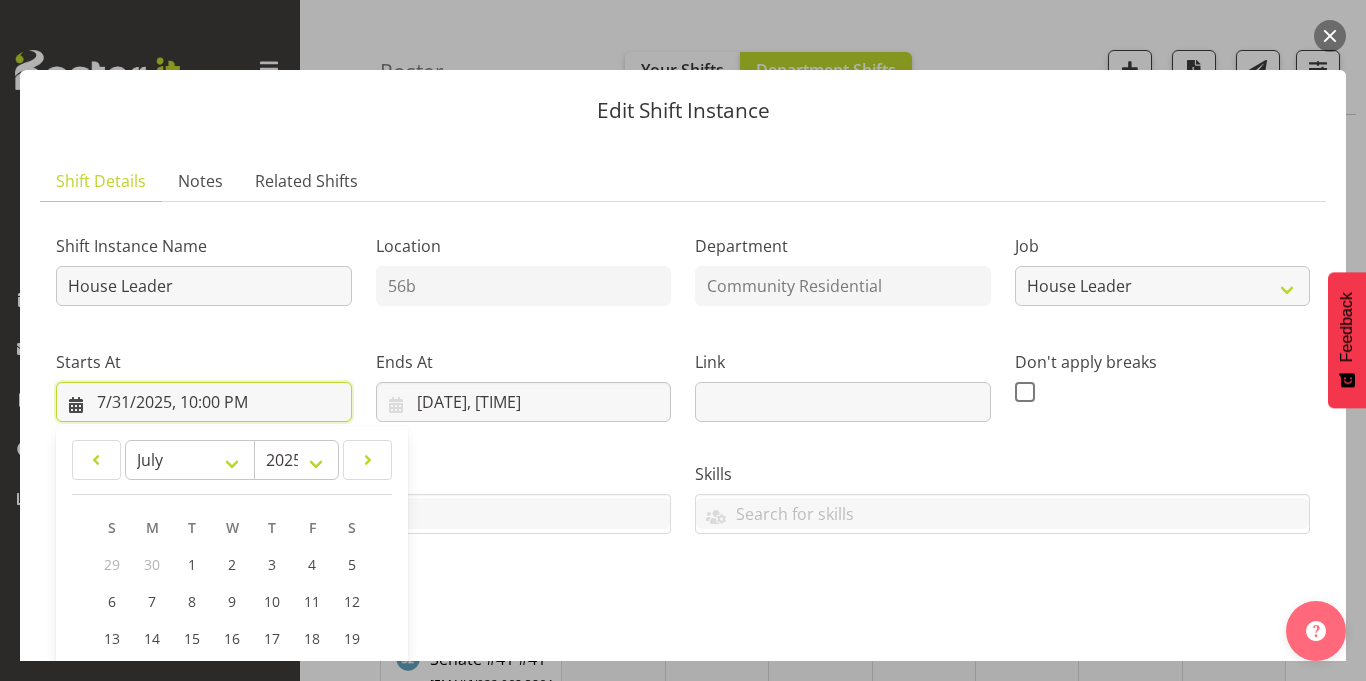 click on "7/31/2025, 10:00 PM" at bounding box center [204, 402] 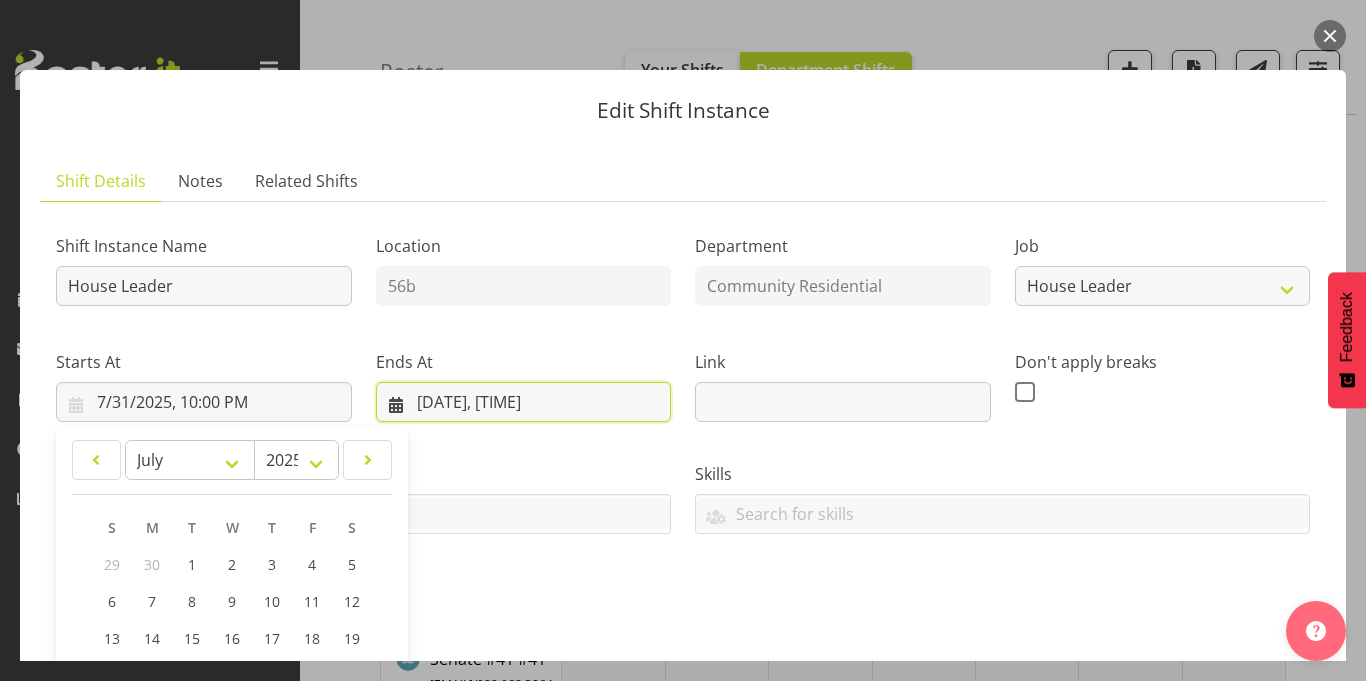 click on "[DATE], [TIME]" at bounding box center [524, 402] 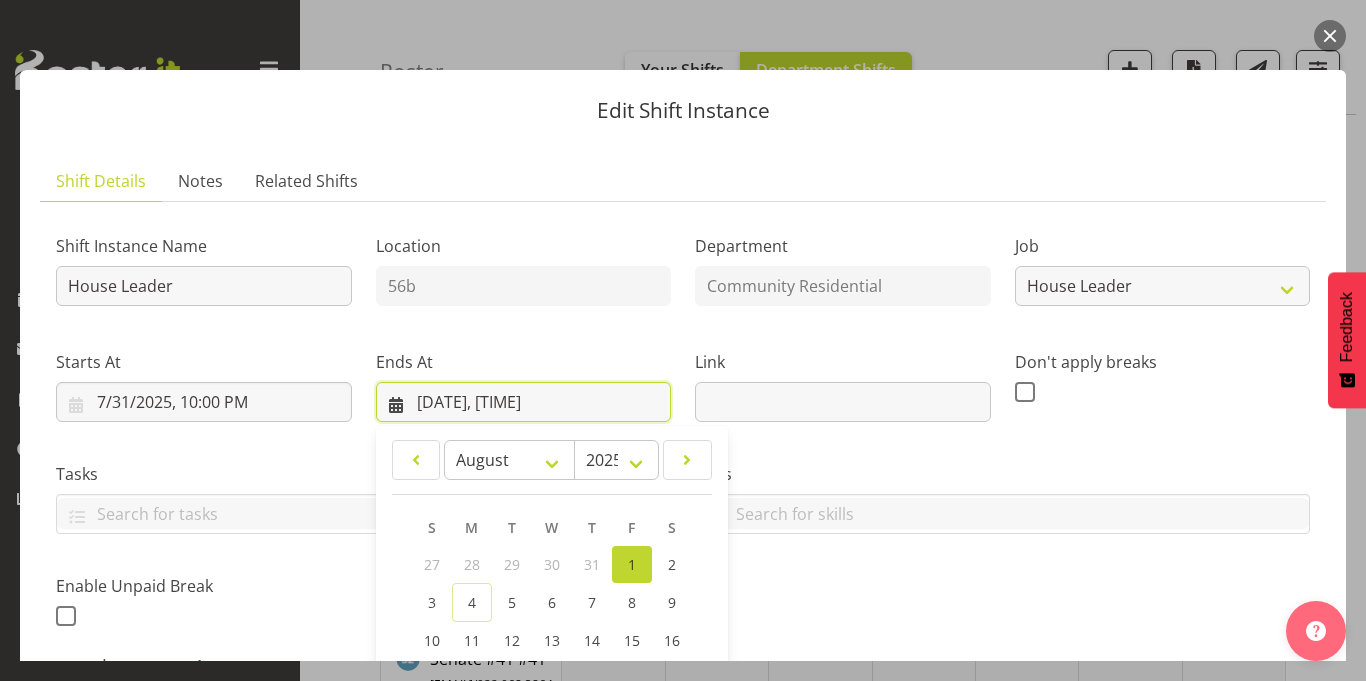 click on "[DATE], [TIME]" at bounding box center (524, 402) 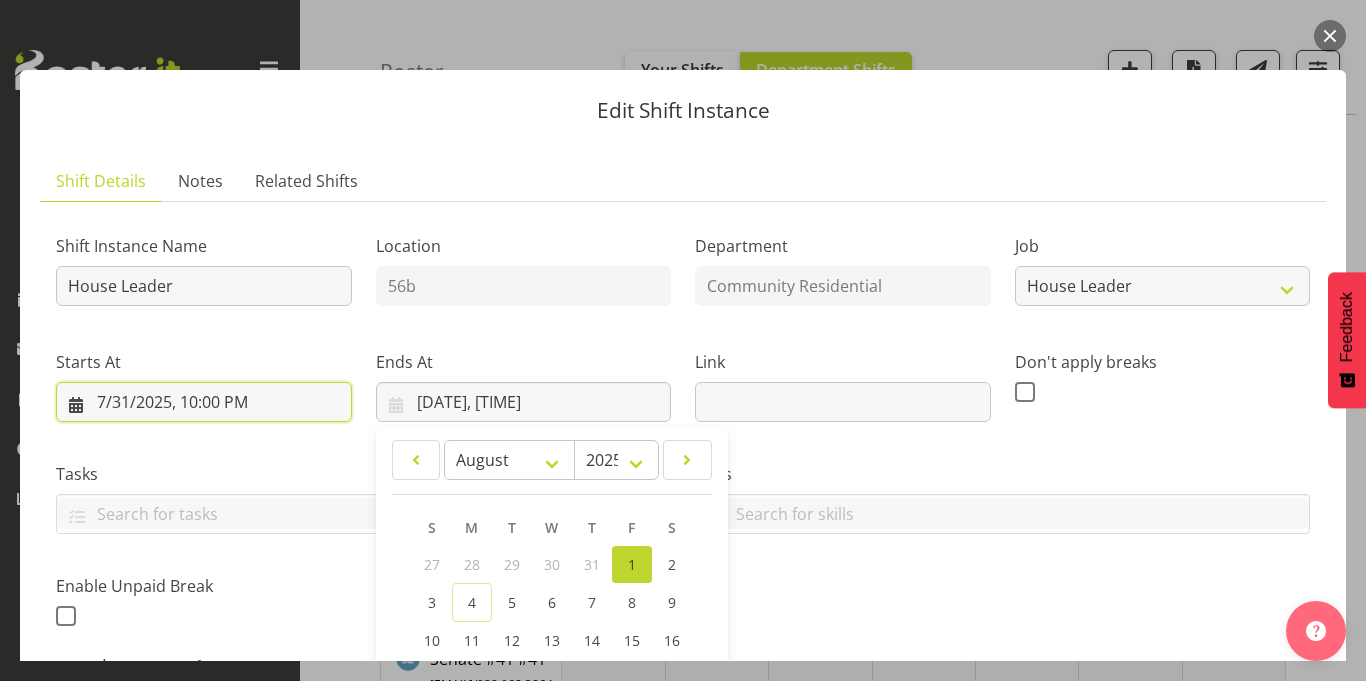 click on "7/31/2025, 10:00 PM" at bounding box center (204, 402) 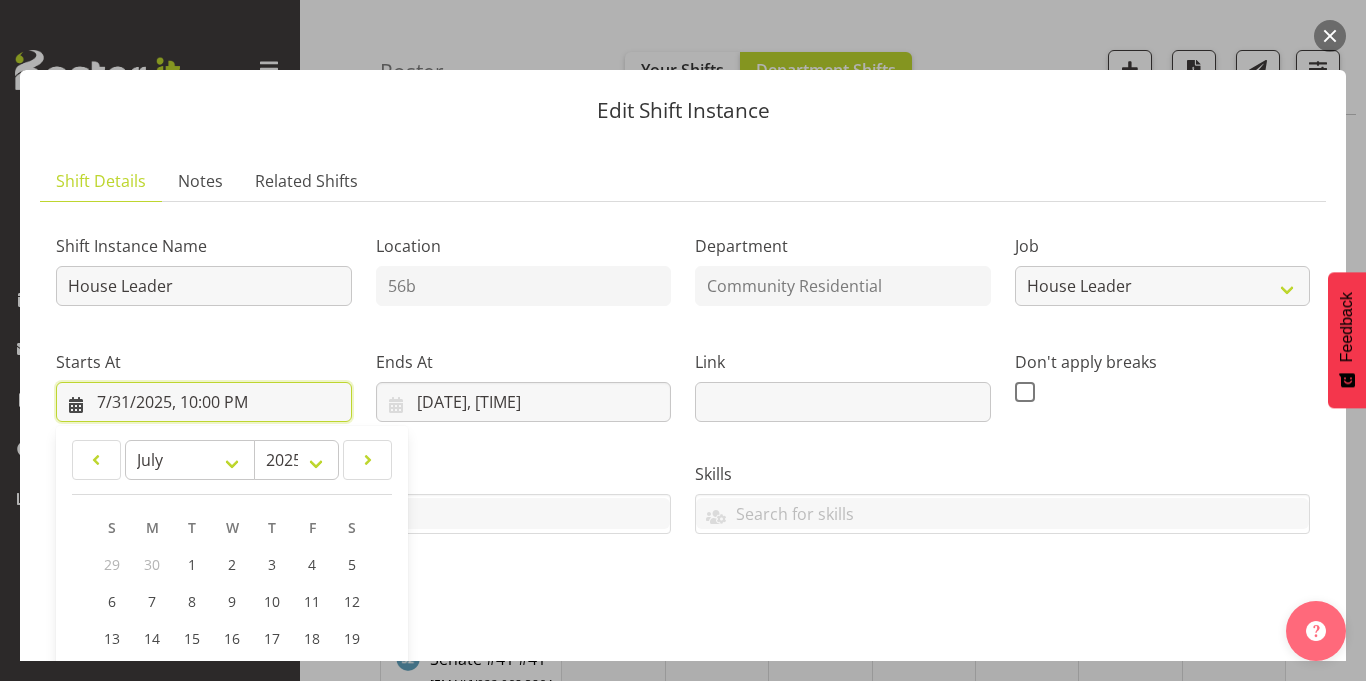 click on "7/31/2025, 10:00 PM" at bounding box center (204, 402) 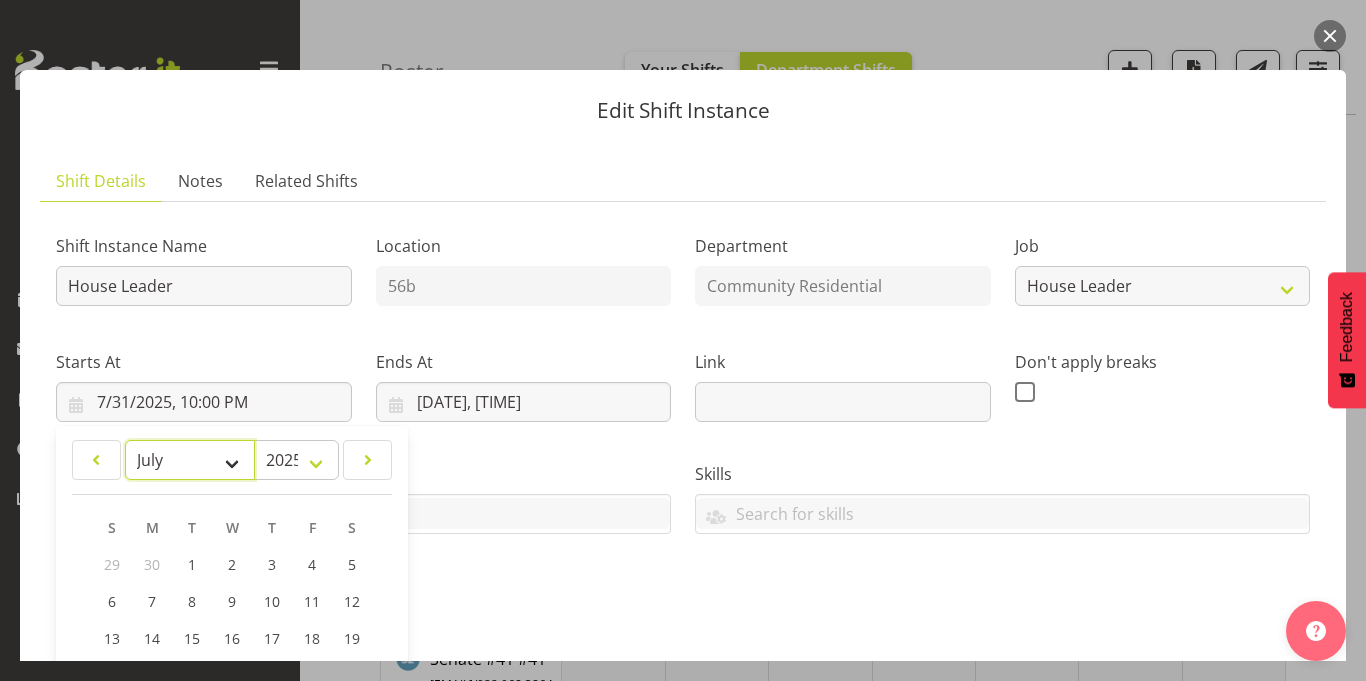 click on "January   February   March   April   May   June   July   August   September   October   November   December" at bounding box center [190, 460] 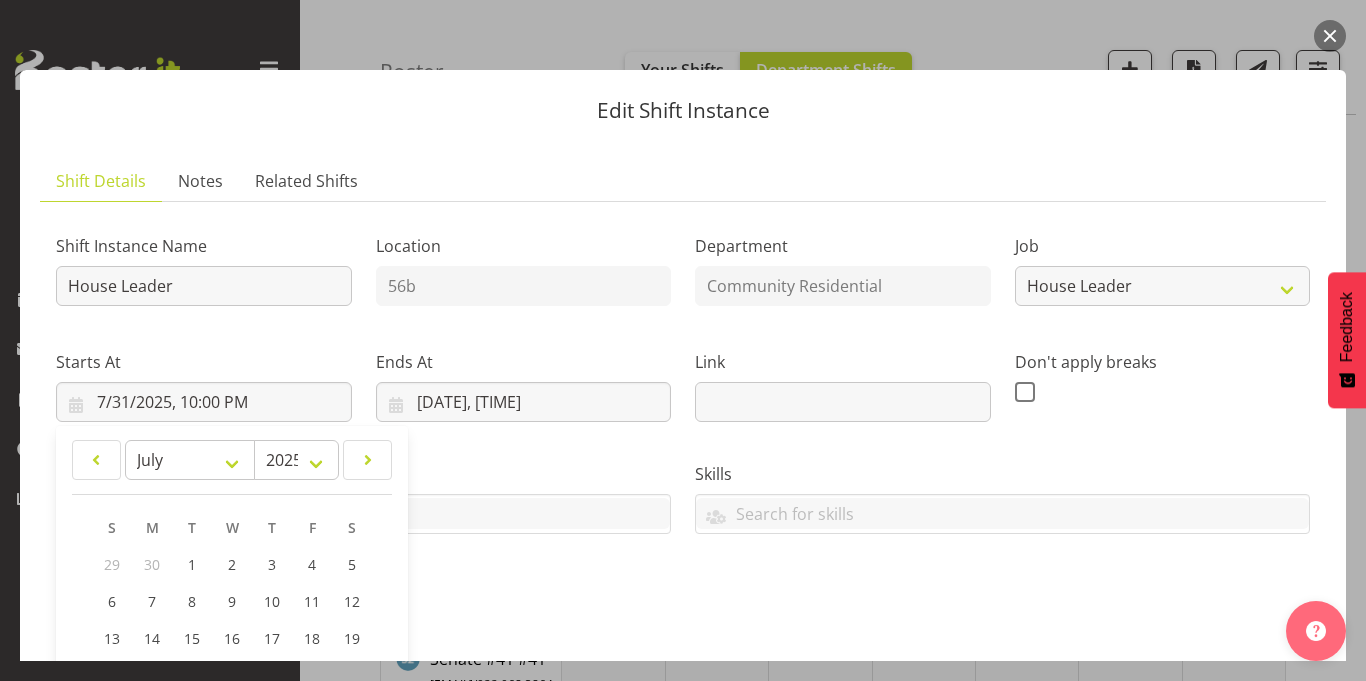 click on "Tasks" at bounding box center [363, 498] 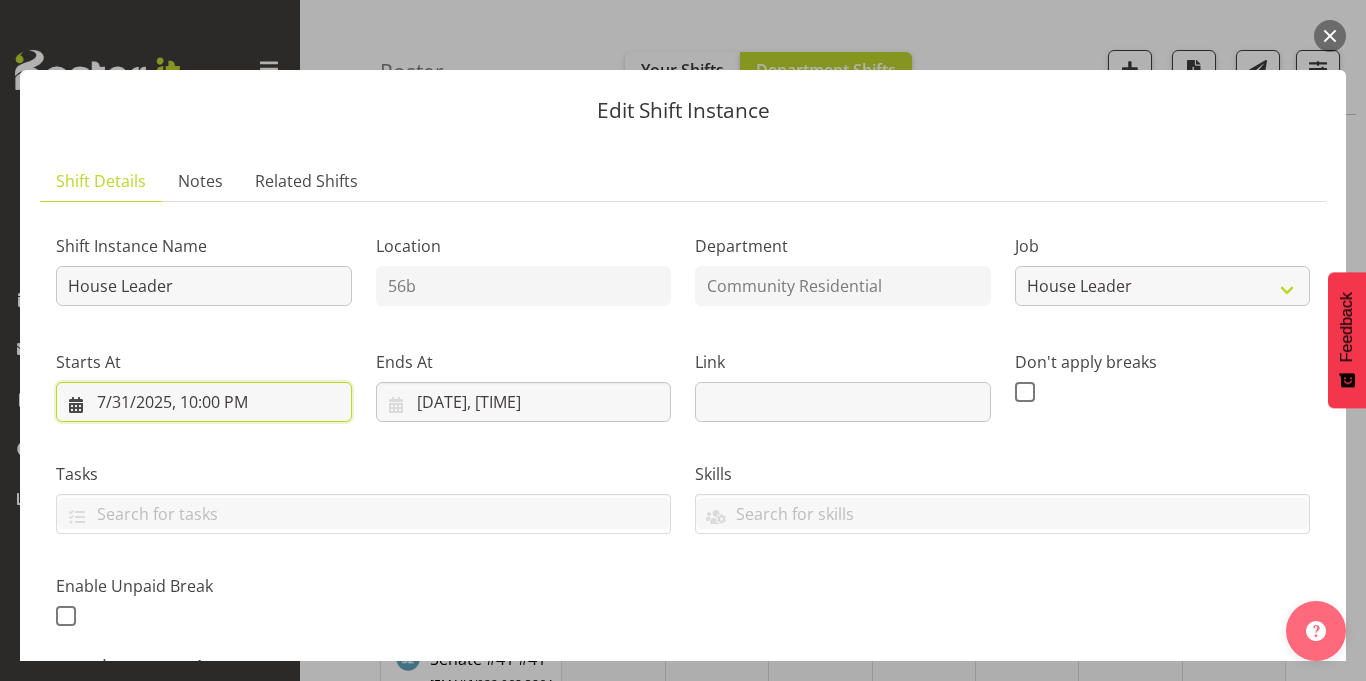 click on "7/31/2025, 10:00 PM" at bounding box center [204, 402] 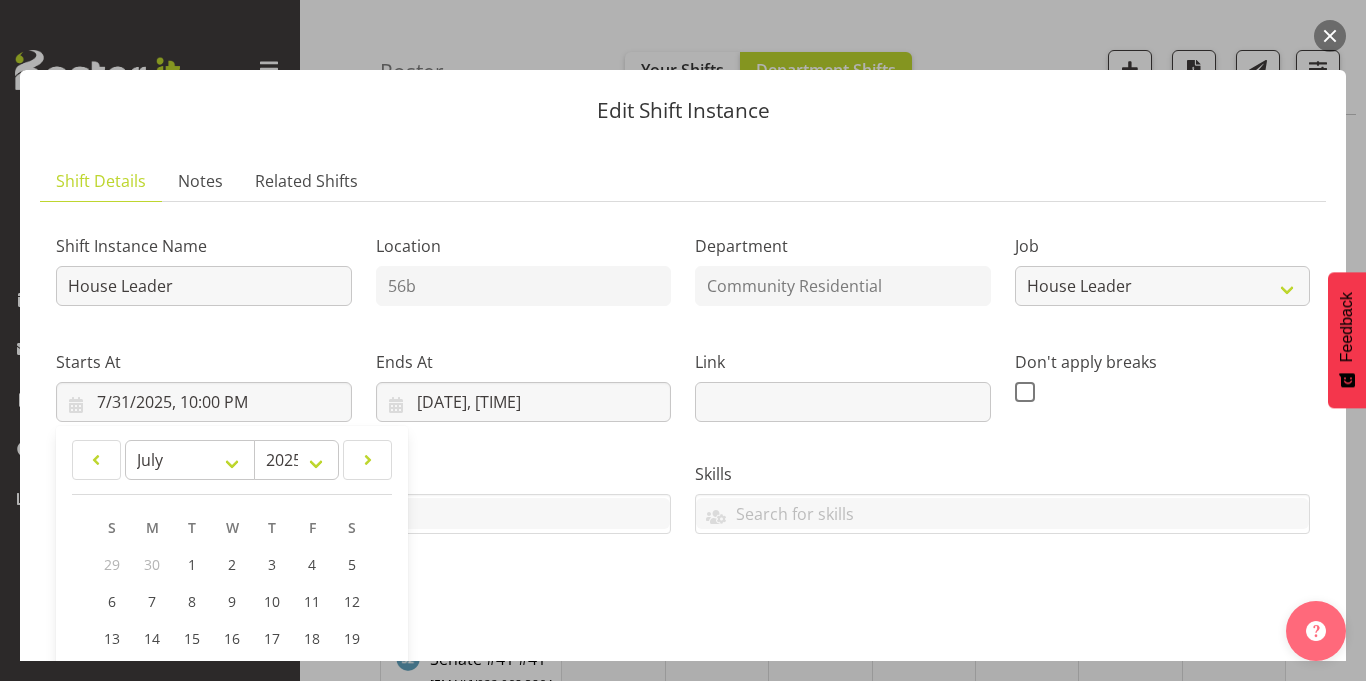 click at bounding box center (1330, 36) 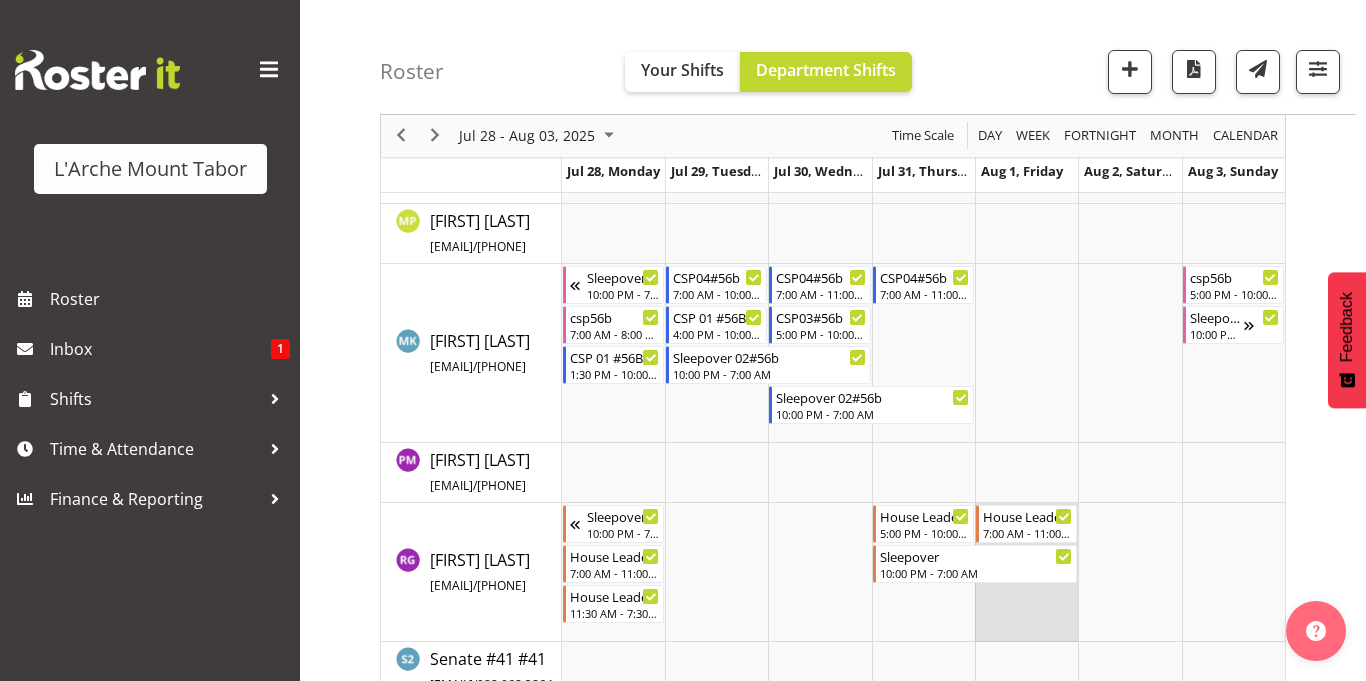 click at bounding box center [1026, 572] 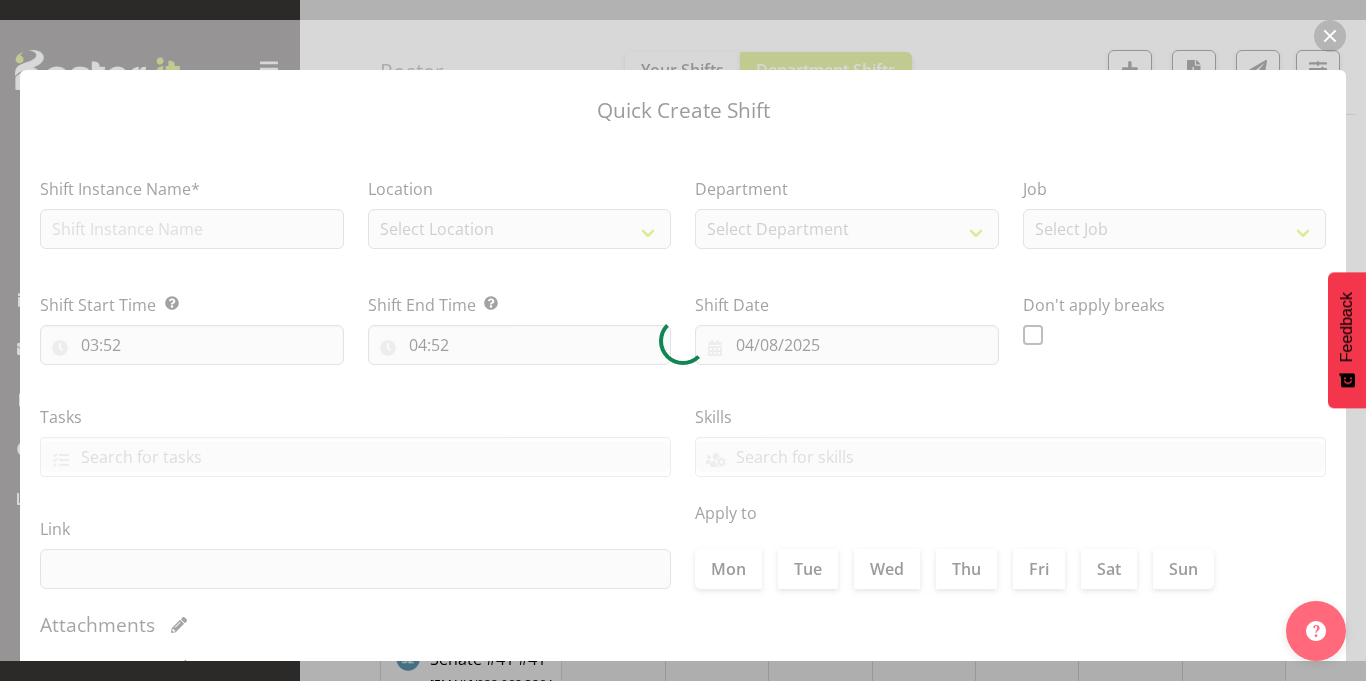 type on "01/08/2025" 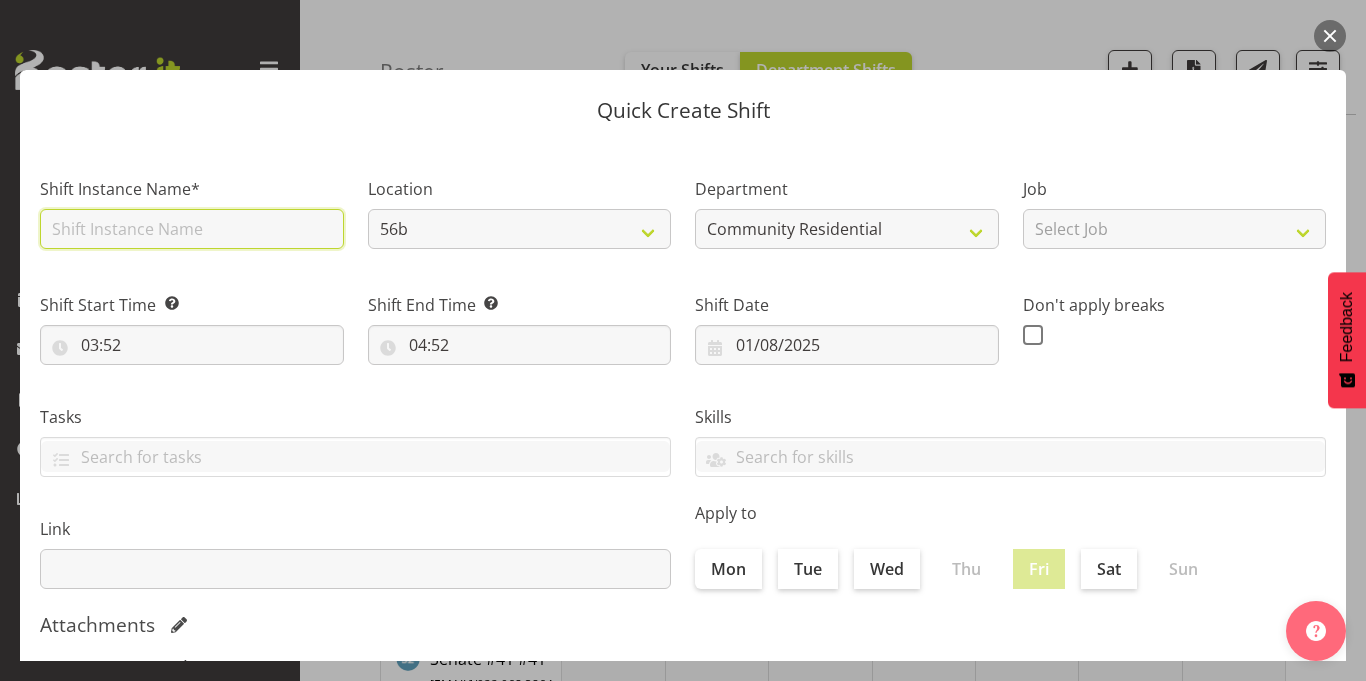 click at bounding box center (192, 229) 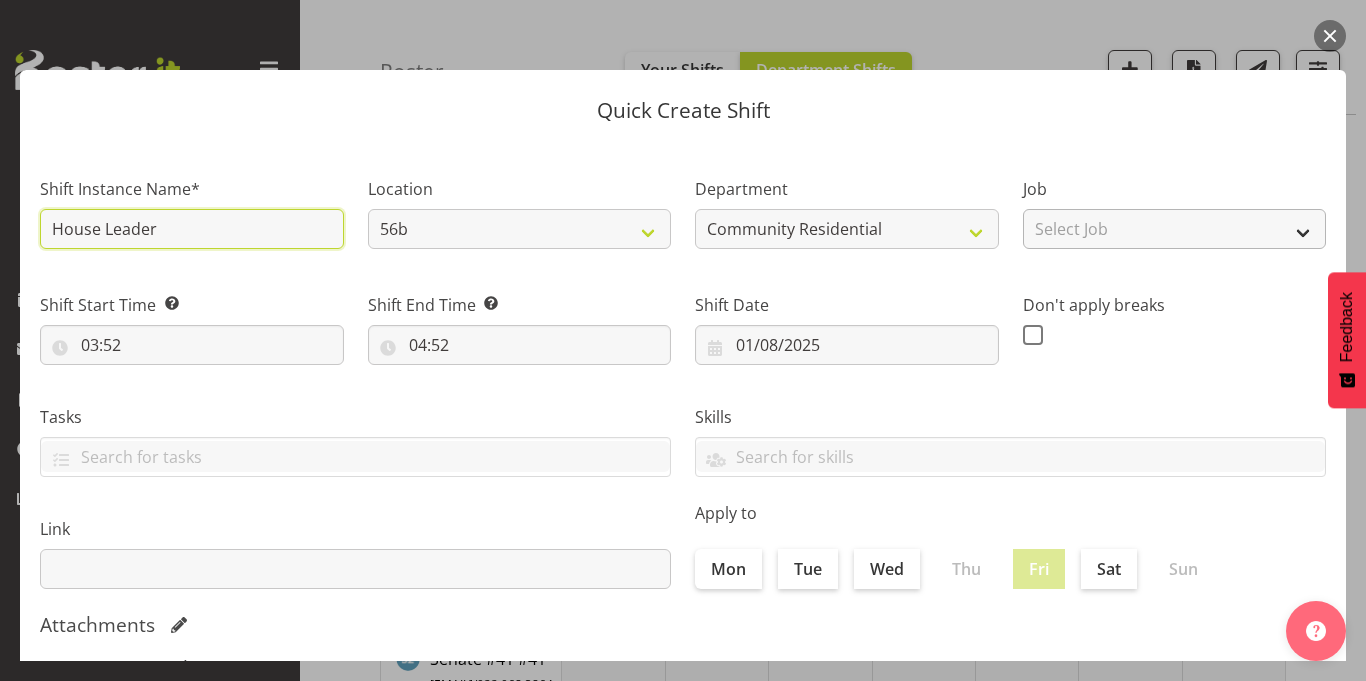 type on "House Leader" 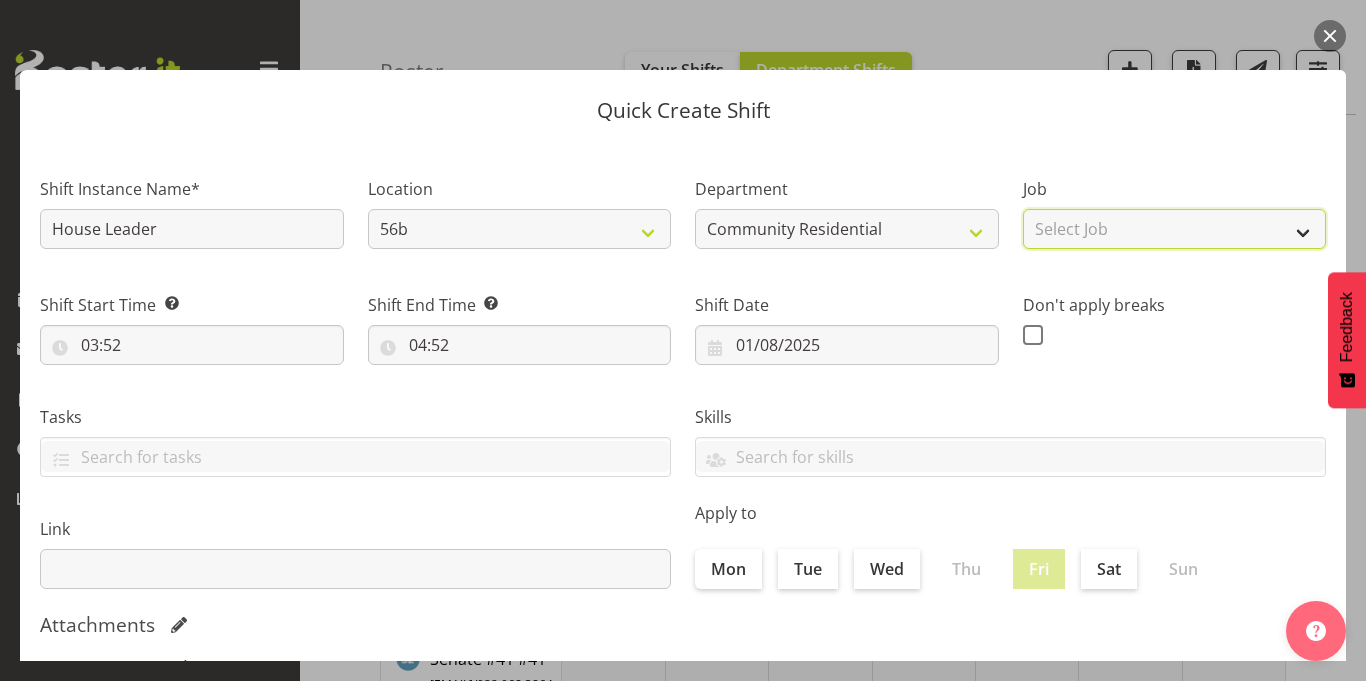 click on "Select Job  Accounts Admin Art Coordinator Community Leader Community Support Person Community Support Person-Casual House Leader Office Admin Senior Coordinator Service Manager Volunteer" at bounding box center (1175, 229) 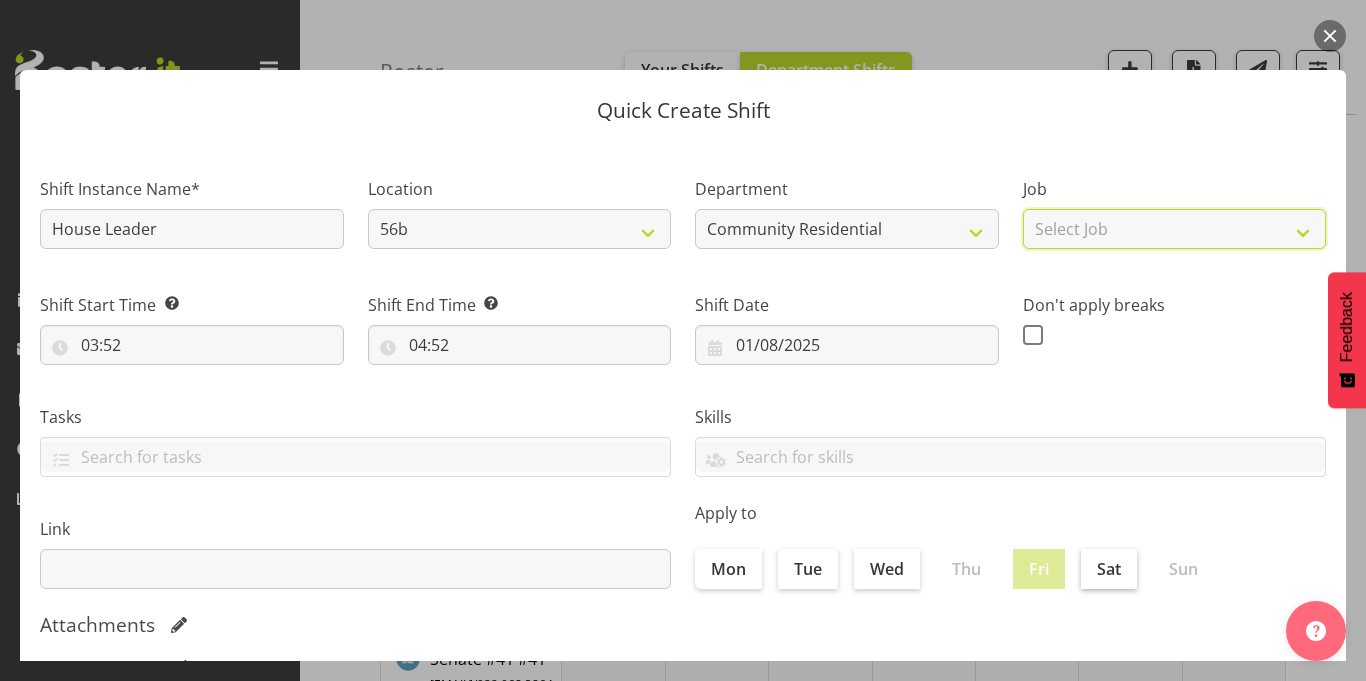 select on "1" 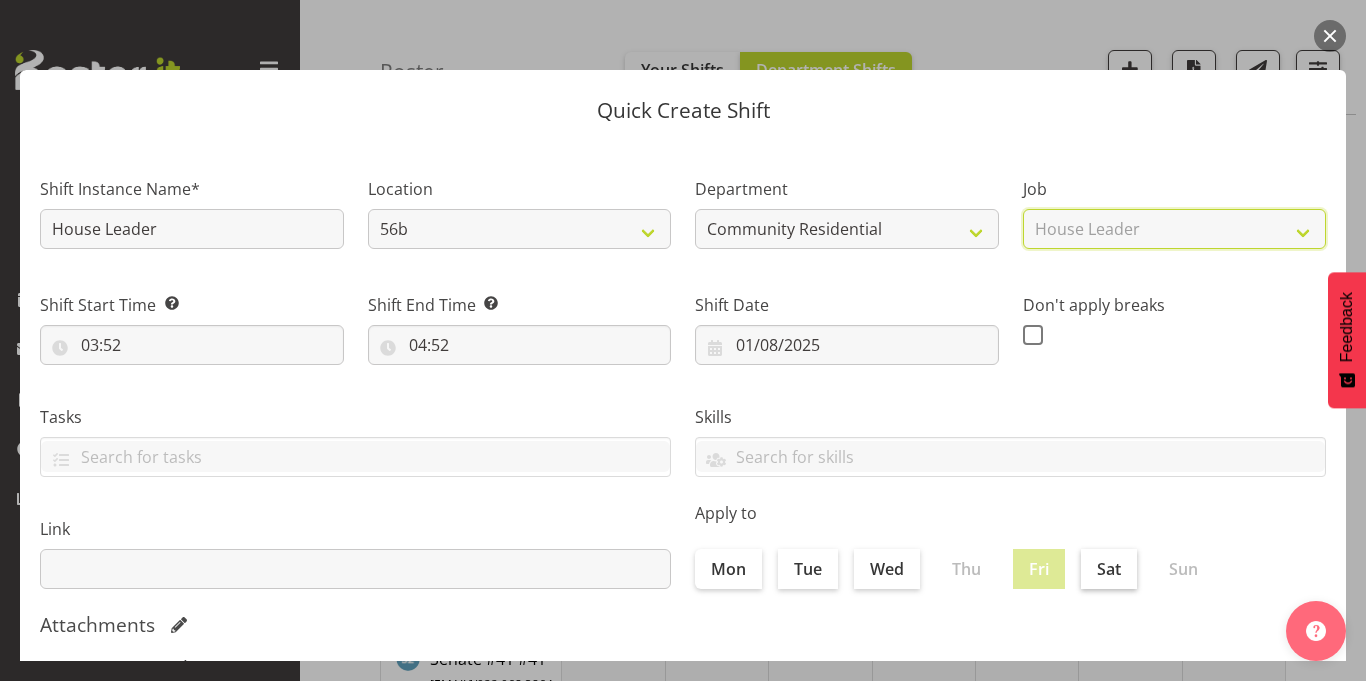 click on "Select Job  Accounts Admin Art Coordinator Community Leader Community Support Person Community Support Person-Casual House Leader Office Admin Senior Coordinator Service Manager Volunteer" at bounding box center [1175, 229] 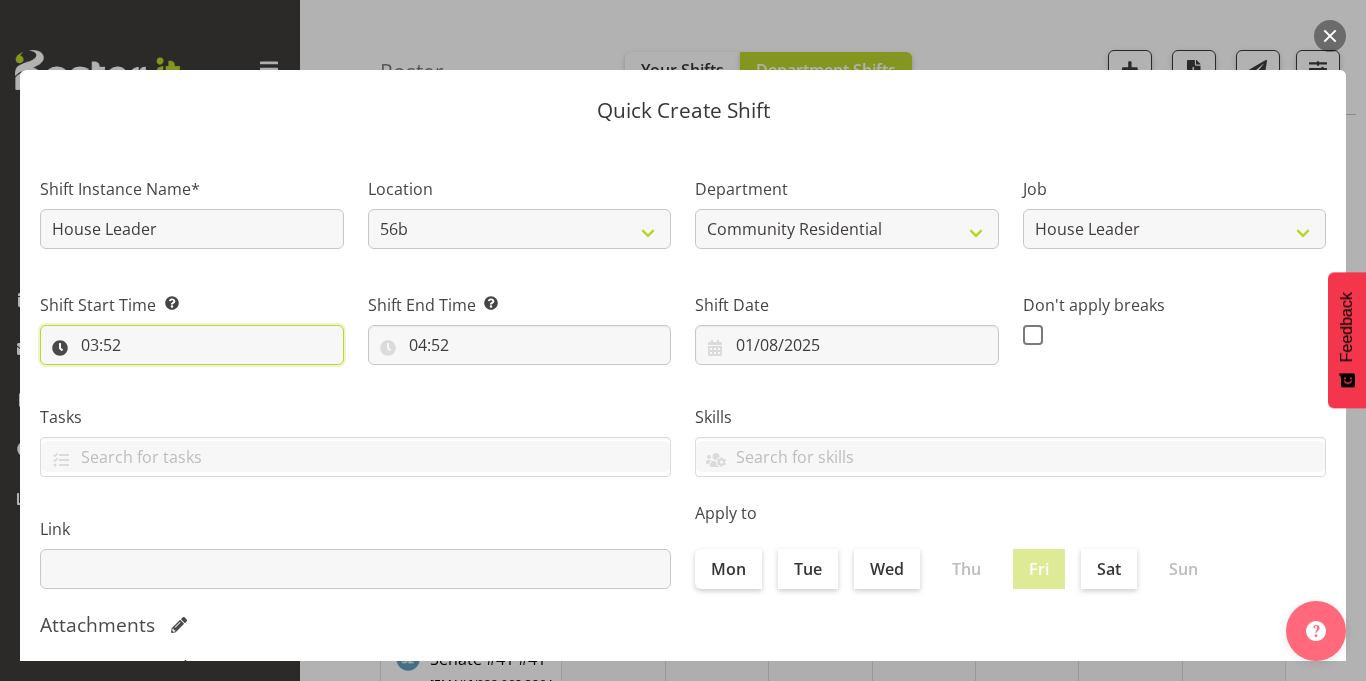 click on "03:52" at bounding box center (192, 345) 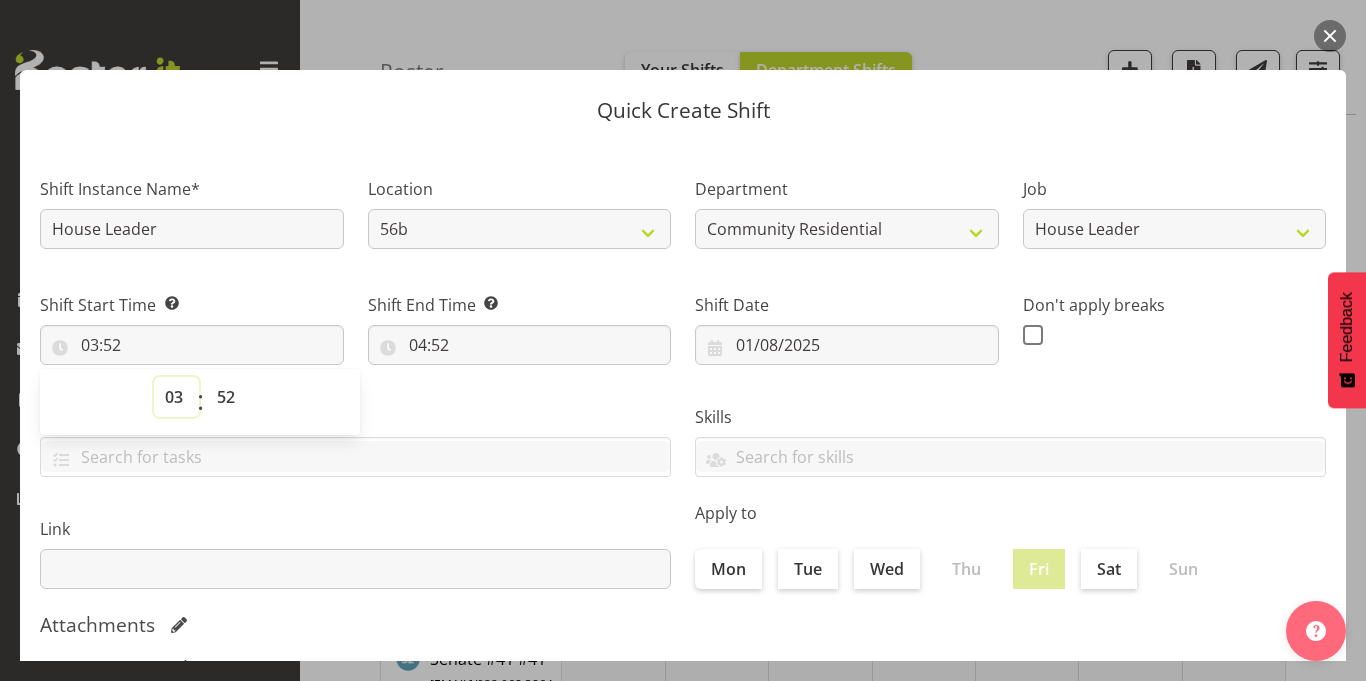 click on "00   01   02   03   04   05   06   07   08   09   10   11   12   13   14   15   16   17   18   19   20   21   22   23" at bounding box center [176, 397] 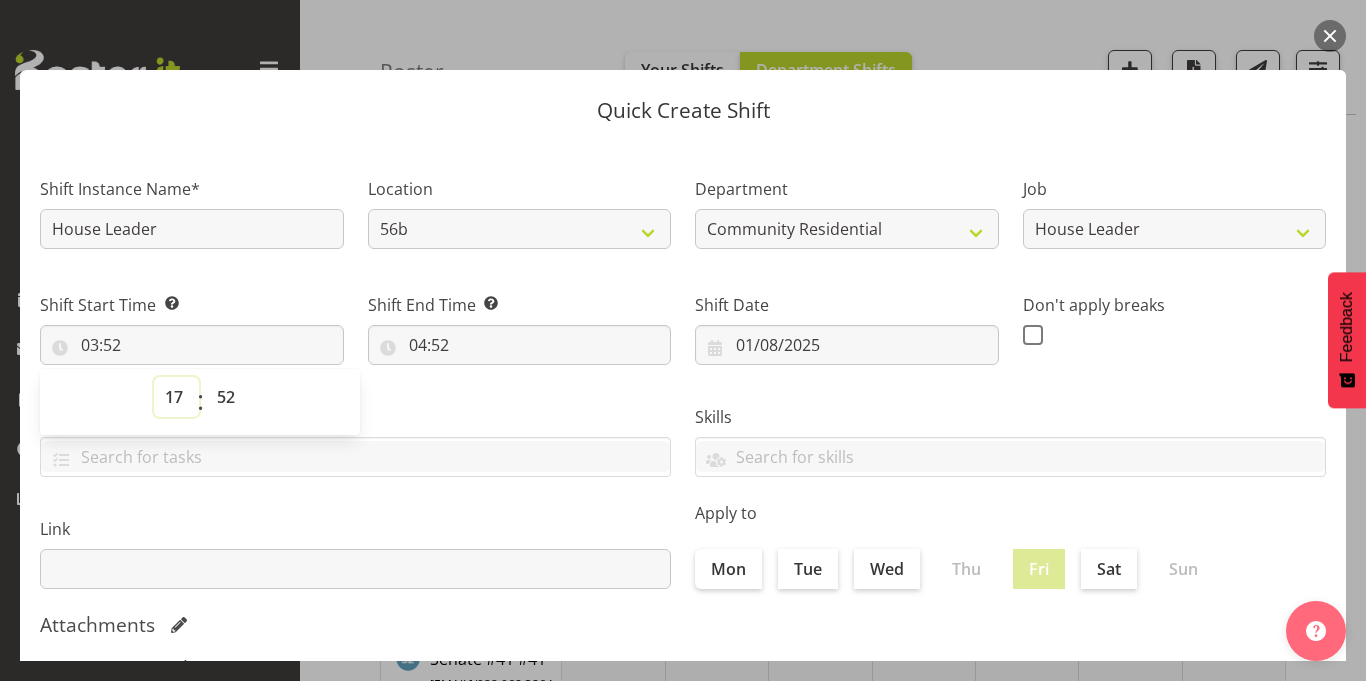 click on "00   01   02   03   04   05   06   07   08   09   10   11   12   13   14   15   16   17   18   19   20   21   22   23" at bounding box center [176, 397] 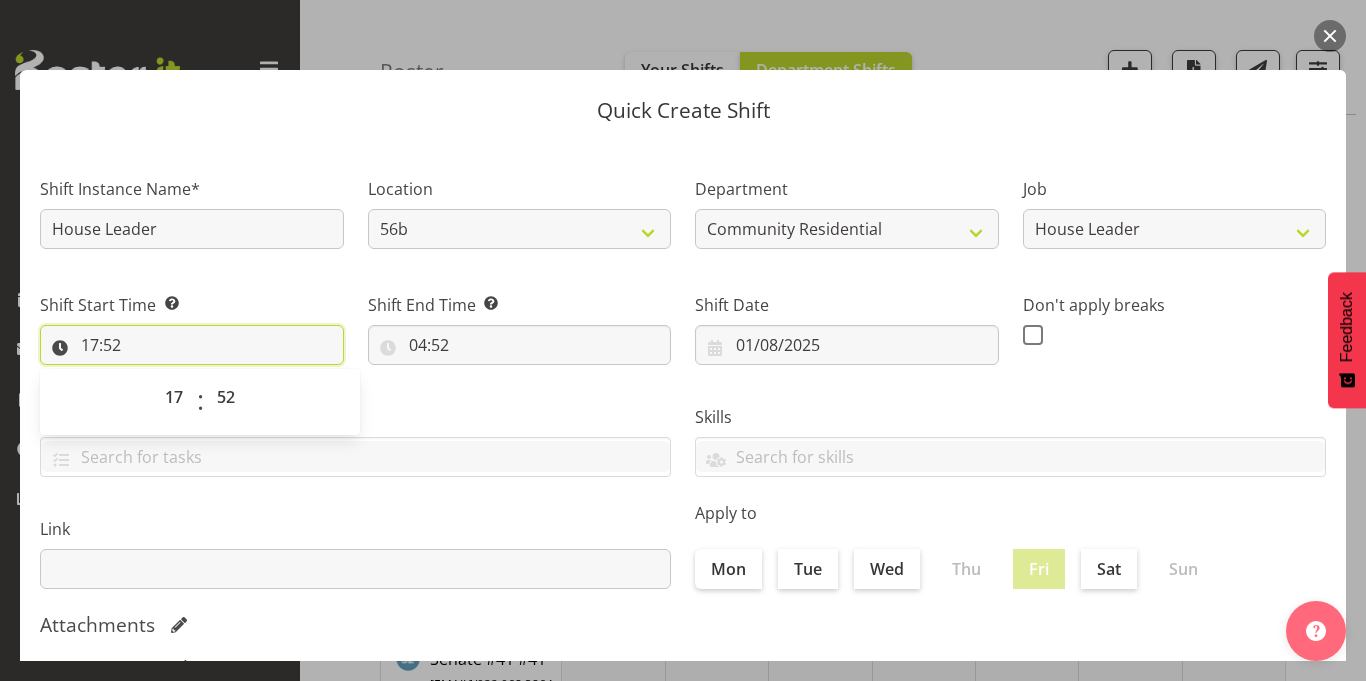 click on "17:52" at bounding box center [192, 345] 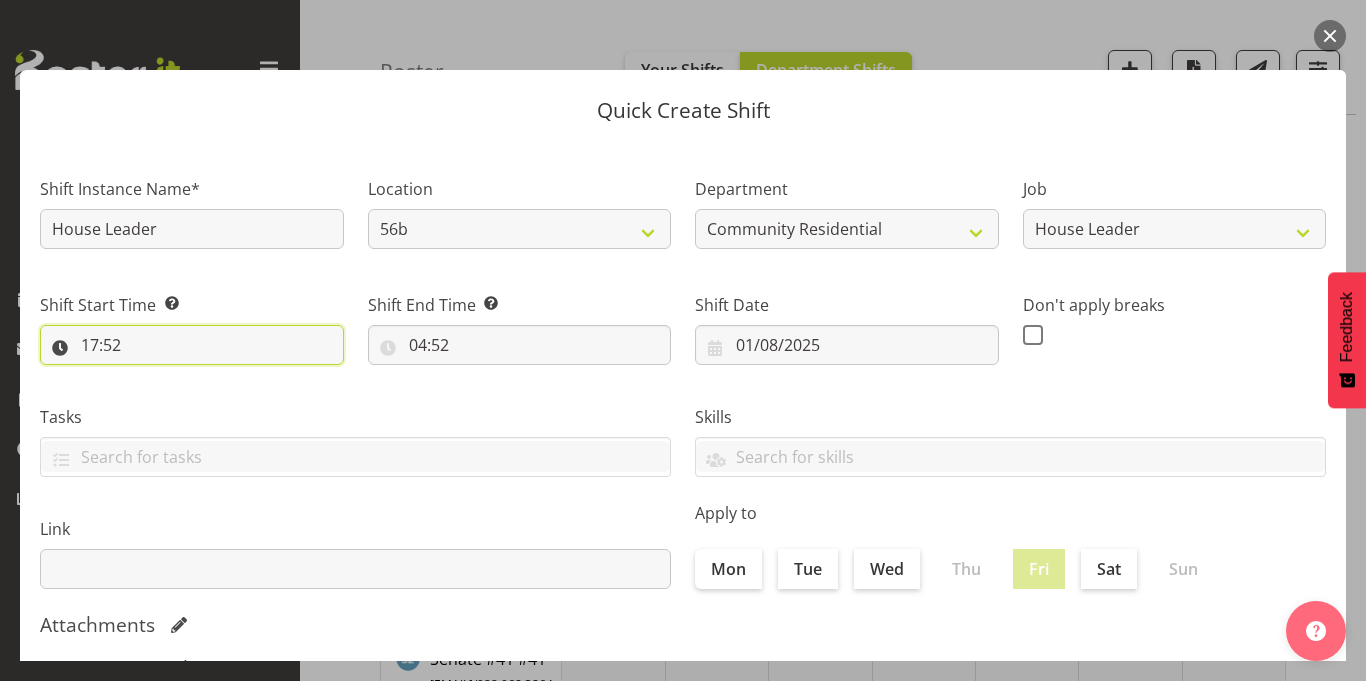 click on "17:52" at bounding box center [192, 345] 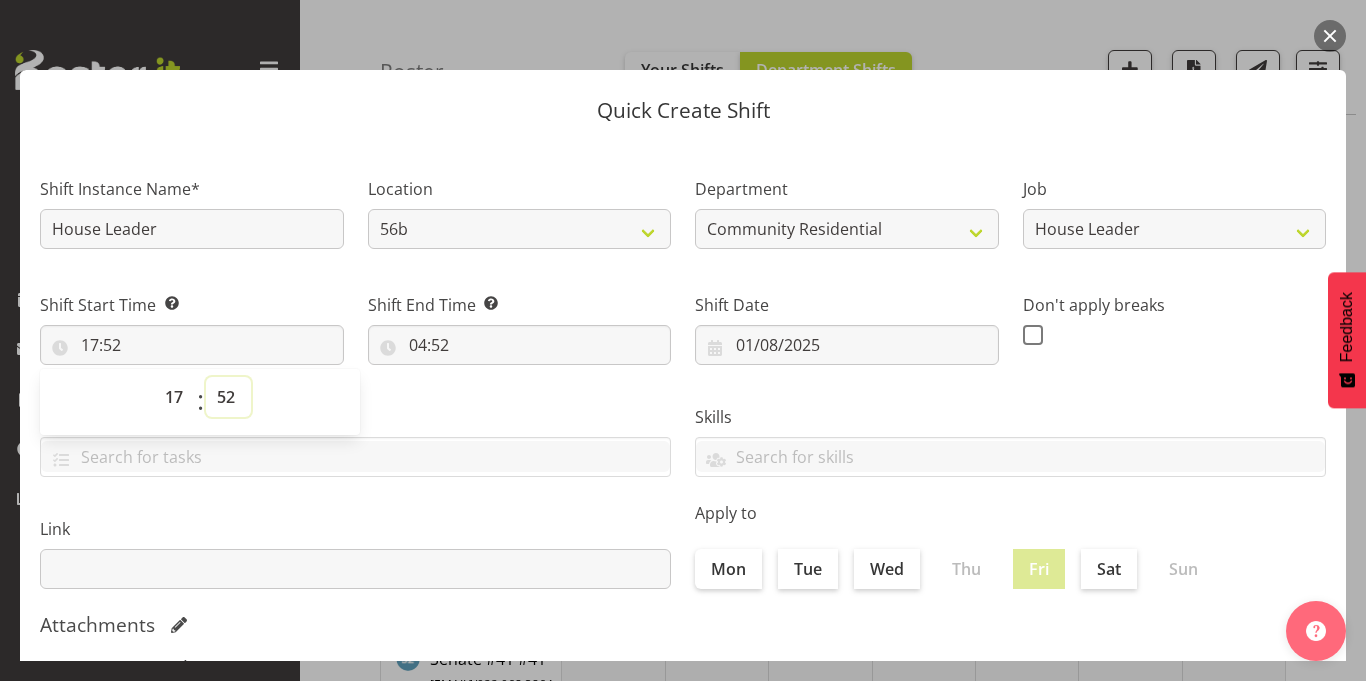 click on "00   01   02   03   04   05   06   07   08   09   10   11   12   13   14   15   16   17   18   19   20   21   22   23   24   25   26   27   28   29   30   31   32   33   34   35   36   37   38   39   40   41   42   43   44   45   46   47   48   49   50   51   52   53   54   55   56   57   58   59" at bounding box center [228, 397] 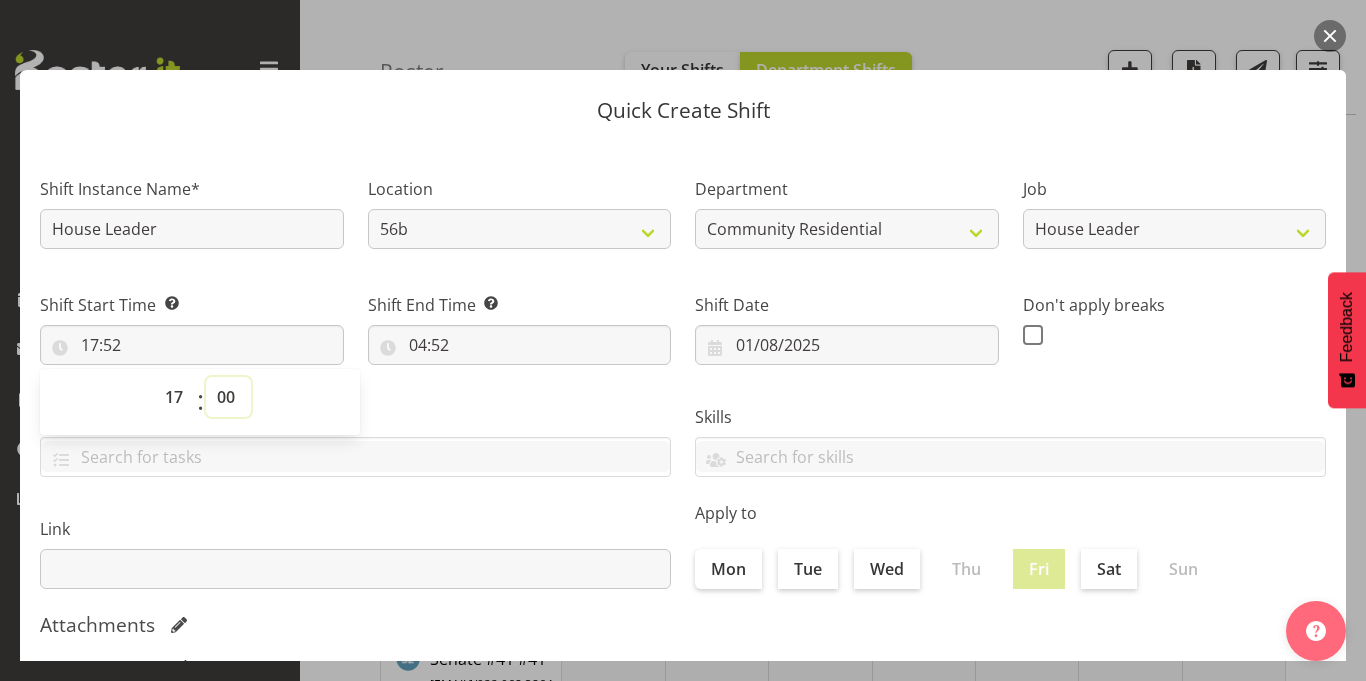click on "00   01   02   03   04   05   06   07   08   09   10   11   12   13   14   15   16   17   18   19   20   21   22   23   24   25   26   27   28   29   30   31   32   33   34   35   36   37   38   39   40   41   42   43   44   45   46   47   48   49   50   51   52   53   54   55   56   57   58   59" at bounding box center [228, 397] 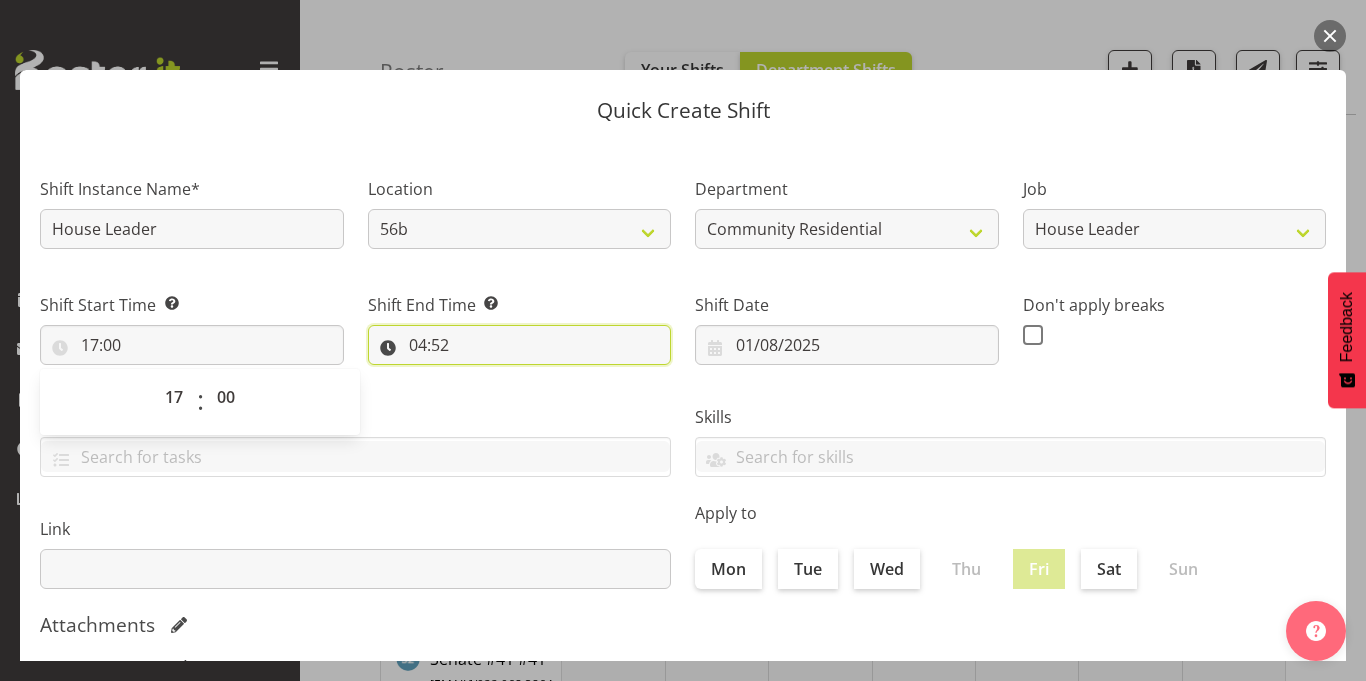 click on "04:52" at bounding box center (520, 345) 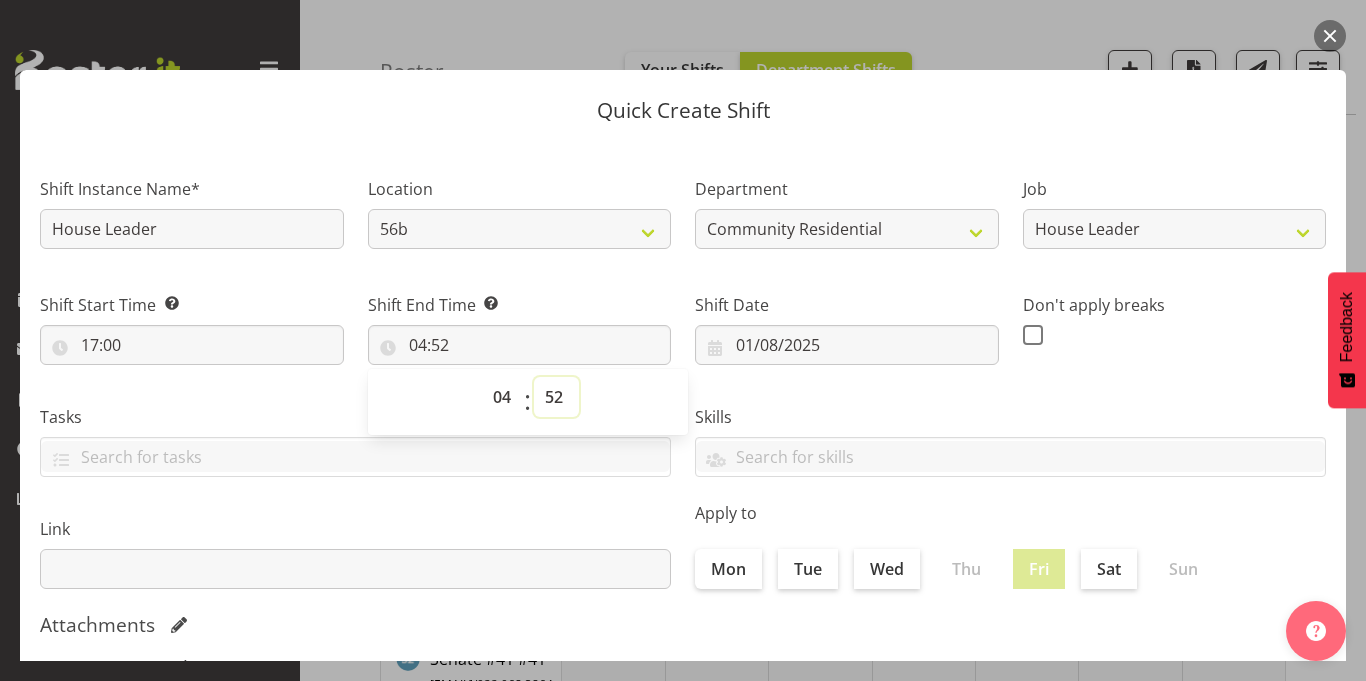 click on "00   01   02   03   04   05   06   07   08   09   10   11   12   13   14   15   16   17   18   19   20   21   22   23   24   25   26   27   28   29   30   31   32   33   34   35   36   37   38   39   40   41   42   43   44   45   46   47   48   49   50   51   52   53   54   55   56   57   58   59" at bounding box center (556, 397) 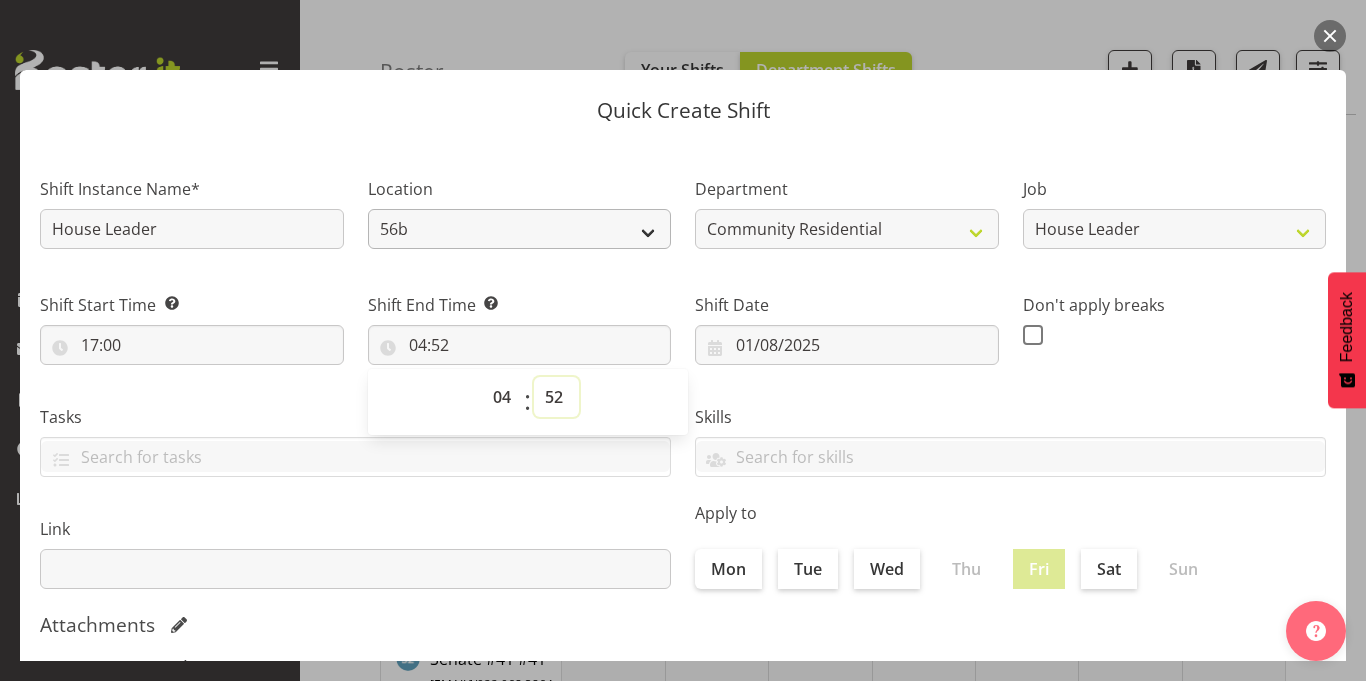select on "0" 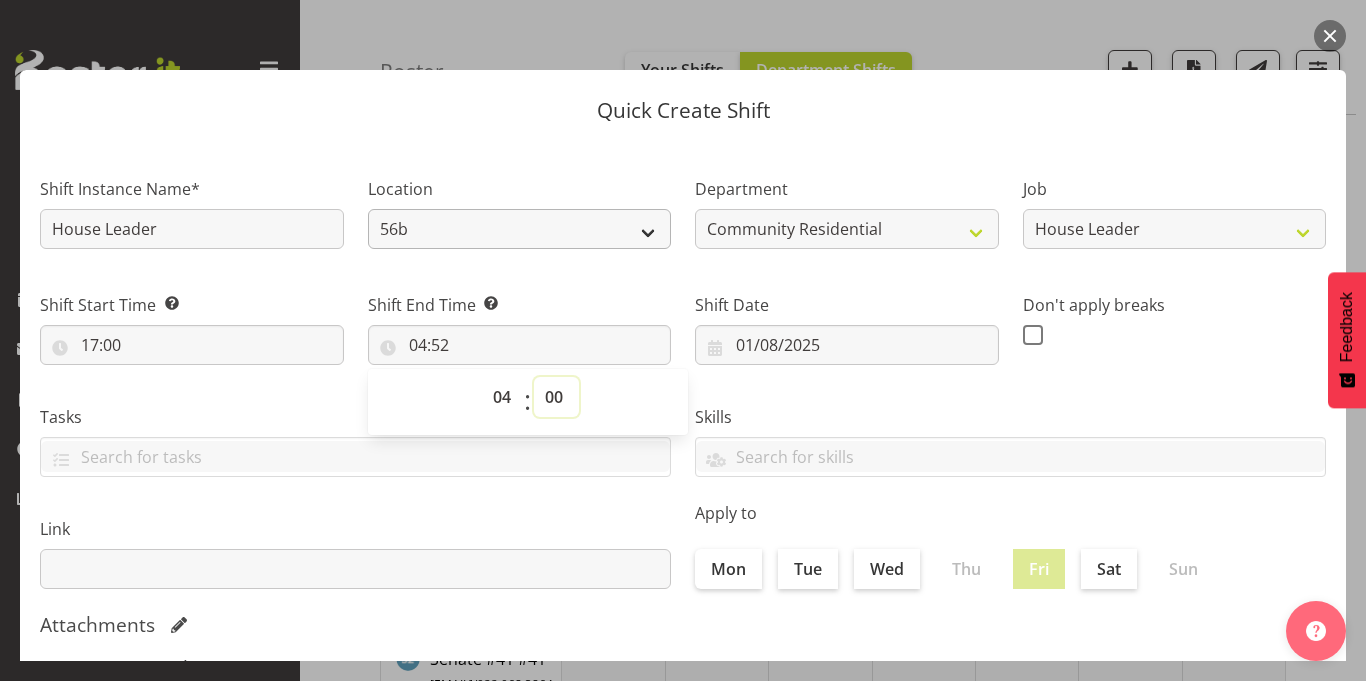 click on "00   01   02   03   04   05   06   07   08   09   10   11   12   13   14   15   16   17   18   19   20   21   22   23   24   25   26   27   28   29   30   31   32   33   34   35   36   37   38   39   40   41   42   43   44   45   46   47   48   49   50   51   52   53   54   55   56   57   58   59" at bounding box center [556, 397] 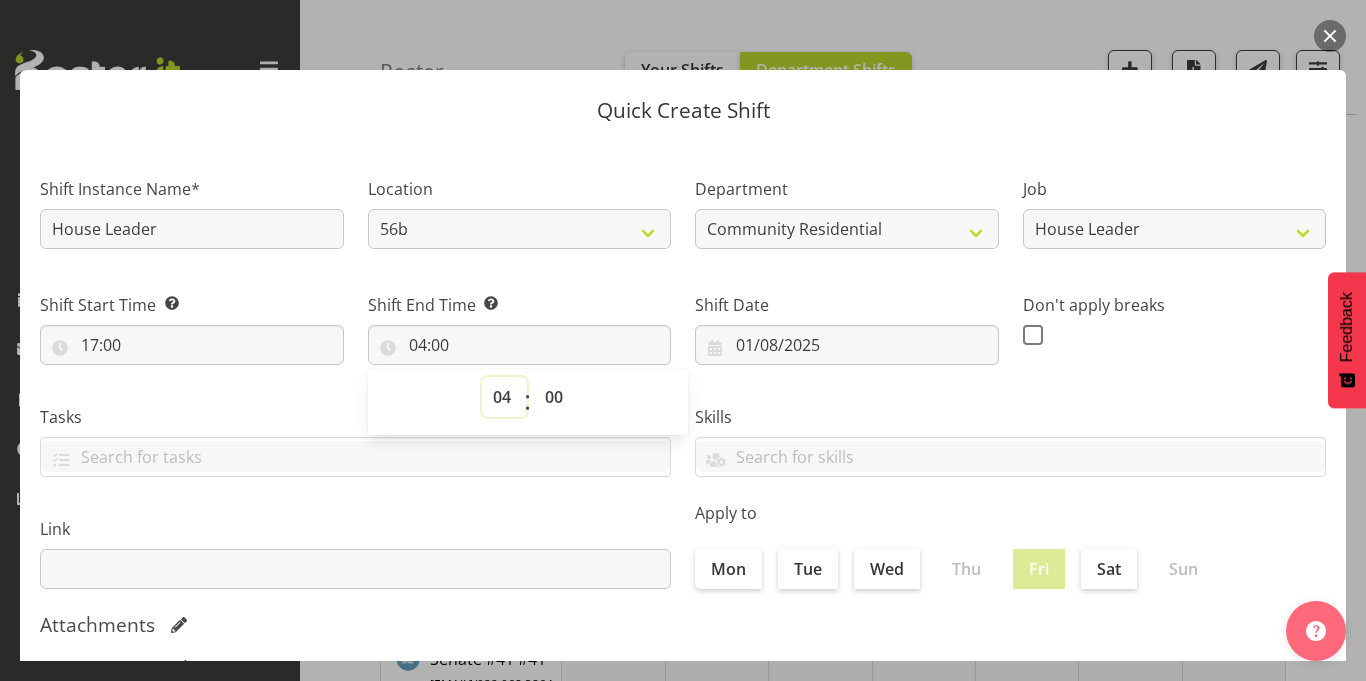 click on "00   01   02   03   04   05   06   07   08   09   10   11   12   13   14   15   16   17   18   19   20   21   22   23" at bounding box center [504, 397] 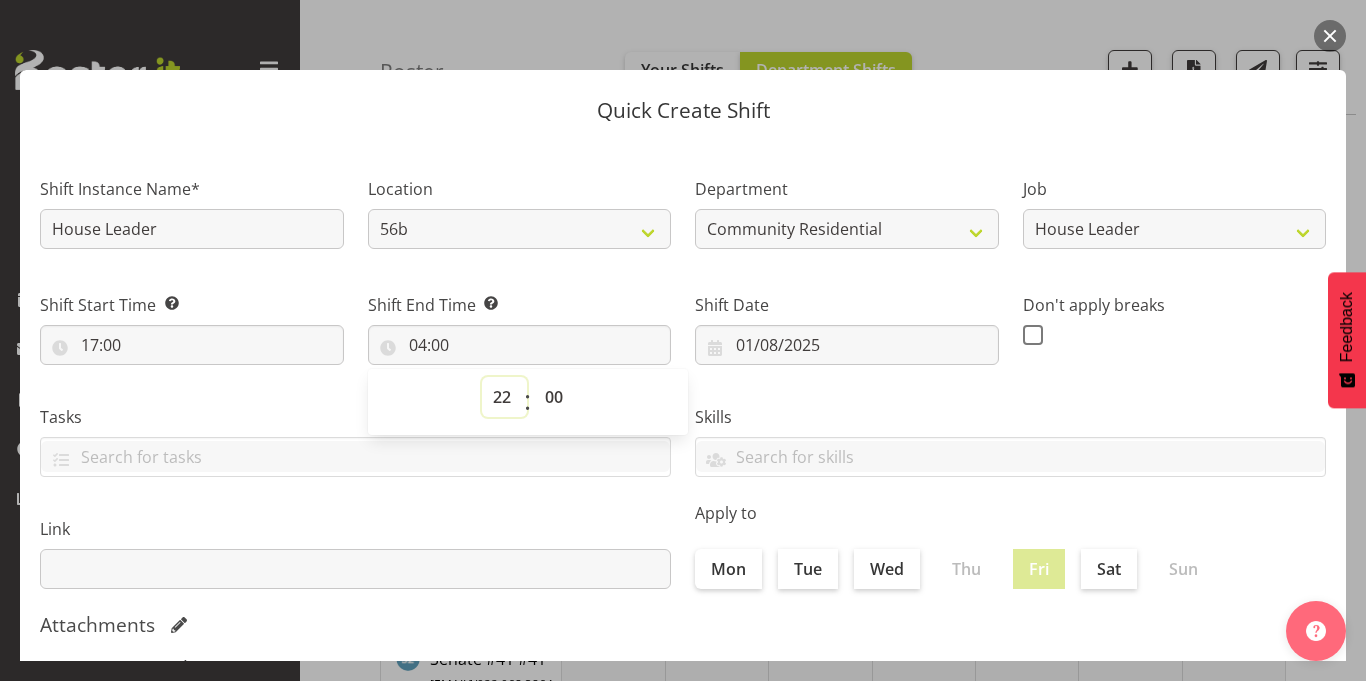 click on "00   01   02   03   04   05   06   07   08   09   10   11   12   13   14   15   16   17   18   19   20   21   22   23" at bounding box center (504, 397) 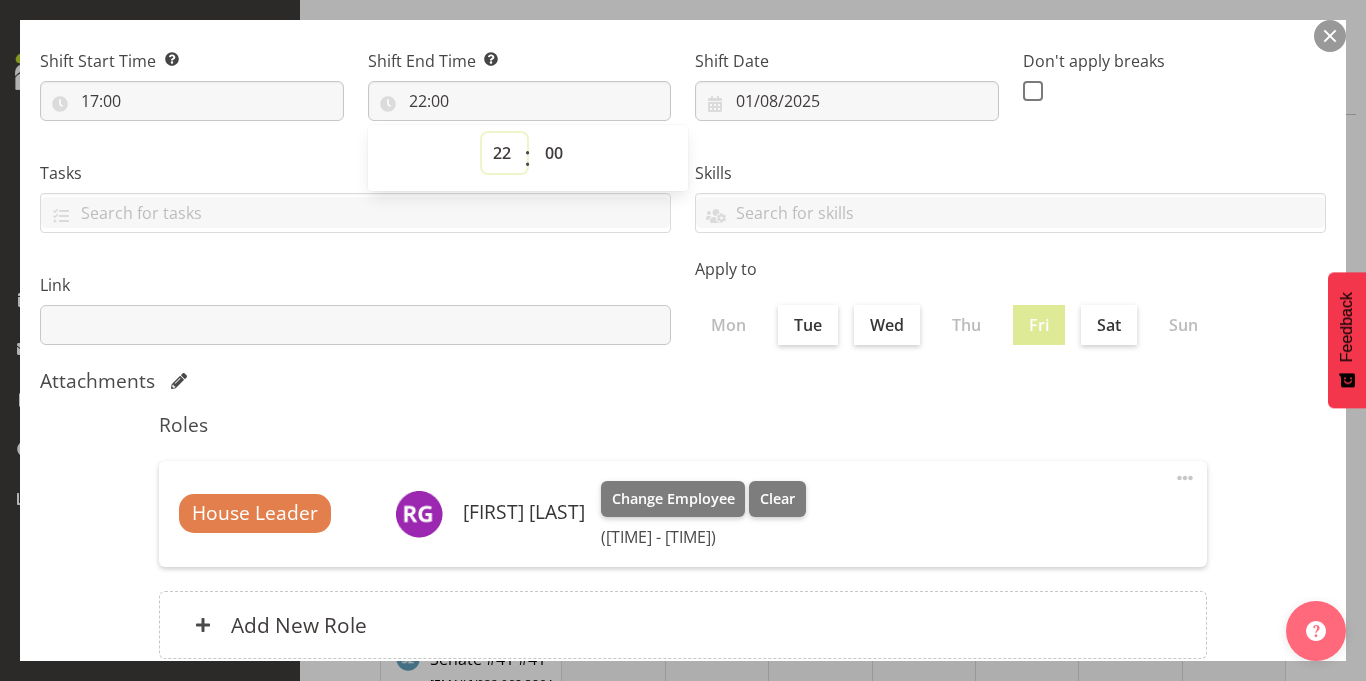 scroll, scrollTop: 262, scrollLeft: 0, axis: vertical 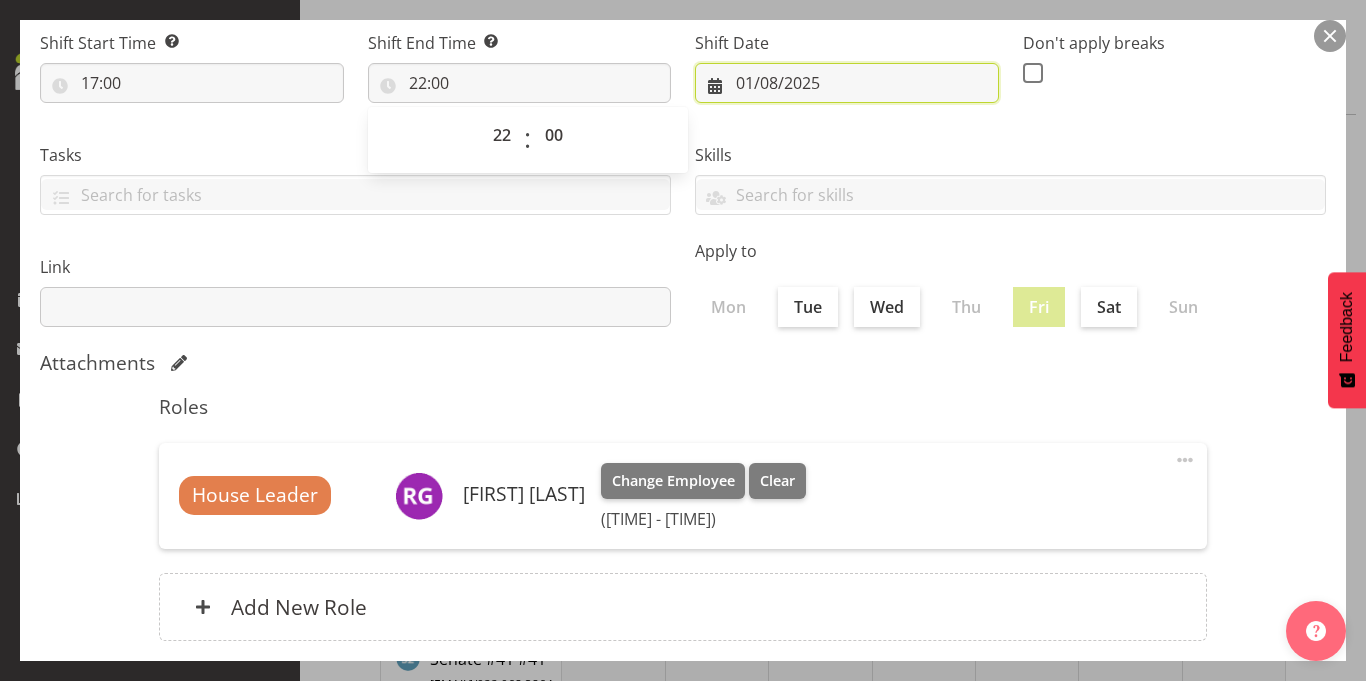 click on "01/08/2025" at bounding box center (847, 83) 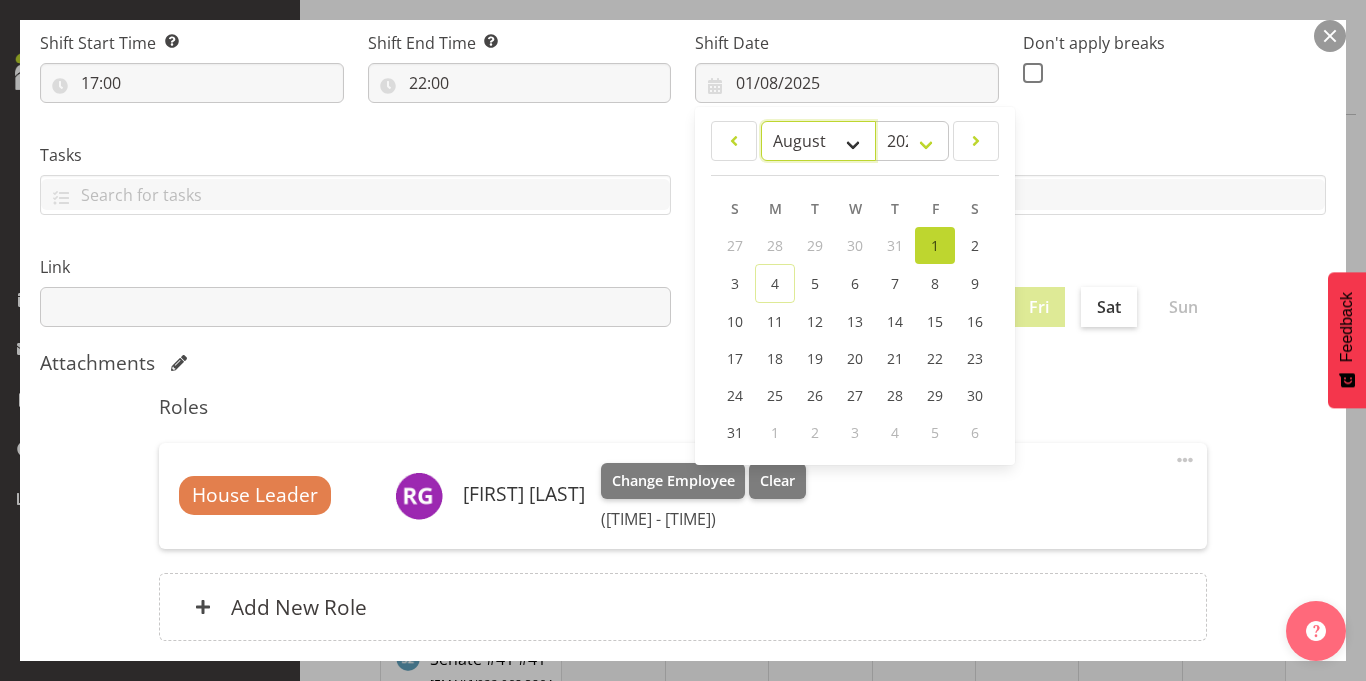 click on "January   February   March   April   May   June   July   August   September   October   November   December" at bounding box center [818, 141] 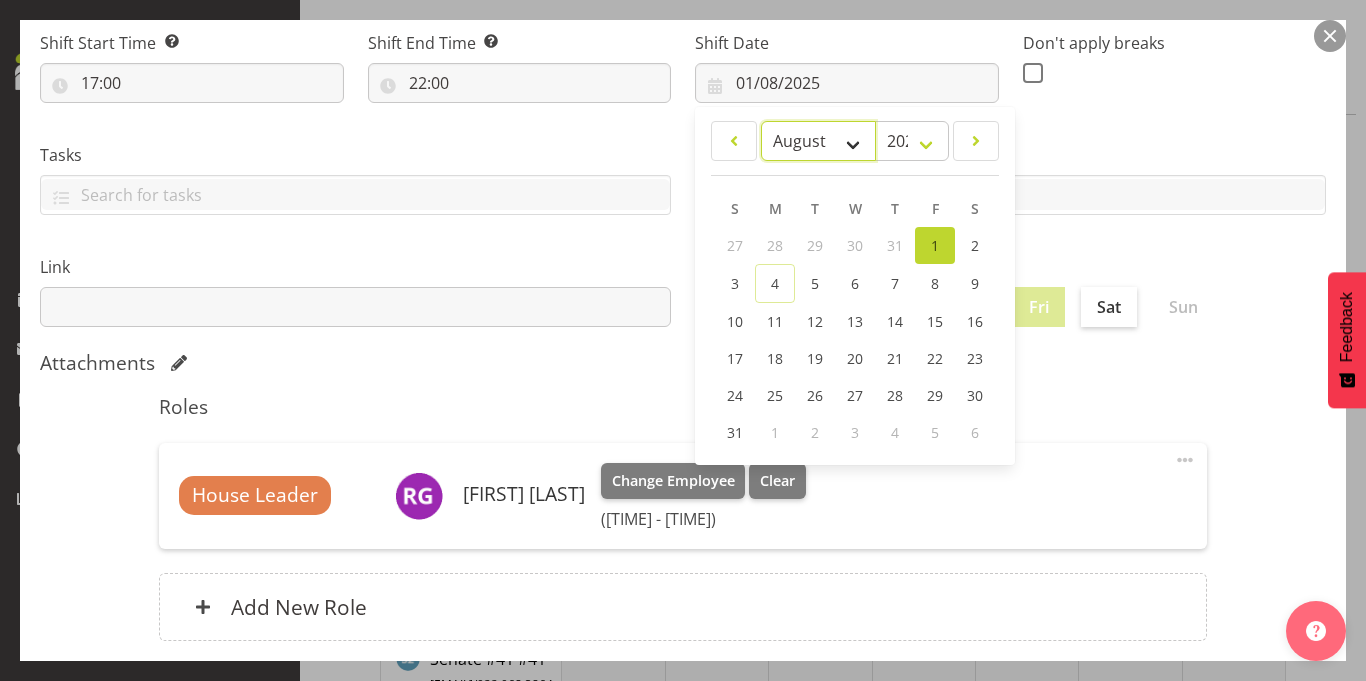 select on "6" 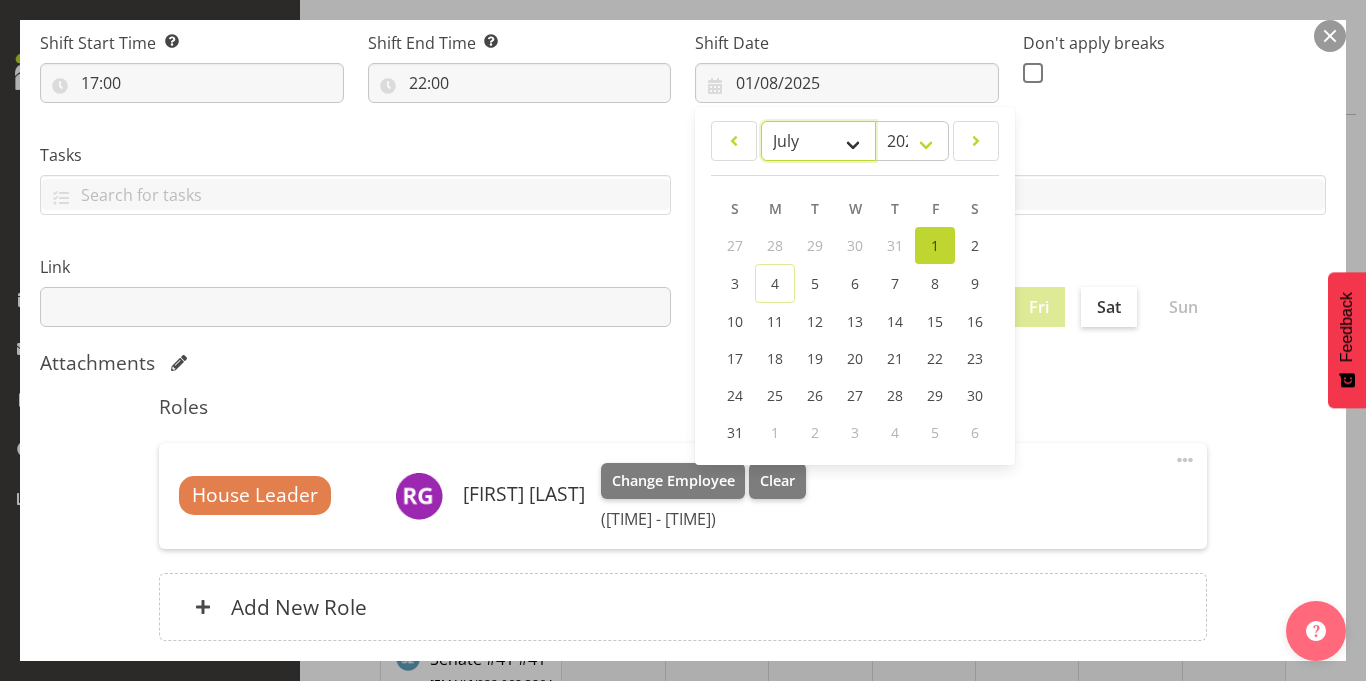 click on "January   February   March   April   May   June   July   August   September   October   November   December" at bounding box center [818, 141] 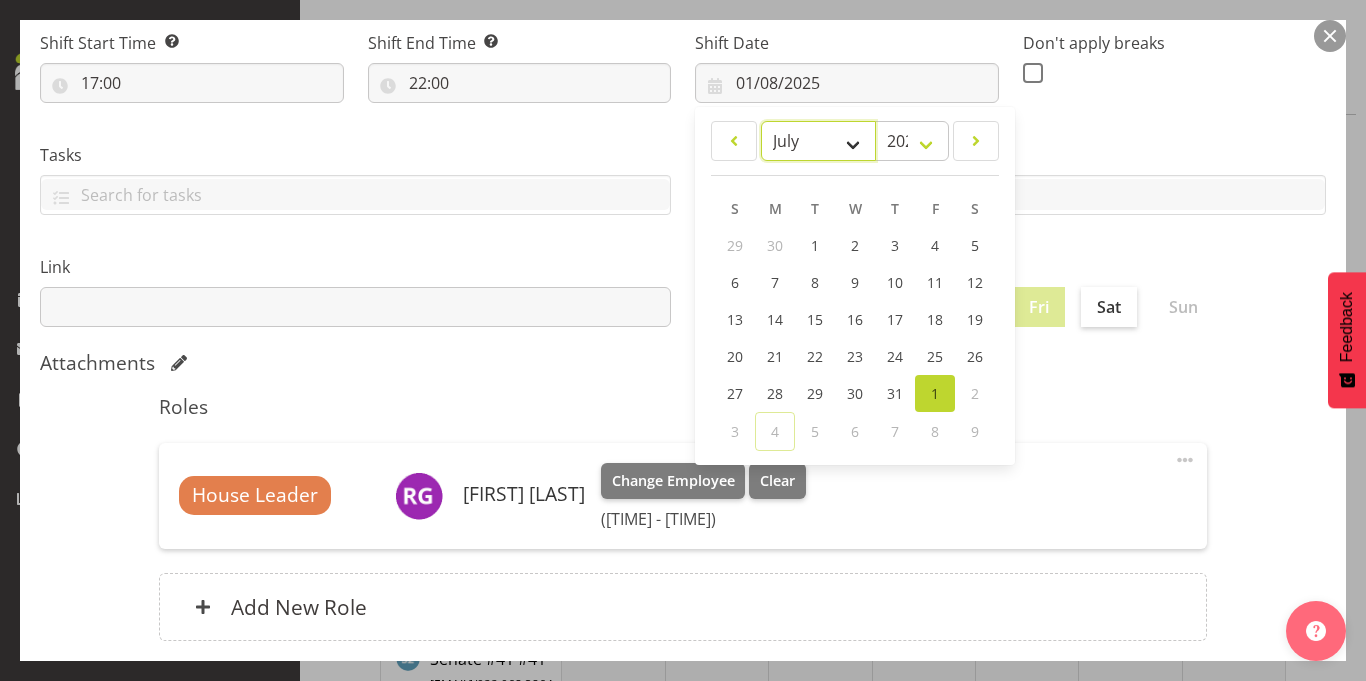 scroll, scrollTop: 380, scrollLeft: 0, axis: vertical 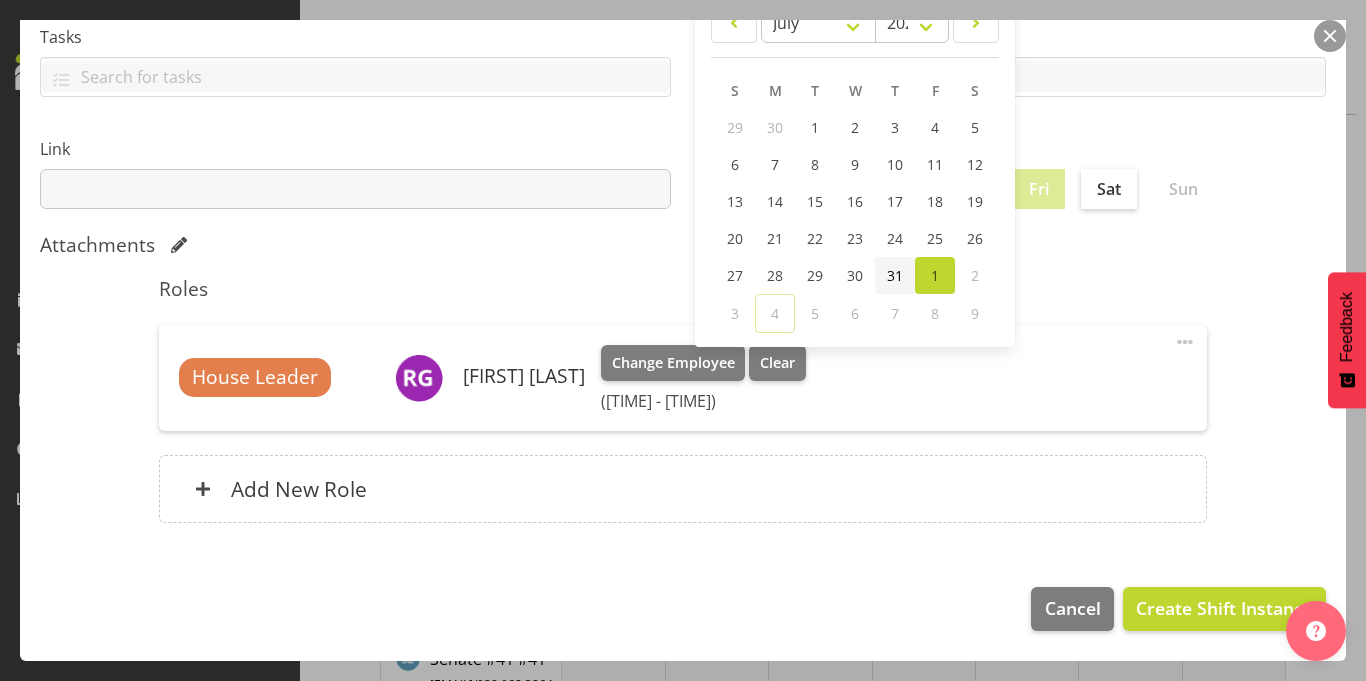 click on "31" at bounding box center [895, 275] 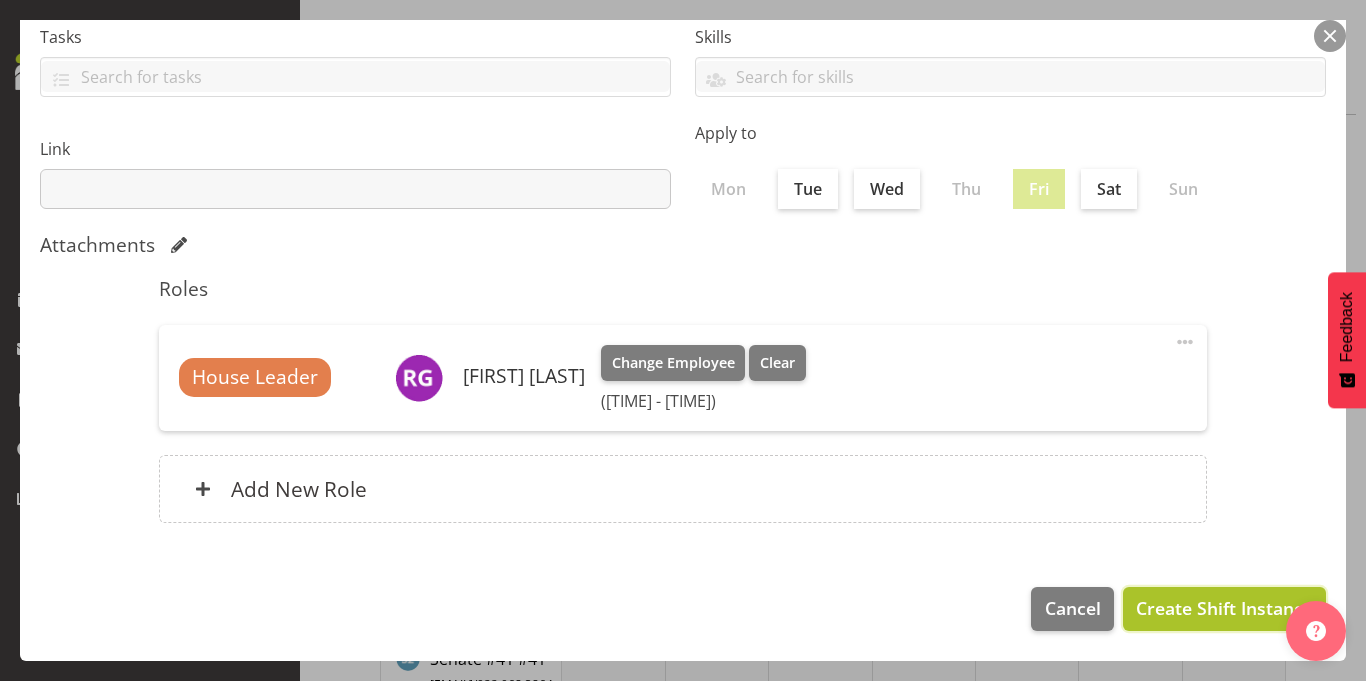 click on "Create Shift Instance" at bounding box center [1224, 608] 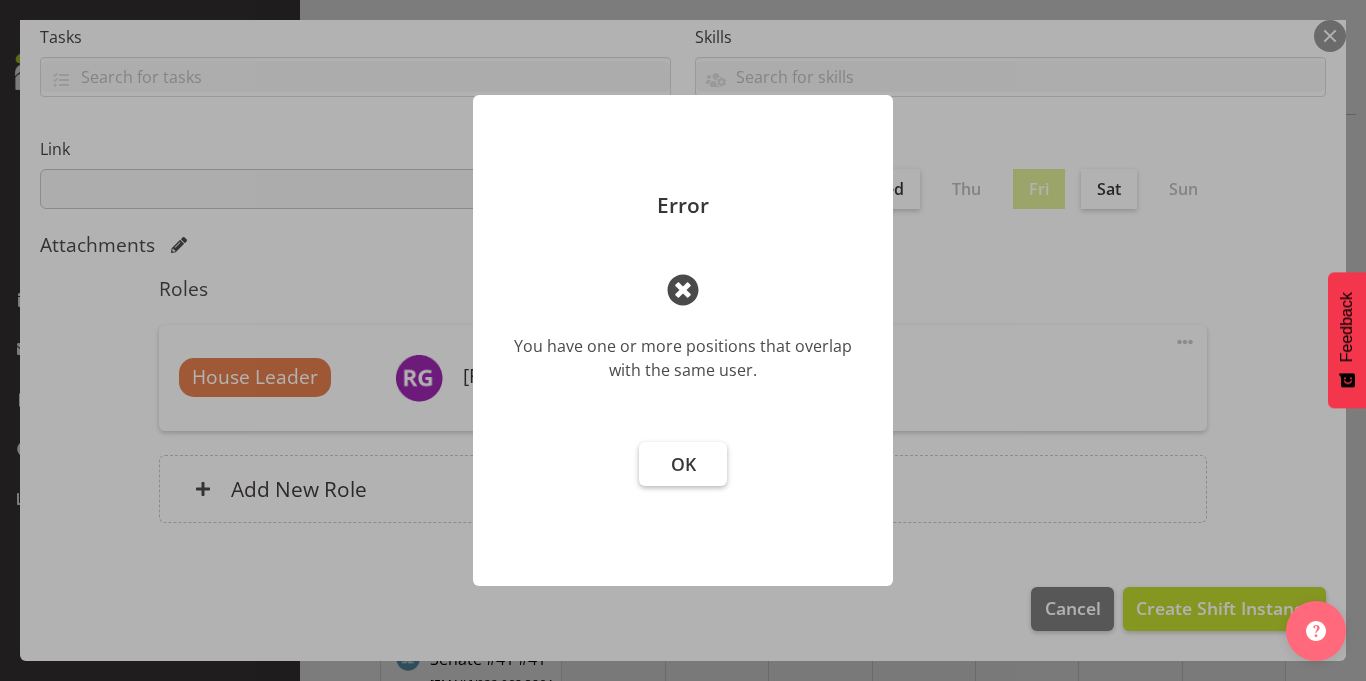 click on "OK" at bounding box center [683, 464] 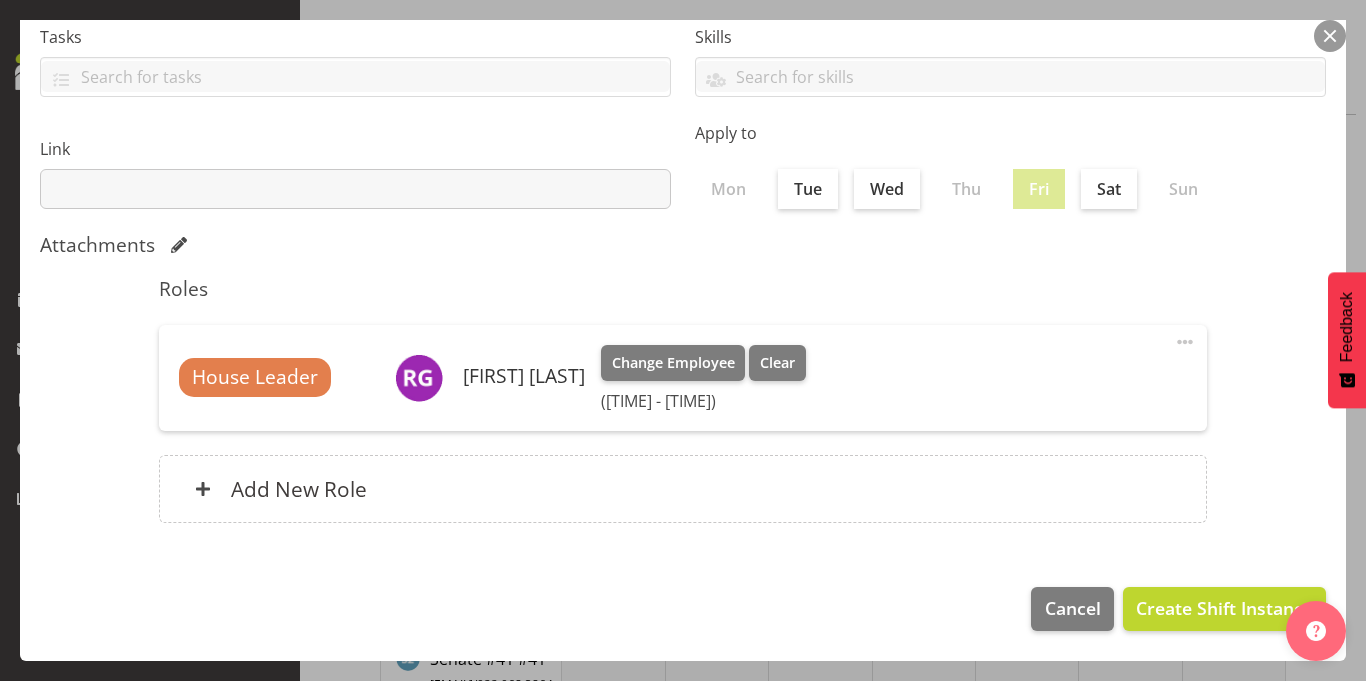 click at bounding box center (1330, 36) 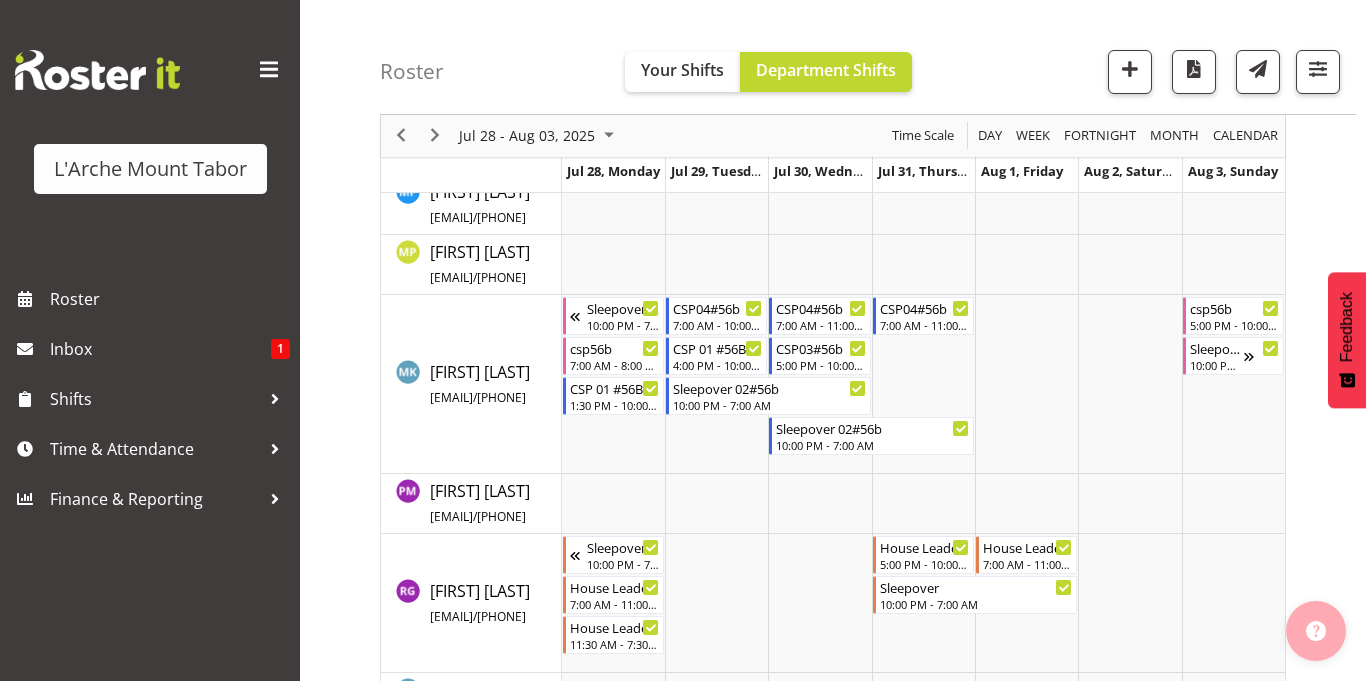 scroll, scrollTop: 855, scrollLeft: 0, axis: vertical 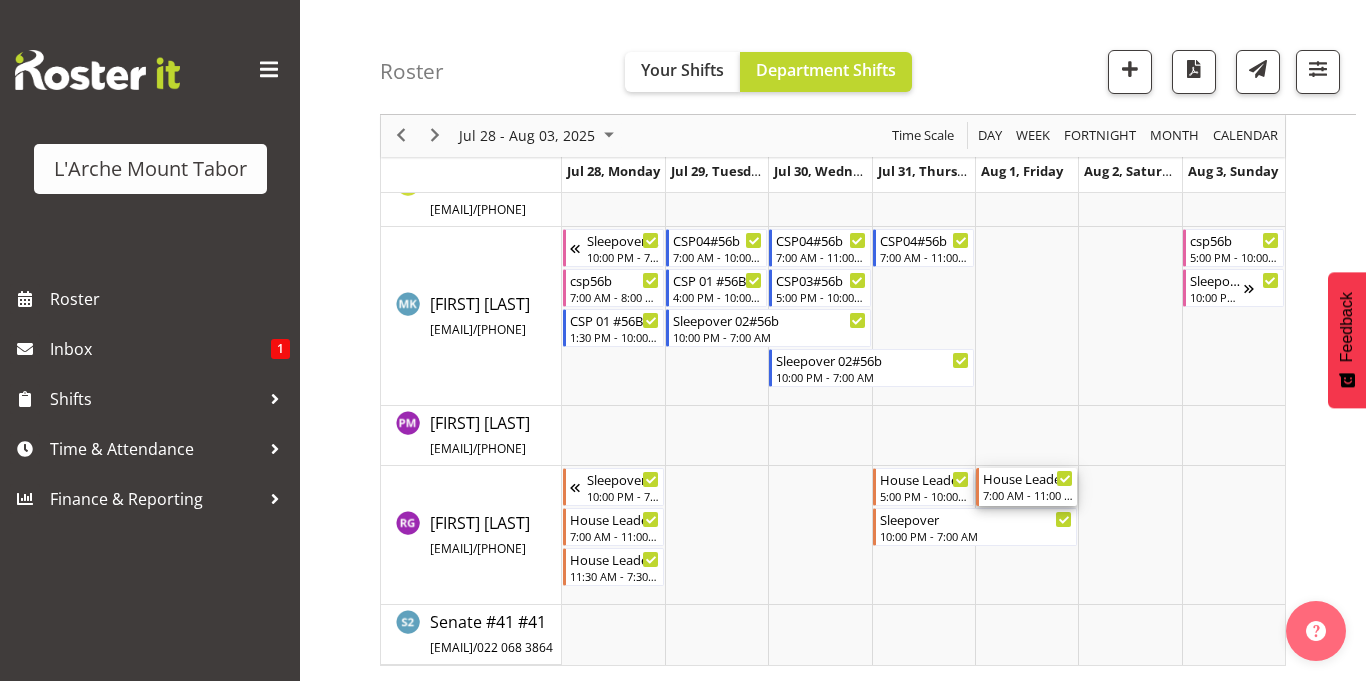 click on "7:00 AM - 11:00 AM" at bounding box center [1028, 495] 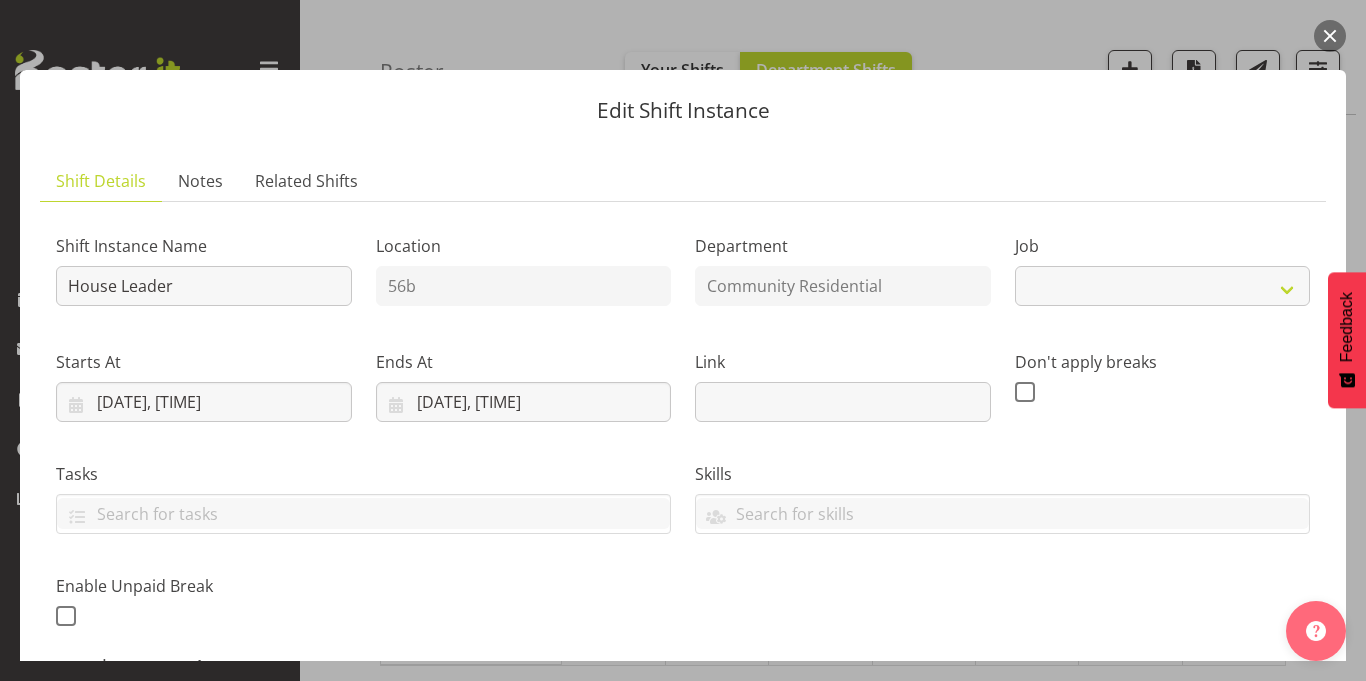 select on "1" 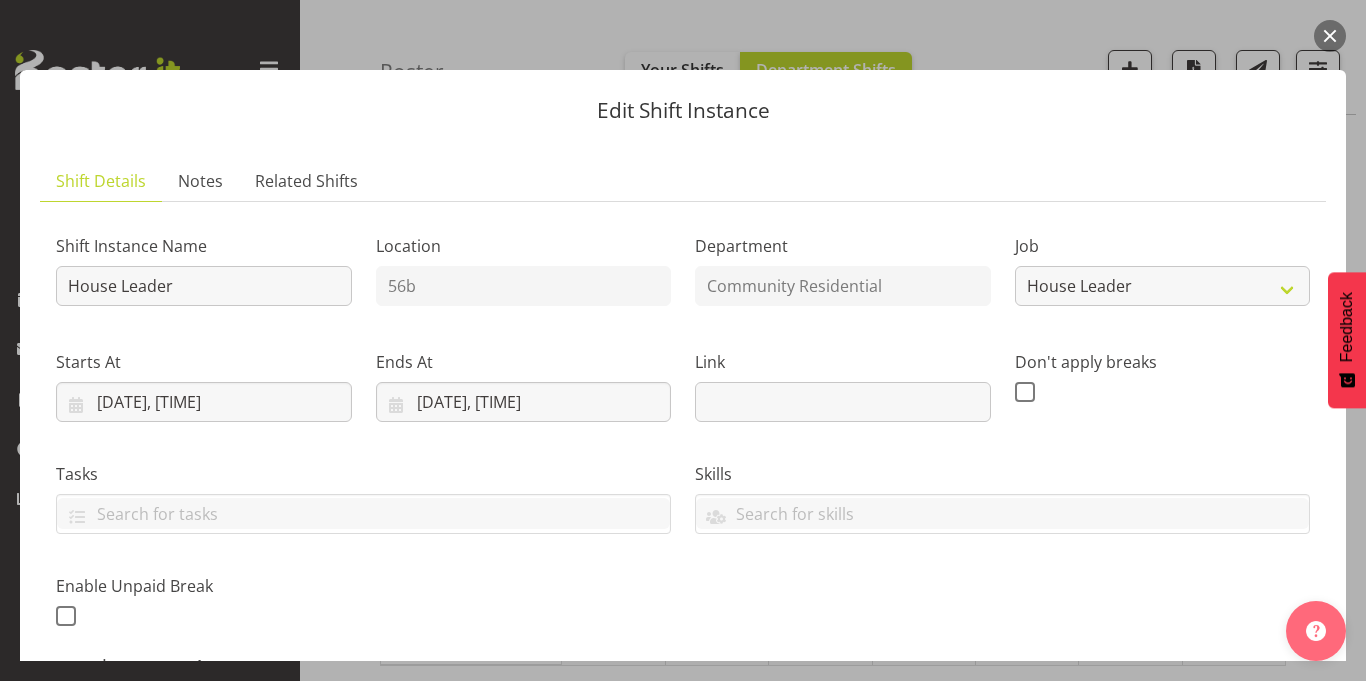 click at bounding box center (1330, 36) 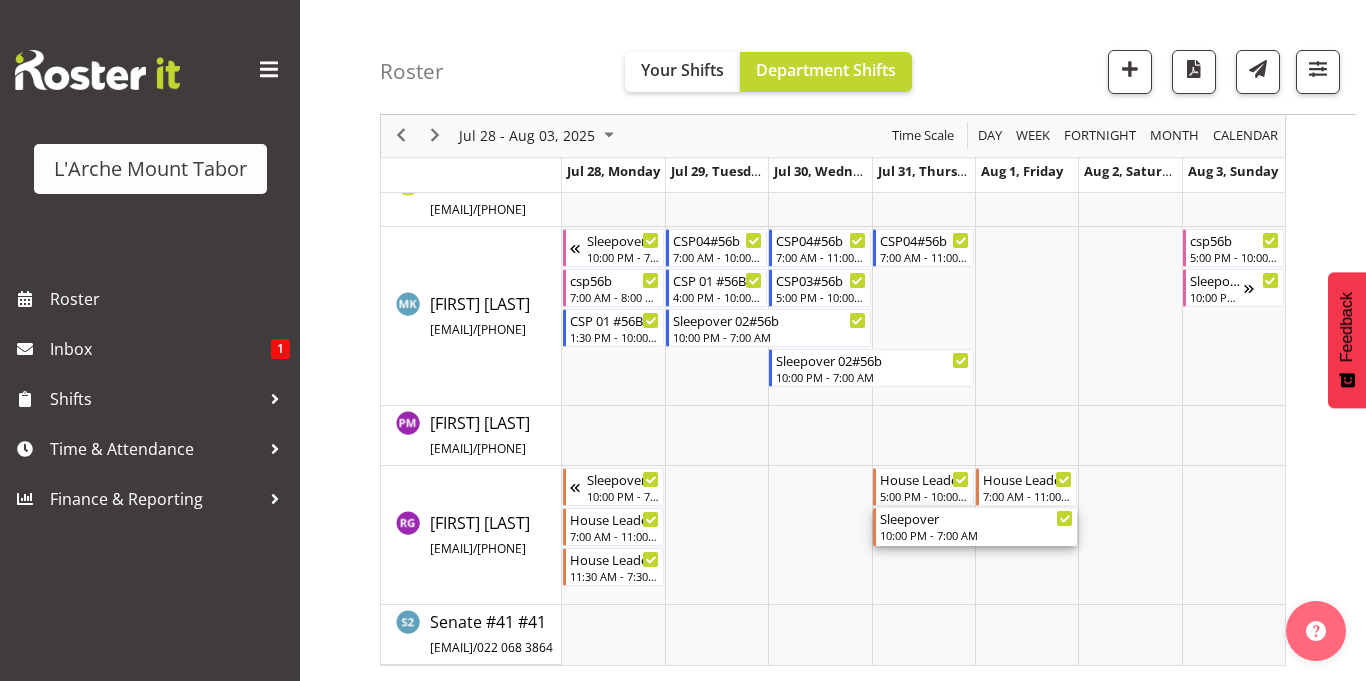 click on "Sleepover" at bounding box center (977, 518) 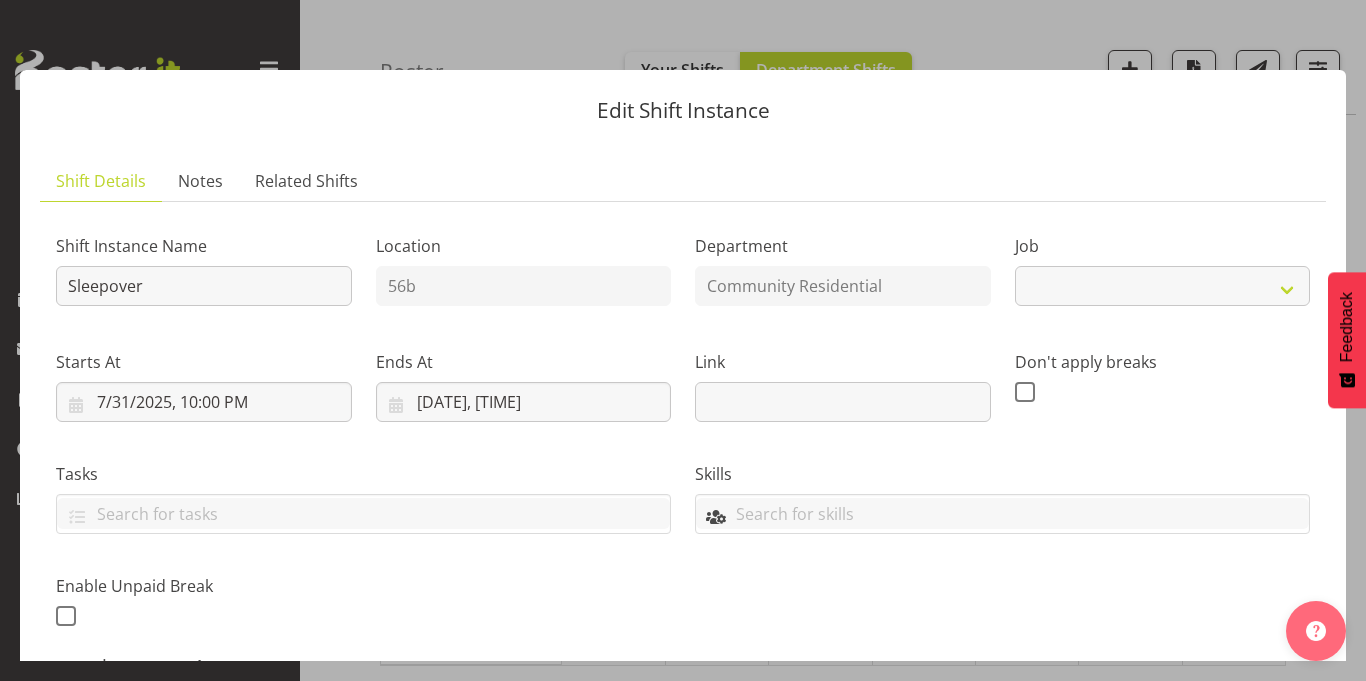 click at bounding box center (1002, 513) 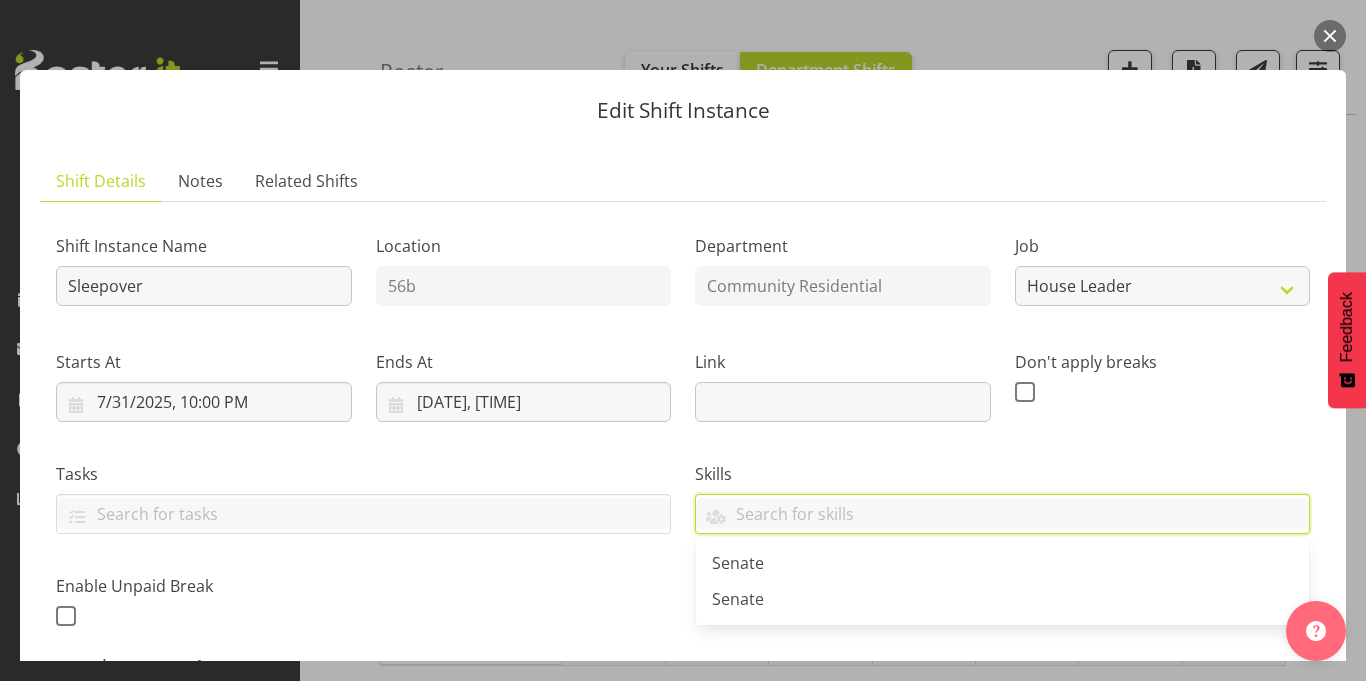 click on "Don't apply breaks" at bounding box center [1163, 379] 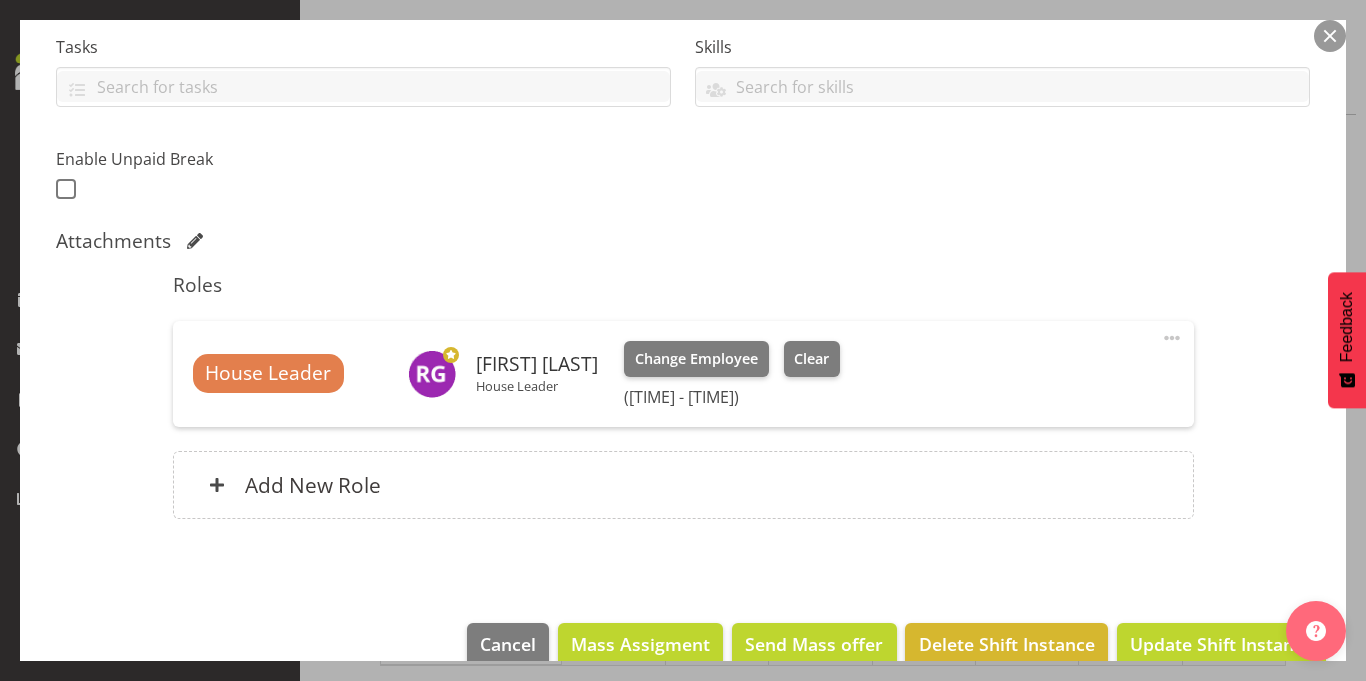scroll, scrollTop: 463, scrollLeft: 0, axis: vertical 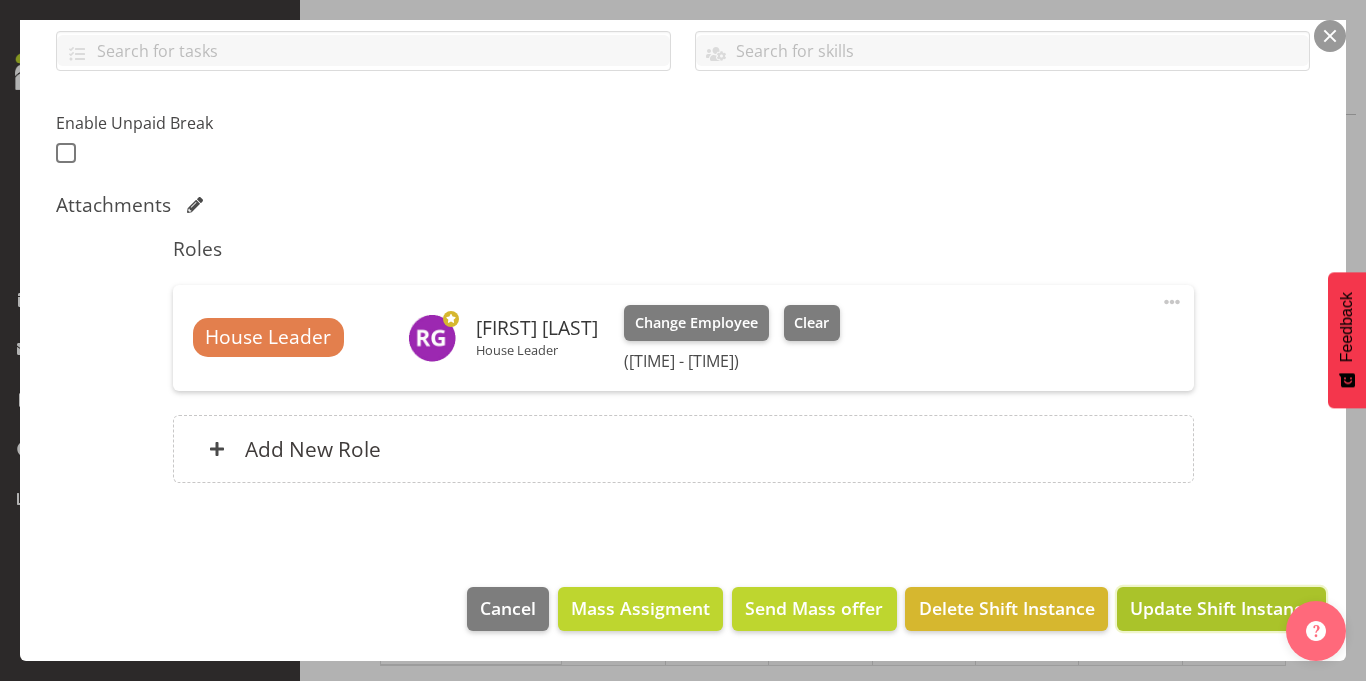 click on "Update Shift Instance" at bounding box center [1221, 608] 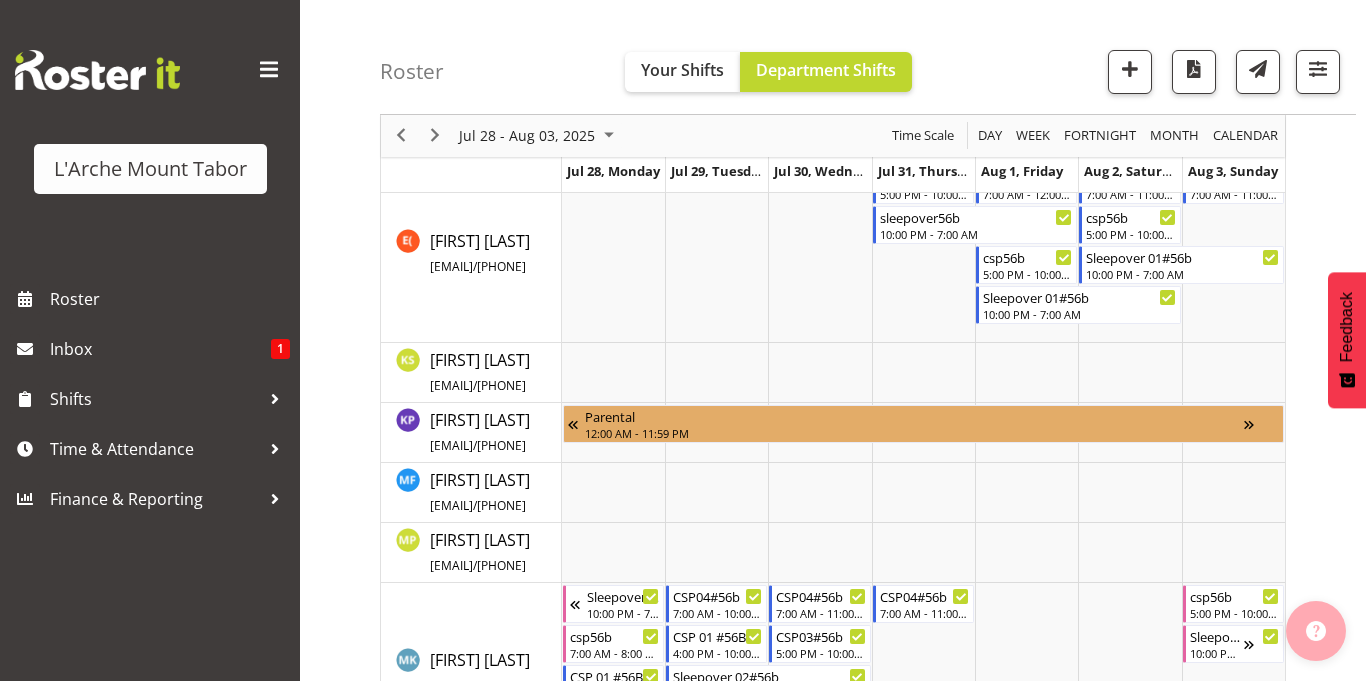 scroll, scrollTop: 615, scrollLeft: 0, axis: vertical 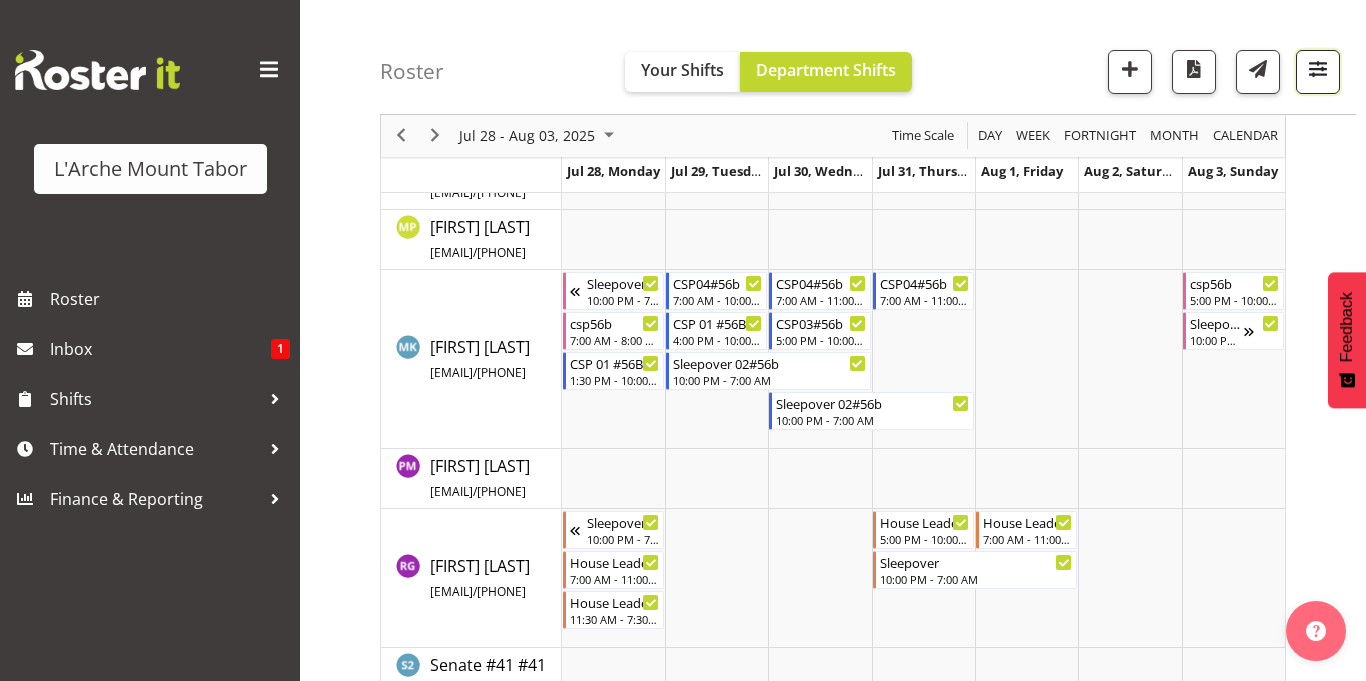 click at bounding box center (1318, 69) 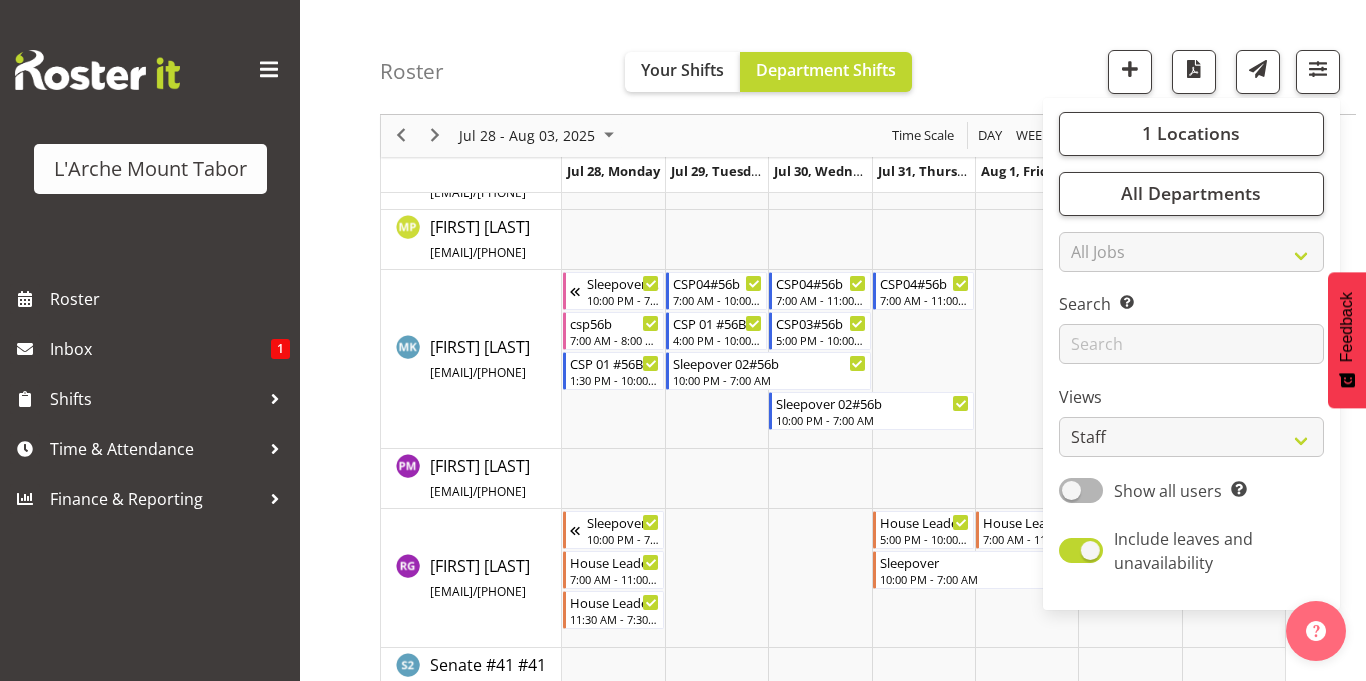 click on "Roster   Your Shifts
Department Shifts
1 Locations
Clear
20
30
41
5
56b
65a
73
Art and Music Helensville
Clear          All Jobs  All Jobs" at bounding box center (868, 57) 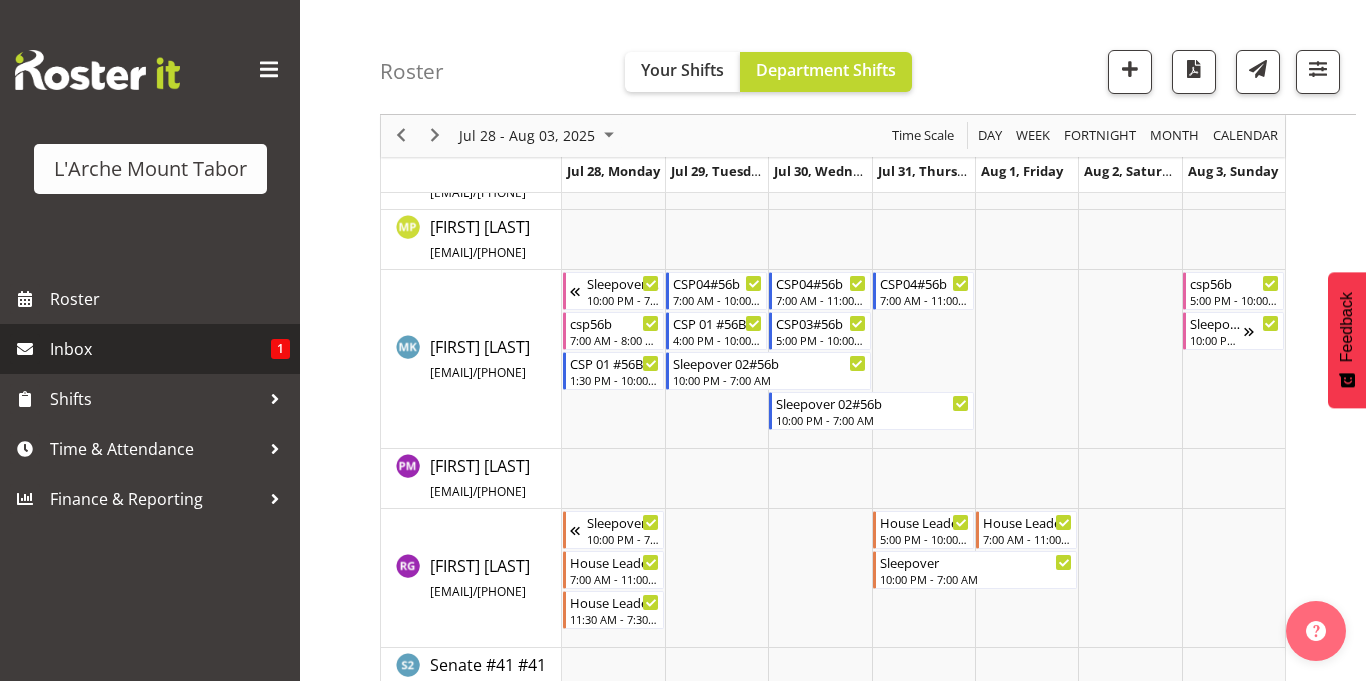 click on "Inbox" at bounding box center (160, 349) 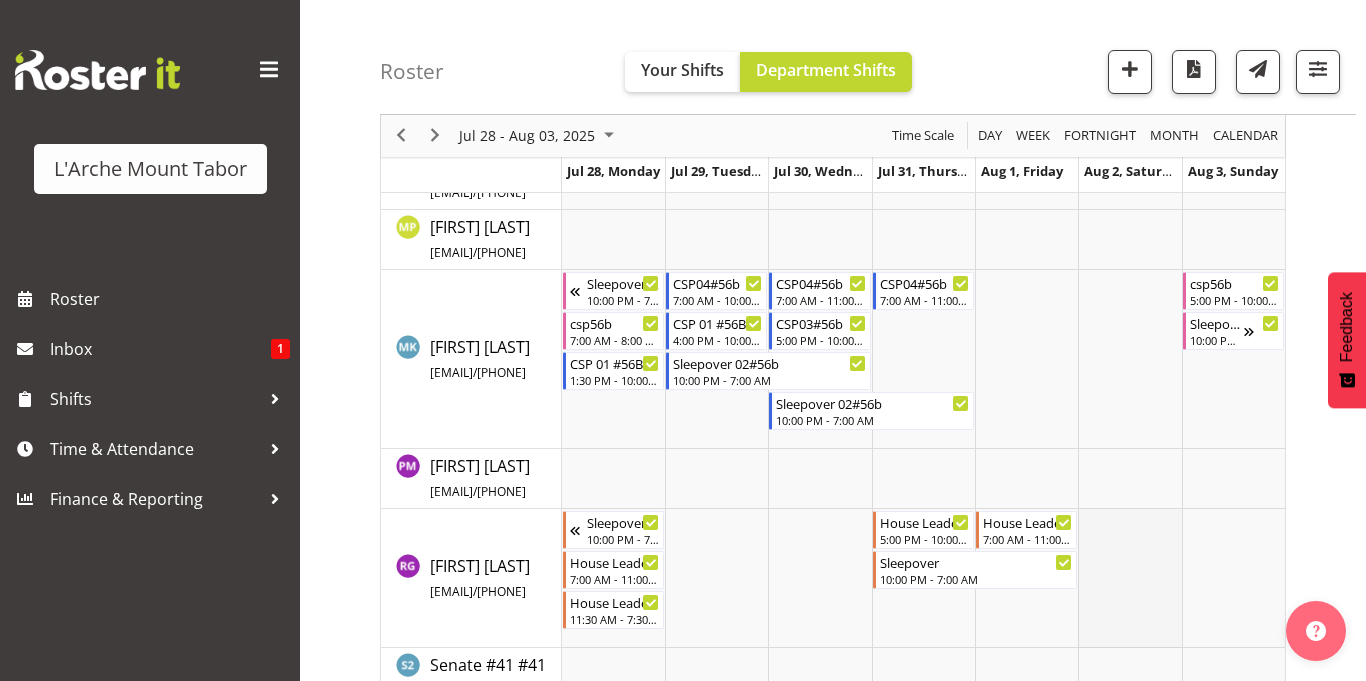 scroll, scrollTop: 895, scrollLeft: 0, axis: vertical 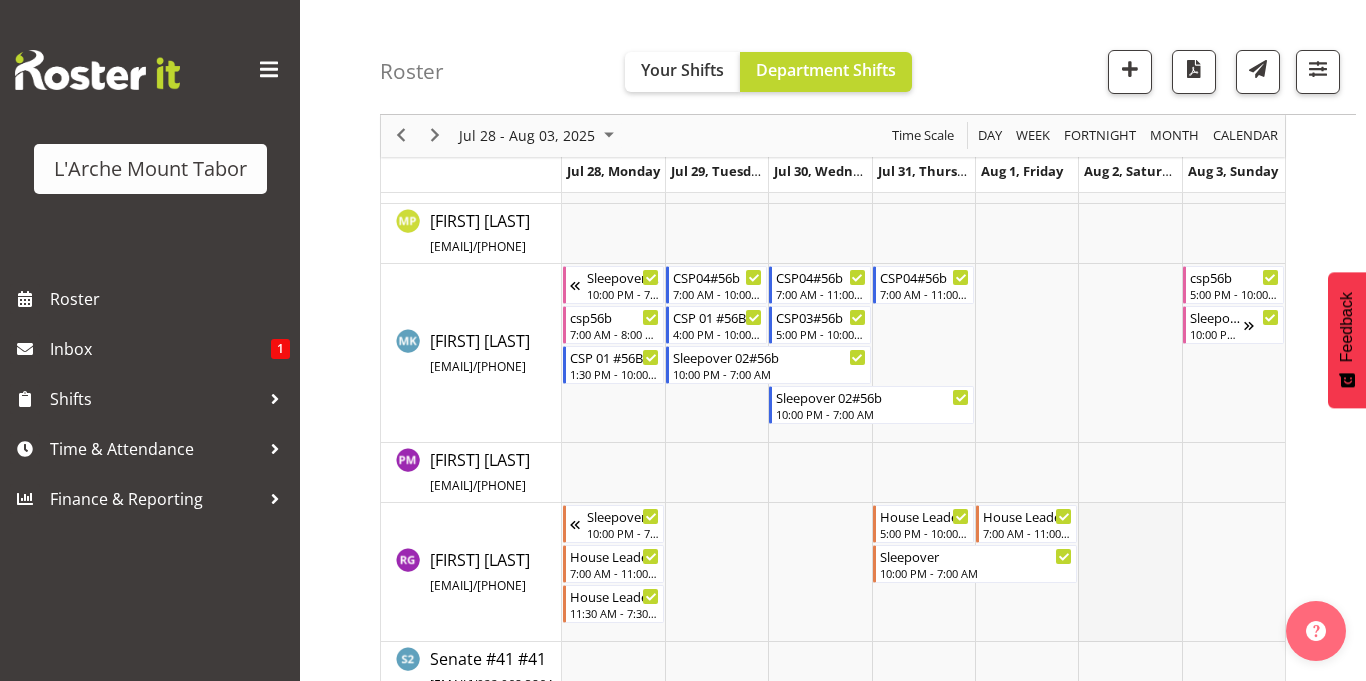 click at bounding box center [1129, 572] 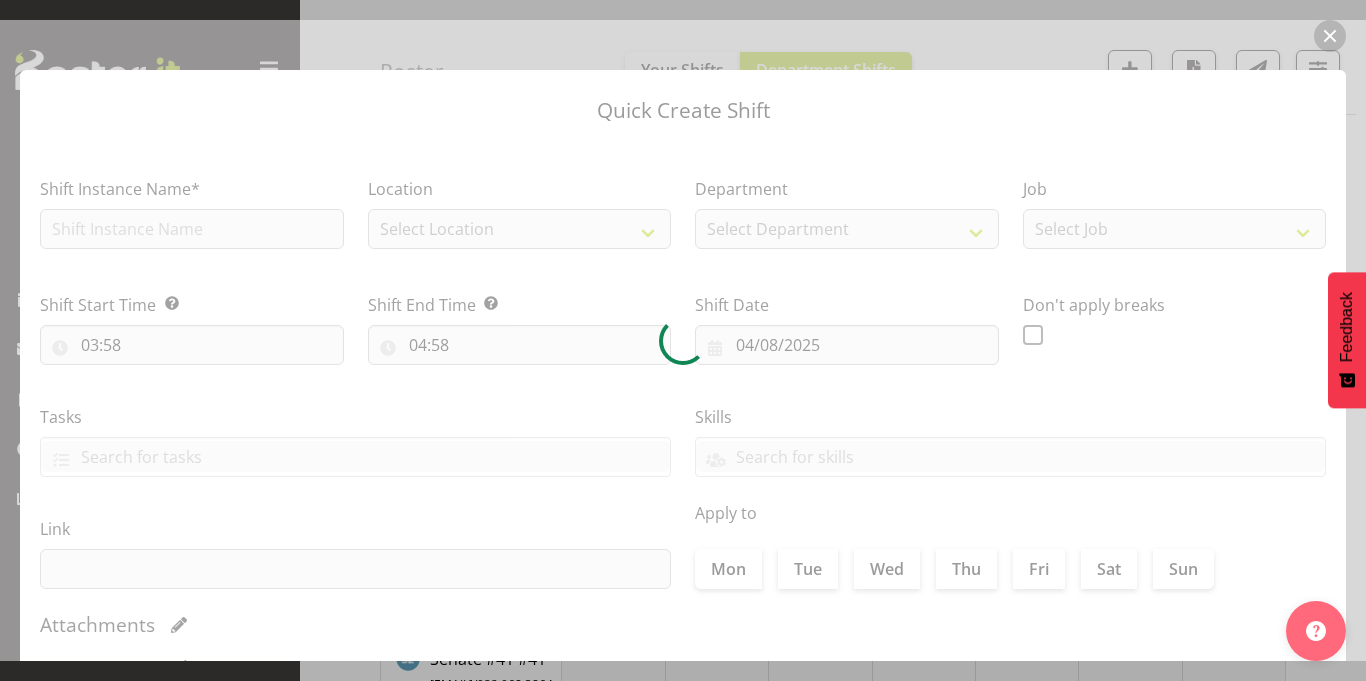 type on "02/08/2025" 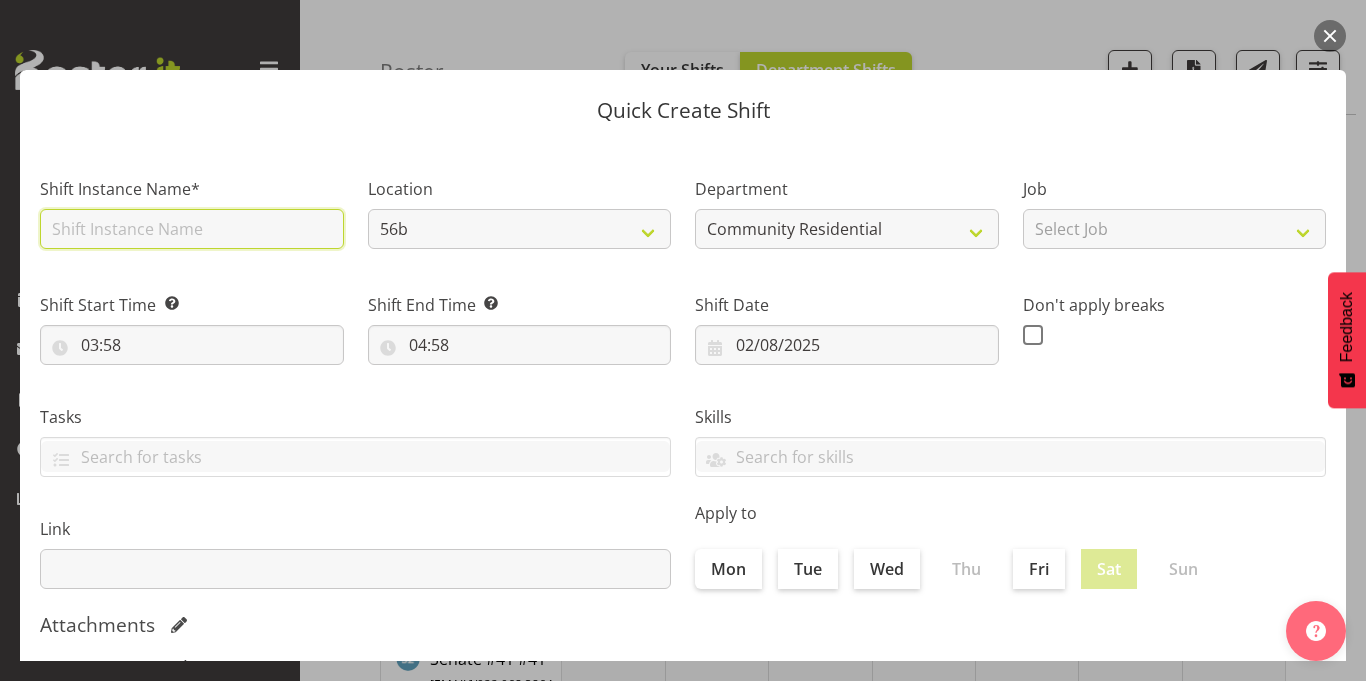 click at bounding box center [192, 229] 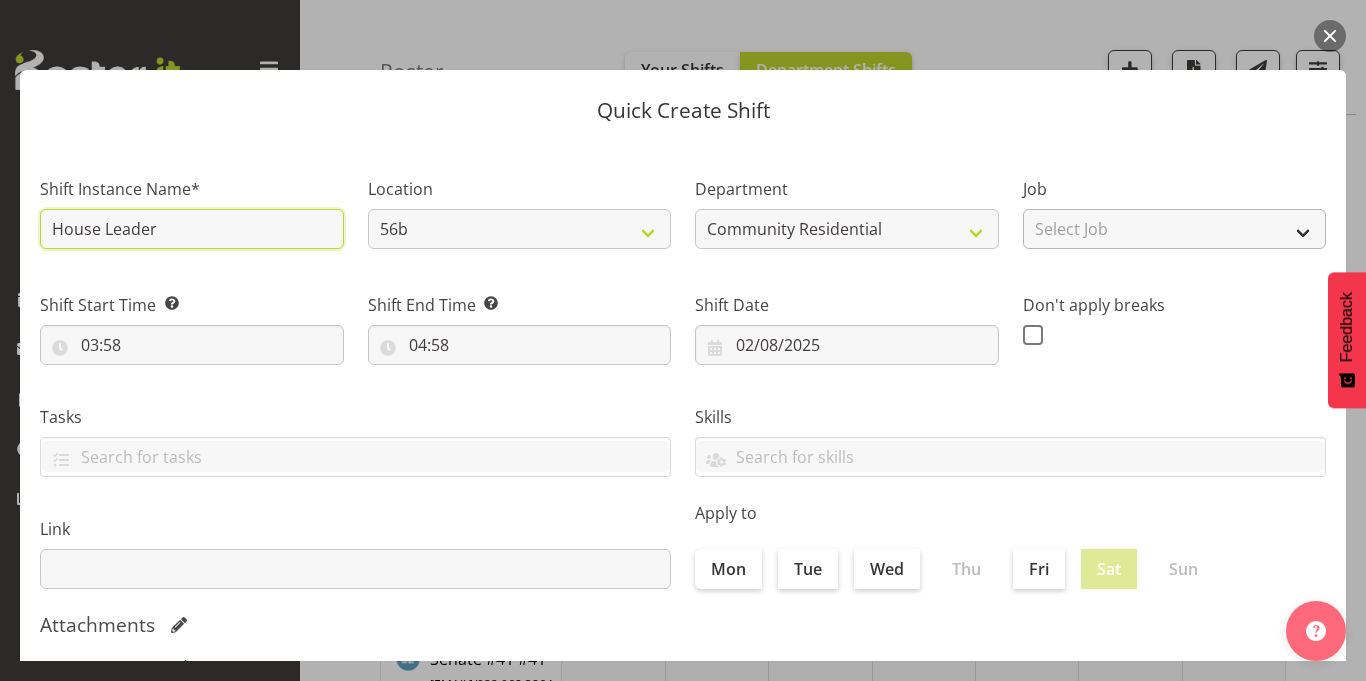 type on "House Leader" 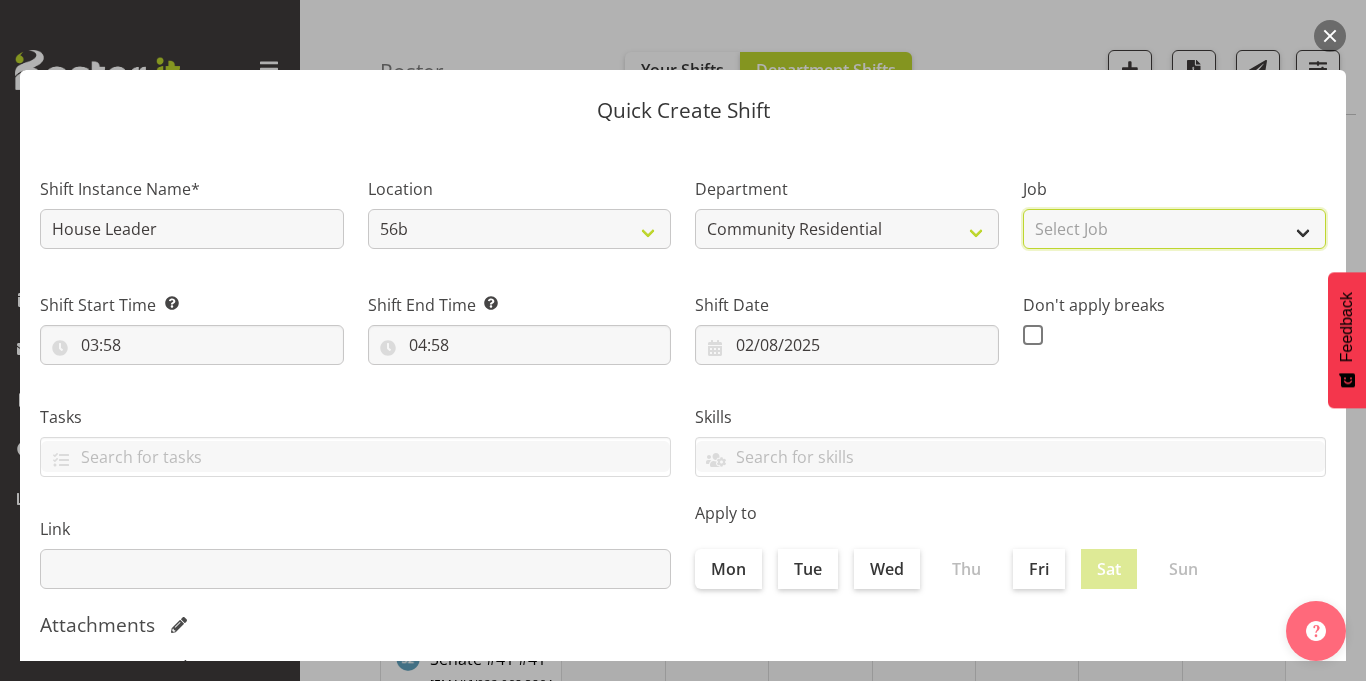 click on "Select Job  Accounts Admin Art Coordinator Community Leader Community Support Person Community Support Person-Casual House Leader Office Admin Senior Coordinator Service Manager Volunteer" at bounding box center [1175, 229] 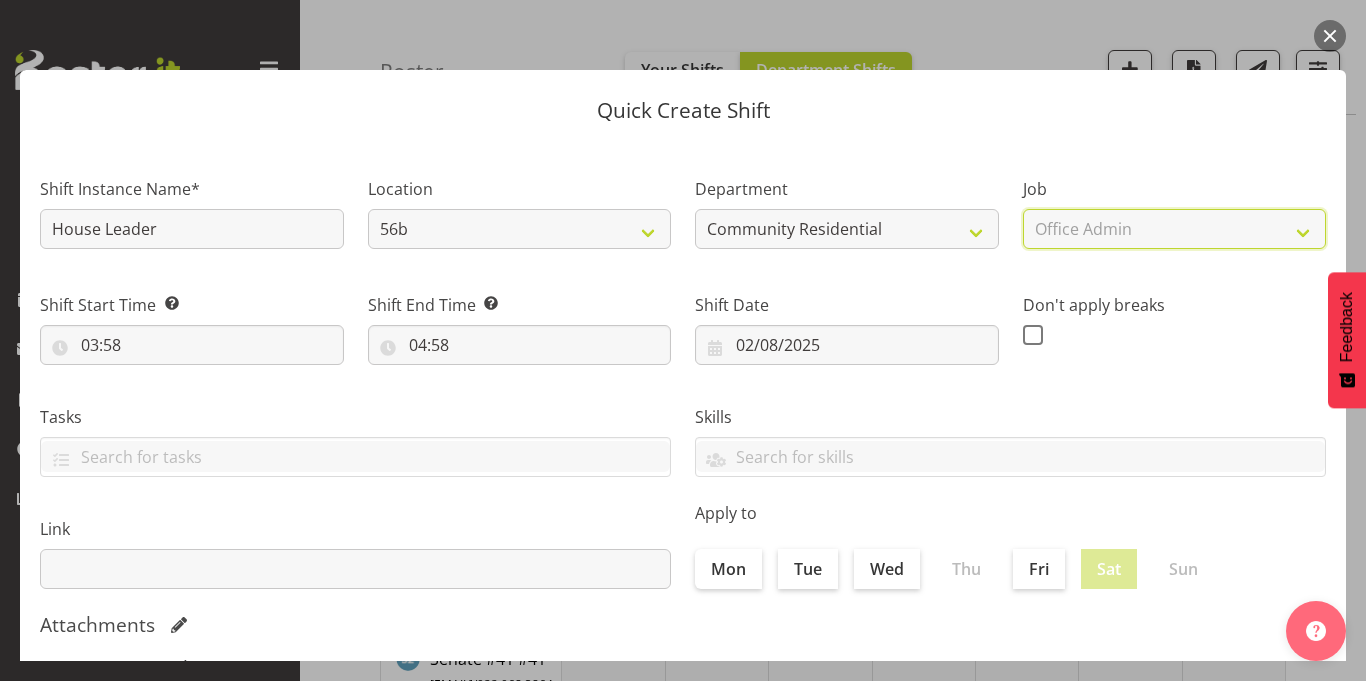 click on "Select Job  Accounts Admin Art Coordinator Community Leader Community Support Person Community Support Person-Casual House Leader Office Admin Senior Coordinator Service Manager Volunteer" at bounding box center (1175, 229) 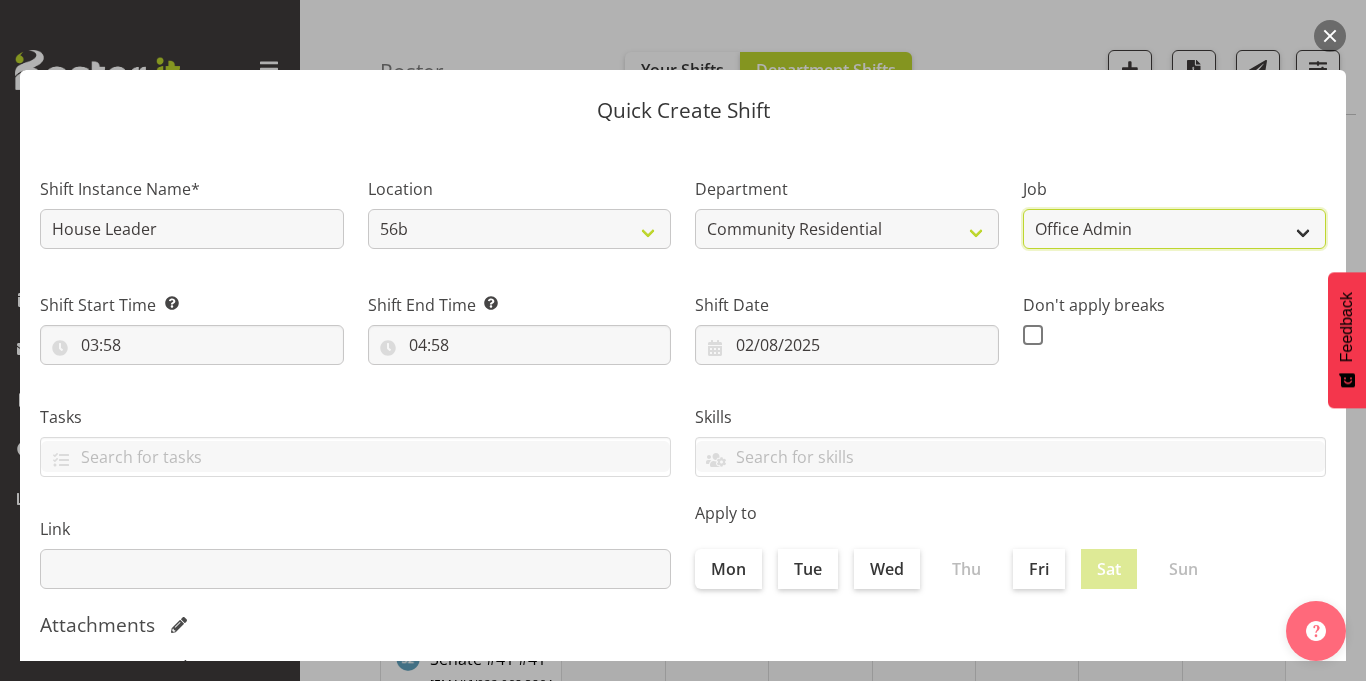 click on "Accounts Admin Art Coordinator Community Leader Community Support Person Community Support Person-Casual House Leader Office Admin Senior Coordinator Service Manager Volunteer" at bounding box center [1175, 229] 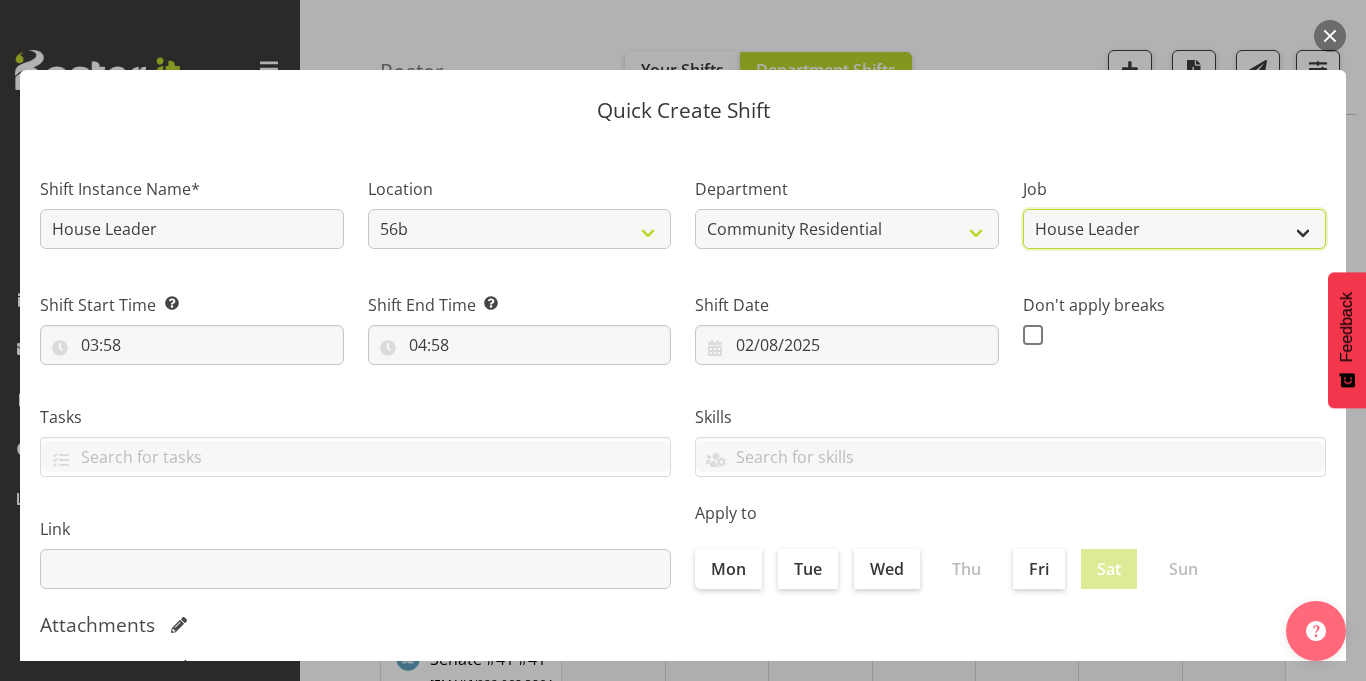 click on "Accounts Admin Art Coordinator Community Leader Community Support Person Community Support Person-Casual House Leader Office Admin Senior Coordinator Service Manager Volunteer" at bounding box center (1175, 229) 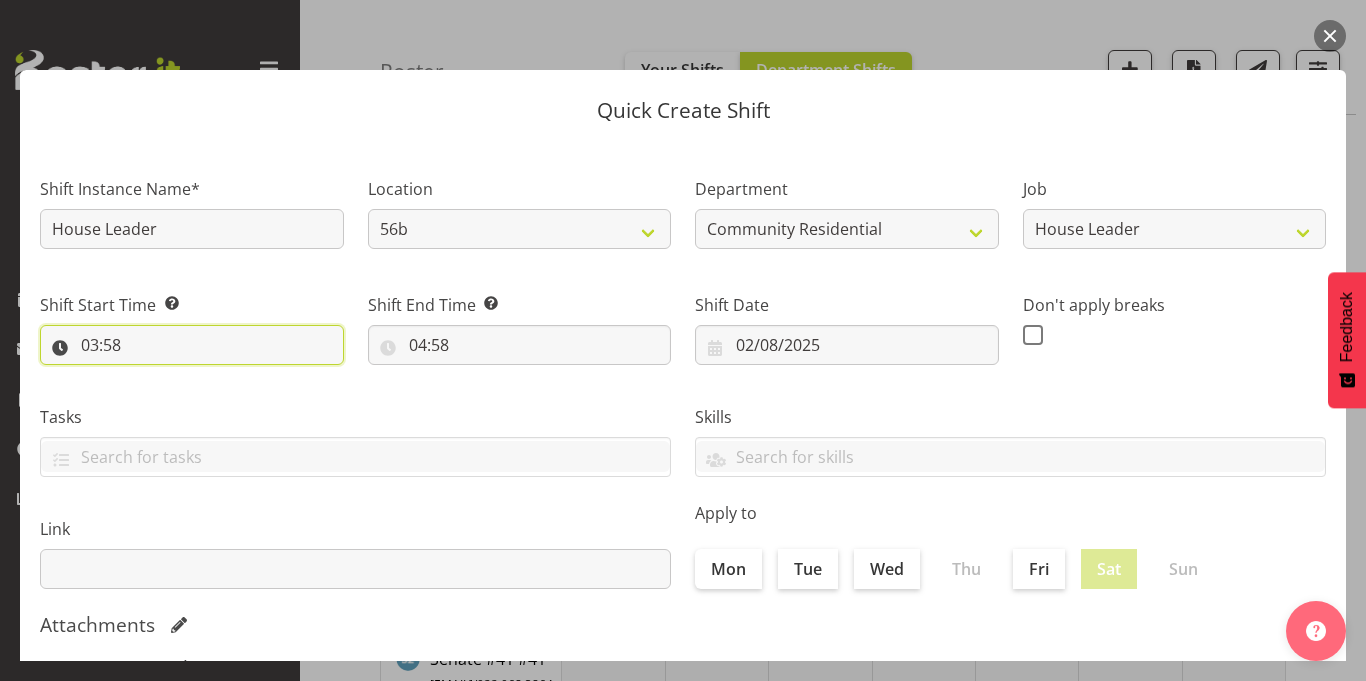 click on "03:58" at bounding box center [192, 345] 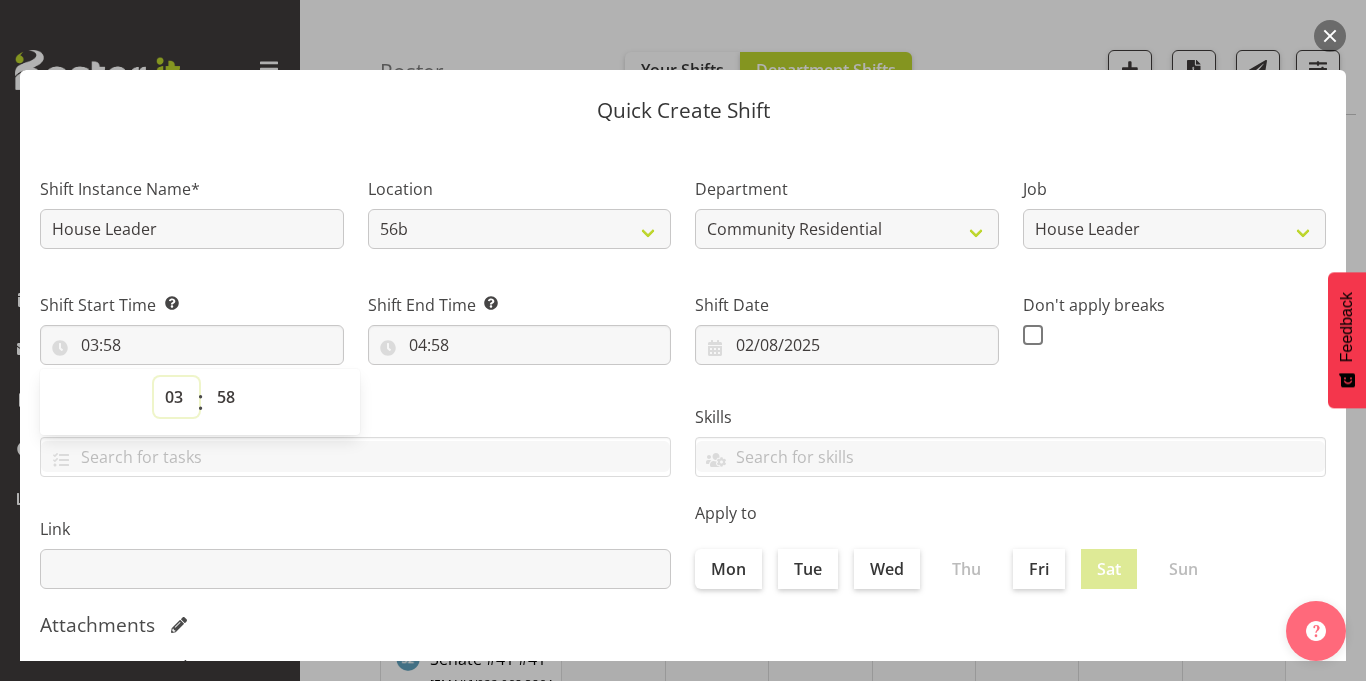 click on "00   01   02   03   04   05   06   07   08   09   10   11   12   13   14   15   16   17   18   19   20   21   22   23" at bounding box center [176, 397] 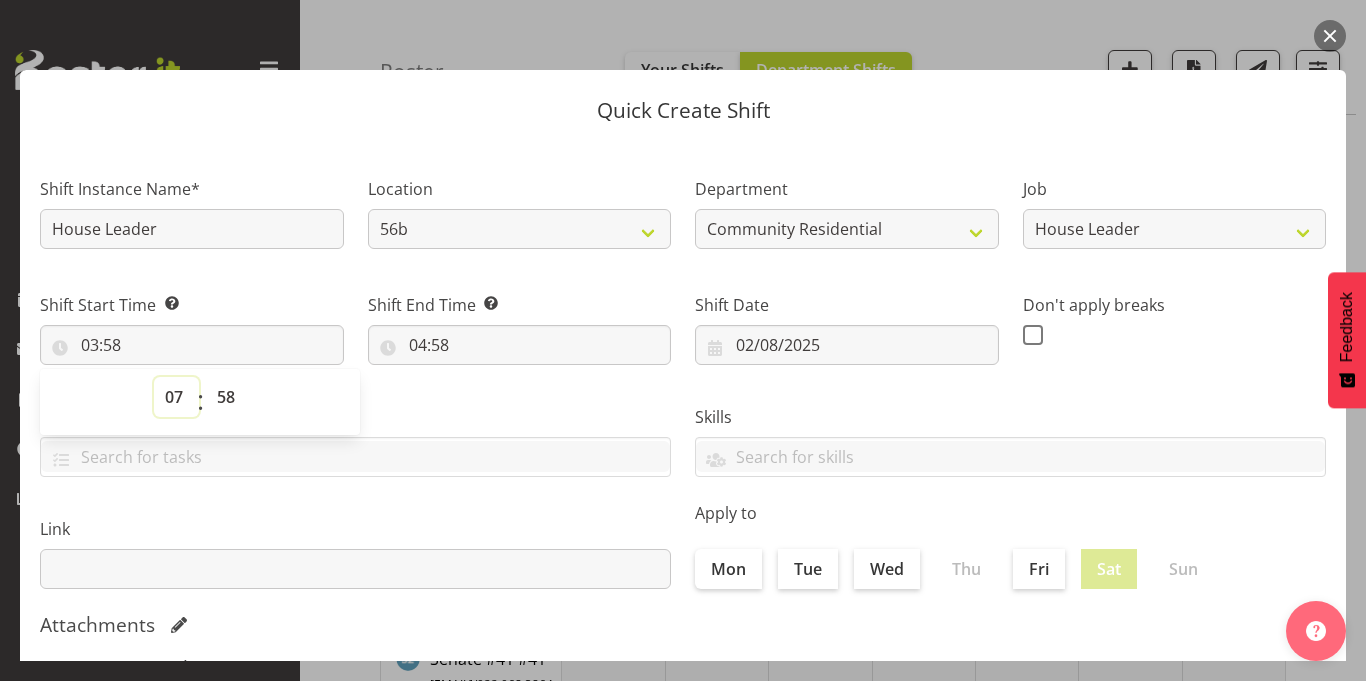 click on "00   01   02   03   04   05   06   07   08   09   10   11   12   13   14   15   16   17   18   19   20   21   22   23" at bounding box center (176, 397) 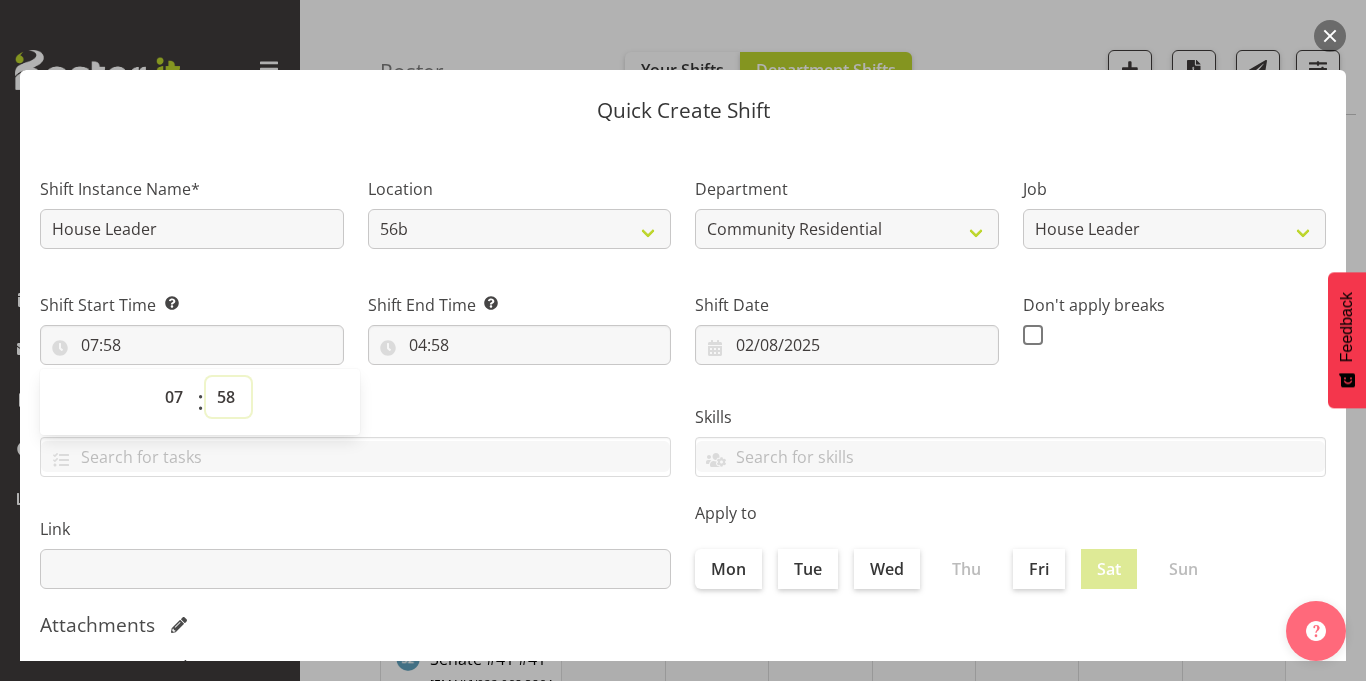 click on "00   01   02   03   04   05   06   07   08   09   10   11   12   13   14   15   16   17   18   19   20   21   22   23   24   25   26   27   28   29   30   31   32   33   34   35   36   37   38   39   40   41   42   43   44   45   46   47   48   49   50   51   52   53   54   55   56   57   58   59" at bounding box center (228, 397) 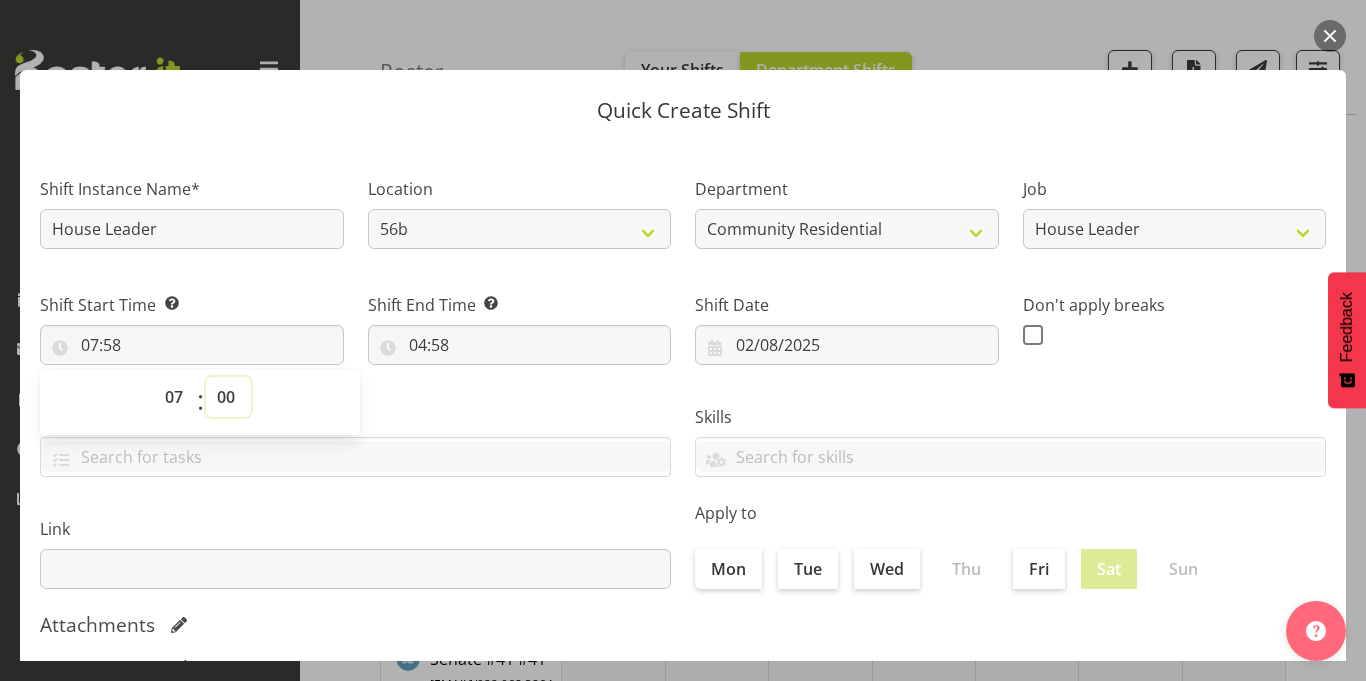 click on "00   01   02   03   04   05   06   07   08   09   10   11   12   13   14   15   16   17   18   19   20   21   22   23   24   25   26   27   28   29   30   31   32   33   34   35   36   37   38   39   40   41   42   43   44   45   46   47   48   49   50   51   52   53   54   55   56   57   58   59" at bounding box center [228, 397] 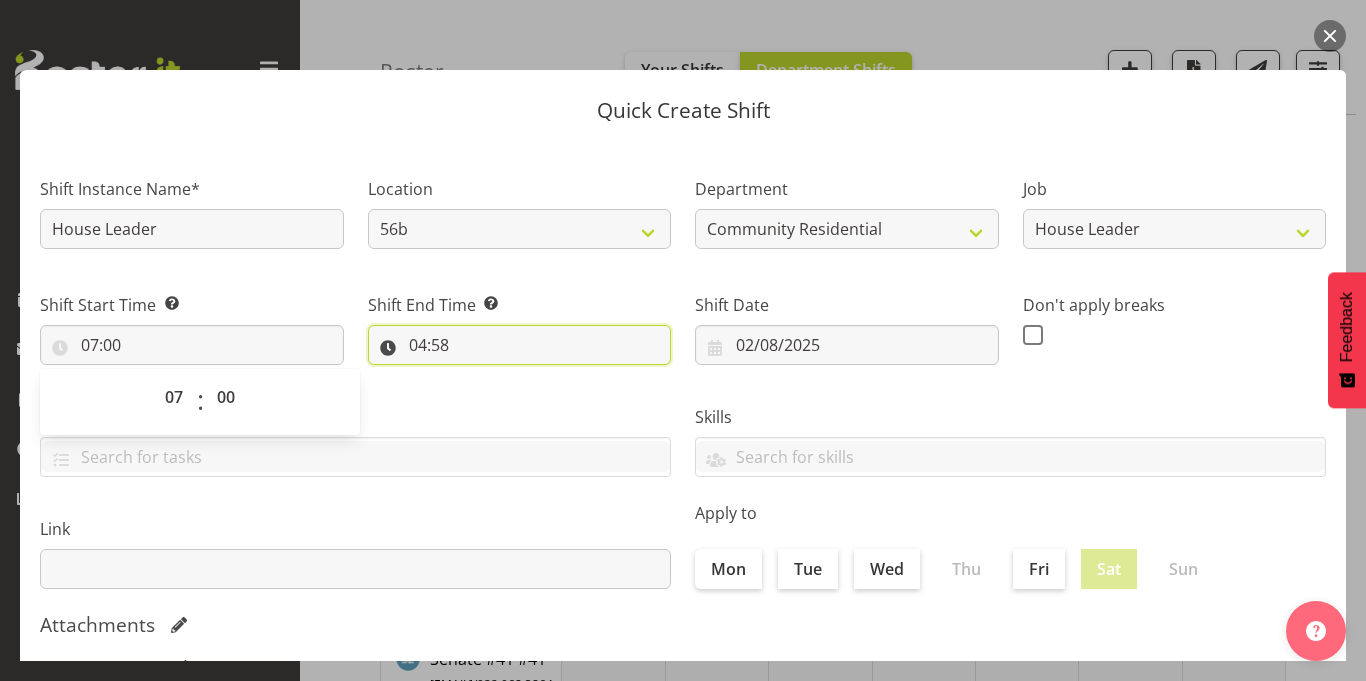 click on "04:58" at bounding box center [520, 345] 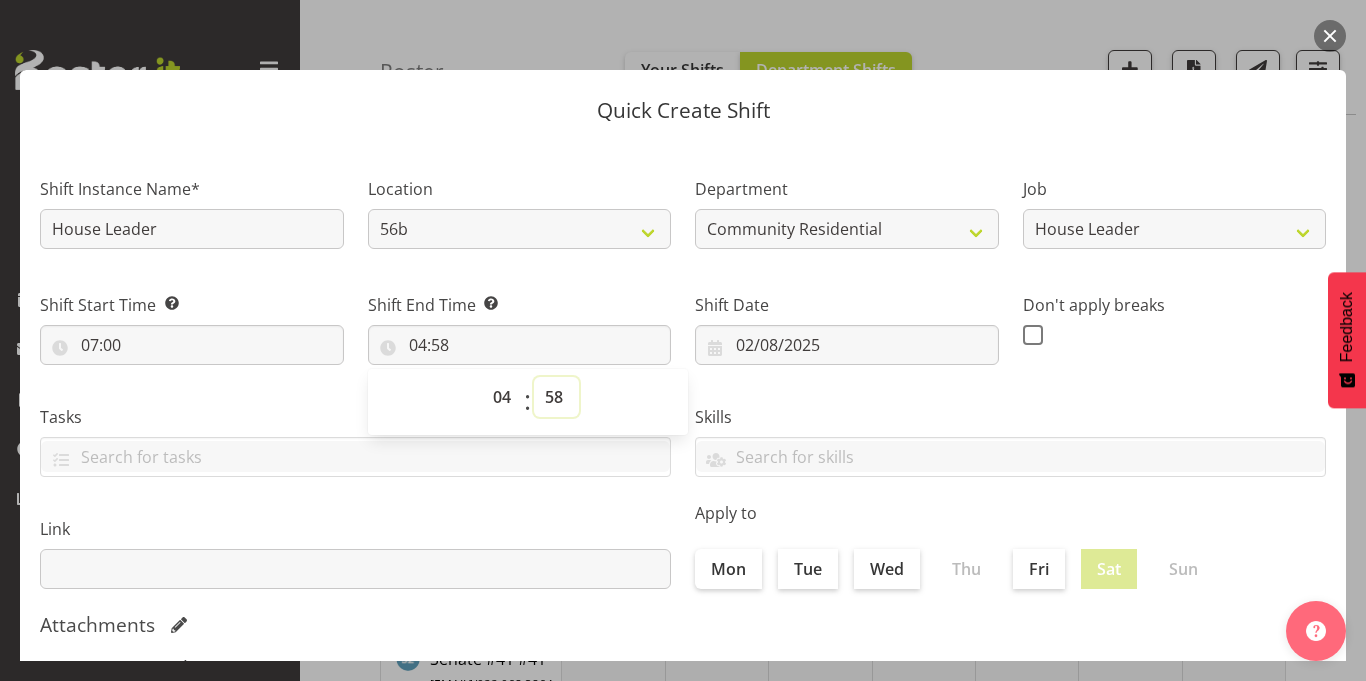 click on "00   01   02   03   04   05   06   07   08   09   10   11   12   13   14   15   16   17   18   19   20   21   22   23   24   25   26   27   28   29   30   31   32   33   34   35   36   37   38   39   40   41   42   43   44   45   46   47   48   49   50   51   52   53   54   55   56   57   58   59" at bounding box center [556, 397] 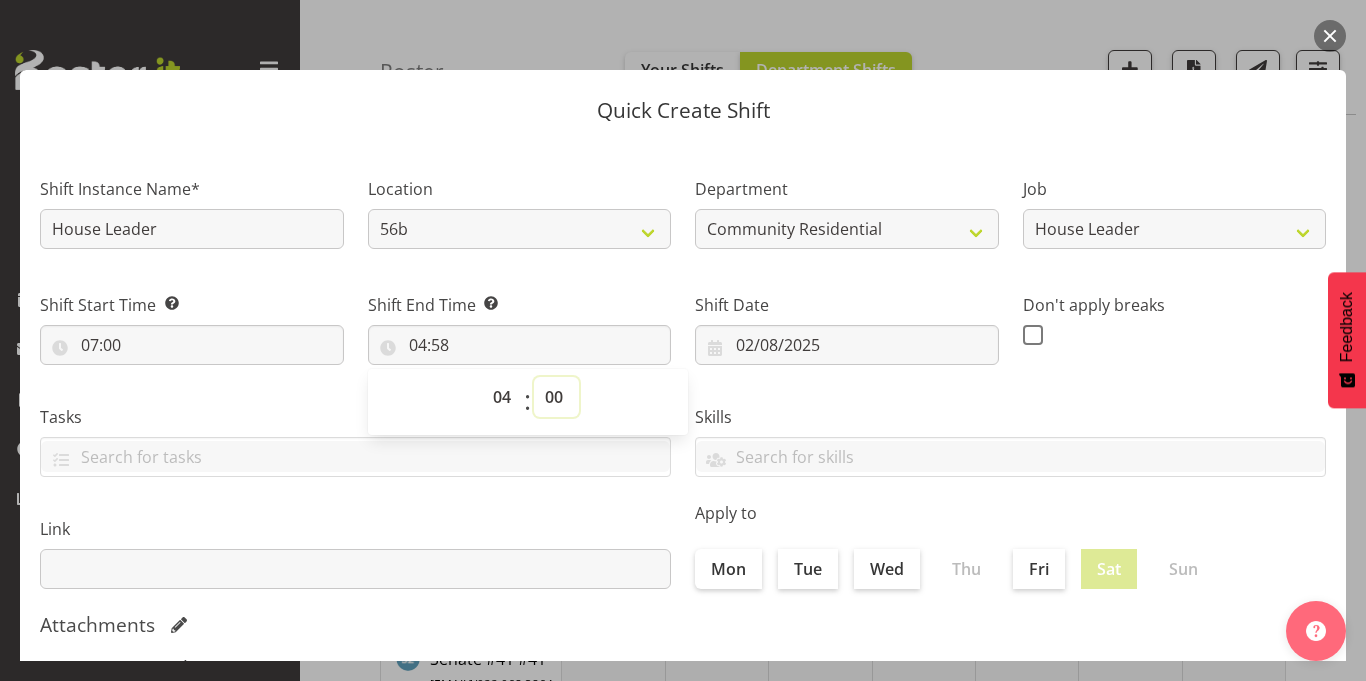 click on "00   01   02   03   04   05   06   07   08   09   10   11   12   13   14   15   16   17   18   19   20   21   22   23   24   25   26   27   28   29   30   31   32   33   34   35   36   37   38   39   40   41   42   43   44   45   46   47   48   49   50   51   52   53   54   55   56   57   58   59" at bounding box center [556, 397] 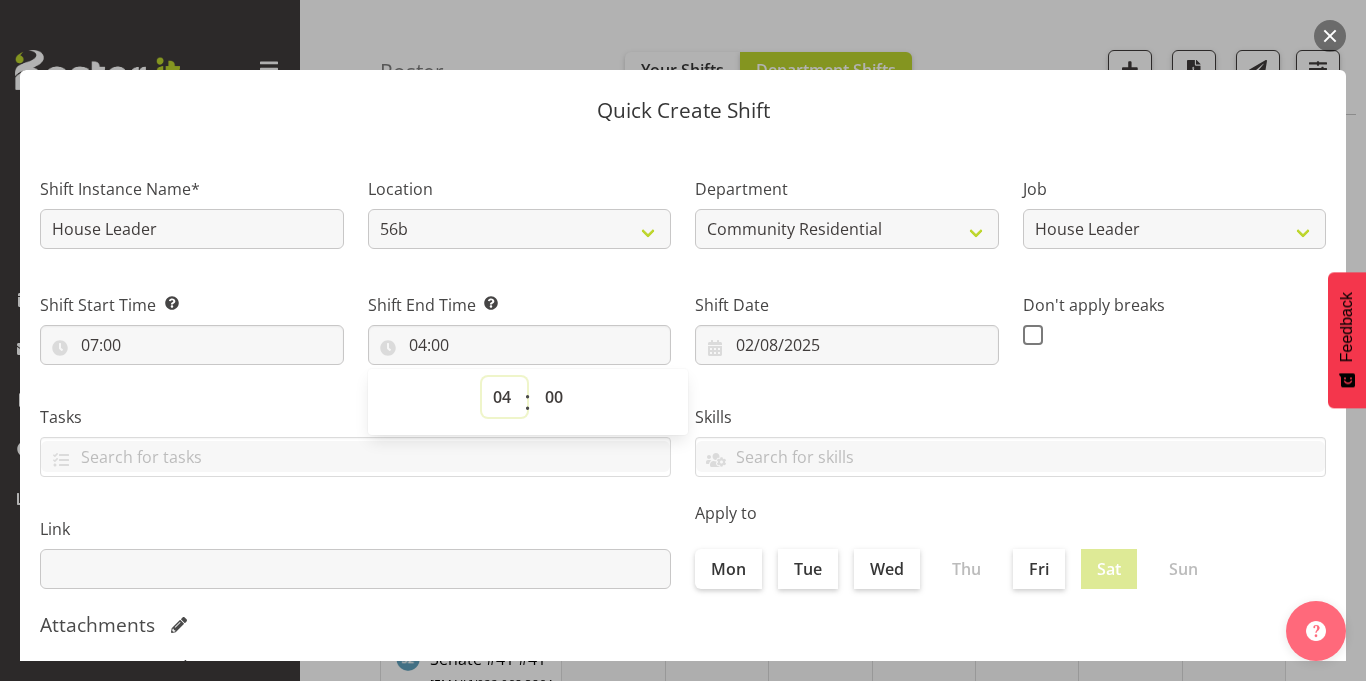 click on "00   01   02   03   04   05   06   07   08   09   10   11   12   13   14   15   16   17   18   19   20   21   22   23" at bounding box center [504, 397] 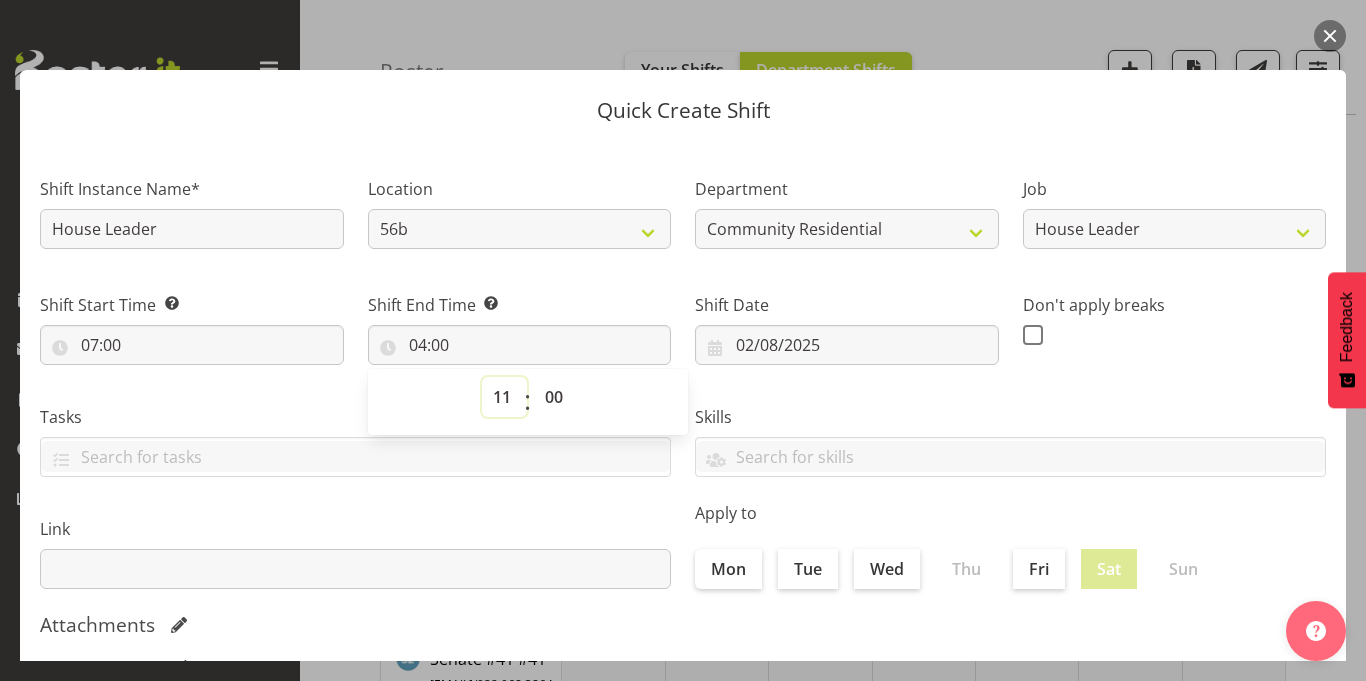 click on "00   01   02   03   04   05   06   07   08   09   10   11   12   13   14   15   16   17   18   19   20   21   22   23" at bounding box center (504, 397) 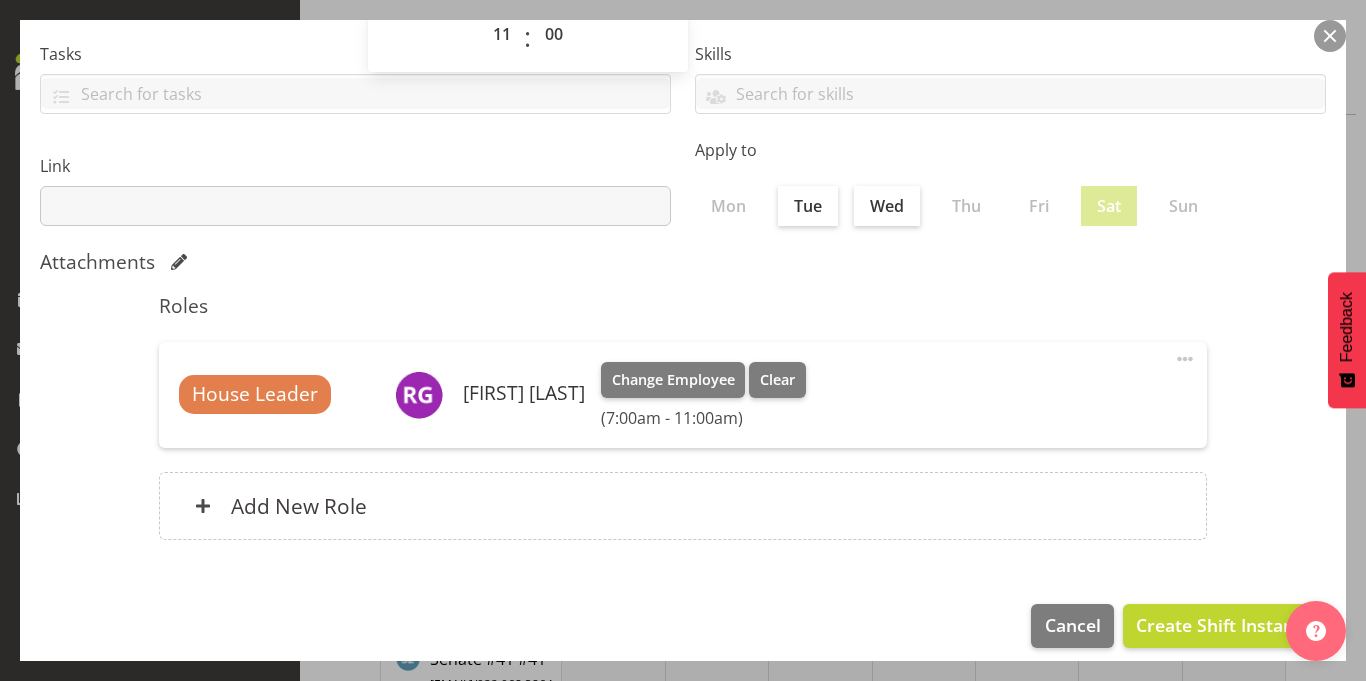 scroll, scrollTop: 364, scrollLeft: 0, axis: vertical 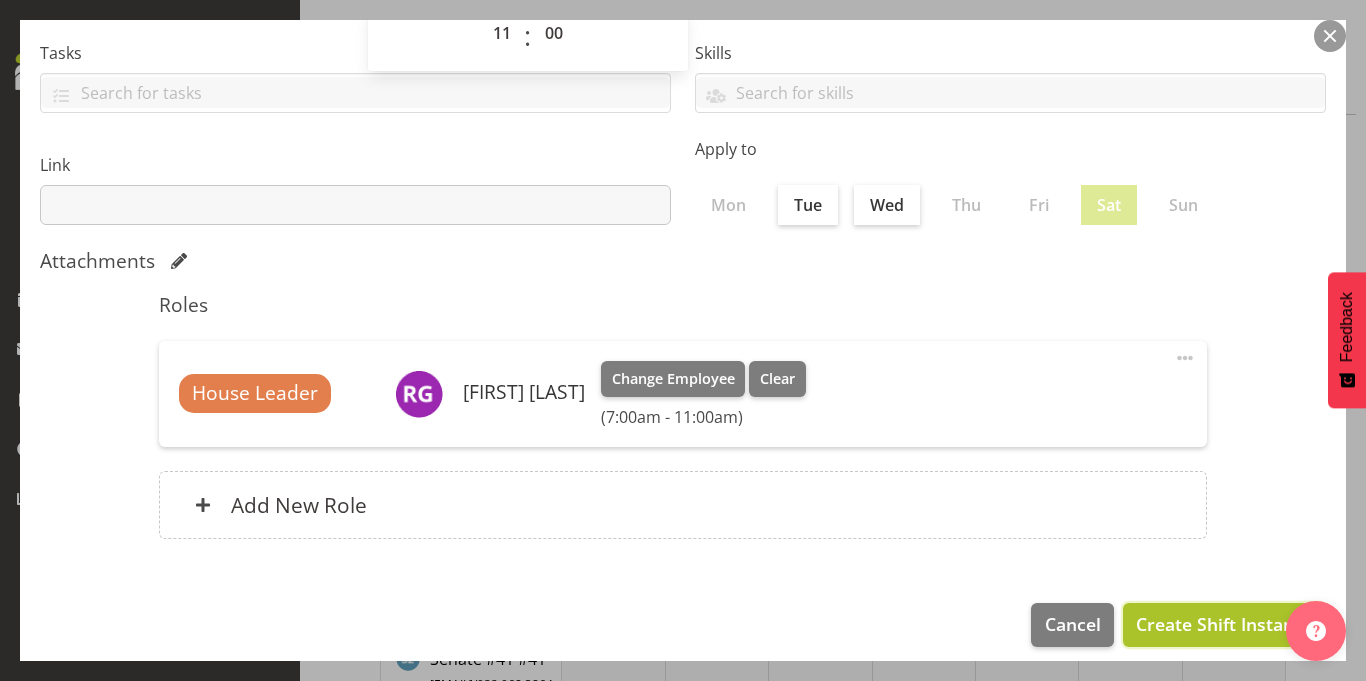 click on "Create Shift Instance" at bounding box center [1224, 625] 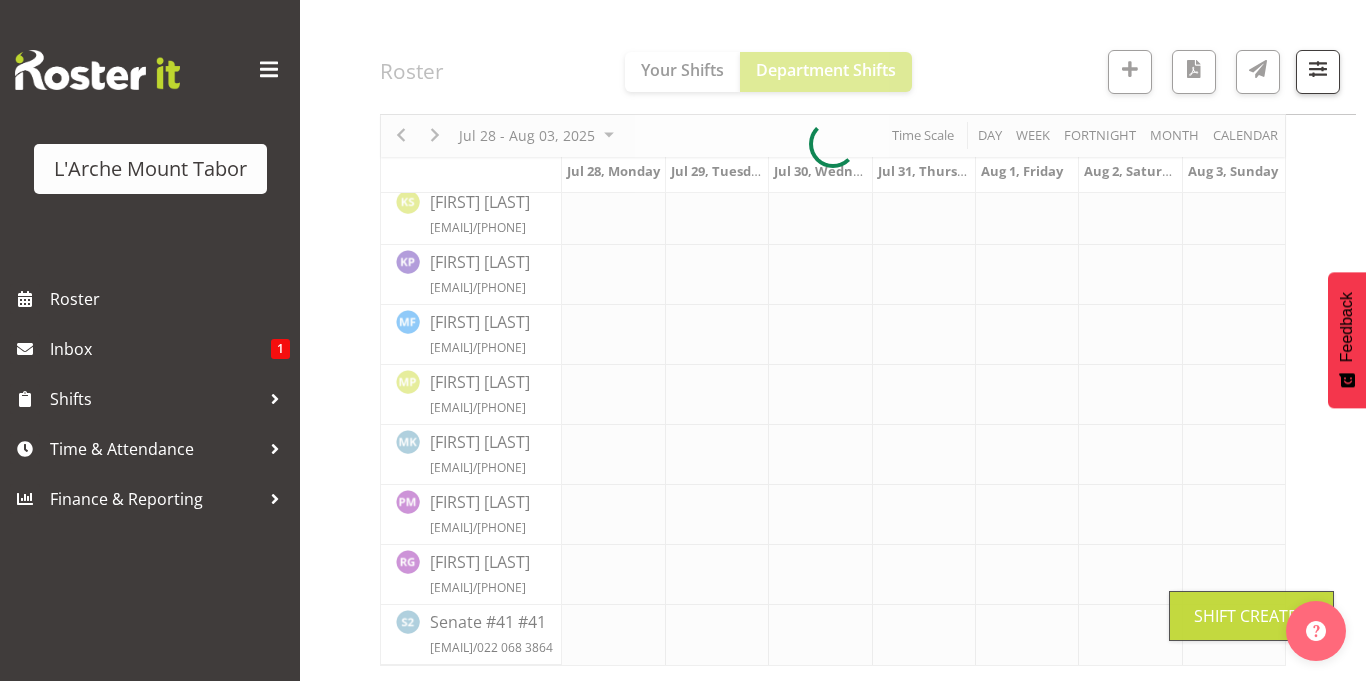 scroll, scrollTop: 576, scrollLeft: 0, axis: vertical 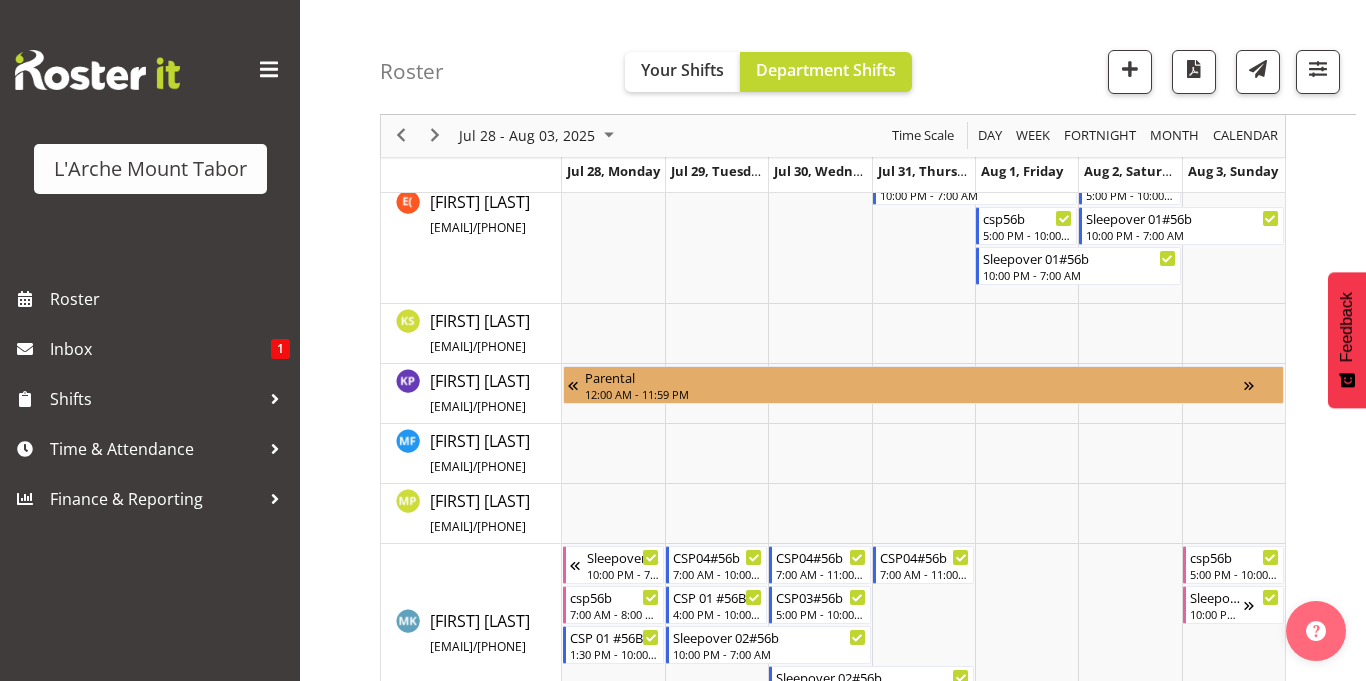click at bounding box center [1233, 633] 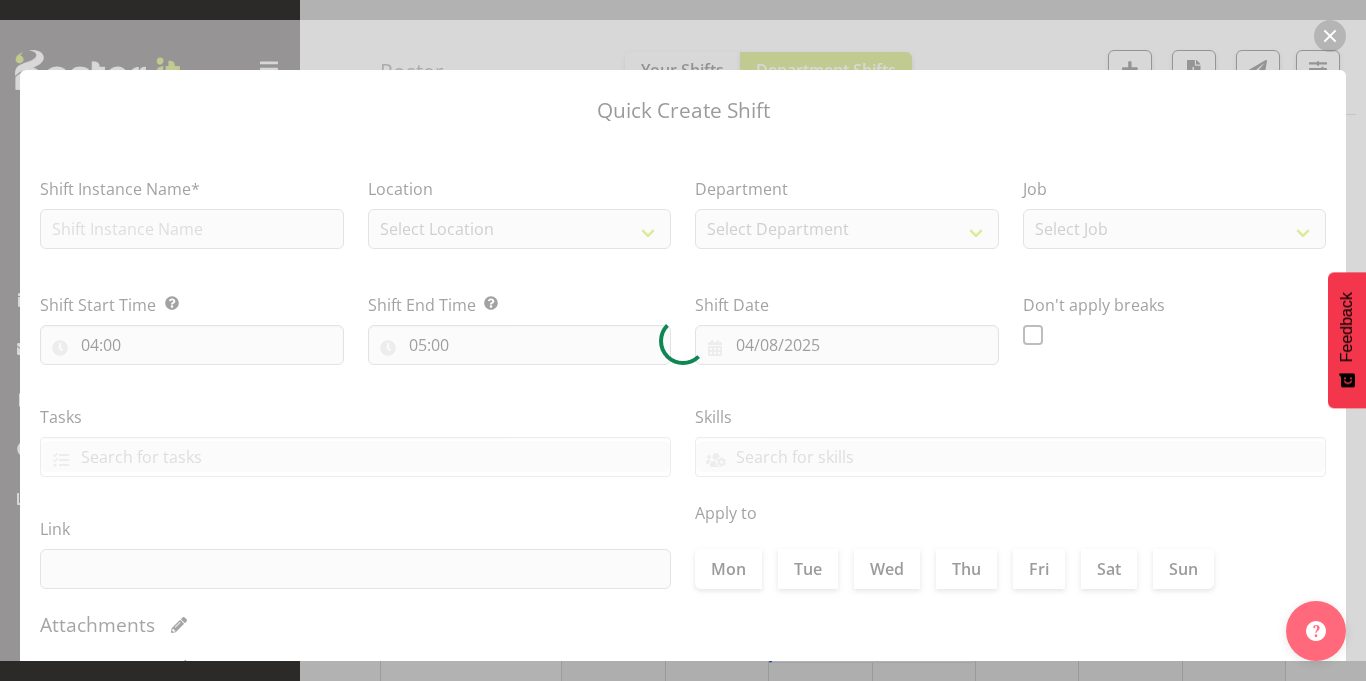type on "03/08/2025" 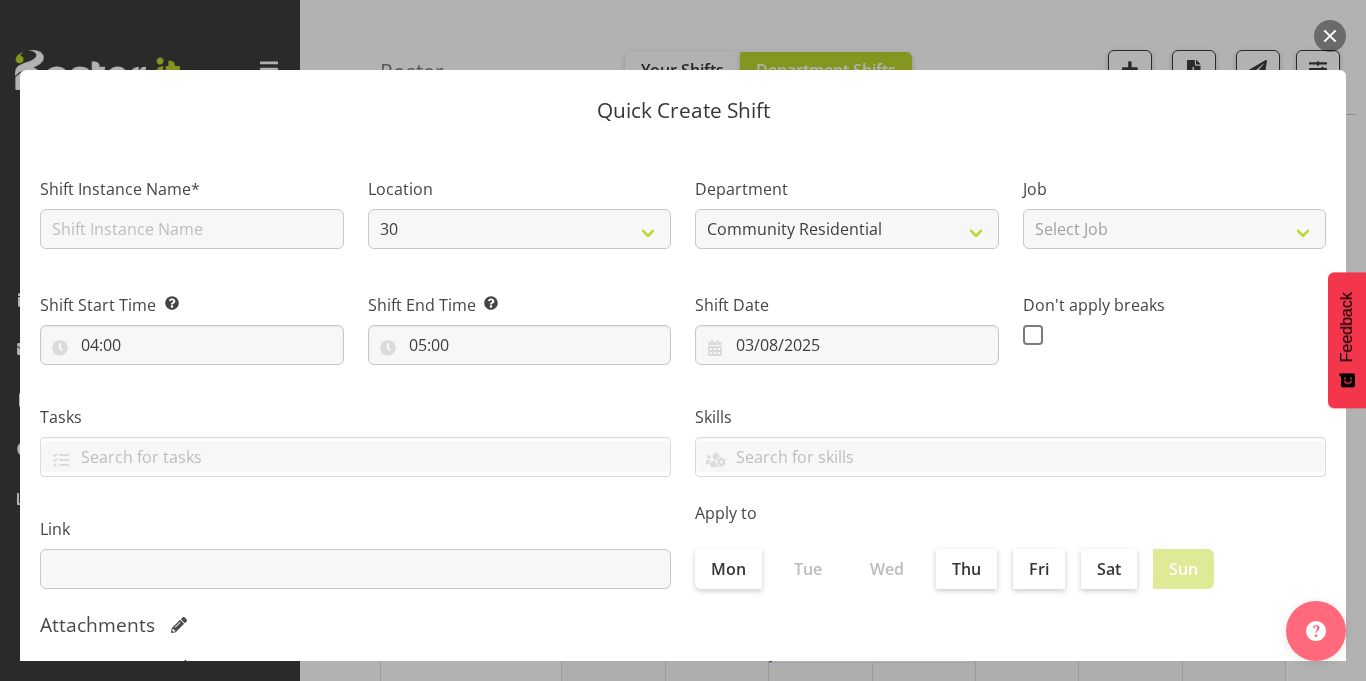 scroll, scrollTop: 296, scrollLeft: 0, axis: vertical 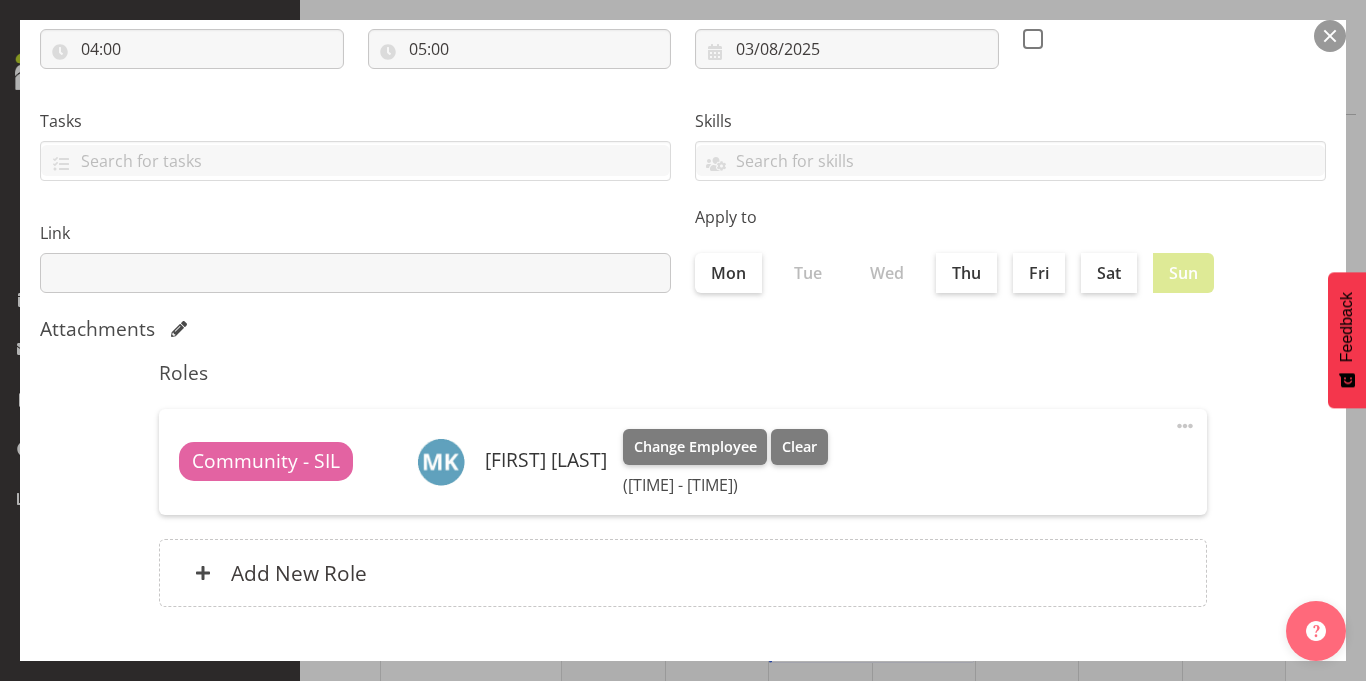 click at bounding box center (1330, 36) 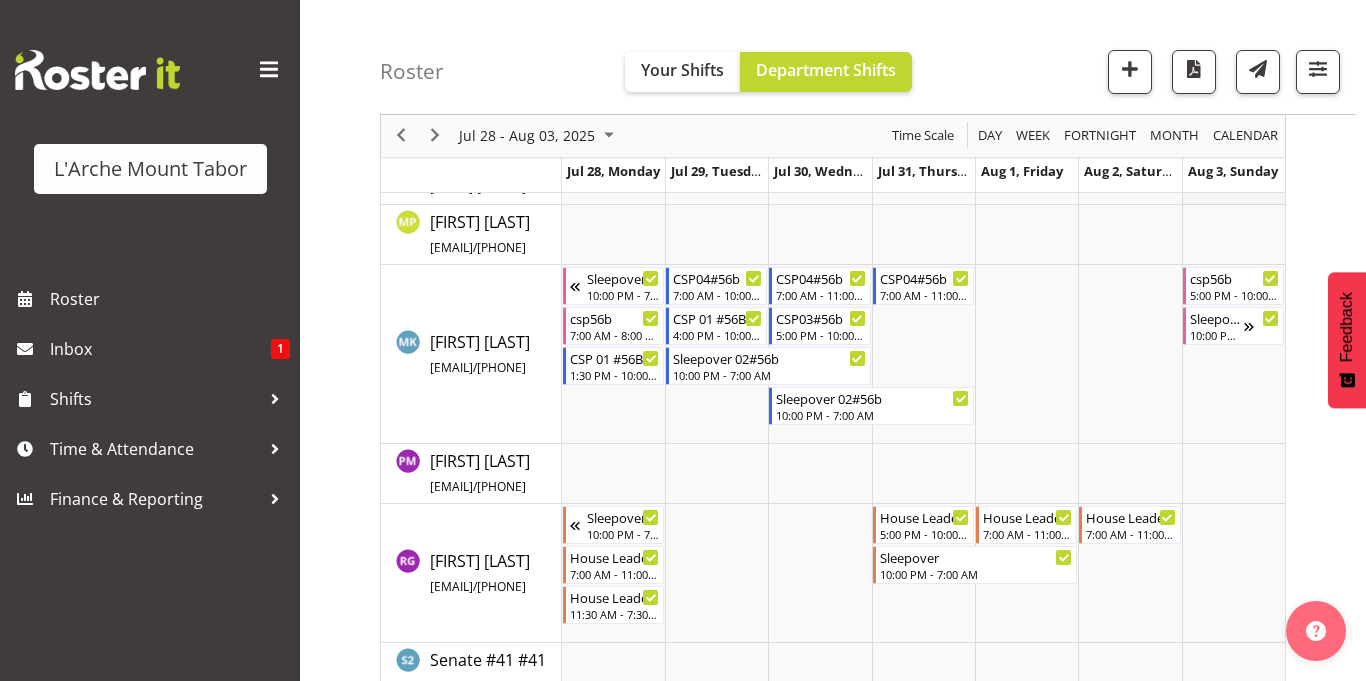 scroll, scrollTop: 896, scrollLeft: 0, axis: vertical 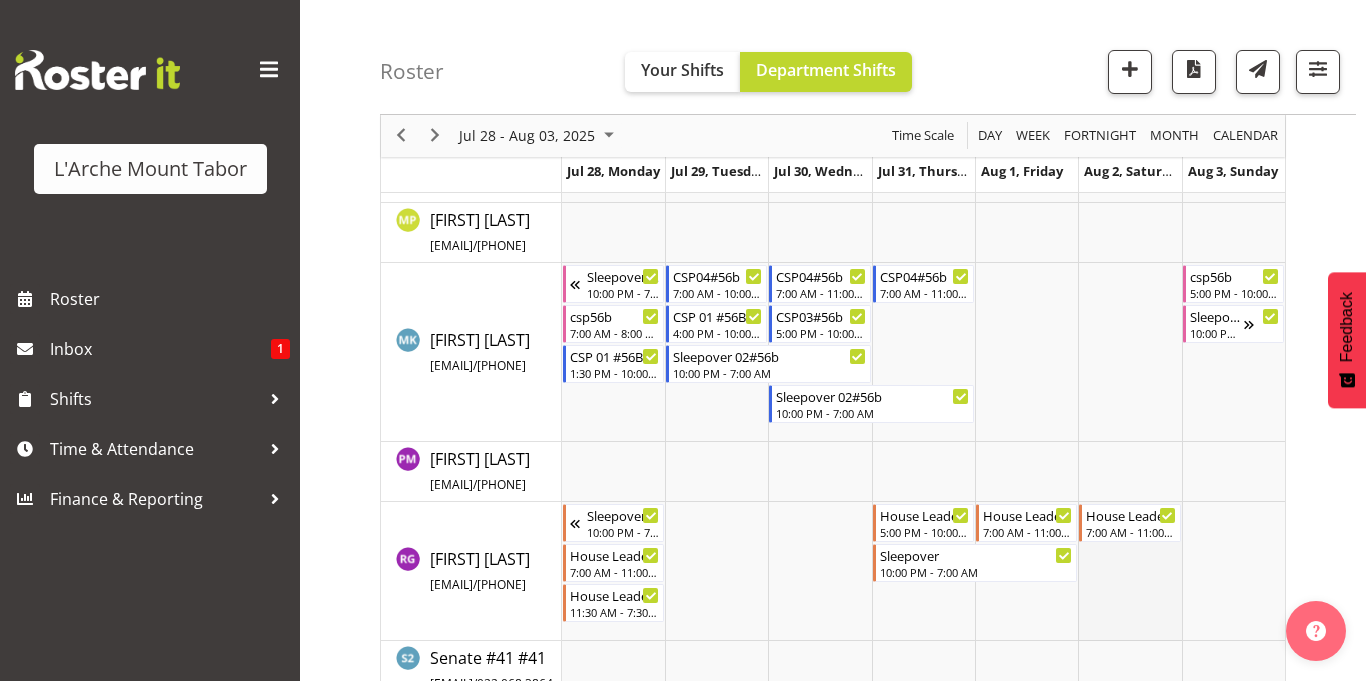 click at bounding box center (1129, 571) 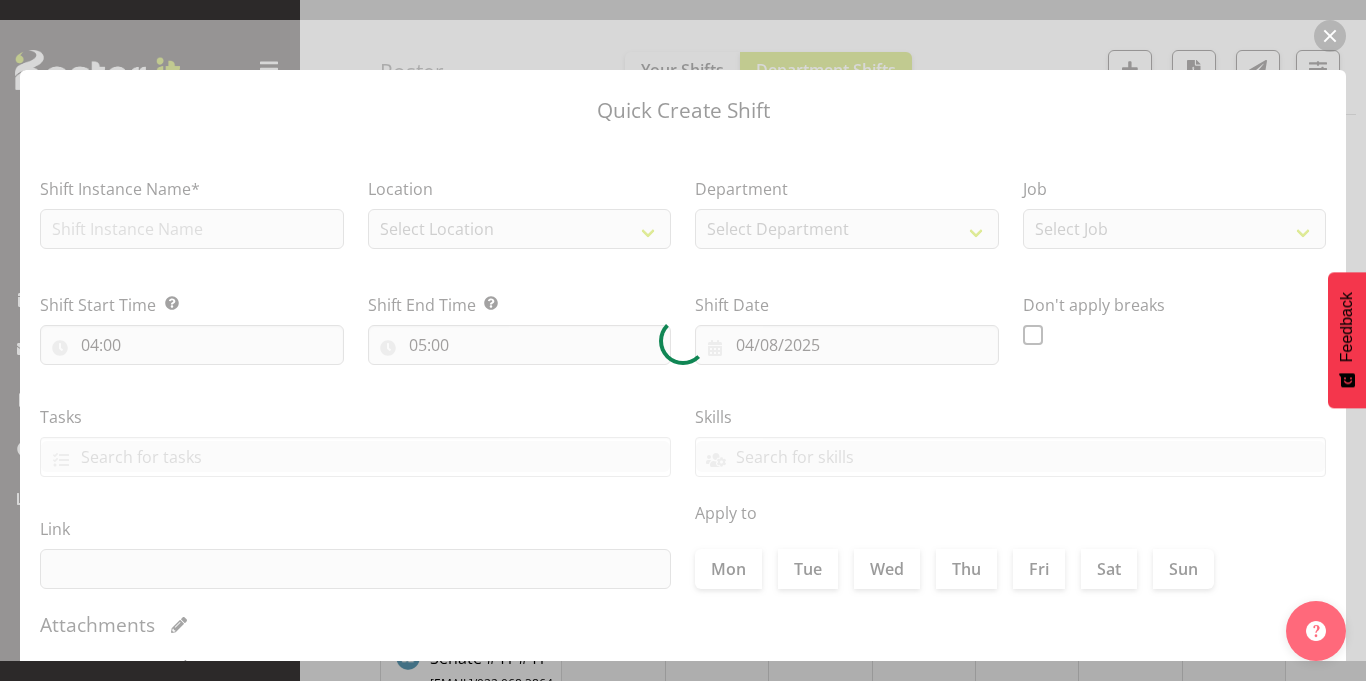 type on "02/08/2025" 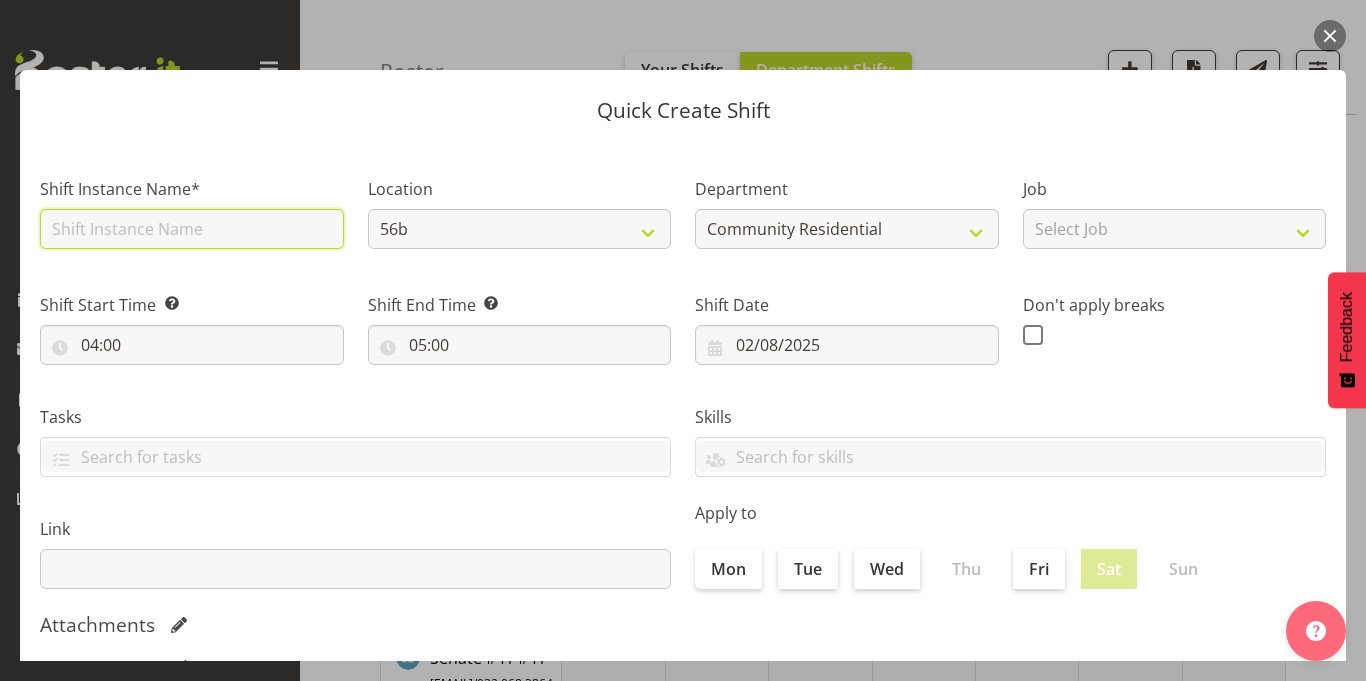 click at bounding box center [192, 229] 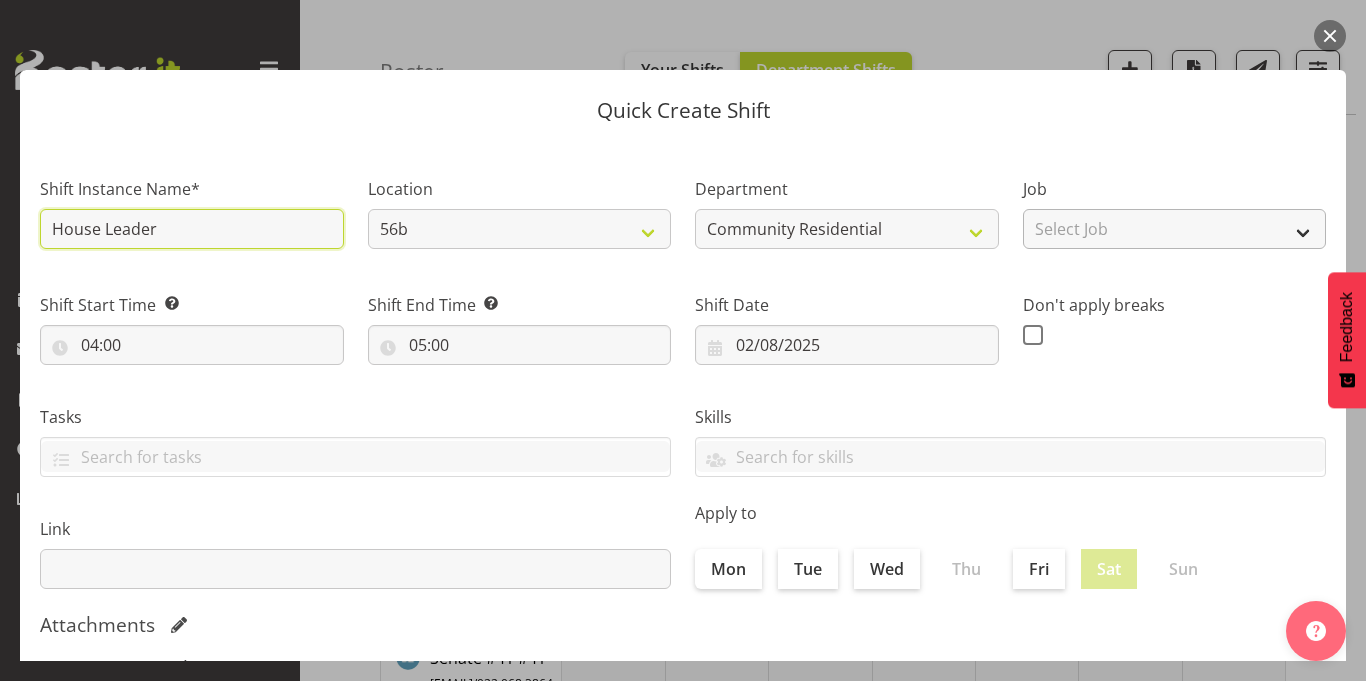 type on "House Leader" 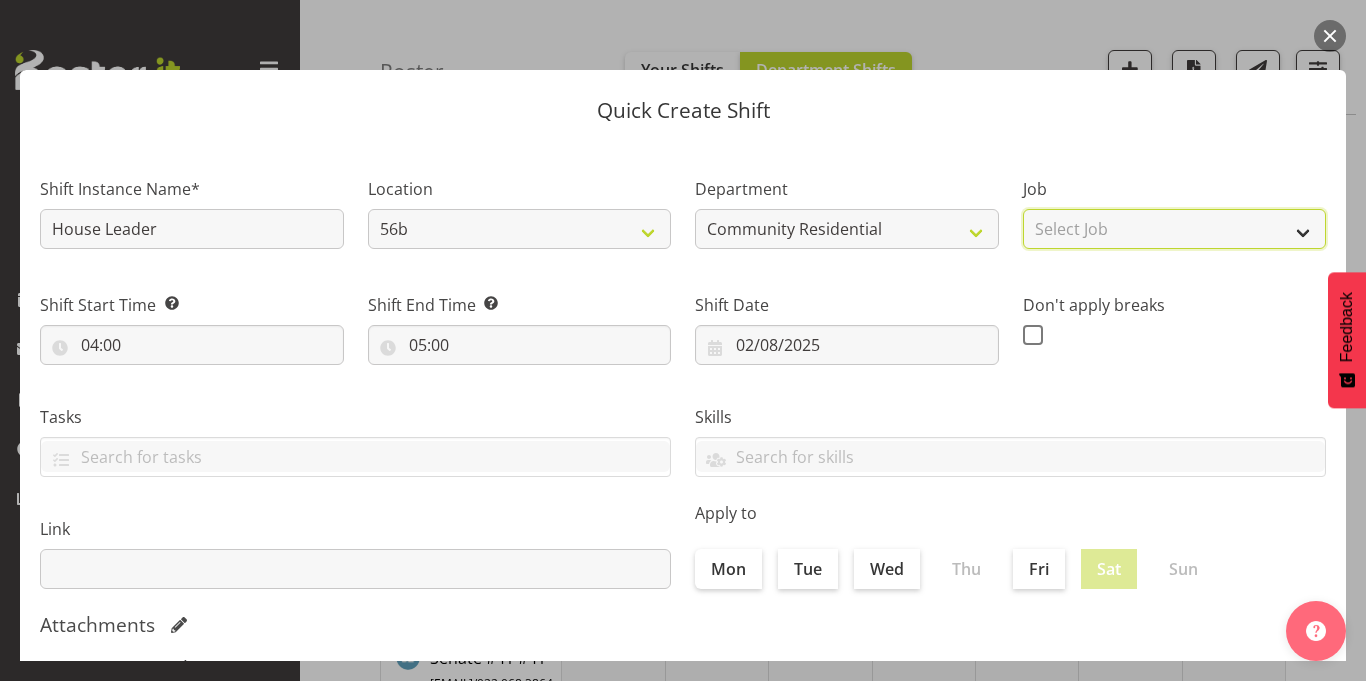 click on "Select Job  Accounts Admin Art Coordinator Community Leader Community Support Person Community Support Person-Casual House Leader Office Admin Senior Coordinator Service Manager Volunteer" at bounding box center [1175, 229] 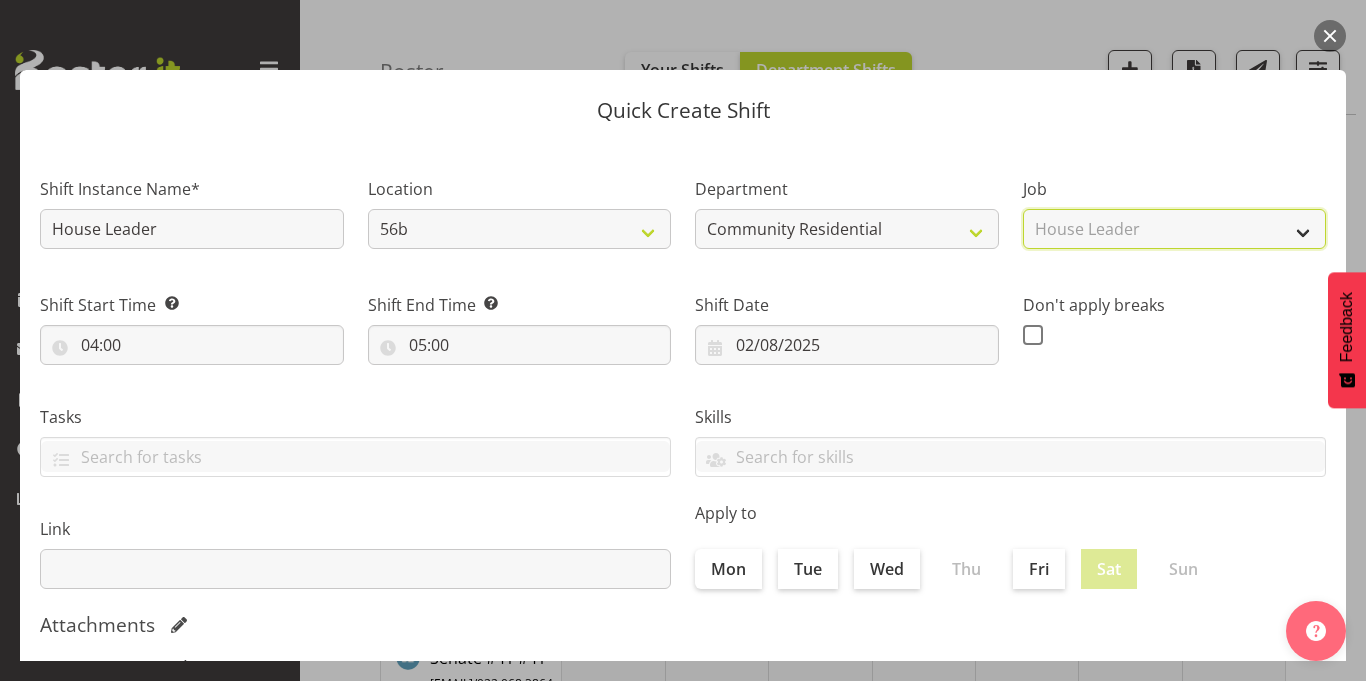 click on "Select Job  Accounts Admin Art Coordinator Community Leader Community Support Person Community Support Person-Casual House Leader Office Admin Senior Coordinator Service Manager Volunteer" at bounding box center [1175, 229] 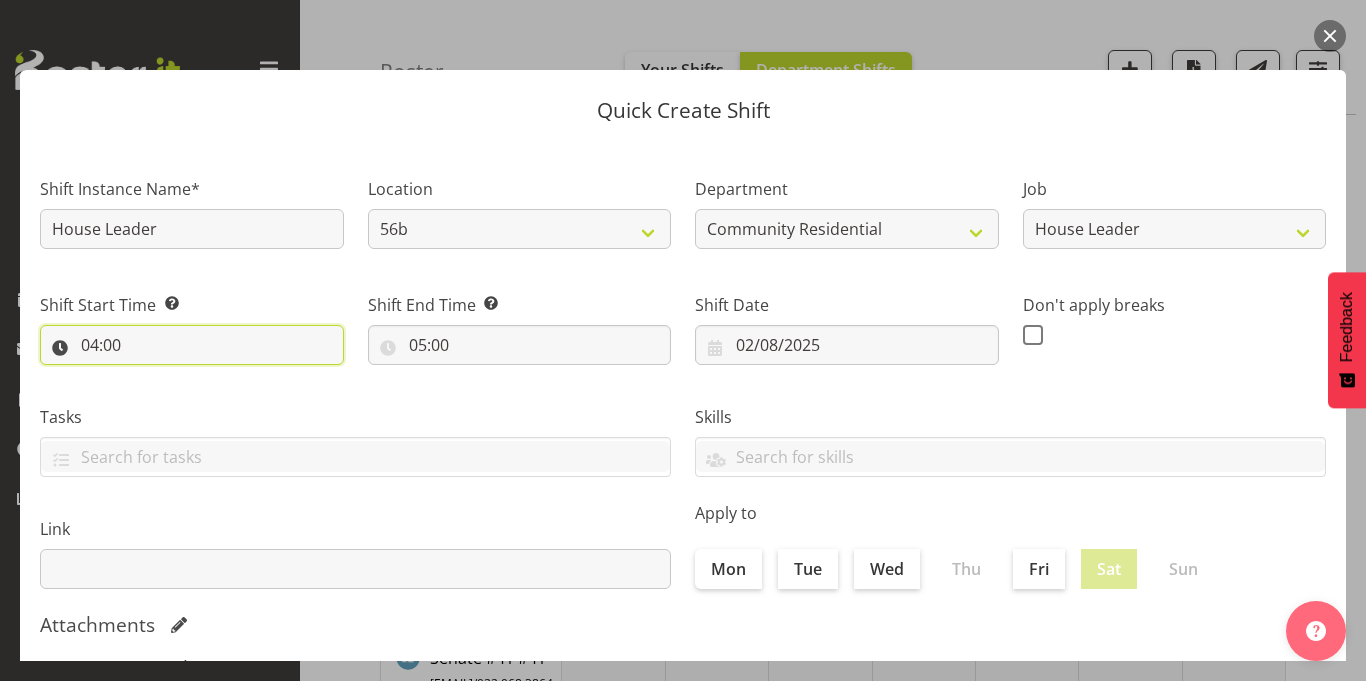 click on "04:00" at bounding box center (192, 345) 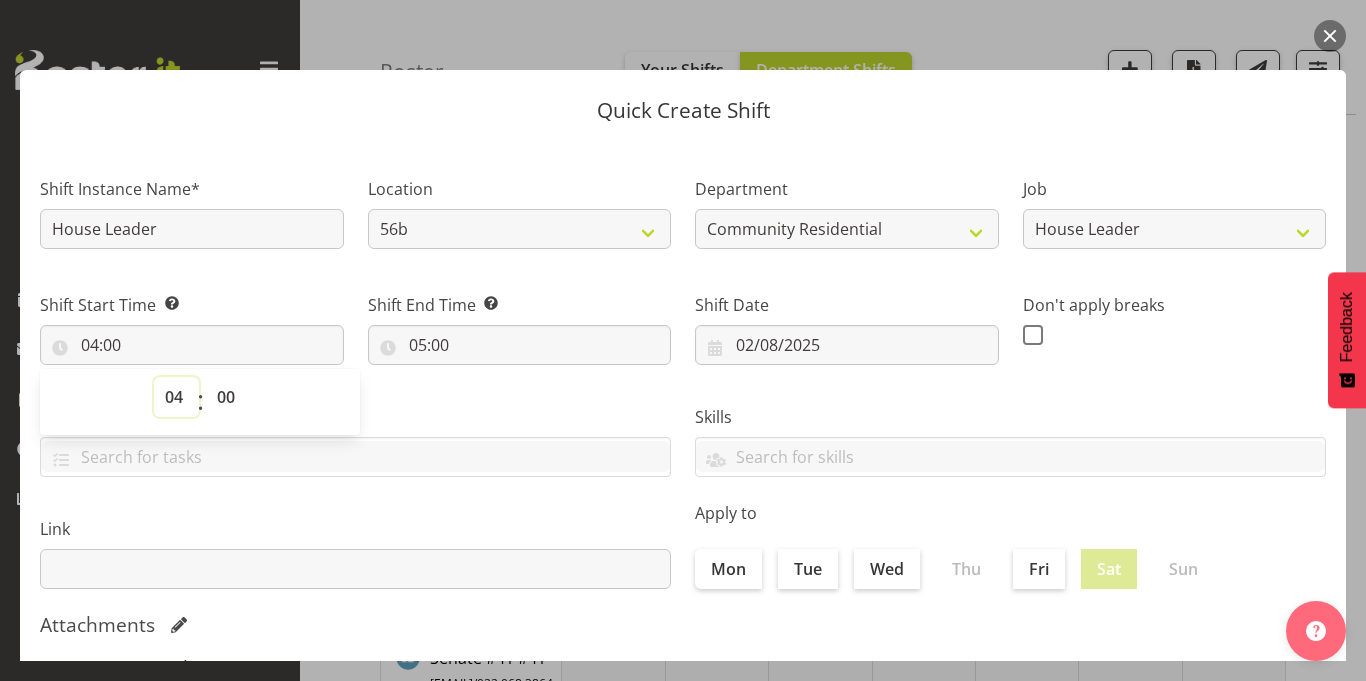 click on "00   01   02   03   04   05   06   07   08   09   10   11   12   13   14   15   16   17   18   19   20   21   22   23" at bounding box center [176, 397] 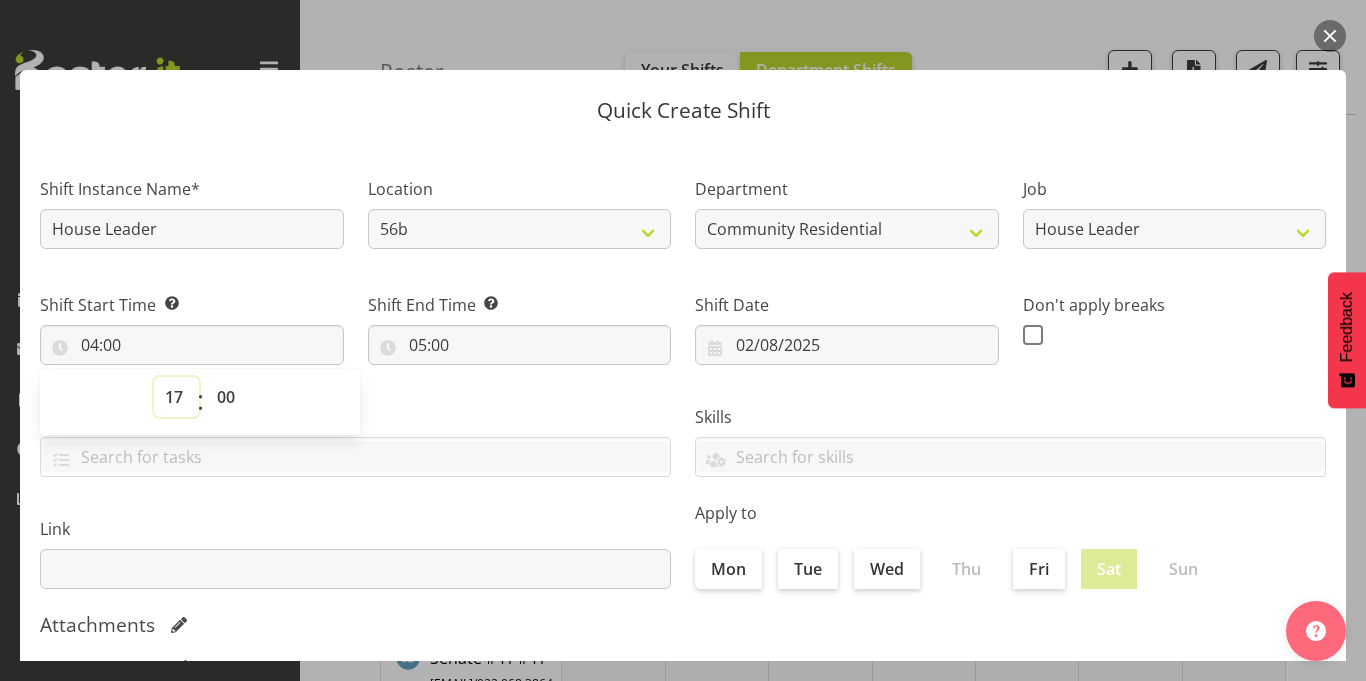 click on "00   01   02   03   04   05   06   07   08   09   10   11   12   13   14   15   16   17   18   19   20   21   22   23" at bounding box center (176, 397) 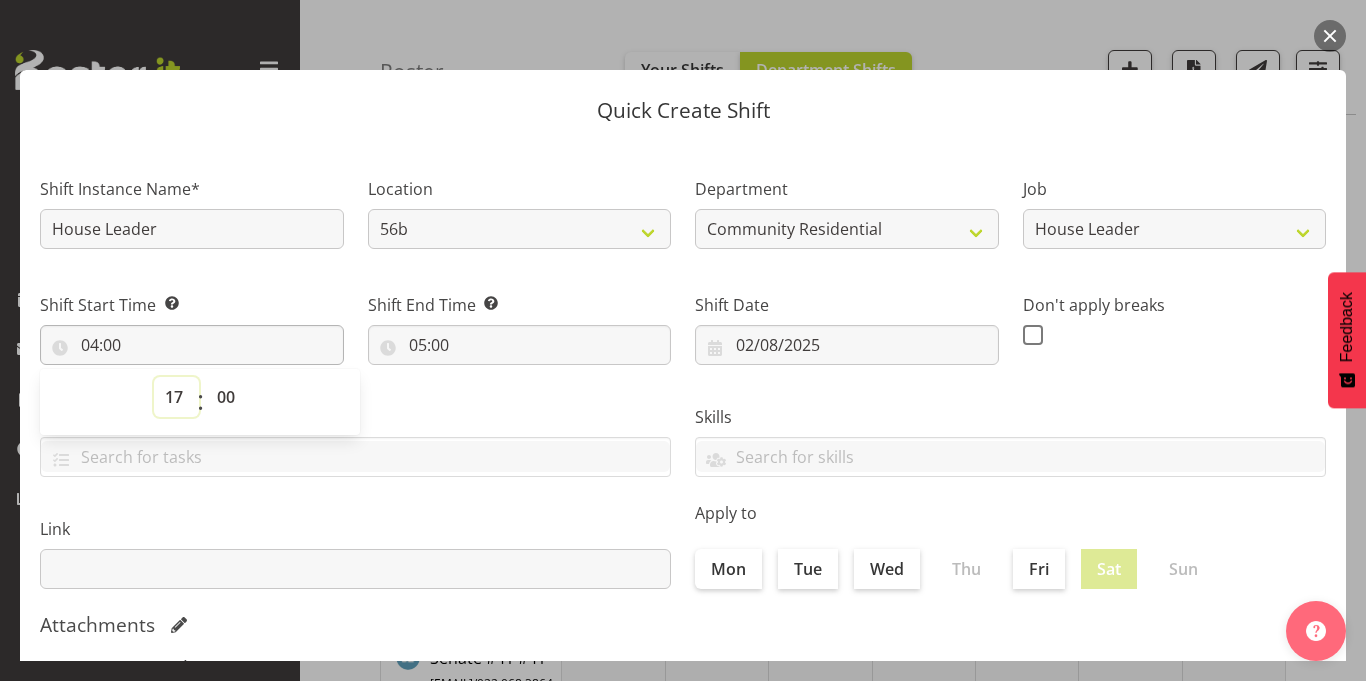 type on "17:00" 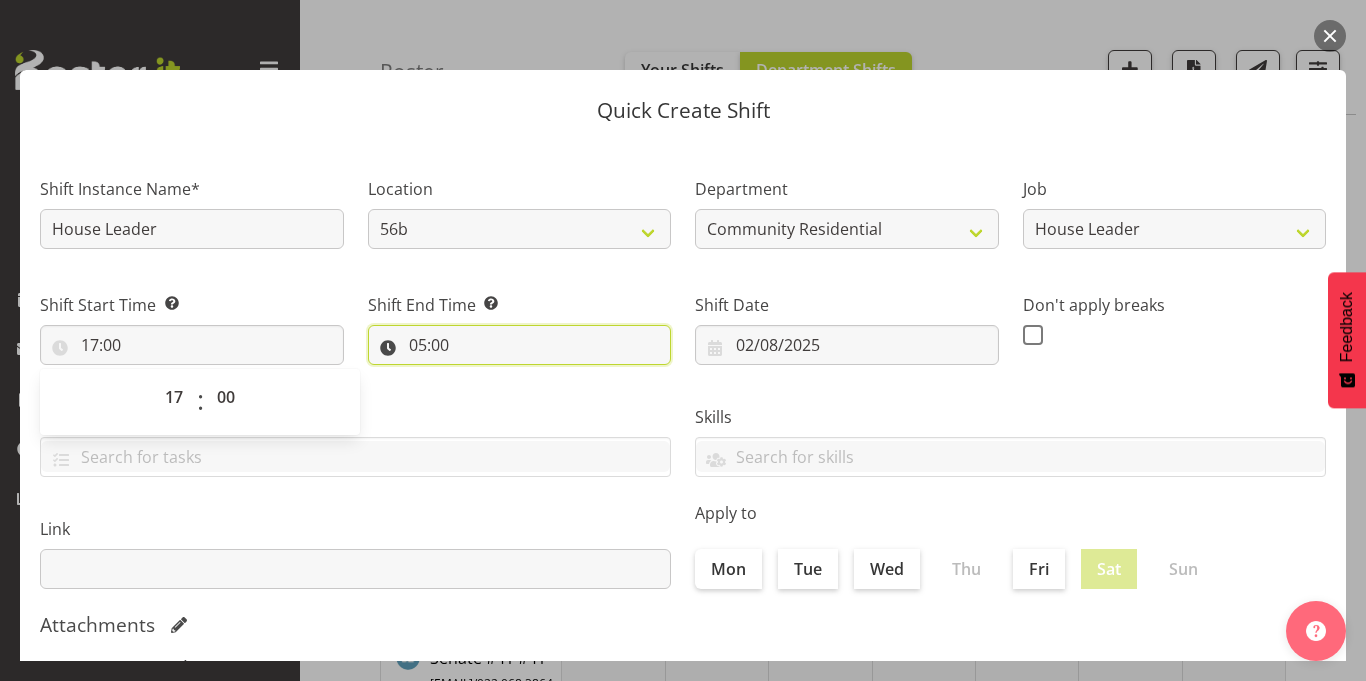 click on "05:00" at bounding box center [520, 345] 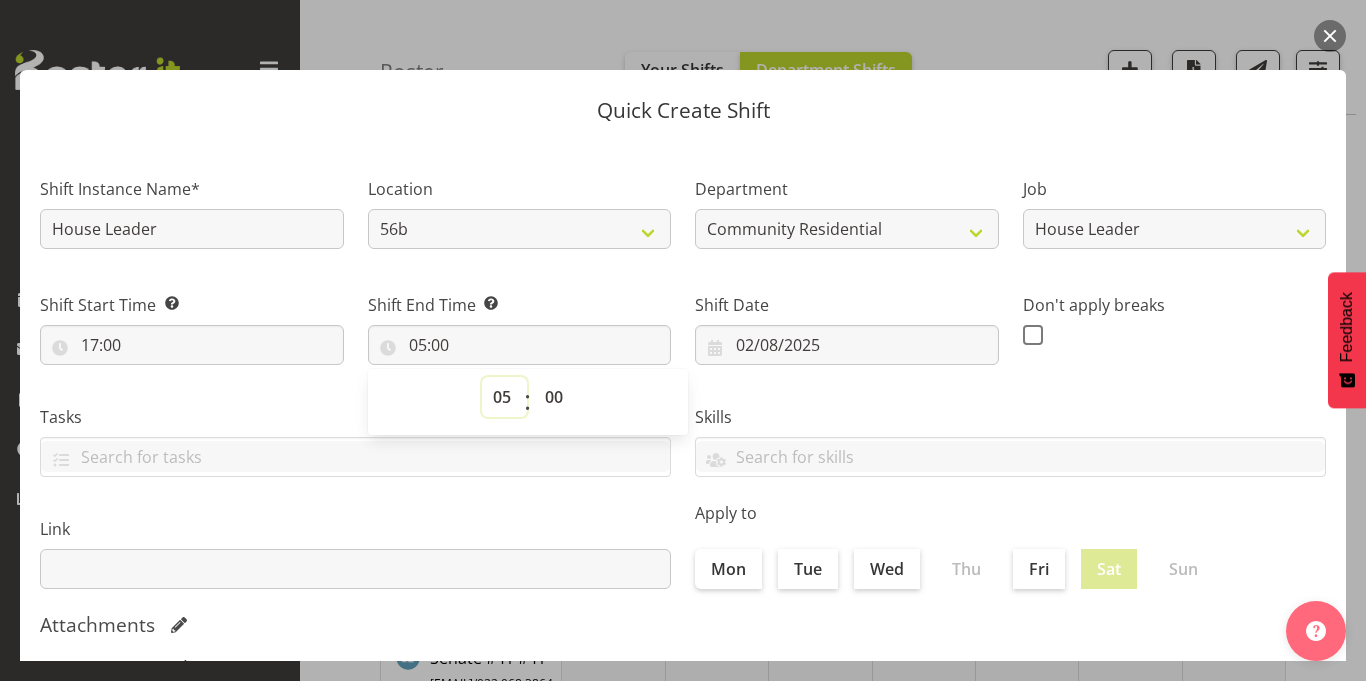 click on "00   01   02   03   04   05   06   07   08   09   10   11   12   13   14   15   16   17   18   19   20   21   22   23" at bounding box center (504, 397) 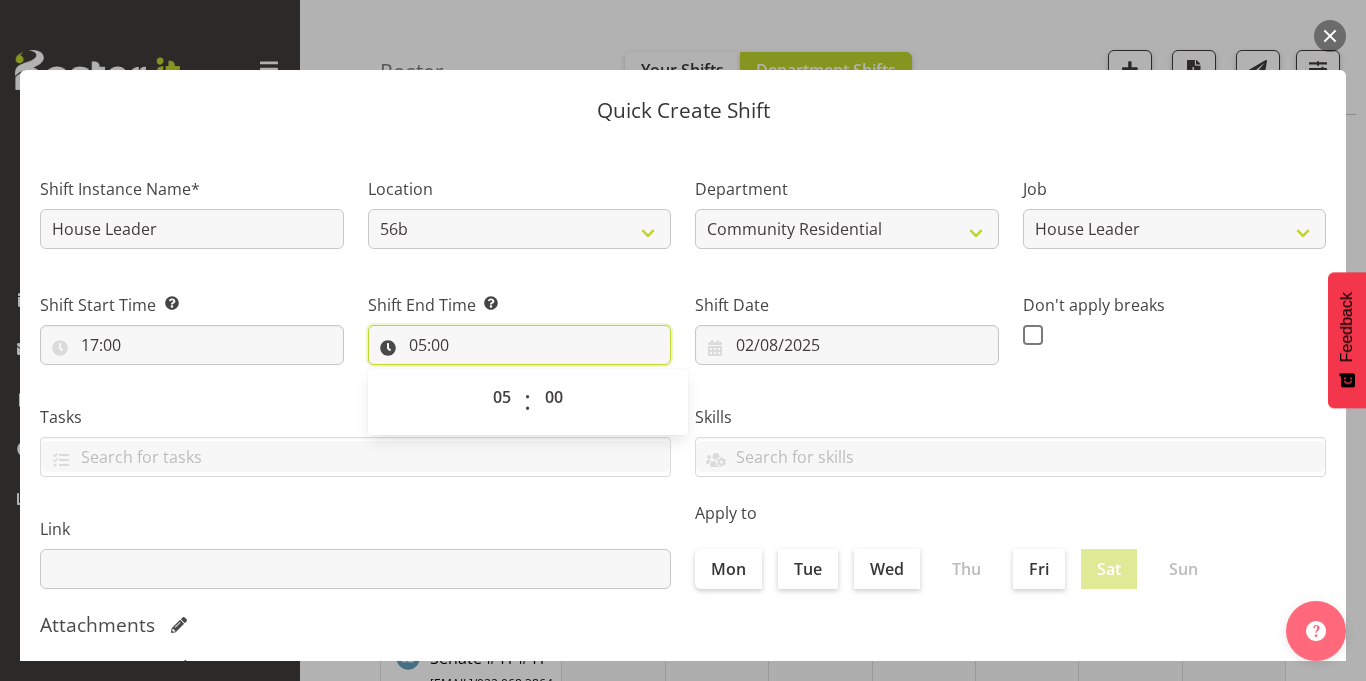 click on "05:00" at bounding box center [520, 345] 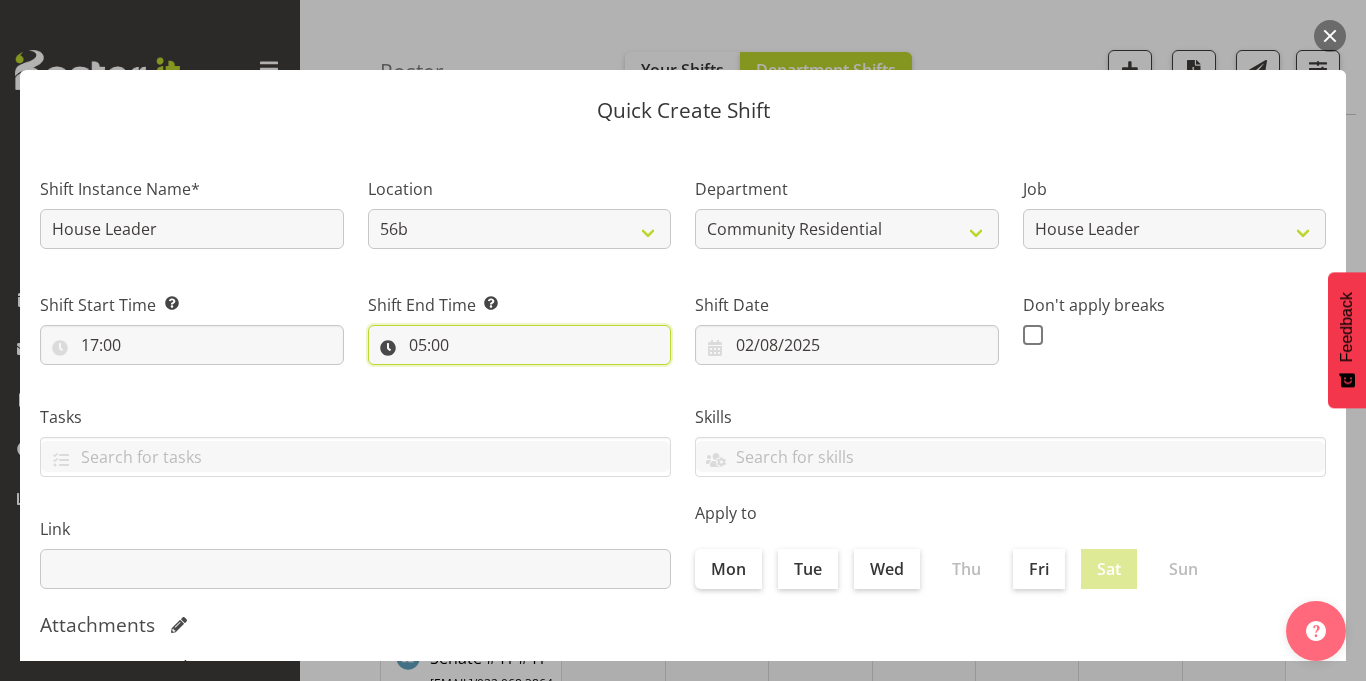 click on "05:00" at bounding box center (520, 345) 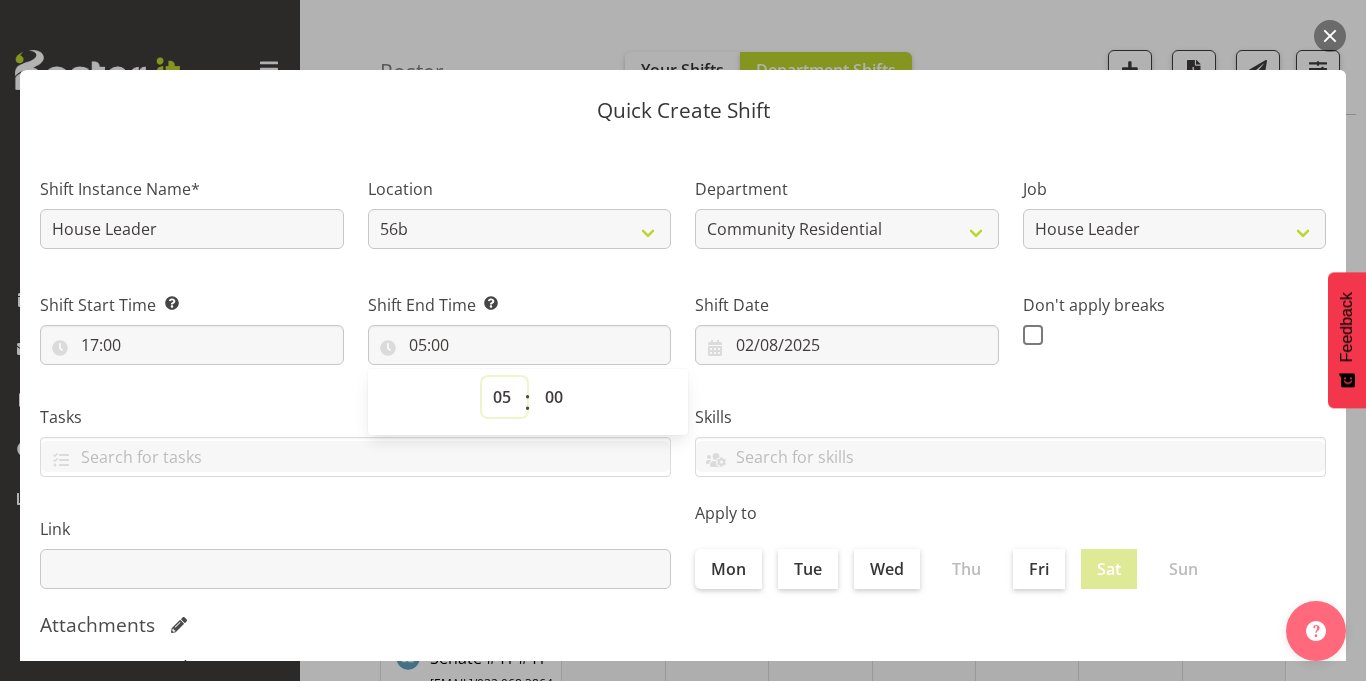 click on "00   01   02   03   04   05   06   07   08   09   10   11   12   13   14   15   16   17   18   19   20   21   22   23" at bounding box center [504, 397] 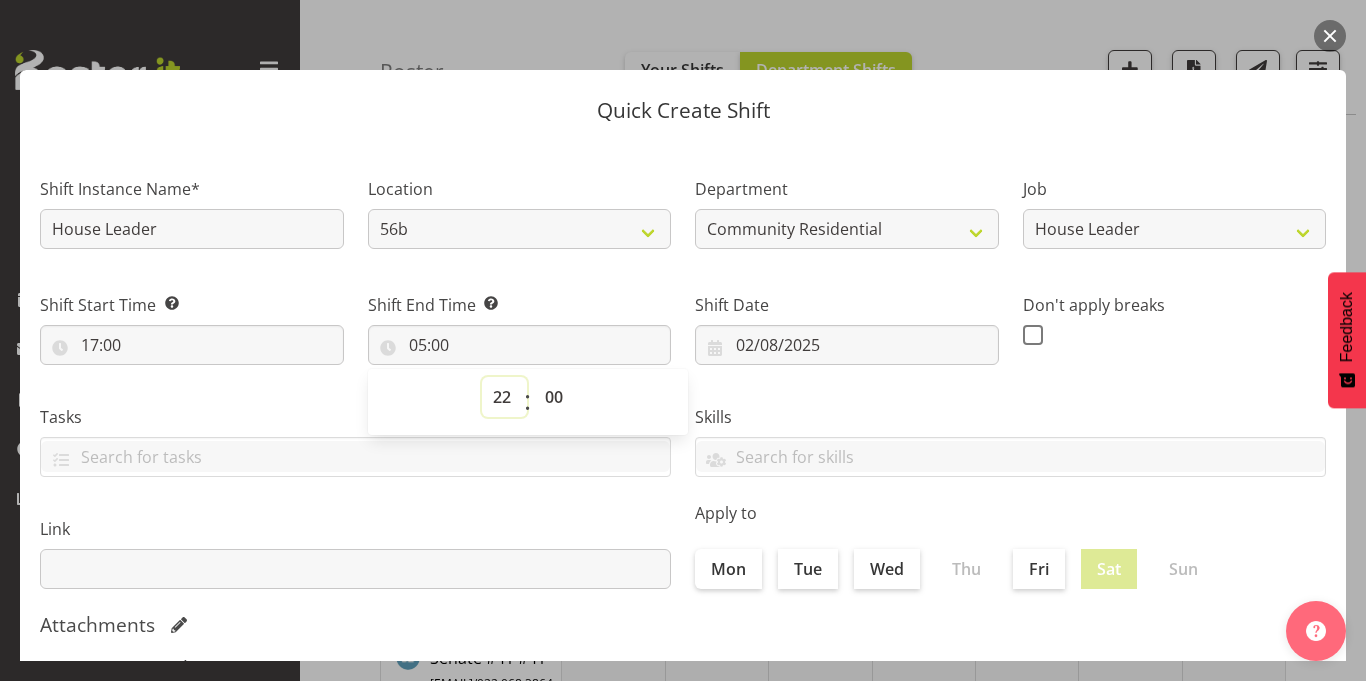 click on "00   01   02   03   04   05   06   07   08   09   10   11   12   13   14   15   16   17   18   19   20   21   22   23" at bounding box center [504, 397] 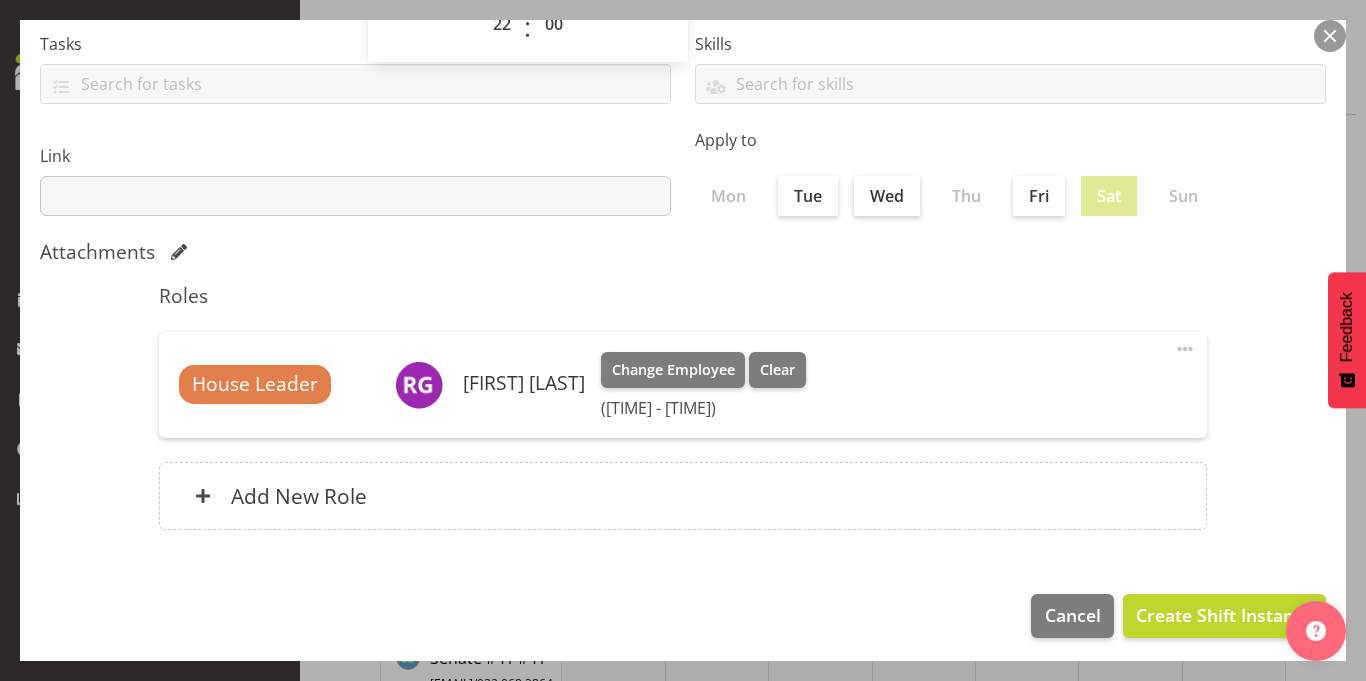scroll, scrollTop: 380, scrollLeft: 0, axis: vertical 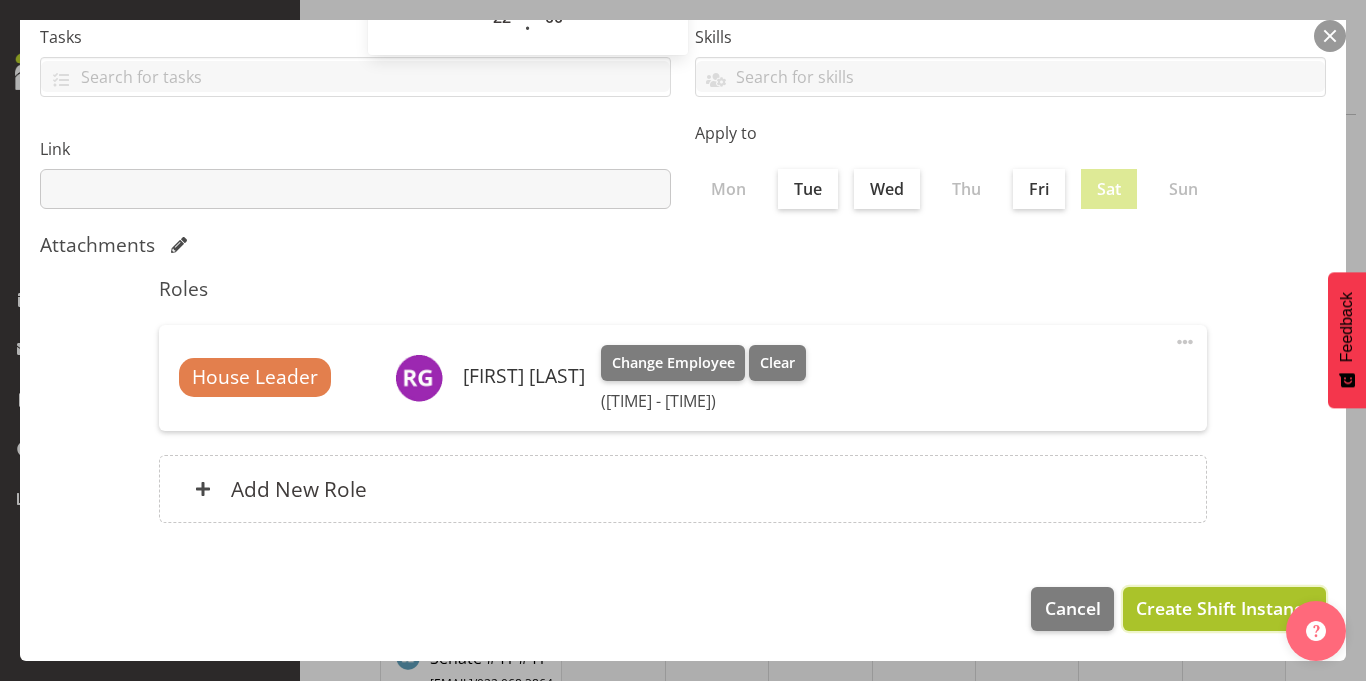 click on "Create Shift Instance" at bounding box center [1224, 608] 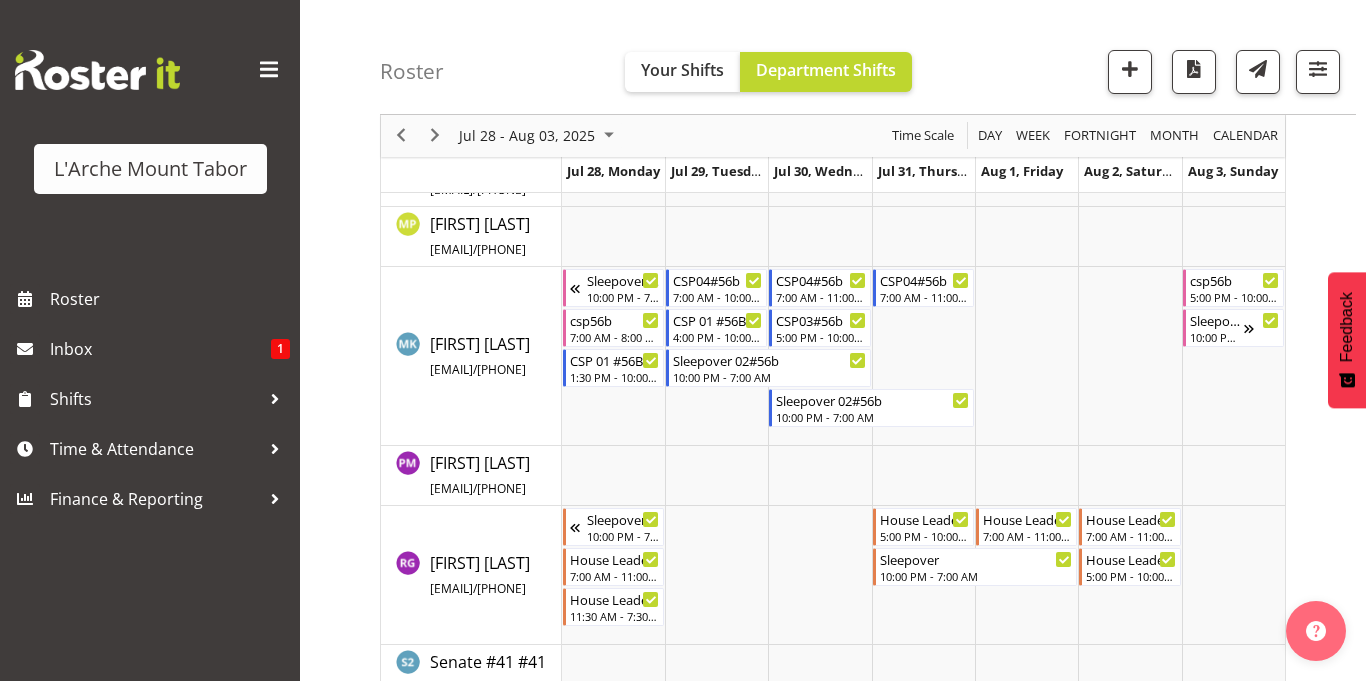 scroll, scrollTop: 895, scrollLeft: 0, axis: vertical 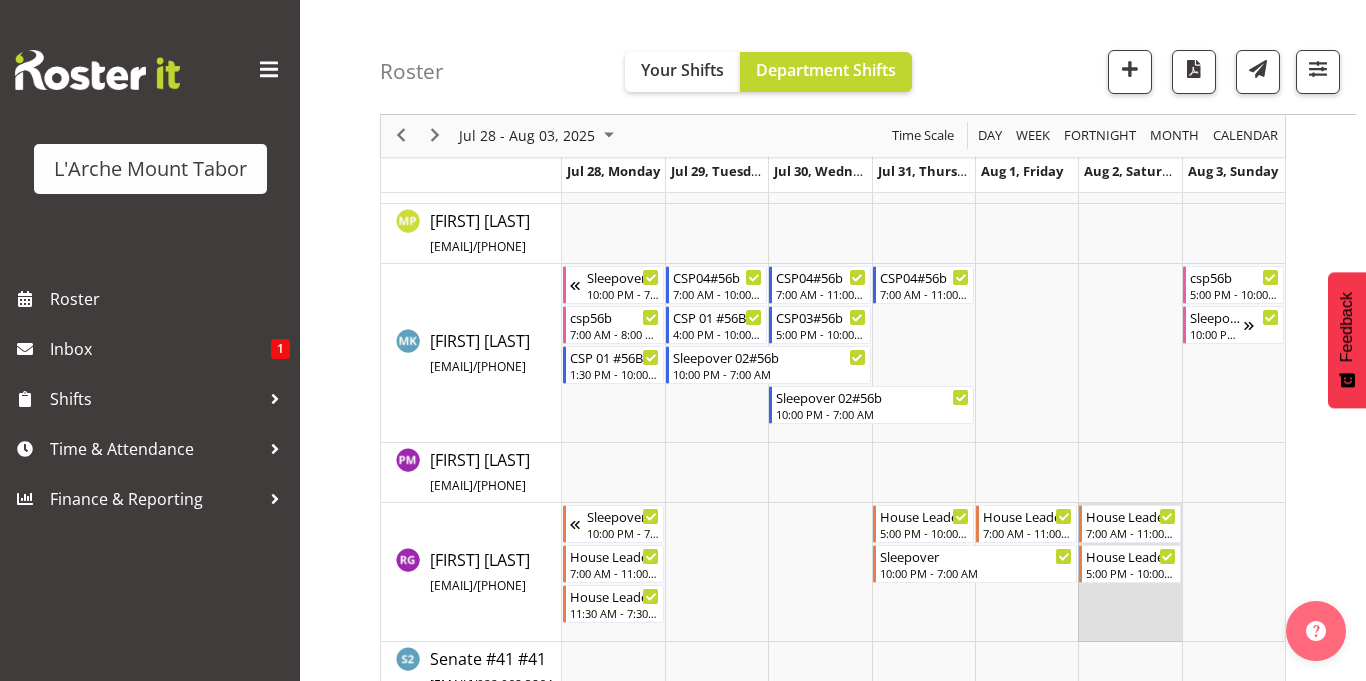 click at bounding box center [1129, 572] 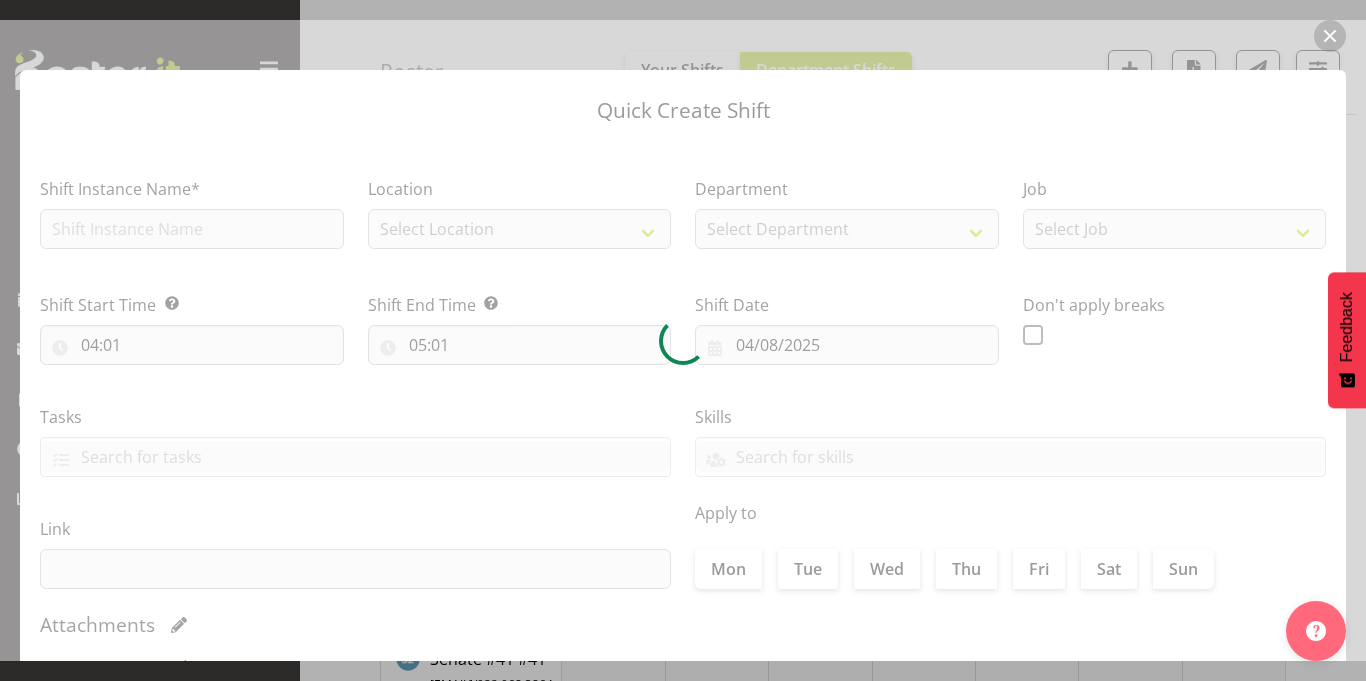 type on "02/08/2025" 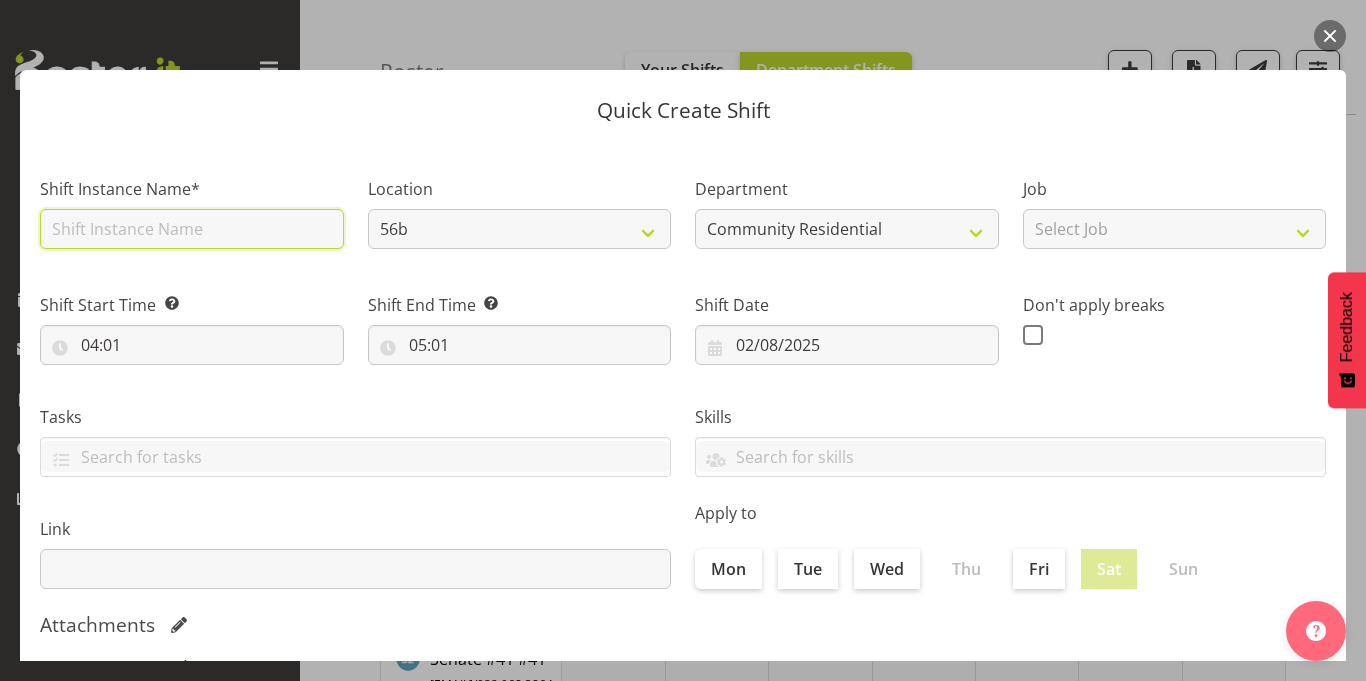click at bounding box center (192, 229) 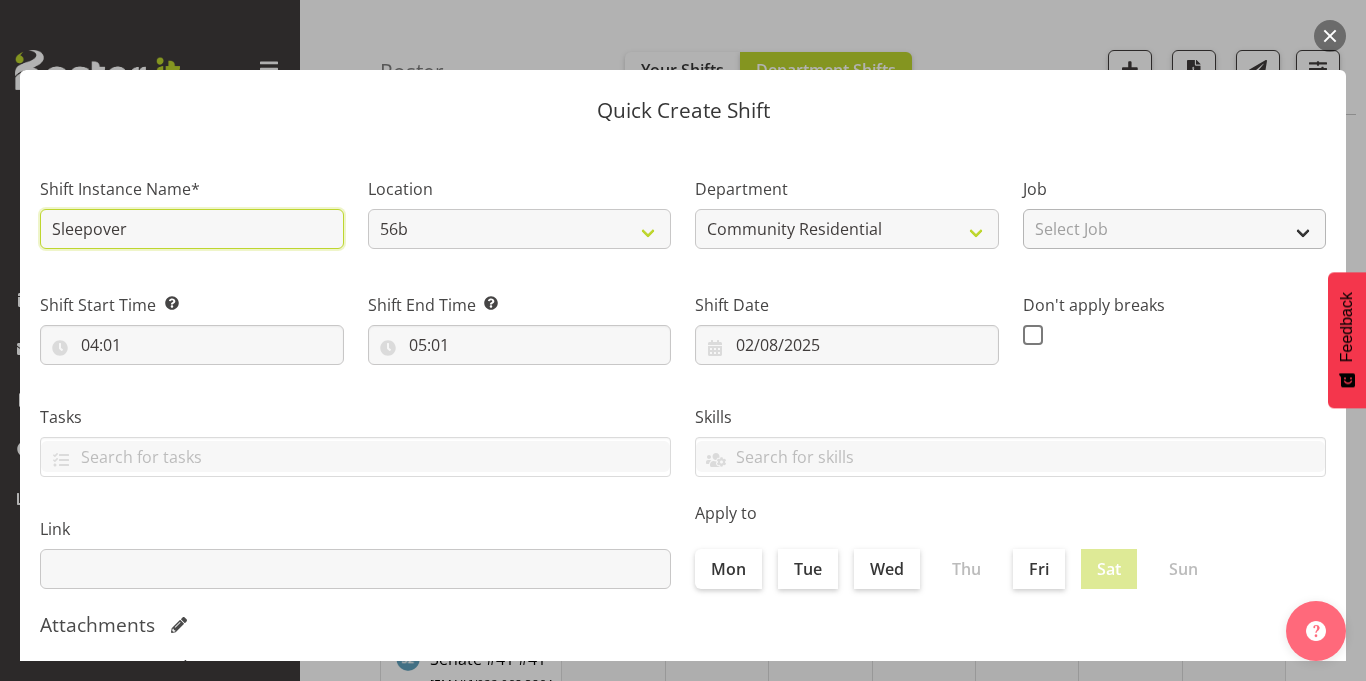 type on "Sleepover" 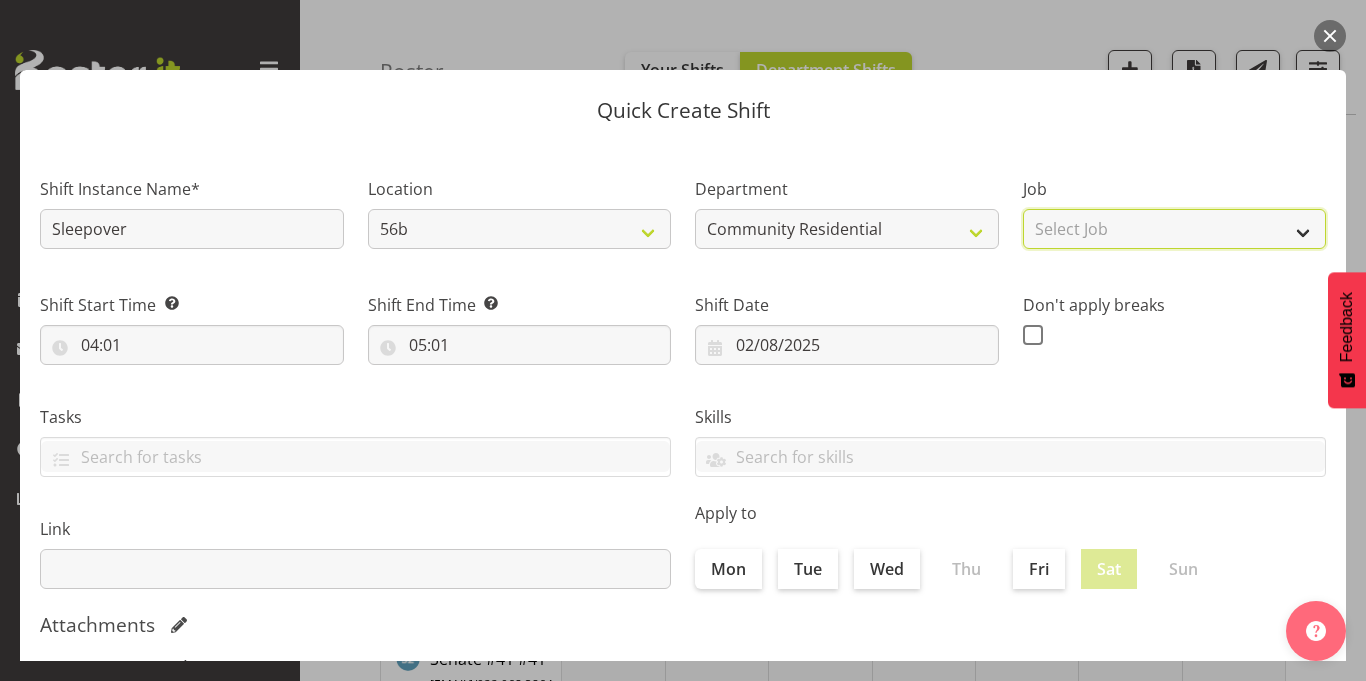 click on "Select Job  Accounts Admin Art Coordinator Community Leader Community Support Person Community Support Person-Casual House Leader Office Admin Senior Coordinator Service Manager Volunteer" at bounding box center [1175, 229] 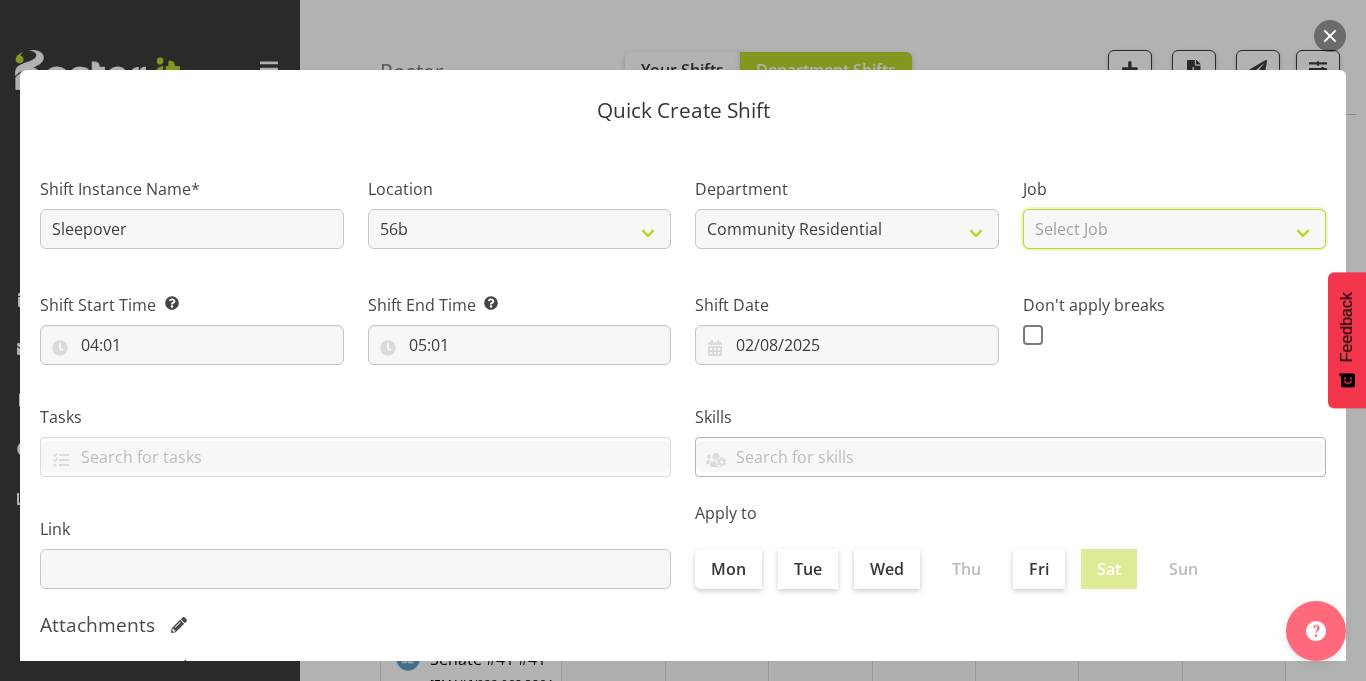select on "1" 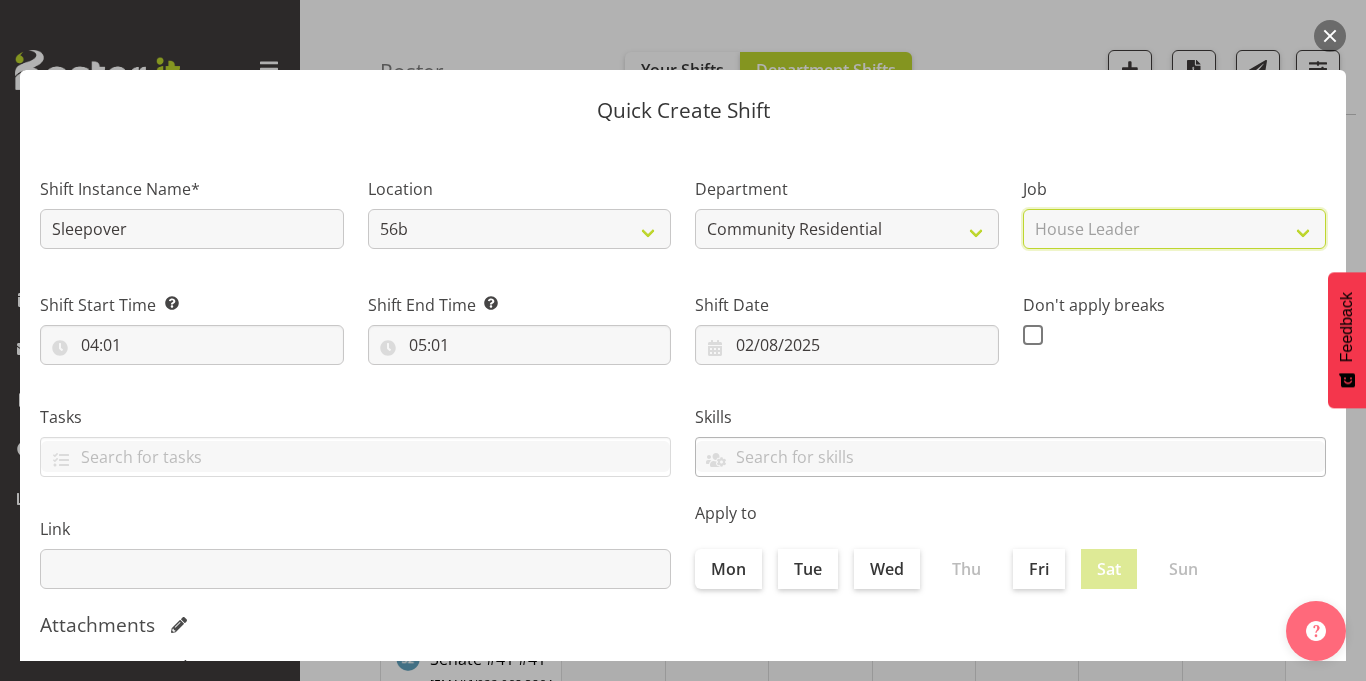 click on "Select Job  Accounts Admin Art Coordinator Community Leader Community Support Person Community Support Person-Casual House Leader Office Admin Senior Coordinator Service Manager Volunteer" at bounding box center (1175, 229) 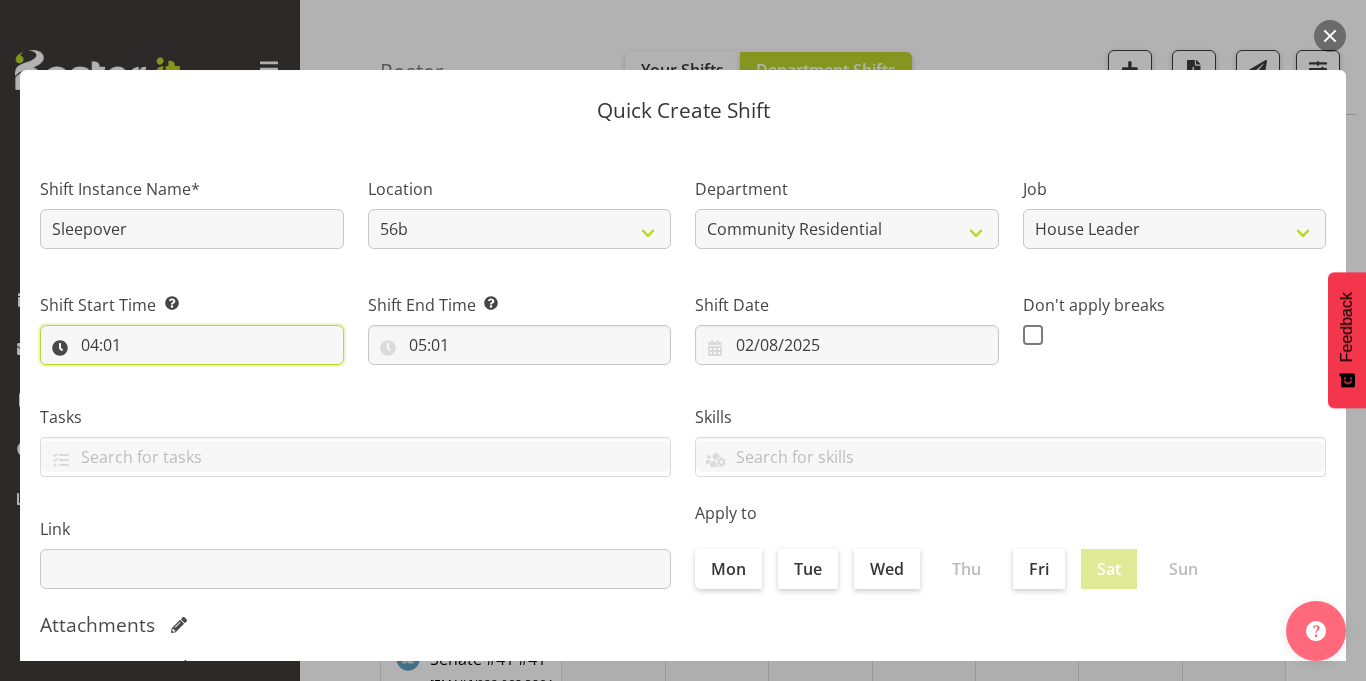 click on "04:01" at bounding box center (192, 345) 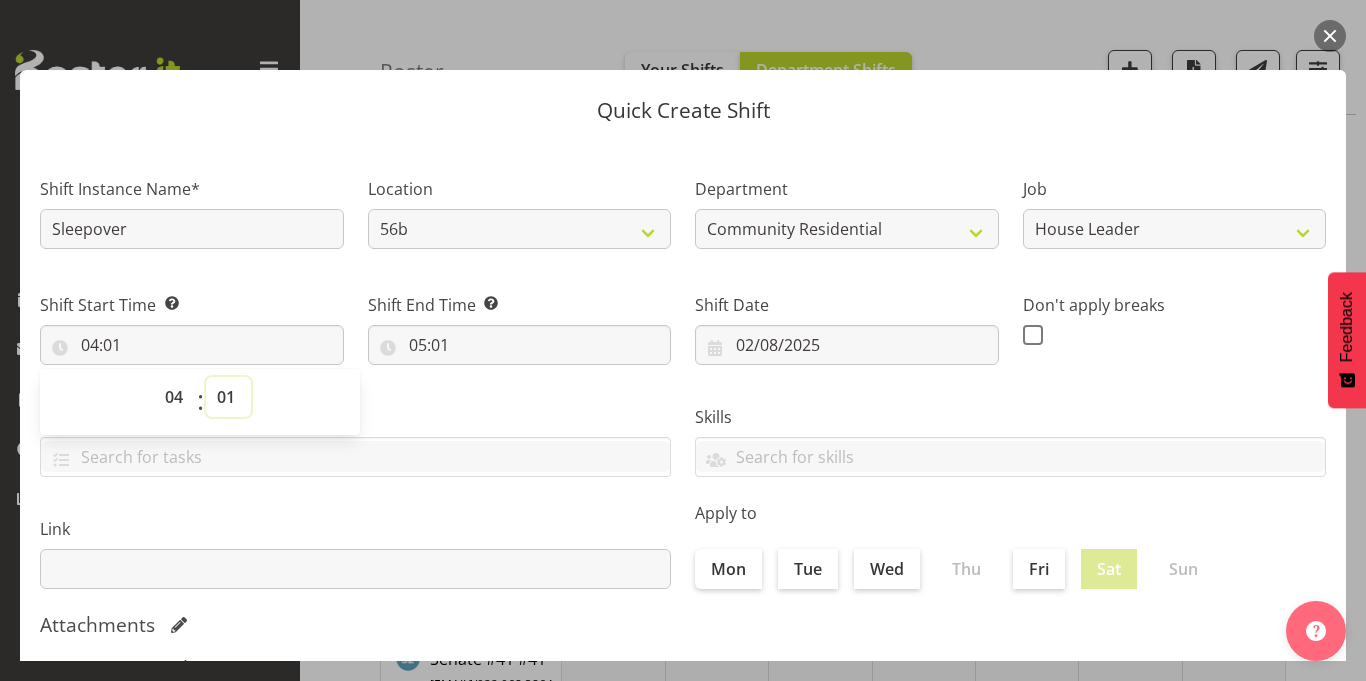 click on "00   01   02   03   04   05   06   07   08   09   10   11   12   13   14   15   16   17   18   19   20   21   22   23   24   25   26   27   28   29   30   31   32   33   34   35   36   37   38   39   40   41   42   43   44   45   46   47   48   49   50   51   52   53   54   55   56   57   58   59" at bounding box center [228, 397] 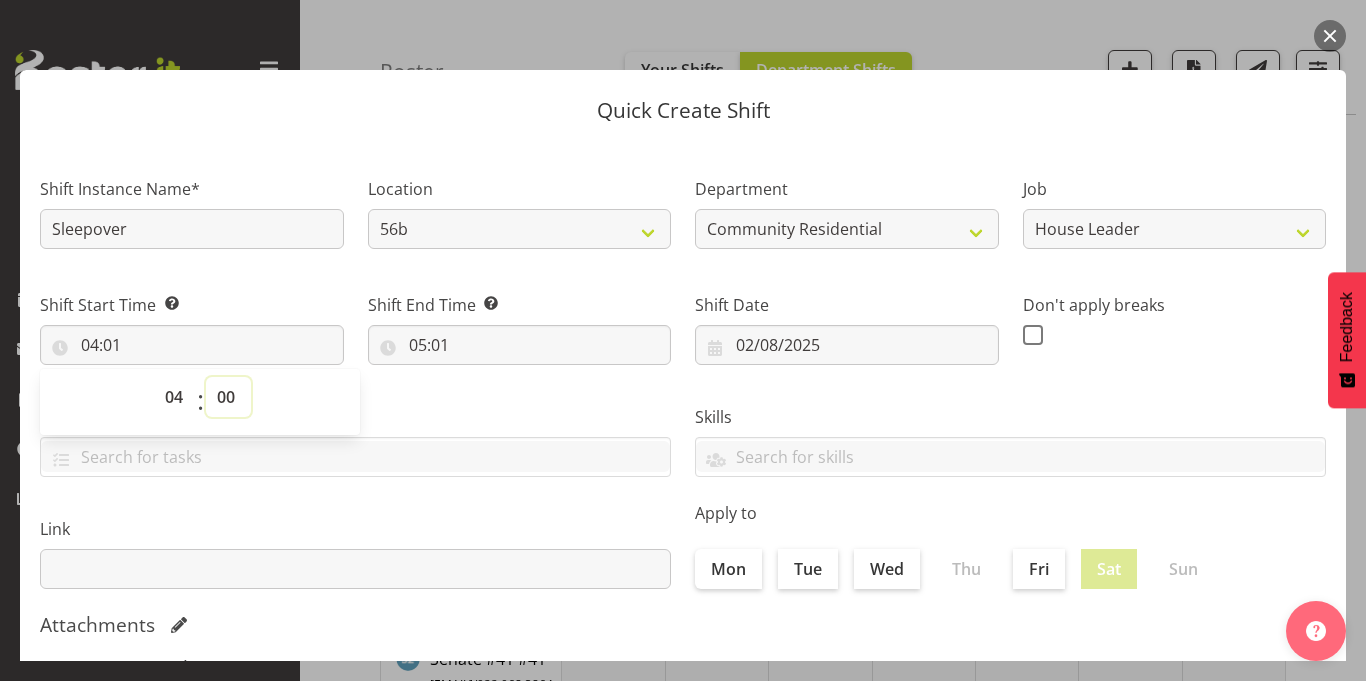 click on "00   01   02   03   04   05   06   07   08   09   10   11   12   13   14   15   16   17   18   19   20   21   22   23   24   25   26   27   28   29   30   31   32   33   34   35   36   37   38   39   40   41   42   43   44   45   46   47   48   49   50   51   52   53   54   55   56   57   58   59" at bounding box center (228, 397) 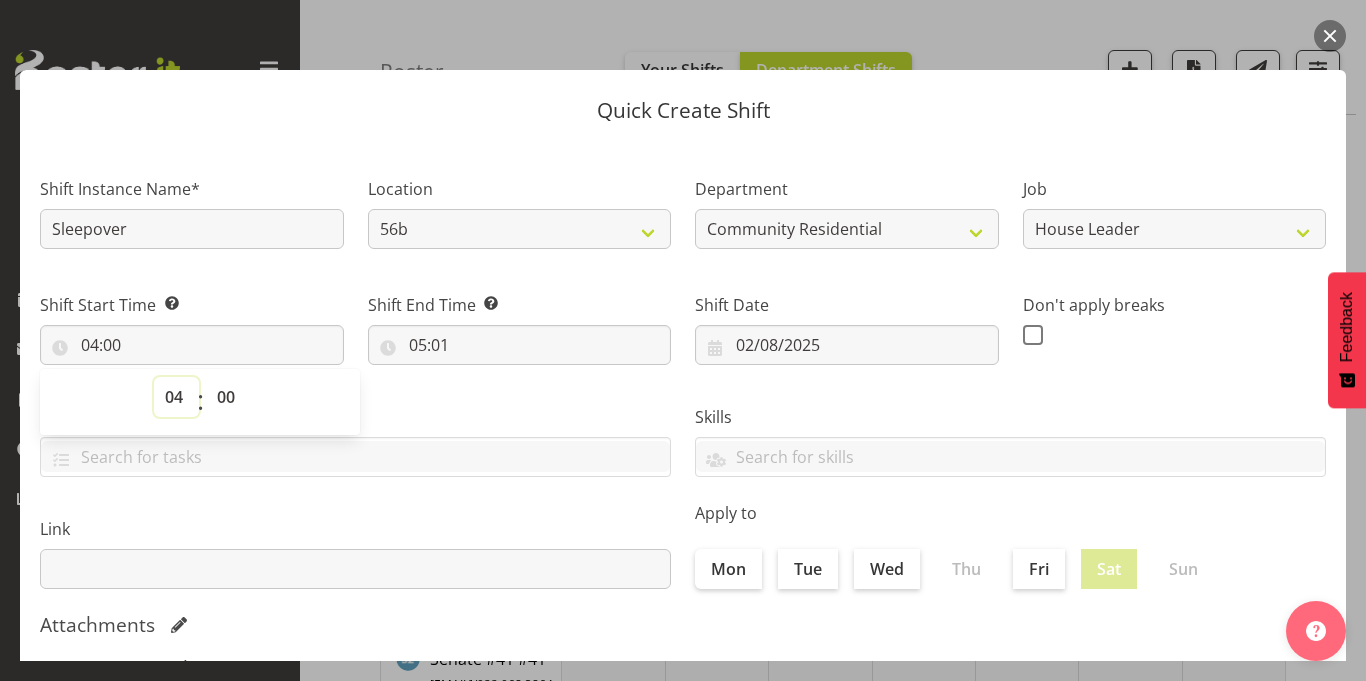 click on "00   01   02   03   04   05   06   07   08   09   10   11   12   13   14   15   16   17   18   19   20   21   22   23" at bounding box center (176, 397) 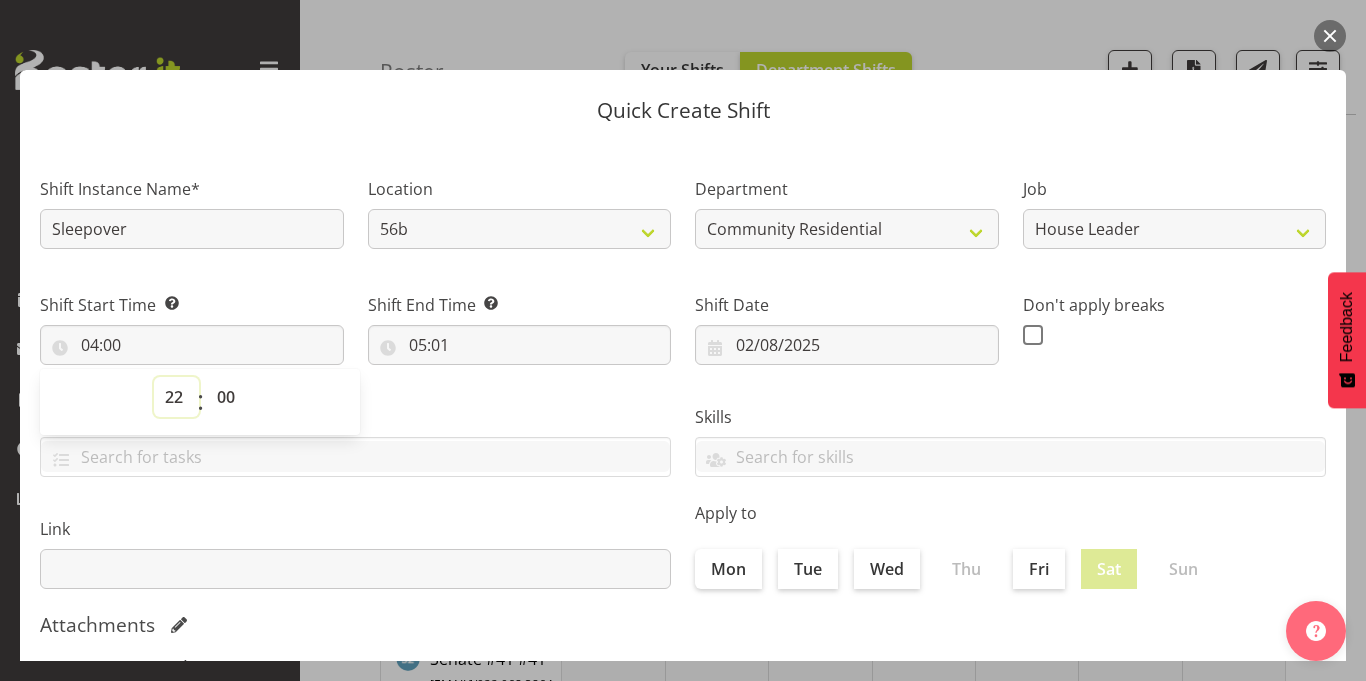 click on "00   01   02   03   04   05   06   07   08   09   10   11   12   13   14   15   16   17   18   19   20   21   22   23" at bounding box center (176, 397) 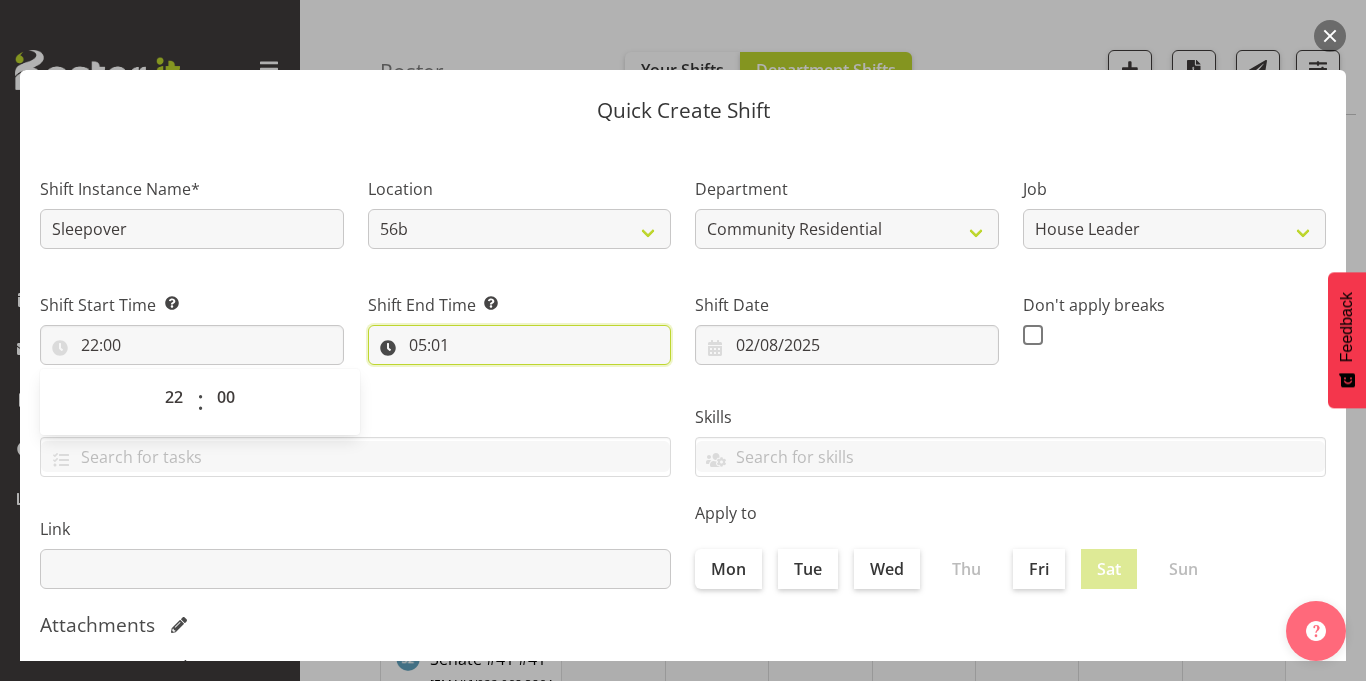 click on "05:01" at bounding box center (520, 345) 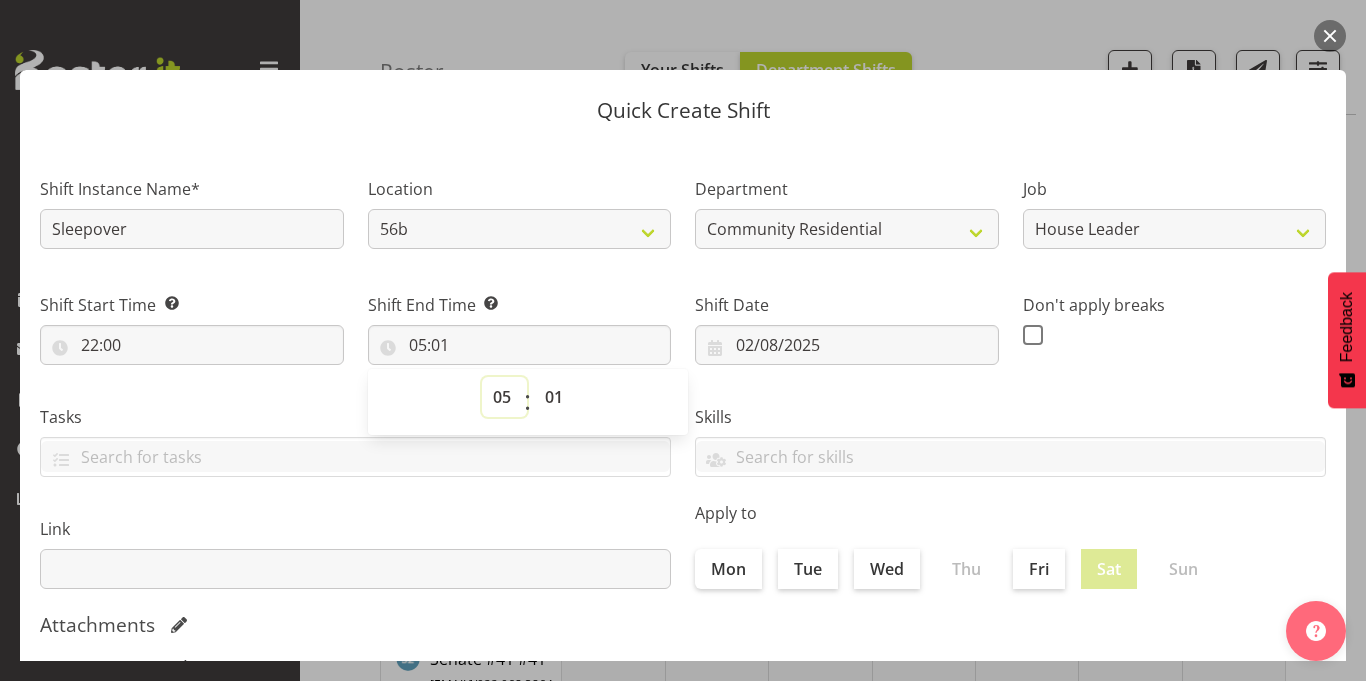 click on "00   01   02   03   04   05   06   07   08   09   10   11   12   13   14   15   16   17   18   19   20   21   22   23" at bounding box center (504, 397) 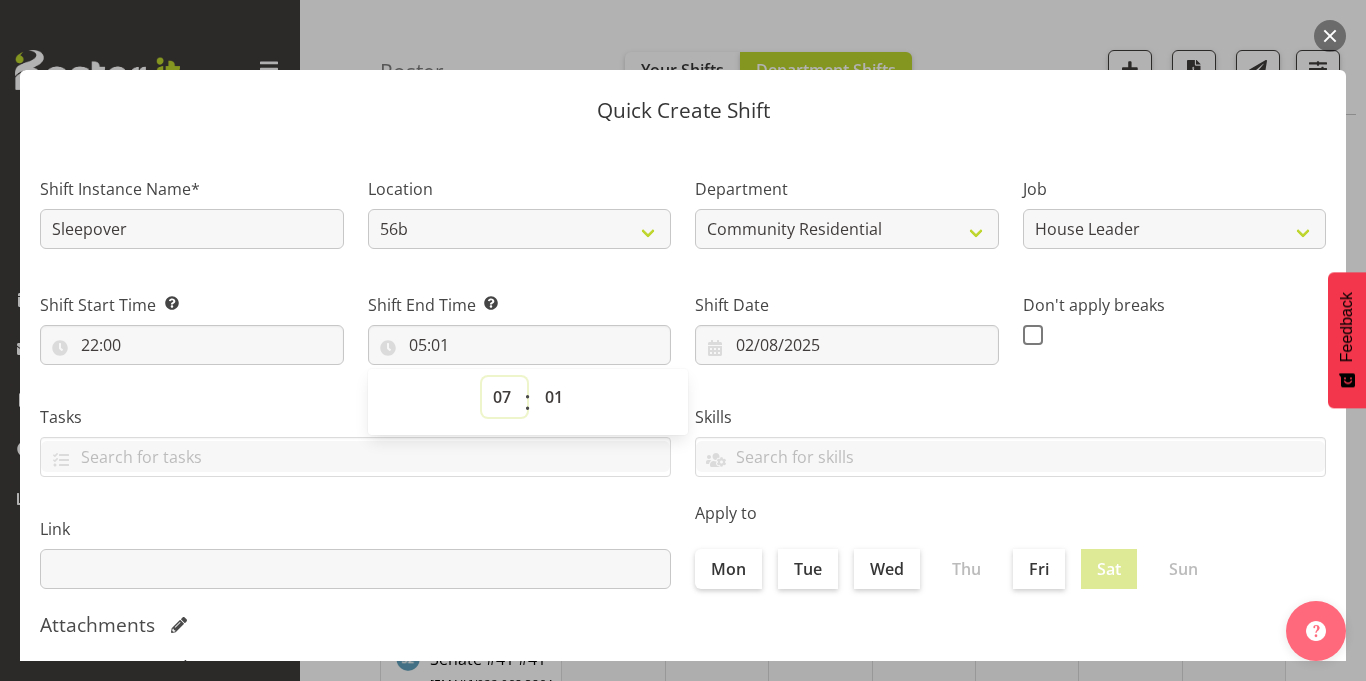 click on "00   01   02   03   04   05   06   07   08   09   10   11   12   13   14   15   16   17   18   19   20   21   22   23" at bounding box center [504, 397] 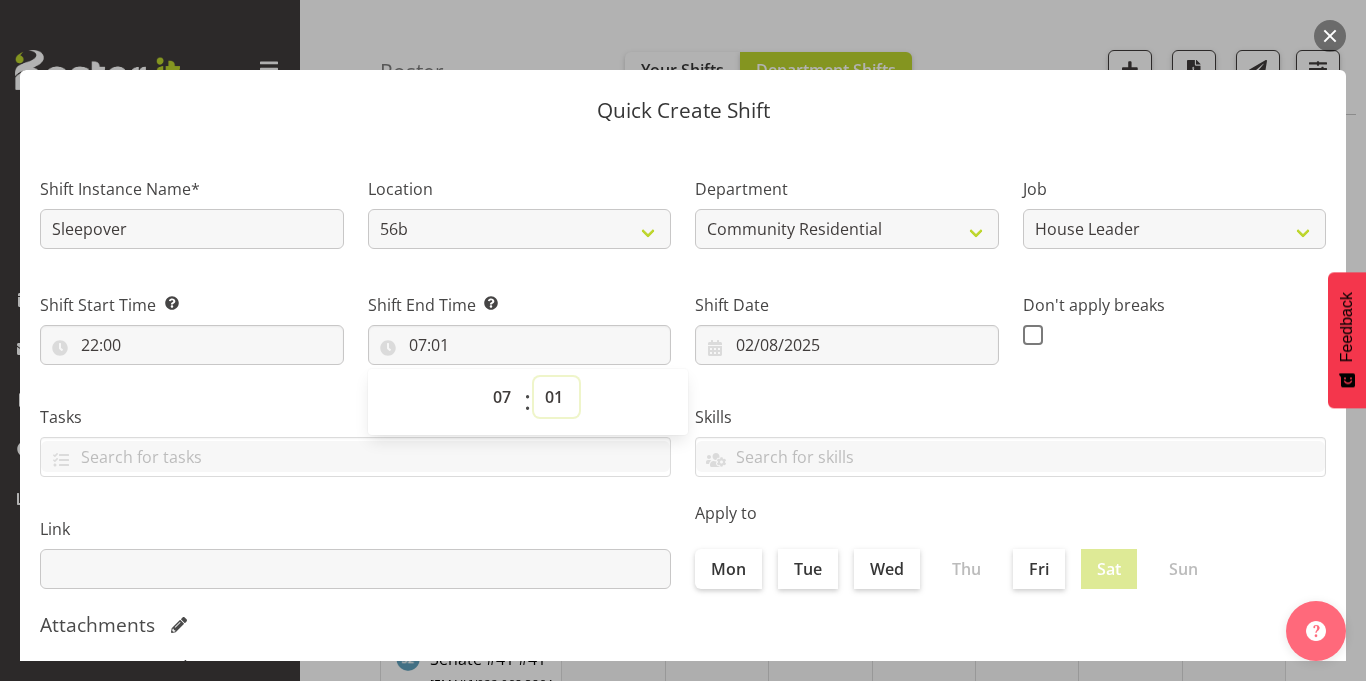click on "00   01   02   03   04   05   06   07   08   09   10   11   12   13   14   15   16   17   18   19   20   21   22   23   24   25   26   27   28   29   30   31   32   33   34   35   36   37   38   39   40   41   42   43   44   45   46   47   48   49   50   51   52   53   54   55   56   57   58   59" at bounding box center (556, 397) 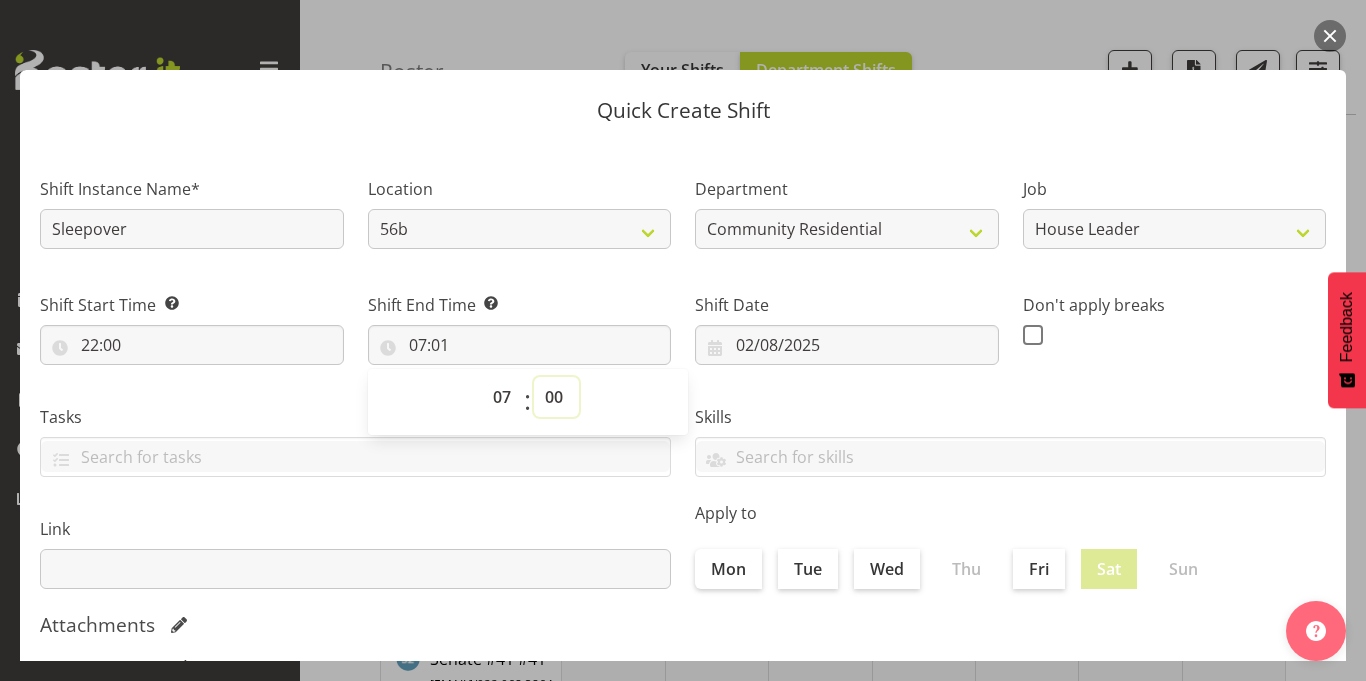 click on "00   01   02   03   04   05   06   07   08   09   10   11   12   13   14   15   16   17   18   19   20   21   22   23   24   25   26   27   28   29   30   31   32   33   34   35   36   37   38   39   40   41   42   43   44   45   46   47   48   49   50   51   52   53   54   55   56   57   58   59" at bounding box center (556, 397) 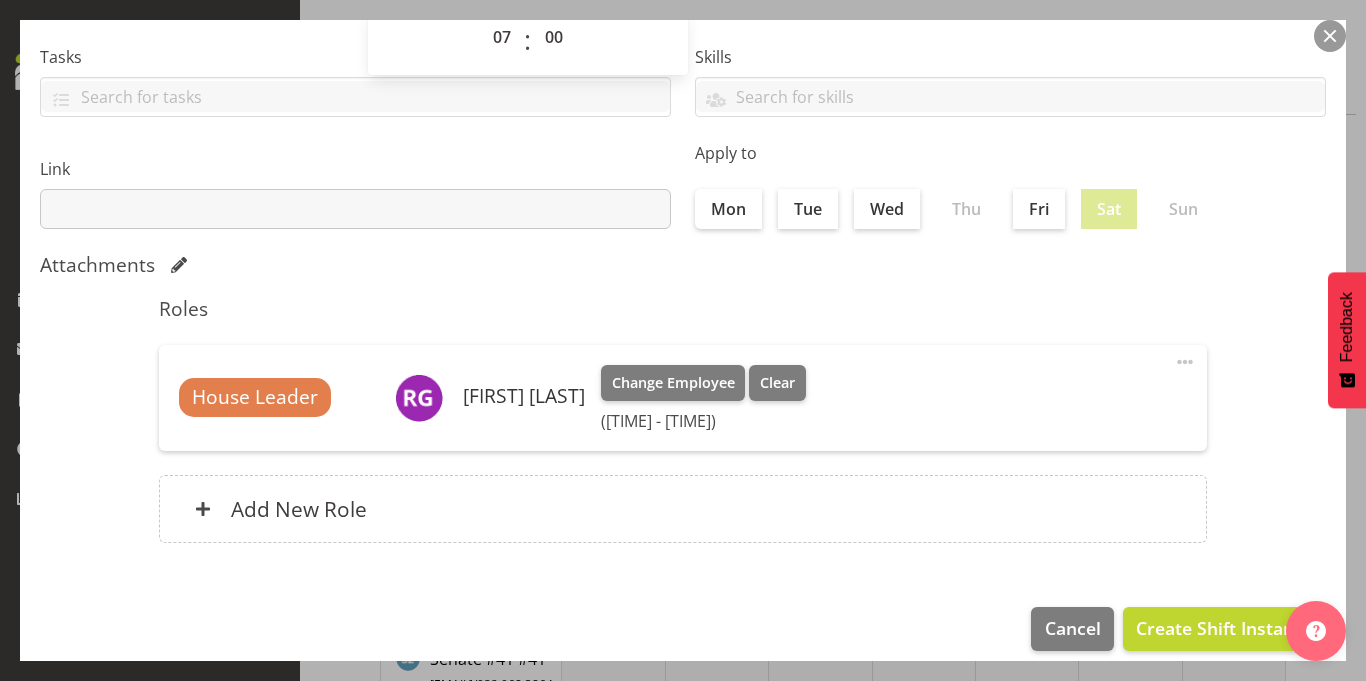 scroll, scrollTop: 380, scrollLeft: 0, axis: vertical 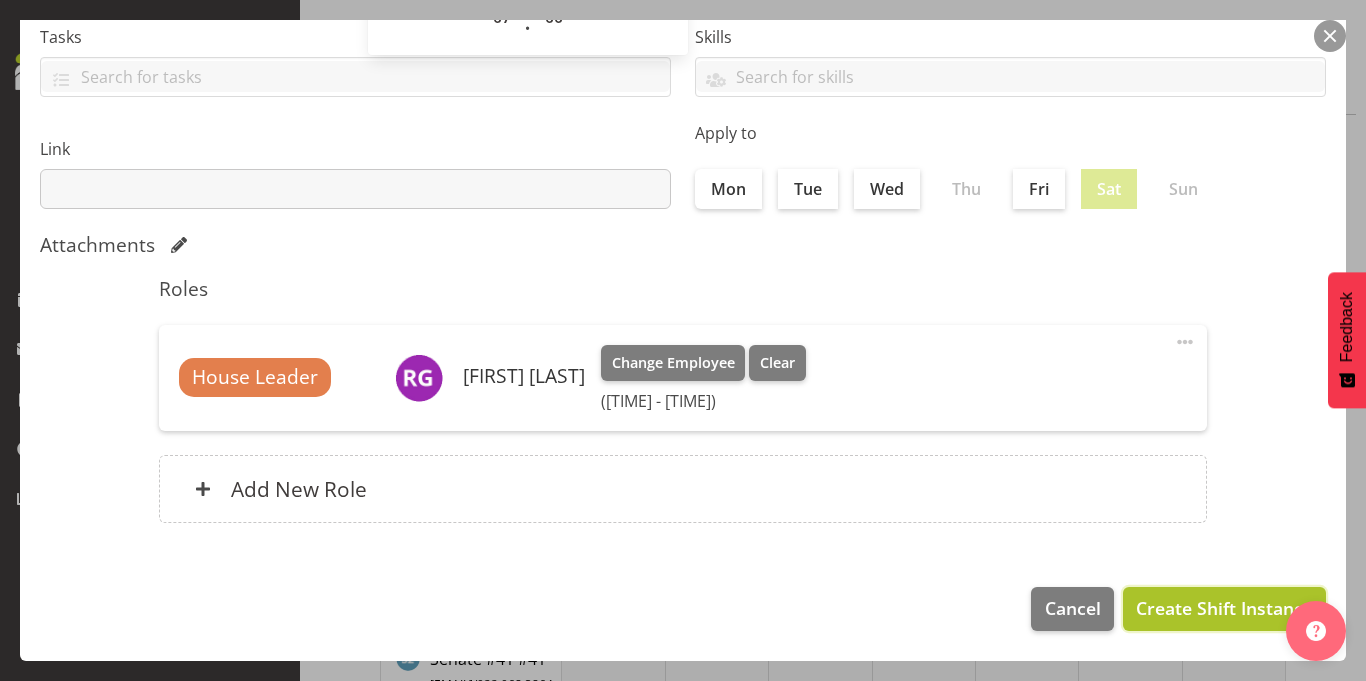 click on "Create Shift Instance" at bounding box center [1224, 608] 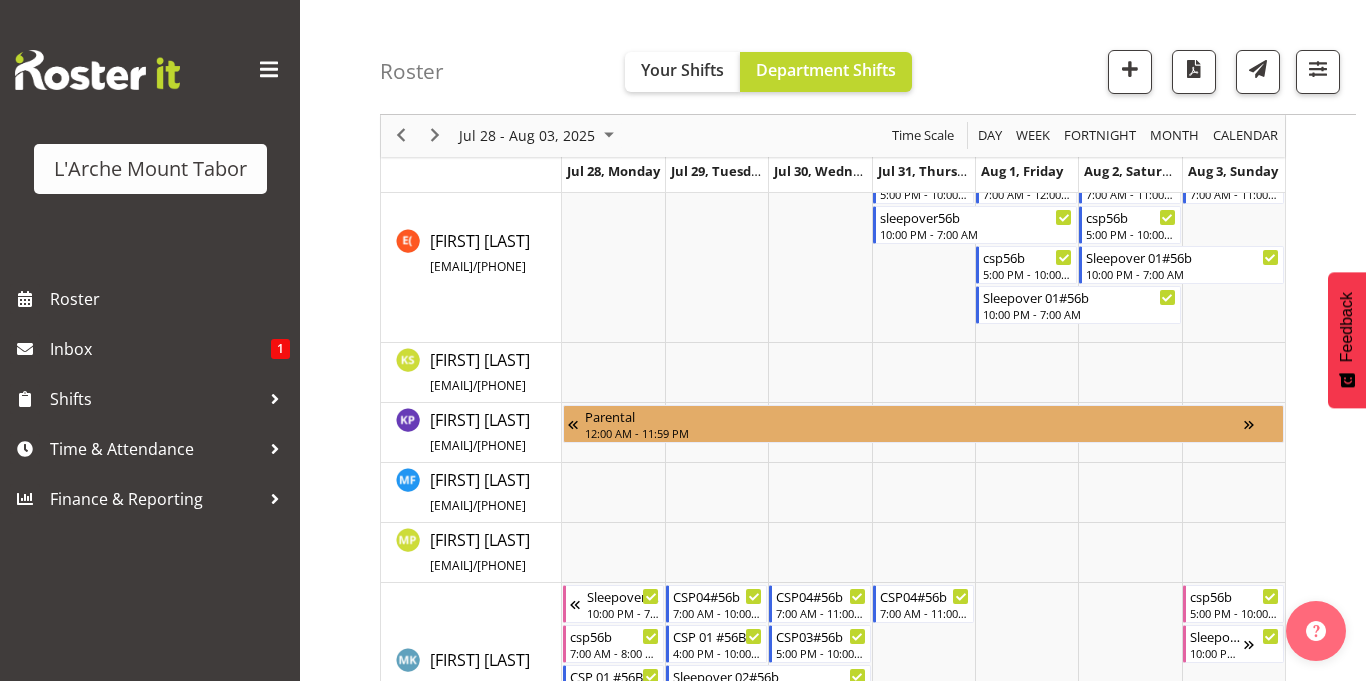 scroll, scrollTop: 615, scrollLeft: 0, axis: vertical 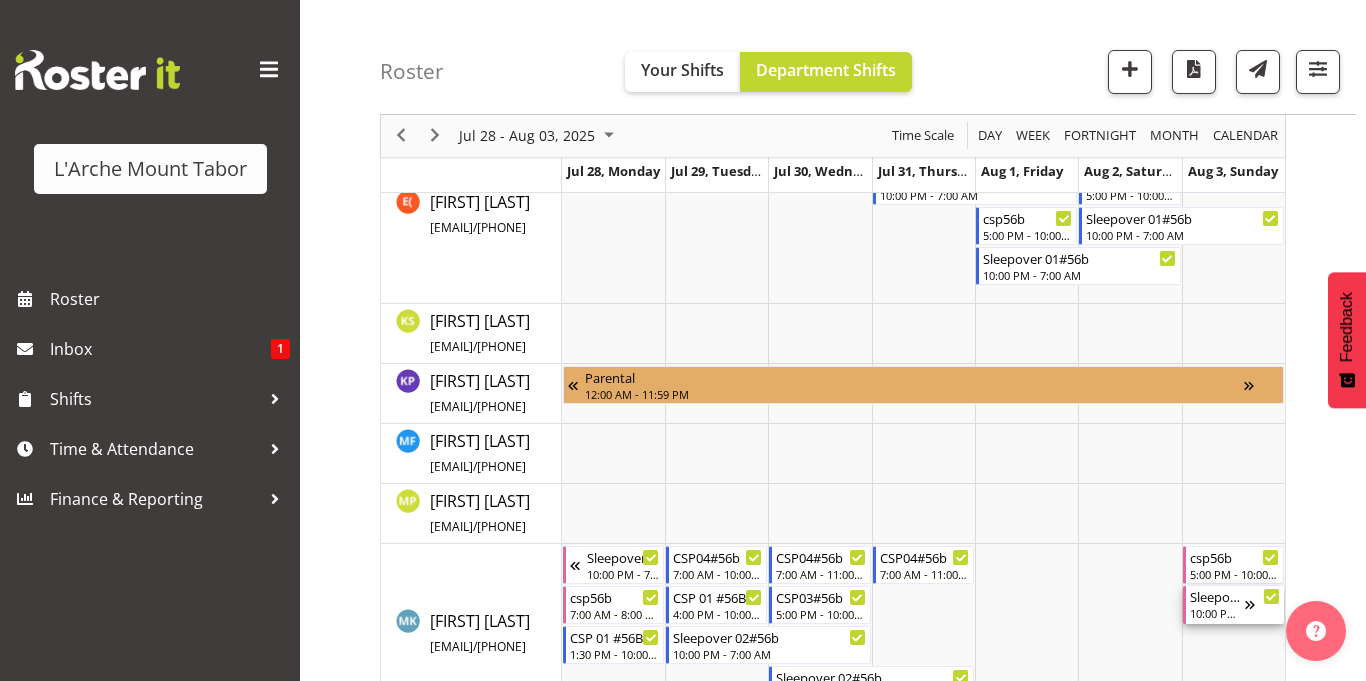 click on "Sleepover 01#56b" at bounding box center [1217, 596] 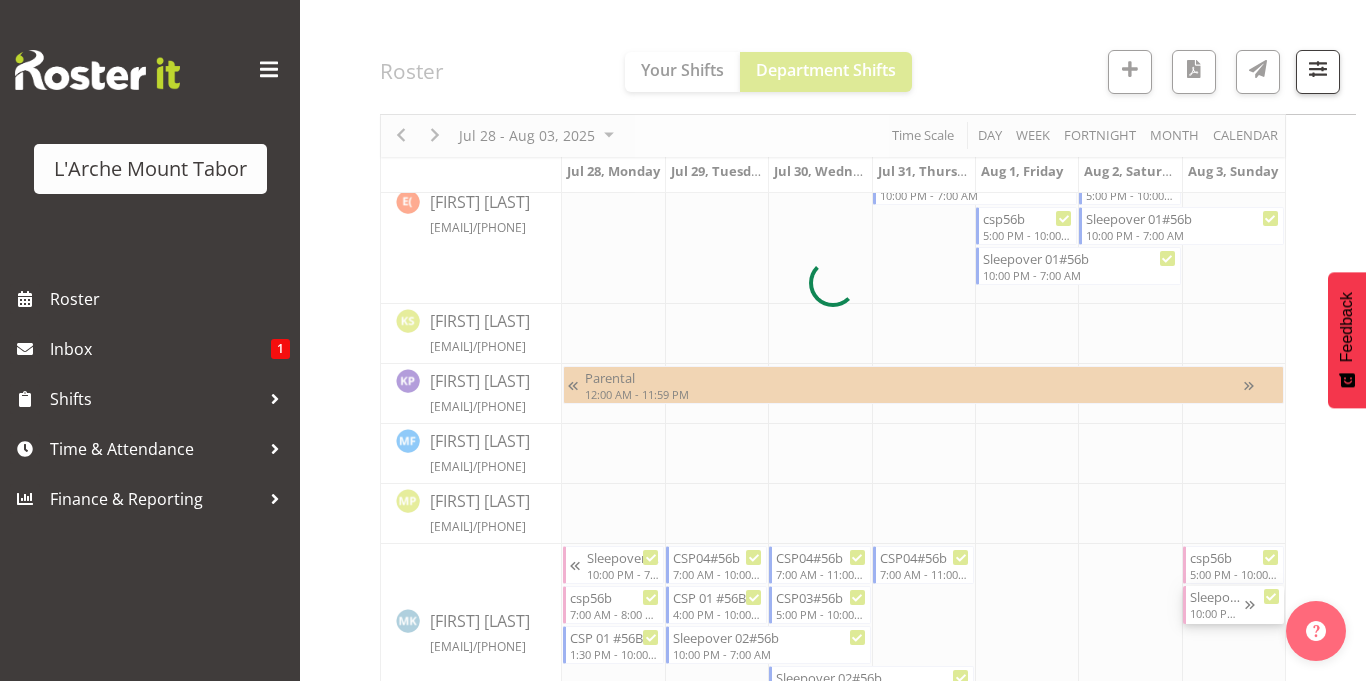 click at bounding box center (833, 283) 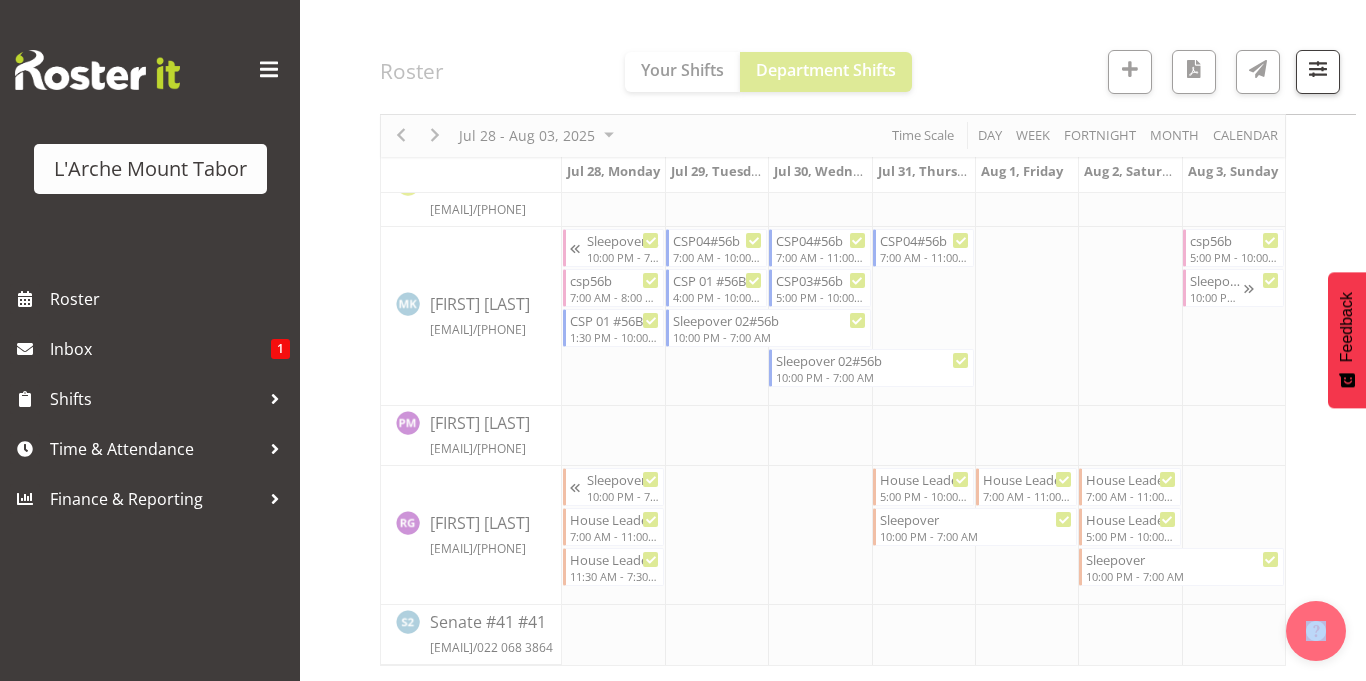 scroll, scrollTop: 894, scrollLeft: 0, axis: vertical 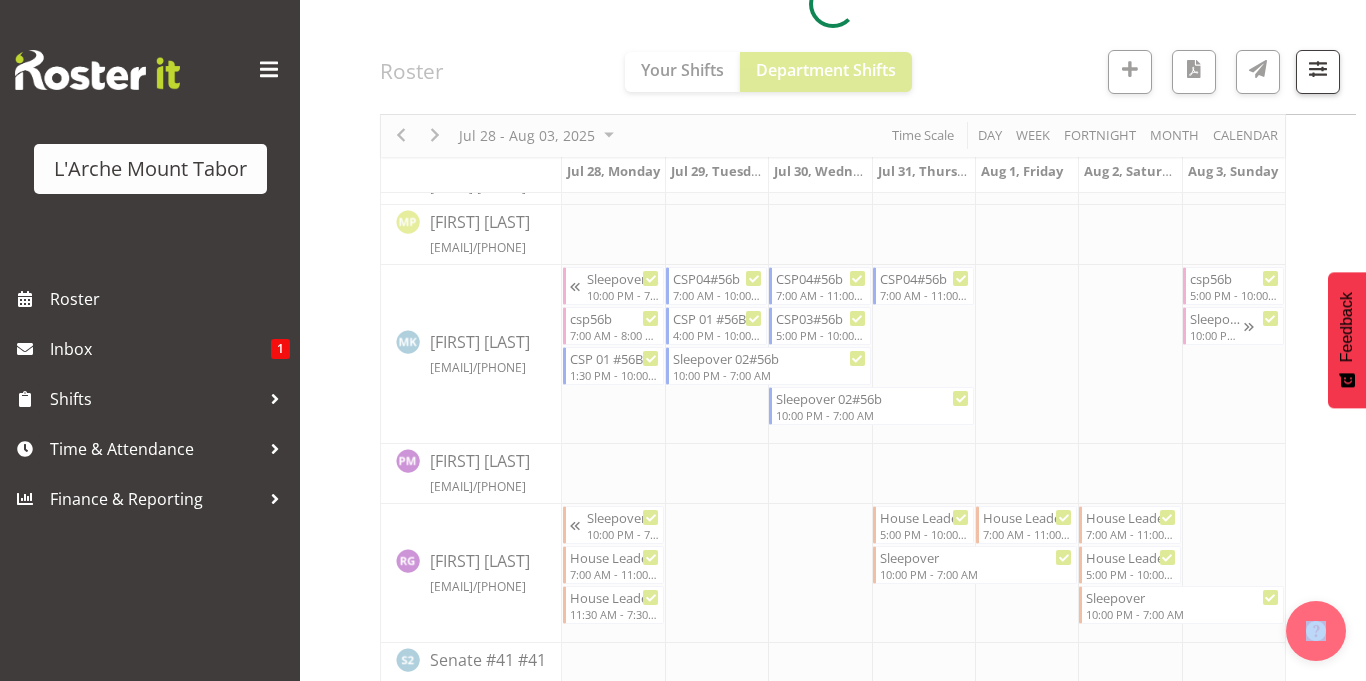 click at bounding box center (833, 4) 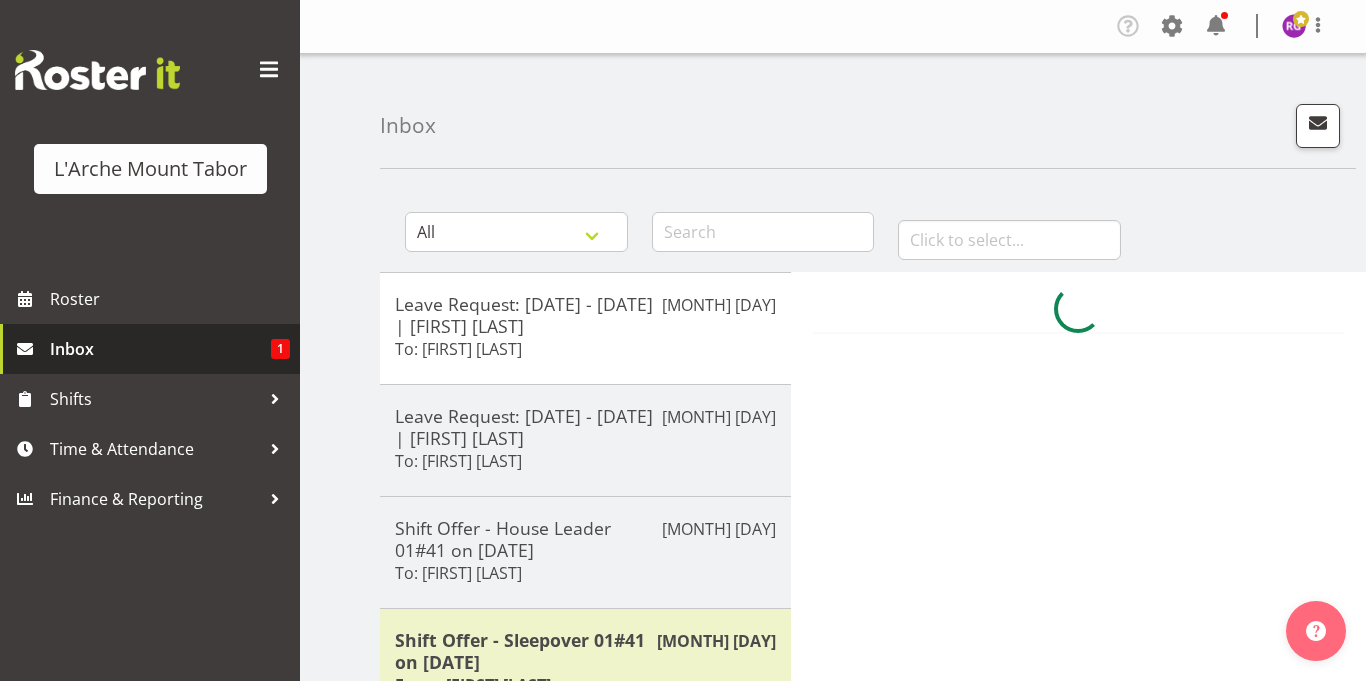 scroll, scrollTop: 0, scrollLeft: 0, axis: both 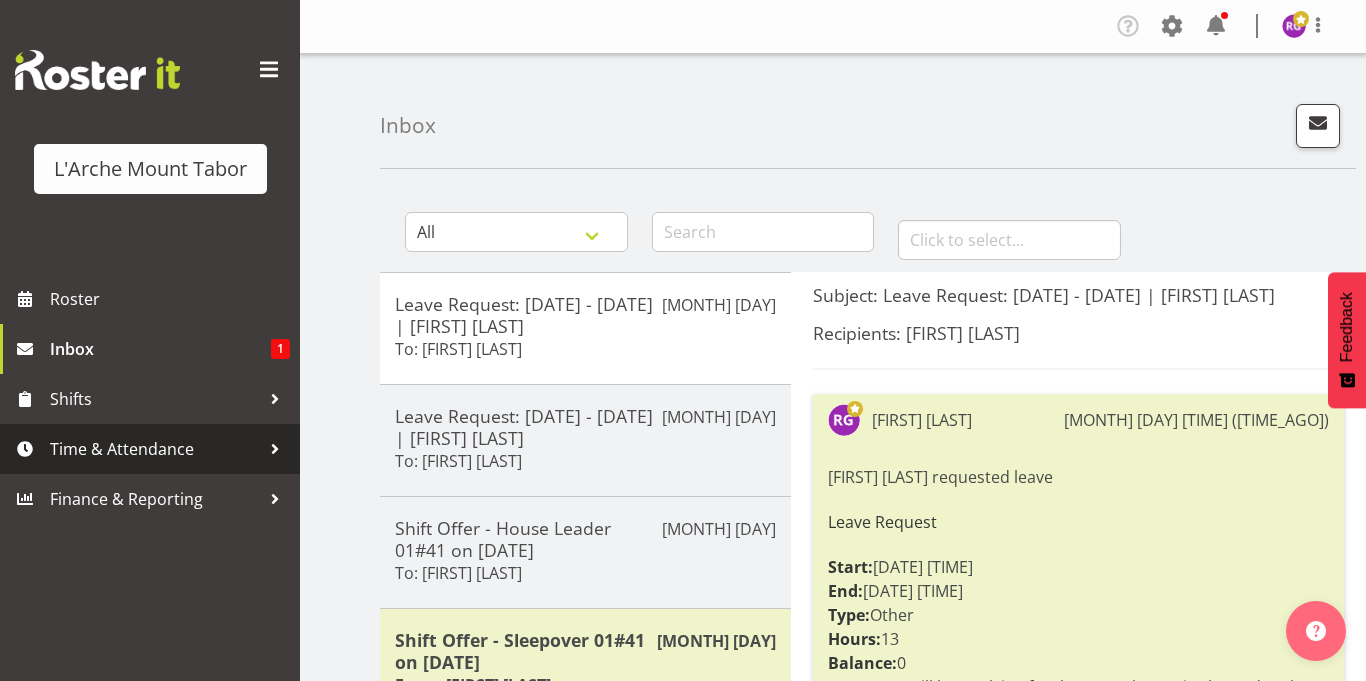 click on "Time & Attendance" at bounding box center [155, 449] 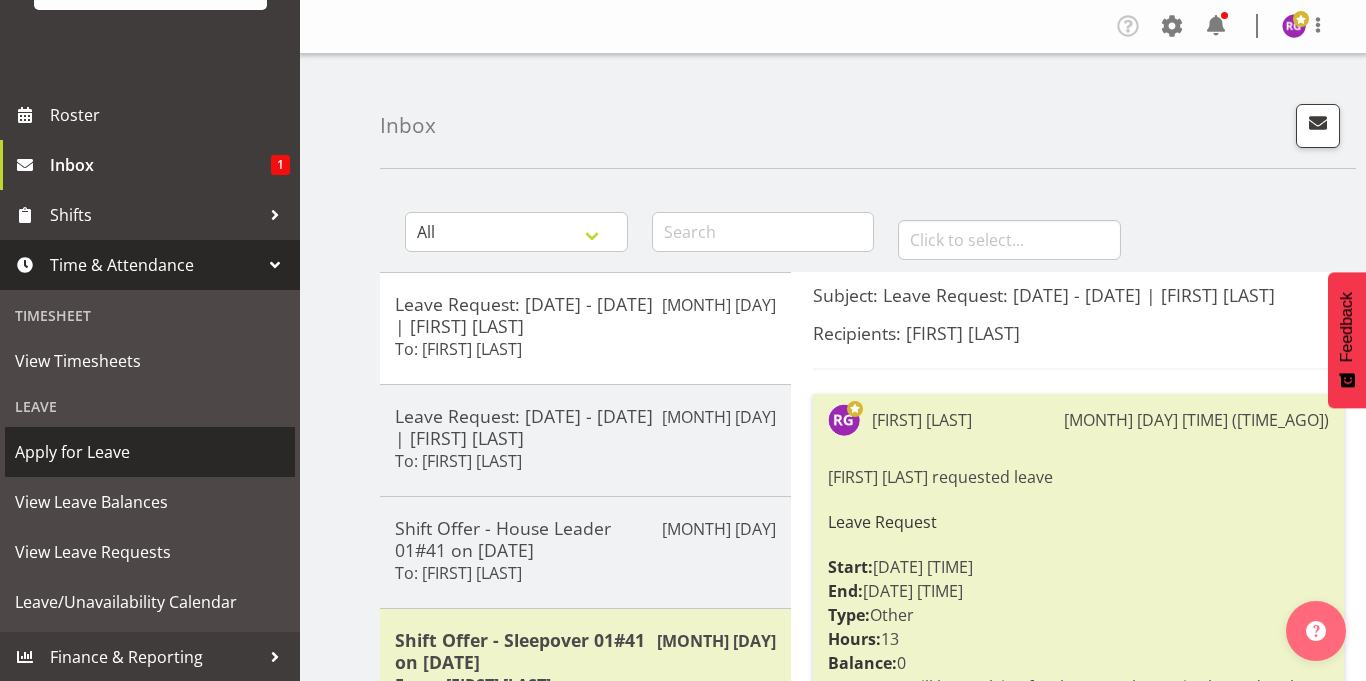 scroll, scrollTop: 185, scrollLeft: 0, axis: vertical 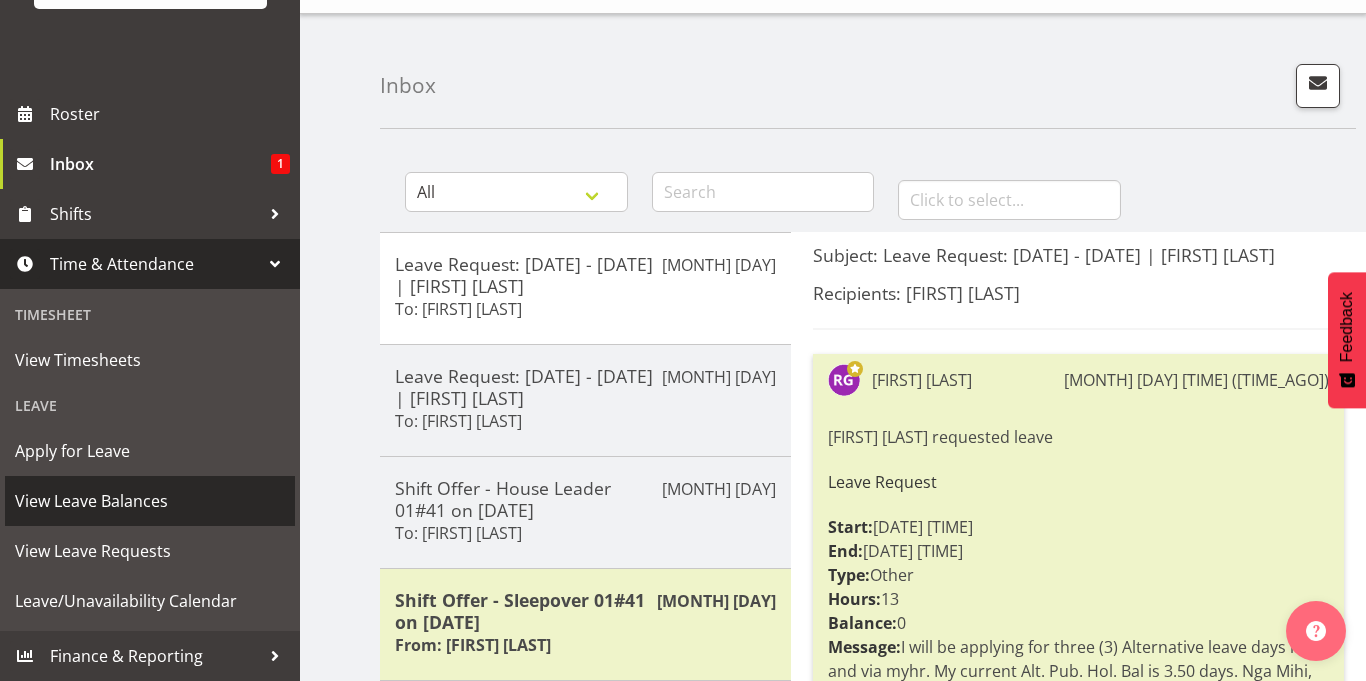 click on "View Leave Balances" at bounding box center [150, 501] 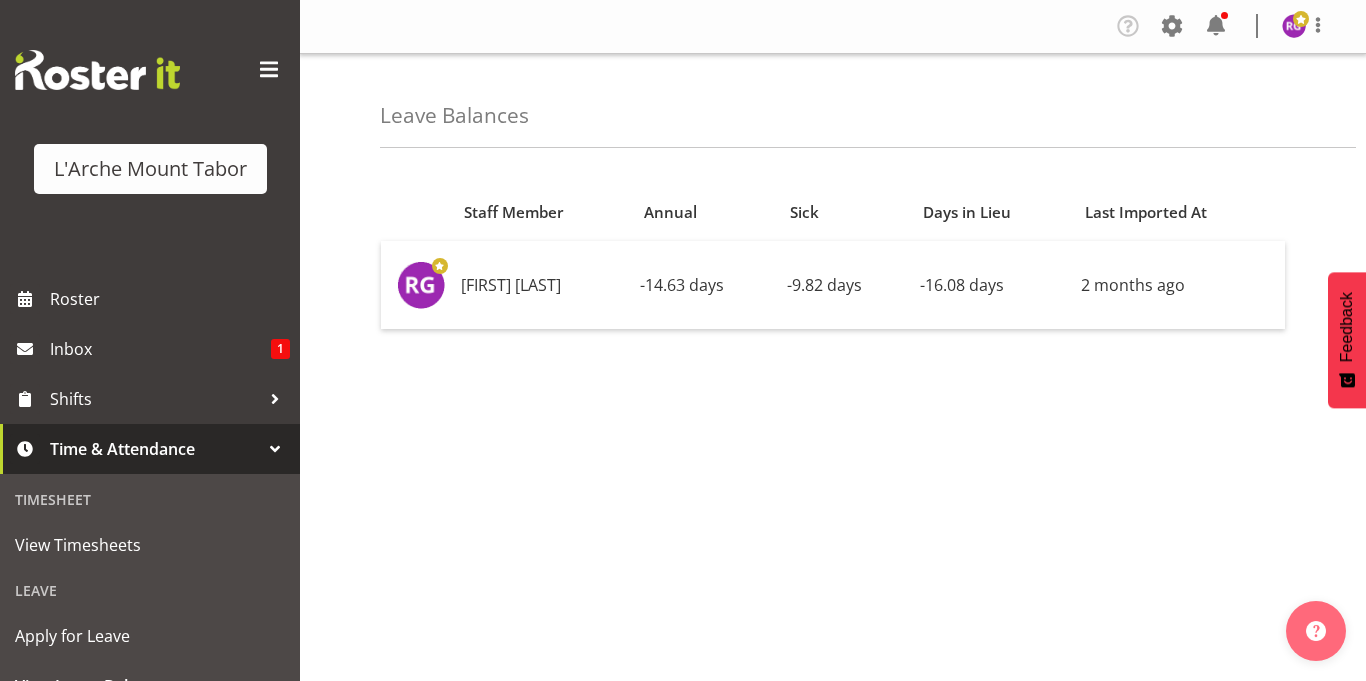 scroll, scrollTop: 0, scrollLeft: 0, axis: both 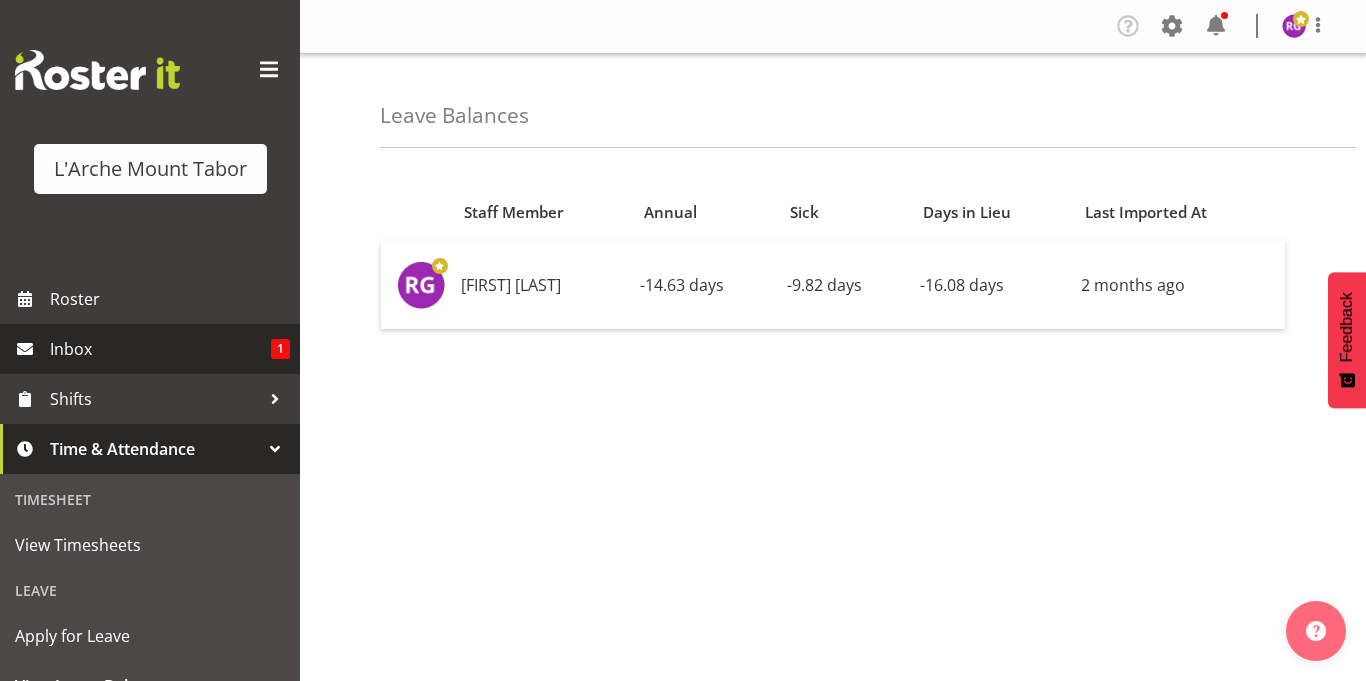 click on "Inbox" at bounding box center (160, 349) 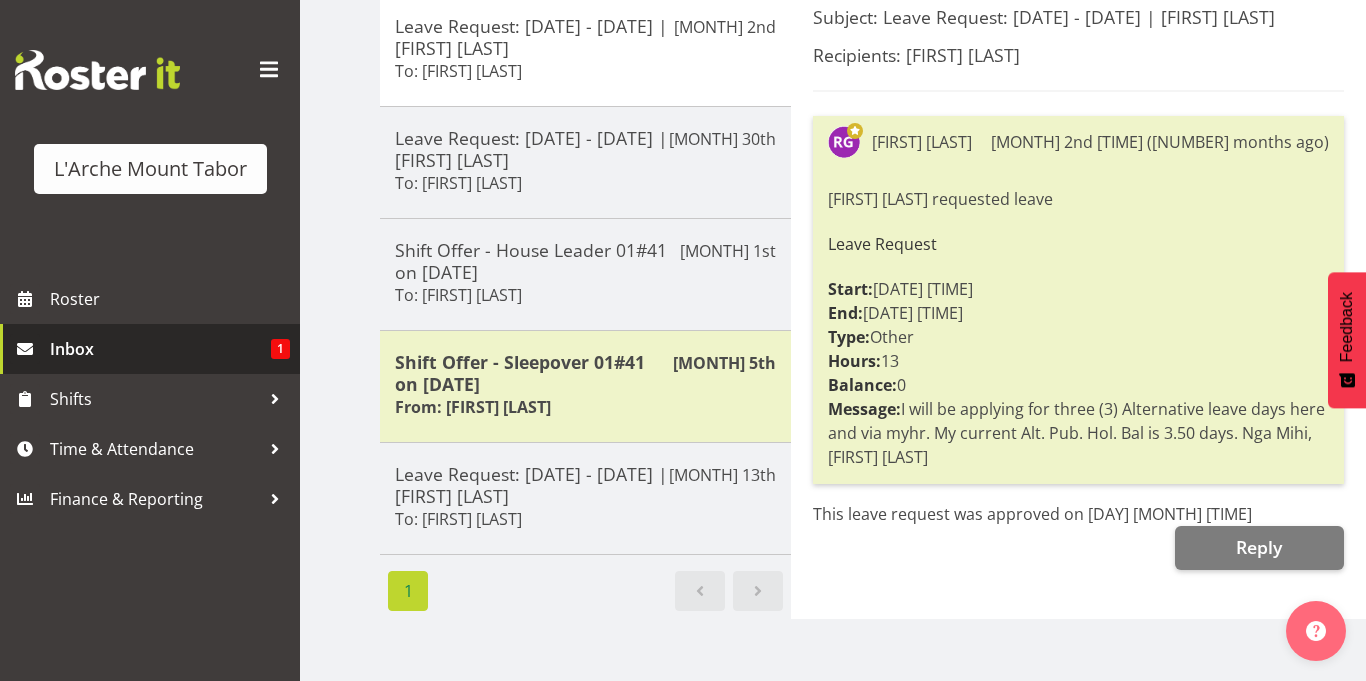 scroll, scrollTop: 303, scrollLeft: 0, axis: vertical 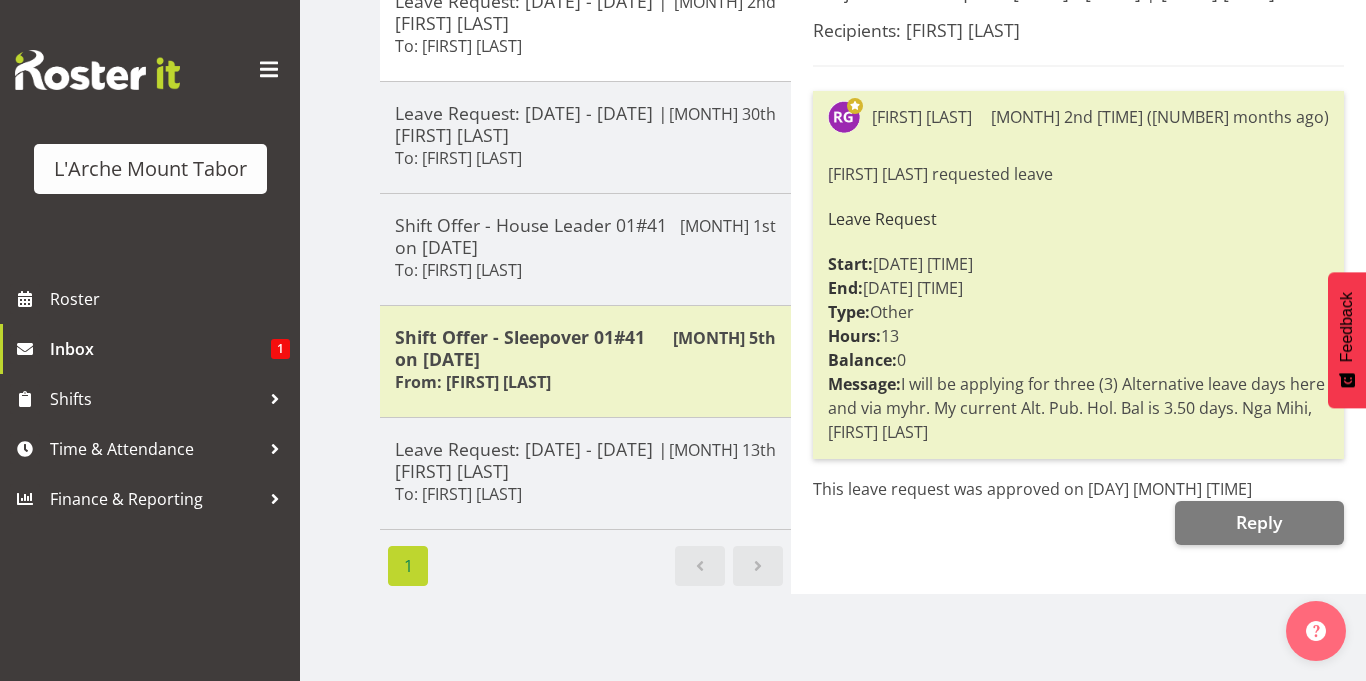 click at bounding box center [269, 70] 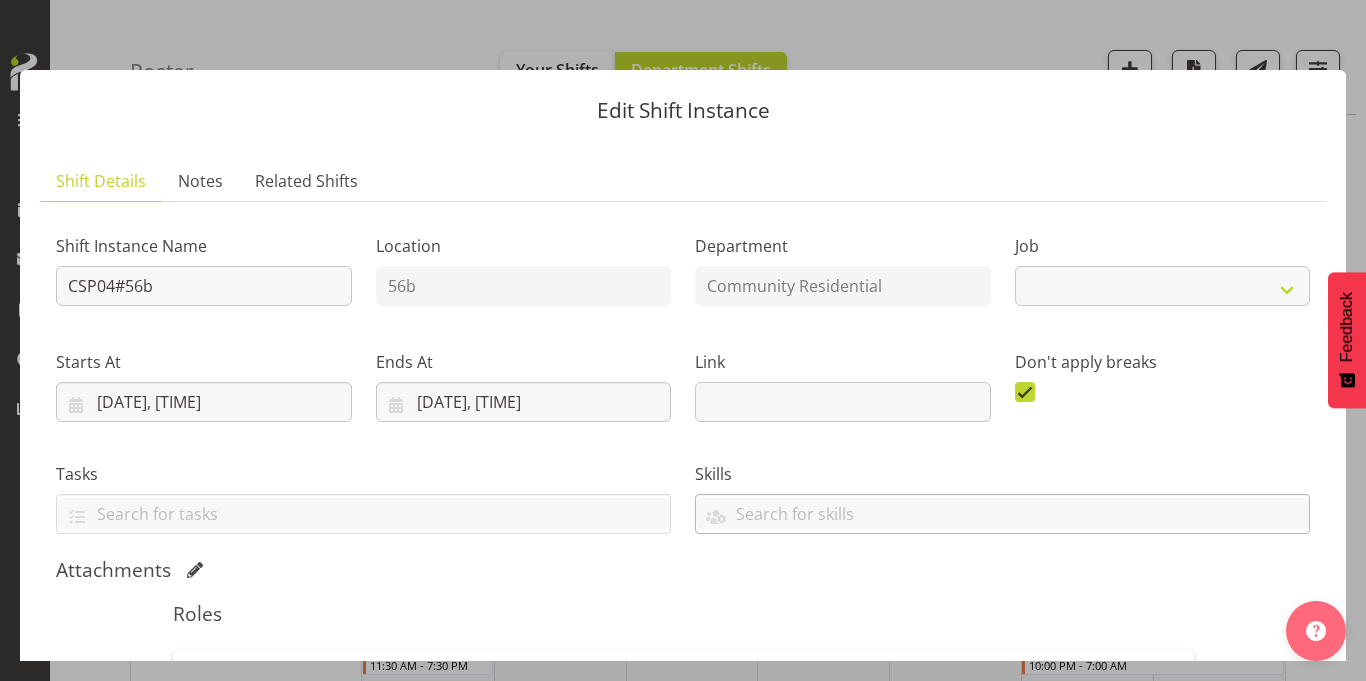 scroll, scrollTop: 754, scrollLeft: 0, axis: vertical 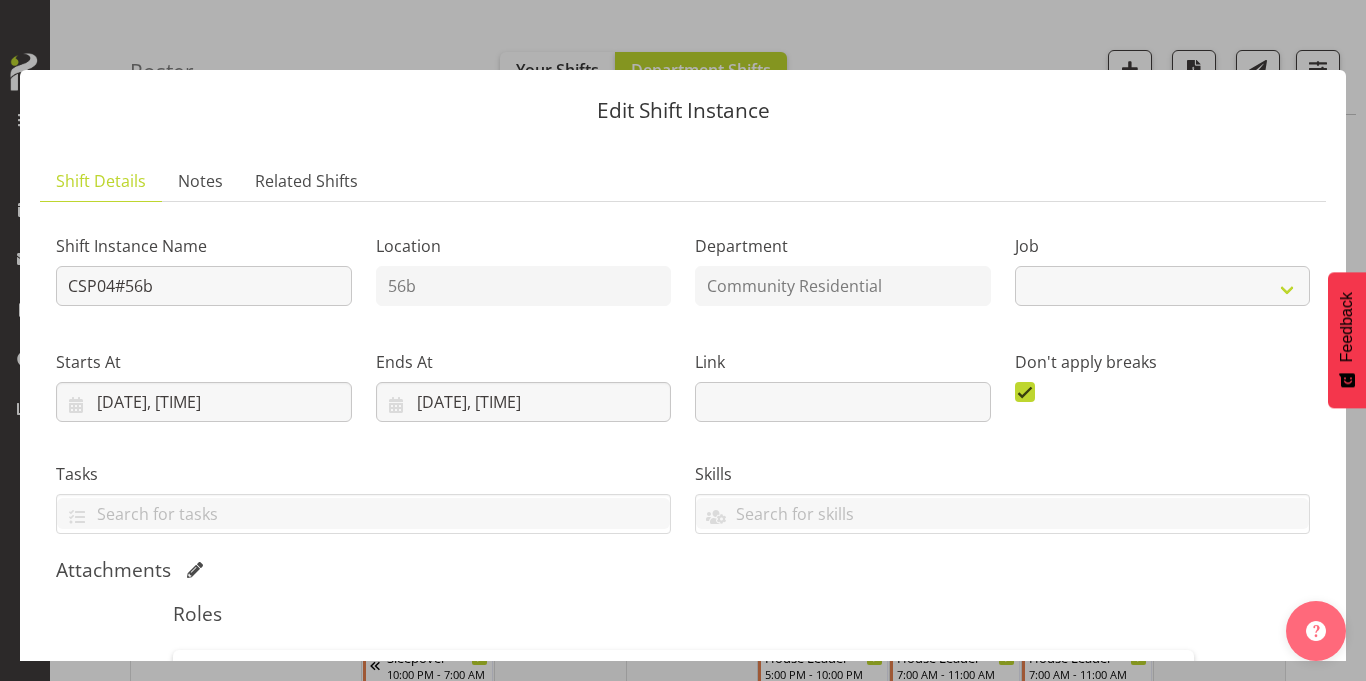 select on "2" 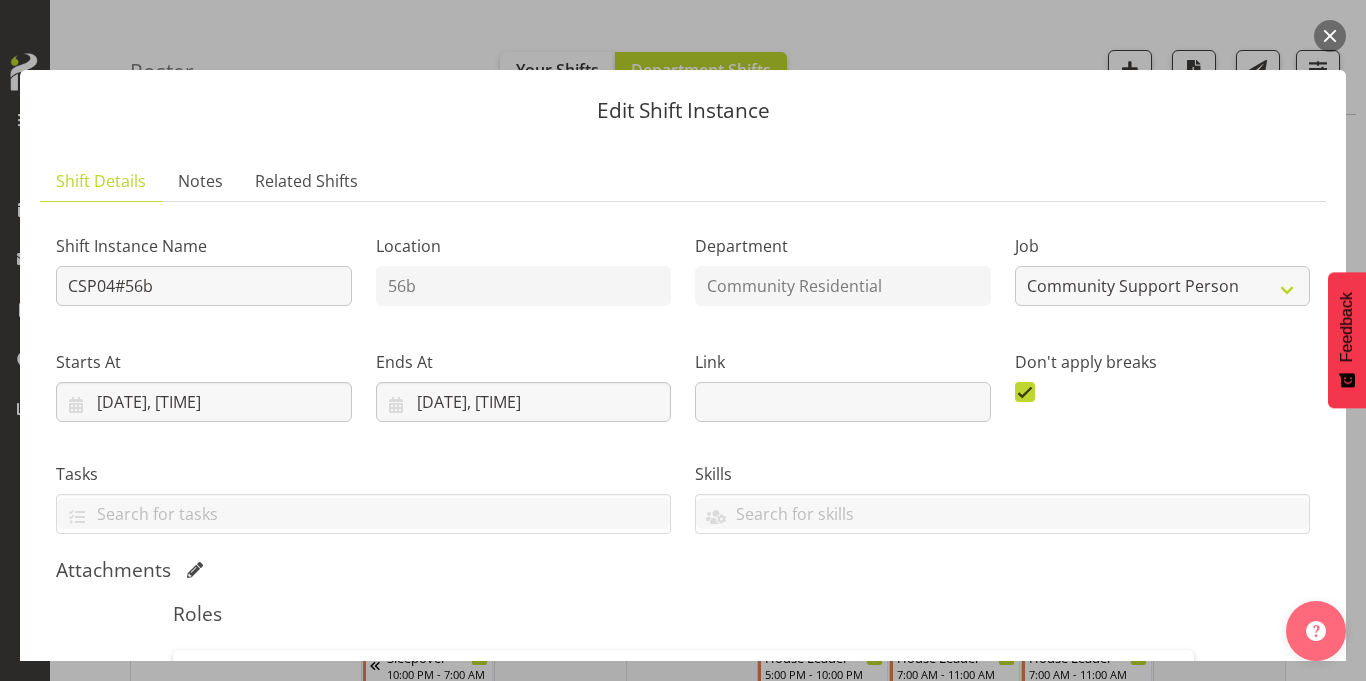 click at bounding box center [1330, 36] 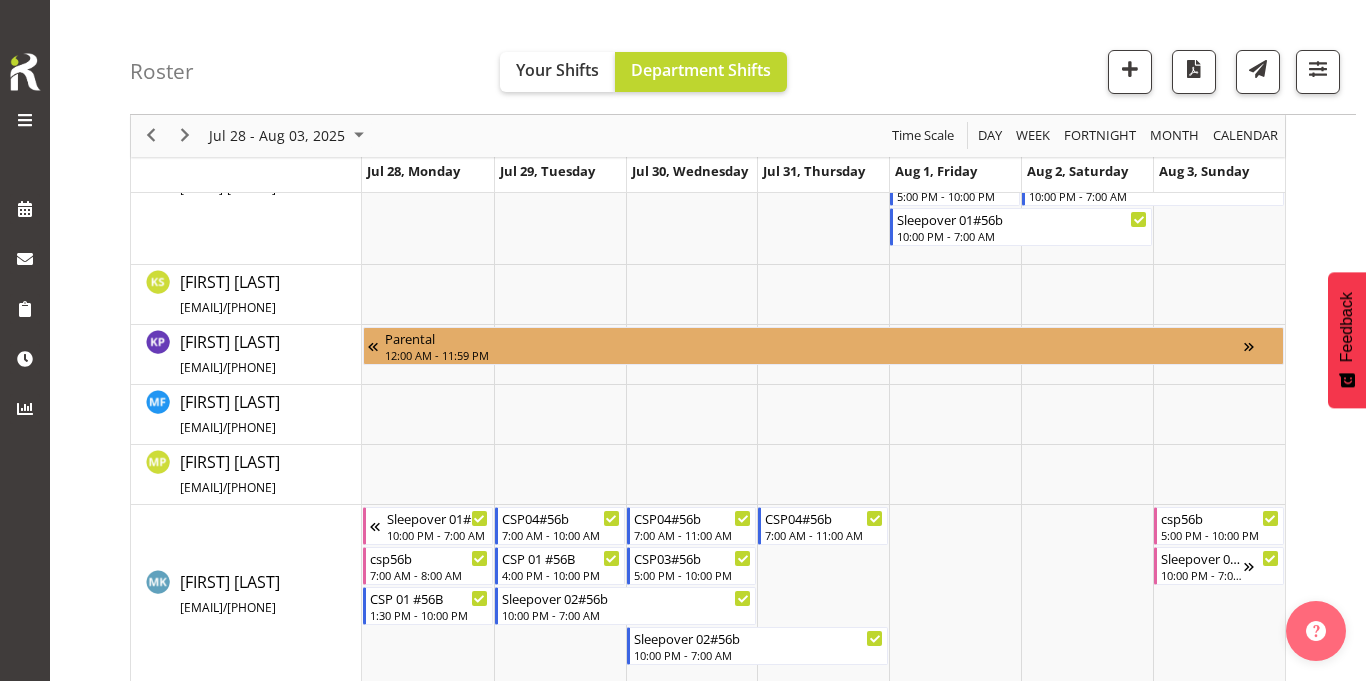 scroll, scrollTop: 650, scrollLeft: 0, axis: vertical 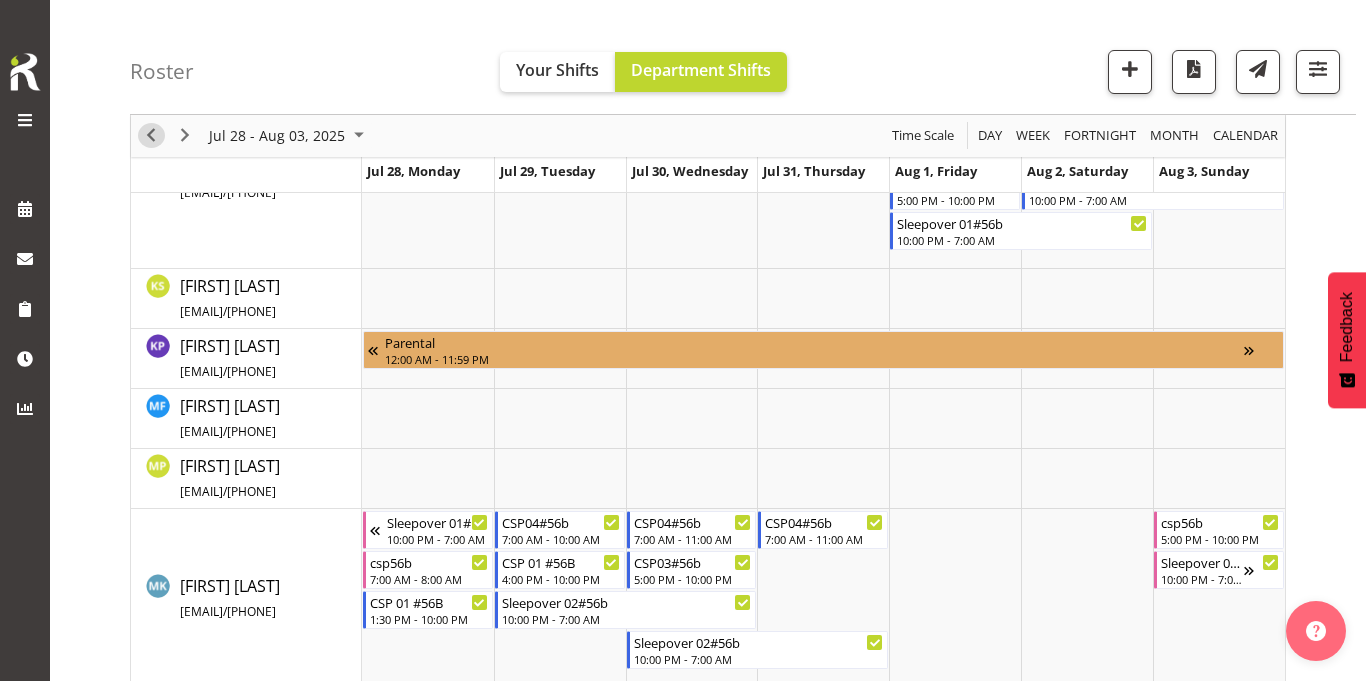 click at bounding box center [151, 136] 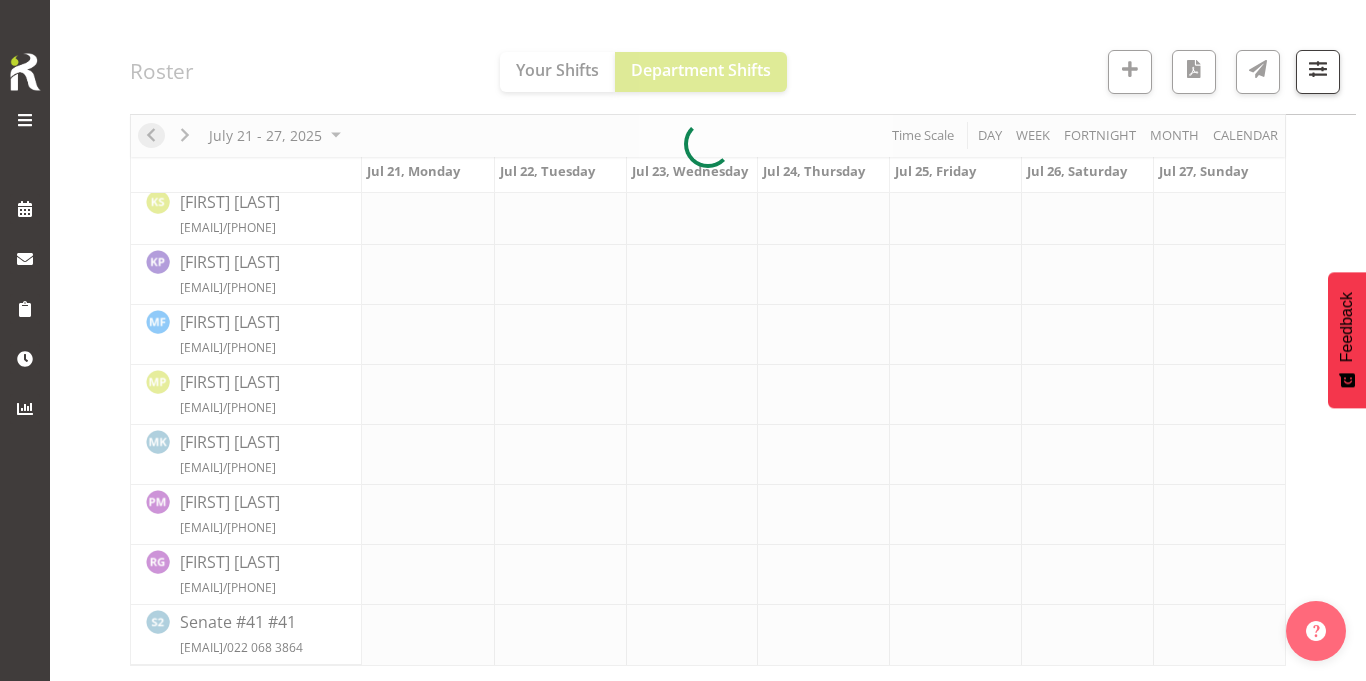 scroll, scrollTop: 576, scrollLeft: 0, axis: vertical 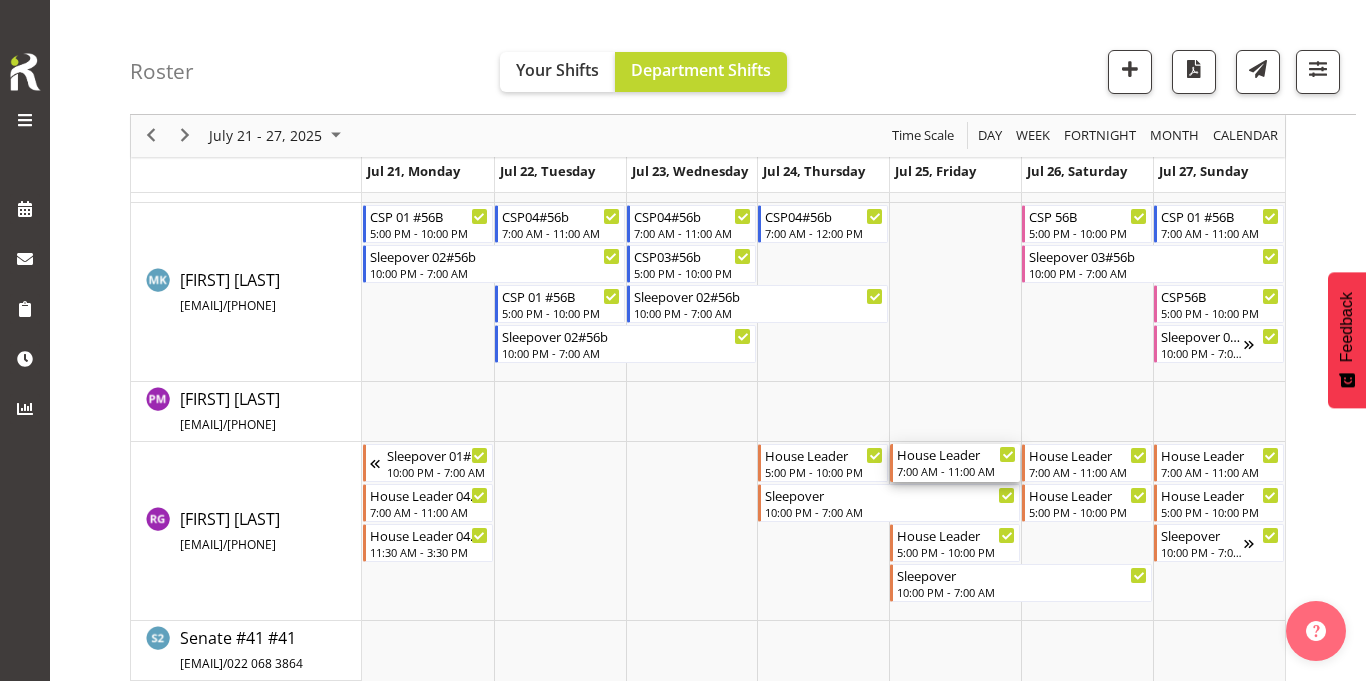 click on "7:00 AM - 11:00 AM" at bounding box center (956, 471) 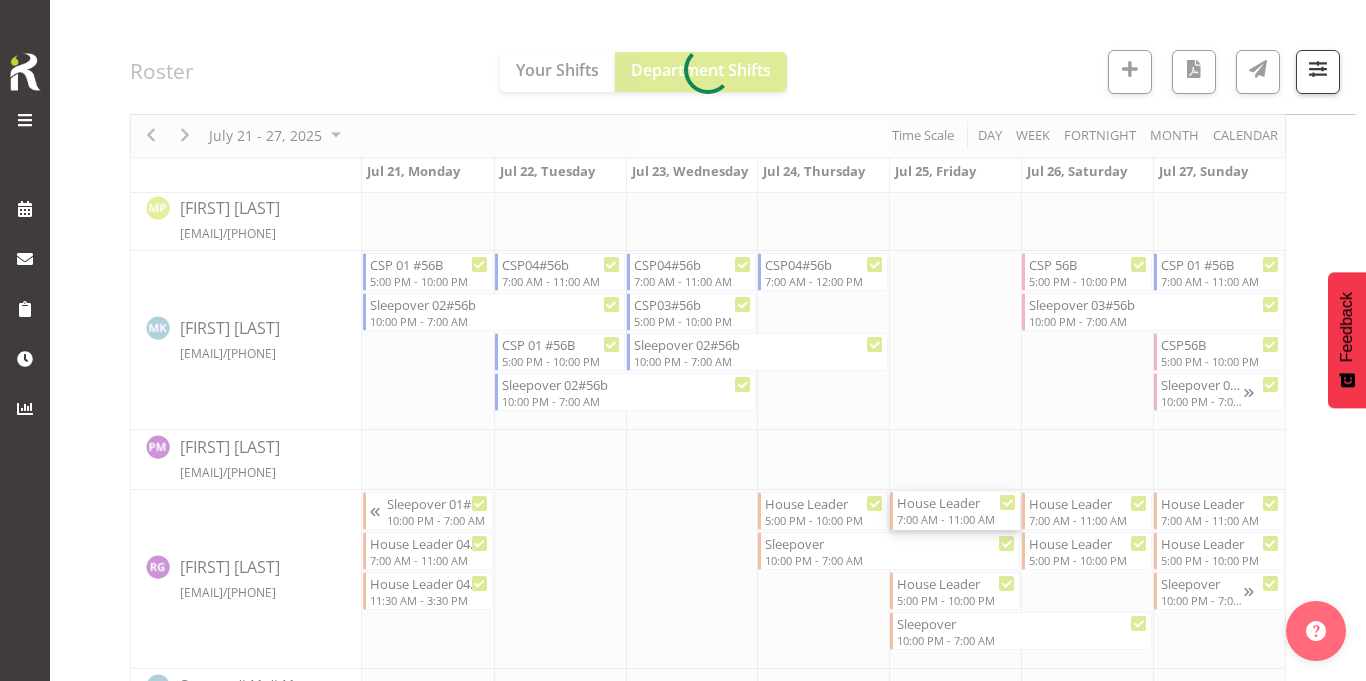 scroll, scrollTop: 788, scrollLeft: 0, axis: vertical 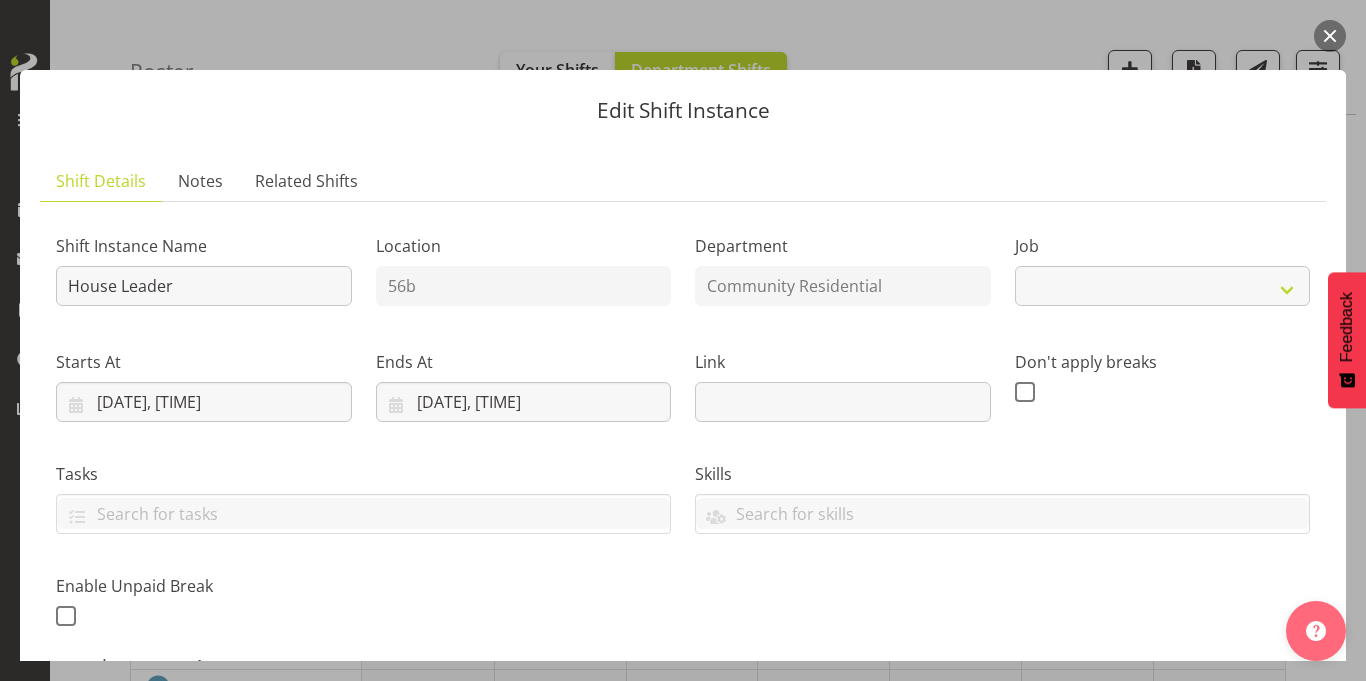 select on "1" 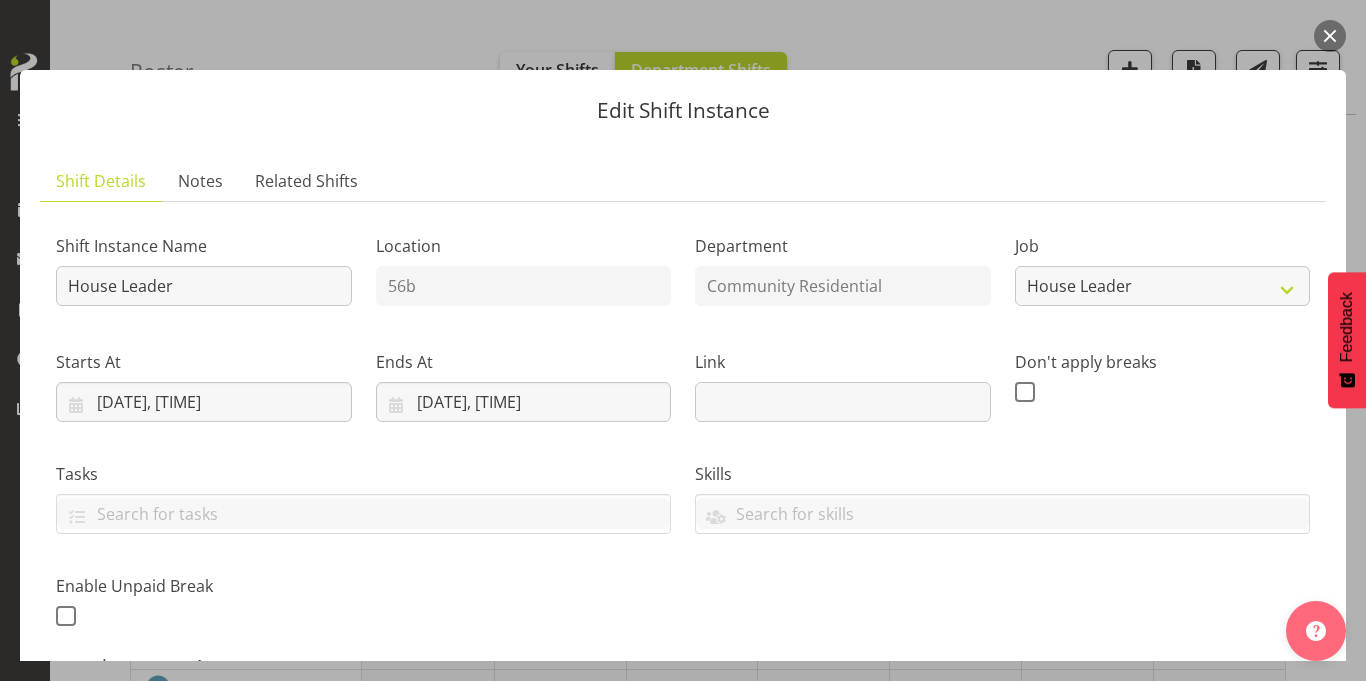click at bounding box center [1330, 36] 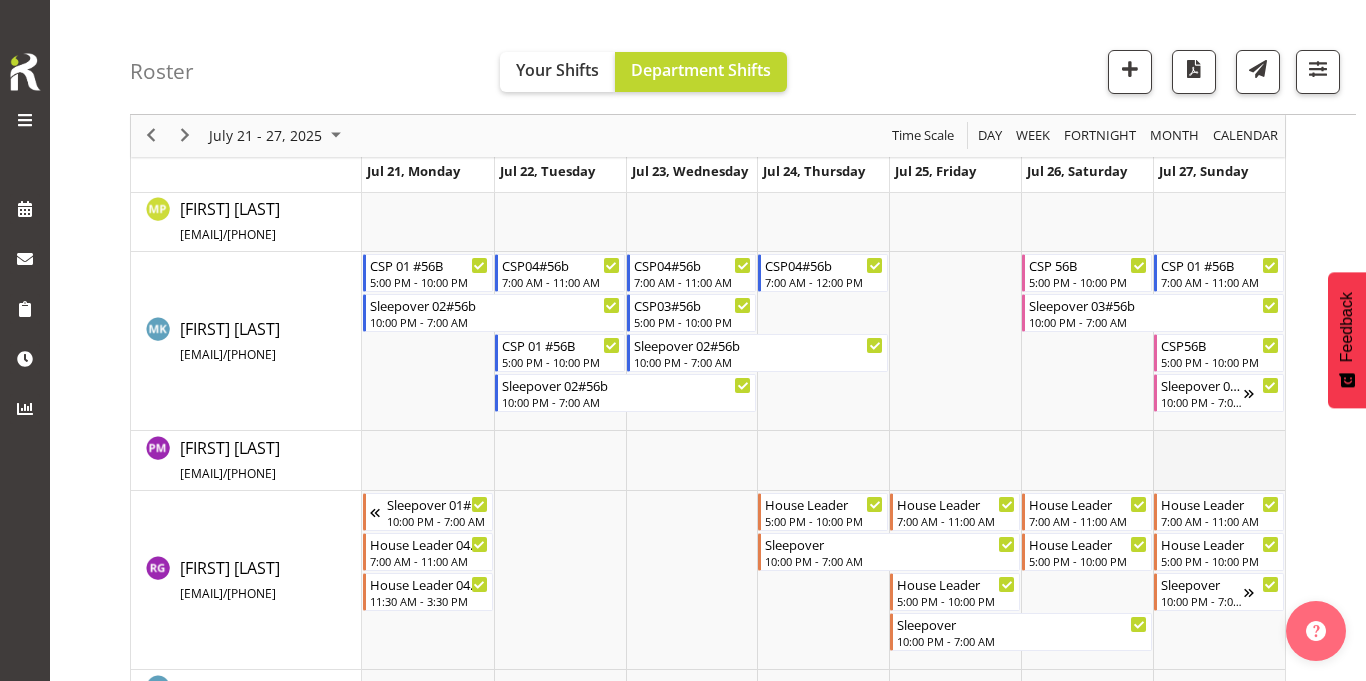 click at bounding box center [1219, 461] 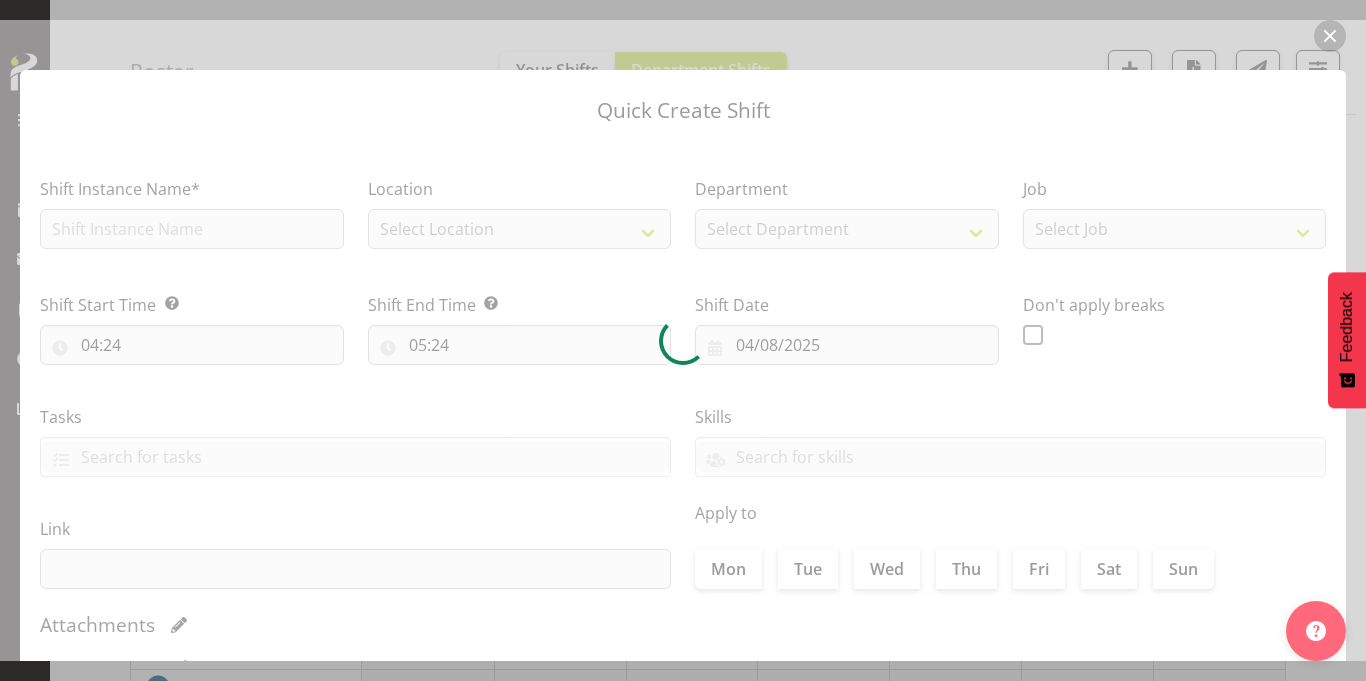 type on "27/07/2025" 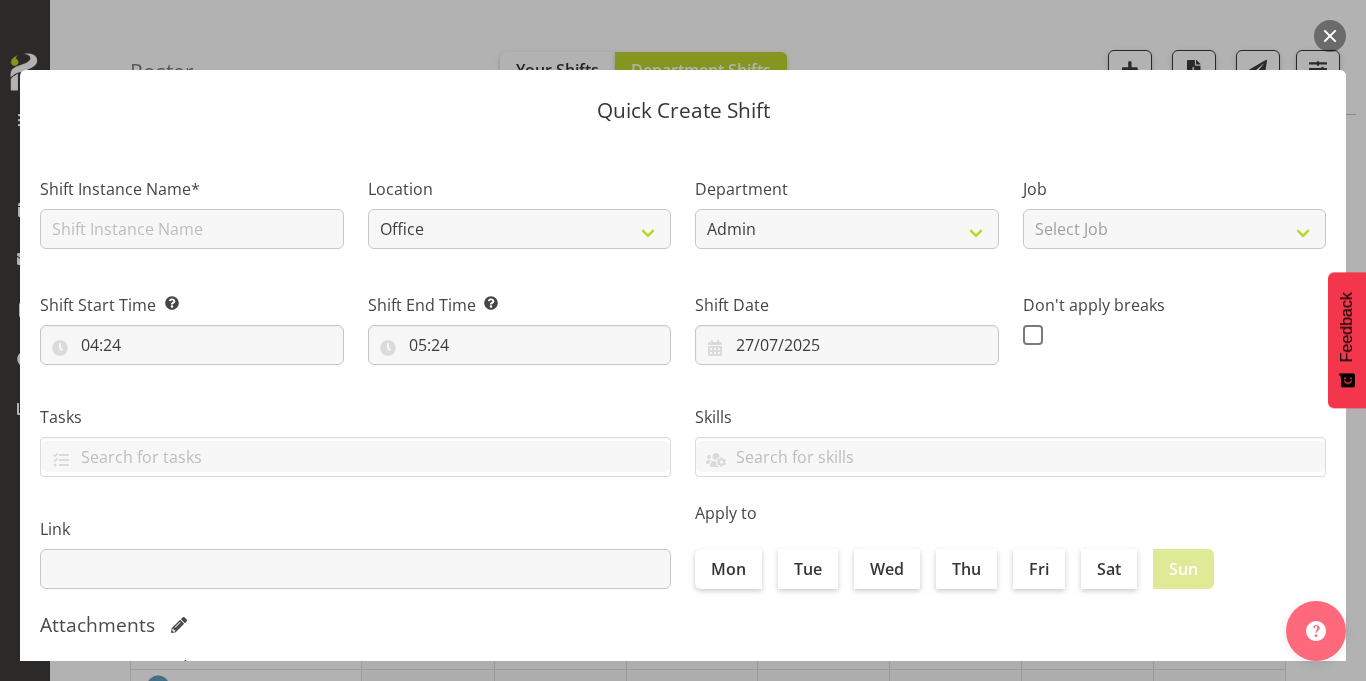 click at bounding box center (1330, 36) 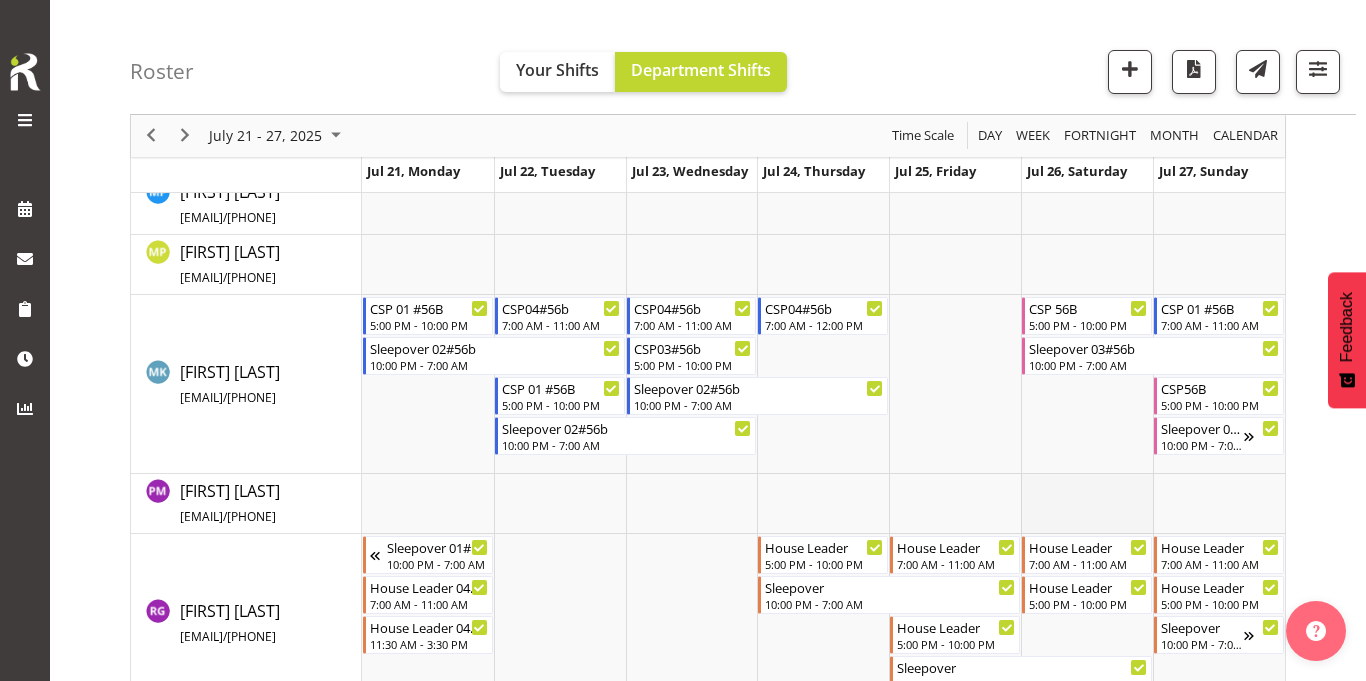 scroll, scrollTop: 744, scrollLeft: 0, axis: vertical 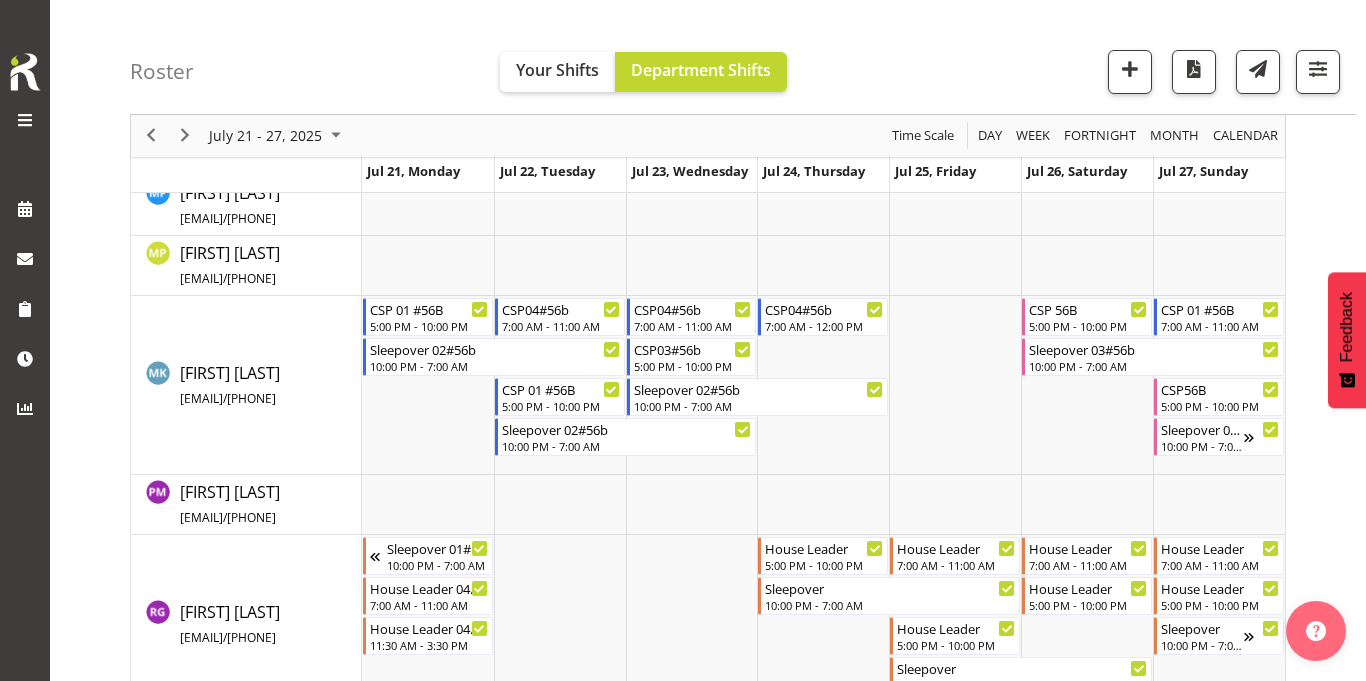 click at bounding box center [246, 175] 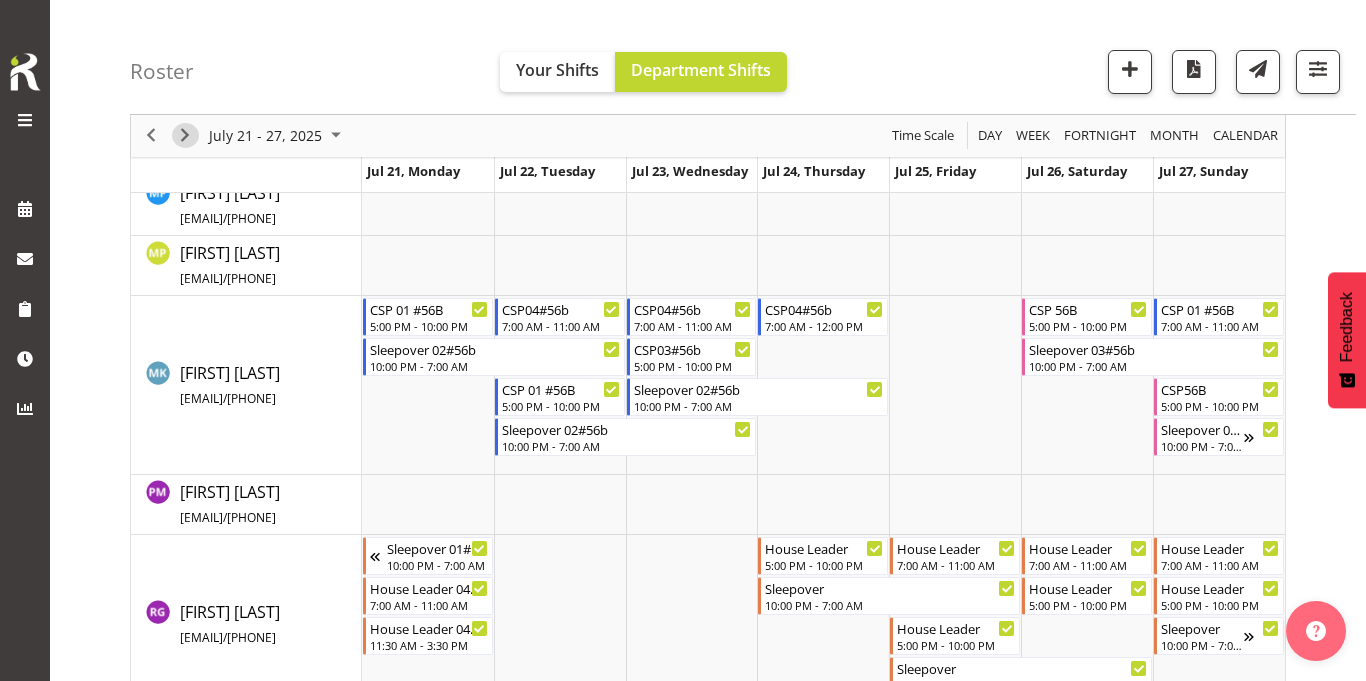 click at bounding box center [185, 136] 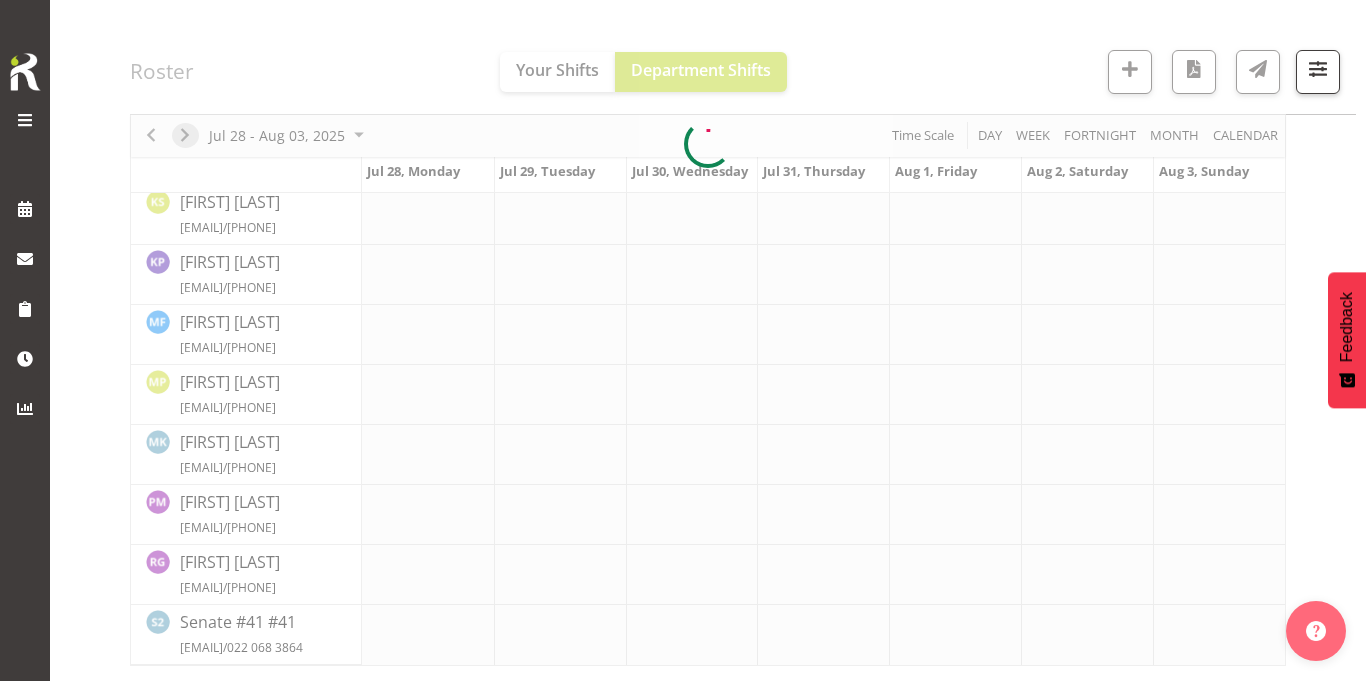 scroll, scrollTop: 576, scrollLeft: 0, axis: vertical 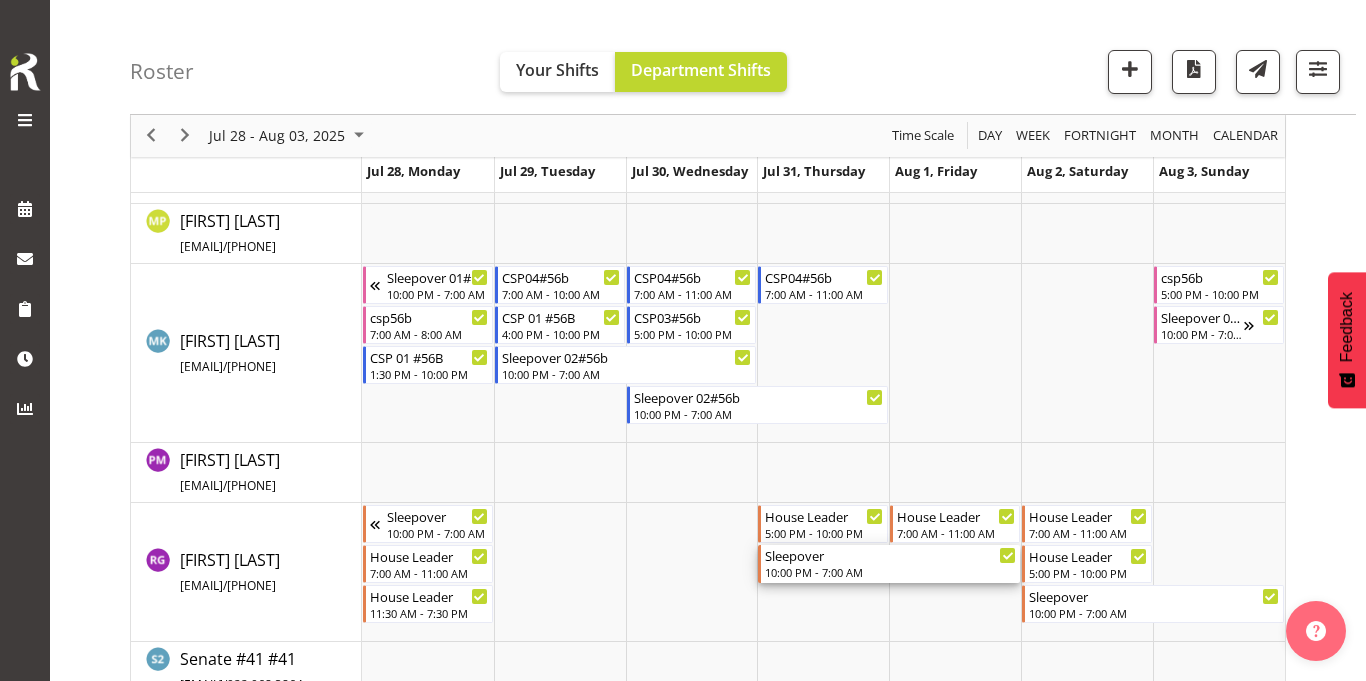 click on "Sleepover" at bounding box center [890, 555] 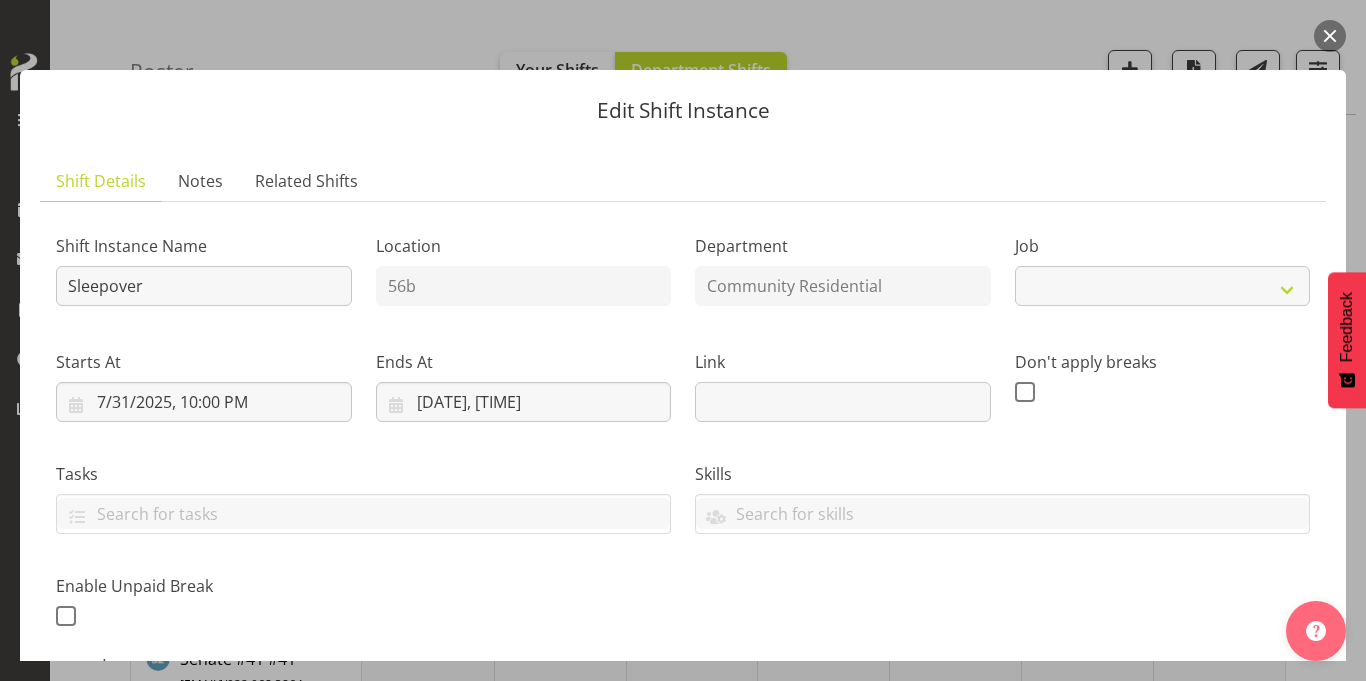 select on "1" 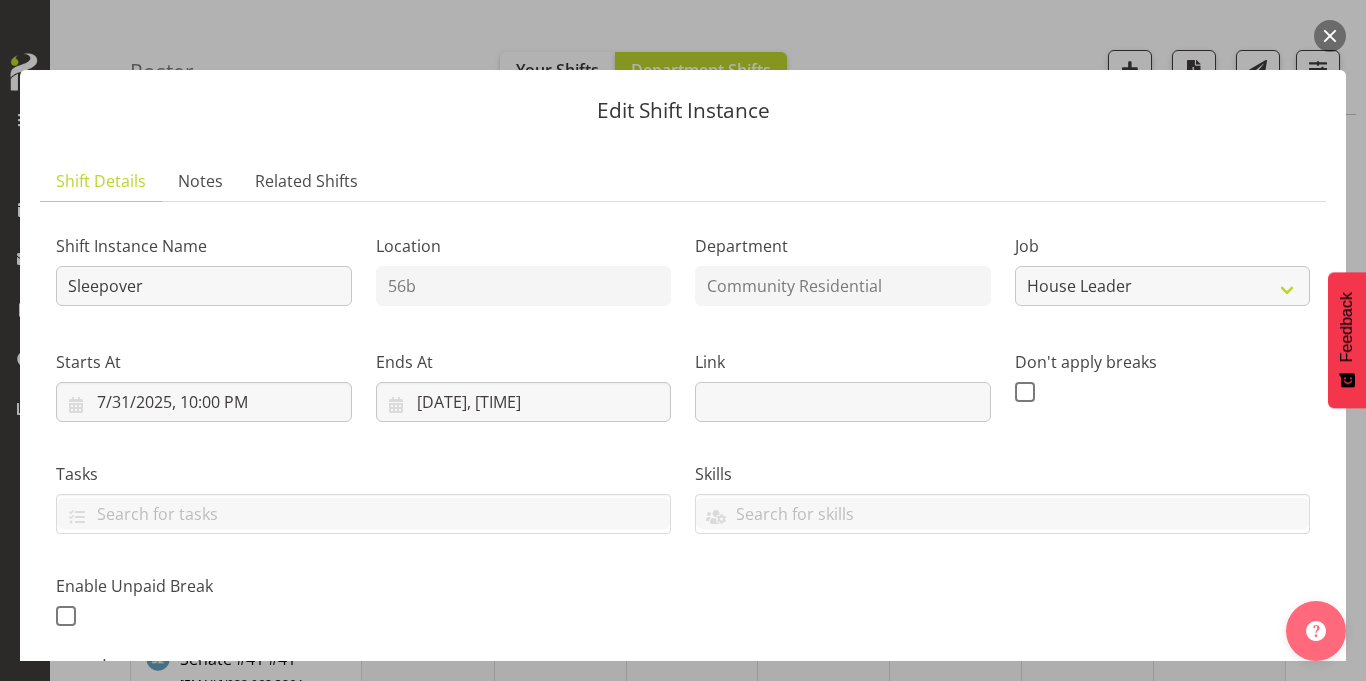 scroll, scrollTop: 10, scrollLeft: 0, axis: vertical 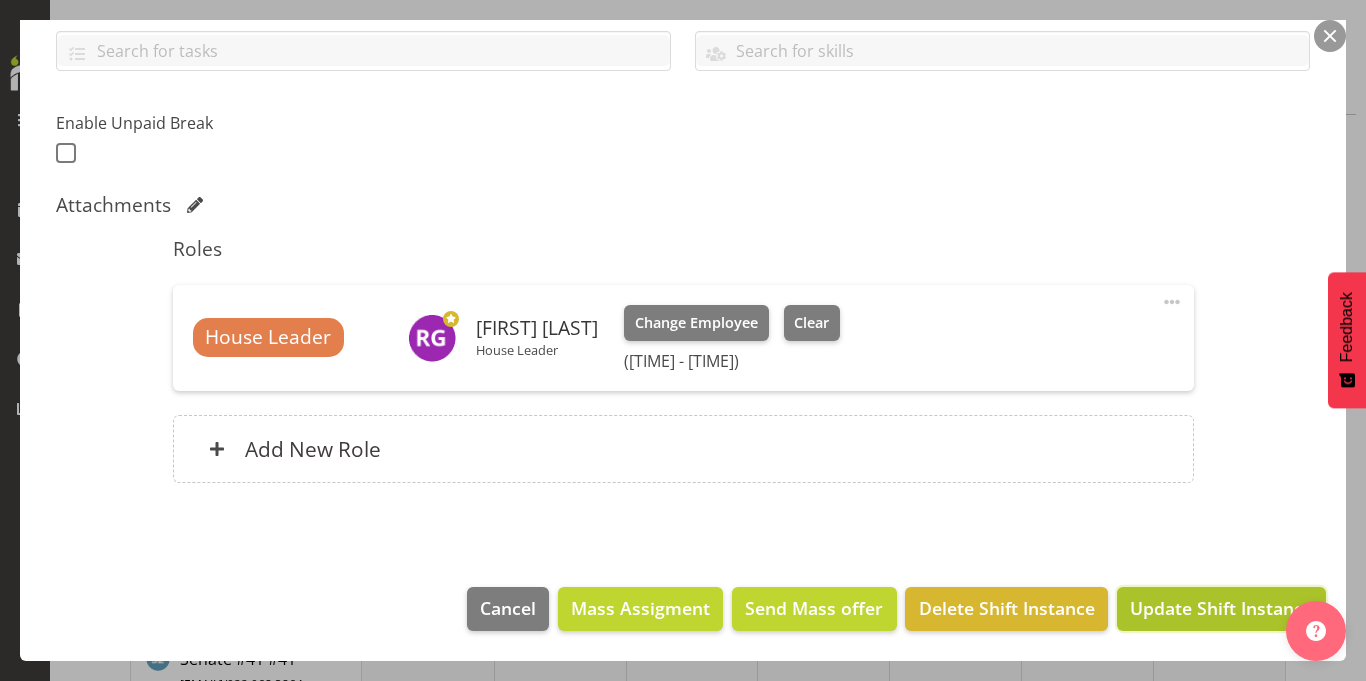 click on "Update Shift Instance" at bounding box center (1221, 608) 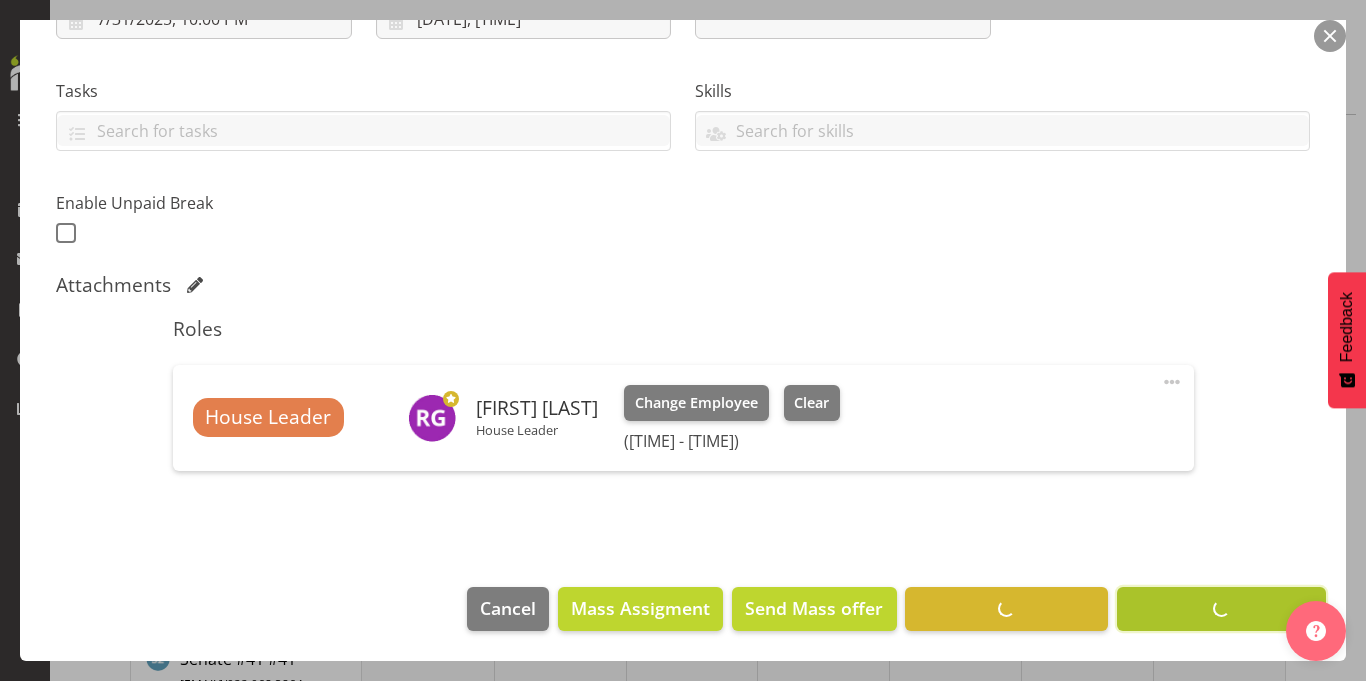 scroll, scrollTop: 383, scrollLeft: 0, axis: vertical 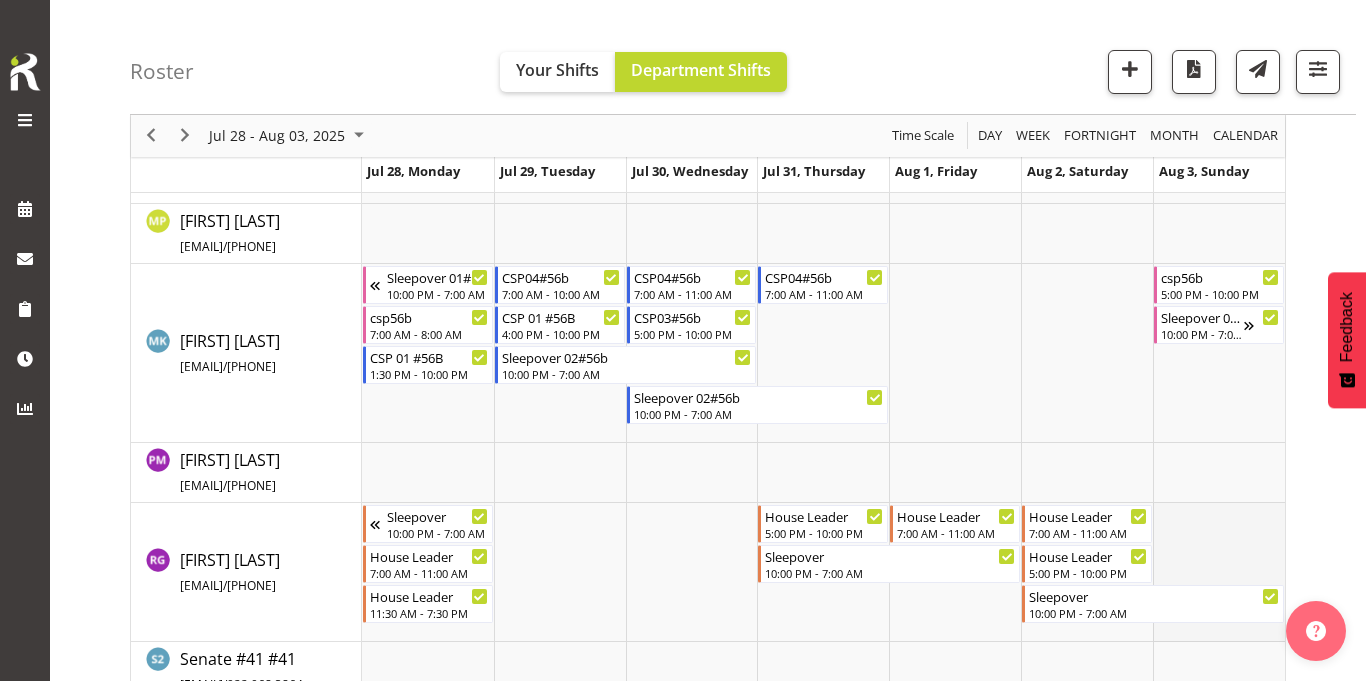 click at bounding box center [1219, 572] 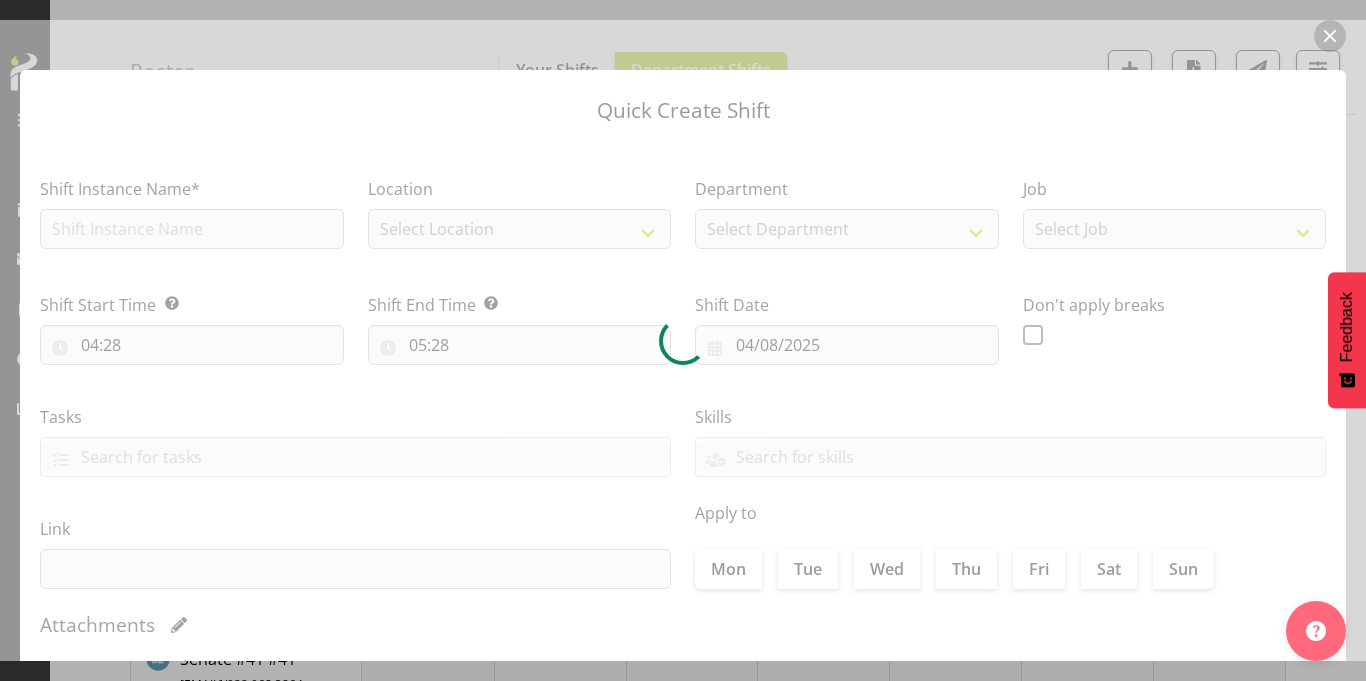 type on "03/08/2025" 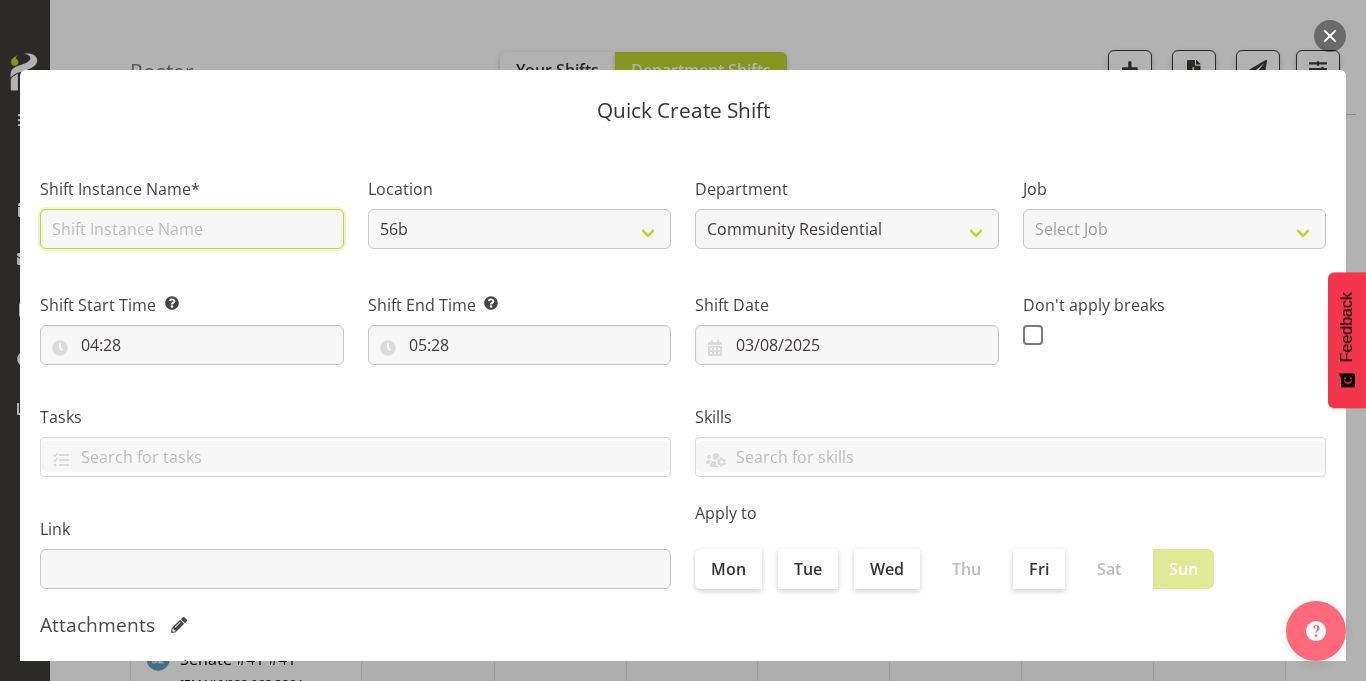 click at bounding box center [192, 229] 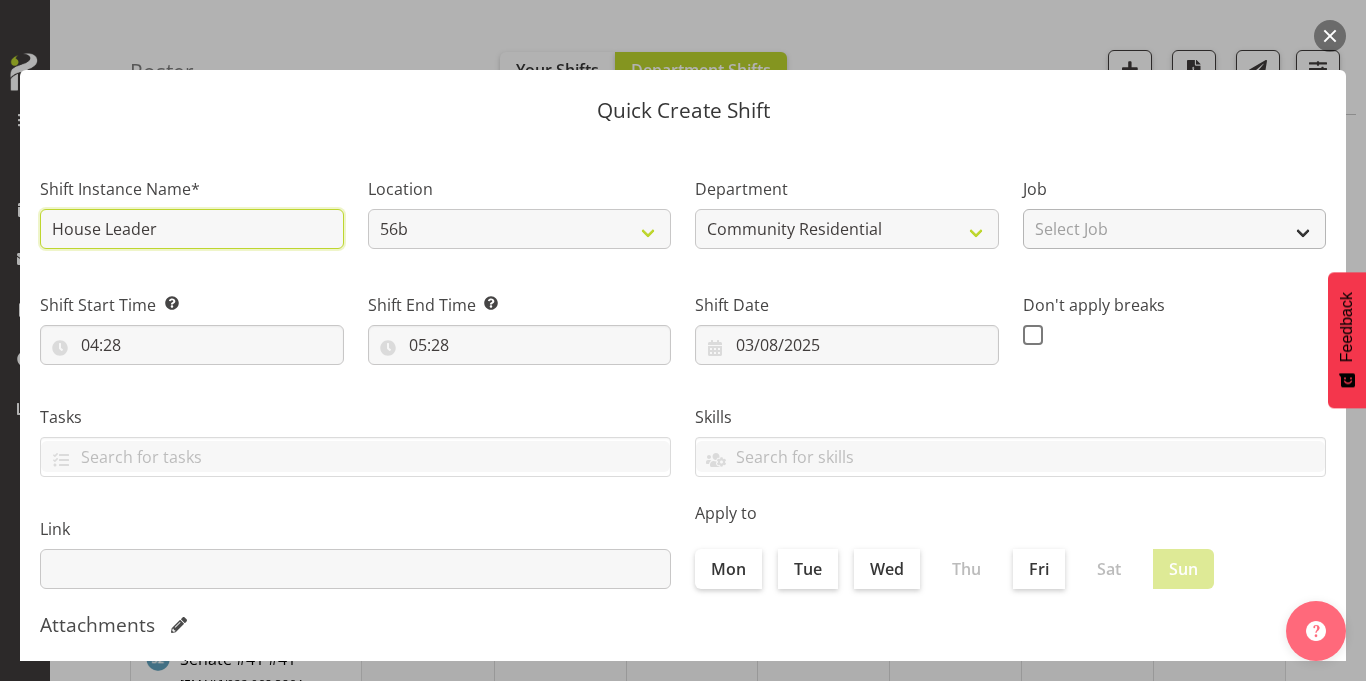 type on "House Leader" 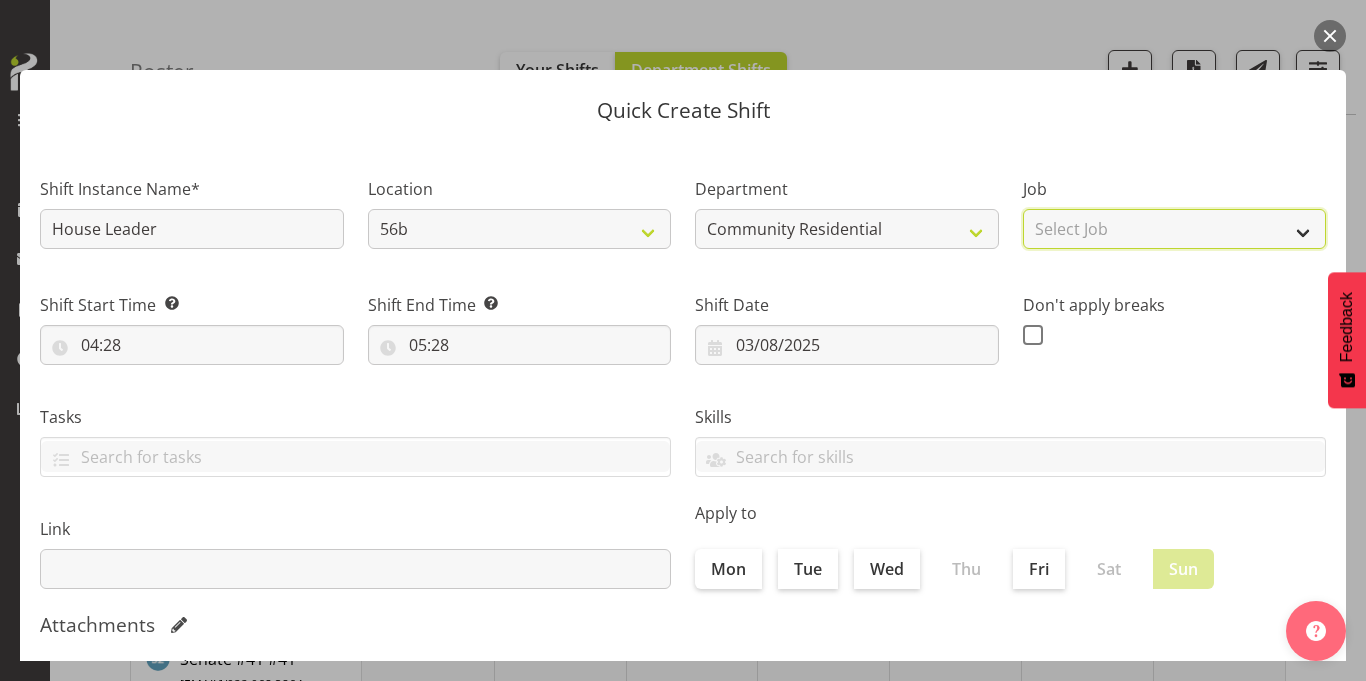 click on "Select Job  Accounts Admin Art Coordinator Community Leader Community Support Person Community Support Person-Casual House Leader Office Admin Senior Coordinator Service Manager Volunteer" at bounding box center [1175, 229] 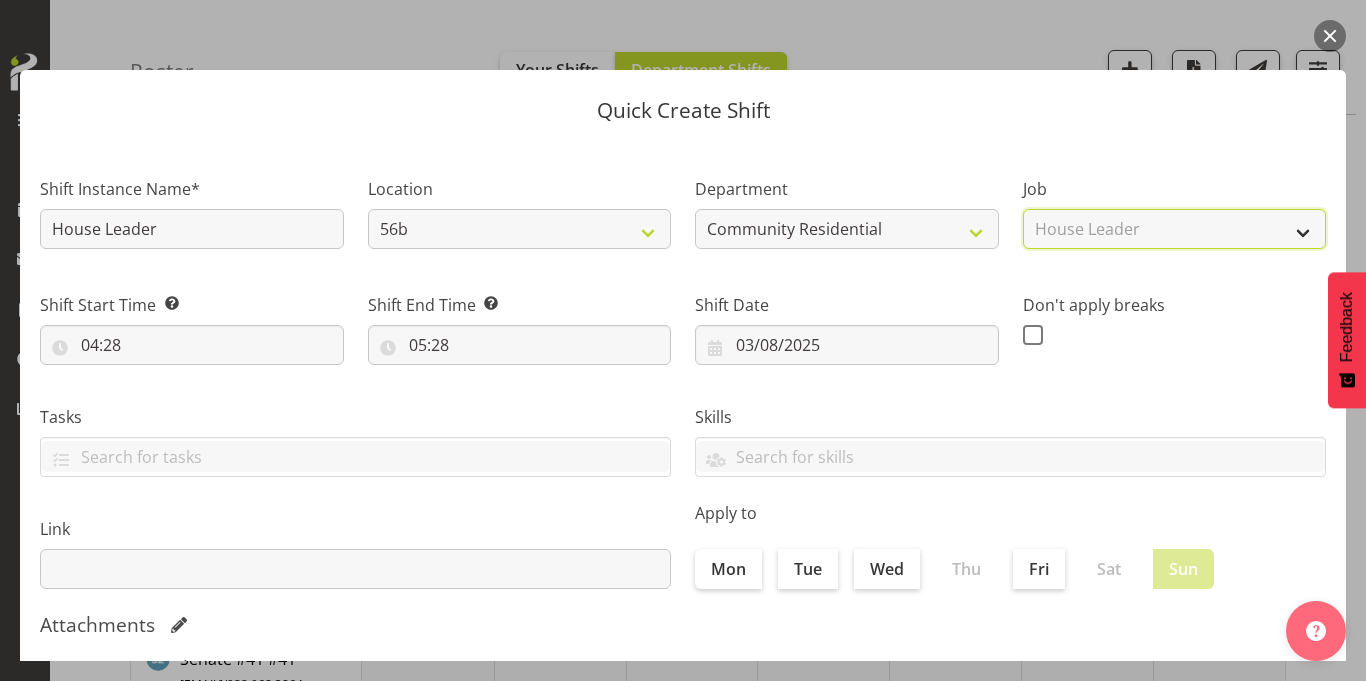 click on "Select Job  Accounts Admin Art Coordinator Community Leader Community Support Person Community Support Person-Casual House Leader Office Admin Senior Coordinator Service Manager Volunteer" at bounding box center (1175, 229) 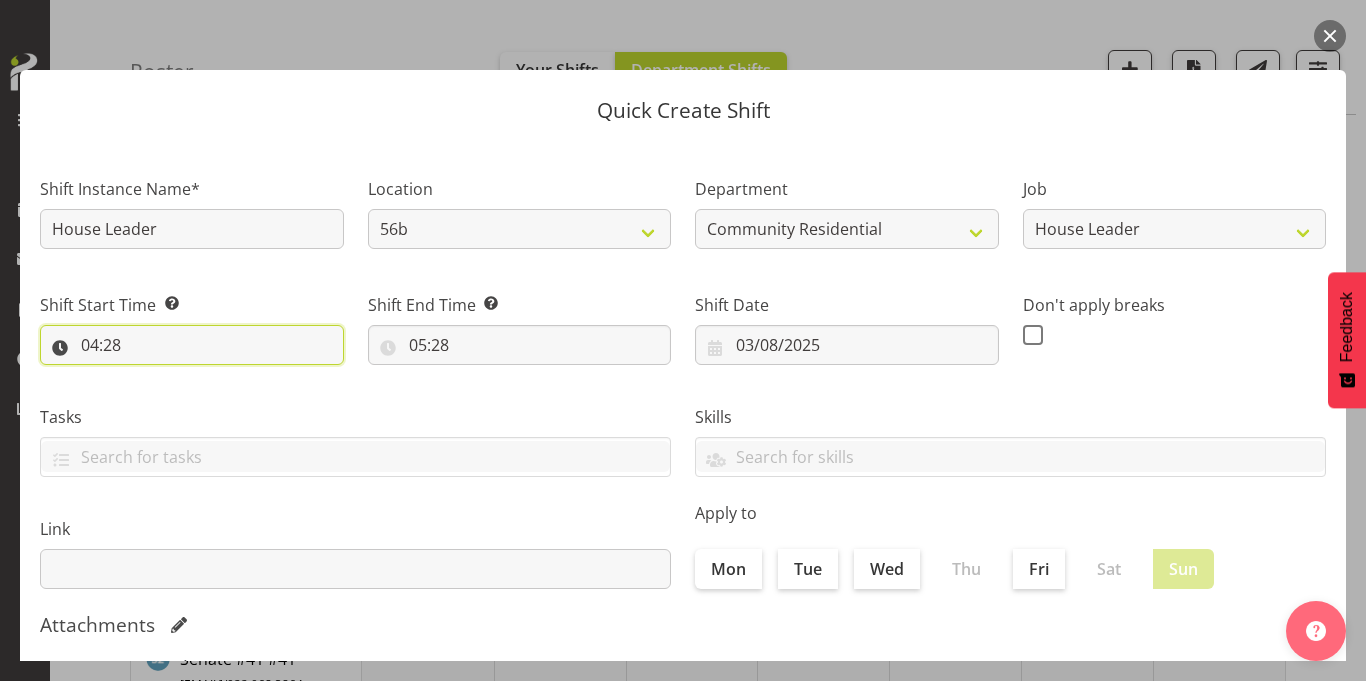 click on "04:28" at bounding box center [192, 345] 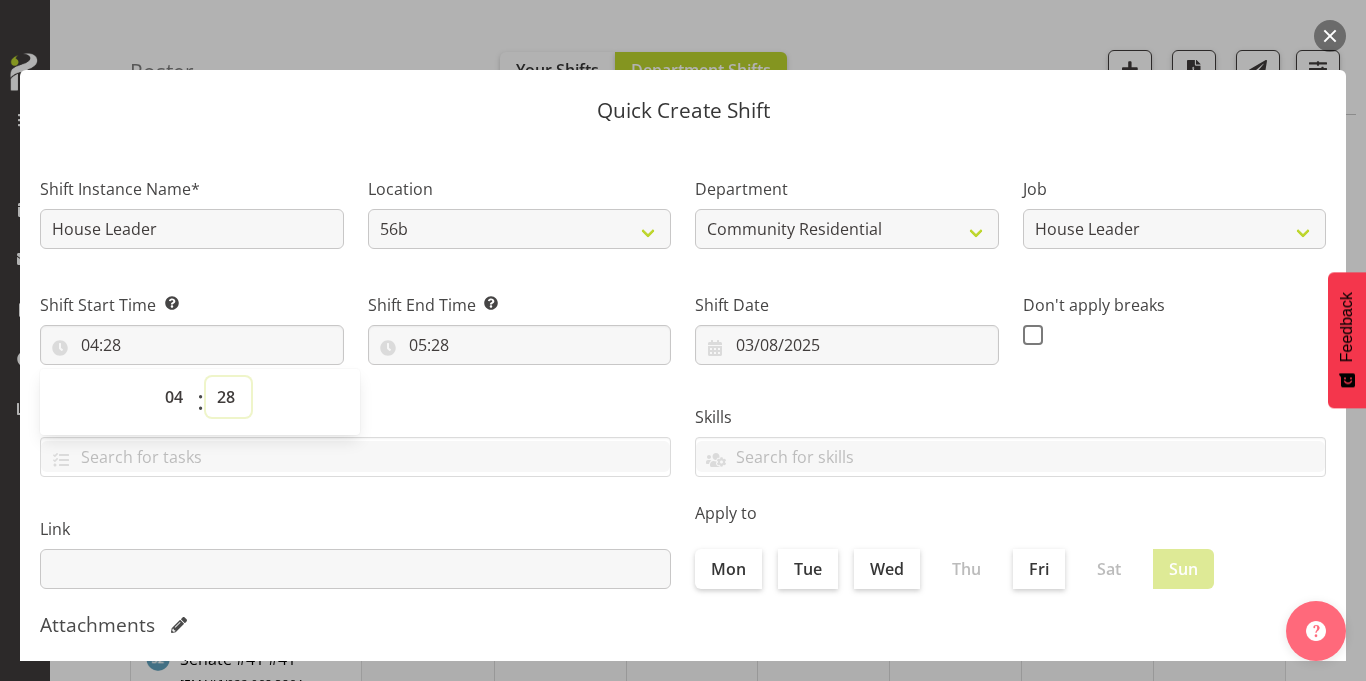 click on "00   01   02   03   04   05   06   07   08   09   10   11   12   13   14   15   16   17   18   19   20   21   22   23   24   25   26   27   28   29   30   31   32   33   34   35   36   37   38   39   40   41   42   43   44   45   46   47   48   49   50   51   52   53   54   55   56   57   58   59" at bounding box center (228, 397) 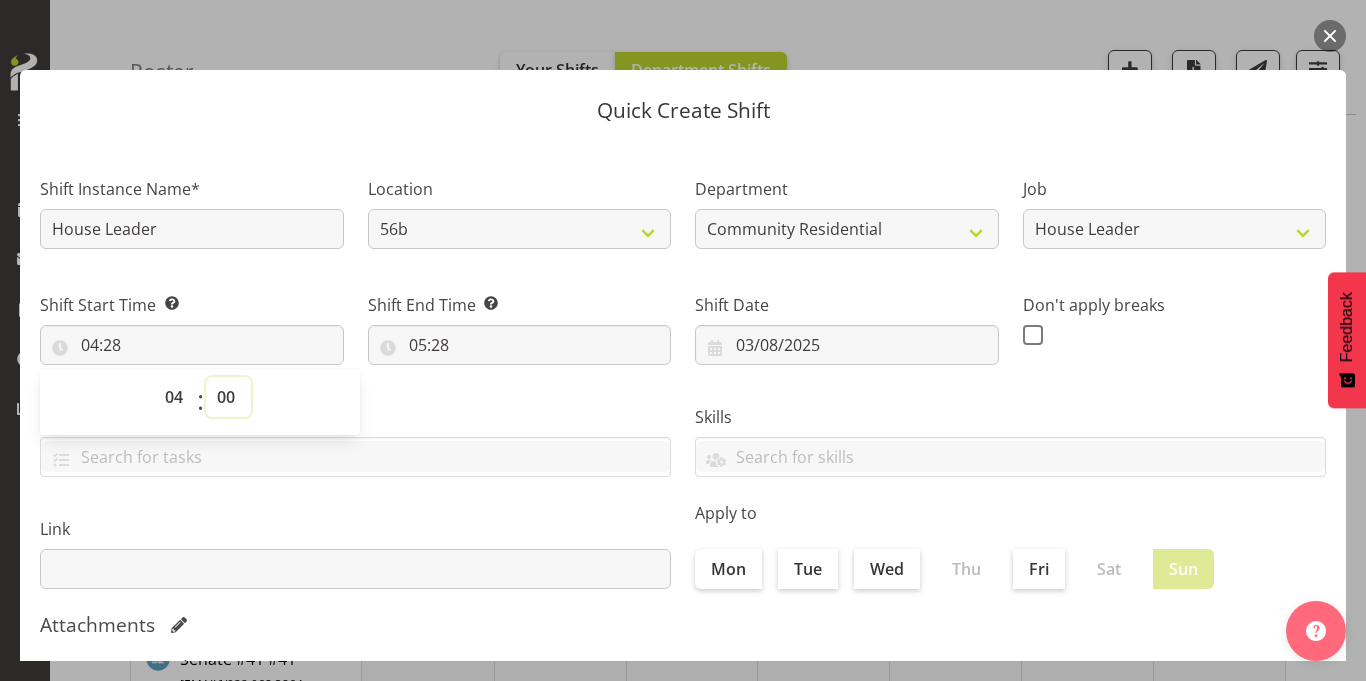 click on "00   01   02   03   04   05   06   07   08   09   10   11   12   13   14   15   16   17   18   19   20   21   22   23   24   25   26   27   28   29   30   31   32   33   34   35   36   37   38   39   40   41   42   43   44   45   46   47   48   49   50   51   52   53   54   55   56   57   58   59" at bounding box center [228, 397] 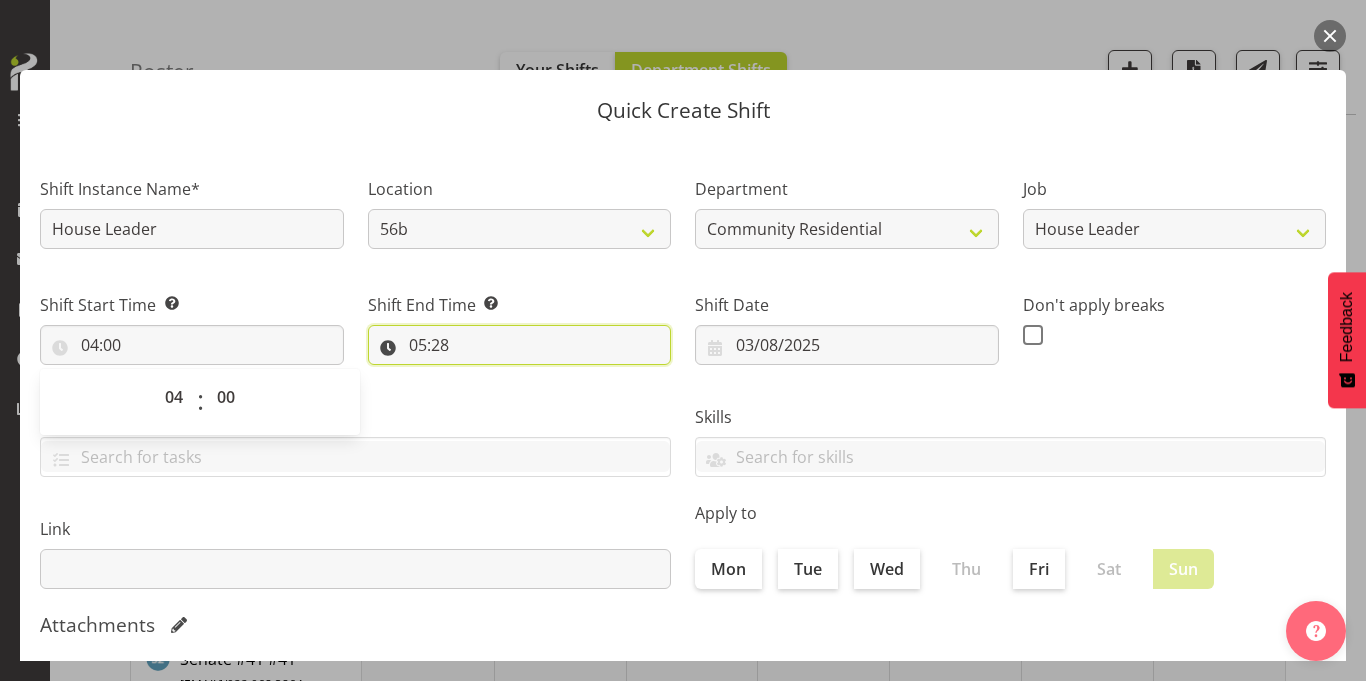 click on "05:28" at bounding box center (520, 345) 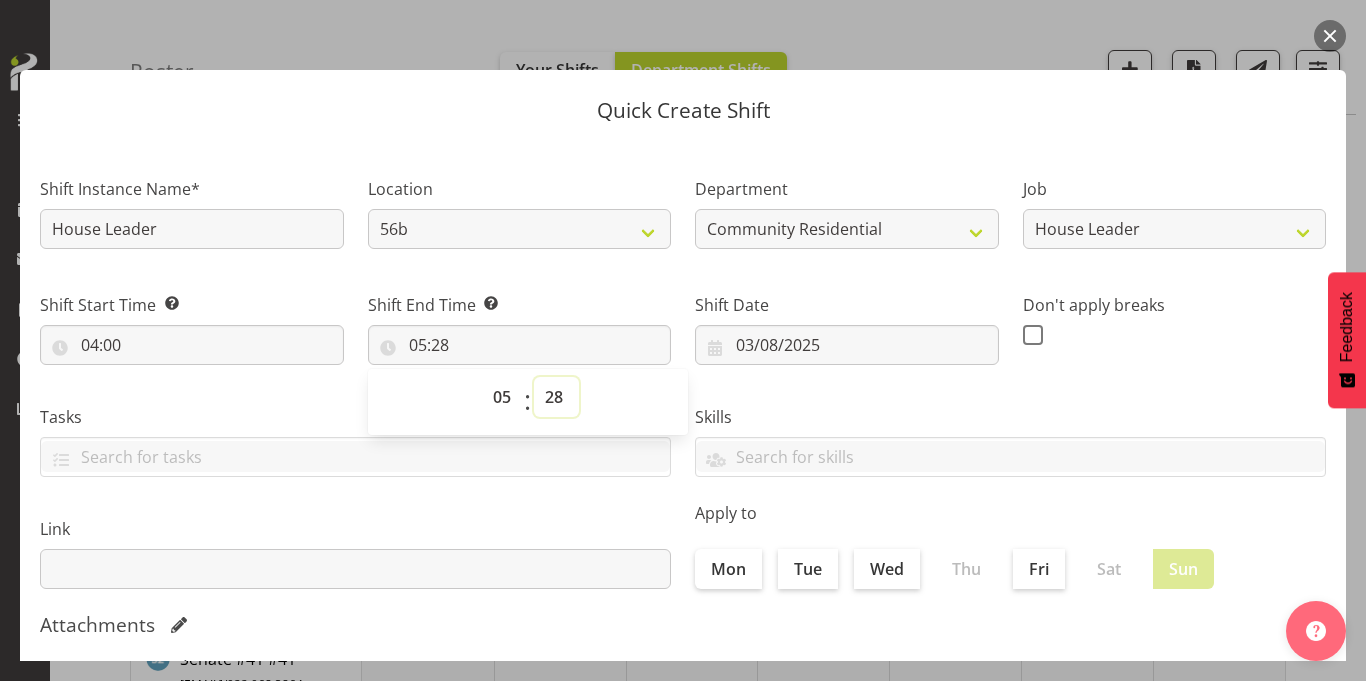 click on "00   01   02   03   04   05   06   07   08   09   10   11   12   13   14   15   16   17   18   19   20   21   22   23   24   25   26   27   28   29   30   31   32   33   34   35   36   37   38   39   40   41   42   43   44   45   46   47   48   49   50   51   52   53   54   55   56   57   58   59" at bounding box center [556, 397] 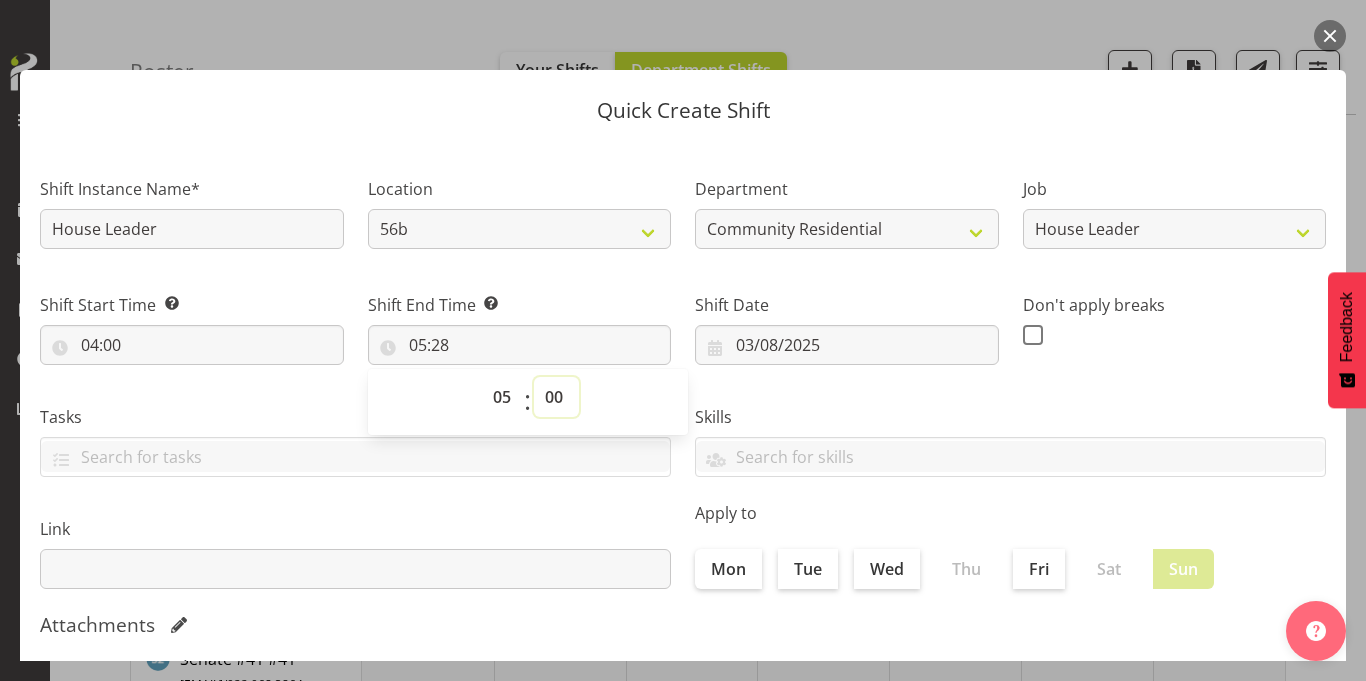 click on "00   01   02   03   04   05   06   07   08   09   10   11   12   13   14   15   16   17   18   19   20   21   22   23   24   25   26   27   28   29   30   31   32   33   34   35   36   37   38   39   40   41   42   43   44   45   46   47   48   49   50   51   52   53   54   55   56   57   58   59" at bounding box center [556, 397] 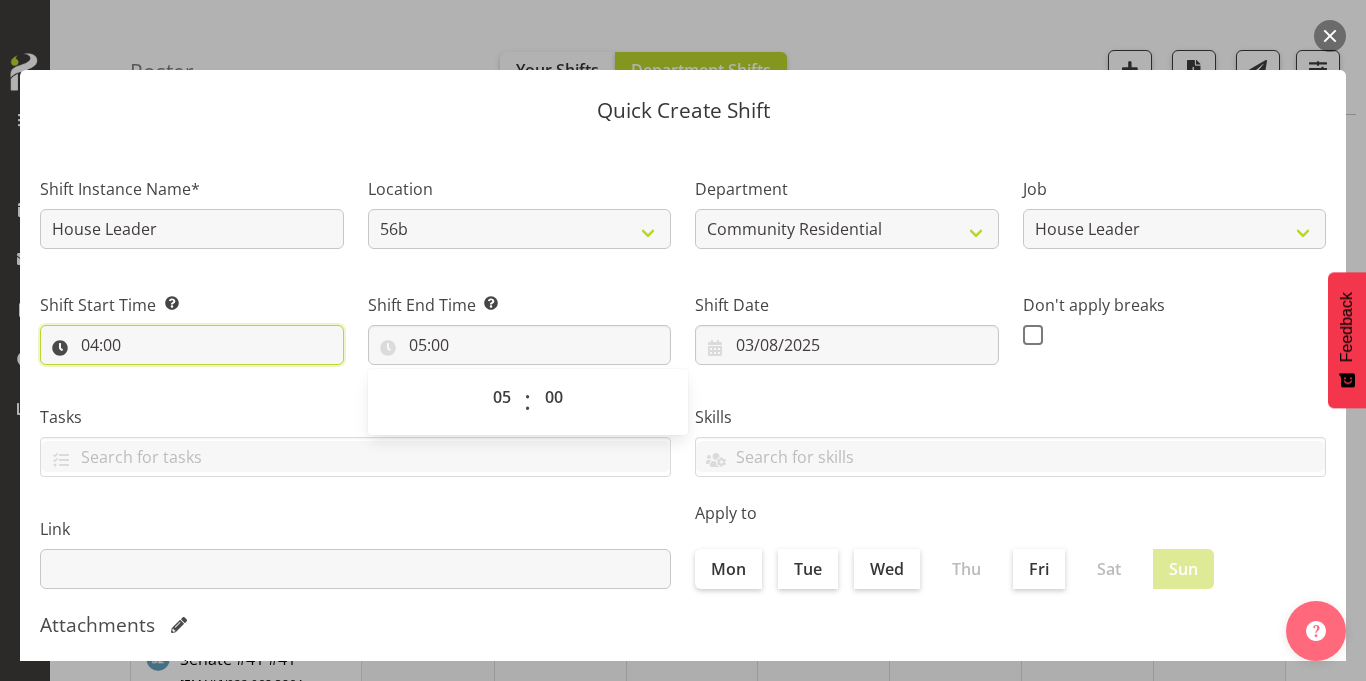 click on "04:00" at bounding box center [192, 345] 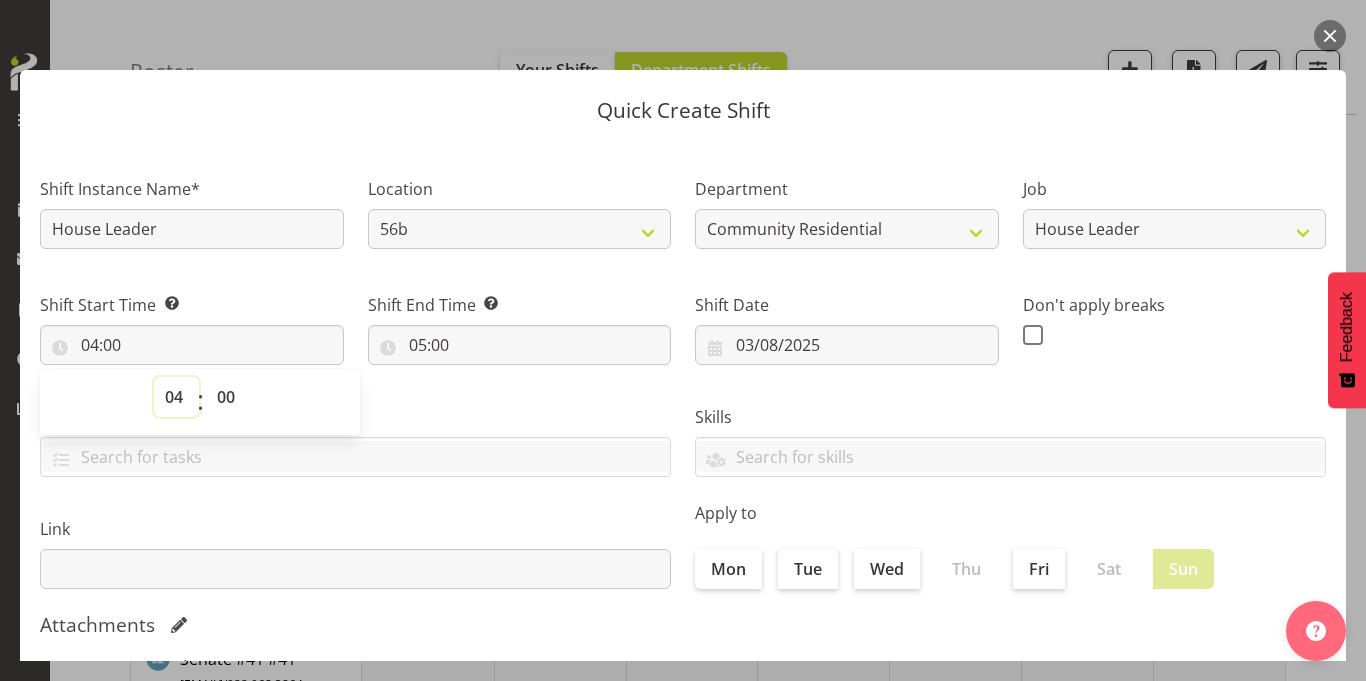 click on "00   01   02   03   04   05   06   07   08   09   10   11   12   13   14   15   16   17   18   19   20   21   22   23" at bounding box center [176, 397] 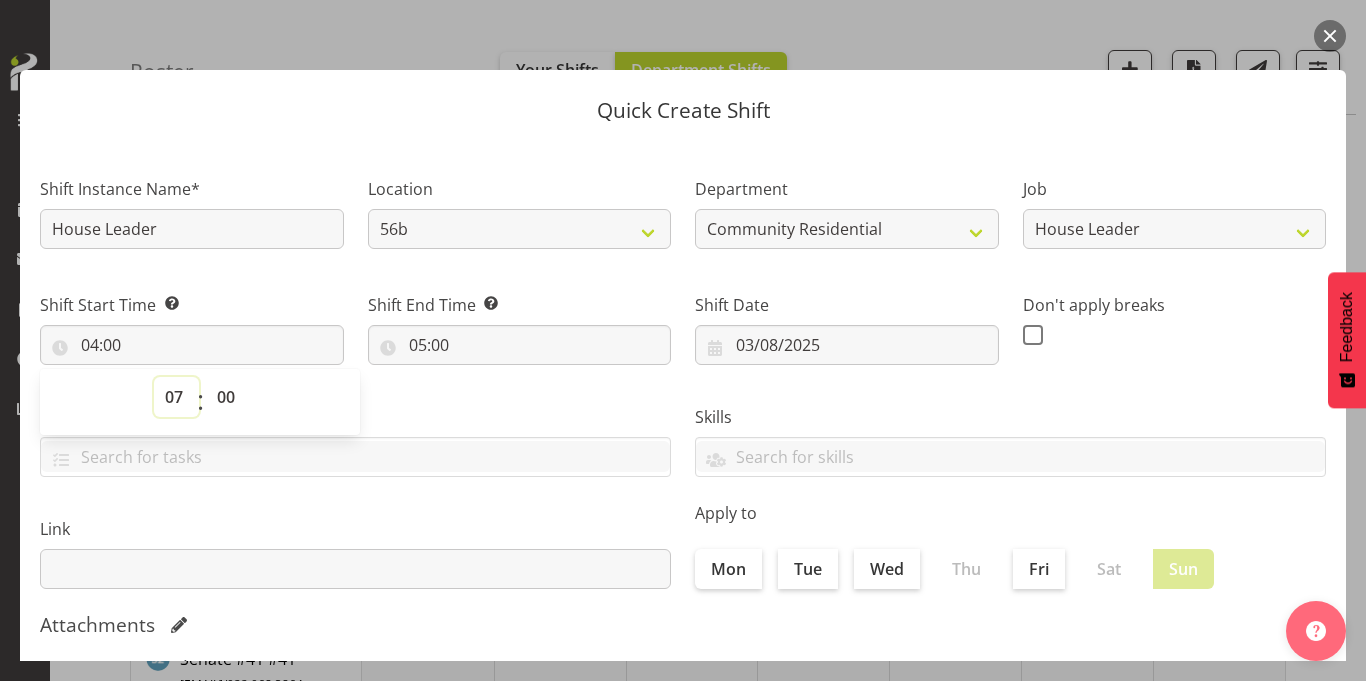 click on "00   01   02   03   04   05   06   07   08   09   10   11   12   13   14   15   16   17   18   19   20   21   22   23" at bounding box center [176, 397] 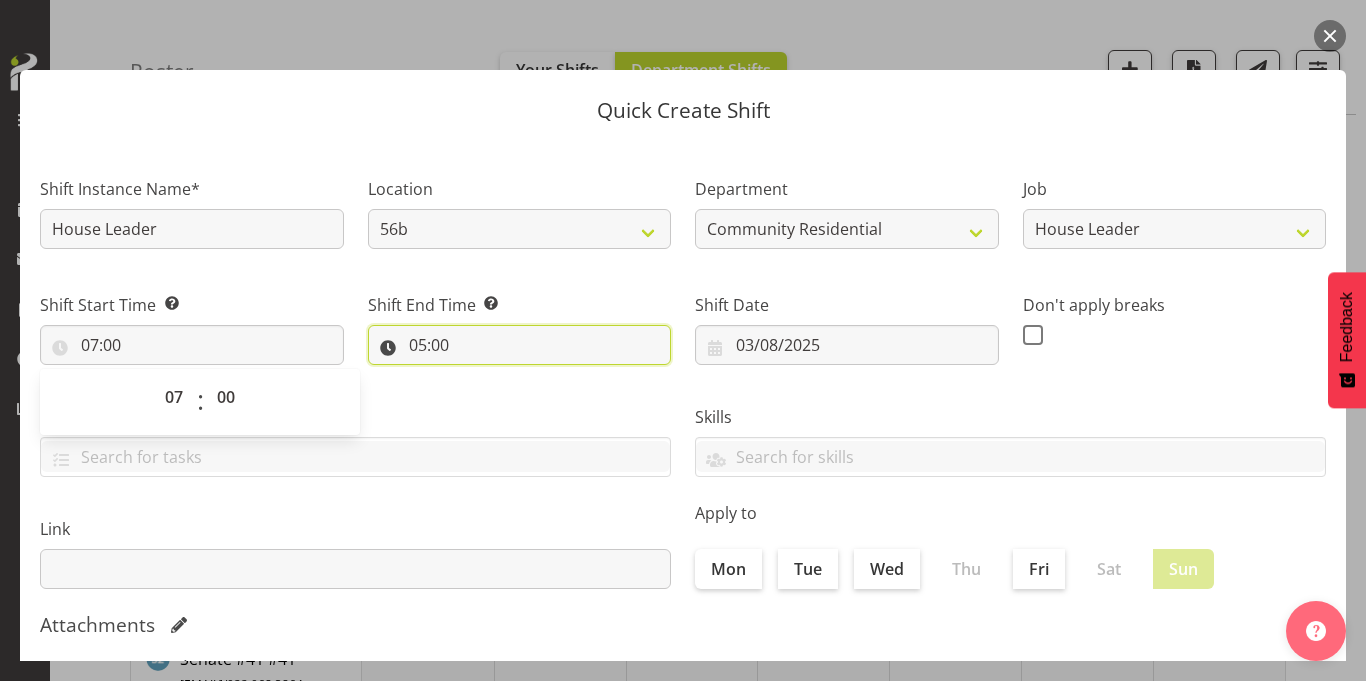 click on "05:00" at bounding box center [520, 345] 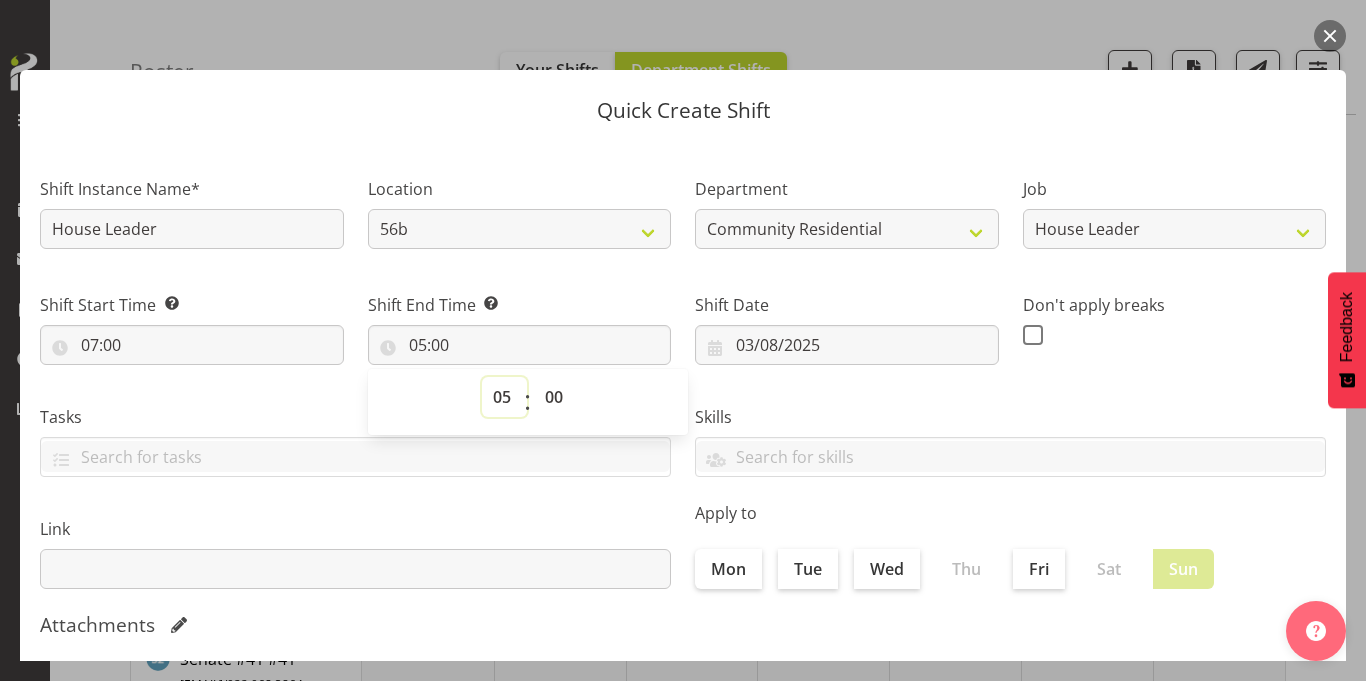 click on "00   01   02   03   04   05   06   07   08   09   10   11   12   13   14   15   16   17   18   19   20   21   22   23" at bounding box center (504, 397) 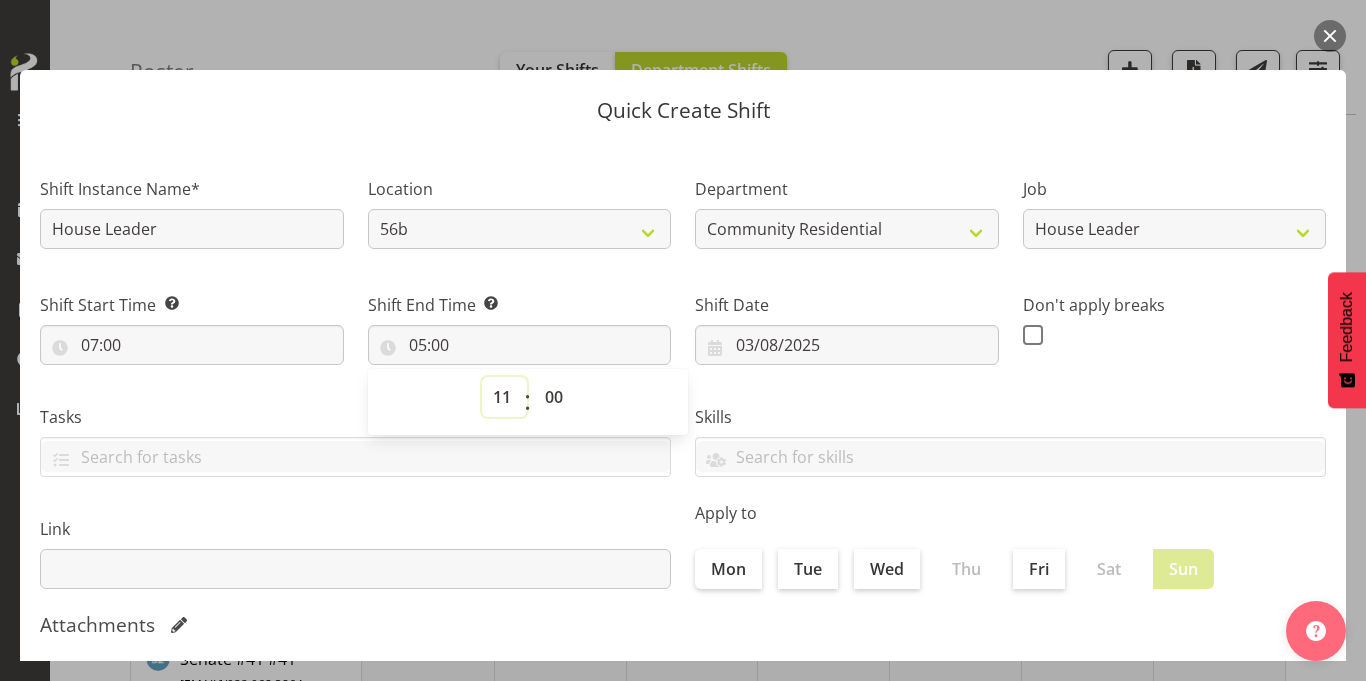 click on "00   01   02   03   04   05   06   07   08   09   10   11   12   13   14   15   16   17   18   19   20   21   22   23" at bounding box center (504, 397) 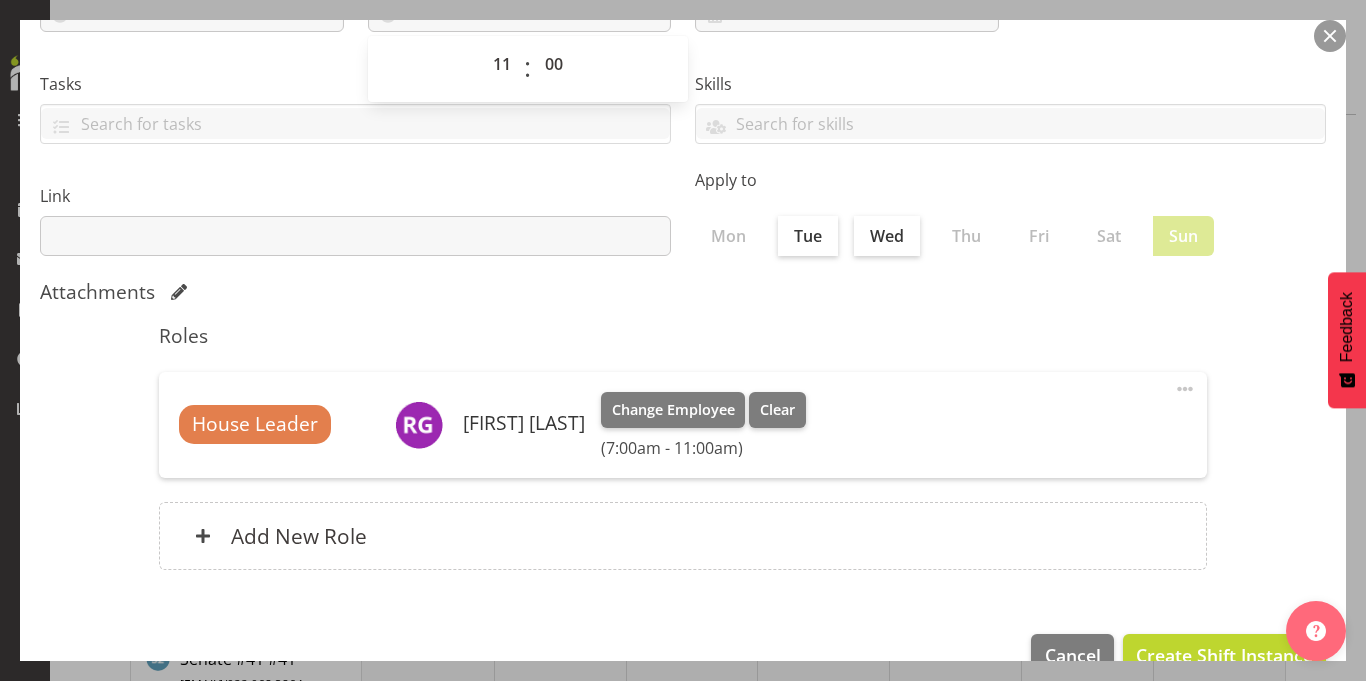 scroll, scrollTop: 380, scrollLeft: 0, axis: vertical 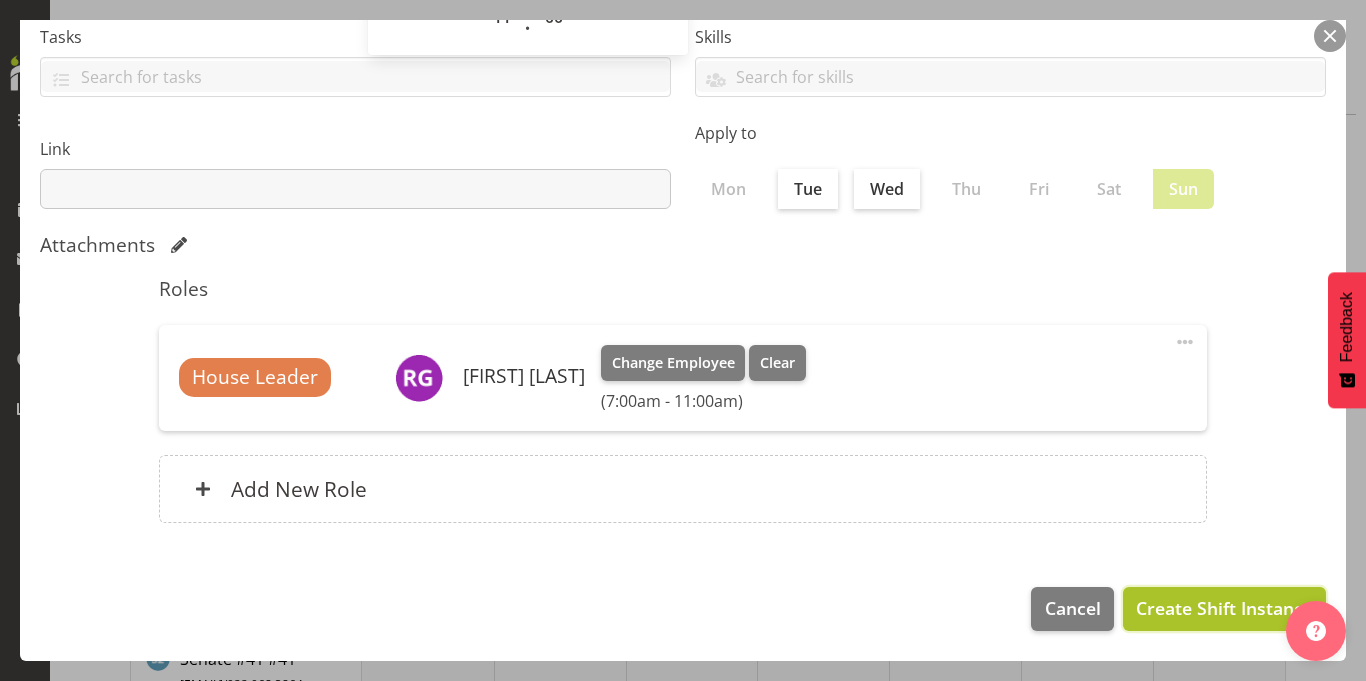 click on "Create Shift Instance" at bounding box center (1224, 608) 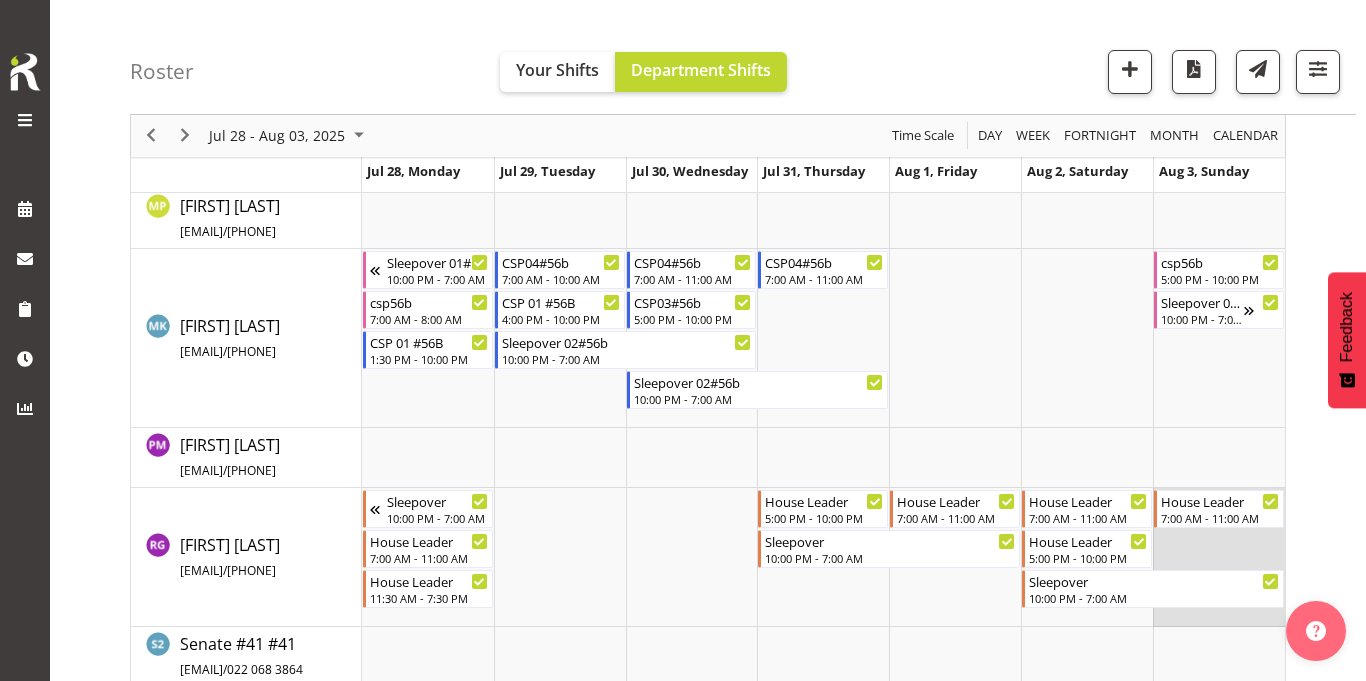 scroll, scrollTop: 909, scrollLeft: 0, axis: vertical 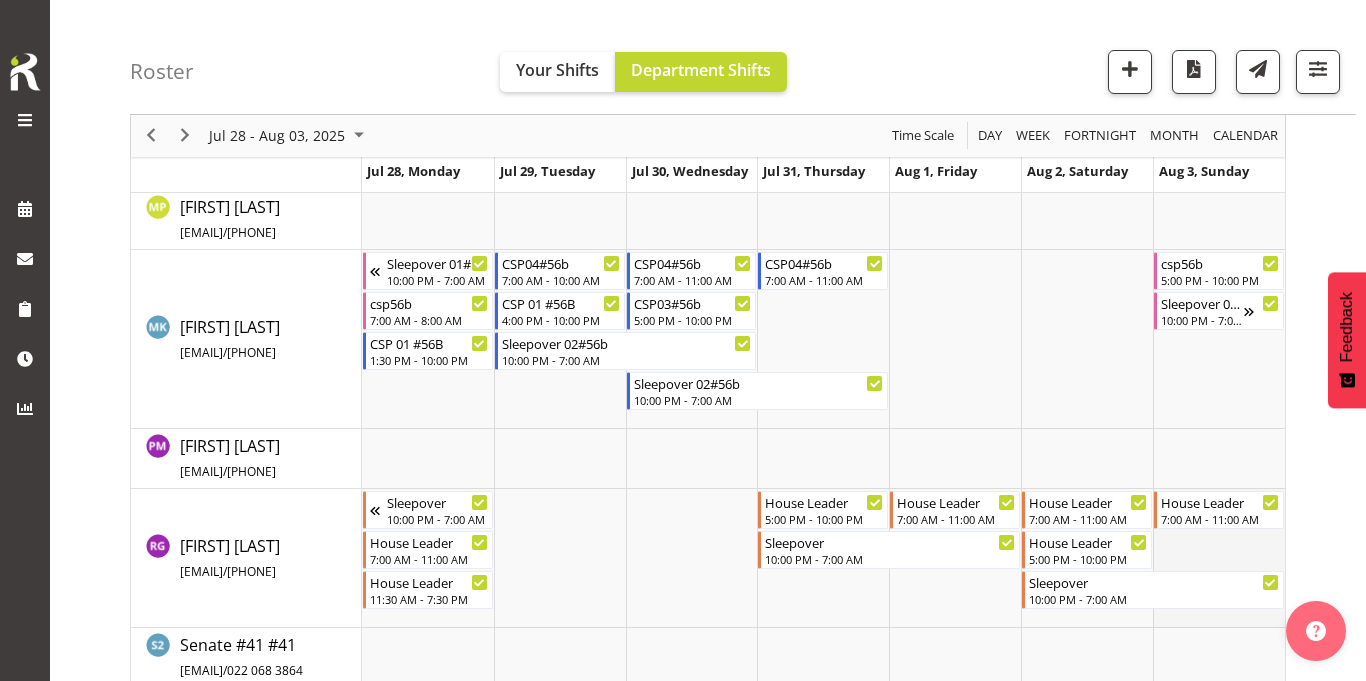 click at bounding box center [1219, 558] 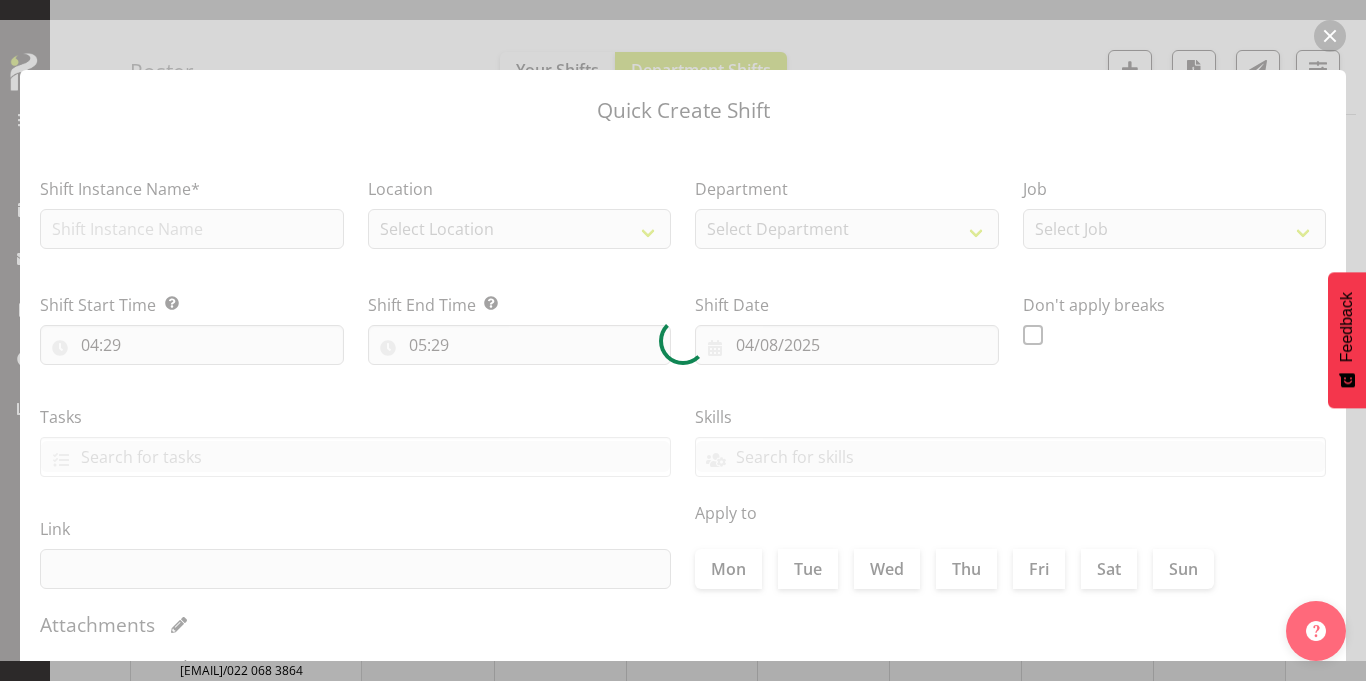 type on "03/08/2025" 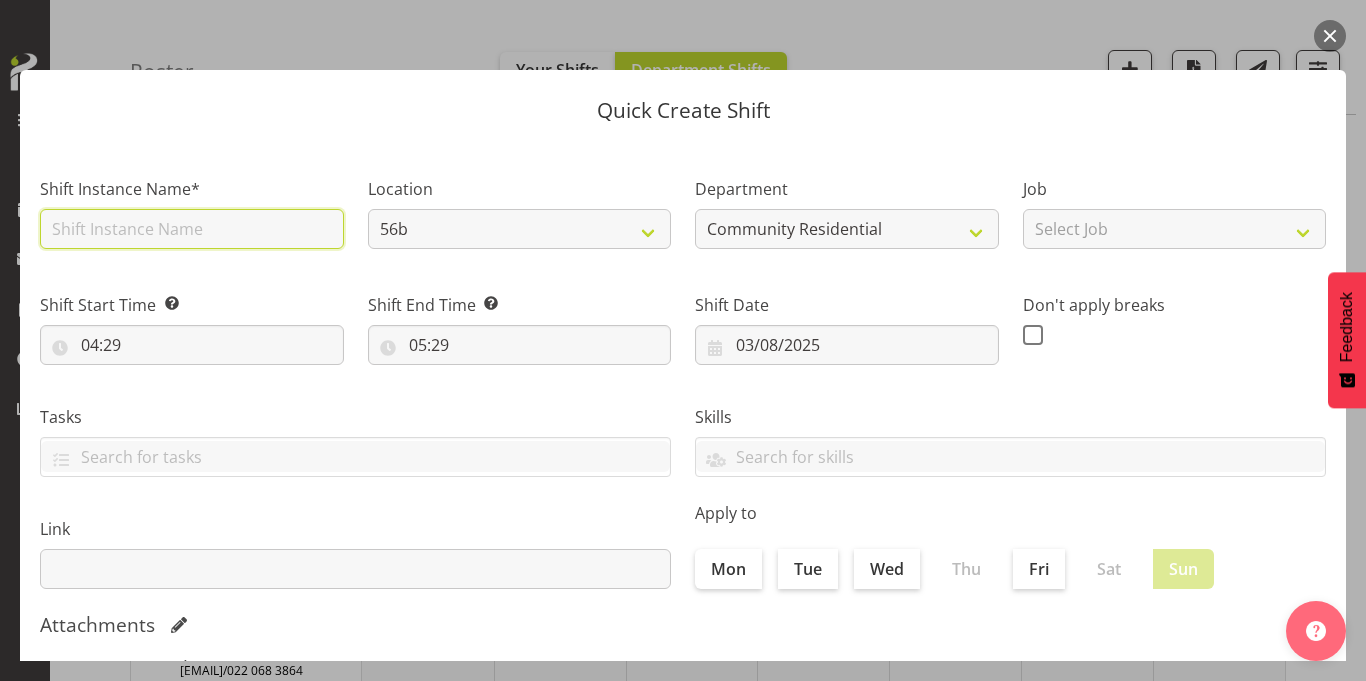 click at bounding box center (192, 229) 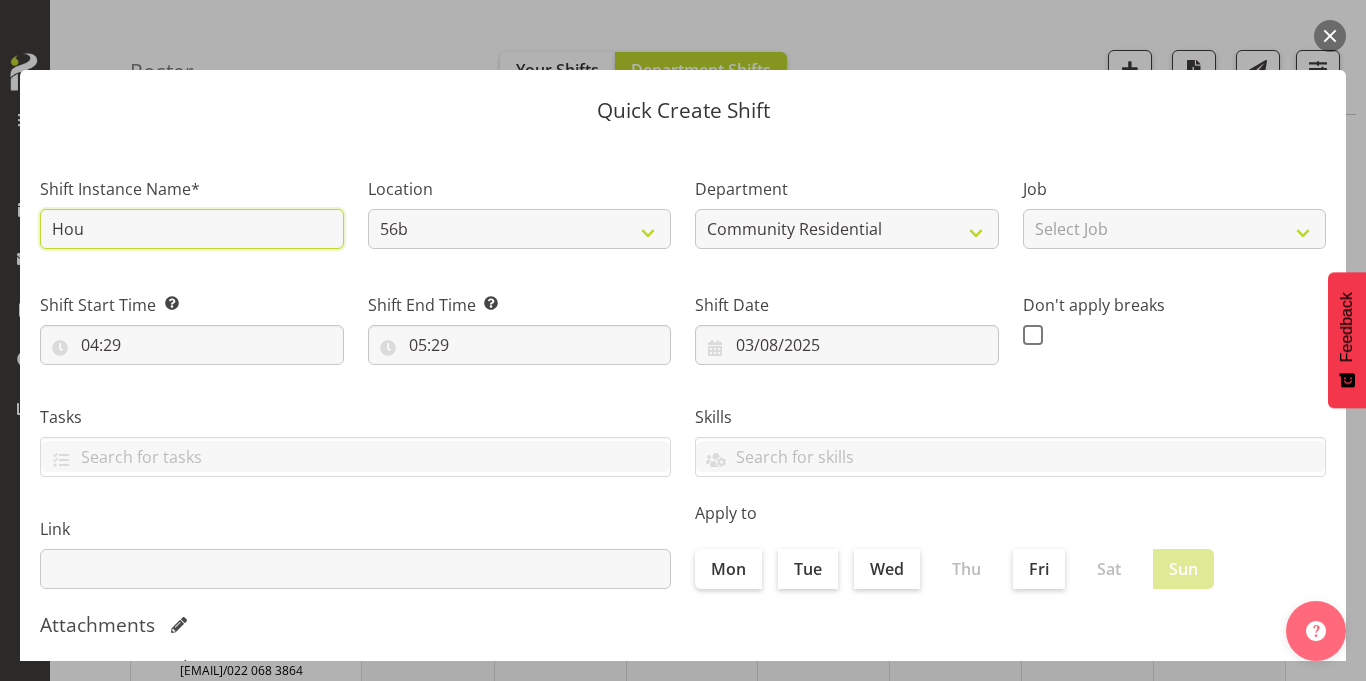 click on "Hou" at bounding box center [192, 229] 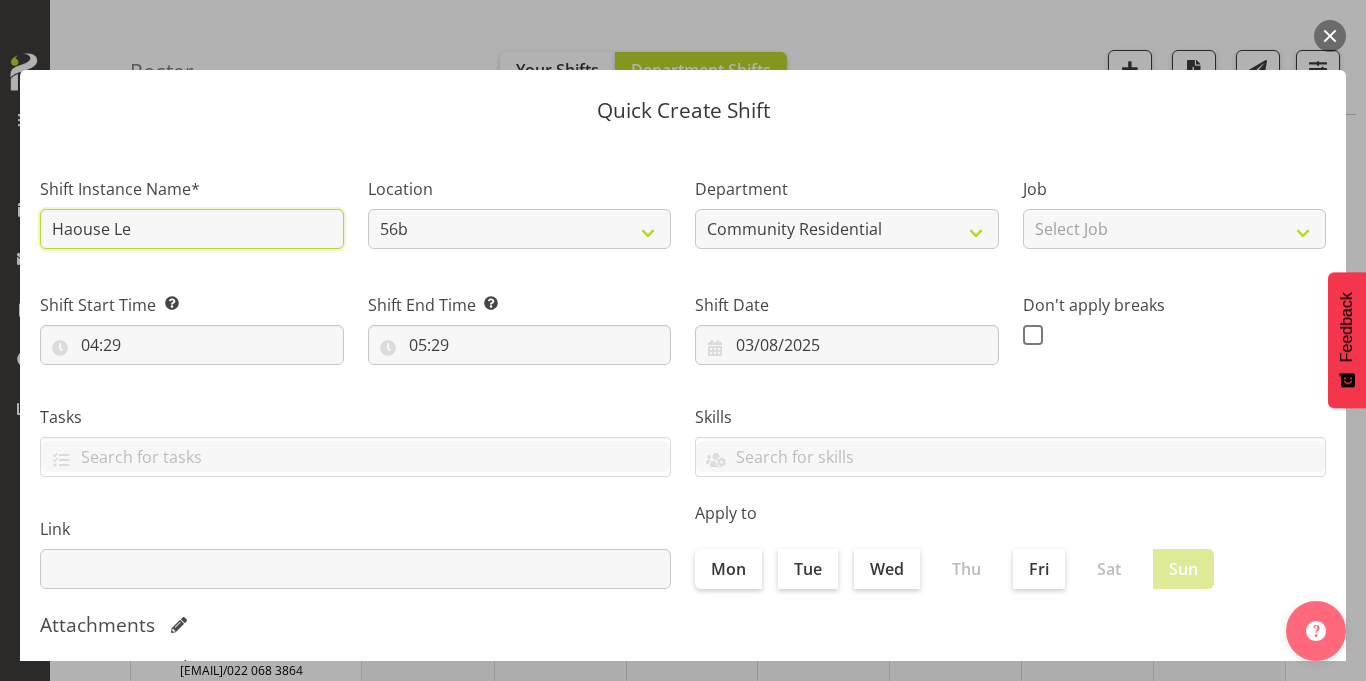 click on "Haouse Le" at bounding box center [192, 229] 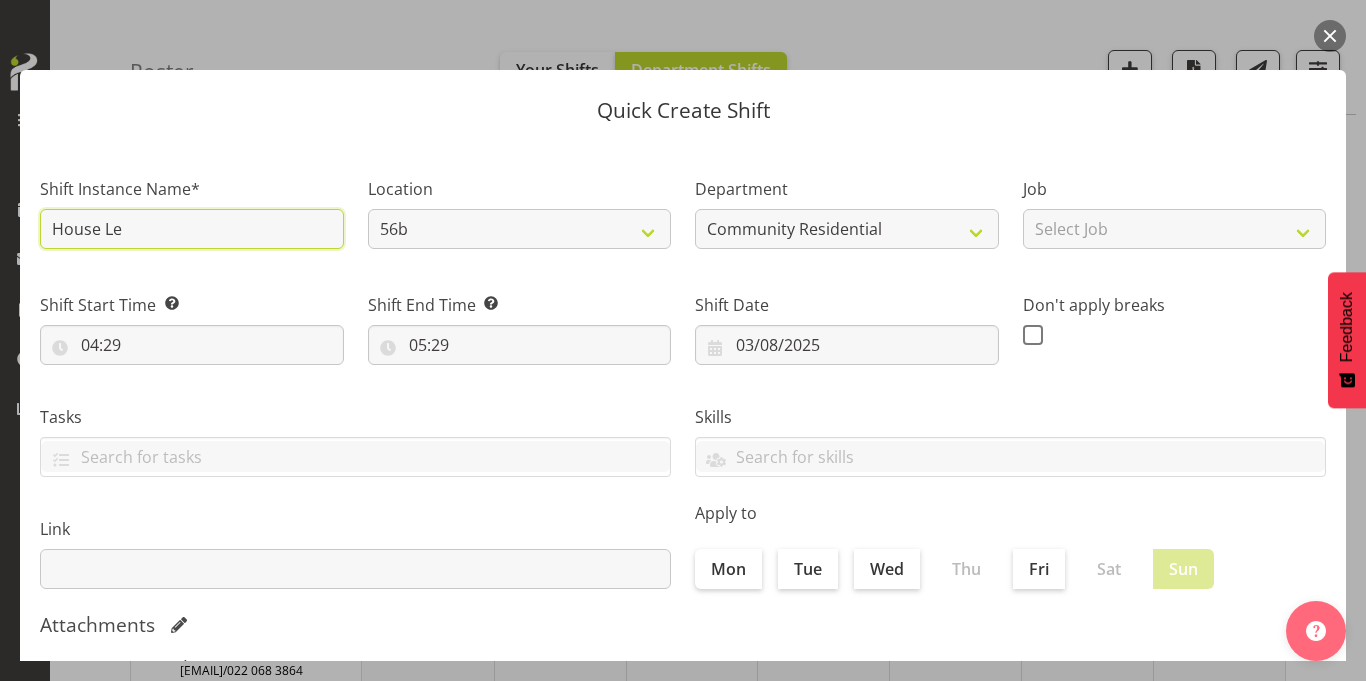 click on "House Le" at bounding box center [192, 229] 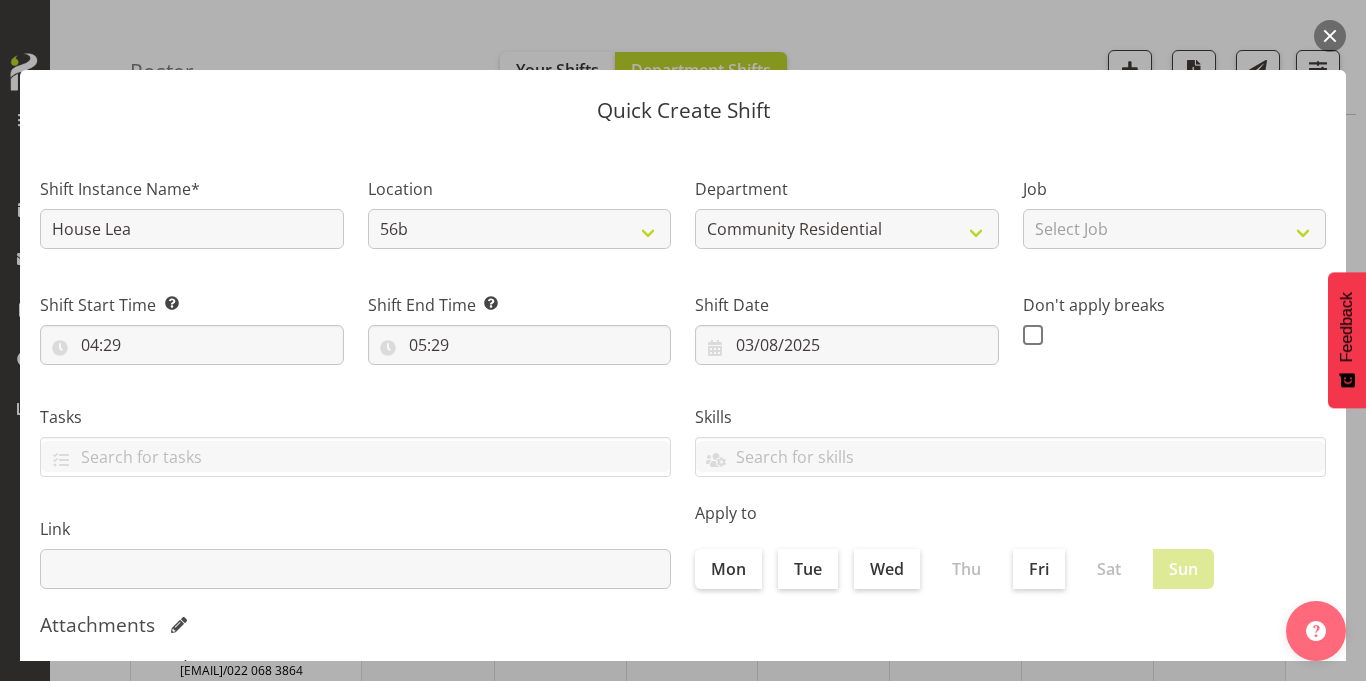 click on "Shift Instance Name* House Lea" at bounding box center [192, 207] 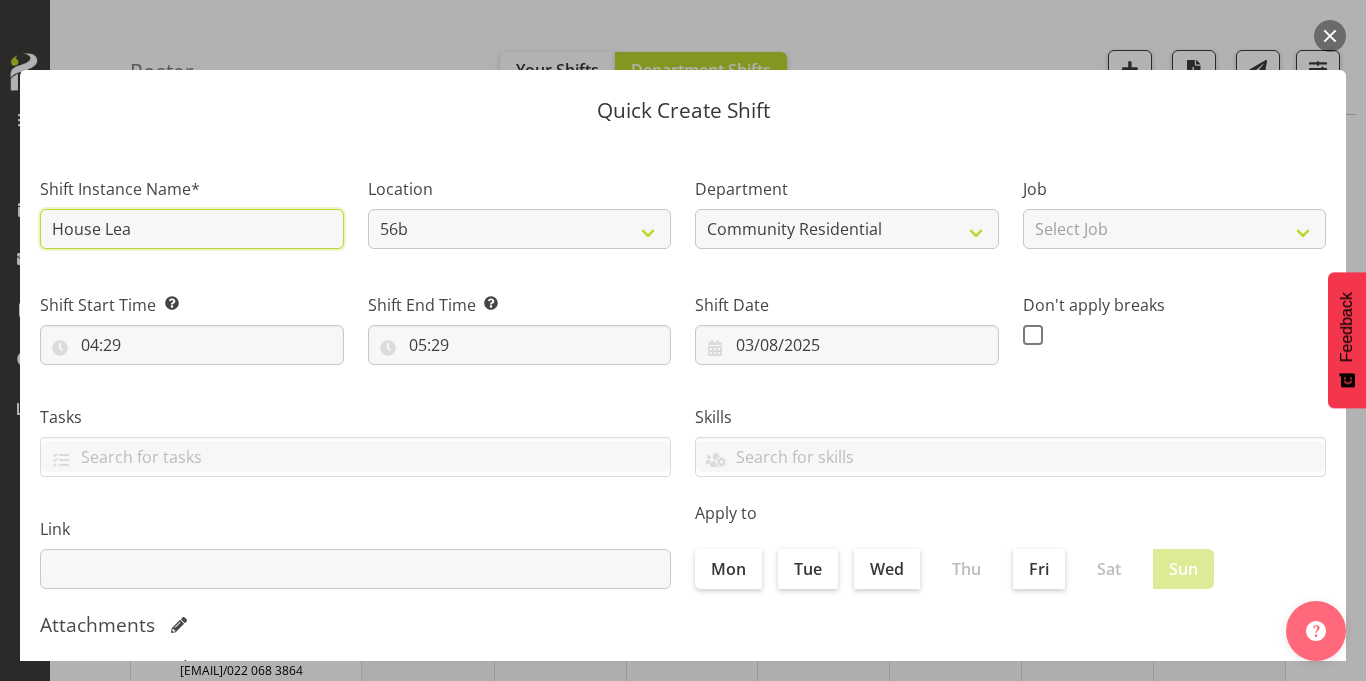 click on "House Lea" at bounding box center [192, 229] 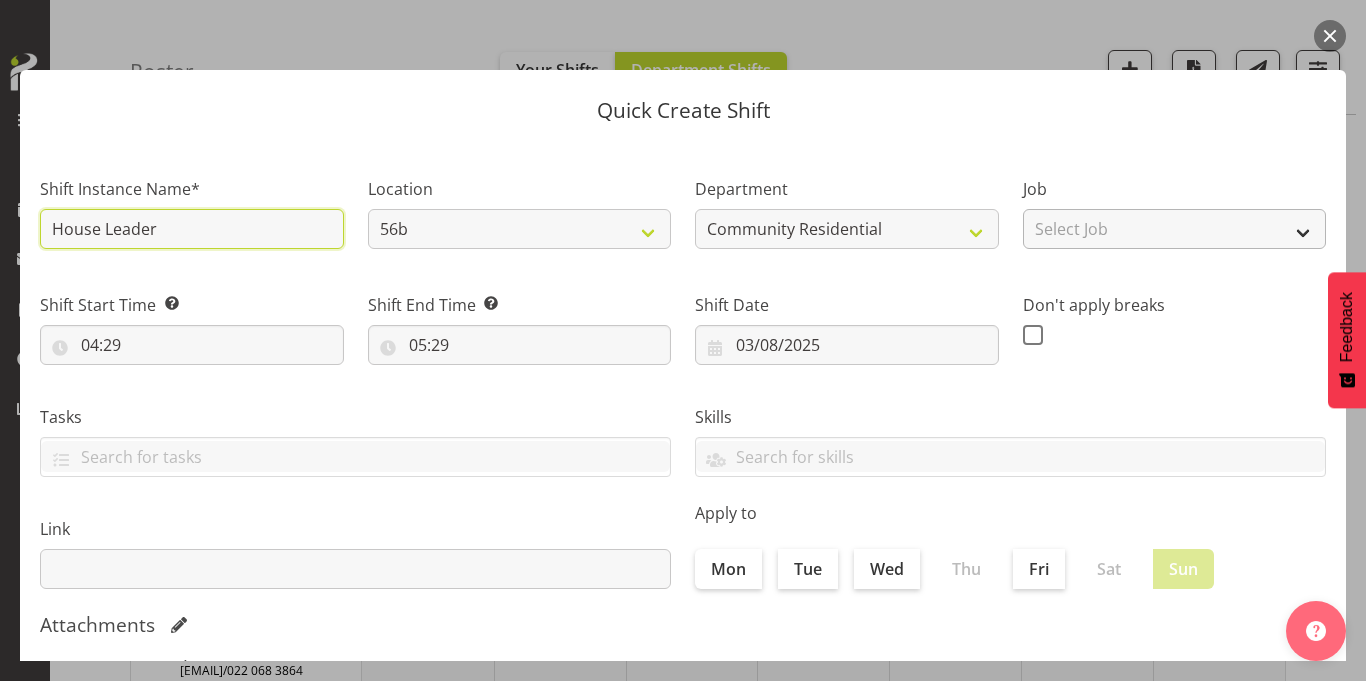 type on "House Leader" 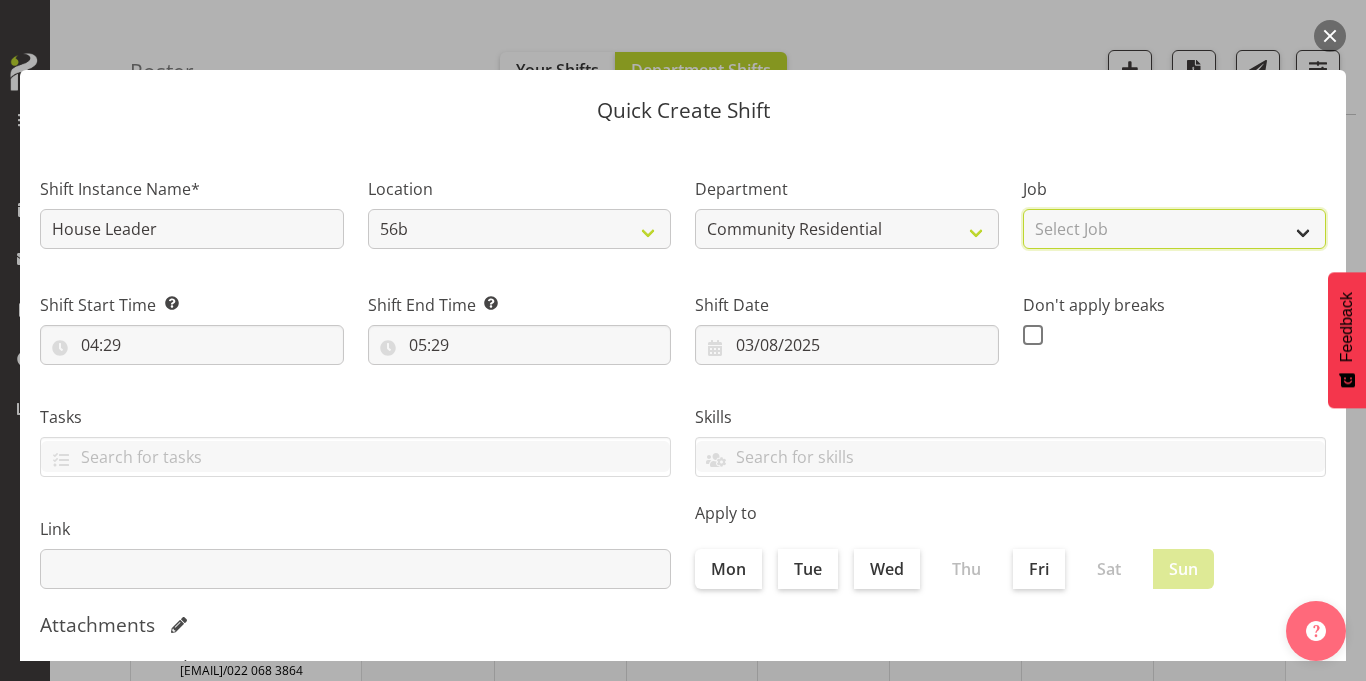 click on "Select Job  Accounts Admin Art Coordinator Community Leader Community Support Person Community Support Person-Casual House Leader Office Admin Senior Coordinator Service Manager Volunteer" at bounding box center [1175, 229] 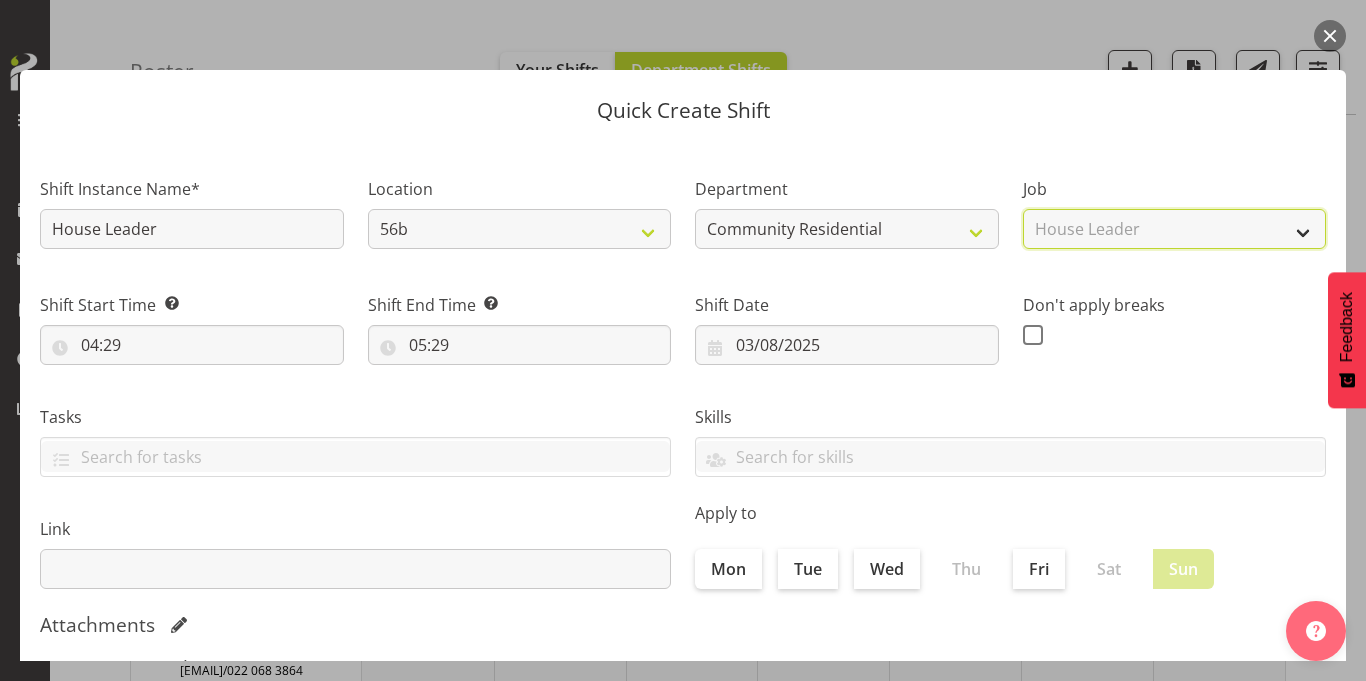 click on "Select Job  Accounts Admin Art Coordinator Community Leader Community Support Person Community Support Person-Casual House Leader Office Admin Senior Coordinator Service Manager Volunteer" at bounding box center (1175, 229) 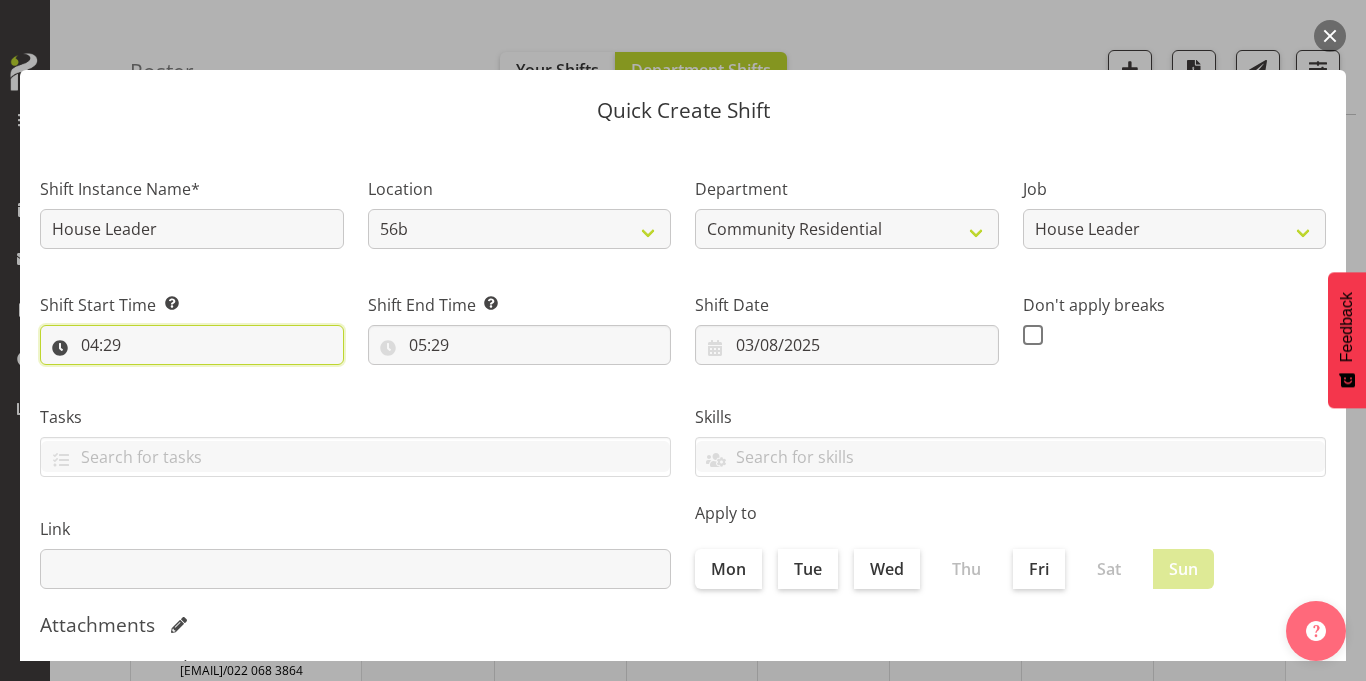 click on "04:29" at bounding box center (192, 345) 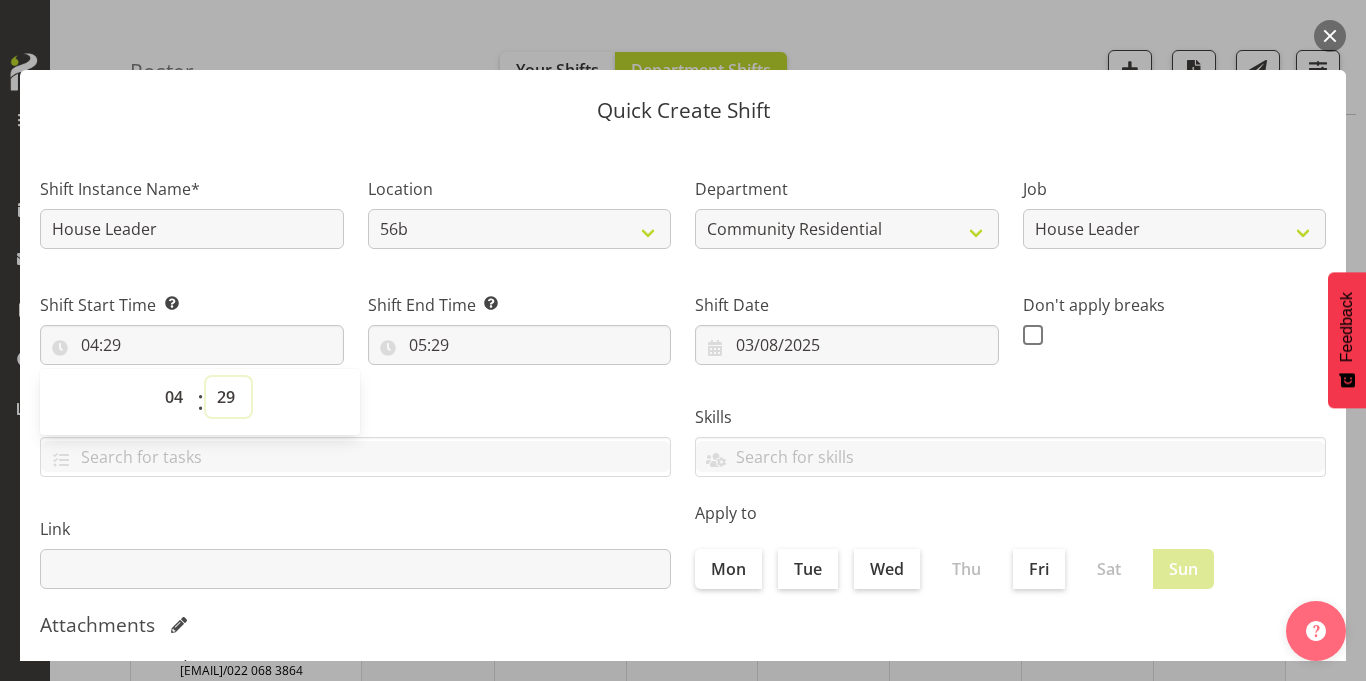 click on "00   01   02   03   04   05   06   07   08   09   10   11   12   13   14   15   16   17   18   19   20   21   22   23   24   25   26   27   28   29   30   31   32   33   34   35   36   37   38   39   40   41   42   43   44   45   46   47   48   49   50   51   52   53   54   55   56   57   58   59" at bounding box center (228, 397) 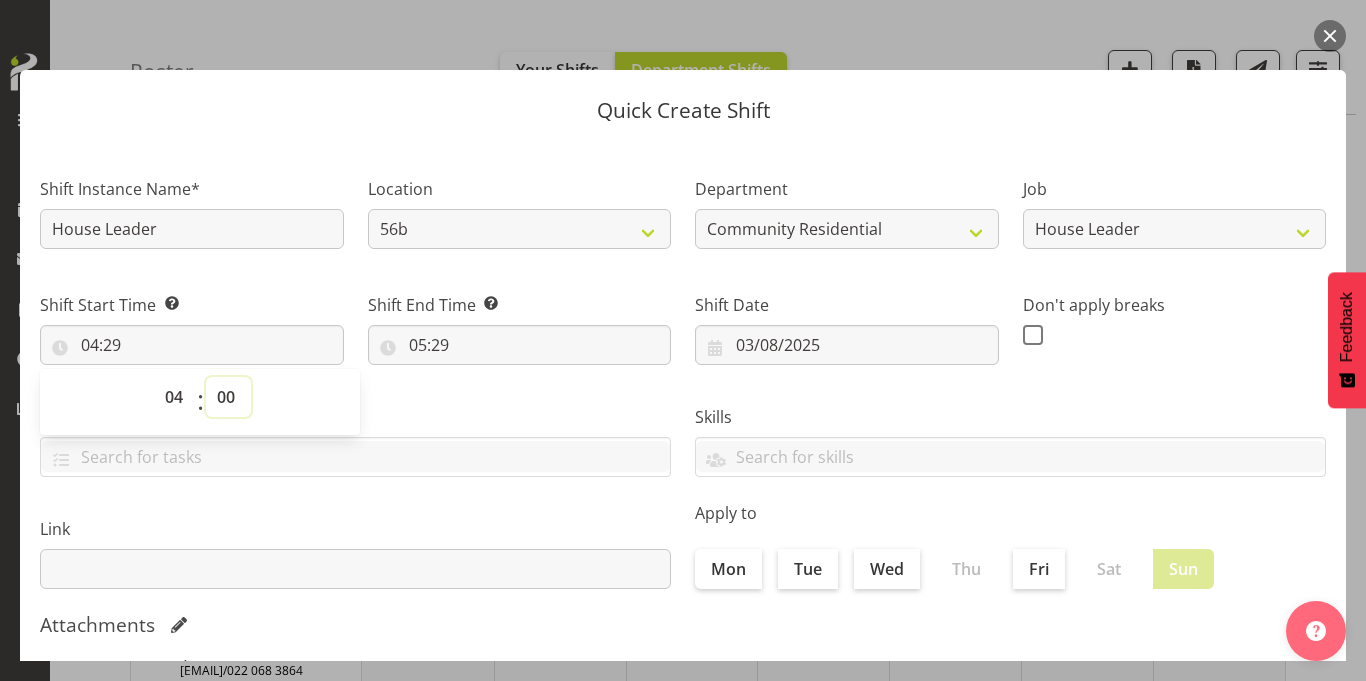 click on "00   01   02   03   04   05   06   07   08   09   10   11   12   13   14   15   16   17   18   19   20   21   22   23   24   25   26   27   28   29   30   31   32   33   34   35   36   37   38   39   40   41   42   43   44   45   46   47   48   49   50   51   52   53   54   55   56   57   58   59" at bounding box center (228, 397) 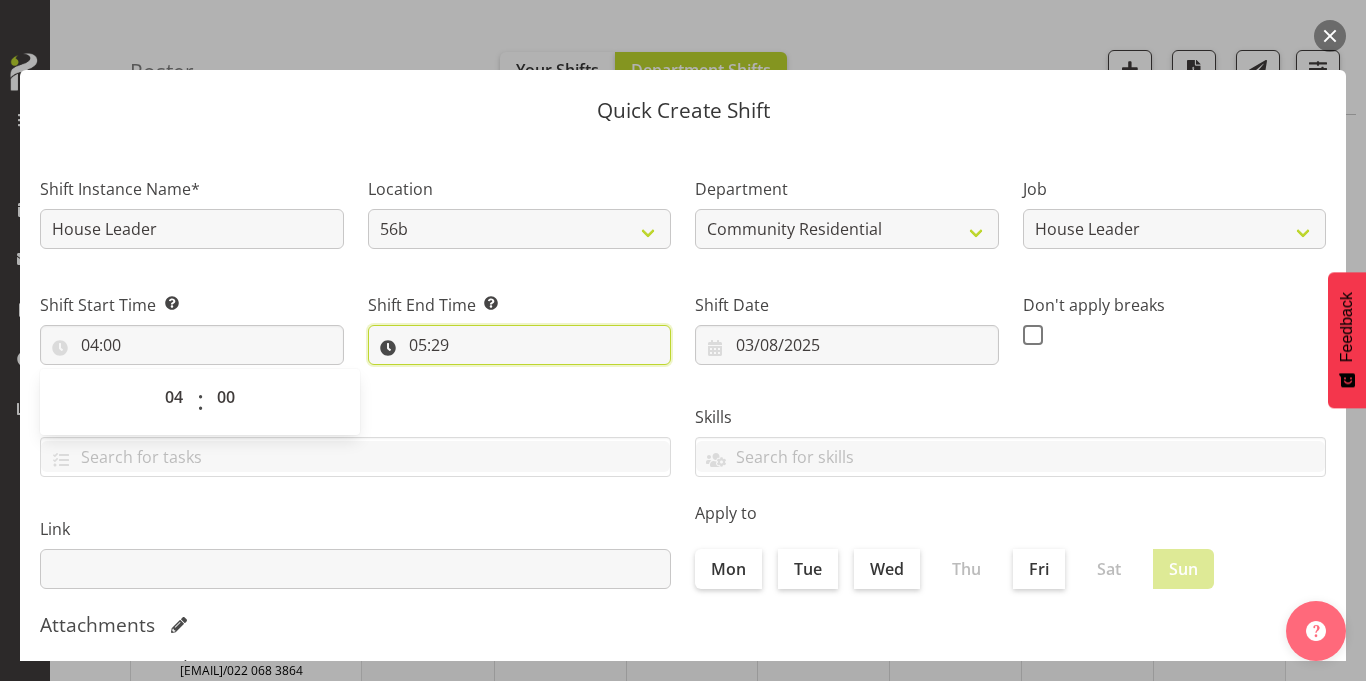click on "05:29" at bounding box center (520, 345) 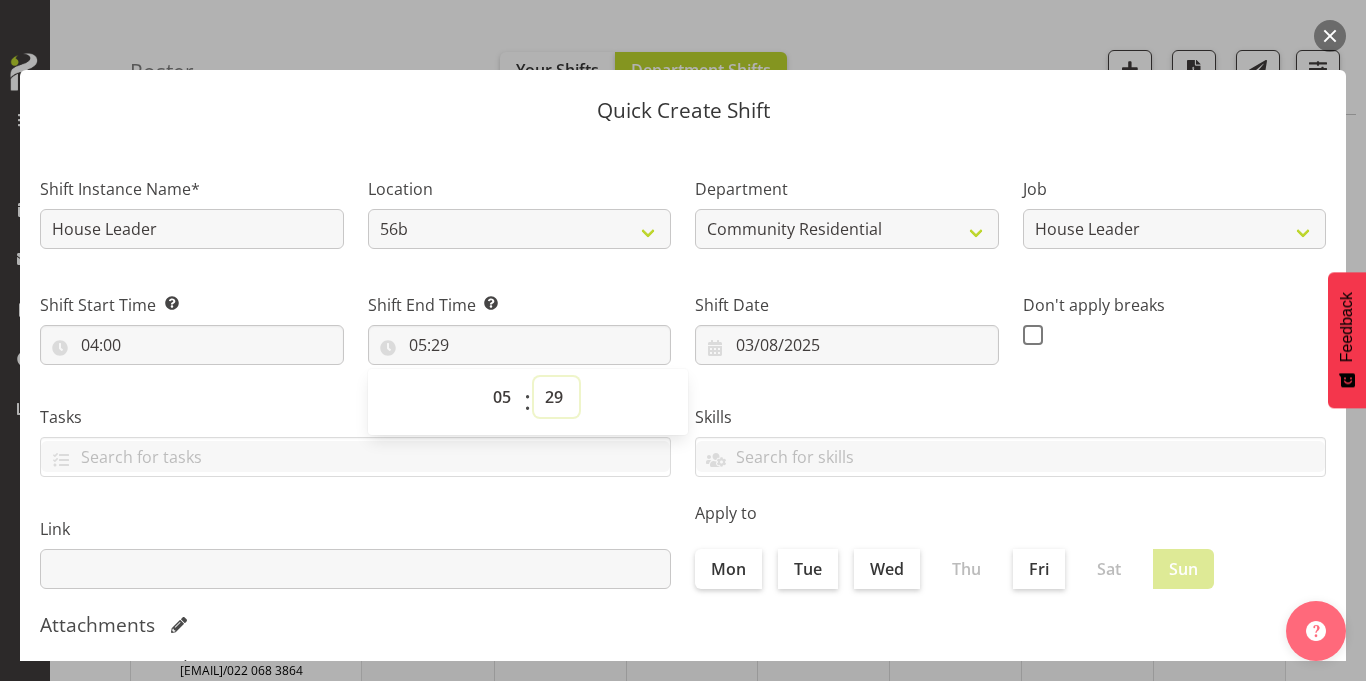 click on "00   01   02   03   04   05   06   07   08   09   10   11   12   13   14   15   16   17   18   19   20   21   22   23   24   25   26   27   28   29   30   31   32   33   34   35   36   37   38   39   40   41   42   43   44   45   46   47   48   49   50   51   52   53   54   55   56   57   58   59" at bounding box center (556, 397) 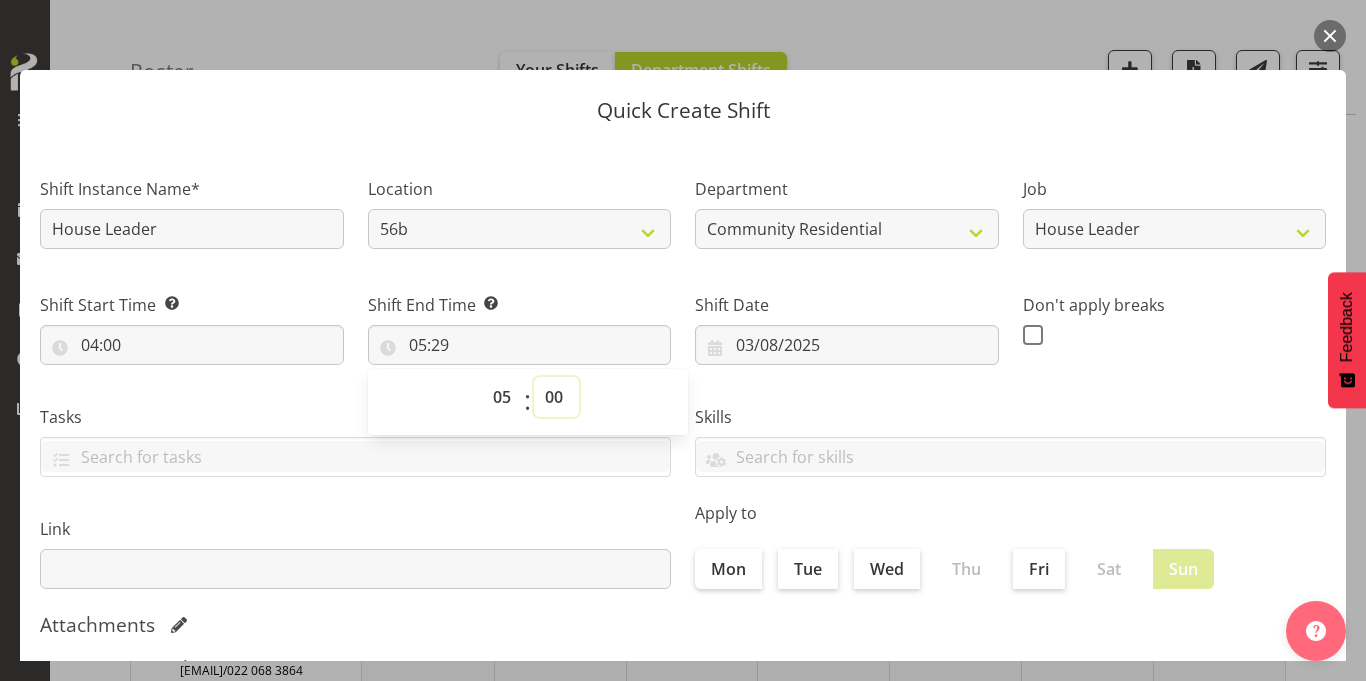 click on "00   01   02   03   04   05   06   07   08   09   10   11   12   13   14   15   16   17   18   19   20   21   22   23   24   25   26   27   28   29   30   31   32   33   34   35   36   37   38   39   40   41   42   43   44   45   46   47   48   49   50   51   52   53   54   55   56   57   58   59" at bounding box center [556, 397] 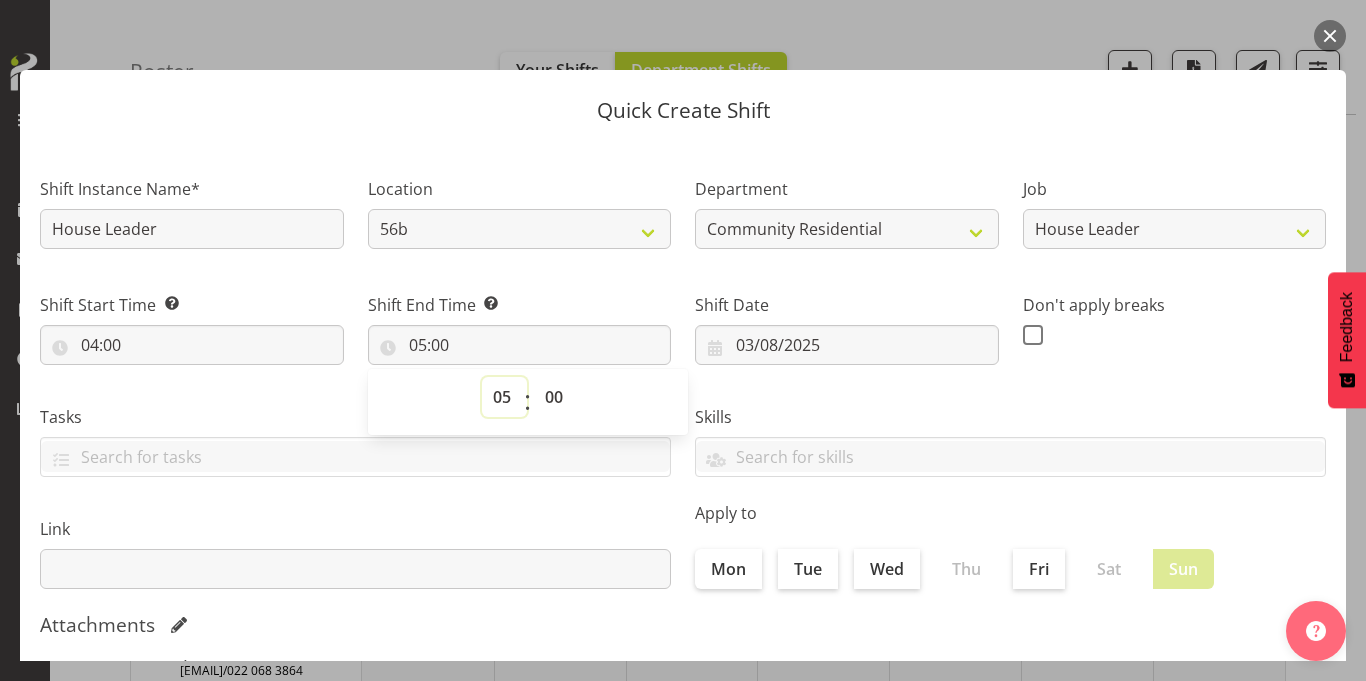 click on "00   01   02   03   04   05   06   07   08   09   10   11   12   13   14   15   16   17   18   19   20   21   22   23" at bounding box center [504, 397] 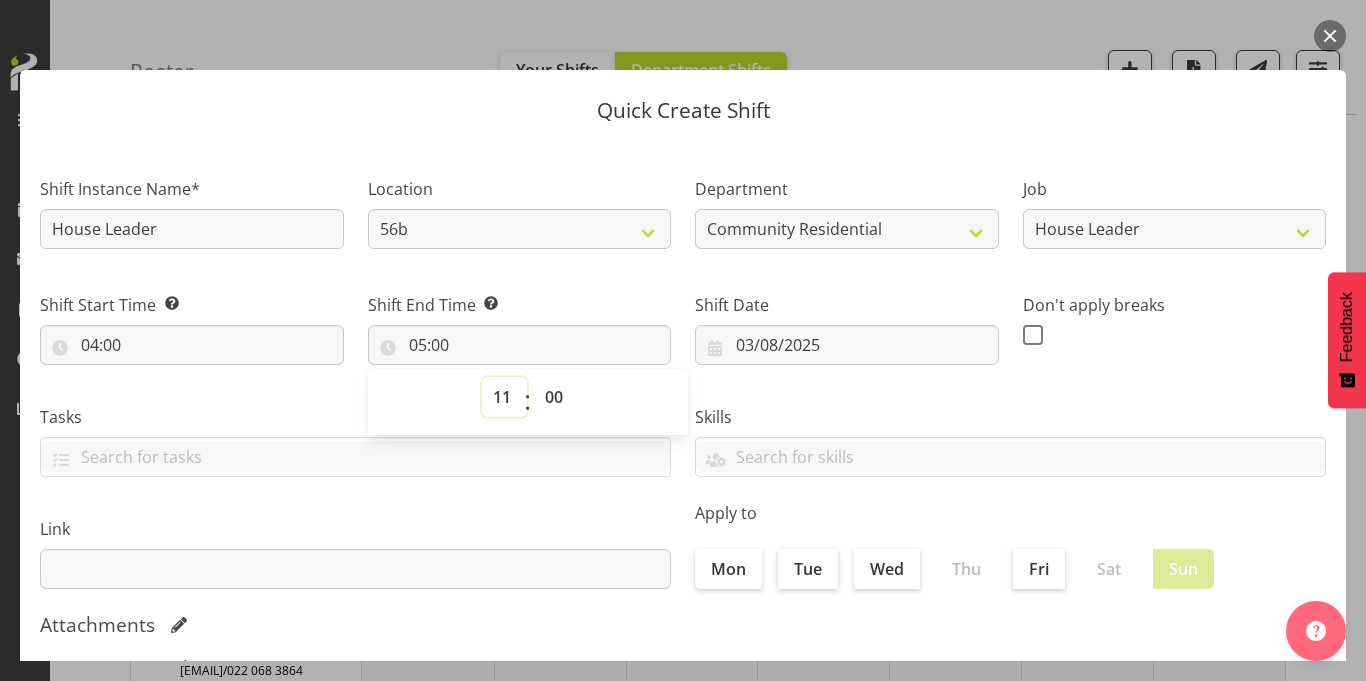 click on "00   01   02   03   04   05   06   07   08   09   10   11   12   13   14   15   16   17   18   19   20   21   22   23" at bounding box center (504, 397) 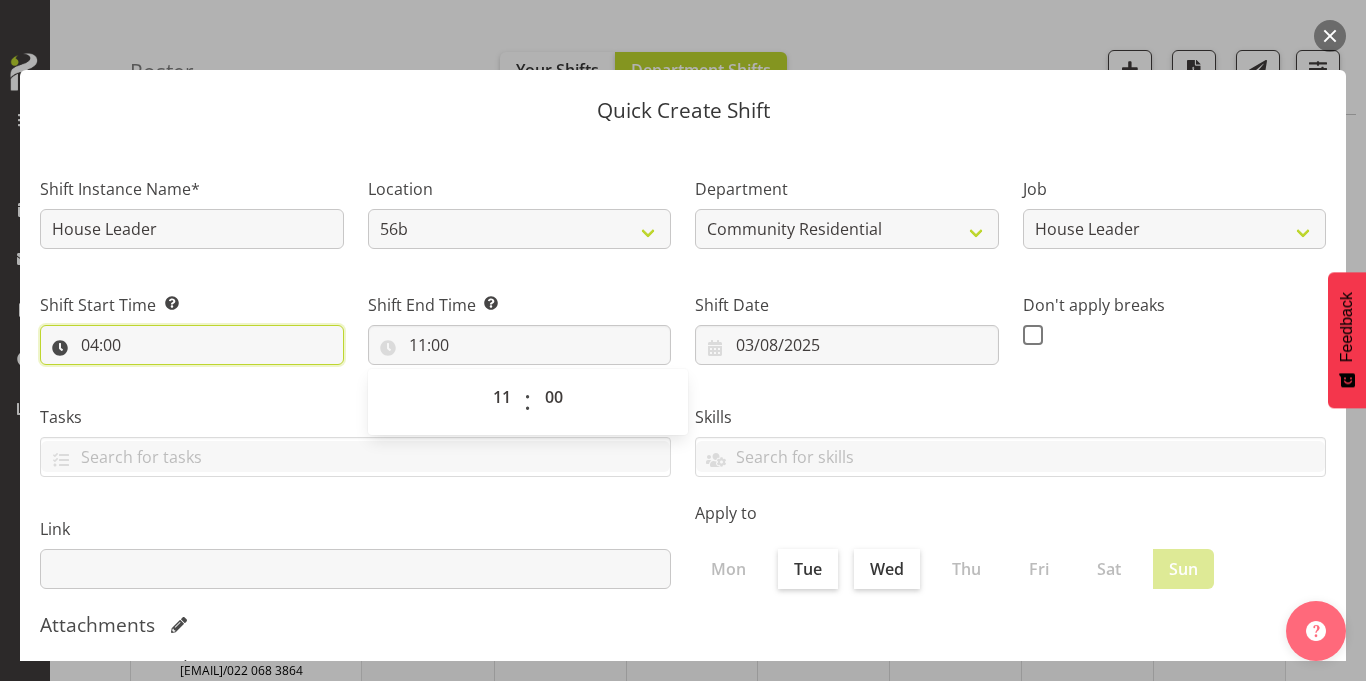 click on "04:00" at bounding box center [192, 345] 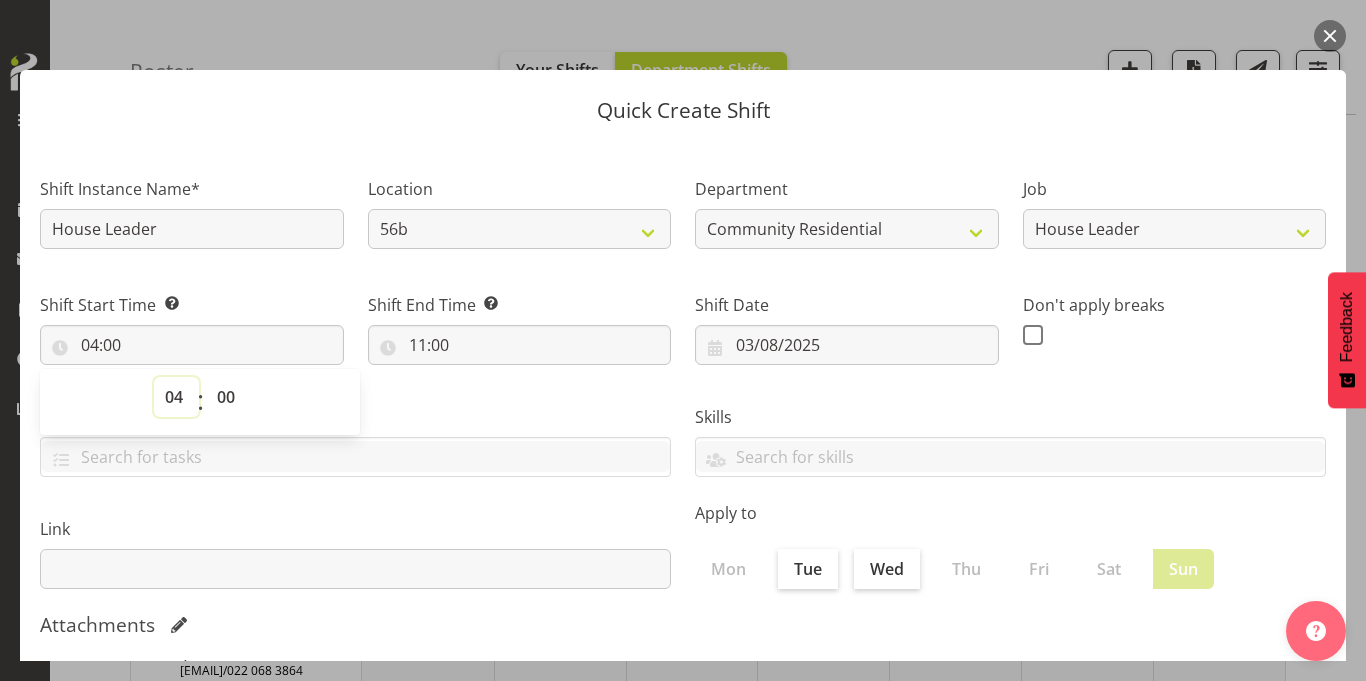 click on "00   01   02   03   04   05   06   07   08   09   10   11   12   13   14   15   16   17   18   19   20   21   22   23" at bounding box center [176, 397] 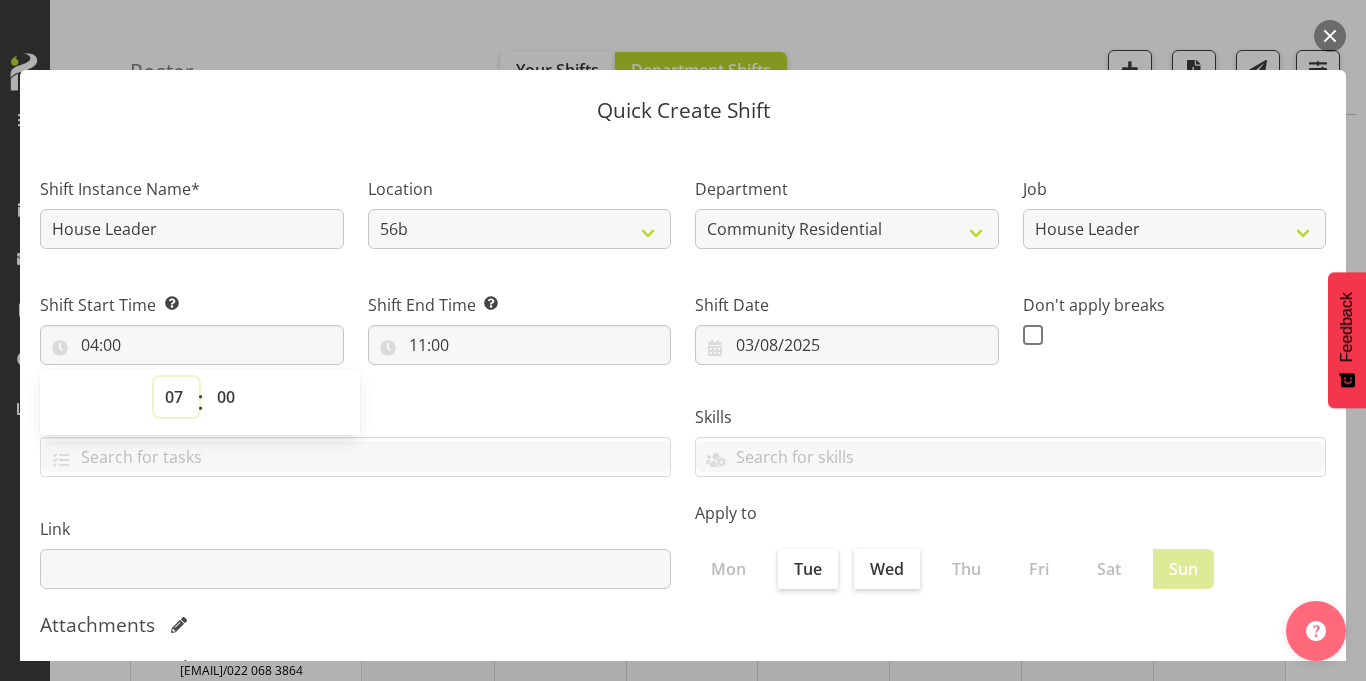 click on "00   01   02   03   04   05   06   07   08   09   10   11   12   13   14   15   16   17   18   19   20   21   22   23" at bounding box center [176, 397] 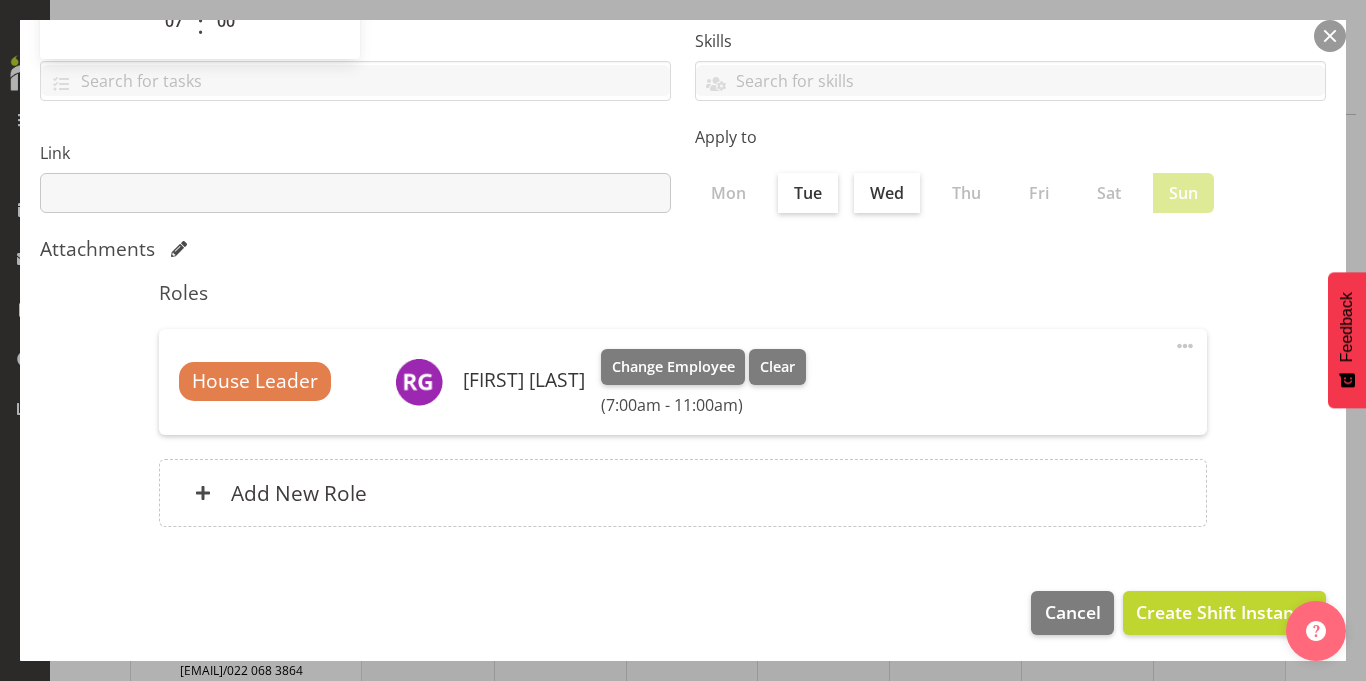 scroll, scrollTop: 380, scrollLeft: 0, axis: vertical 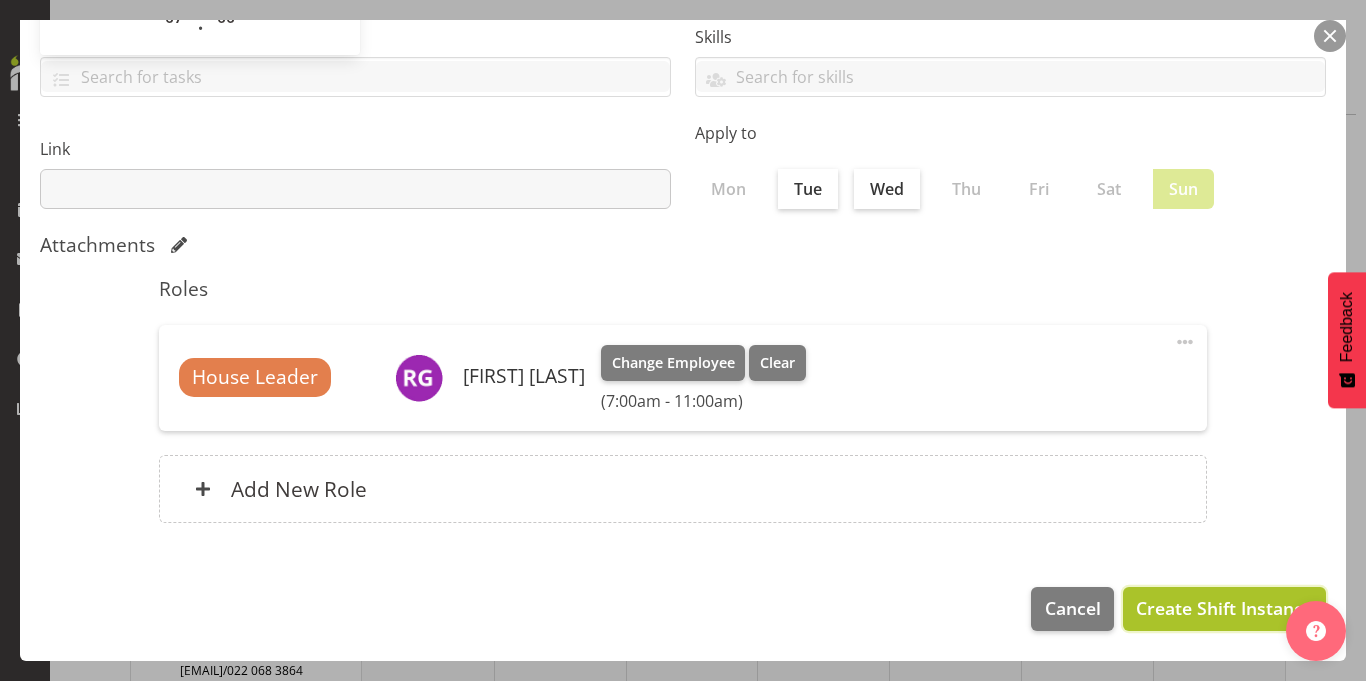 click on "Create Shift Instance" at bounding box center [1224, 608] 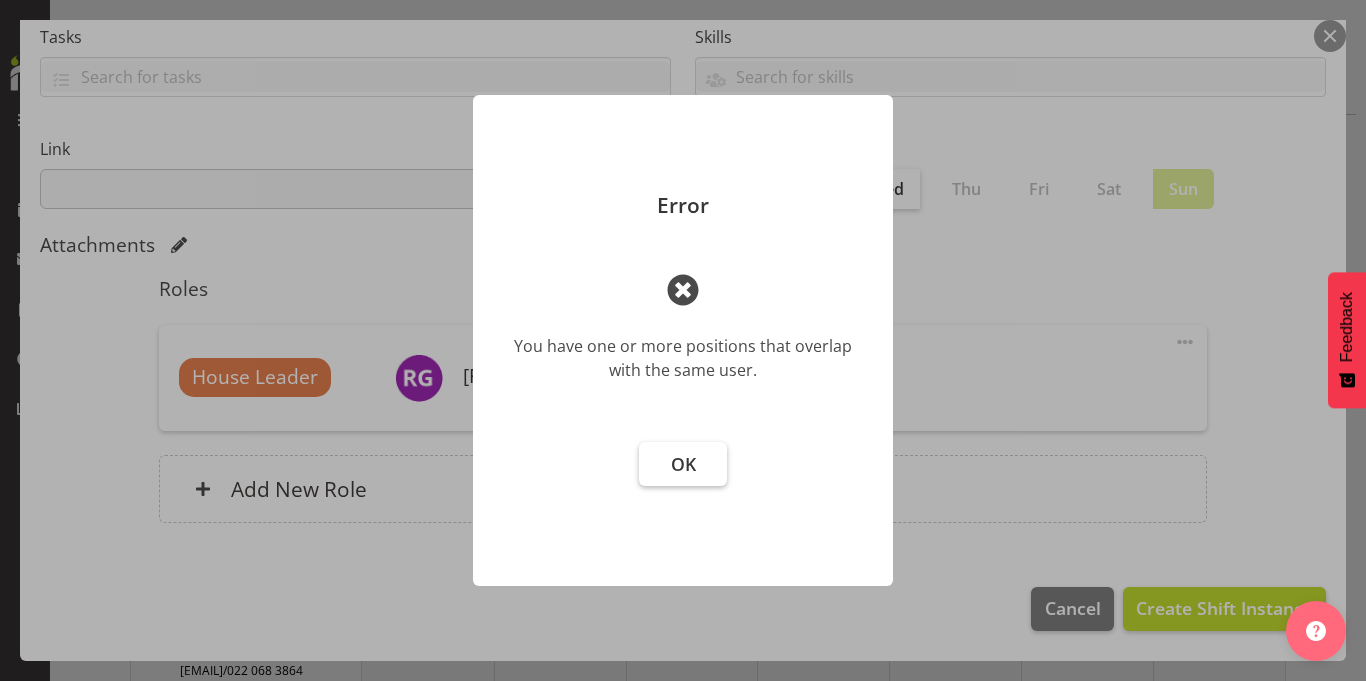 click on "OK" at bounding box center [683, 464] 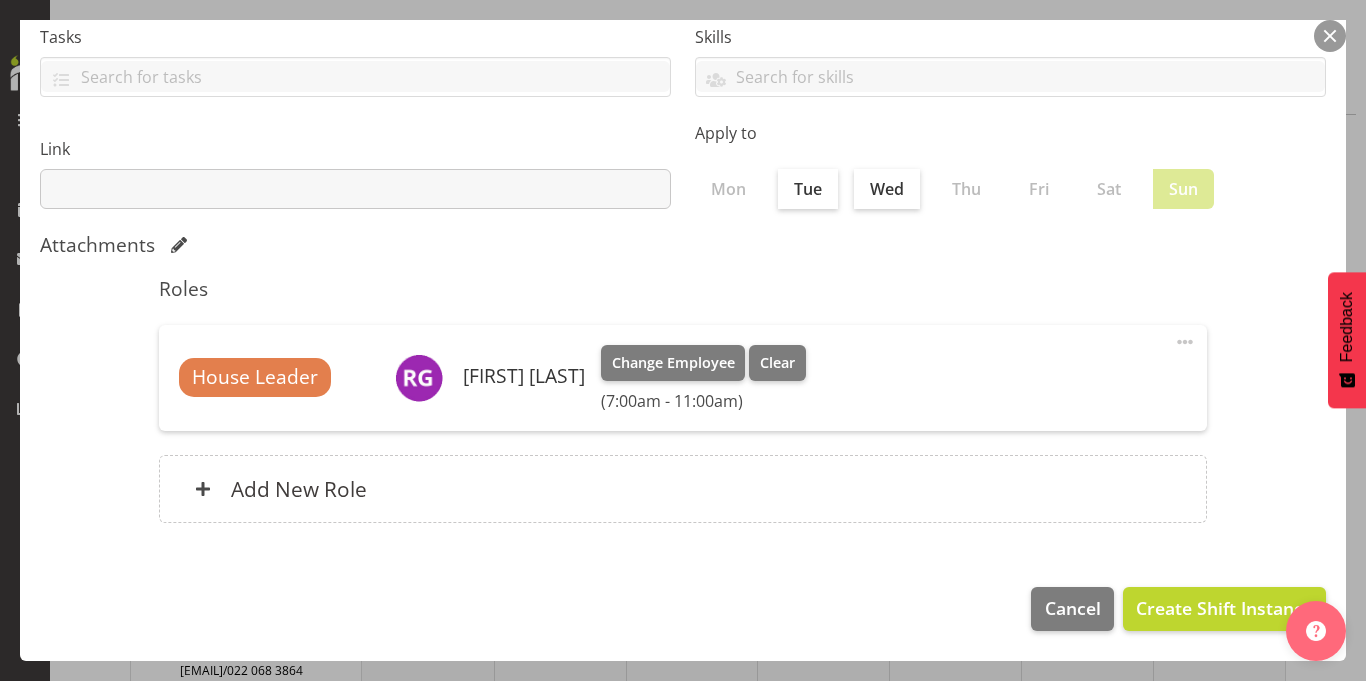 click at bounding box center [1330, 36] 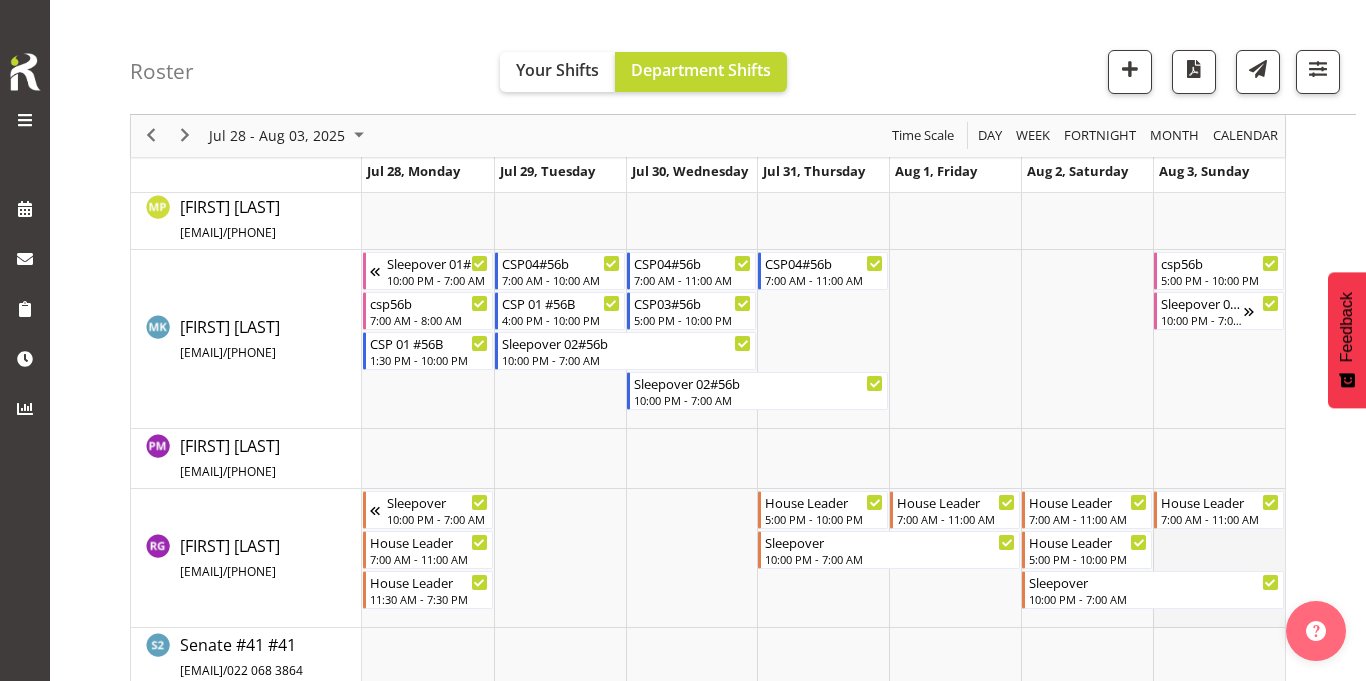 click at bounding box center [1219, 558] 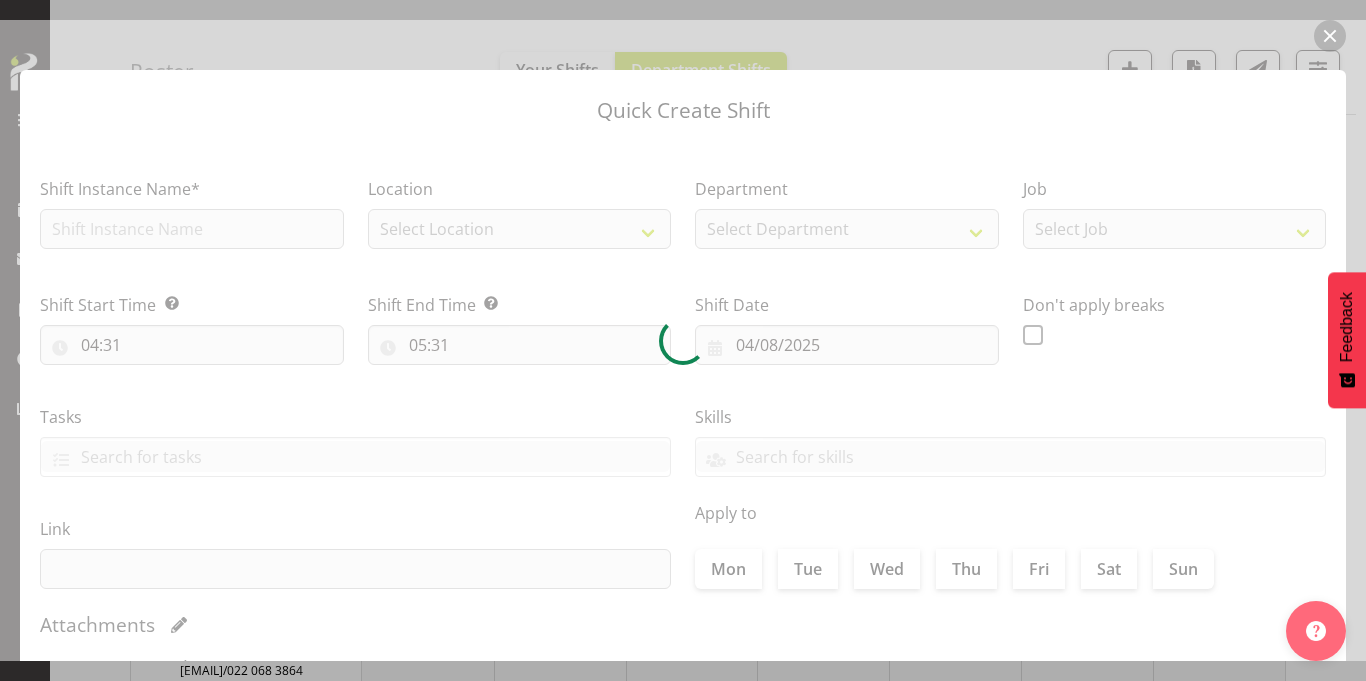 type on "03/08/2025" 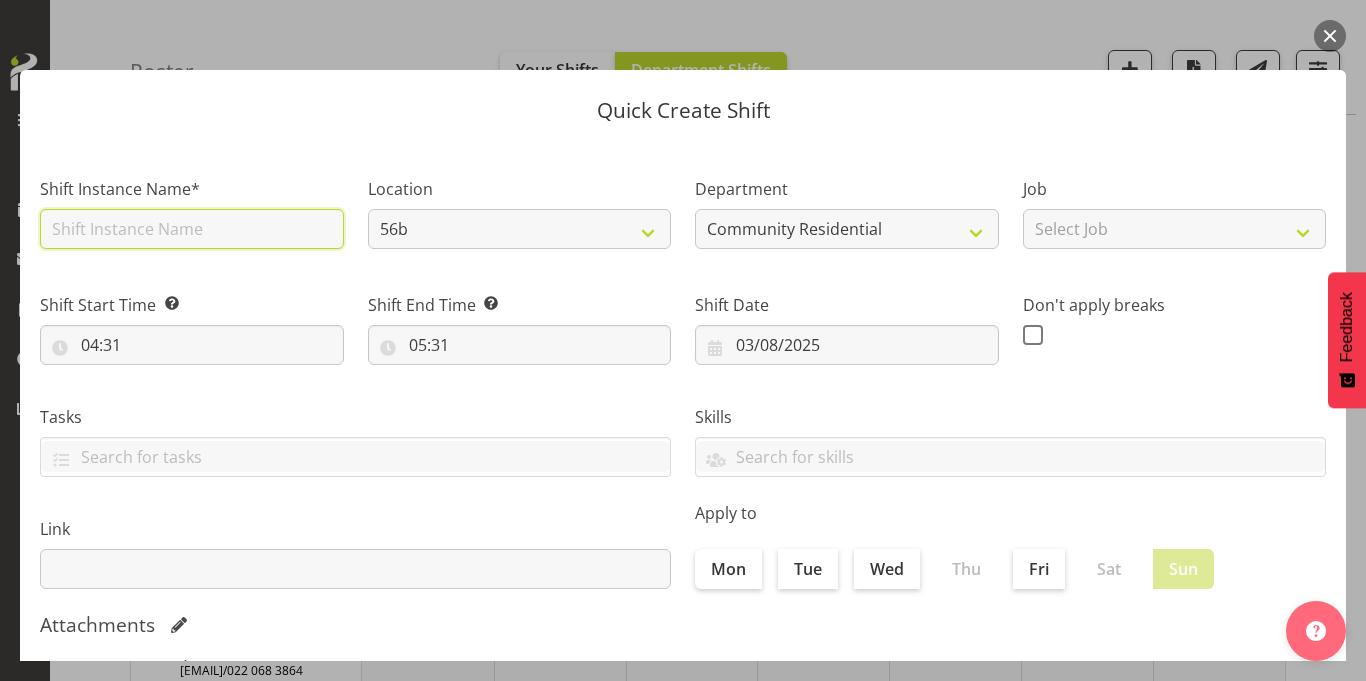 click at bounding box center (192, 229) 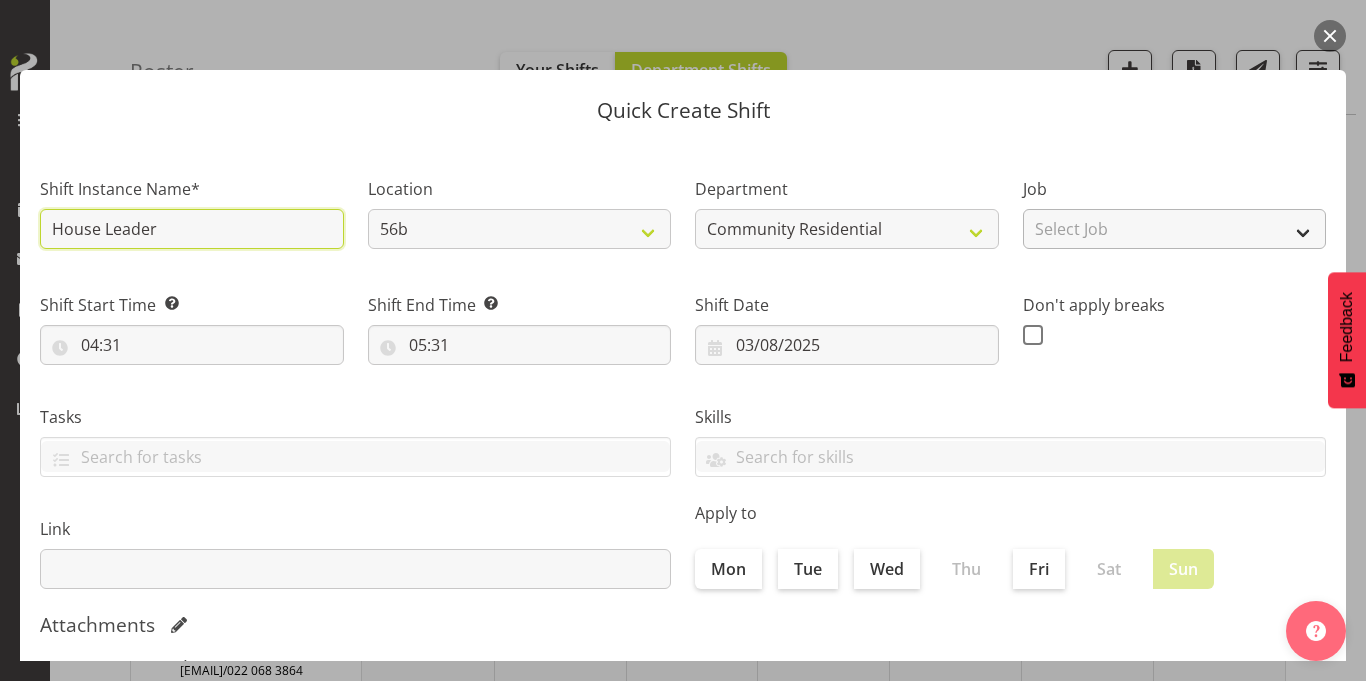 type on "House Leader" 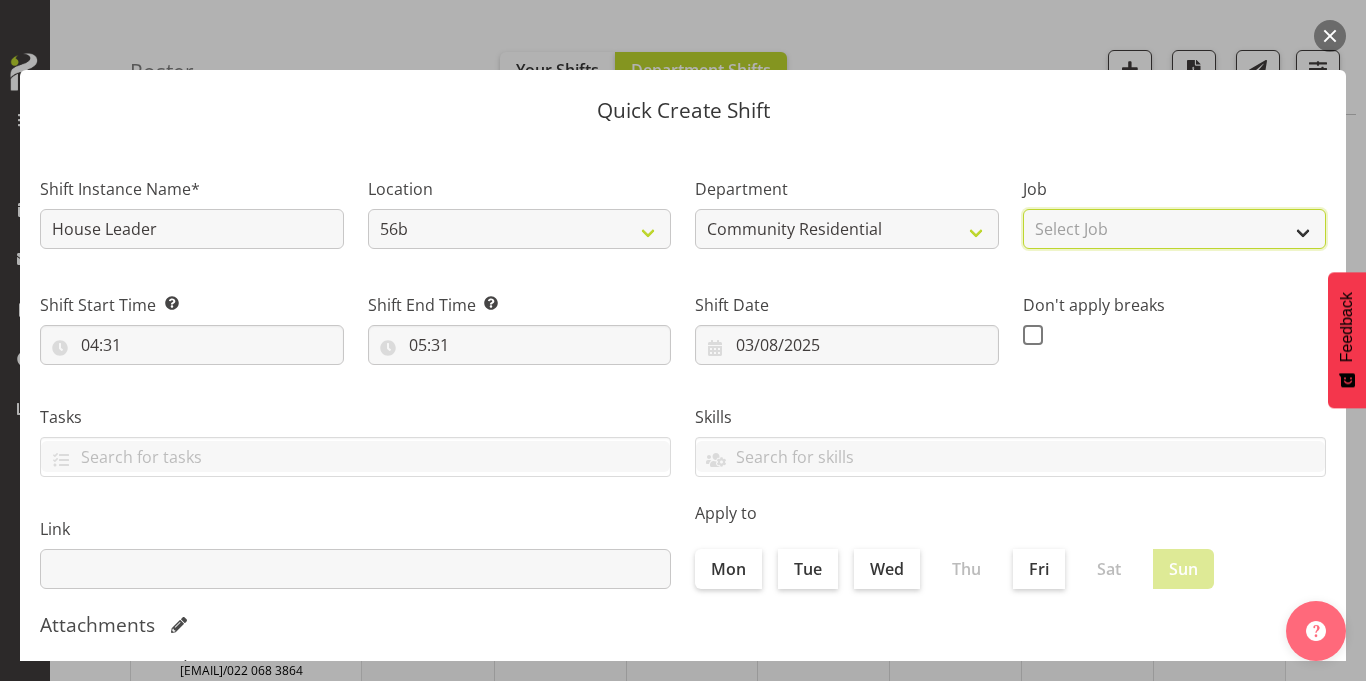 click on "Select Job  Accounts Admin Art Coordinator Community Leader Community Support Person Community Support Person-Casual House Leader Office Admin Senior Coordinator Service Manager Volunteer" at bounding box center (1175, 229) 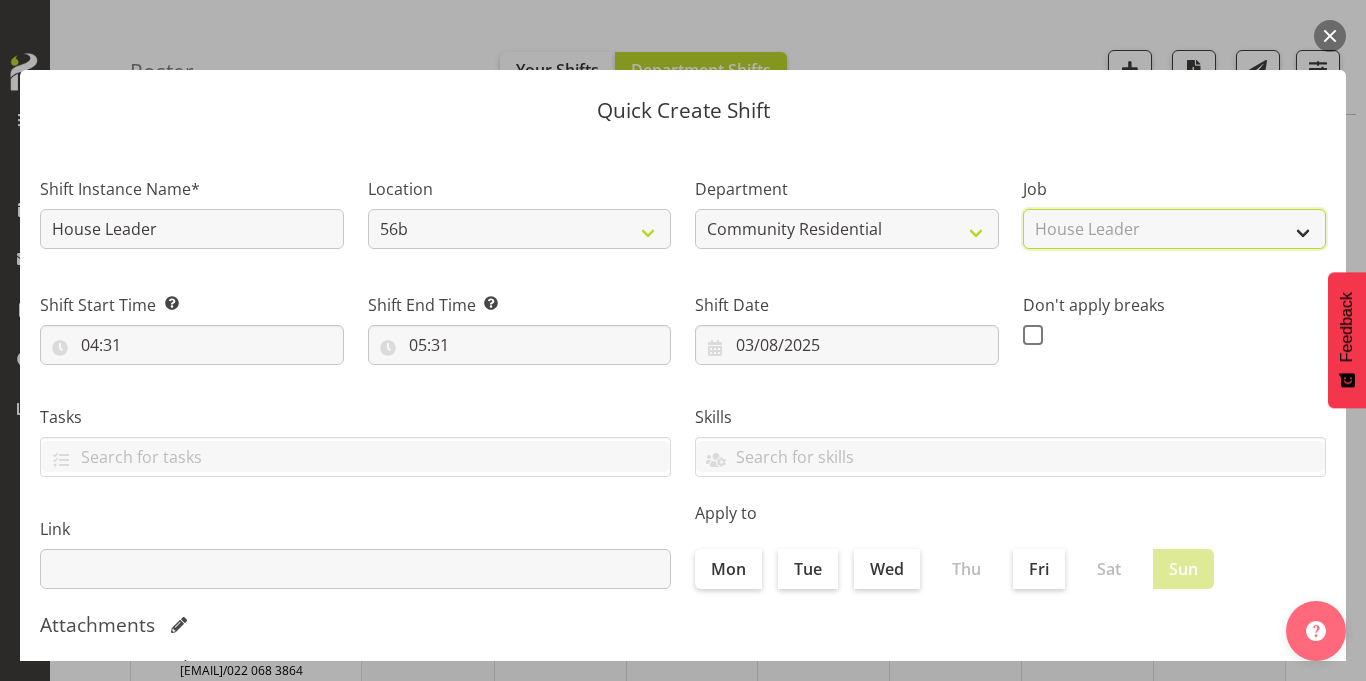 click on "Select Job  Accounts Admin Art Coordinator Community Leader Community Support Person Community Support Person-Casual House Leader Office Admin Senior Coordinator Service Manager Volunteer" at bounding box center (1175, 229) 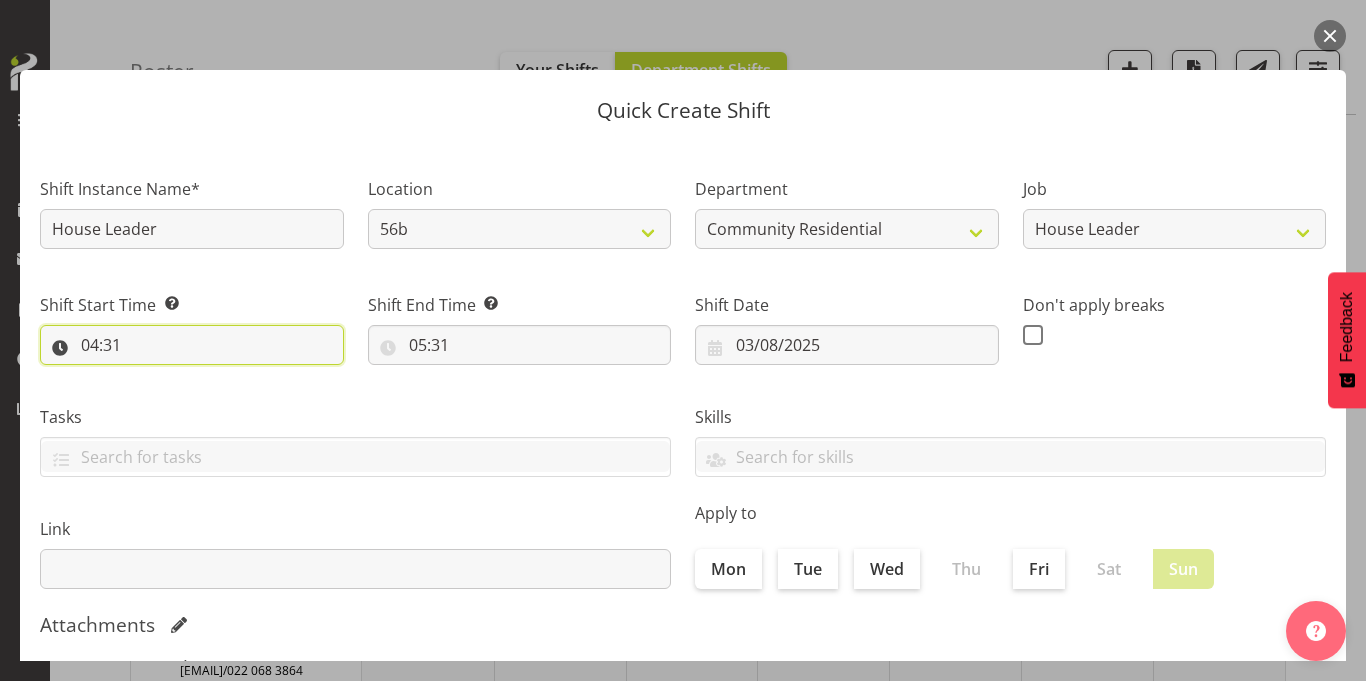 click on "04:31" at bounding box center [192, 345] 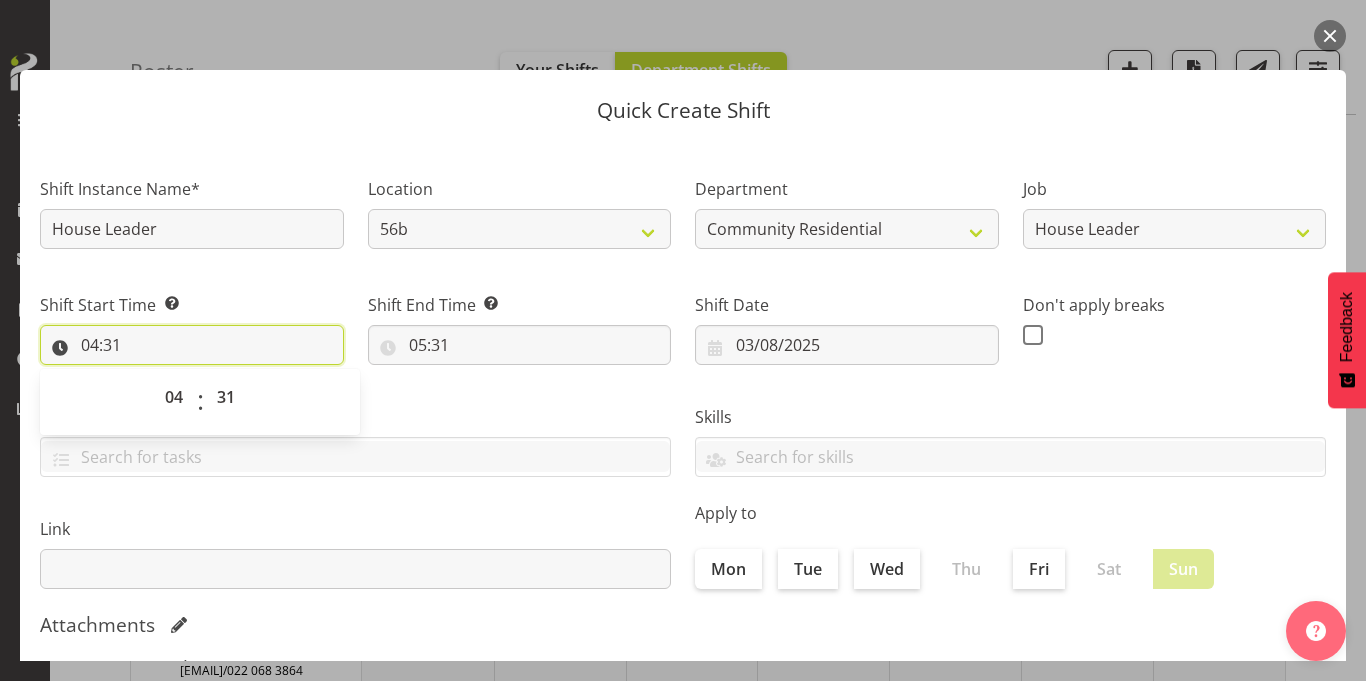 click on "04:31" at bounding box center (192, 345) 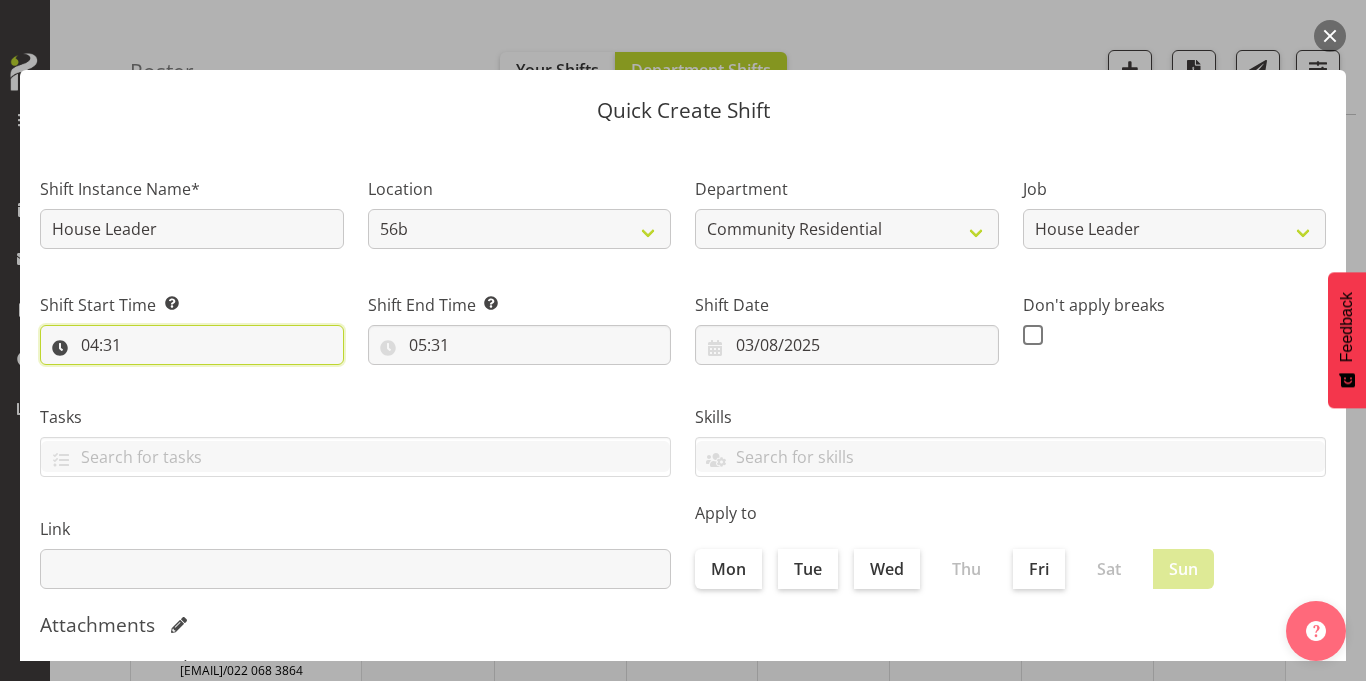 click on "04:31" at bounding box center (192, 345) 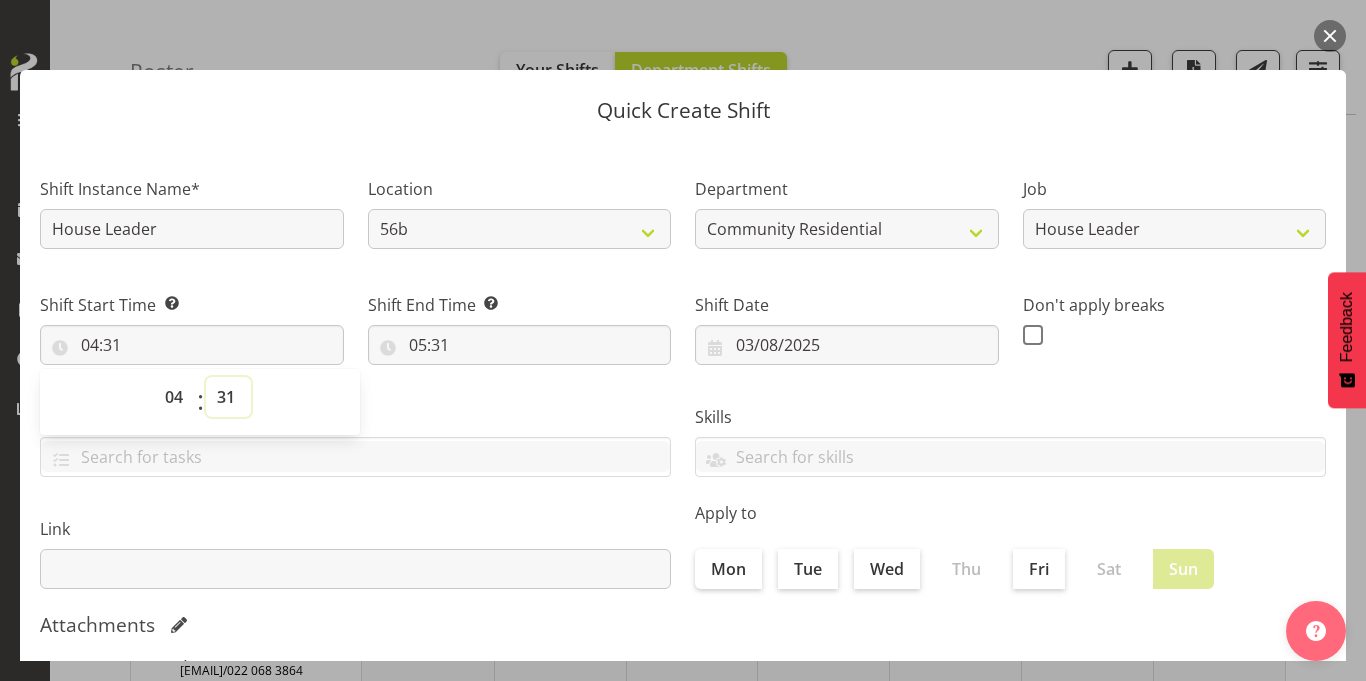 click on "00   01   02   03   04   05   06   07   08   09   10   11   12   13   14   15   16   17   18   19   20   21   22   23   24   25   26   27   28   29   30   31   32   33   34   35   36   37   38   39   40   41   42   43   44   45   46   47   48   49   50   51   52   53   54   55   56   57   58   59" at bounding box center (228, 397) 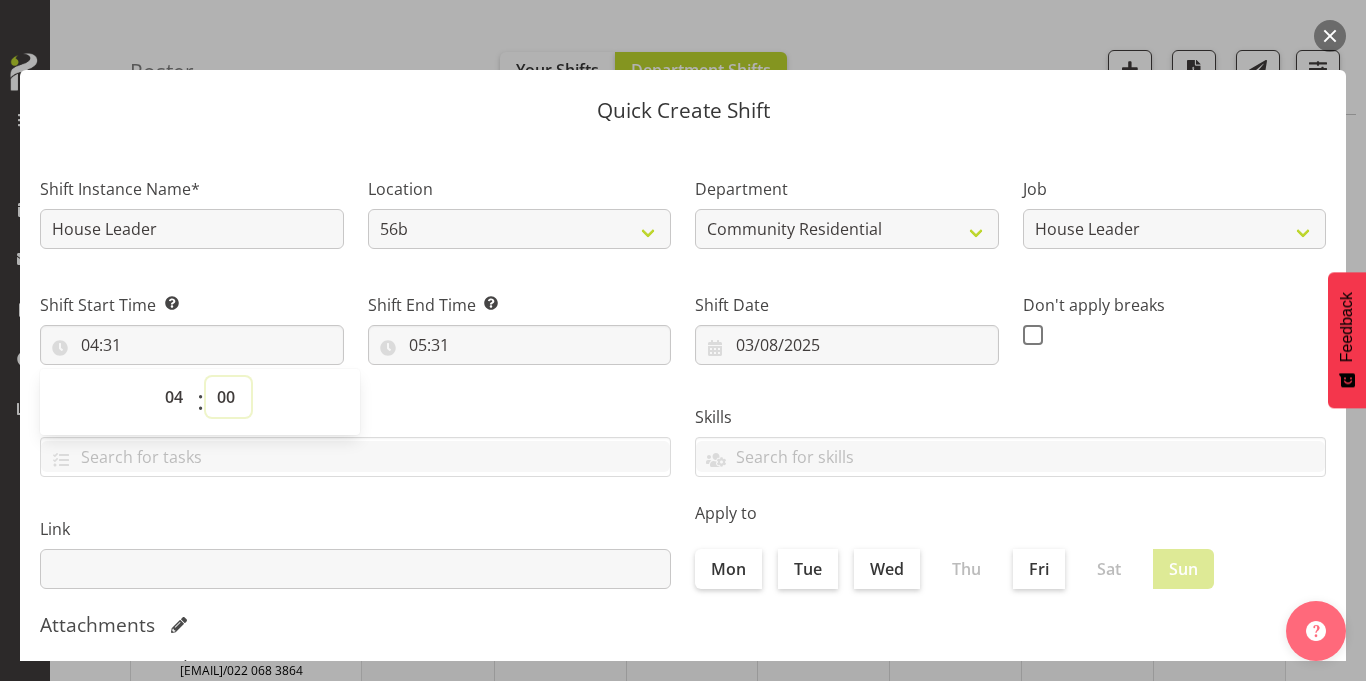 click on "00   01   02   03   04   05   06   07   08   09   10   11   12   13   14   15   16   17   18   19   20   21   22   23   24   25   26   27   28   29   30   31   32   33   34   35   36   37   38   39   40   41   42   43   44   45   46   47   48   49   50   51   52   53   54   55   56   57   58   59" at bounding box center [228, 397] 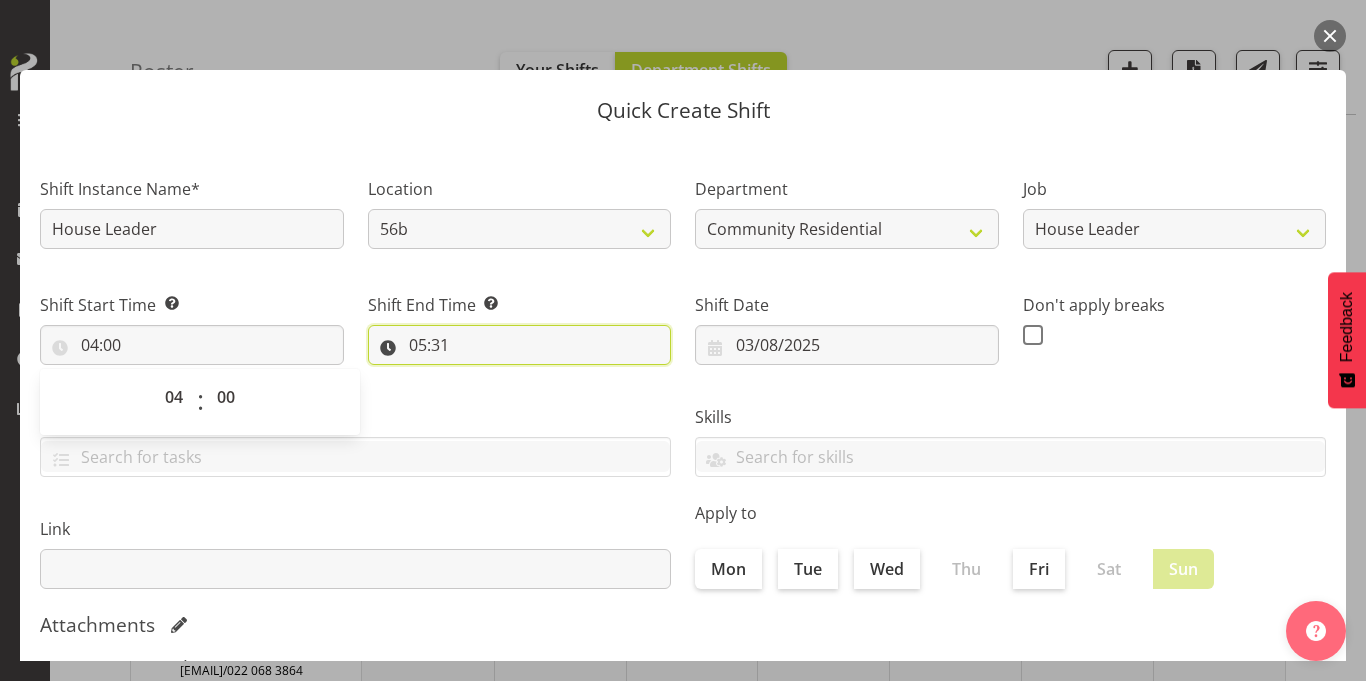 click on "05:31" at bounding box center (520, 345) 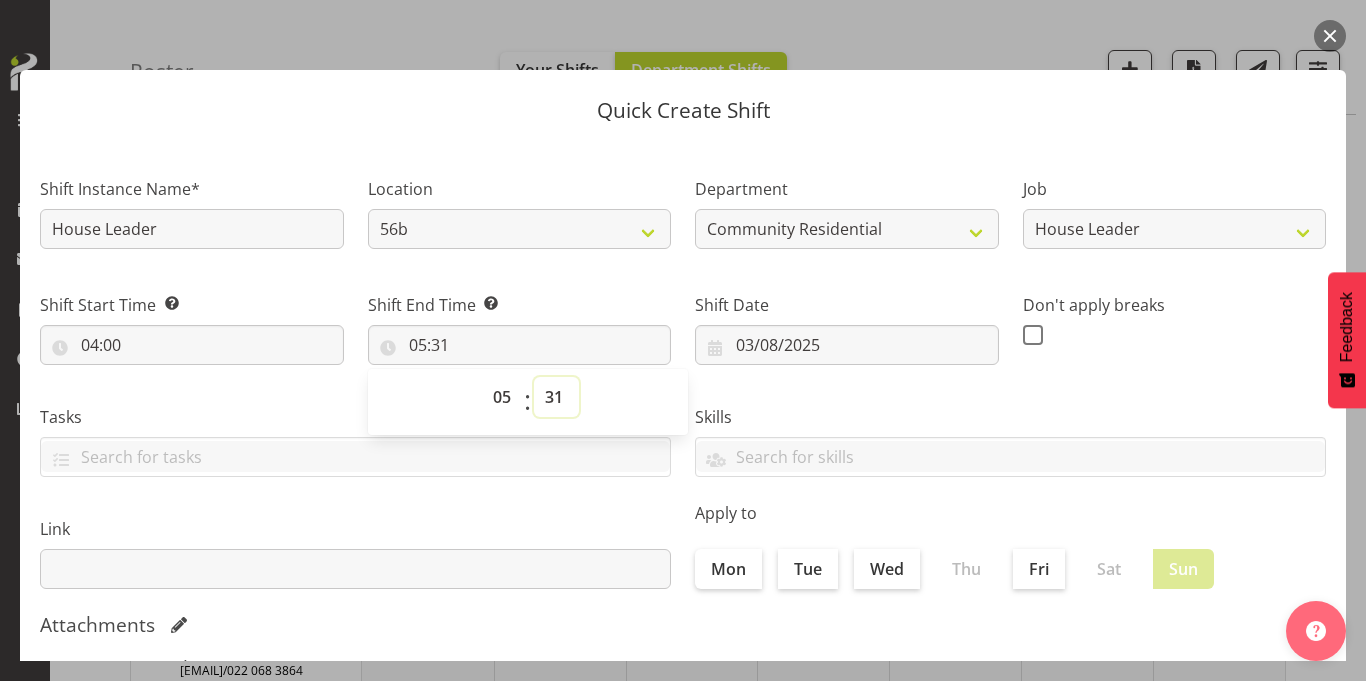 click on "00   01   02   03   04   05   06   07   08   09   10   11   12   13   14   15   16   17   18   19   20   21   22   23   24   25   26   27   28   29   30   31   32   33   34   35   36   37   38   39   40   41   42   43   44   45   46   47   48   49   50   51   52   53   54   55   56   57   58   59" at bounding box center (556, 397) 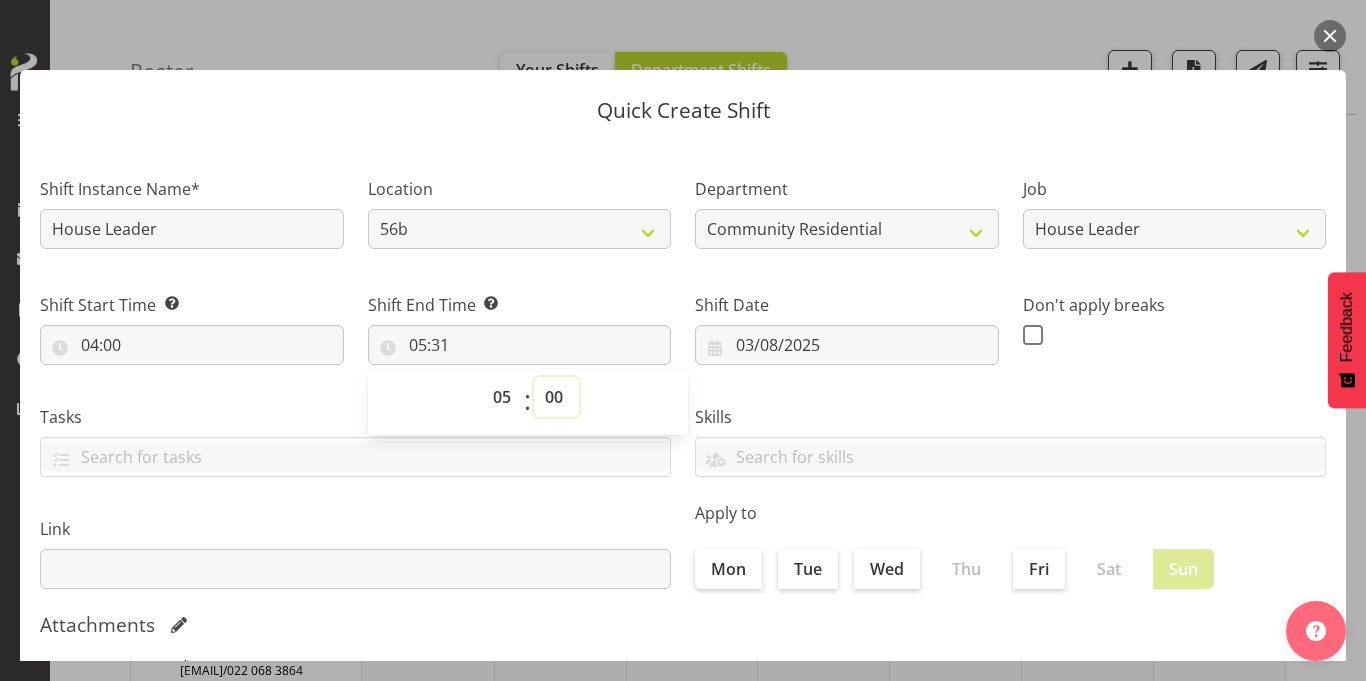 click on "00   01   02   03   04   05   06   07   08   09   10   11   12   13   14   15   16   17   18   19   20   21   22   23   24   25   26   27   28   29   30   31   32   33   34   35   36   37   38   39   40   41   42   43   44   45   46   47   48   49   50   51   52   53   54   55   56   57   58   59" at bounding box center (556, 397) 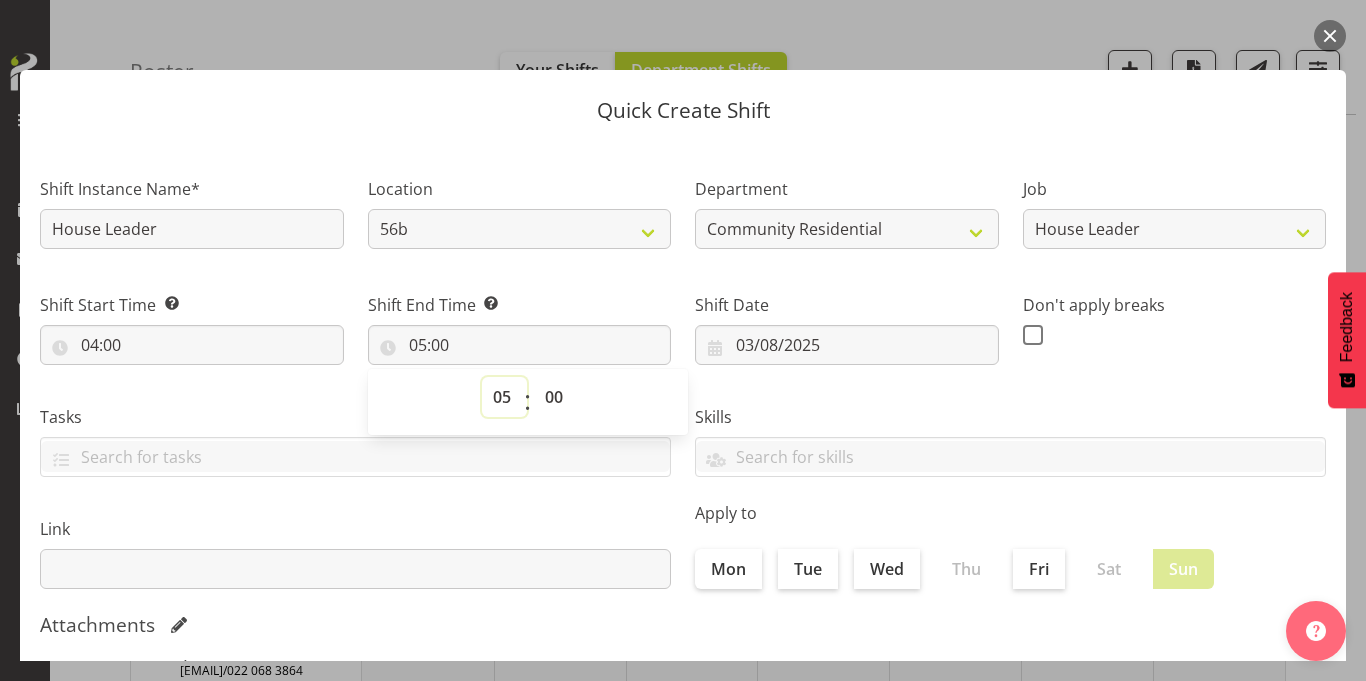 click on "00   01   02   03   04   05   06   07   08   09   10   11   12   13   14   15   16   17   18   19   20   21   22   23" at bounding box center [504, 397] 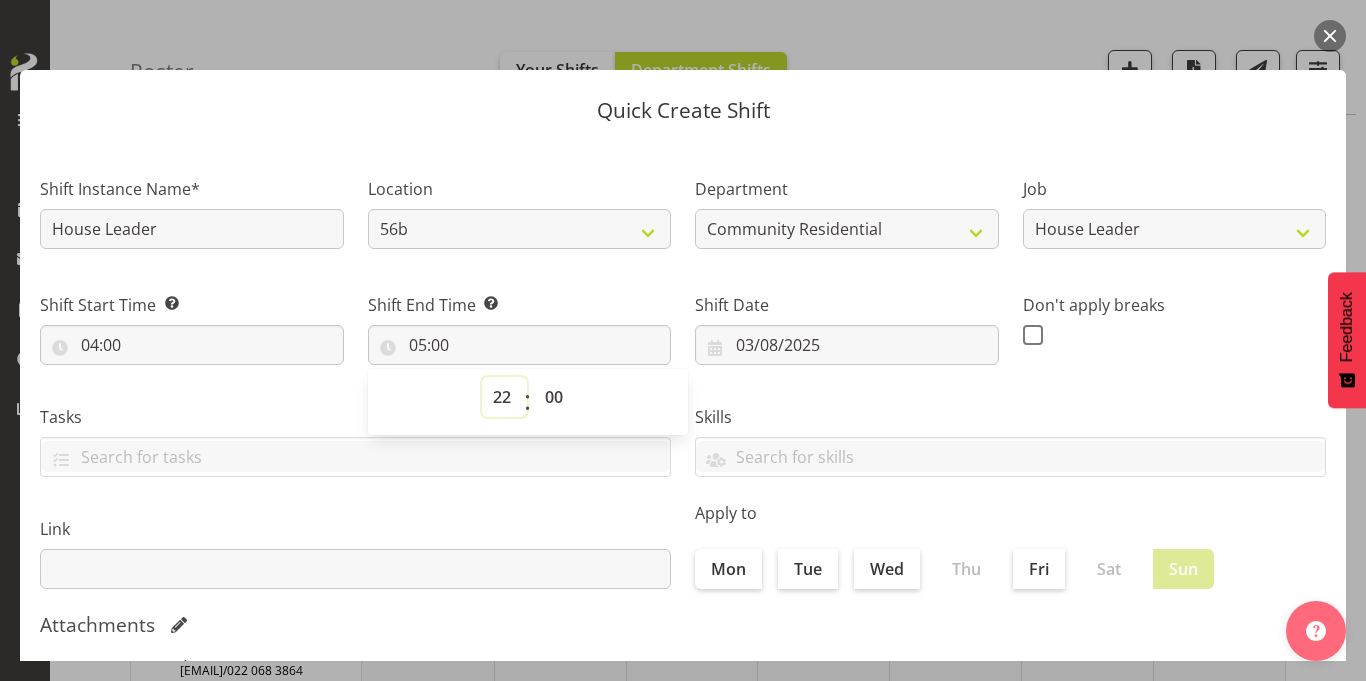 click on "00   01   02   03   04   05   06   07   08   09   10   11   12   13   14   15   16   17   18   19   20   21   22   23" at bounding box center [504, 397] 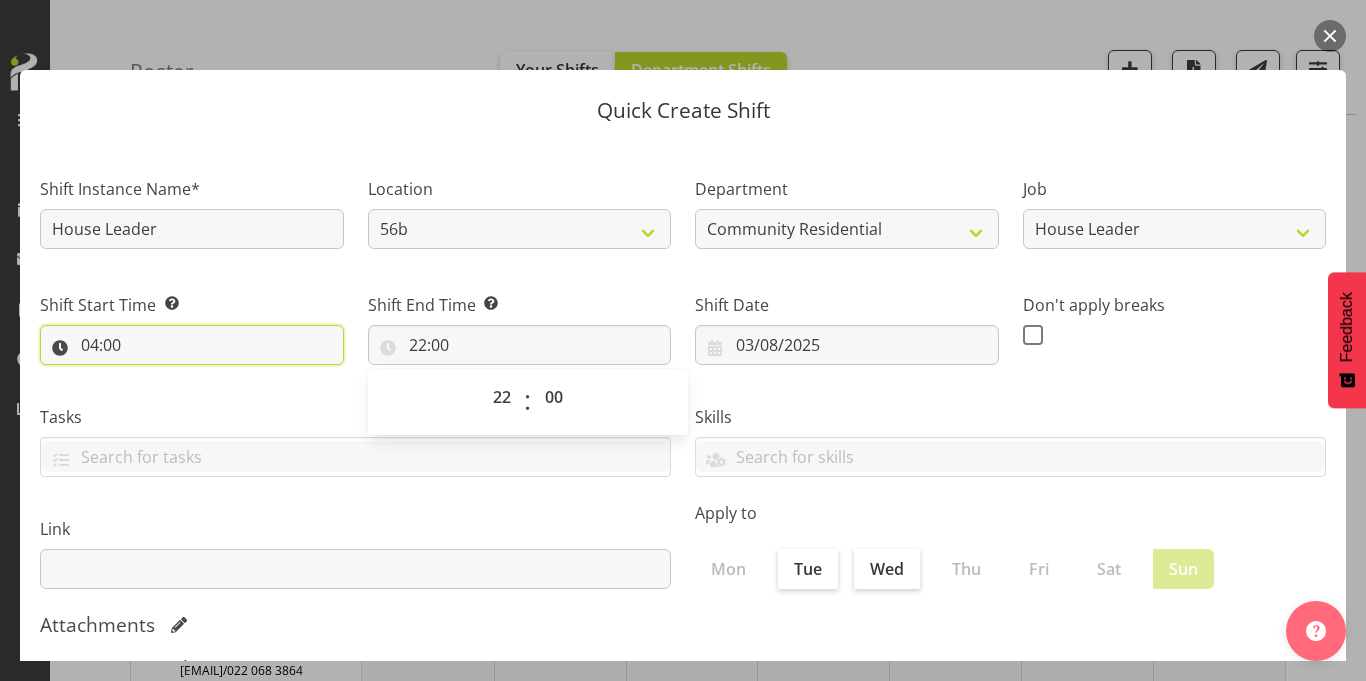click on "04:00" at bounding box center [192, 345] 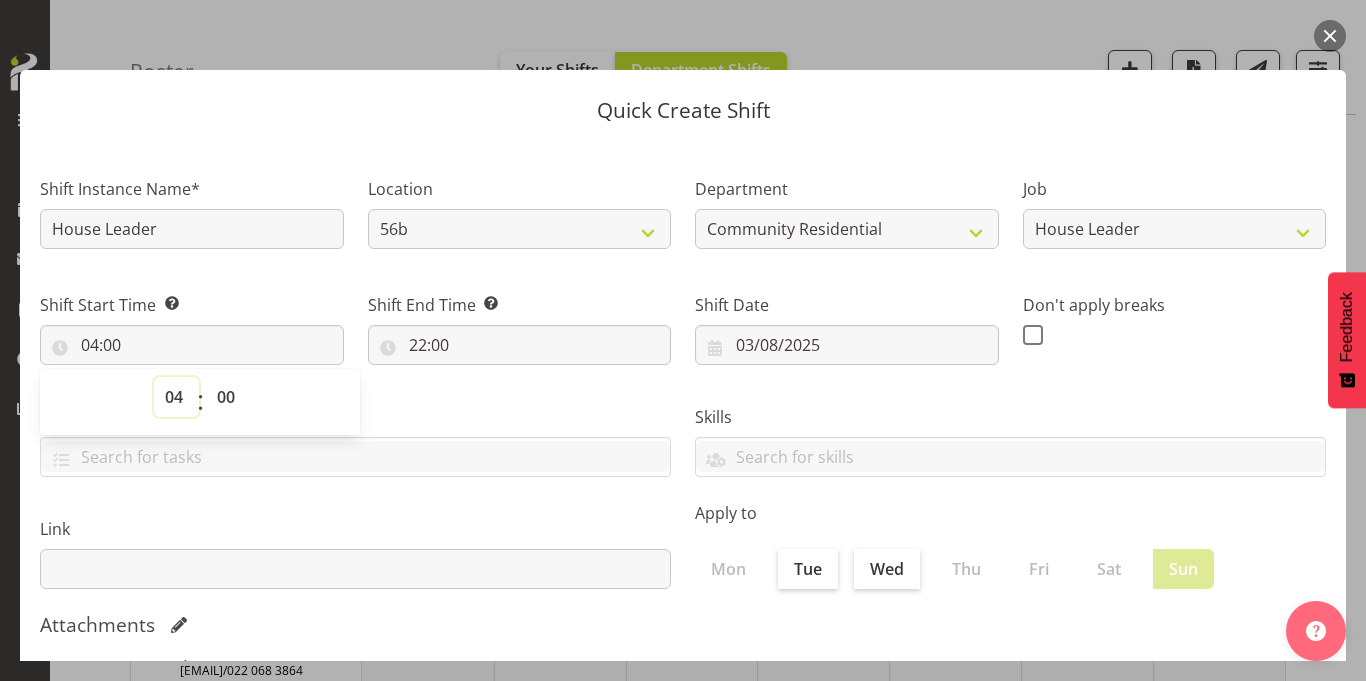 click on "00   01   02   03   04   05   06   07   08   09   10   11   12   13   14   15   16   17   18   19   20   21   22   23" at bounding box center (176, 397) 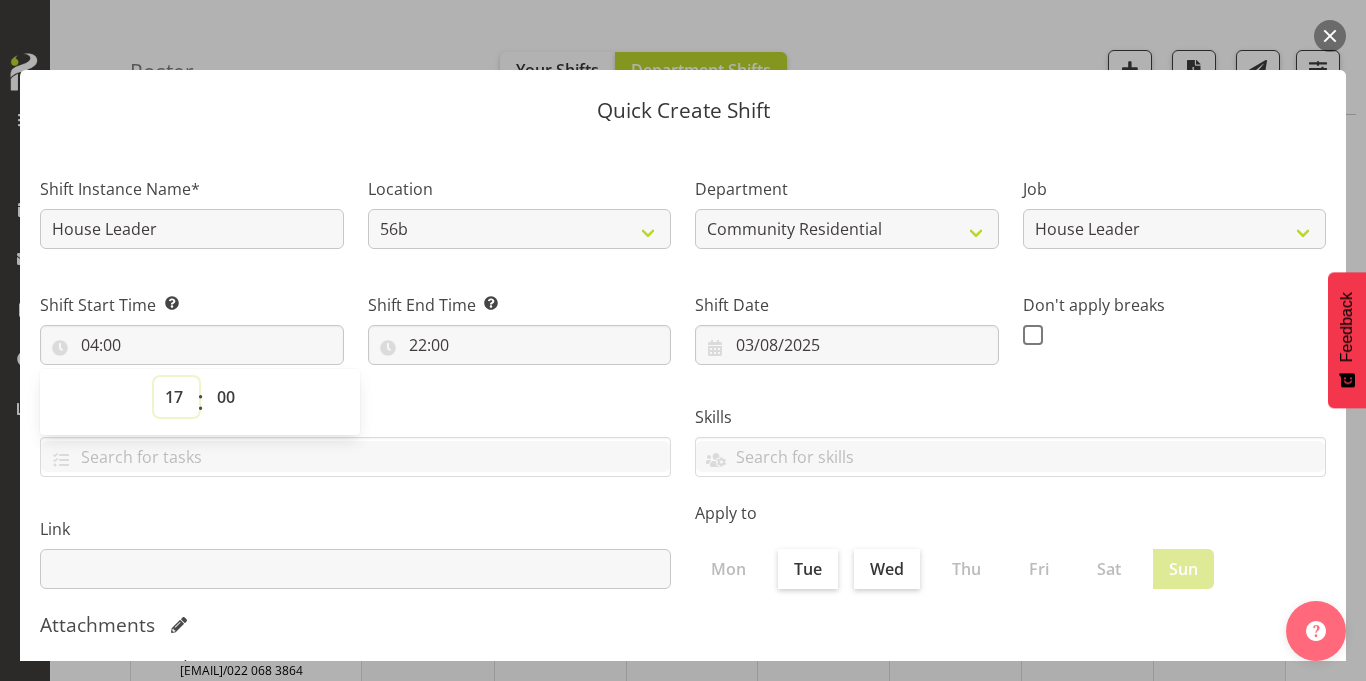 click on "00   01   02   03   04   05   06   07   08   09   10   11   12   13   14   15   16   17   18   19   20   21   22   23" at bounding box center (176, 397) 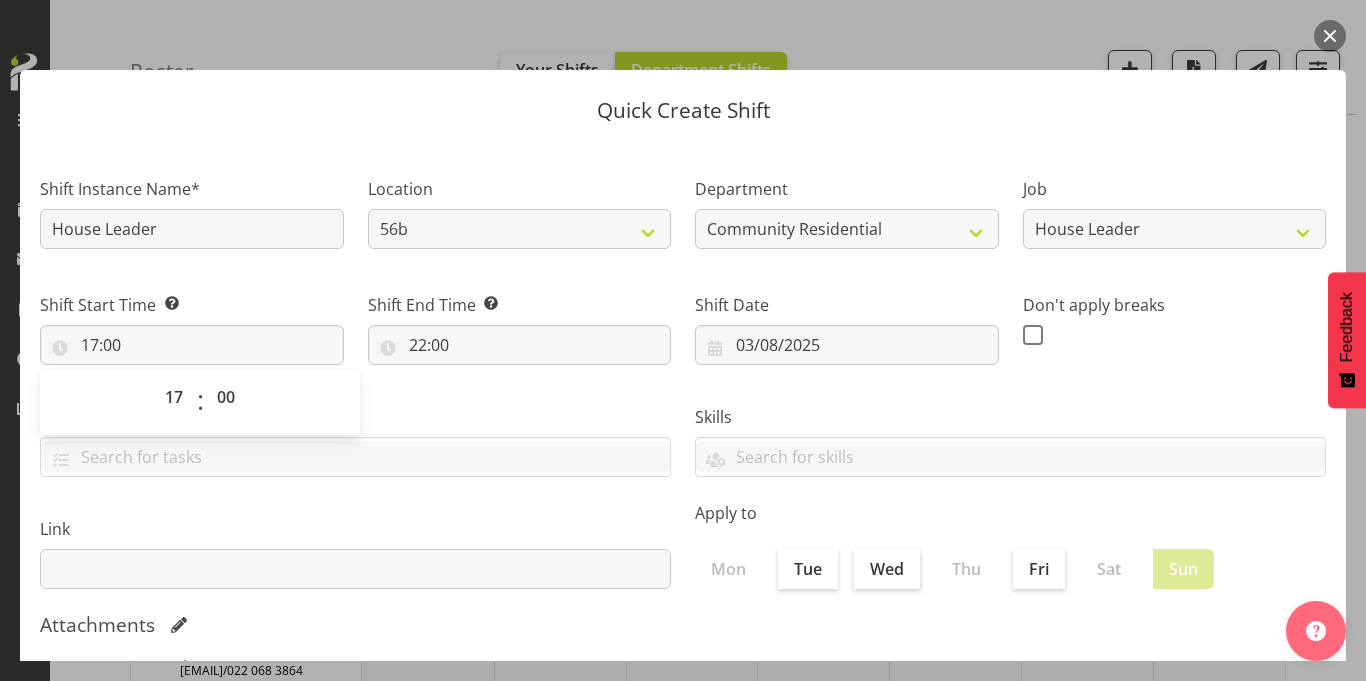 click on "L'Arche Mount Tabor
Tasks
Jobs
Employees
Profile
Log Out
Roster   Your Shifts
Department Shifts
1 Locations
Clear
20
30
41" at bounding box center (683, -569) 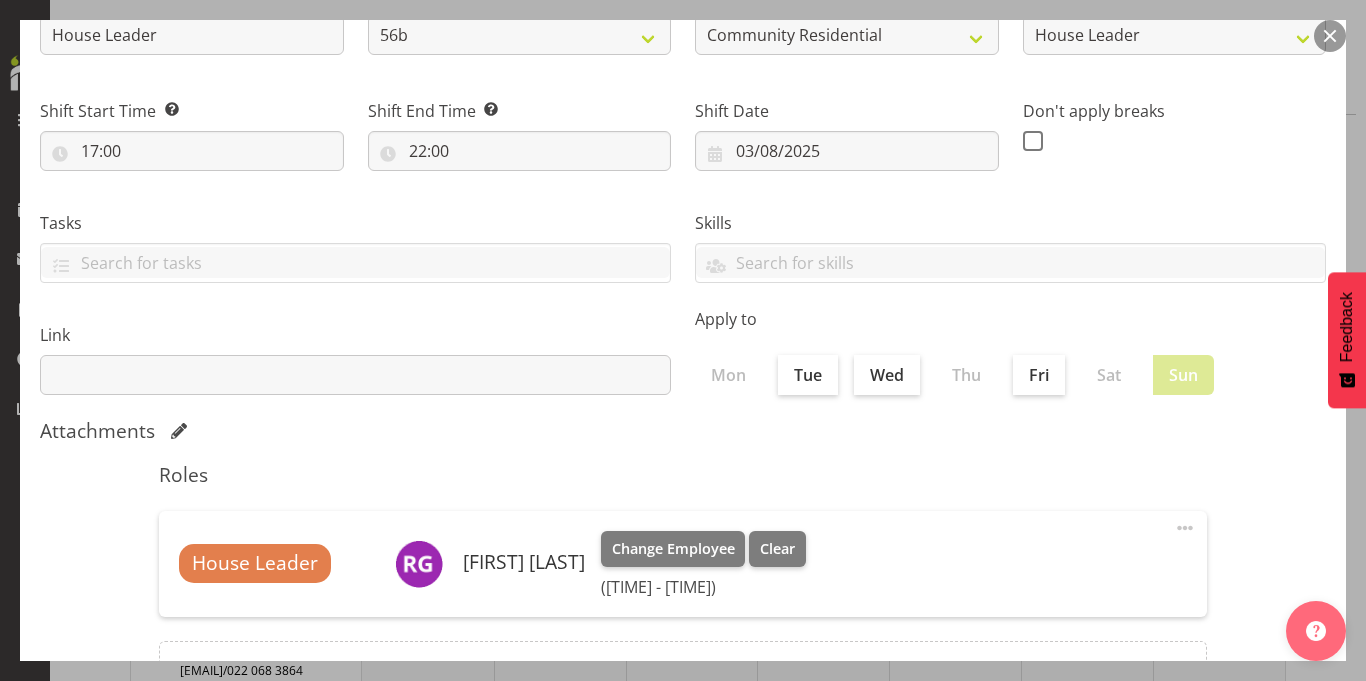 scroll, scrollTop: 196, scrollLeft: 0, axis: vertical 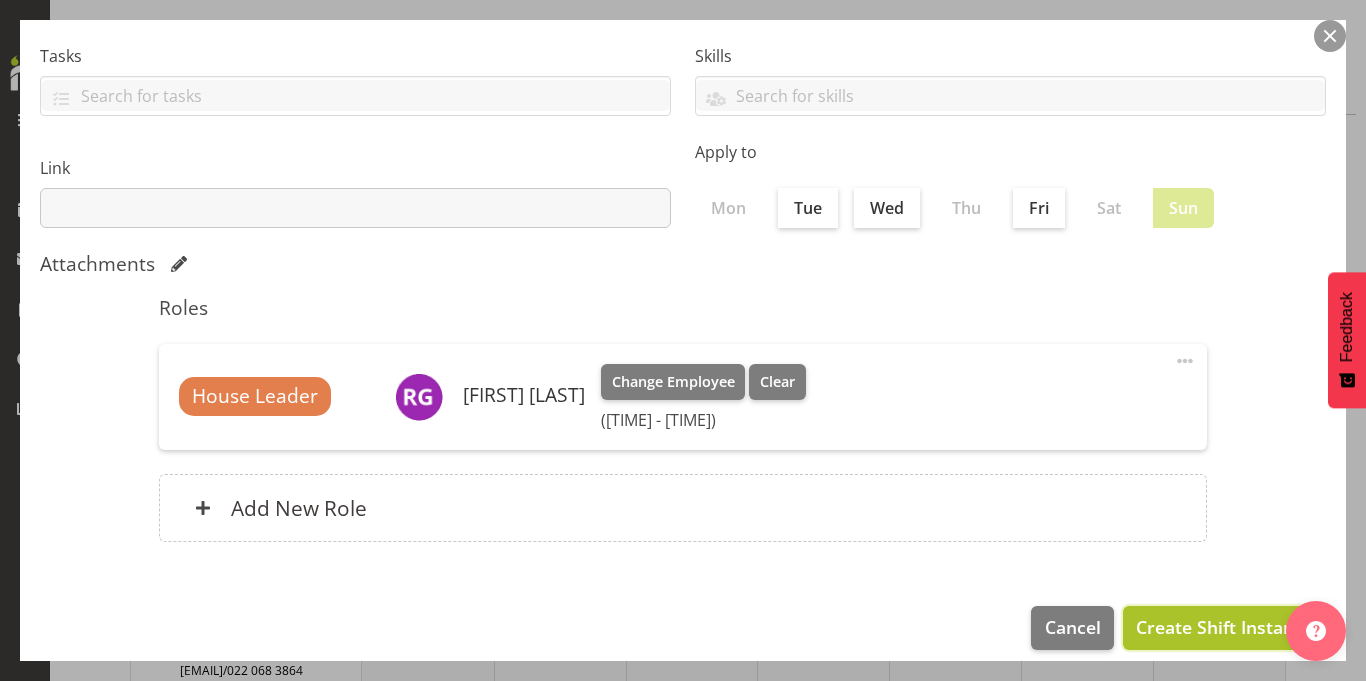 click on "Create Shift Instance" at bounding box center (1224, 627) 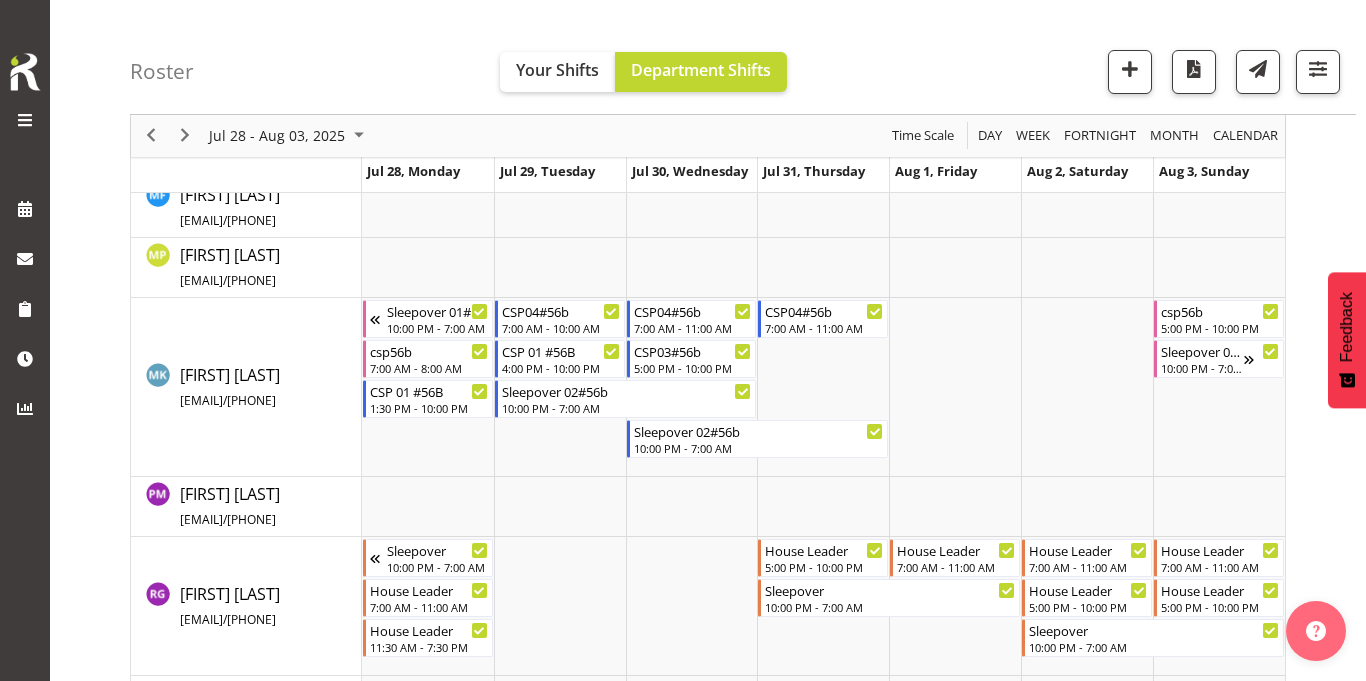 scroll, scrollTop: 895, scrollLeft: 0, axis: vertical 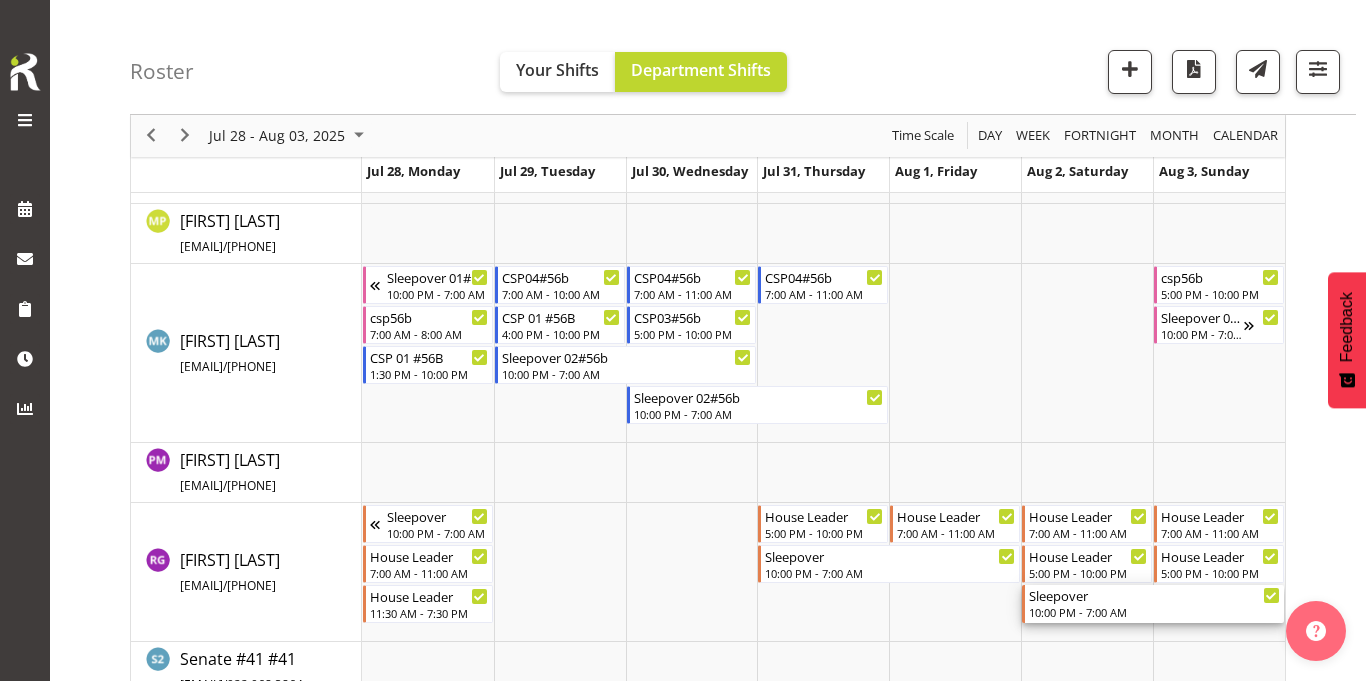click on "Sleepover" at bounding box center (1154, 595) 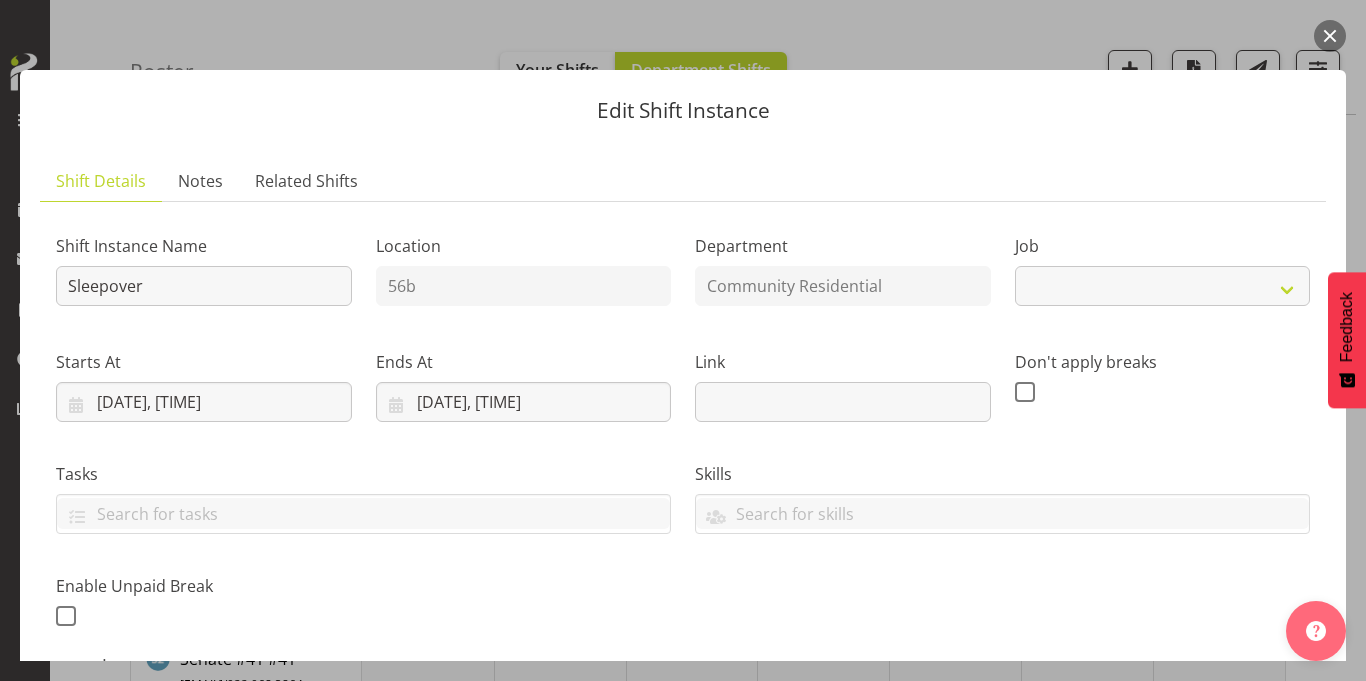 select on "1" 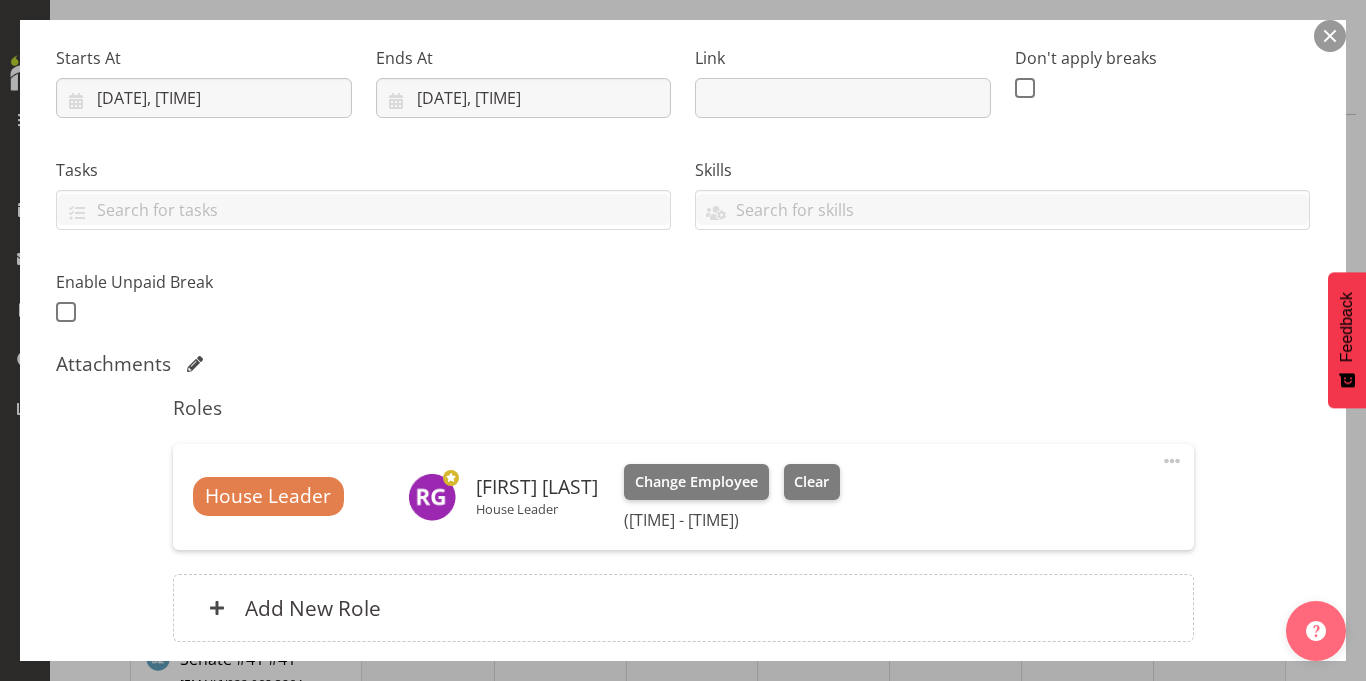 scroll, scrollTop: 463, scrollLeft: 0, axis: vertical 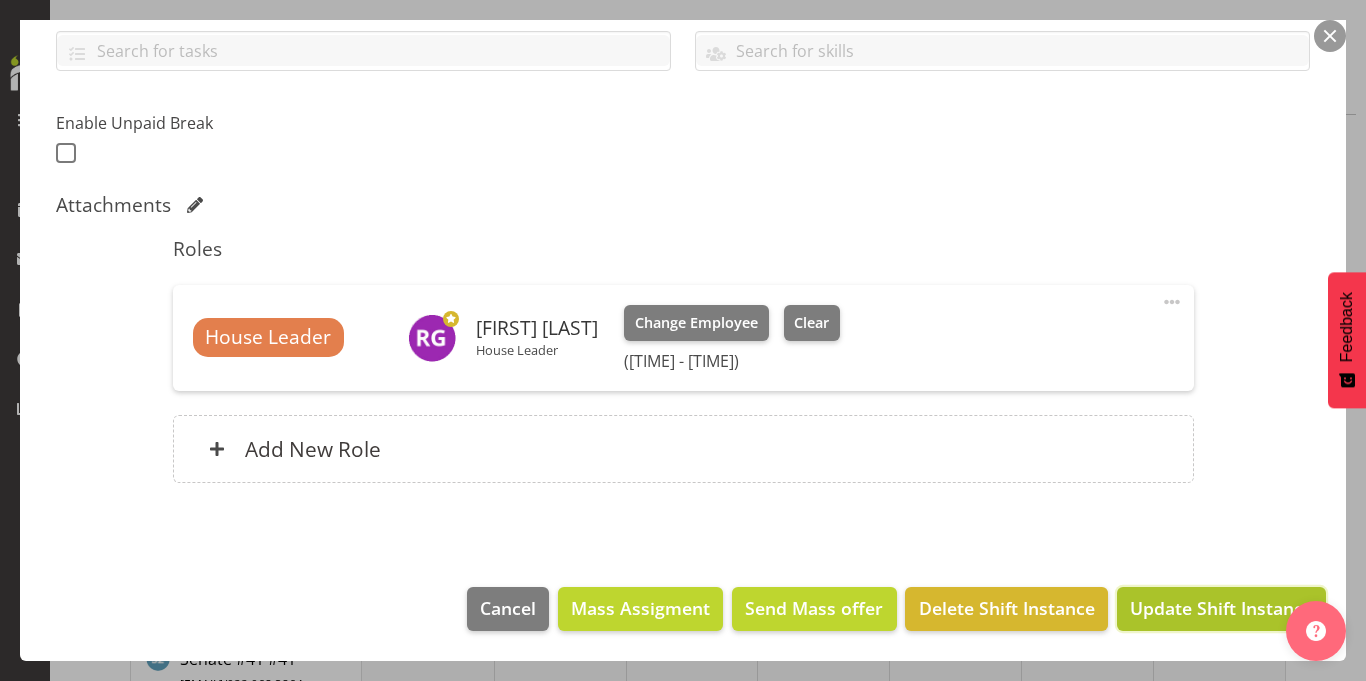 click on "Update Shift Instance" at bounding box center (1221, 608) 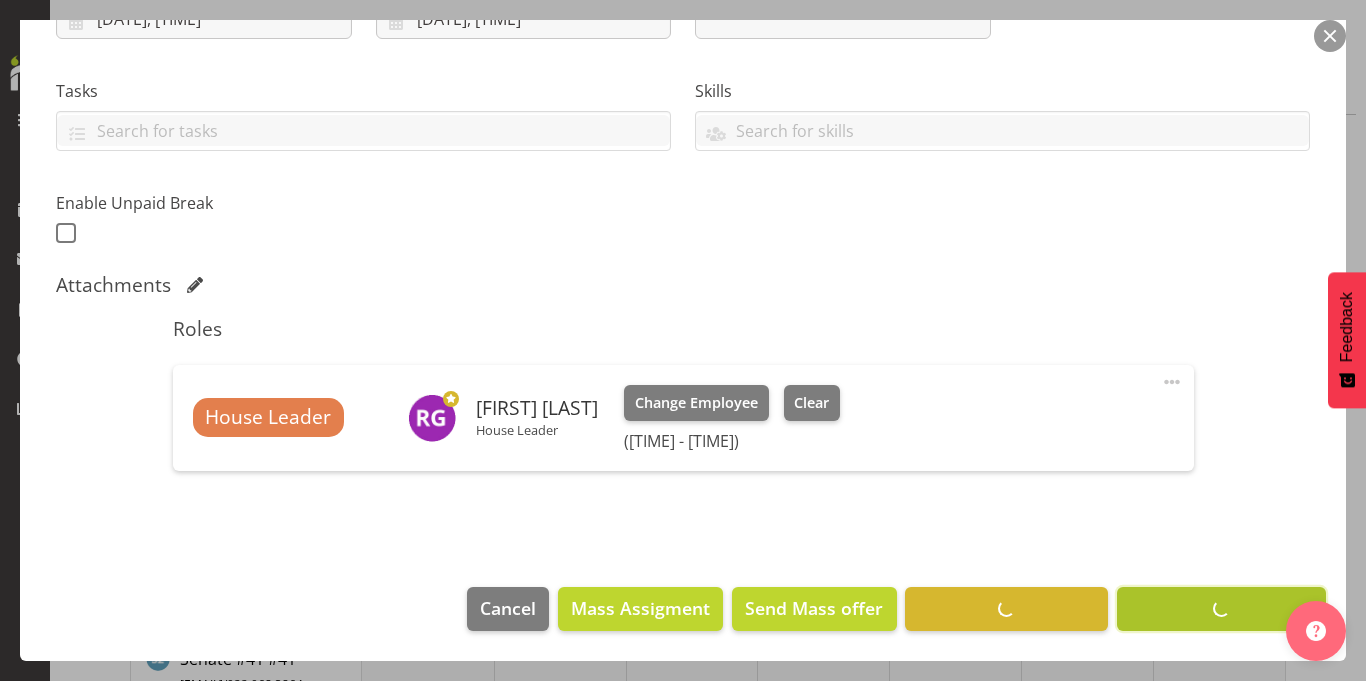 scroll, scrollTop: 383, scrollLeft: 0, axis: vertical 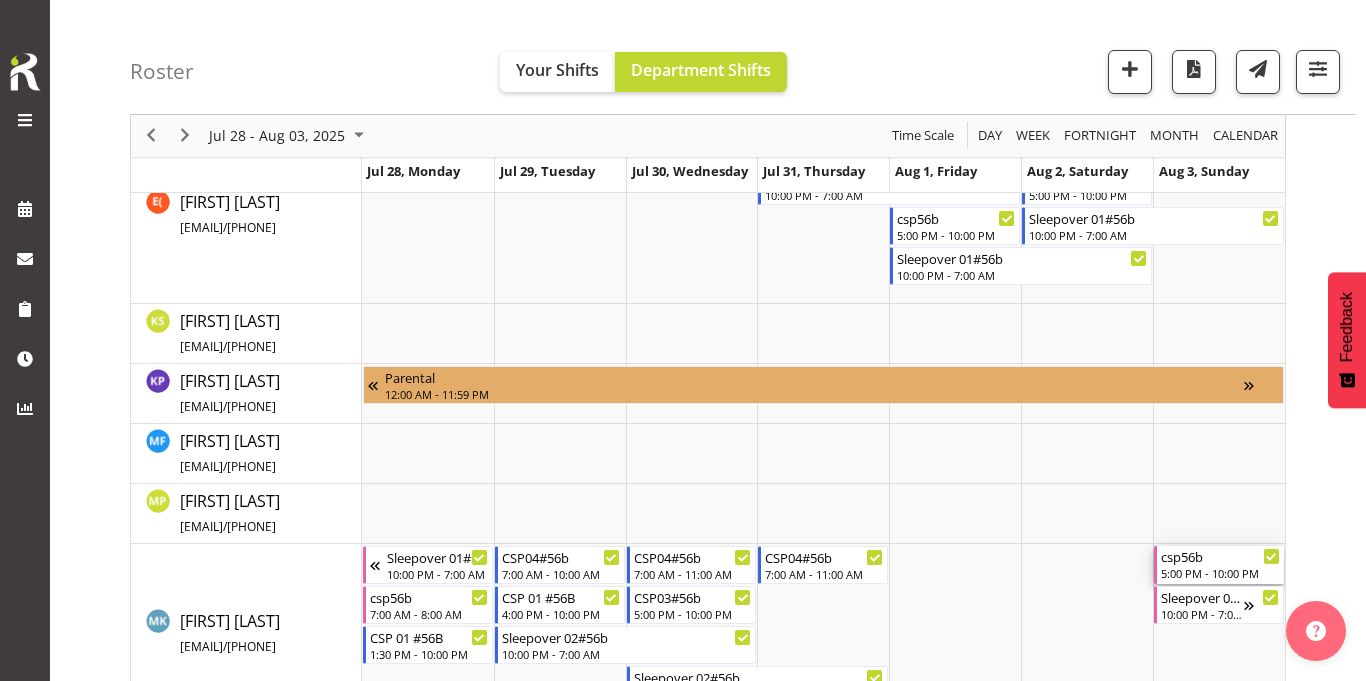 click on "5:00 PM - 10:00 PM" at bounding box center [1220, 573] 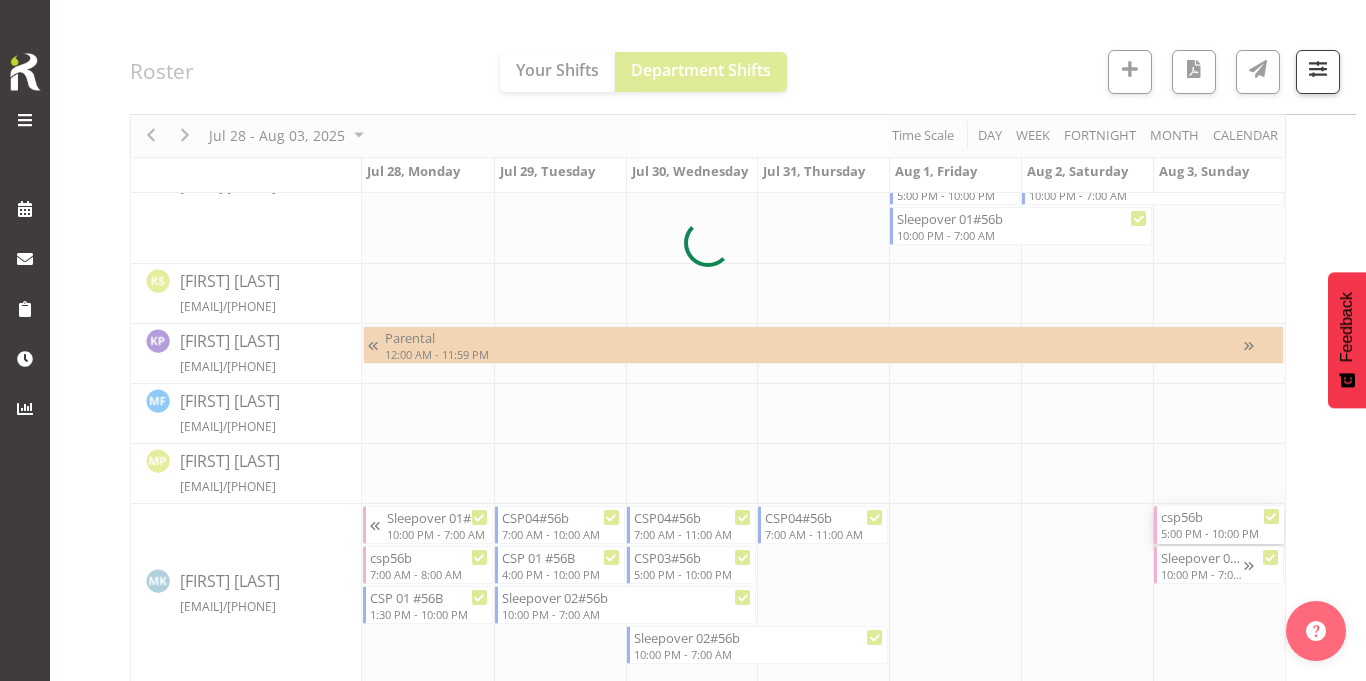 click at bounding box center [708, 243] 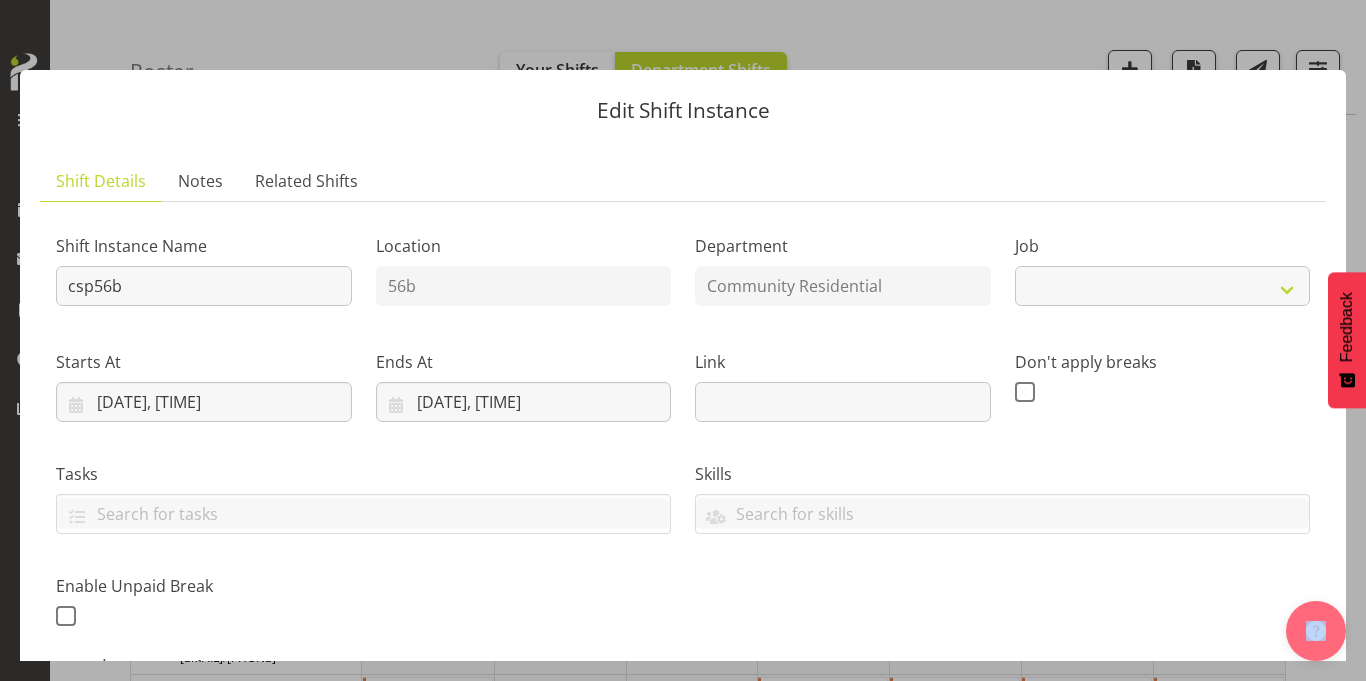 scroll, scrollTop: 735, scrollLeft: 0, axis: vertical 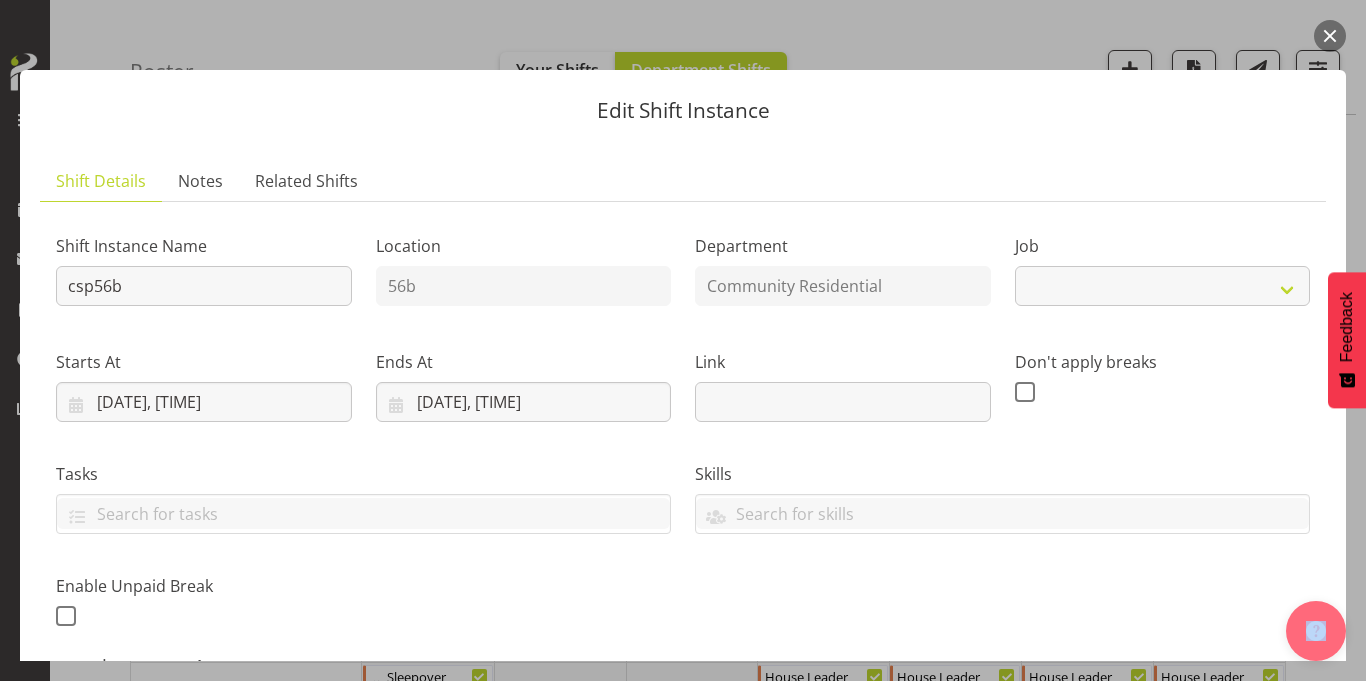 select on "2" 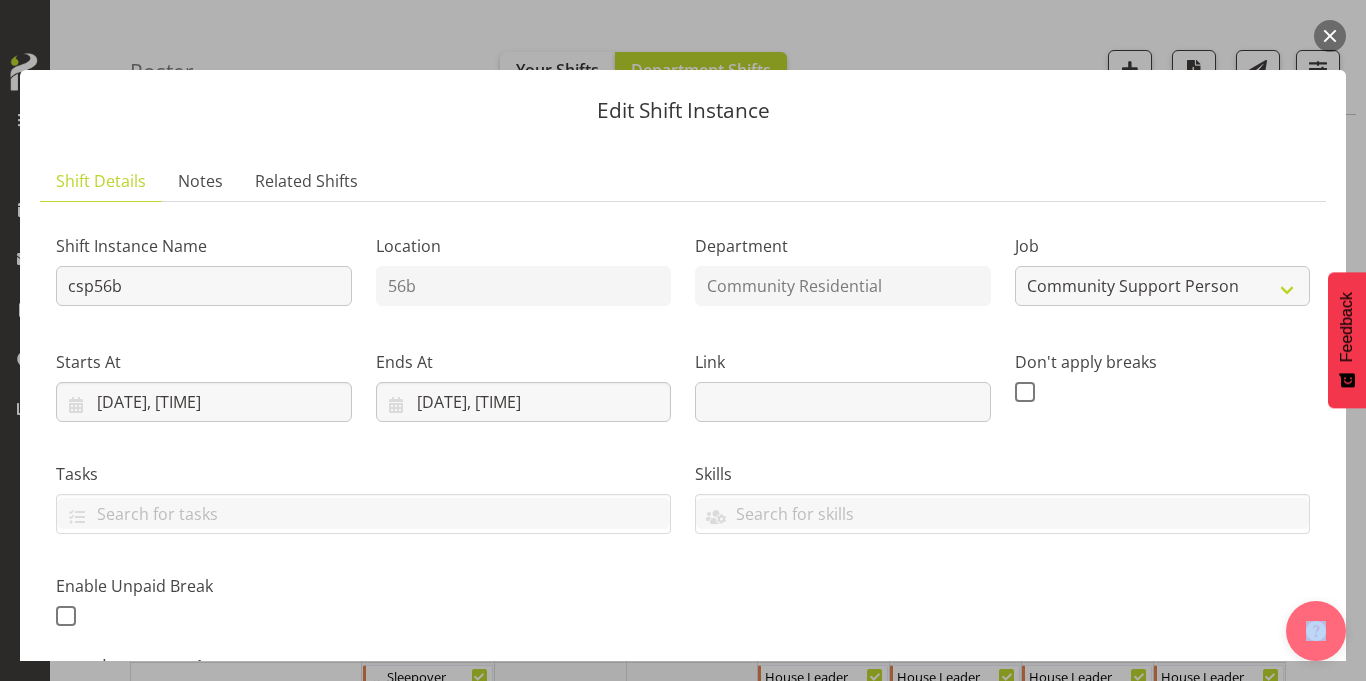 click at bounding box center (1330, 36) 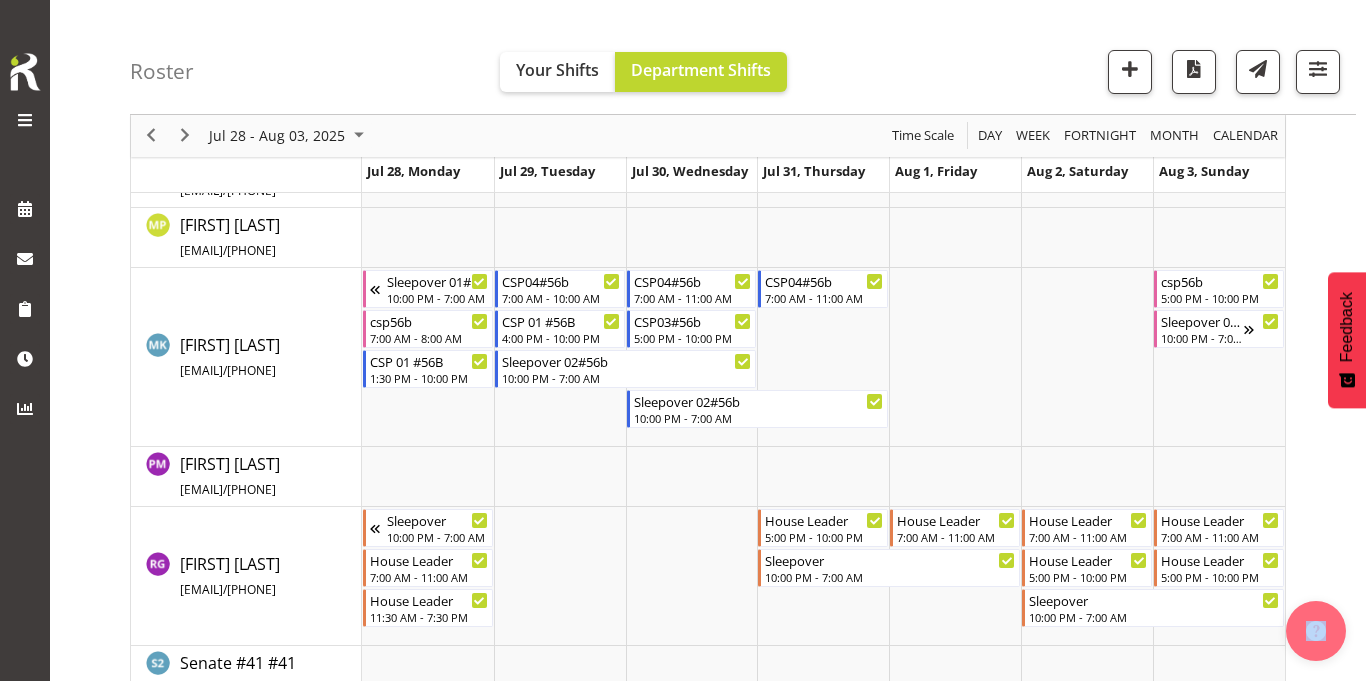 scroll, scrollTop: 895, scrollLeft: 0, axis: vertical 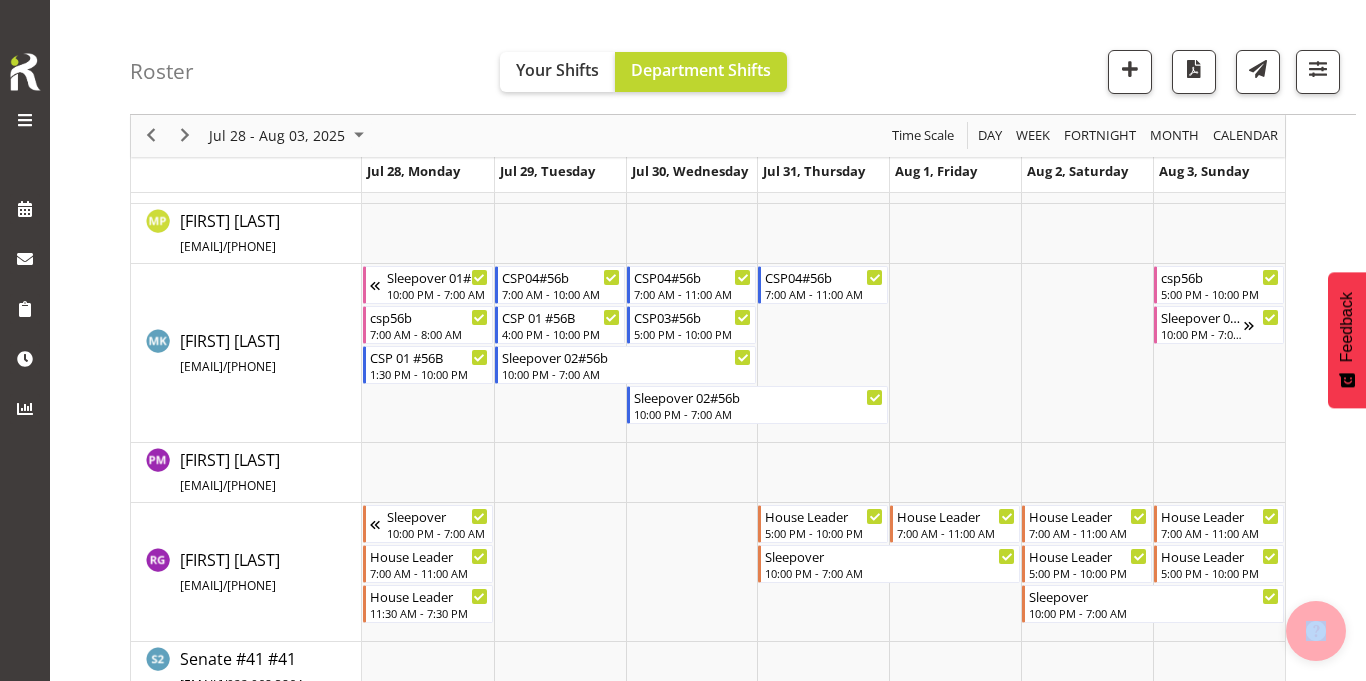 click at bounding box center [1316, 631] 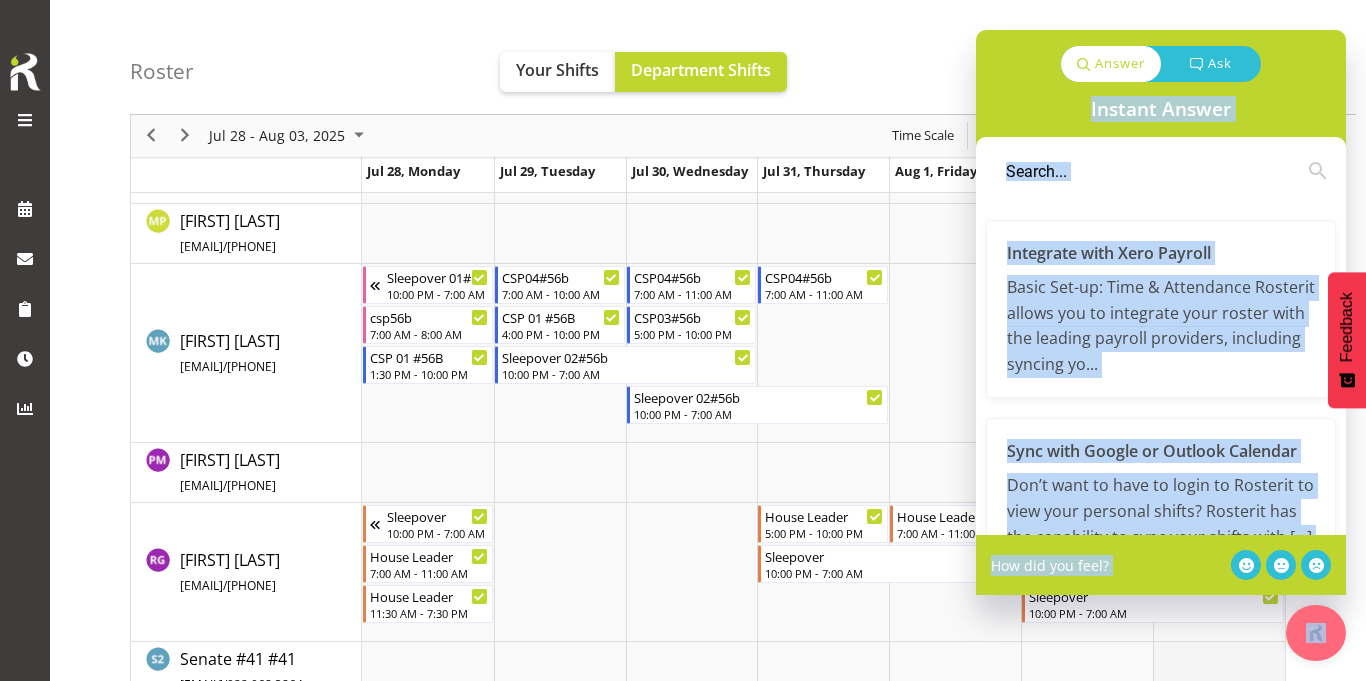 click at bounding box center [1219, 672] 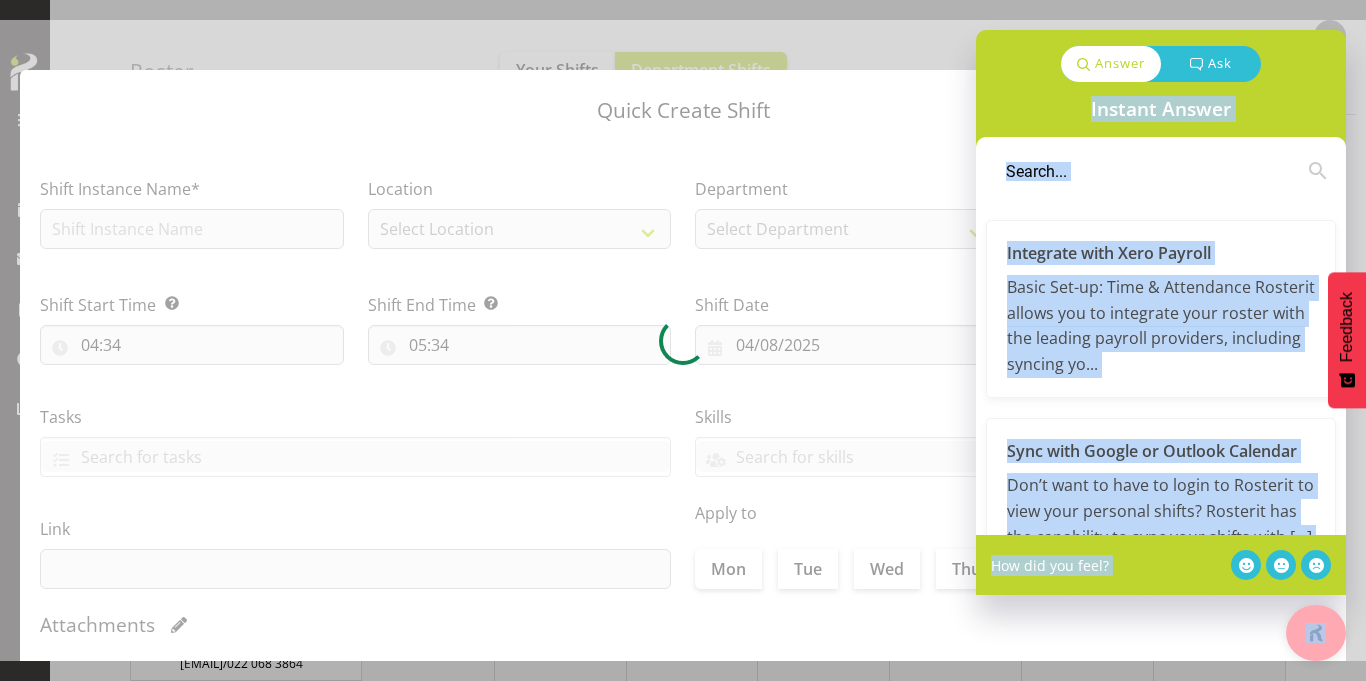 type on "03/08/2025" 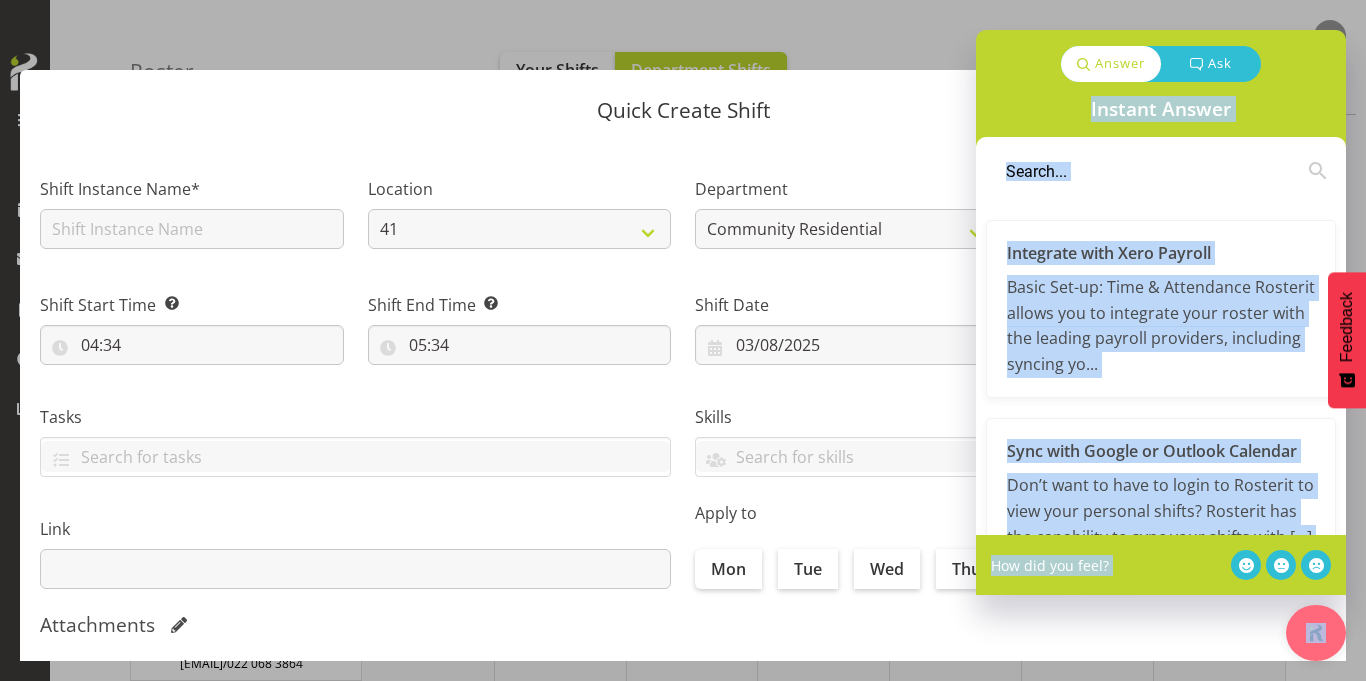 click on "Answer   Ask Instant Answer Integrate with Xero Payroll Basic Set-up: Time & Attendance Rosterit allows you to integrate your roster with the leading payroll providers, including syncing yo... Sync with Google or Outlook Calendar Don’t want to have to login to Rosterit to view your personal shifts? Rosterit has the capability to sync your shifts with […]
... Getting Started Checklist Welcome to Rosterit! We’re so excited to work with you to streamline your rostering! Please follow the below checklist to help you […] Clock In & Out via Biometric Time Clock Employee timesheets can be populated directly from a remote Time Clock (e.g. GPS or Biometric Facial Recognition). To access this feature... Employee FAQs Get answers to the most common Frequently Asked Questions (FAQs) around getting started with Rosterit. Just choose which topic your quest... Set Up Remote Time Clock Manage Time Off Complete Tasks
... Send and Receive Communications Complete Your Timesheet Powered By BetterDocs" at bounding box center [1161, 345] 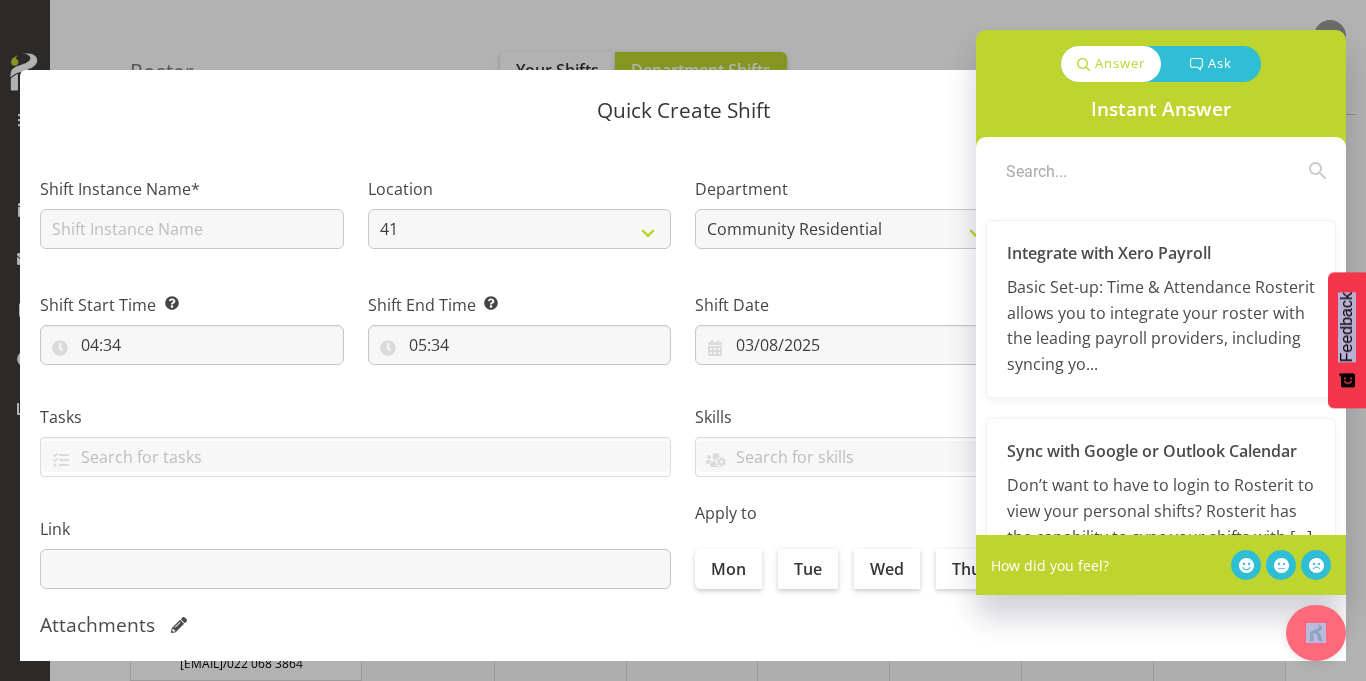 click on "Answer   Ask Instant Answer Integrate with Xero Payroll Basic Set-up: Time & Attendance Rosterit allows you to integrate your roster with the leading payroll providers, including syncing yo... Sync with Google or Outlook Calendar Don’t want to have to login to Rosterit to view your personal shifts? Rosterit has the capability to sync your shifts with […]
... Getting Started Checklist Welcome to Rosterit! We’re so excited to work with you to streamline your rostering! Please follow the below checklist to help you […] Clock In & Out via Biometric Time Clock Employee timesheets can be populated directly from a remote Time Clock (e.g. GPS or Biometric Facial Recognition). To access this feature... Employee FAQs Get answers to the most common Frequently Asked Questions (FAQs) around getting started with Rosterit. Just choose which topic your quest... Set Up Remote Time Clock Manage Time Off Complete Tasks
... Send and Receive Communications Complete Your Timesheet Powered By BetterDocs" at bounding box center [1161, 345] 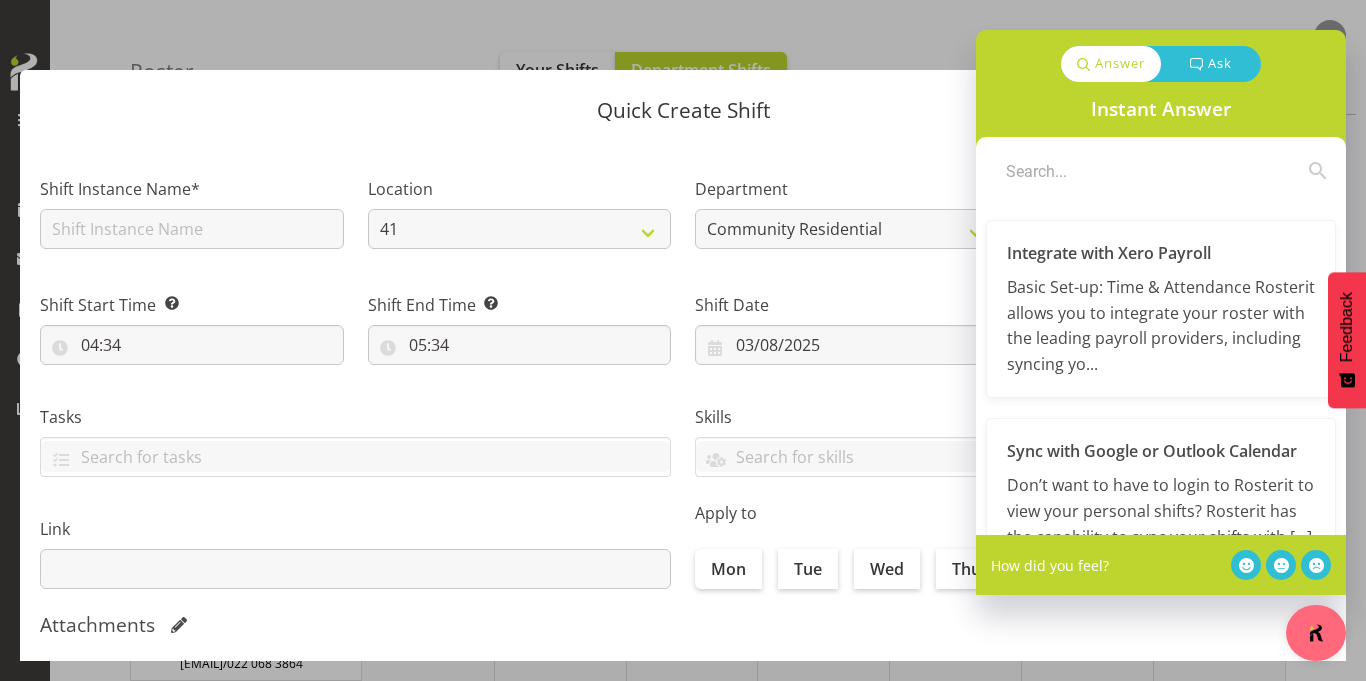 click on "Answer   Ask" at bounding box center [1161, 56] 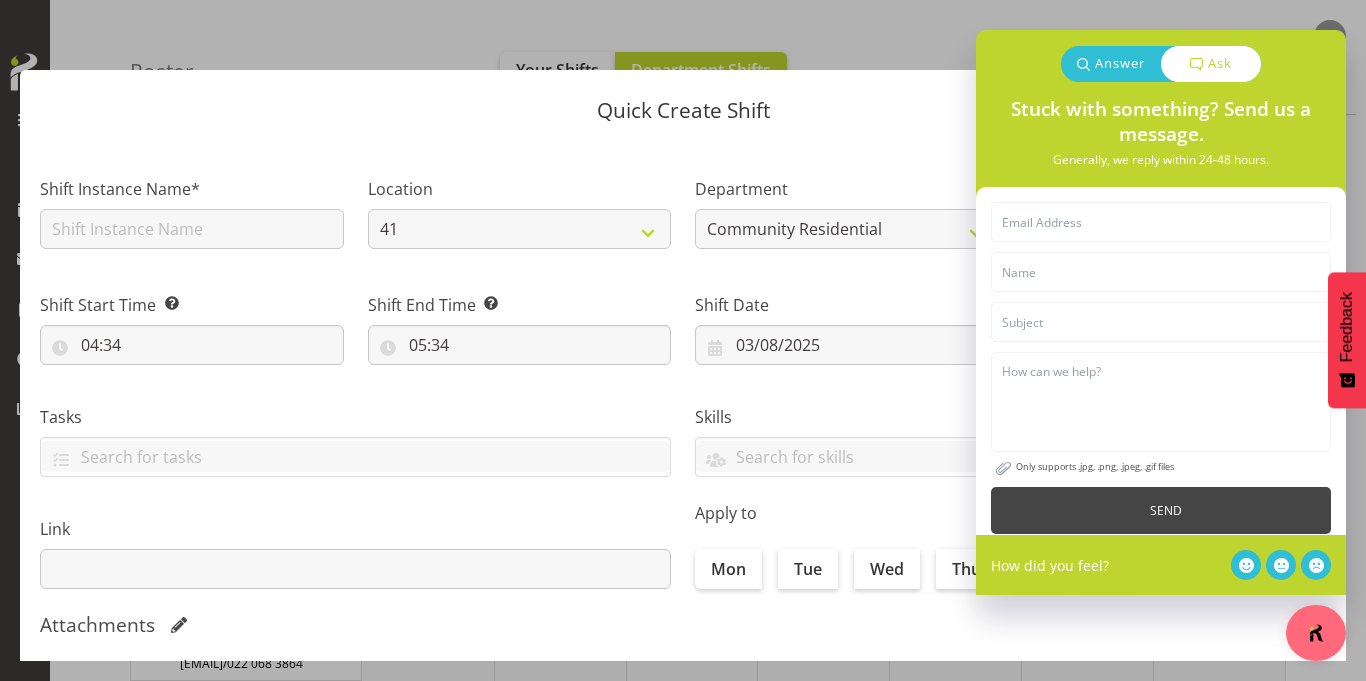 click on "Answer" at bounding box center [1120, 64] 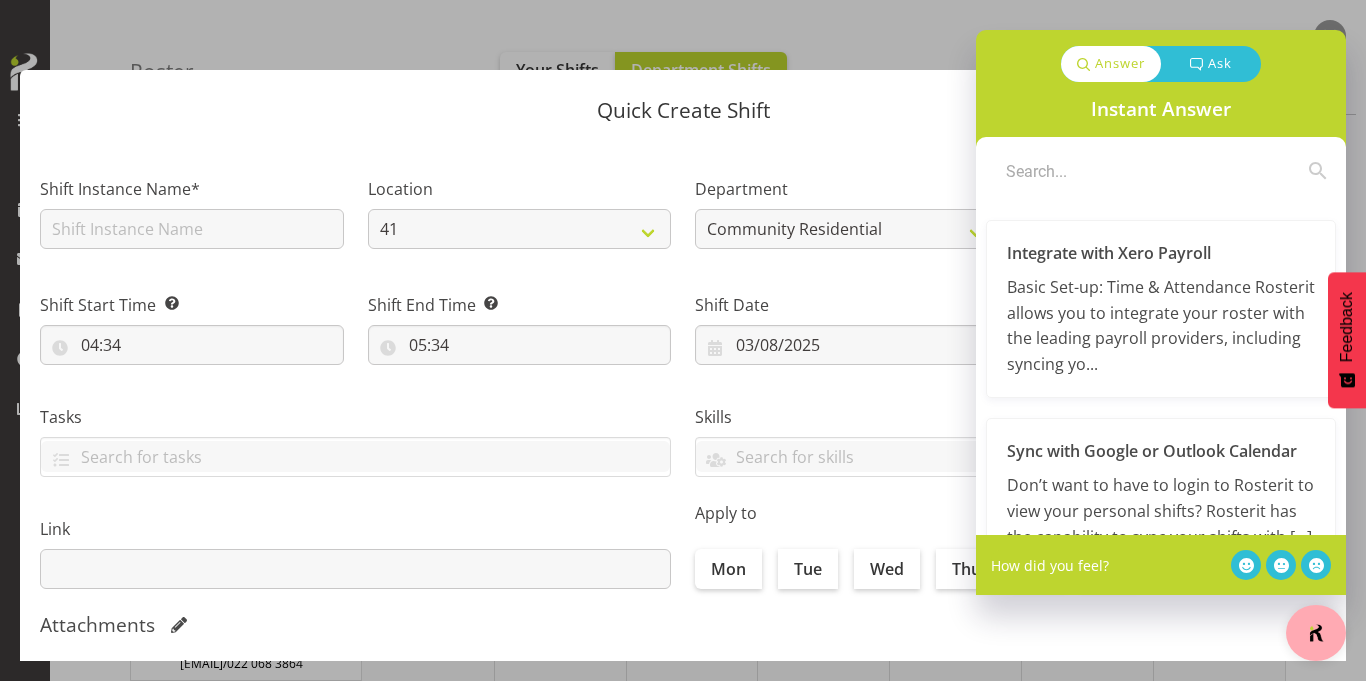 click at bounding box center (1316, 633) 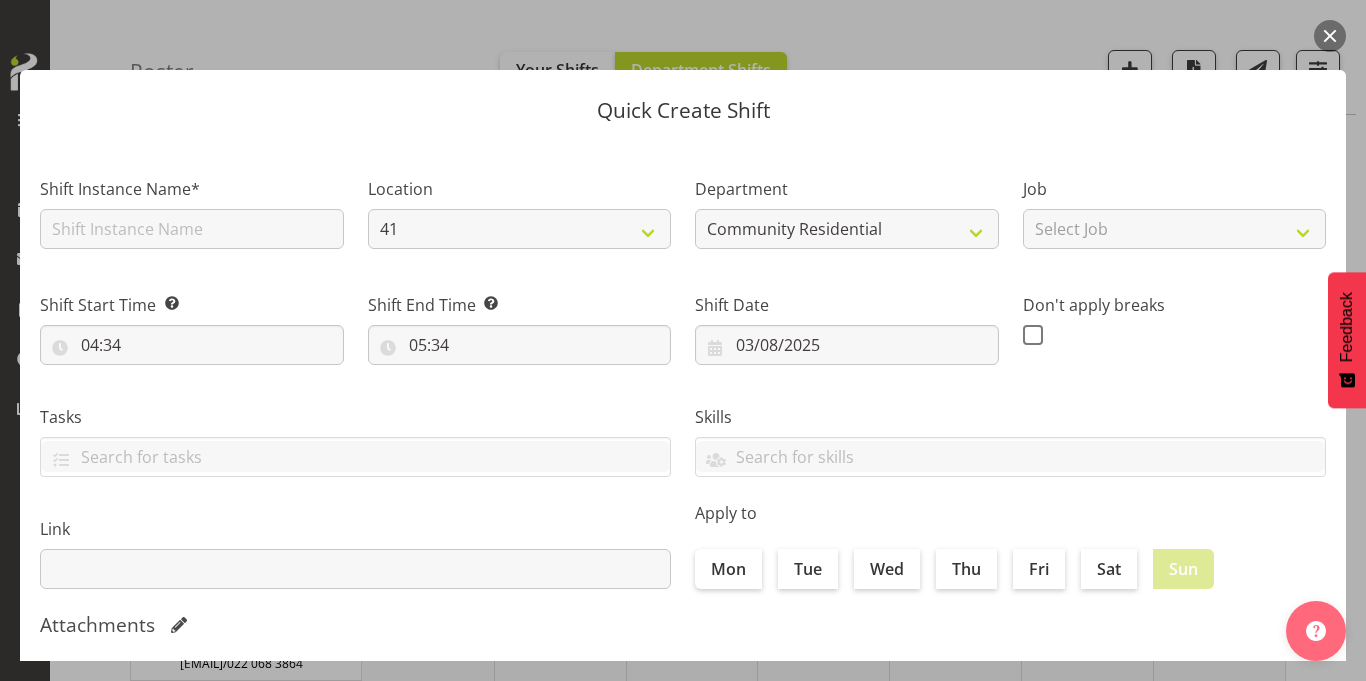 click at bounding box center (1330, 36) 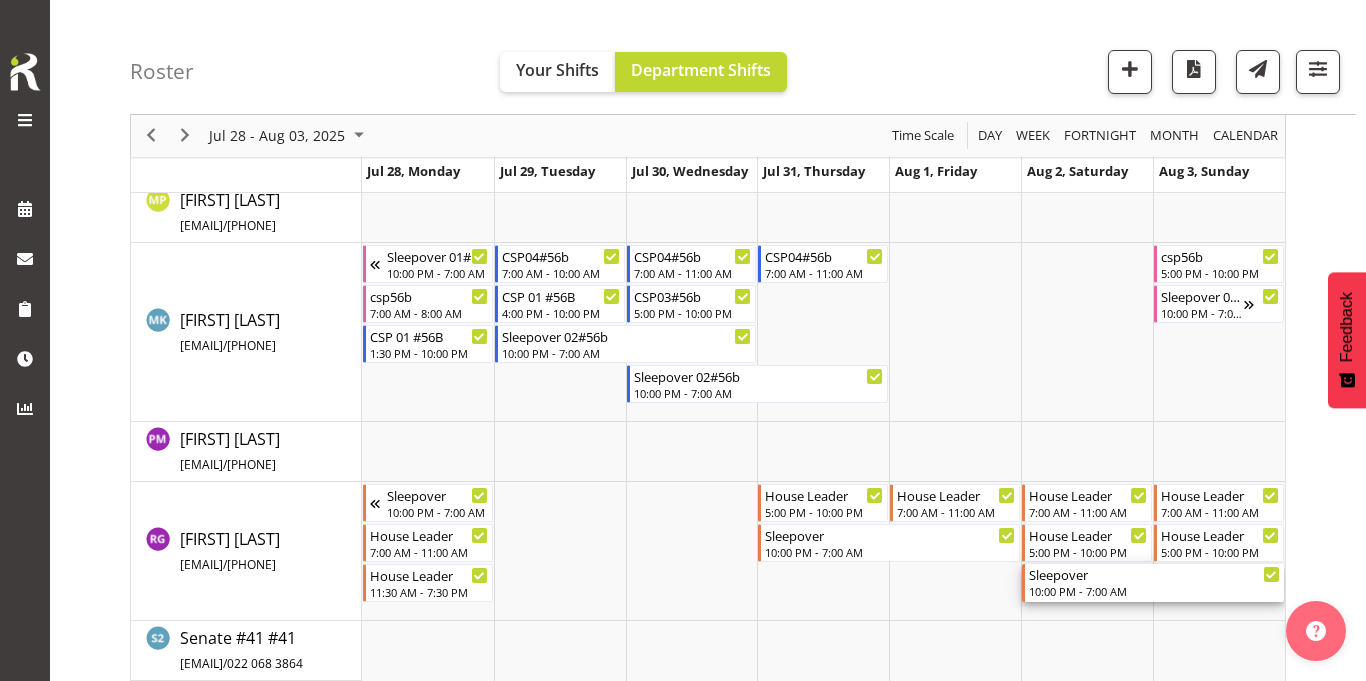 click 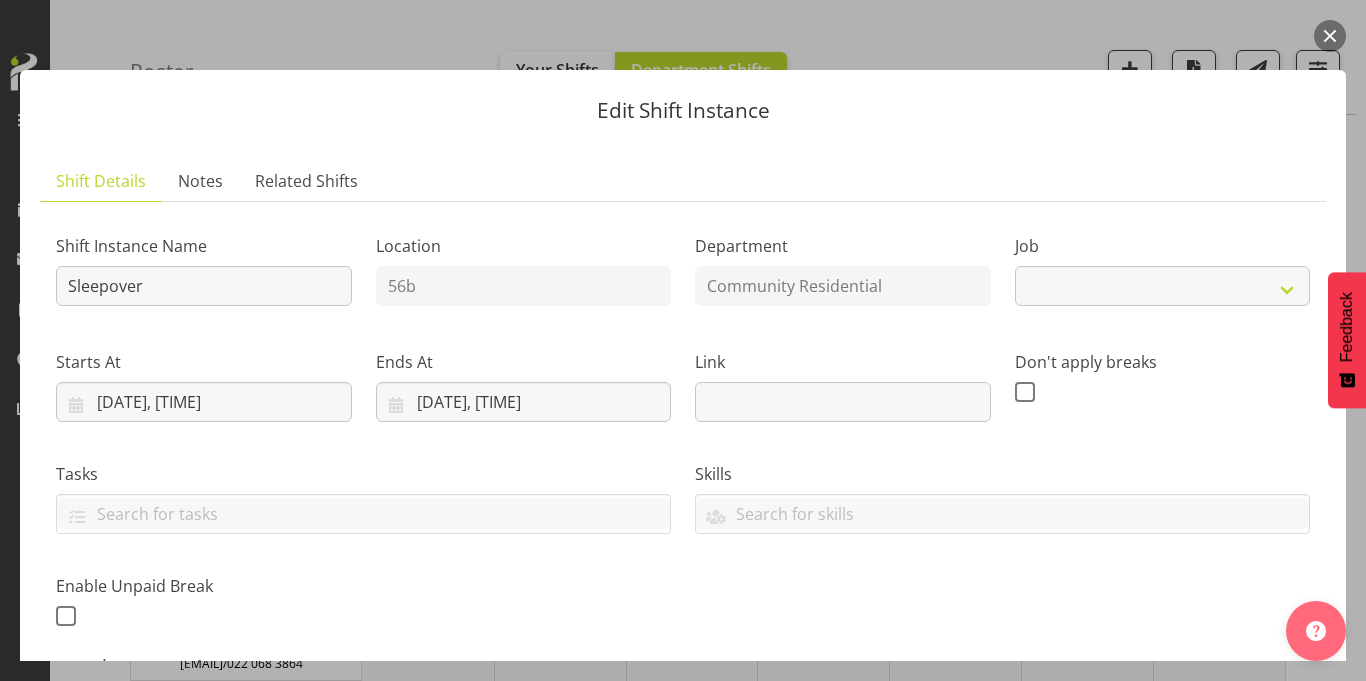 select on "1" 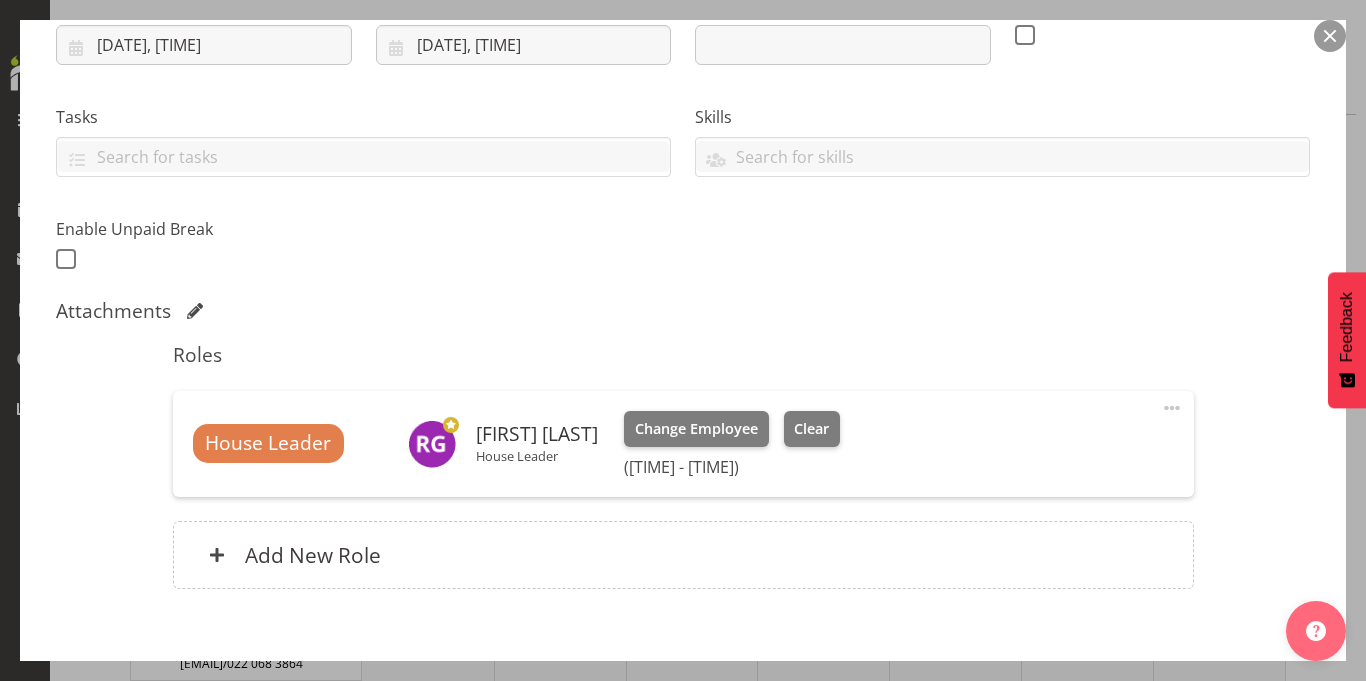 scroll, scrollTop: 393, scrollLeft: 0, axis: vertical 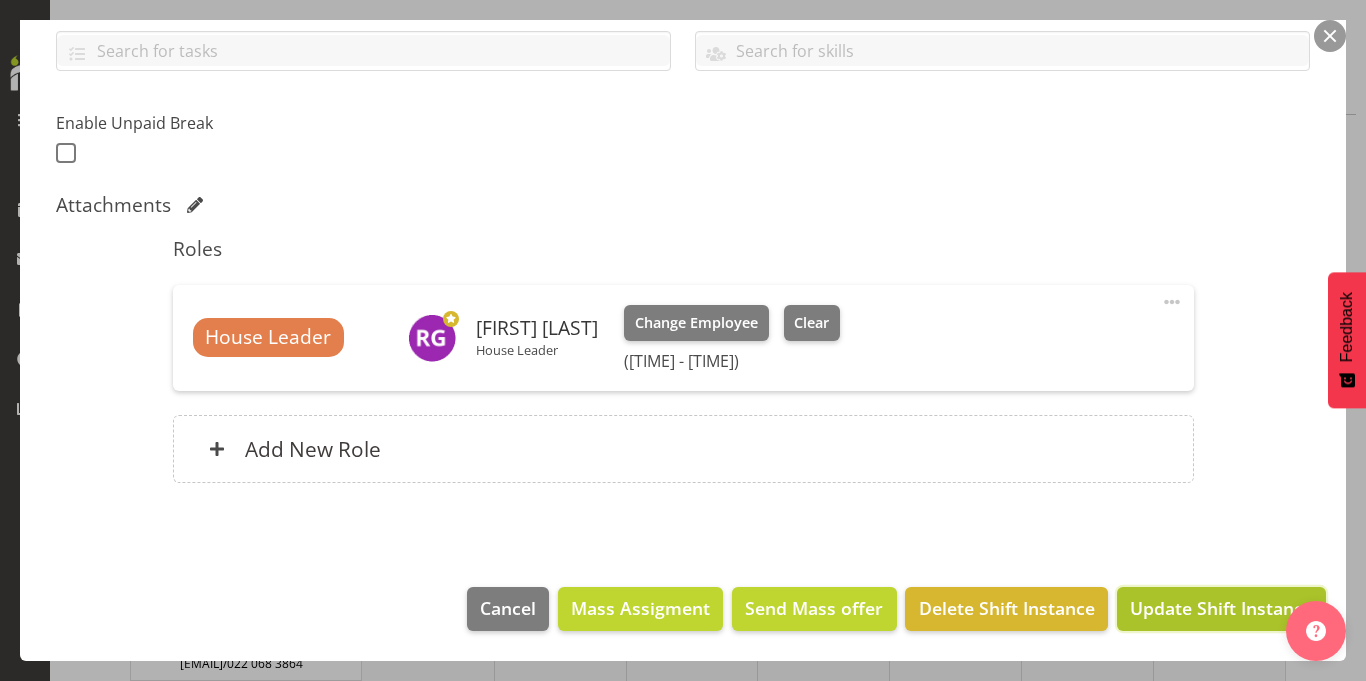 click on "Update Shift Instance" at bounding box center (1221, 608) 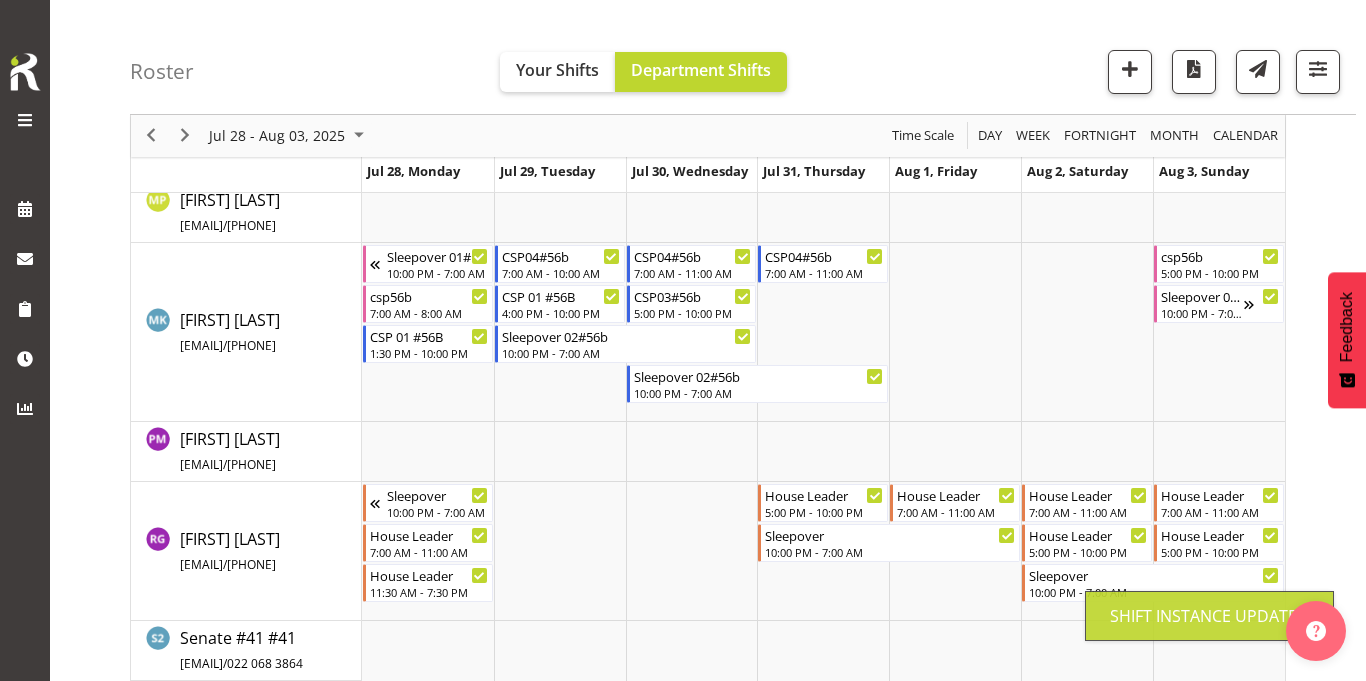 scroll, scrollTop: 576, scrollLeft: 0, axis: vertical 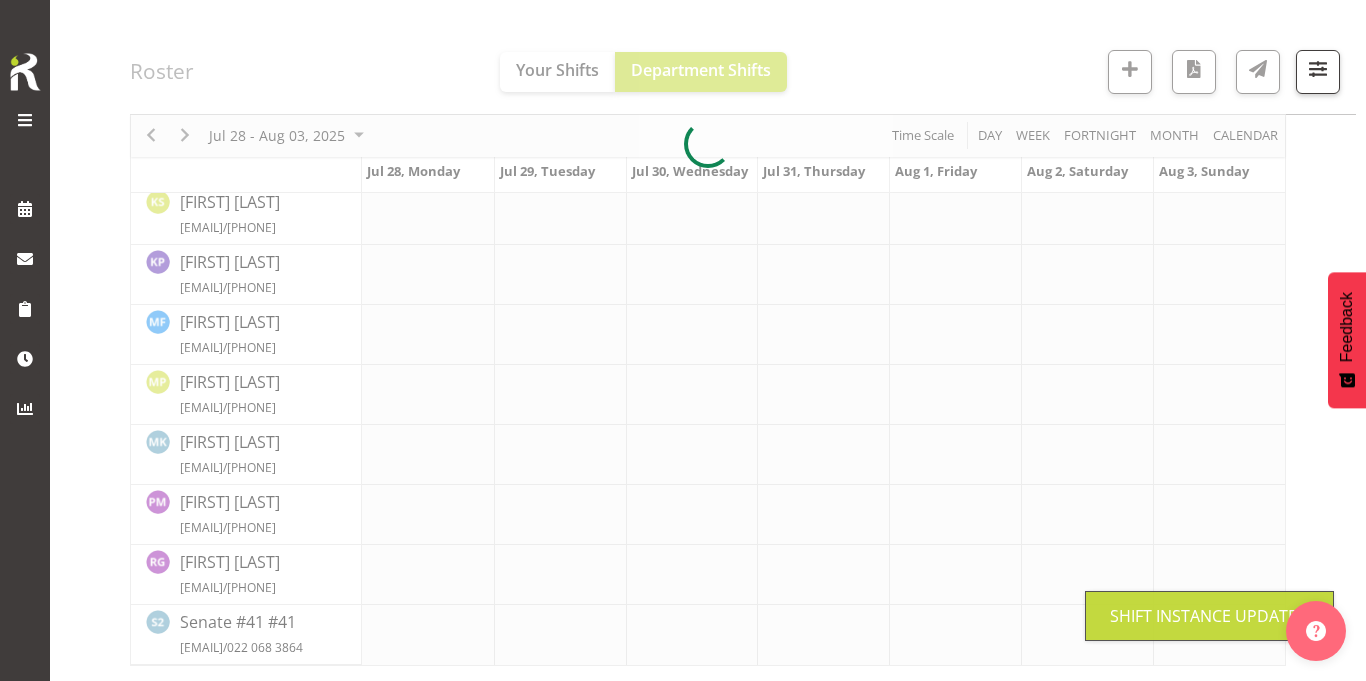 click on "Shift Instance Updated" at bounding box center (1209, 616) 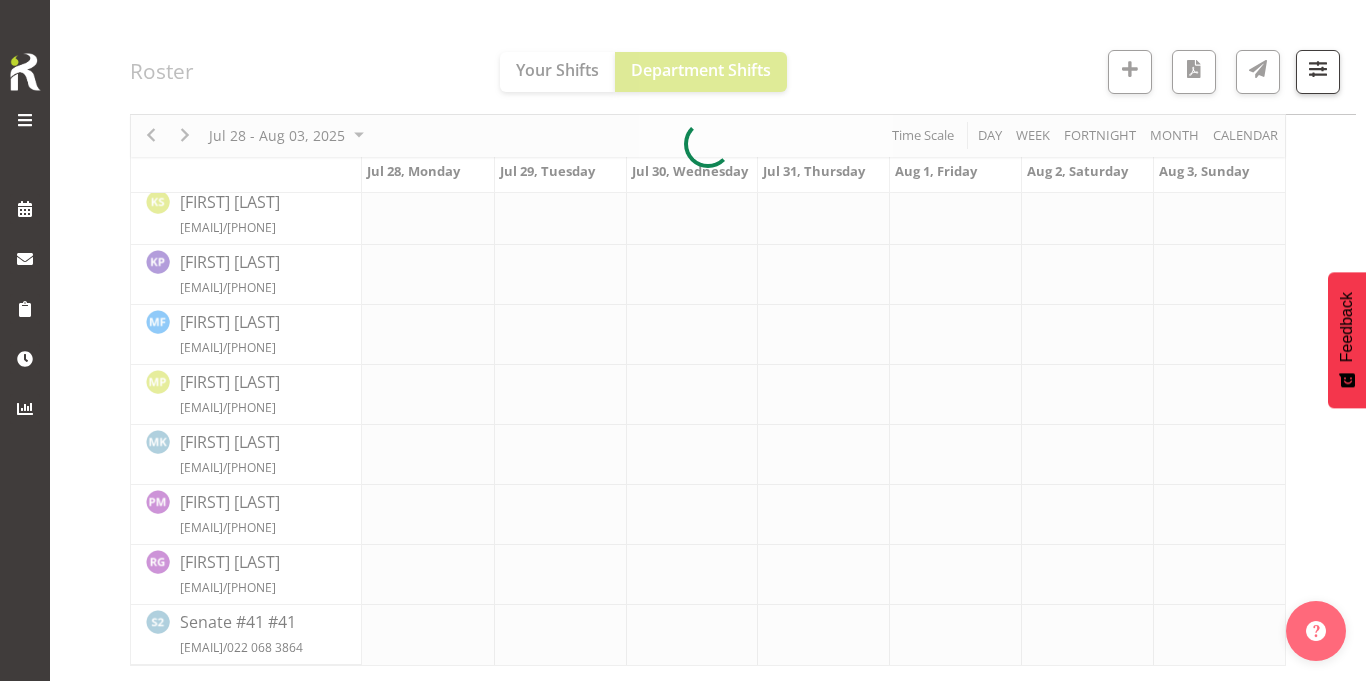 scroll, scrollTop: 615, scrollLeft: 0, axis: vertical 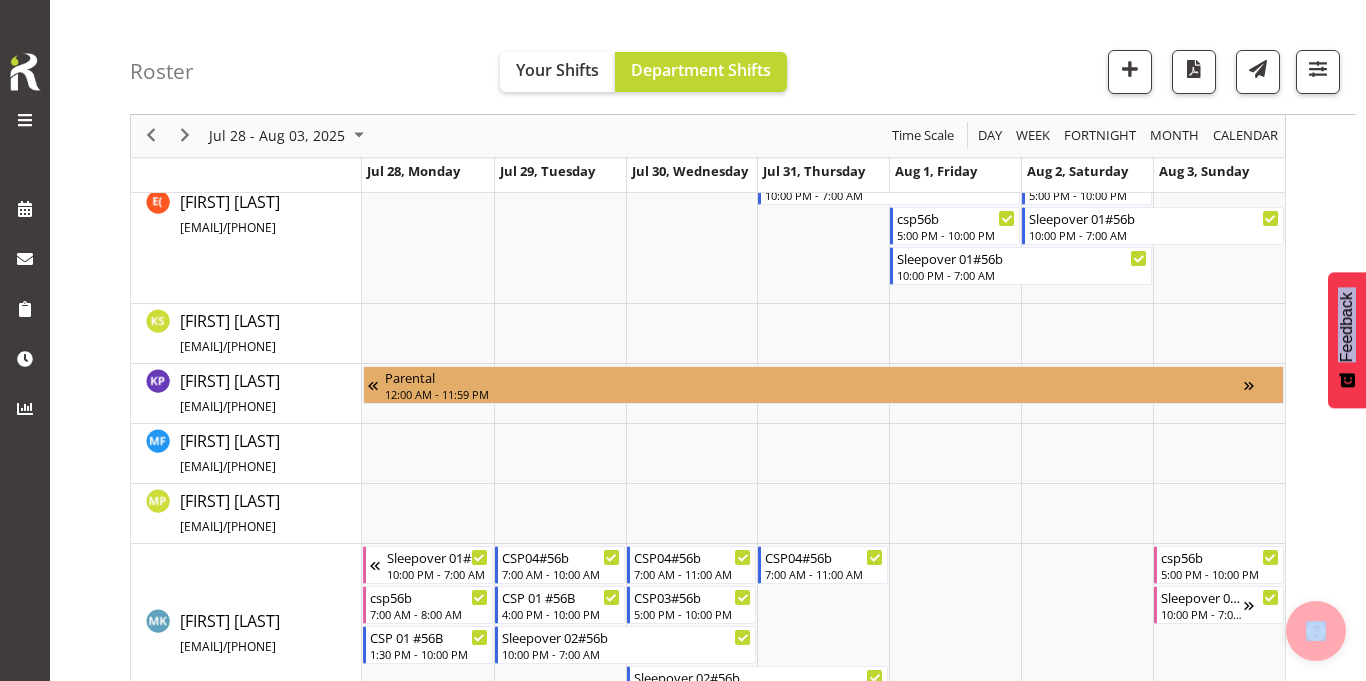 drag, startPoint x: 1244, startPoint y: 607, endPoint x: 1328, endPoint y: 645, distance: 92.19544 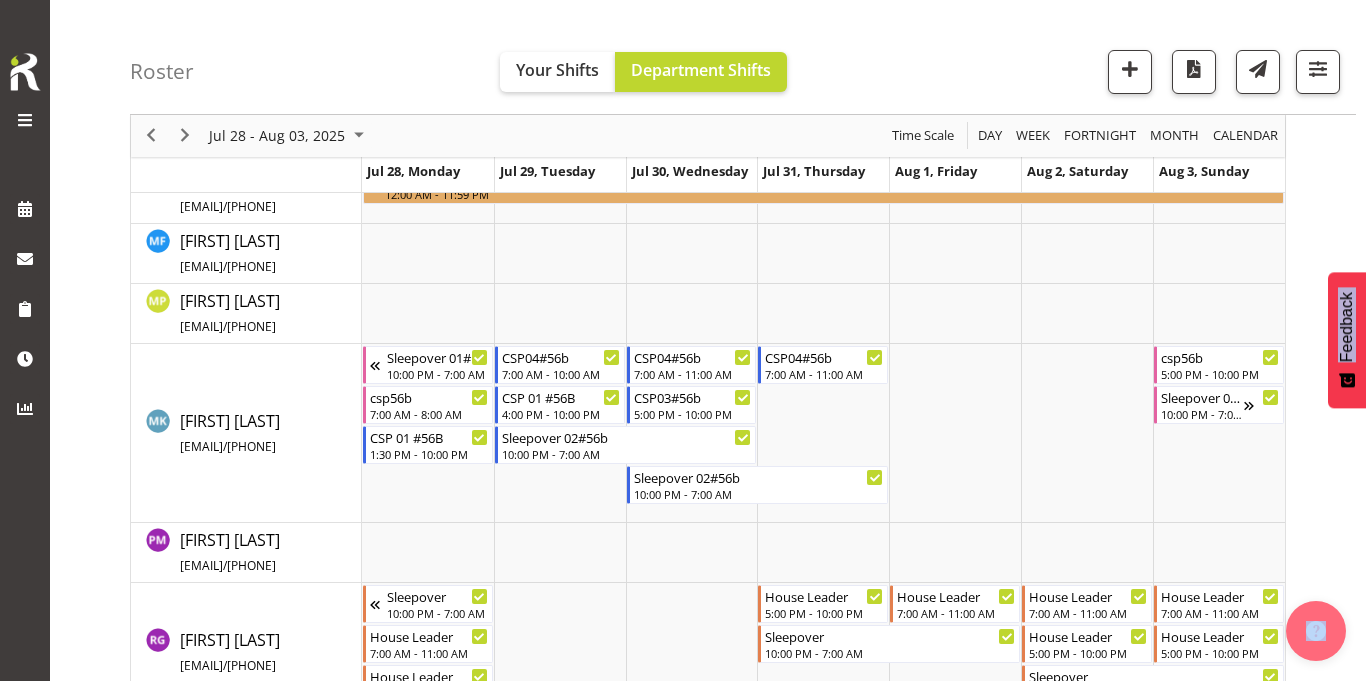 scroll, scrollTop: 855, scrollLeft: 0, axis: vertical 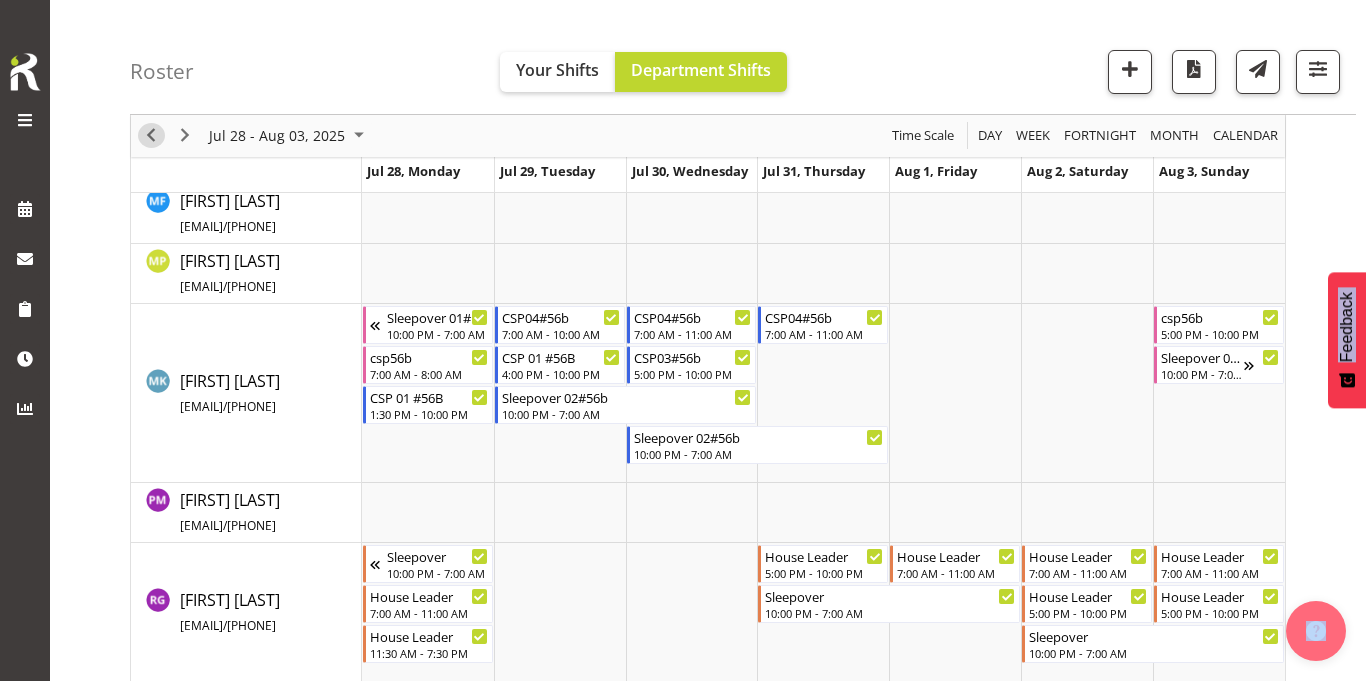 click at bounding box center (151, 136) 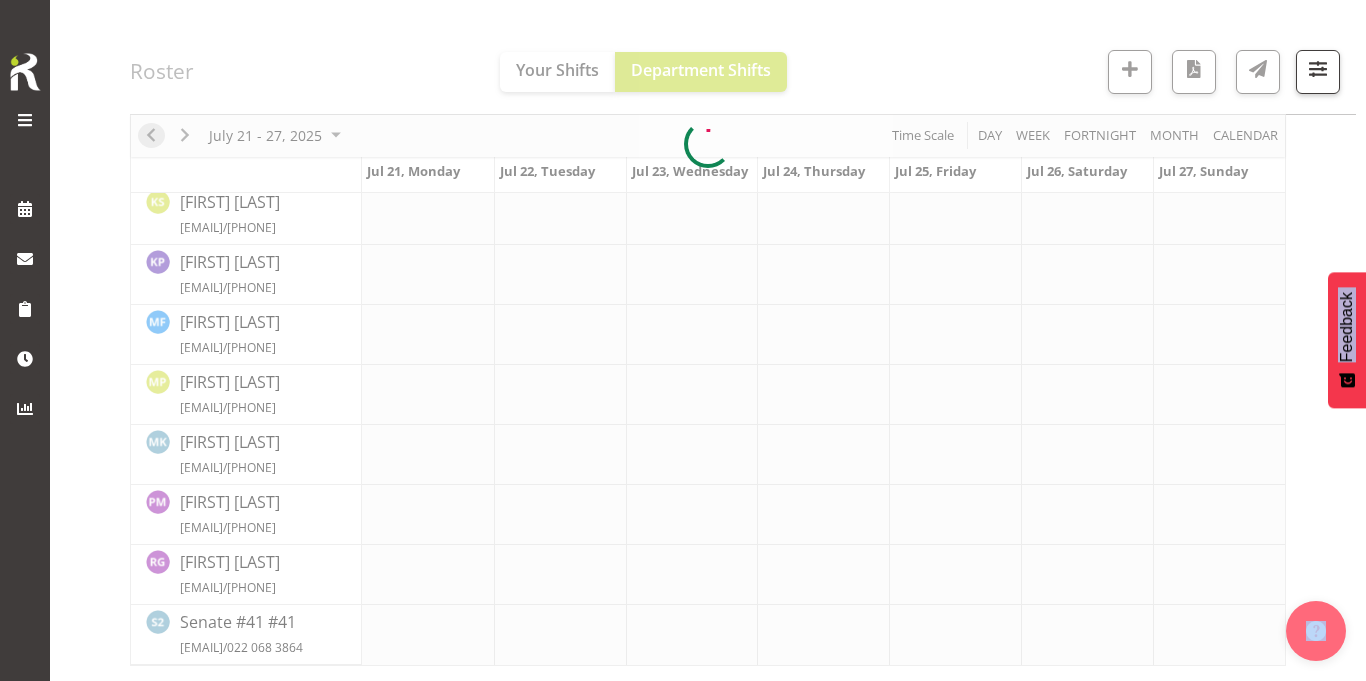 scroll, scrollTop: 576, scrollLeft: 0, axis: vertical 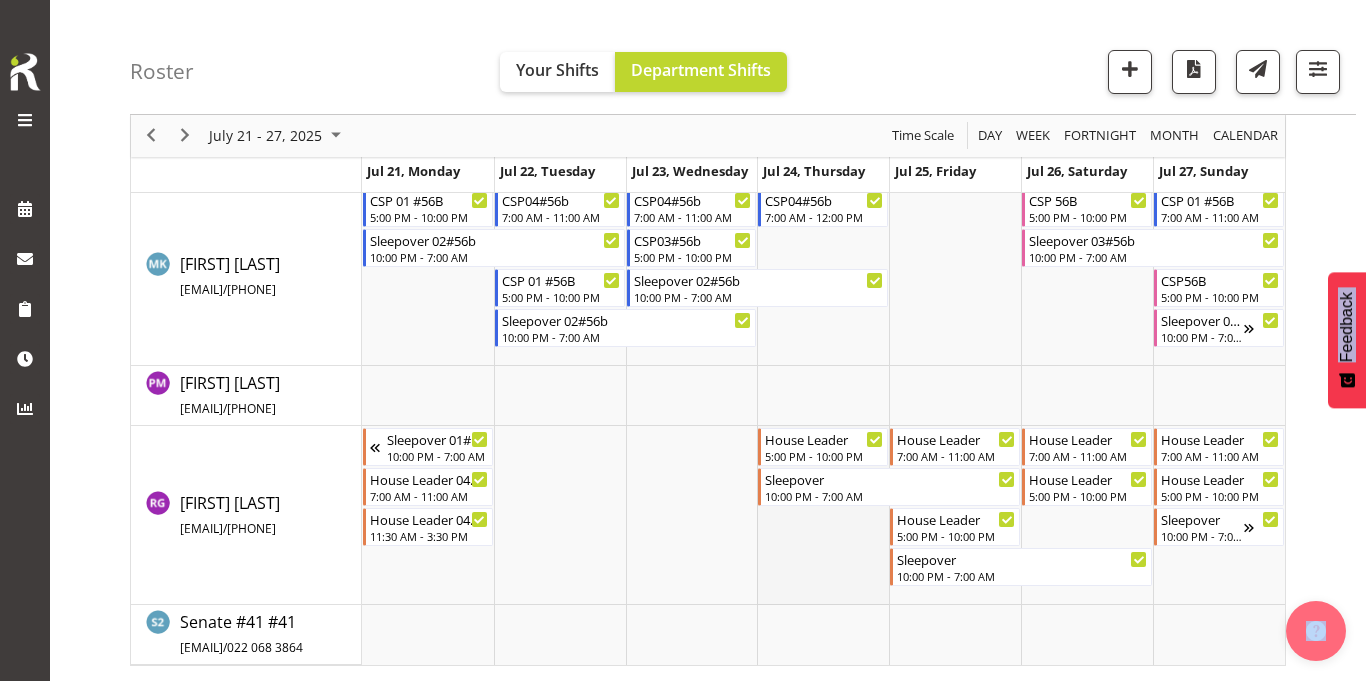 click at bounding box center (823, 515) 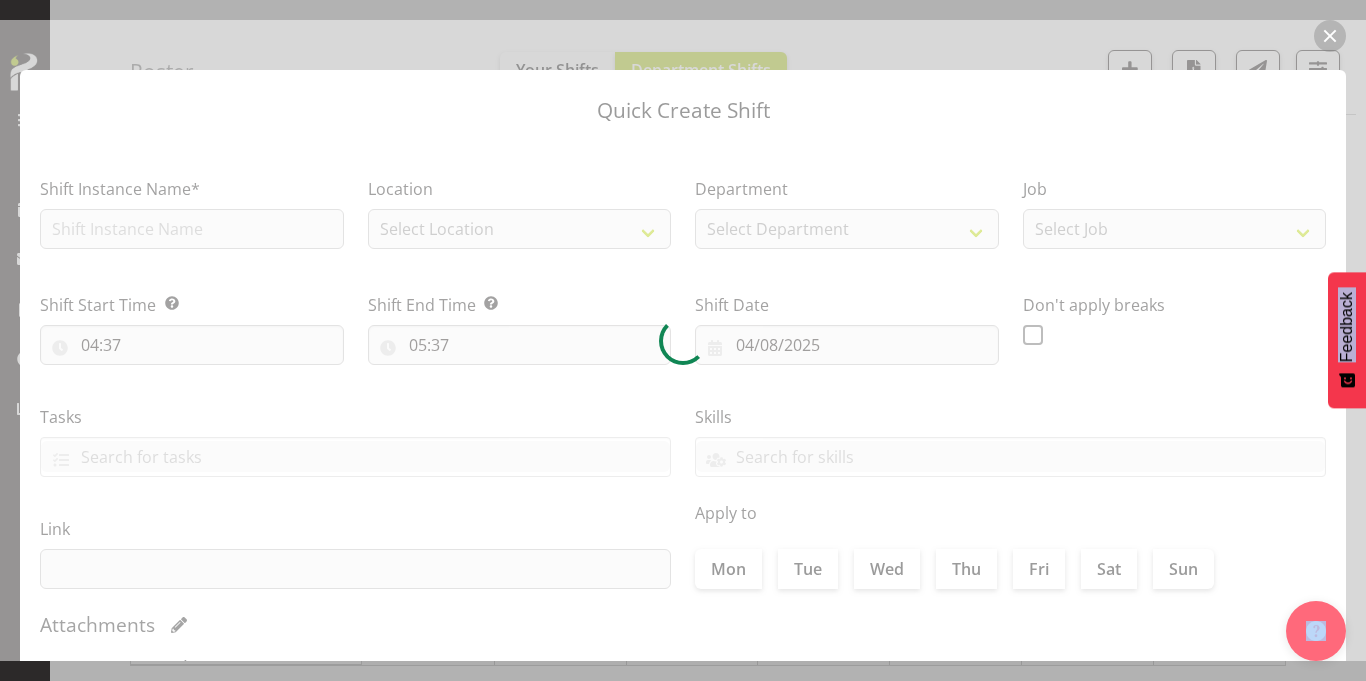 type on "[DATE]" 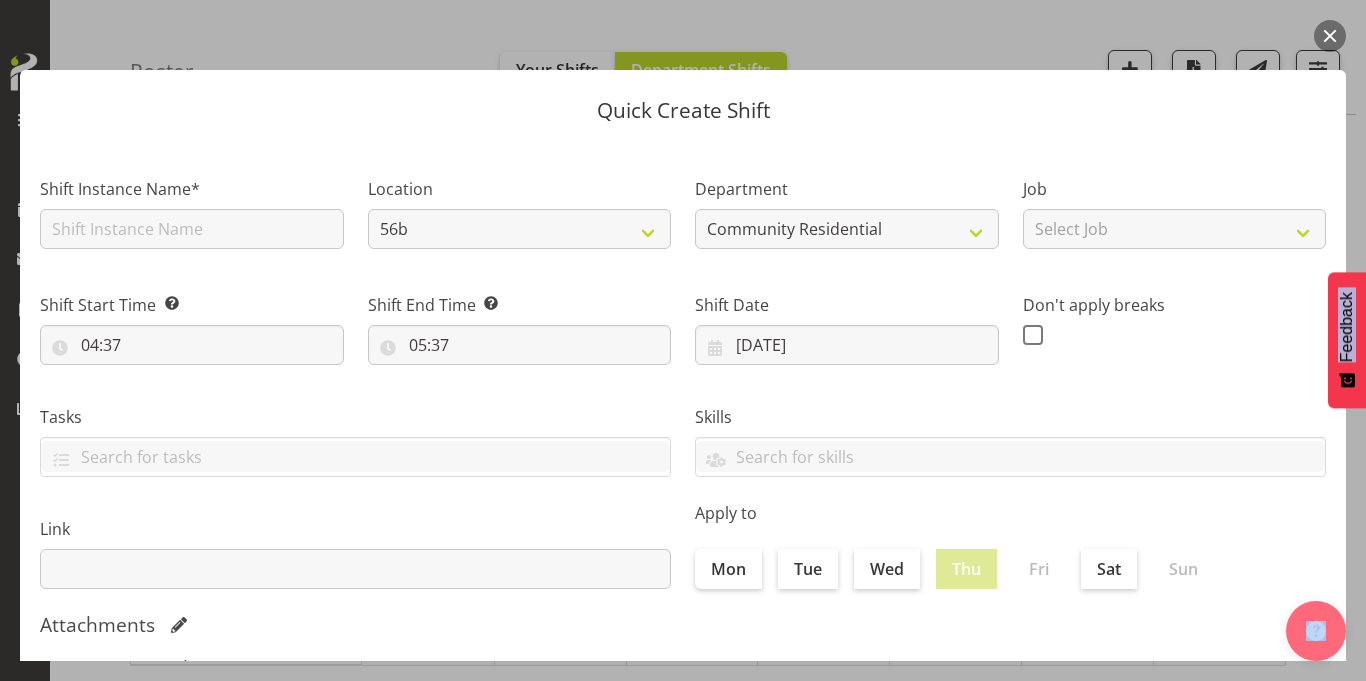click at bounding box center [1330, 36] 